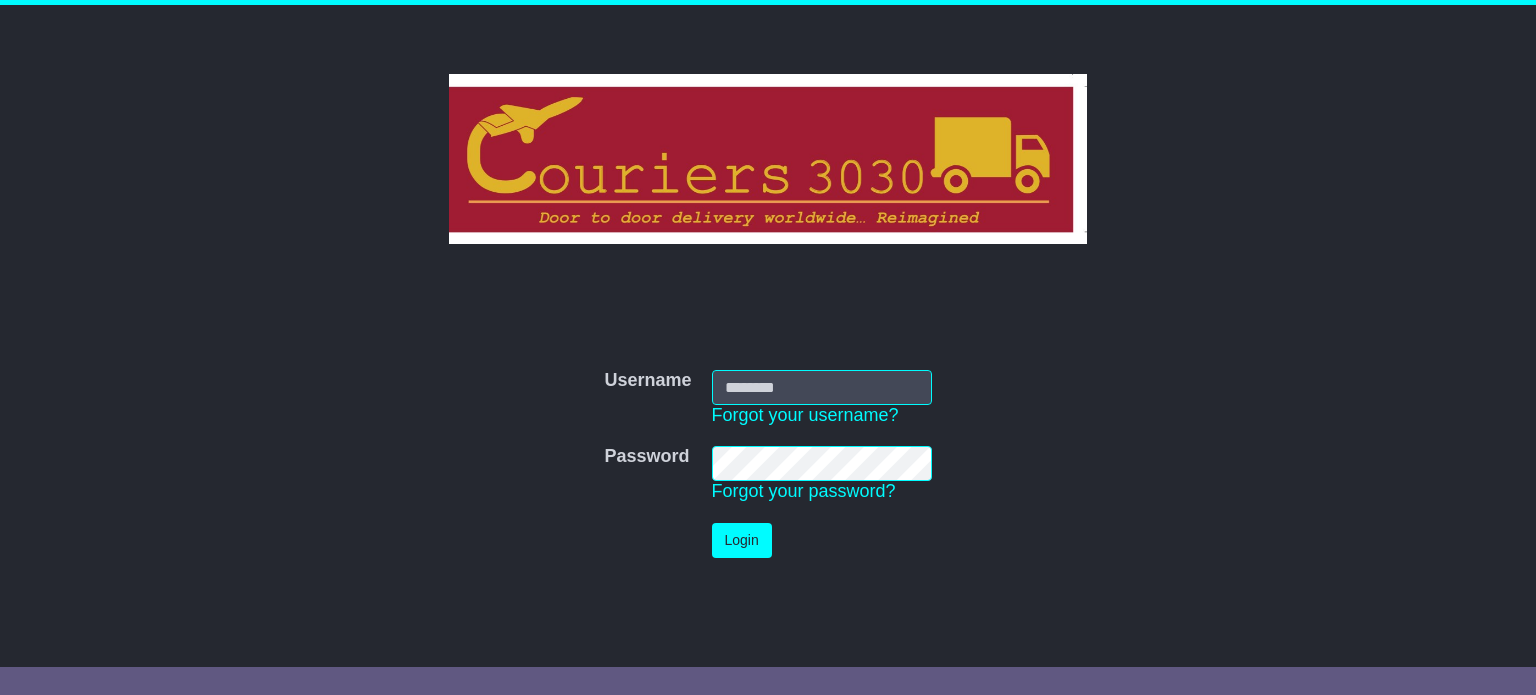scroll, scrollTop: 0, scrollLeft: 0, axis: both 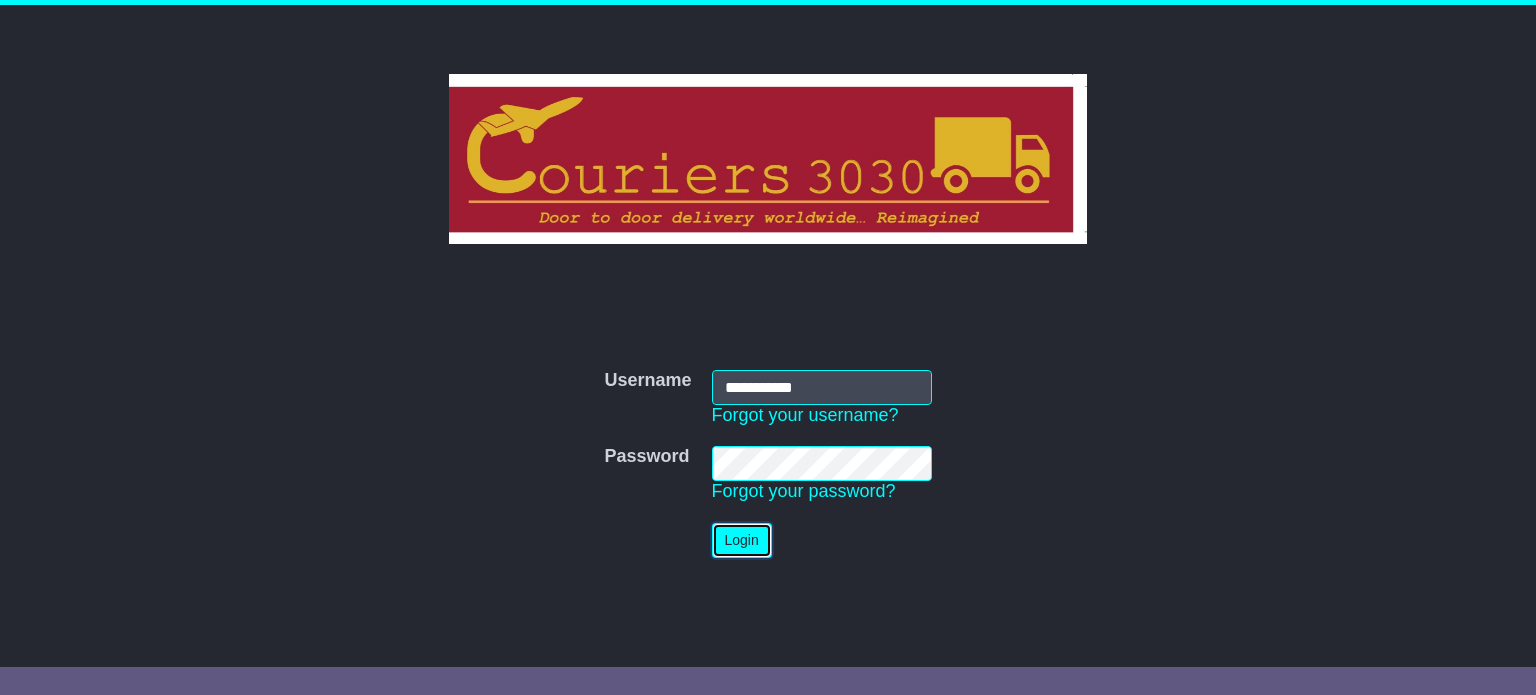 click on "Login" at bounding box center [742, 540] 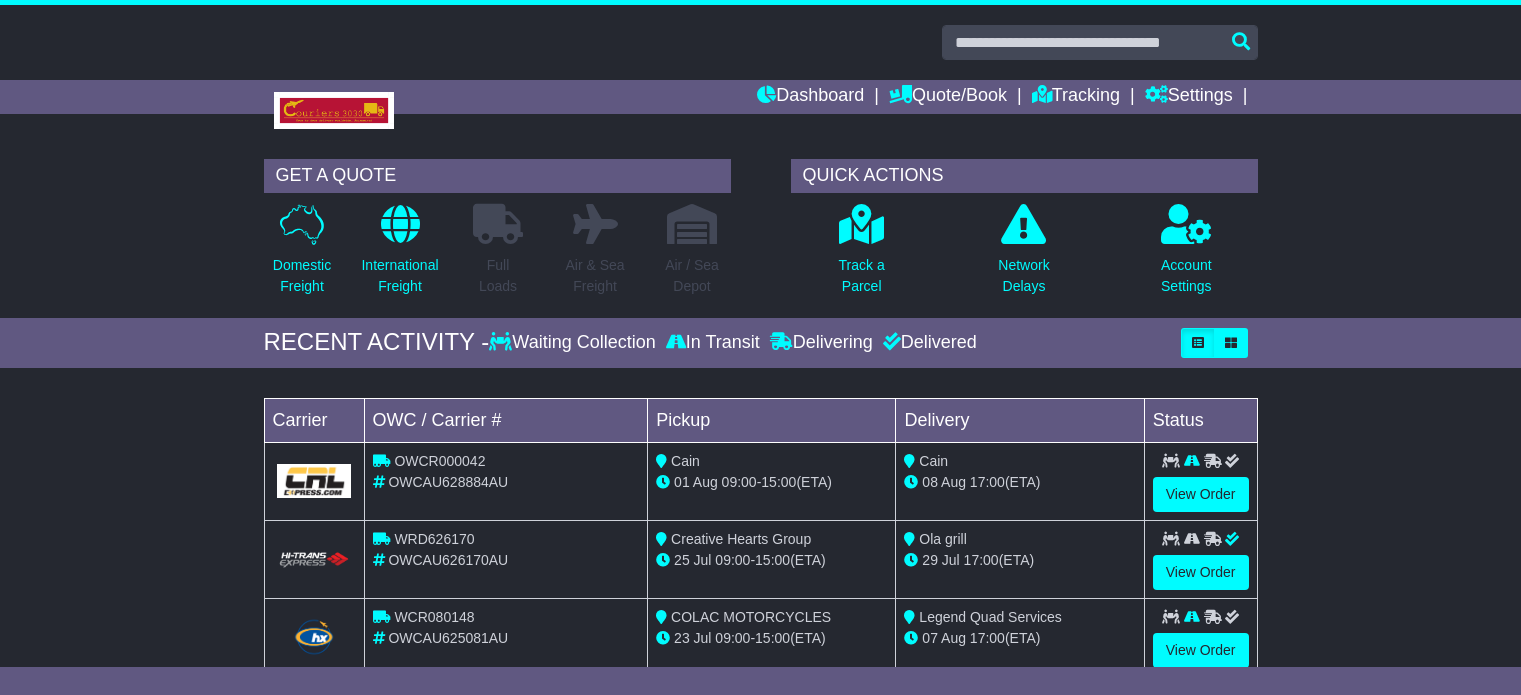 scroll, scrollTop: 0, scrollLeft: 0, axis: both 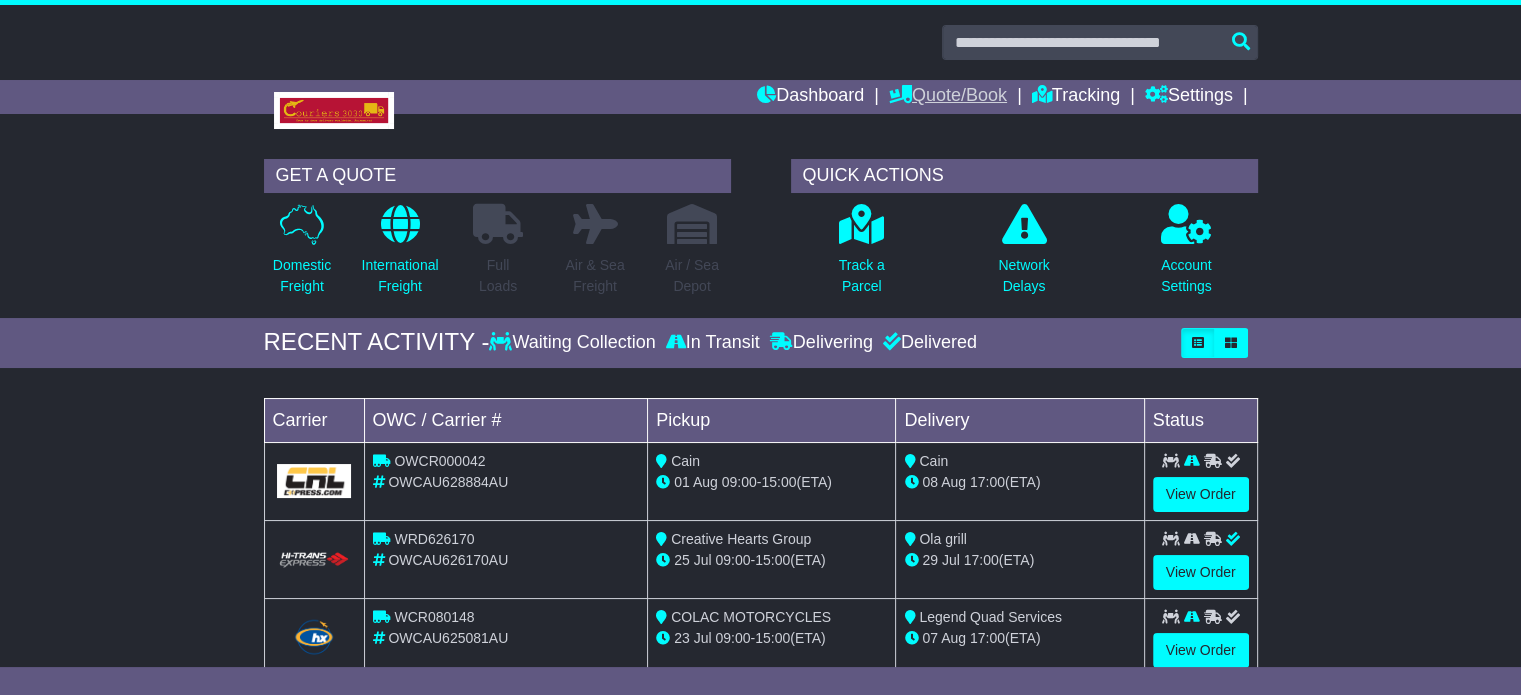 click on "Quote/Book" at bounding box center (948, 97) 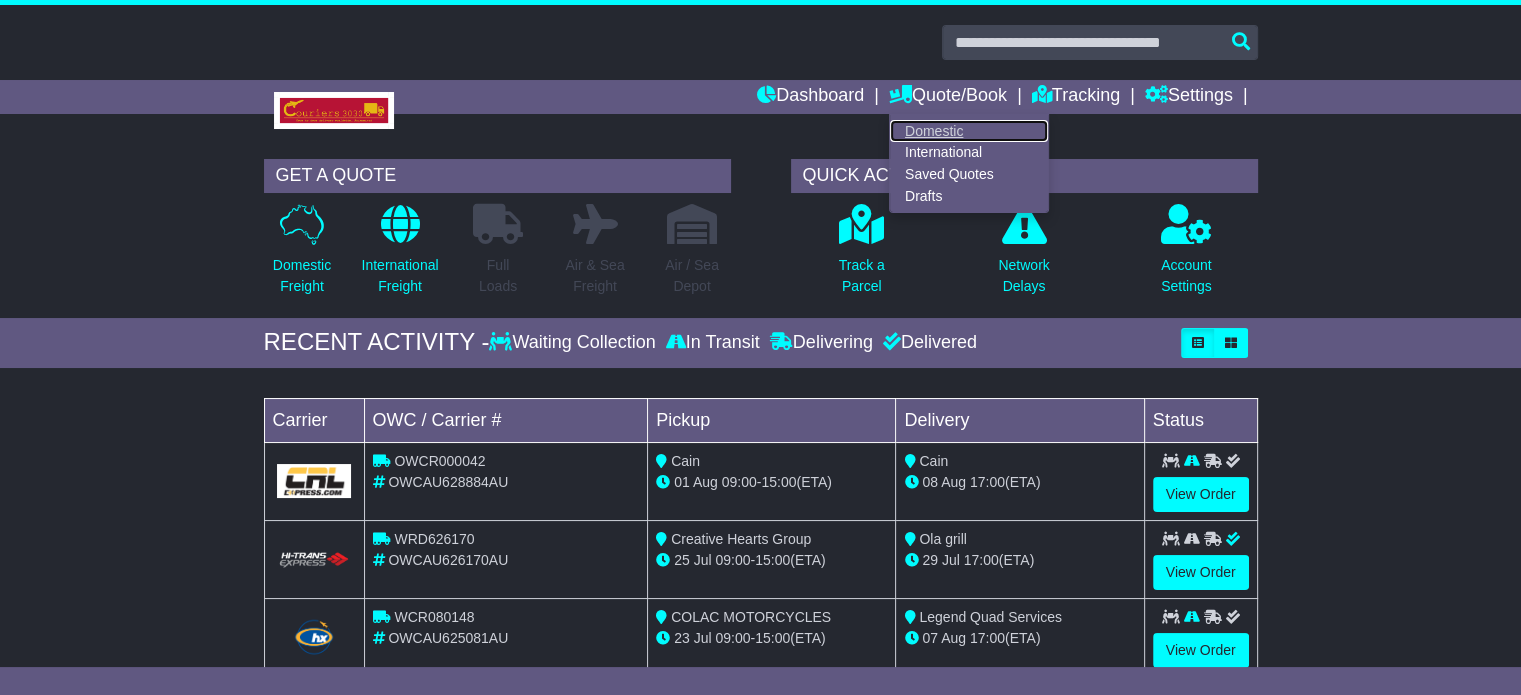 click on "Domestic" at bounding box center [969, 131] 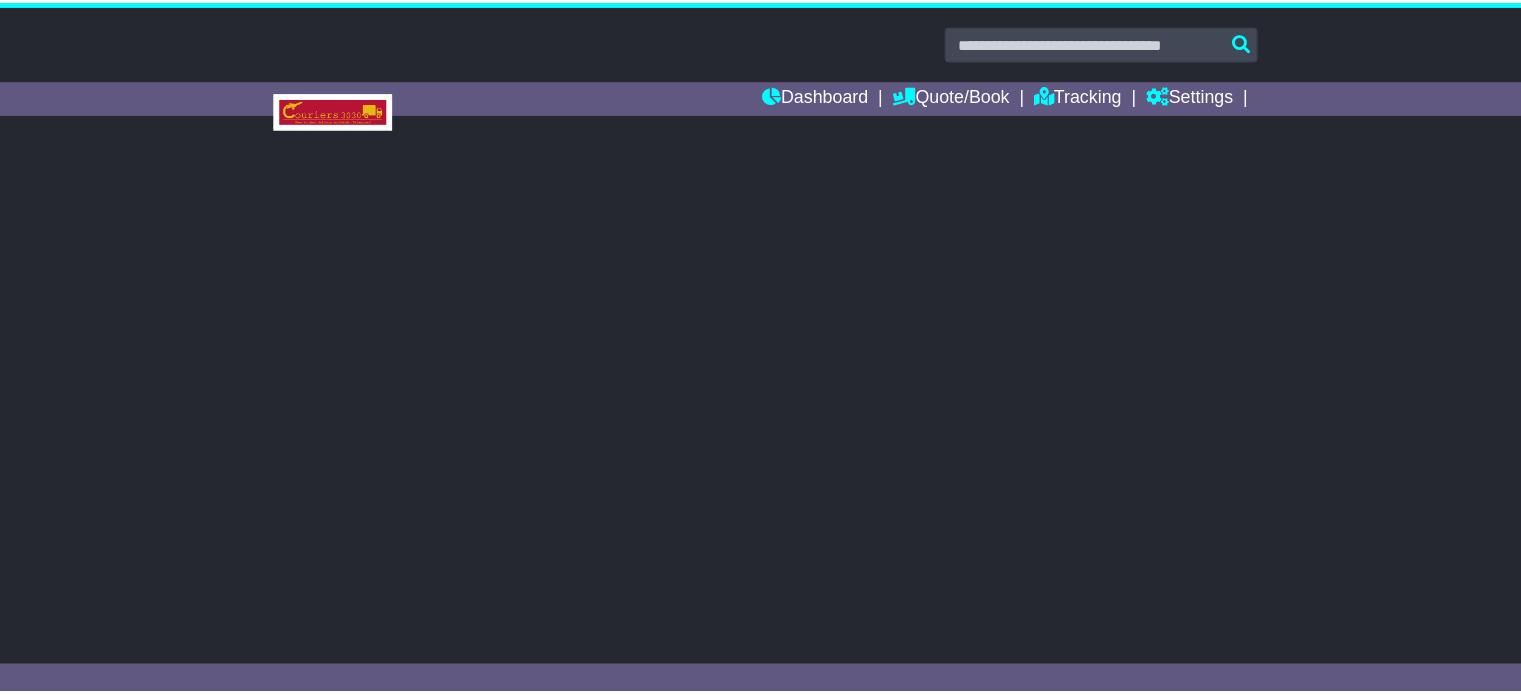 scroll, scrollTop: 0, scrollLeft: 0, axis: both 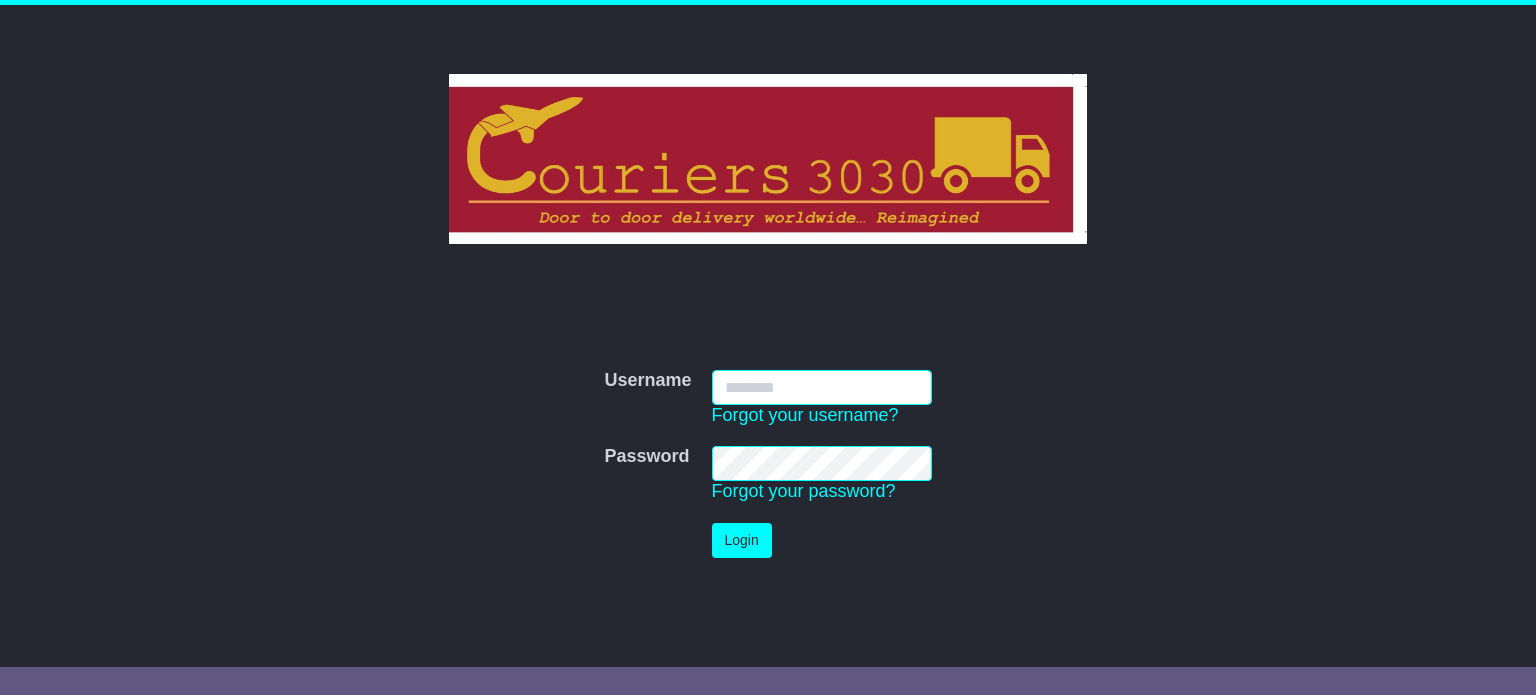 type on "**********" 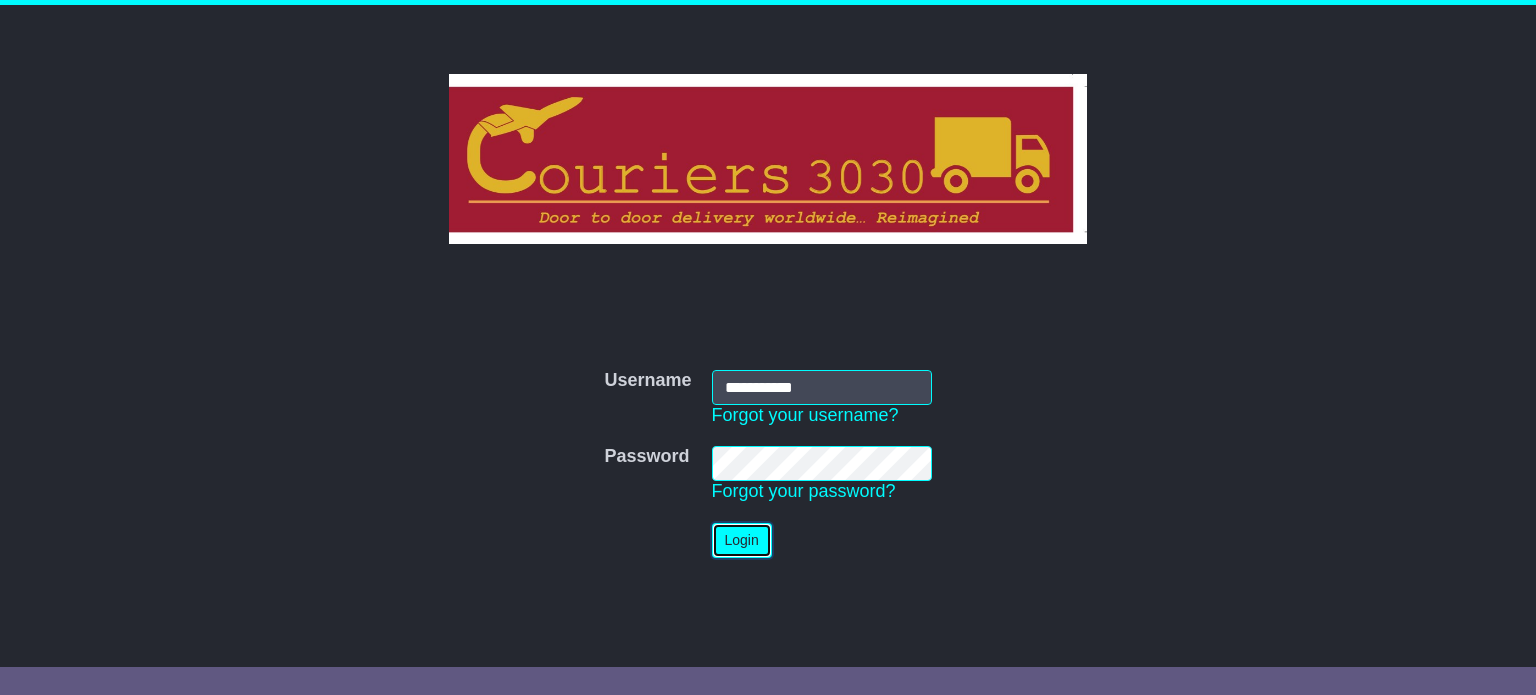 click on "Login" at bounding box center (742, 540) 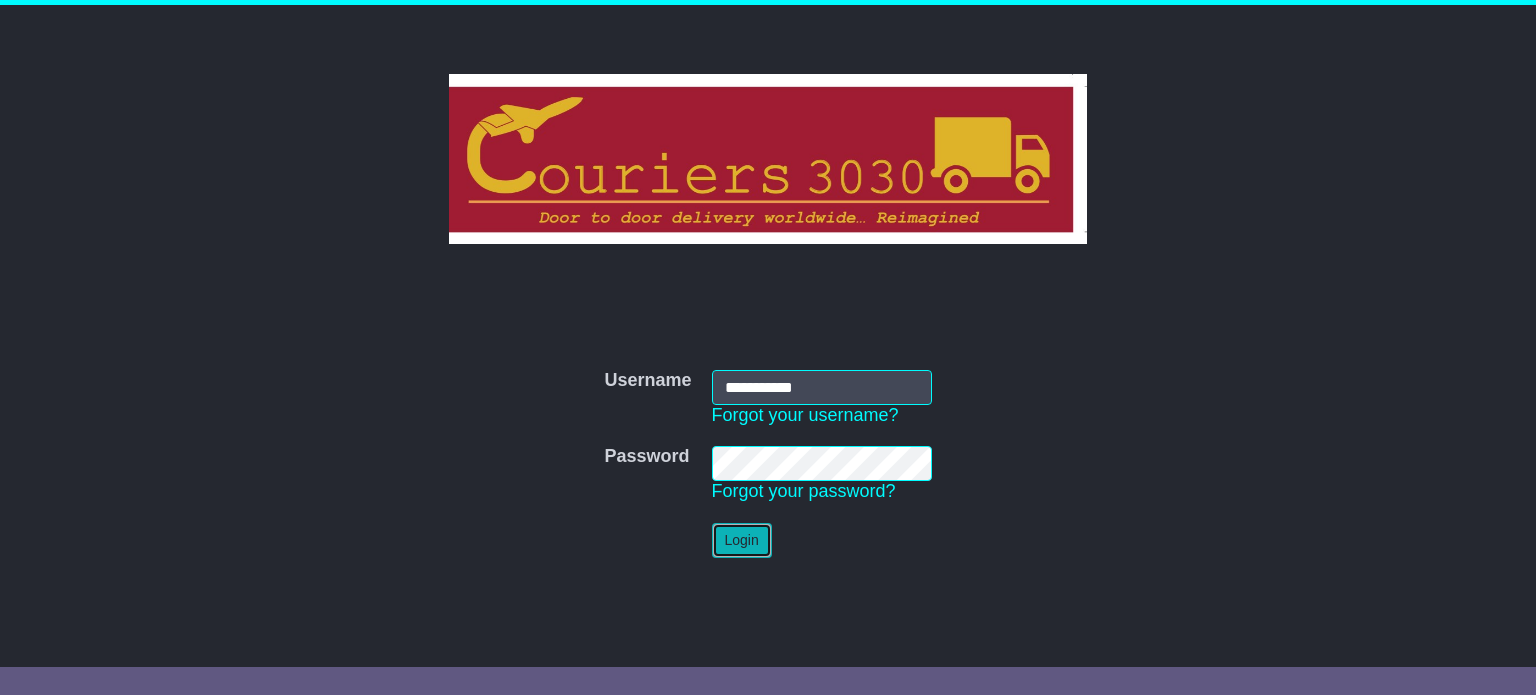 type 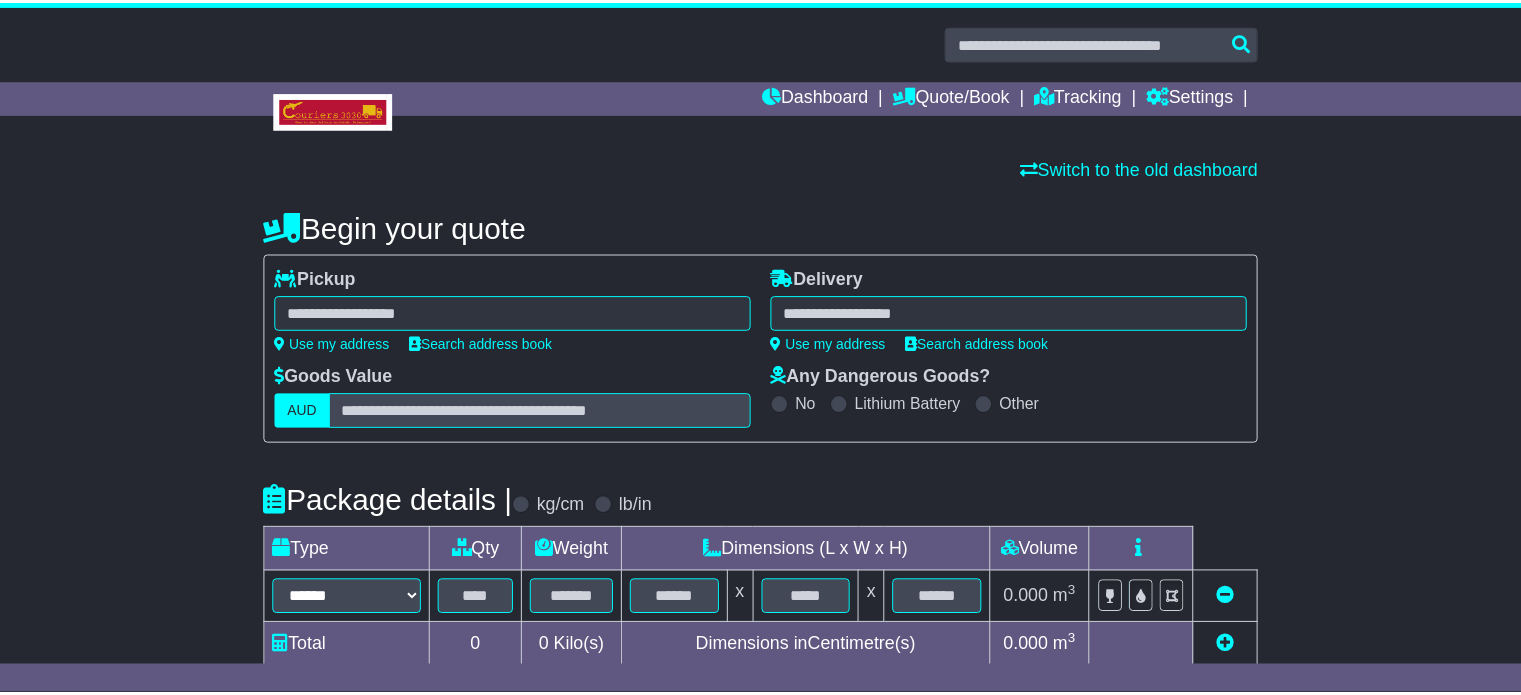 scroll, scrollTop: 0, scrollLeft: 0, axis: both 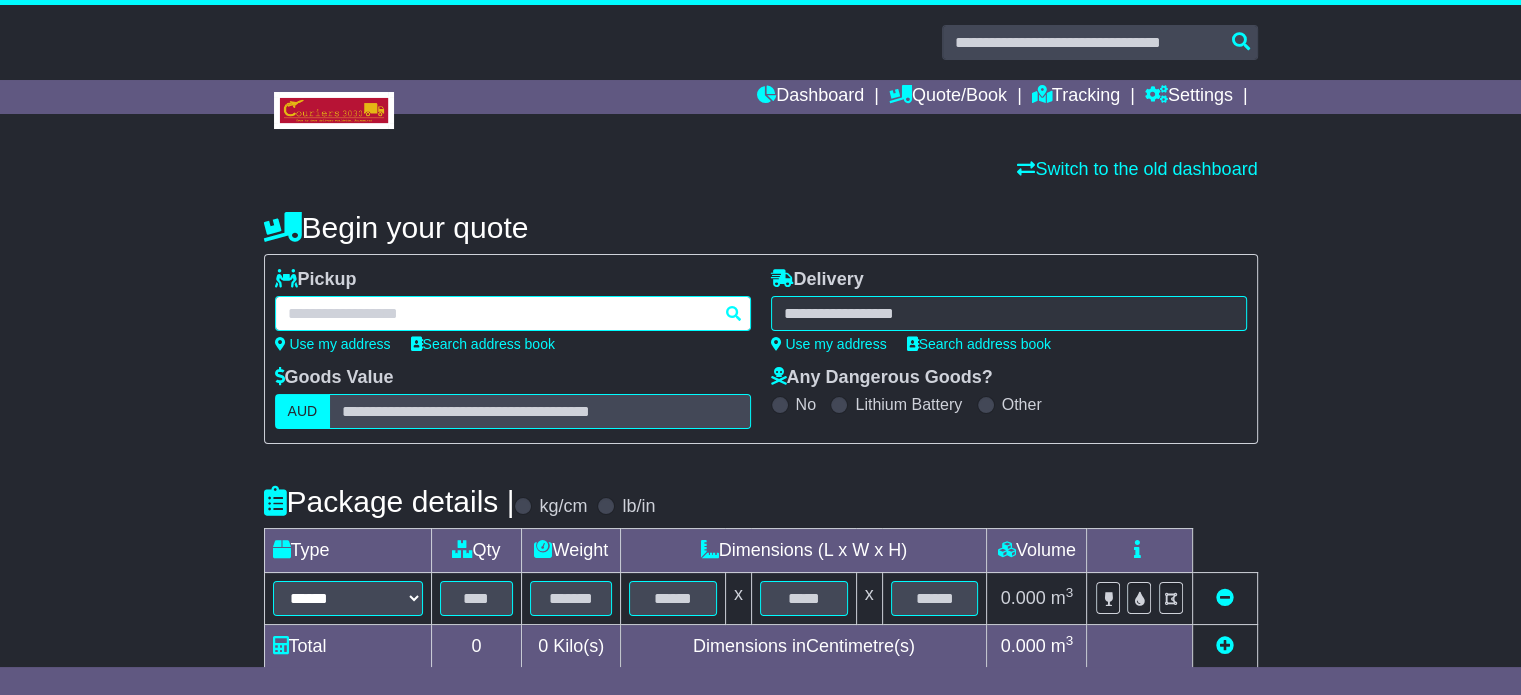 click at bounding box center (513, 313) 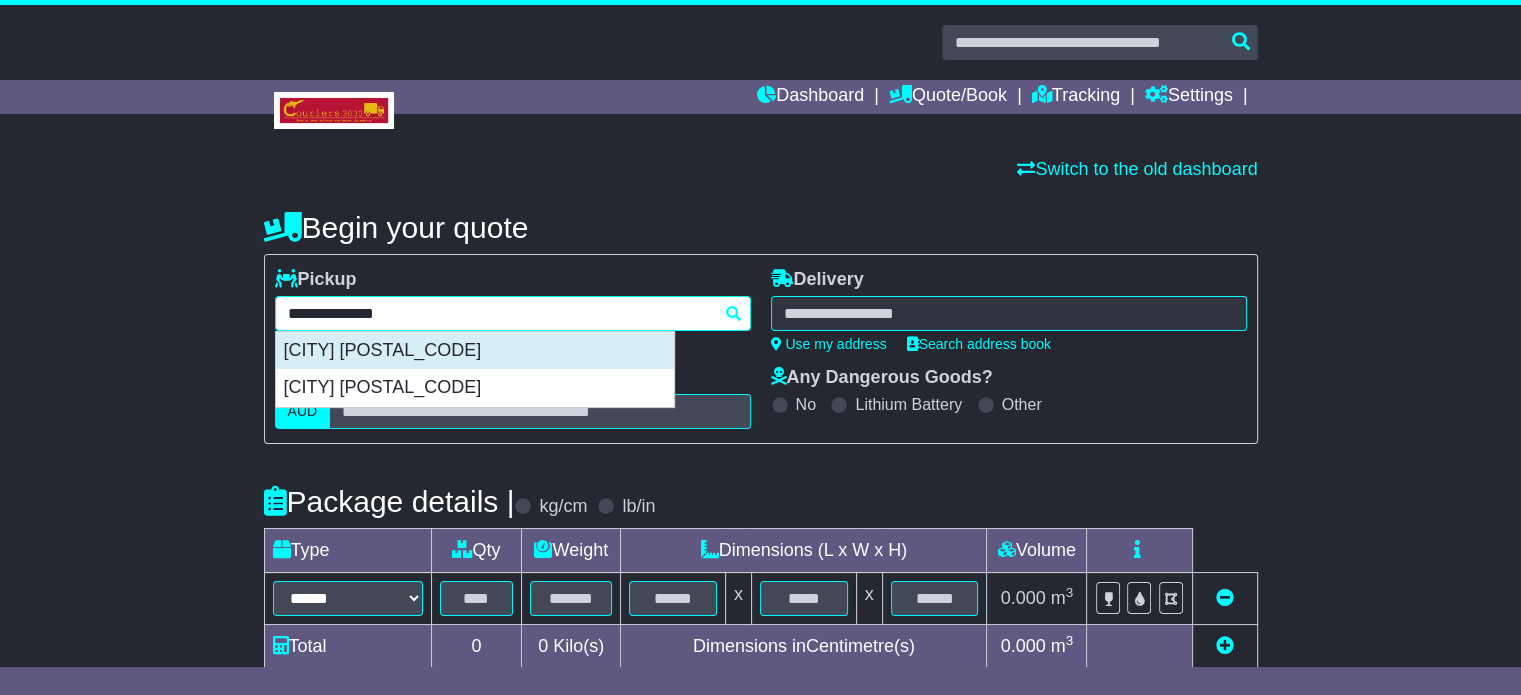 click on "WETHERILL PARK 2164" at bounding box center [475, 351] 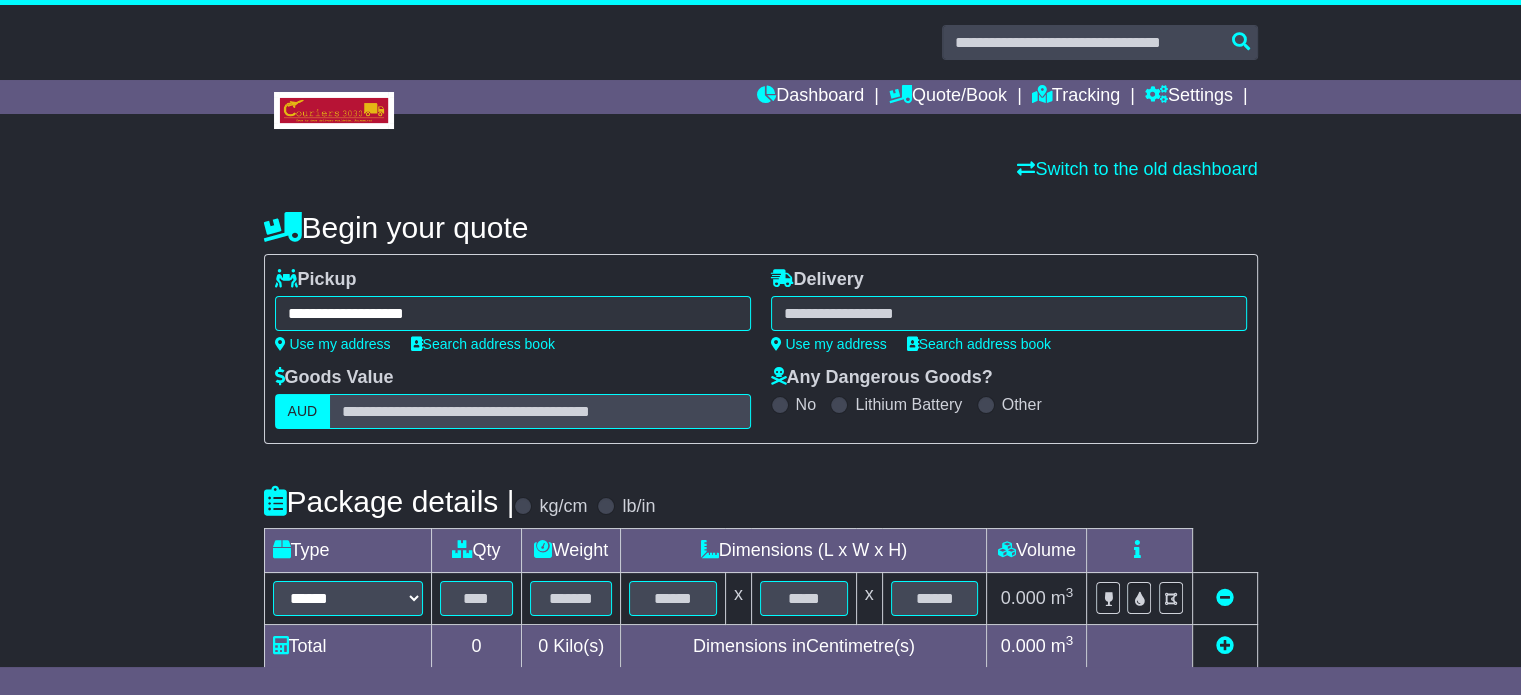 type on "**********" 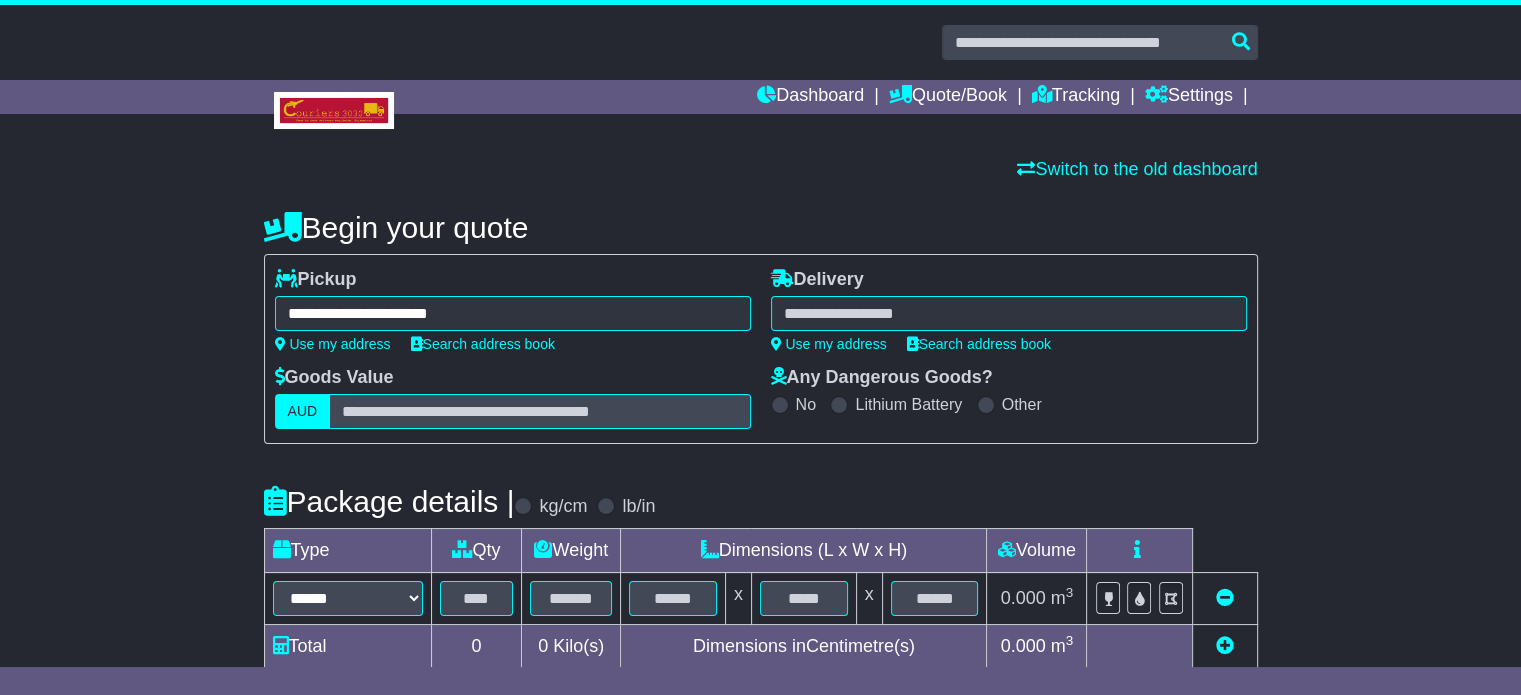 click at bounding box center (1009, 313) 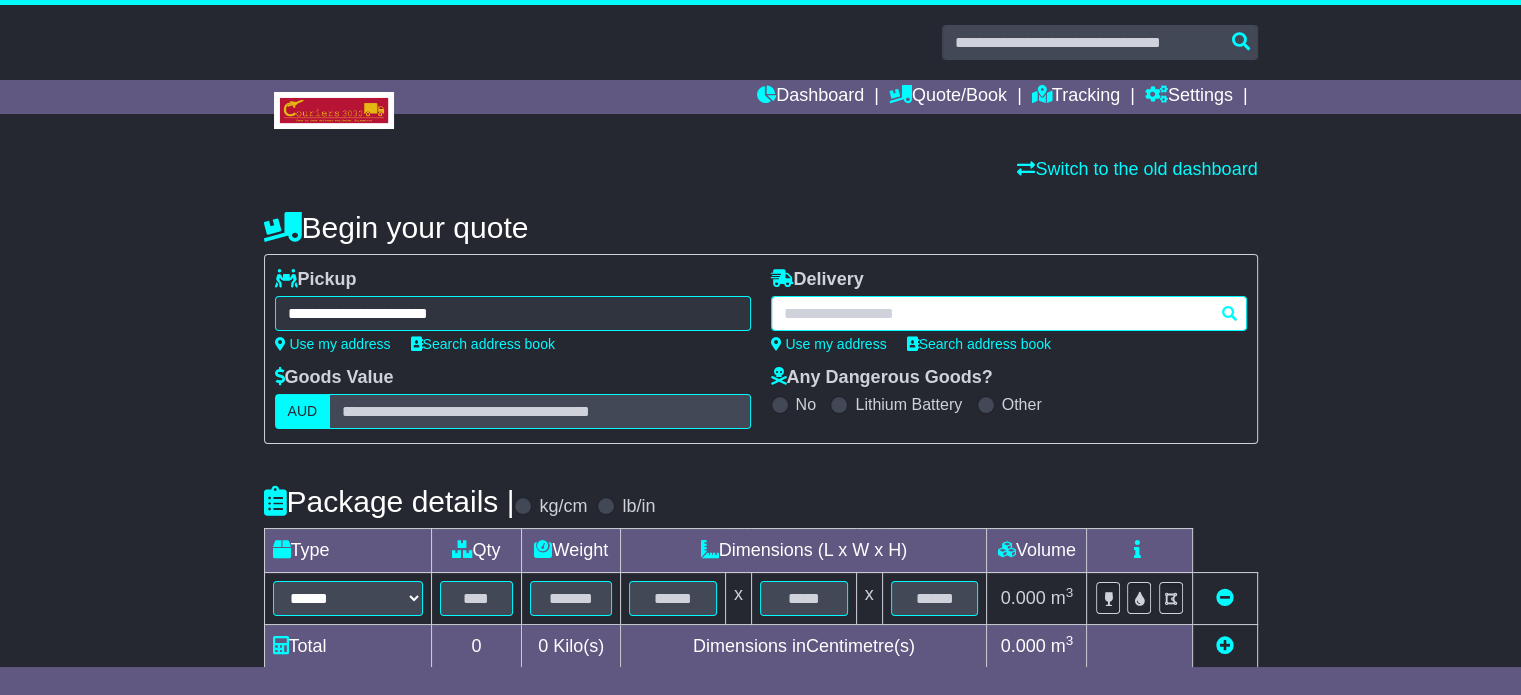paste on "*****" 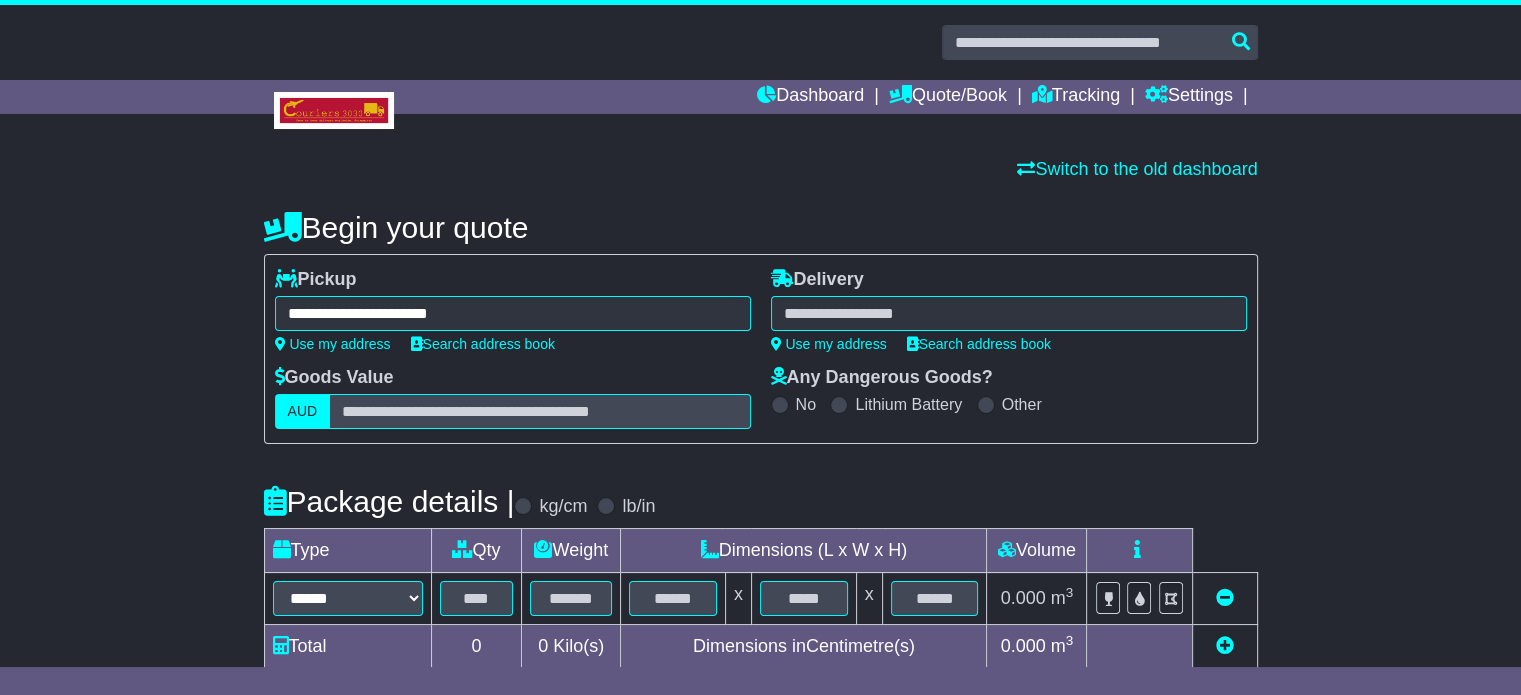 click on "**********" at bounding box center (1009, 310) 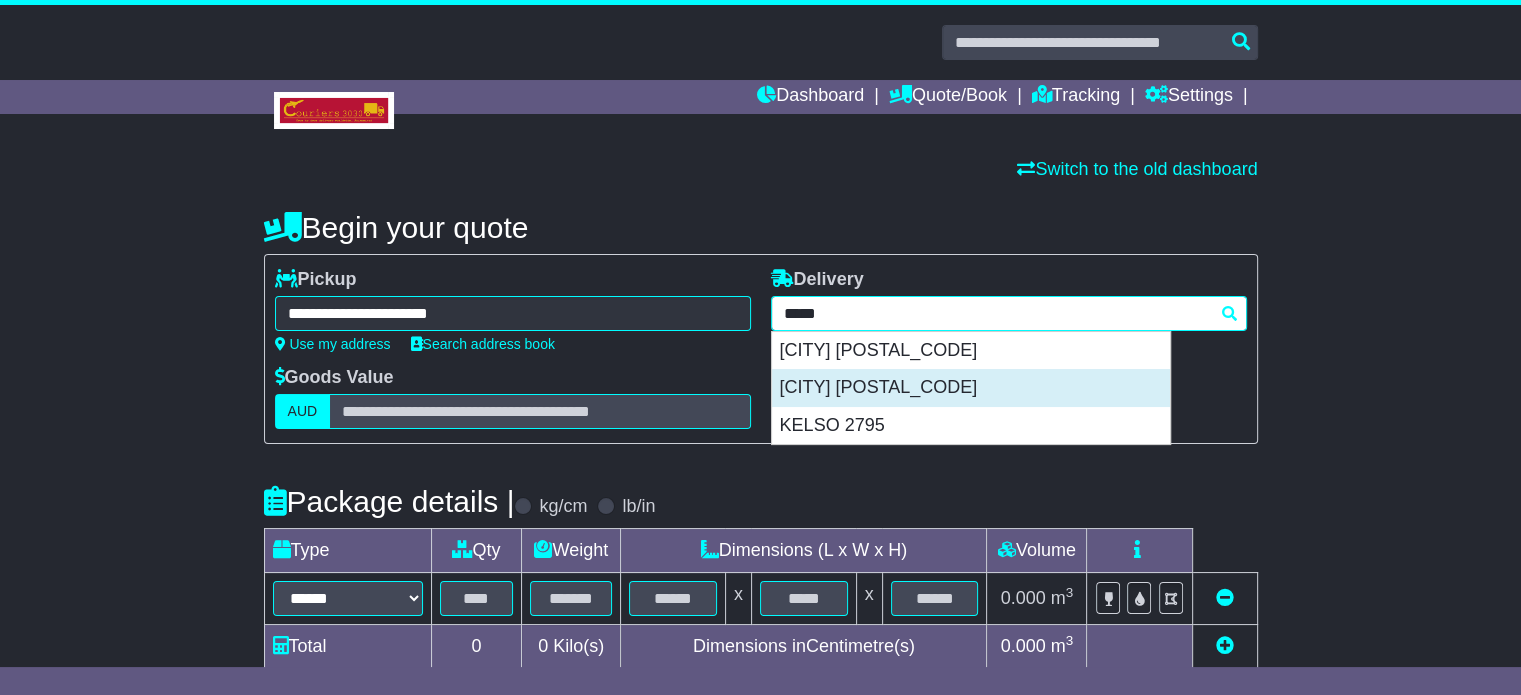 click on "KELSO 4815" at bounding box center [971, 388] 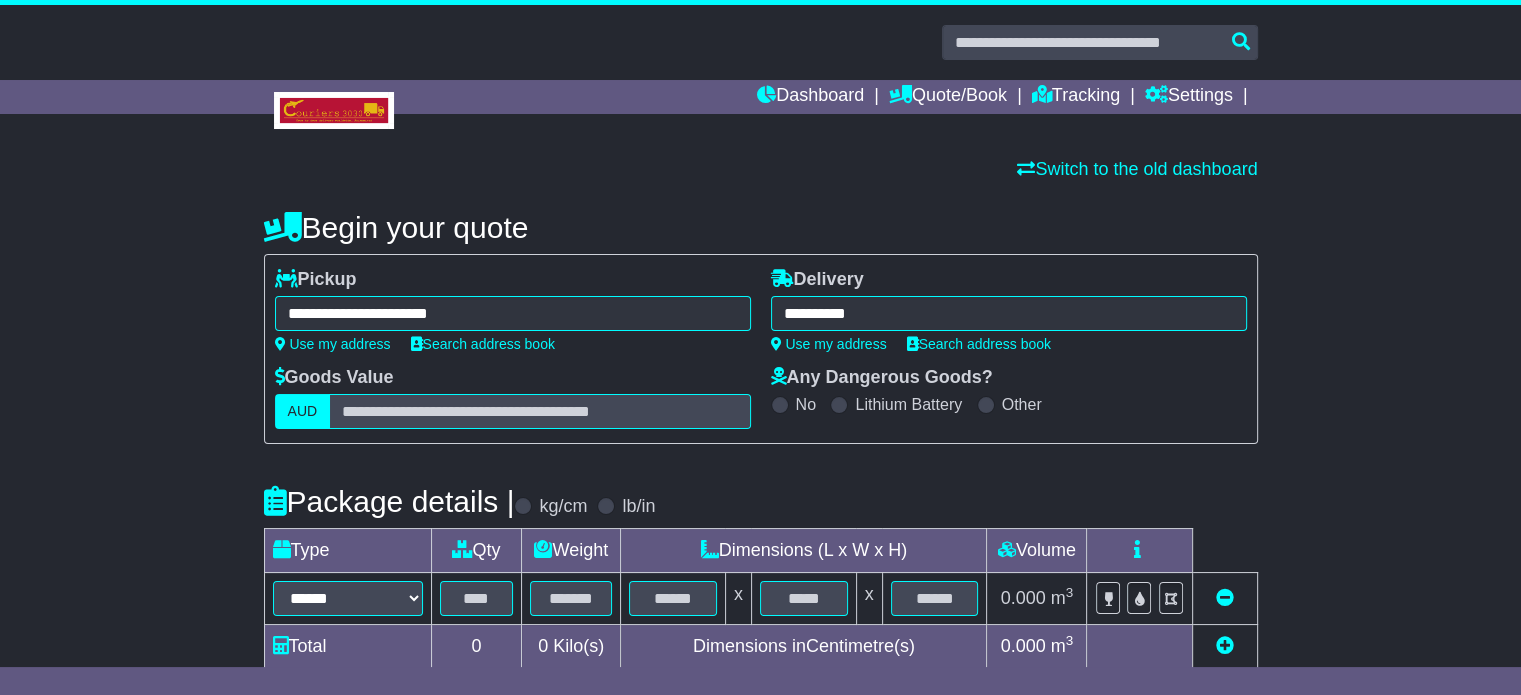type on "**********" 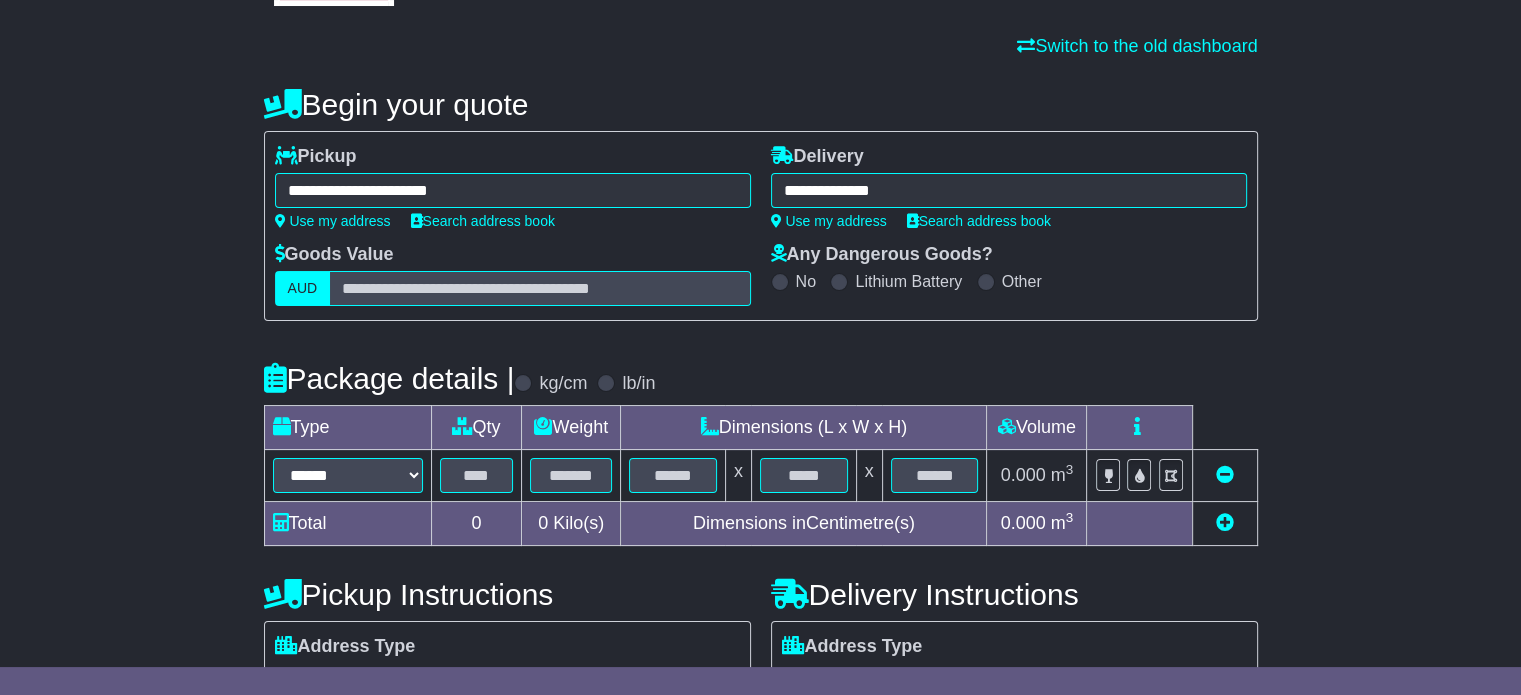 scroll, scrollTop: 360, scrollLeft: 0, axis: vertical 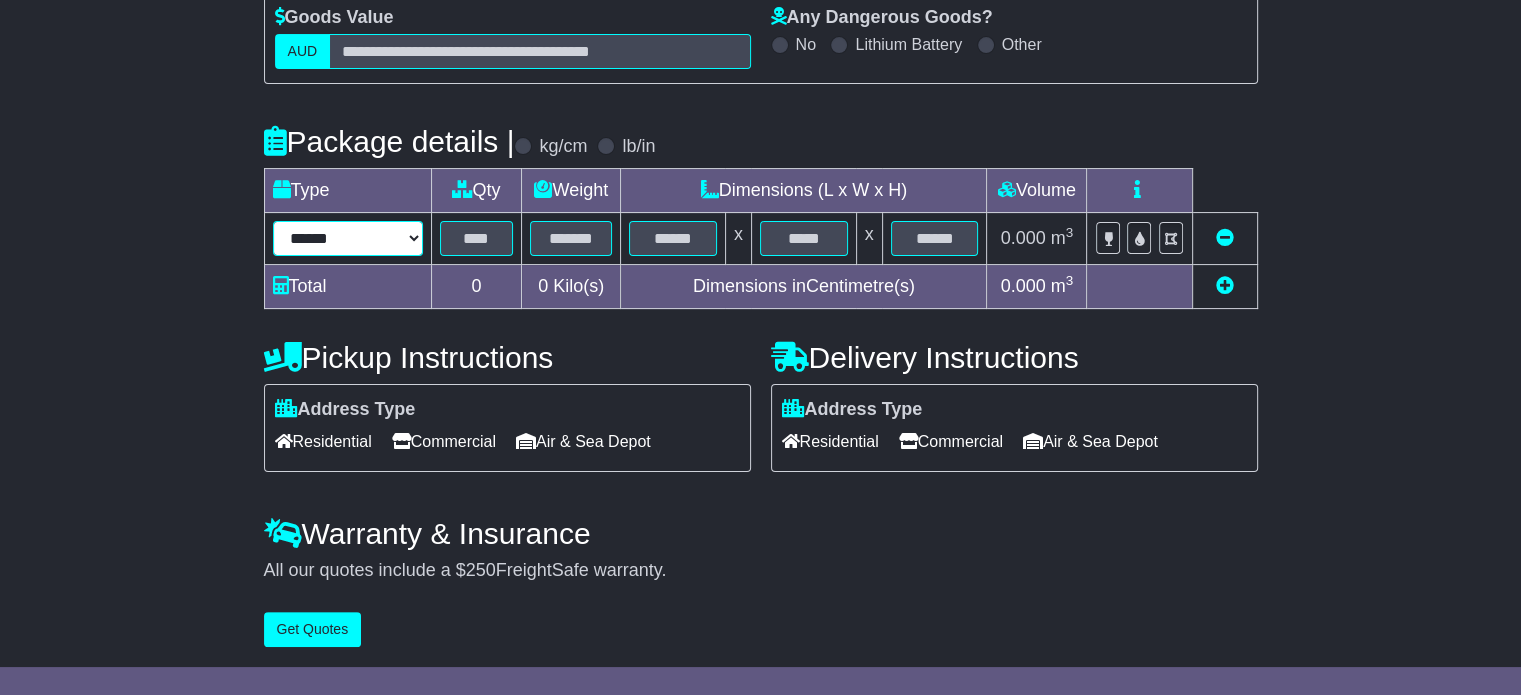 click on "****** ****** *** ******** ***** **** **** ****** *** *******" at bounding box center (348, 238) 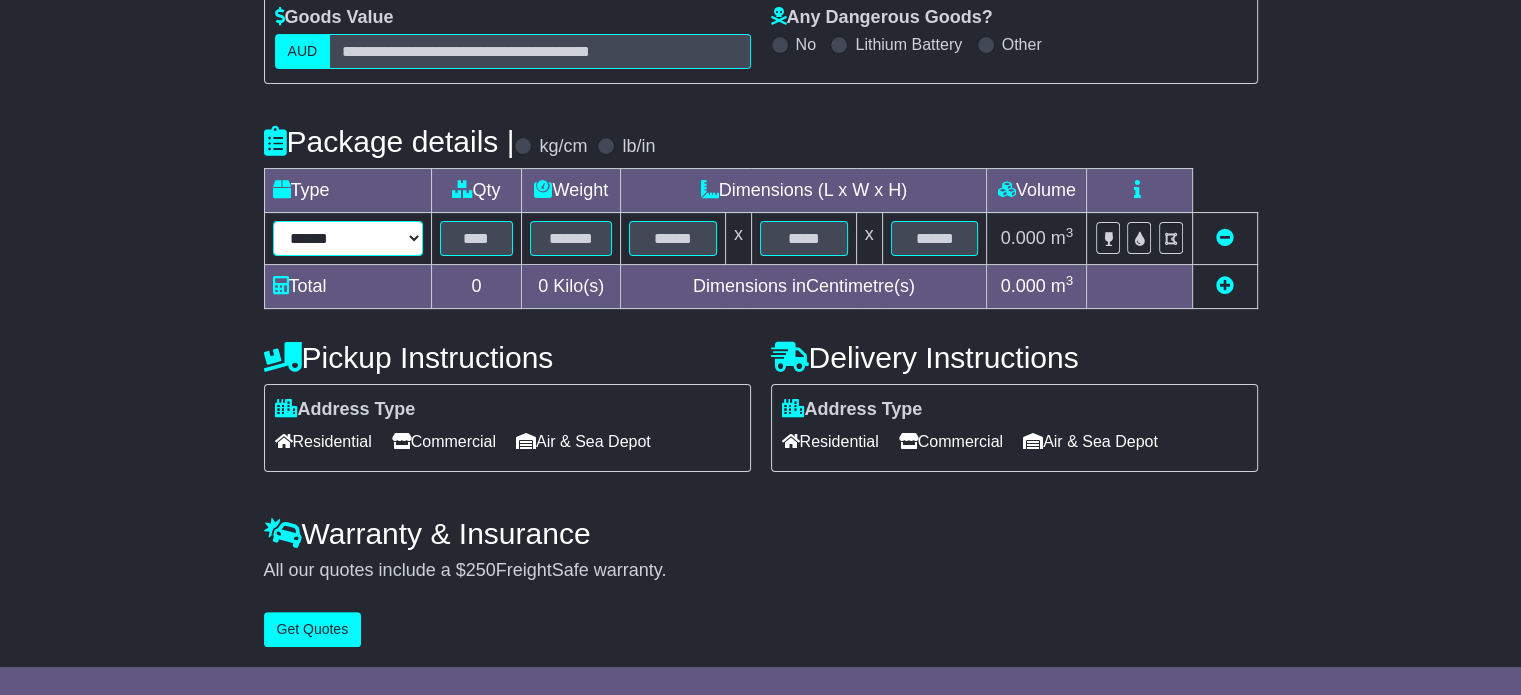 select on "*****" 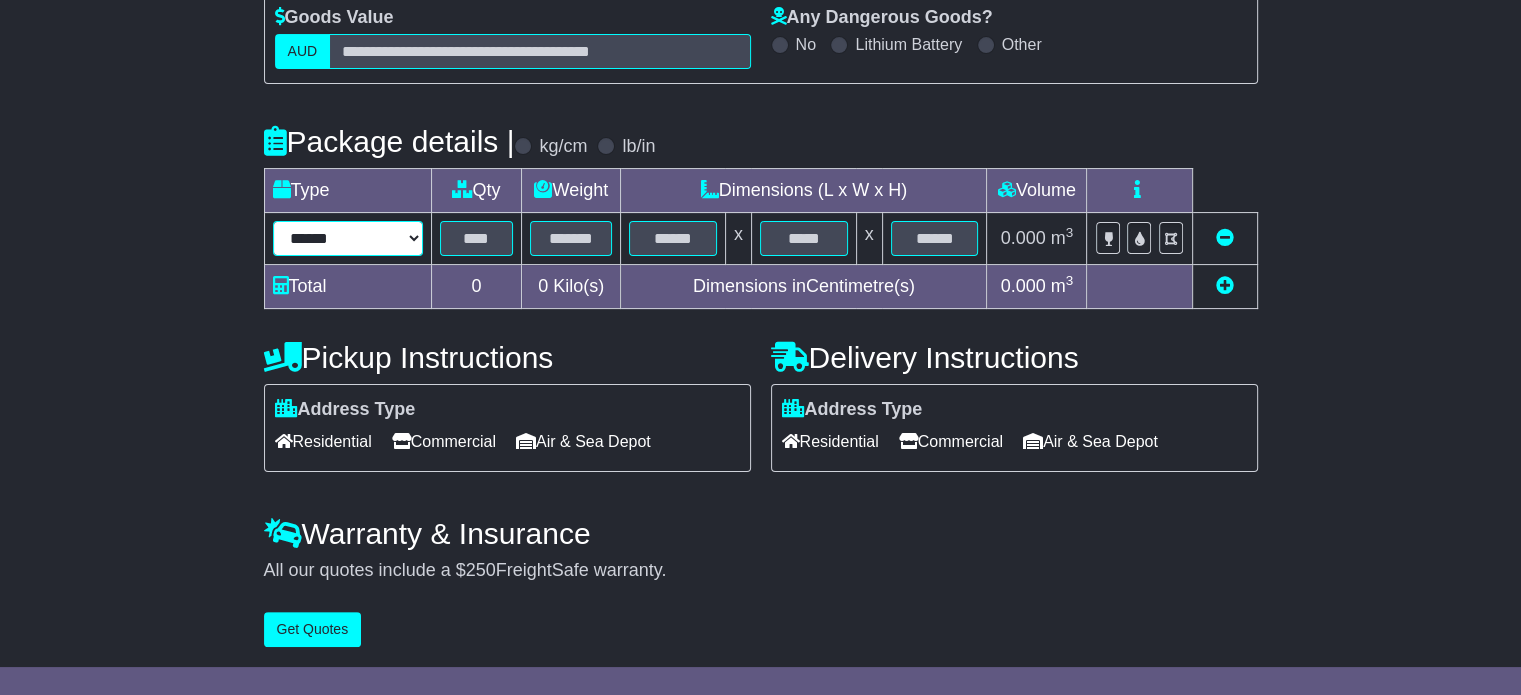 click on "****** ****** *** ******** ***** **** **** ****** *** *******" at bounding box center (348, 238) 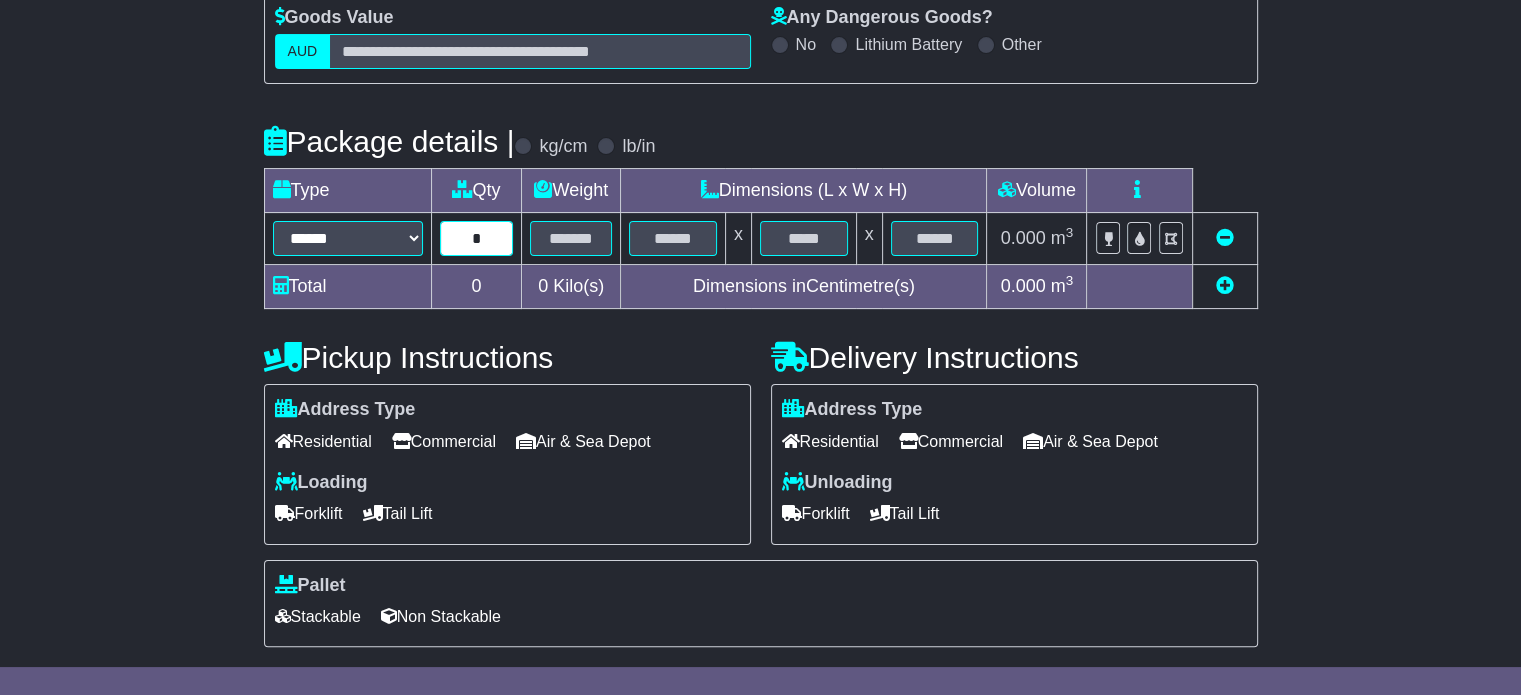 type on "*" 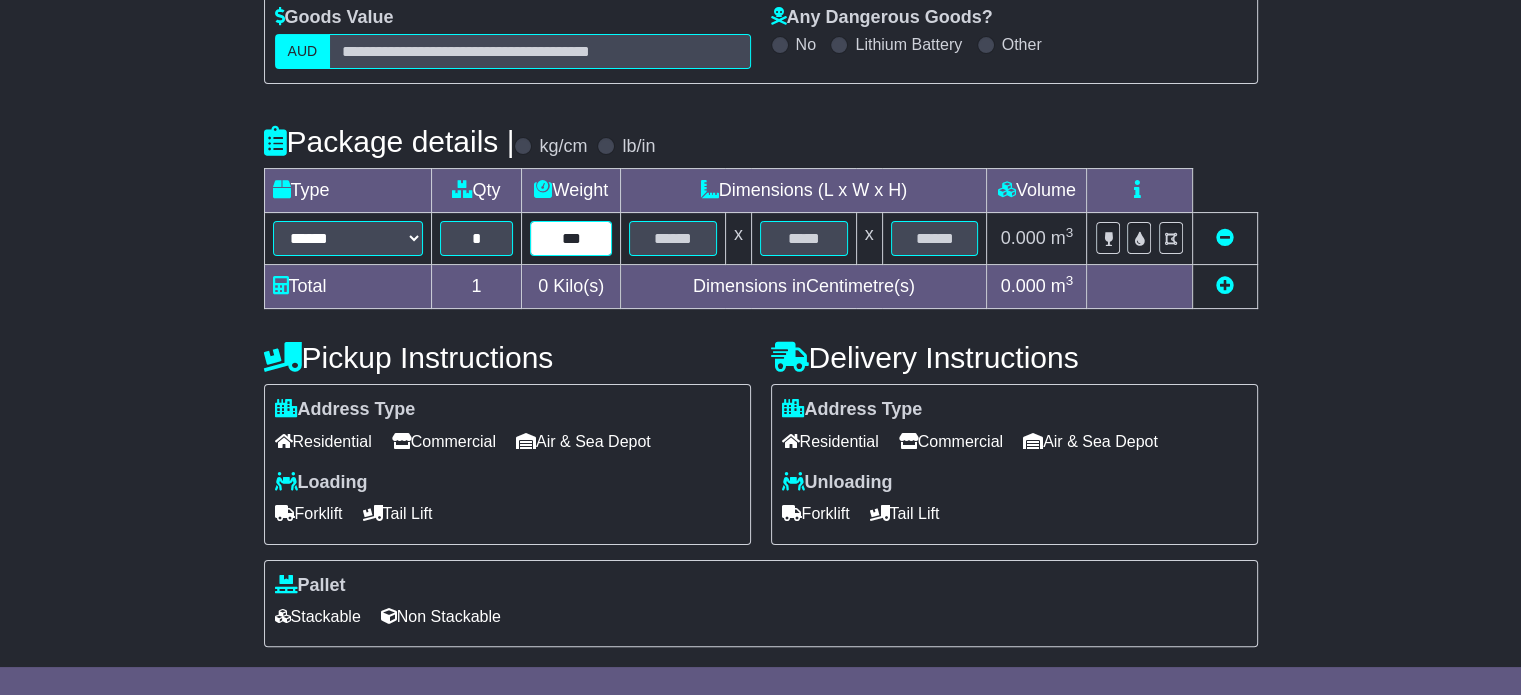 type on "***" 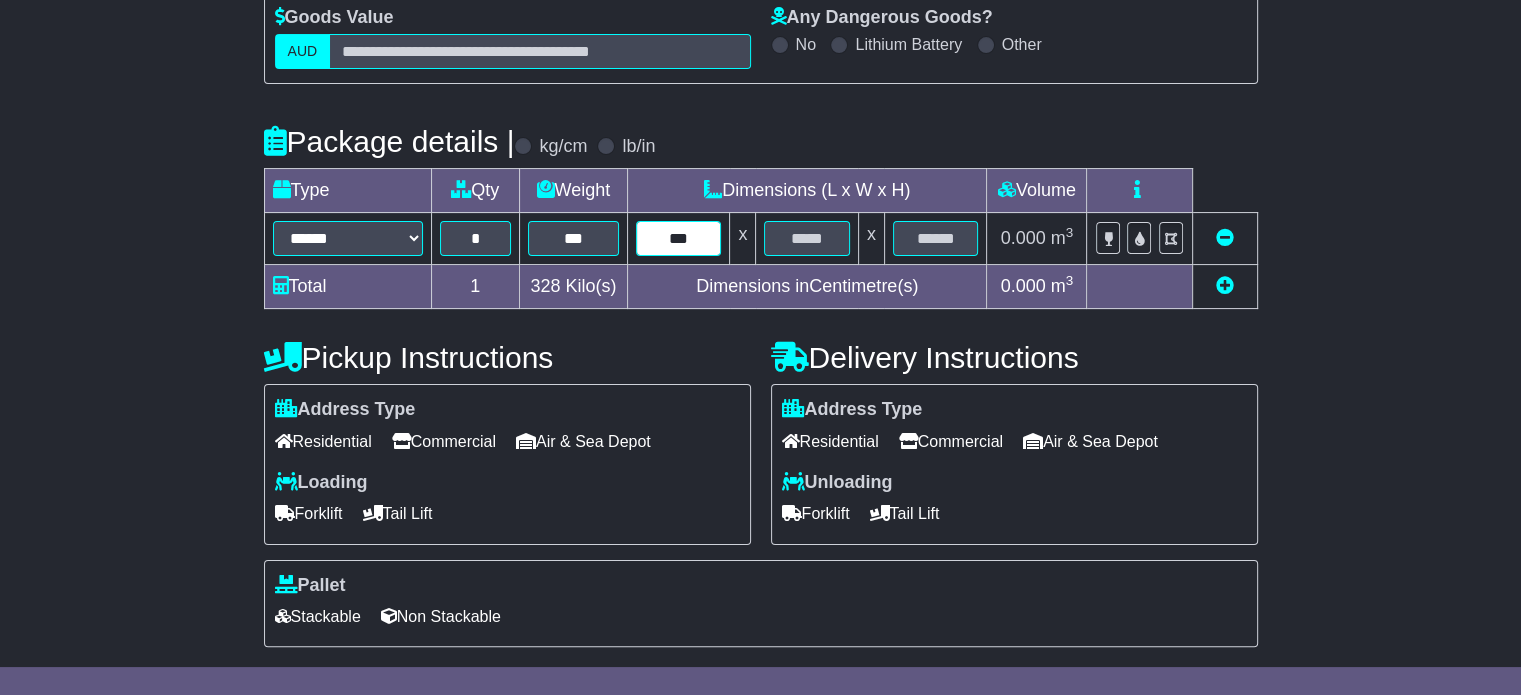 type on "***" 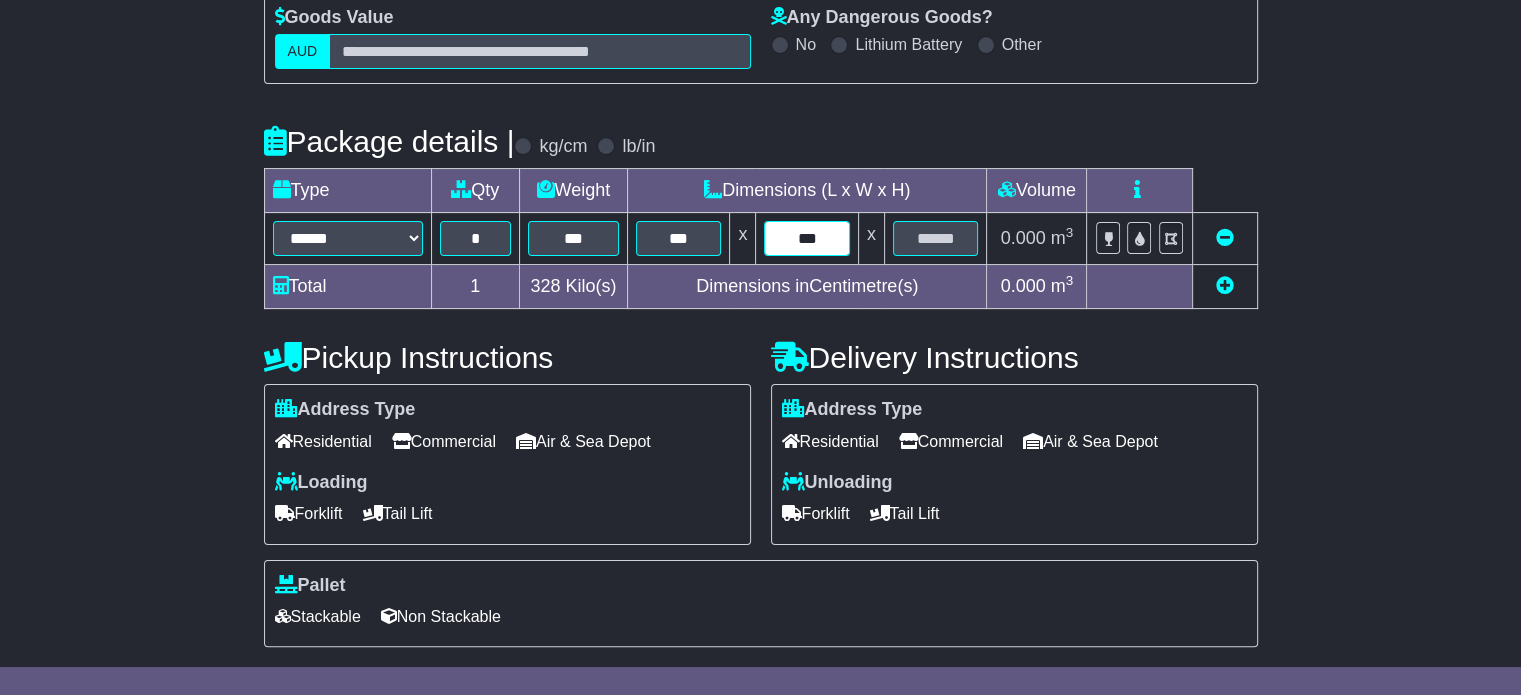 type on "***" 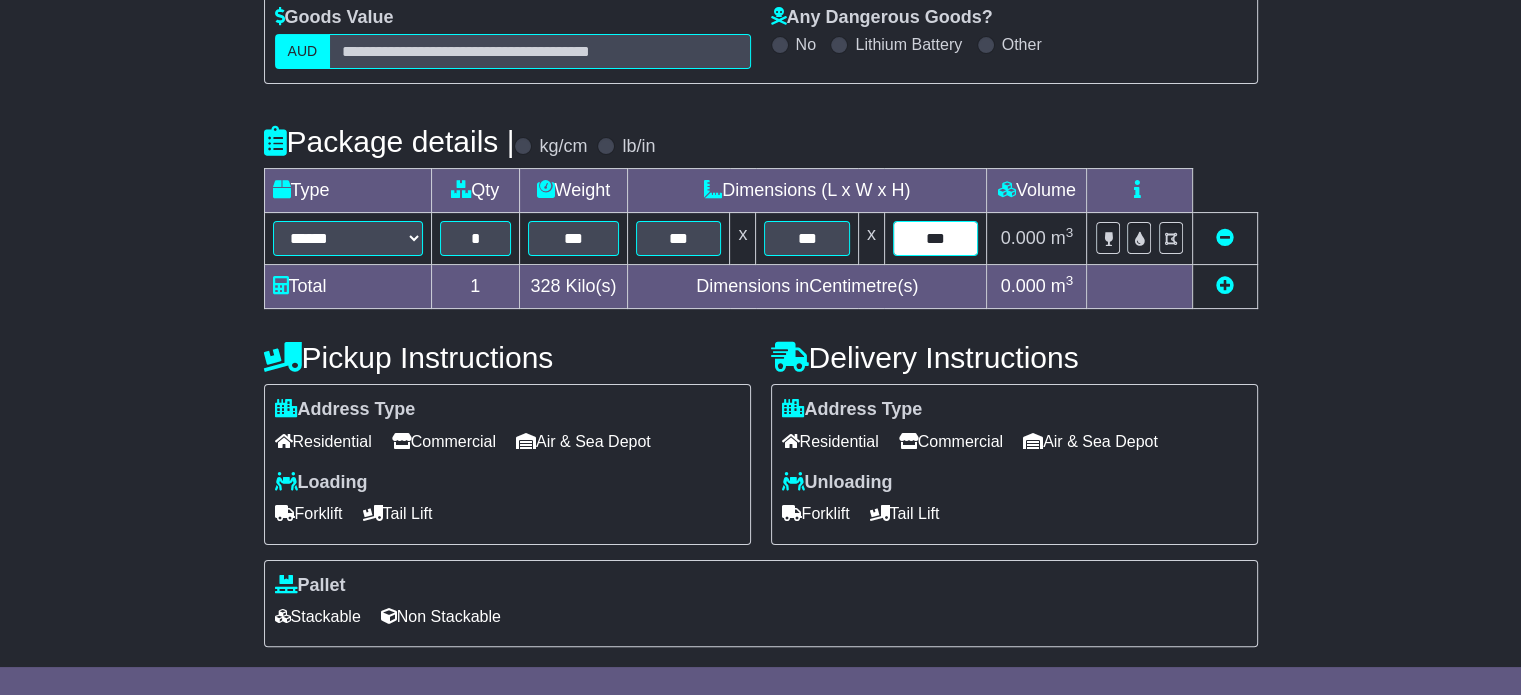 type on "***" 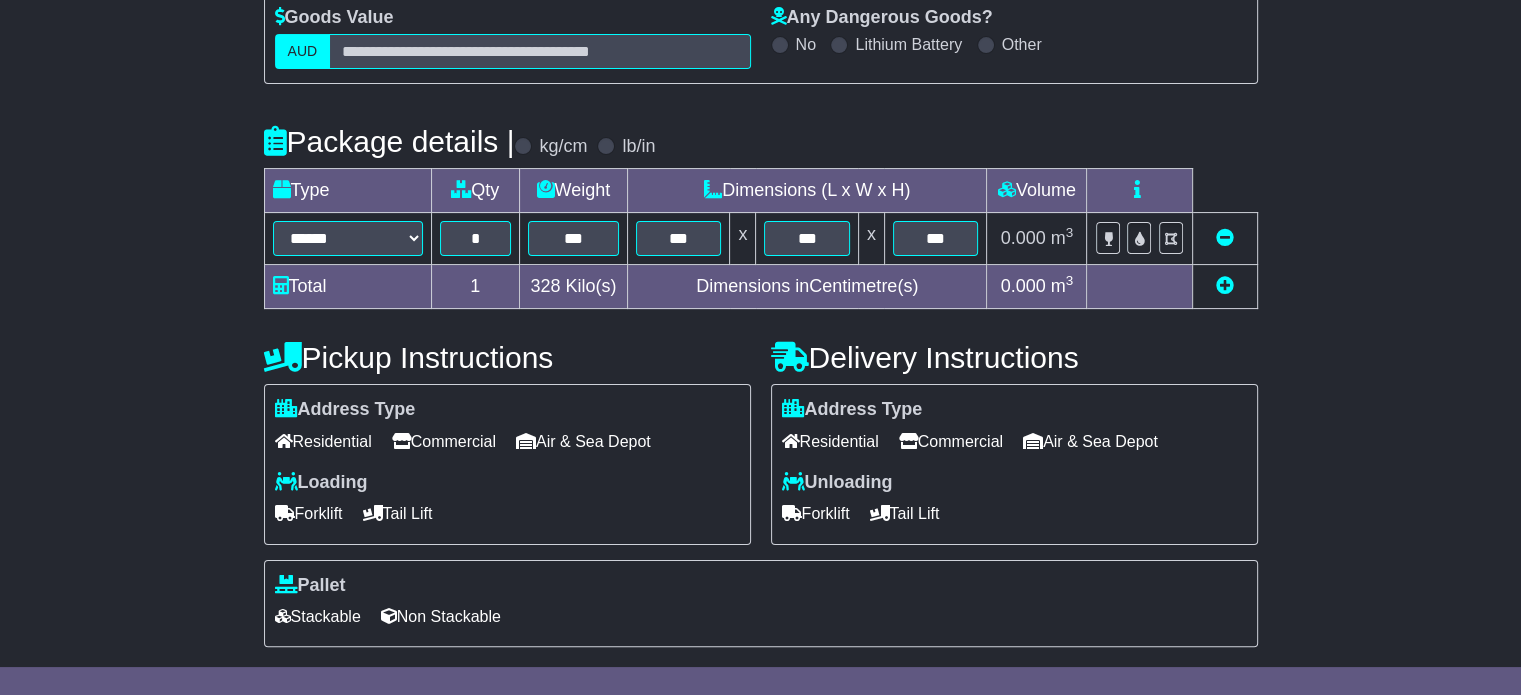 type 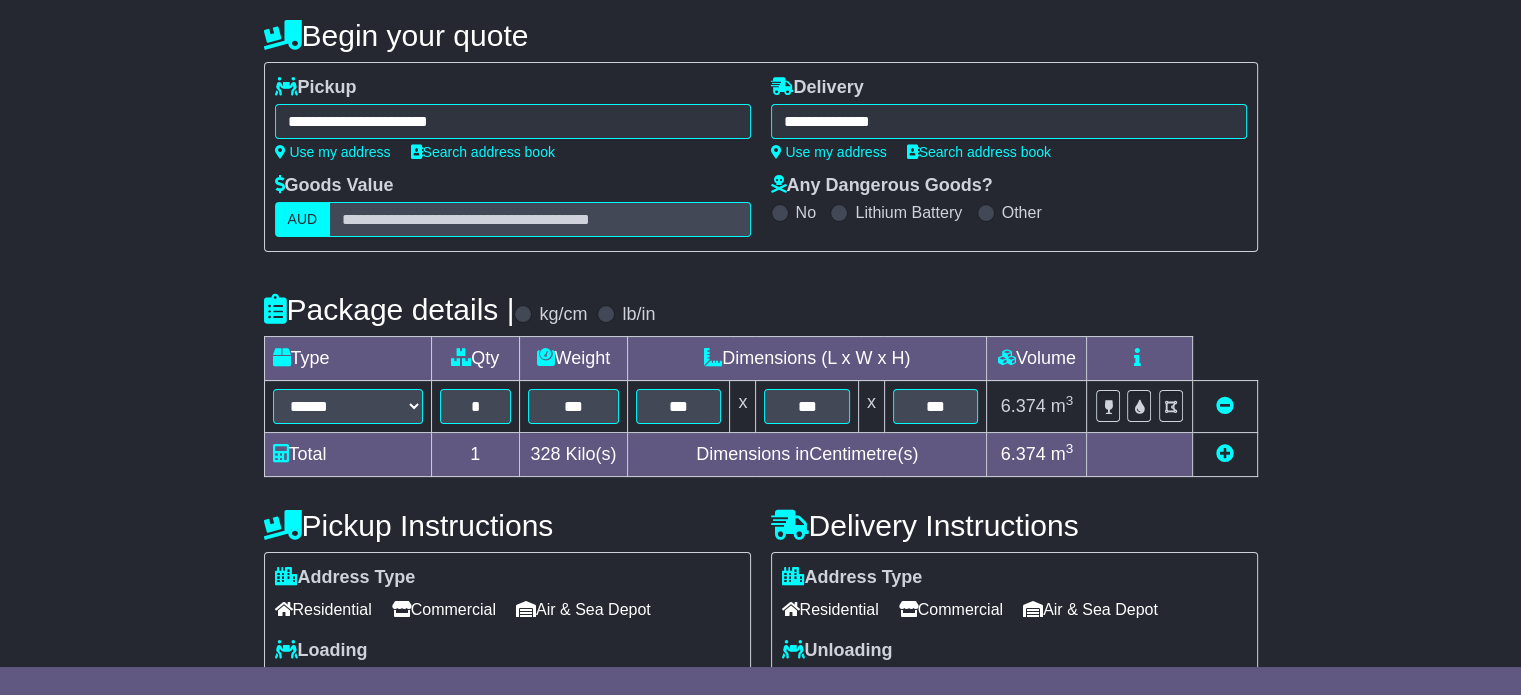 scroll, scrollTop: 35, scrollLeft: 0, axis: vertical 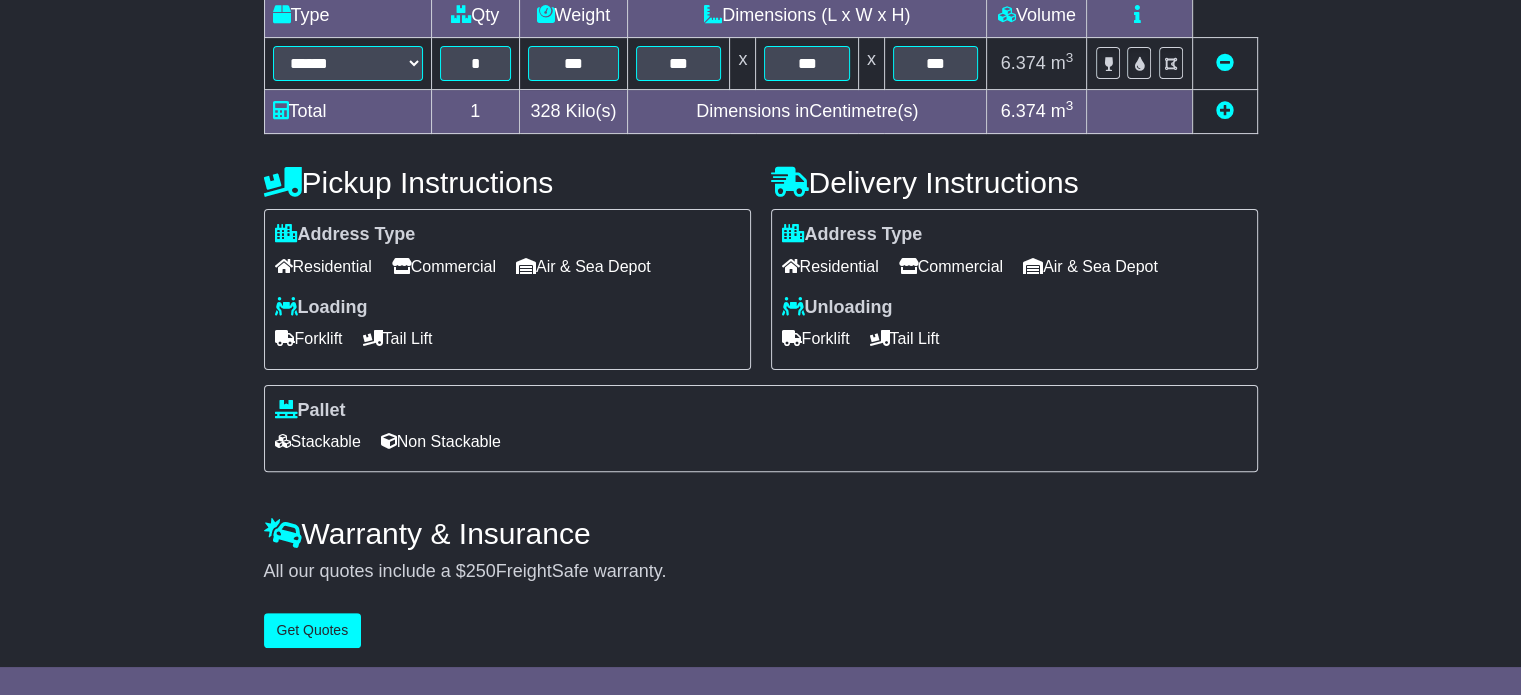 click on "Commercial" at bounding box center [444, 266] 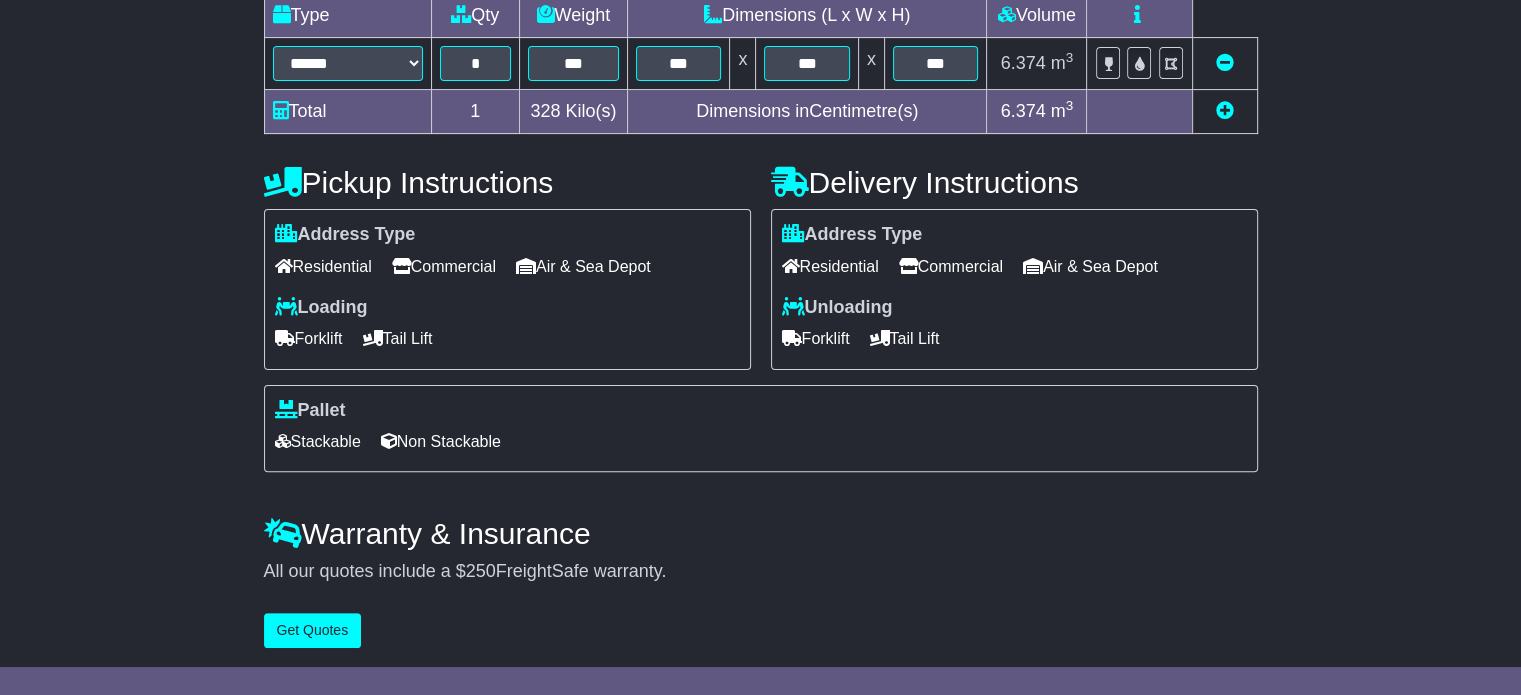 click on "Forklift" at bounding box center [309, 338] 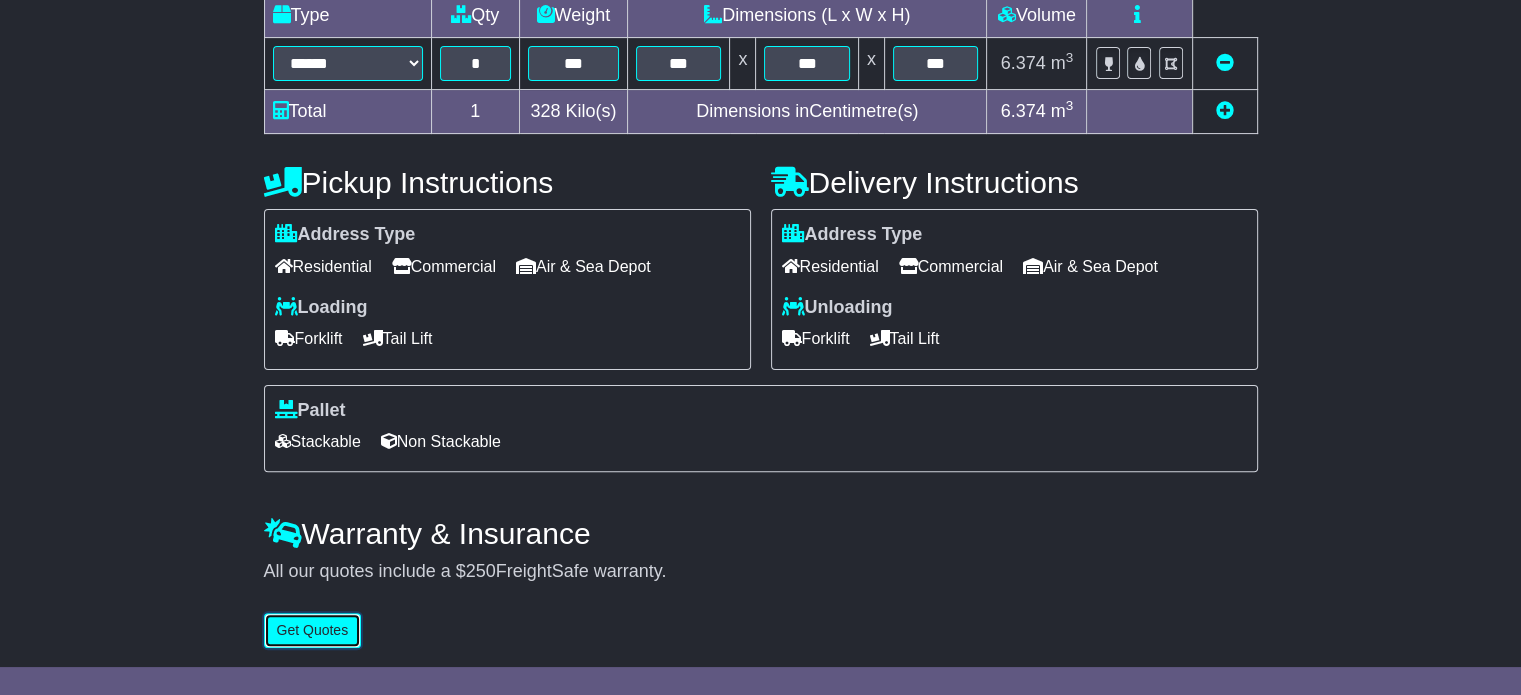 click on "Get Quotes" at bounding box center (313, 630) 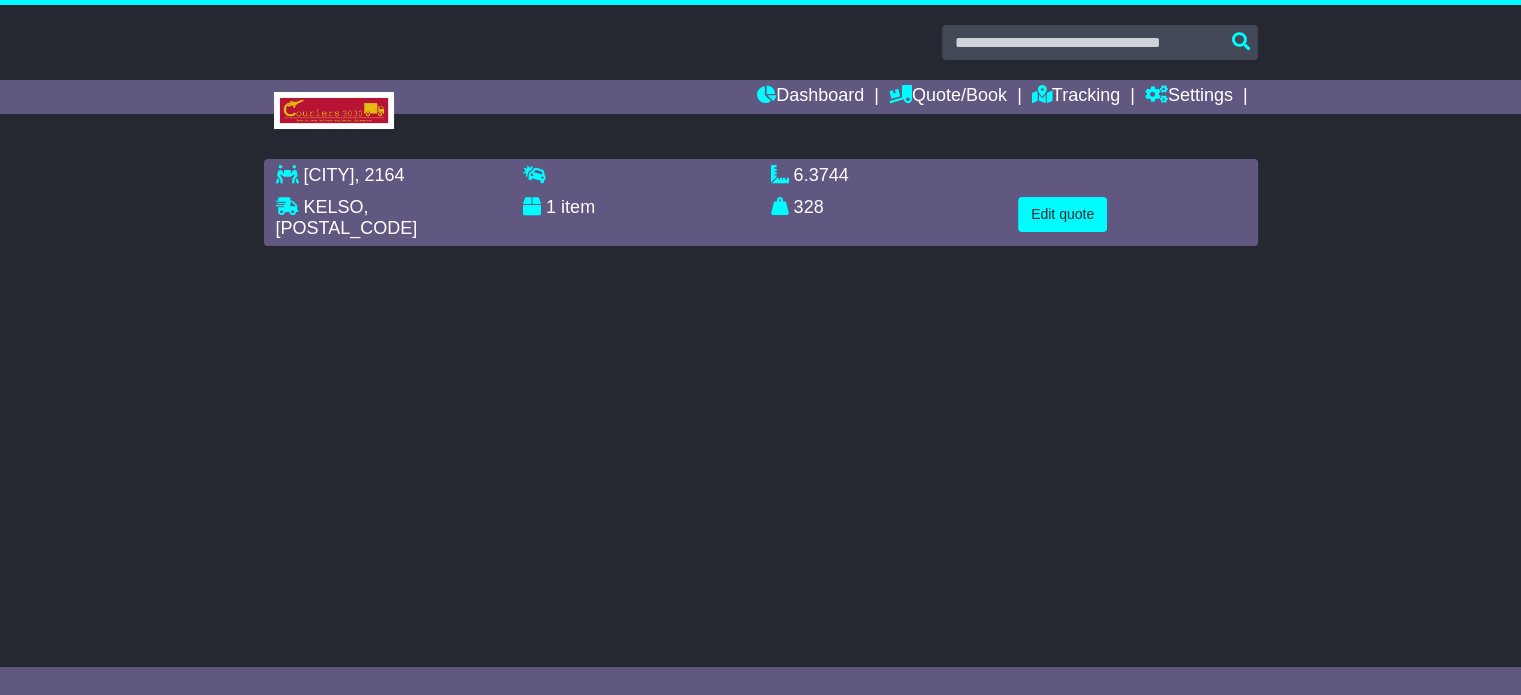 scroll, scrollTop: 0, scrollLeft: 0, axis: both 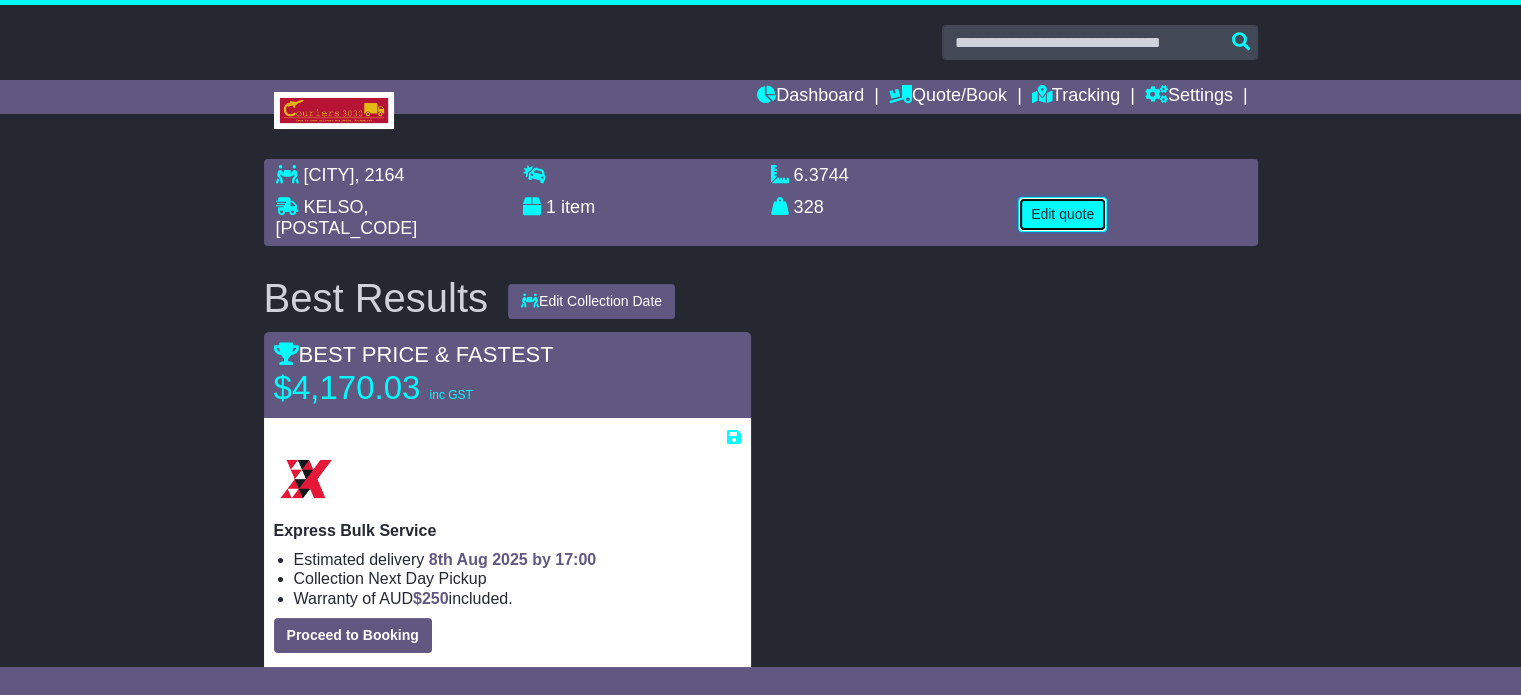 click on "Edit quote" at bounding box center (1062, 214) 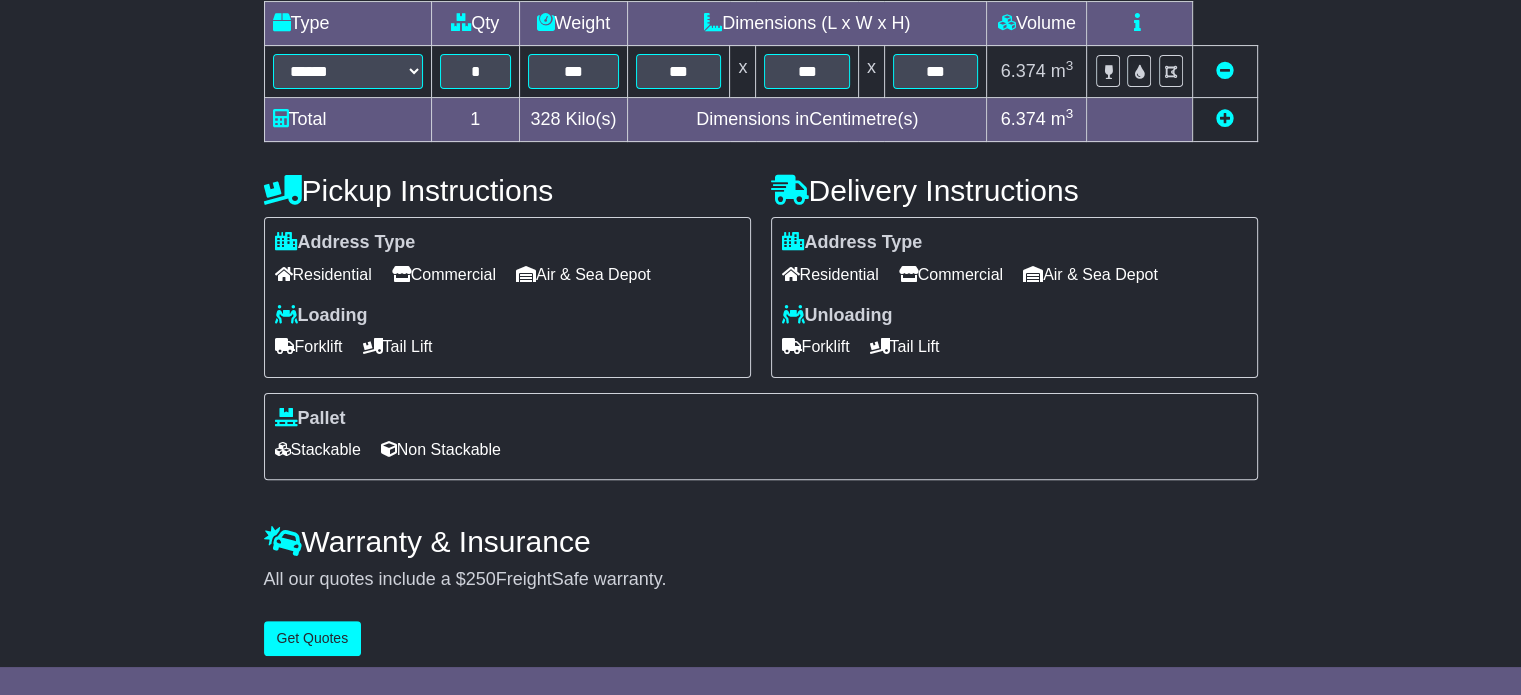 scroll, scrollTop: 540, scrollLeft: 0, axis: vertical 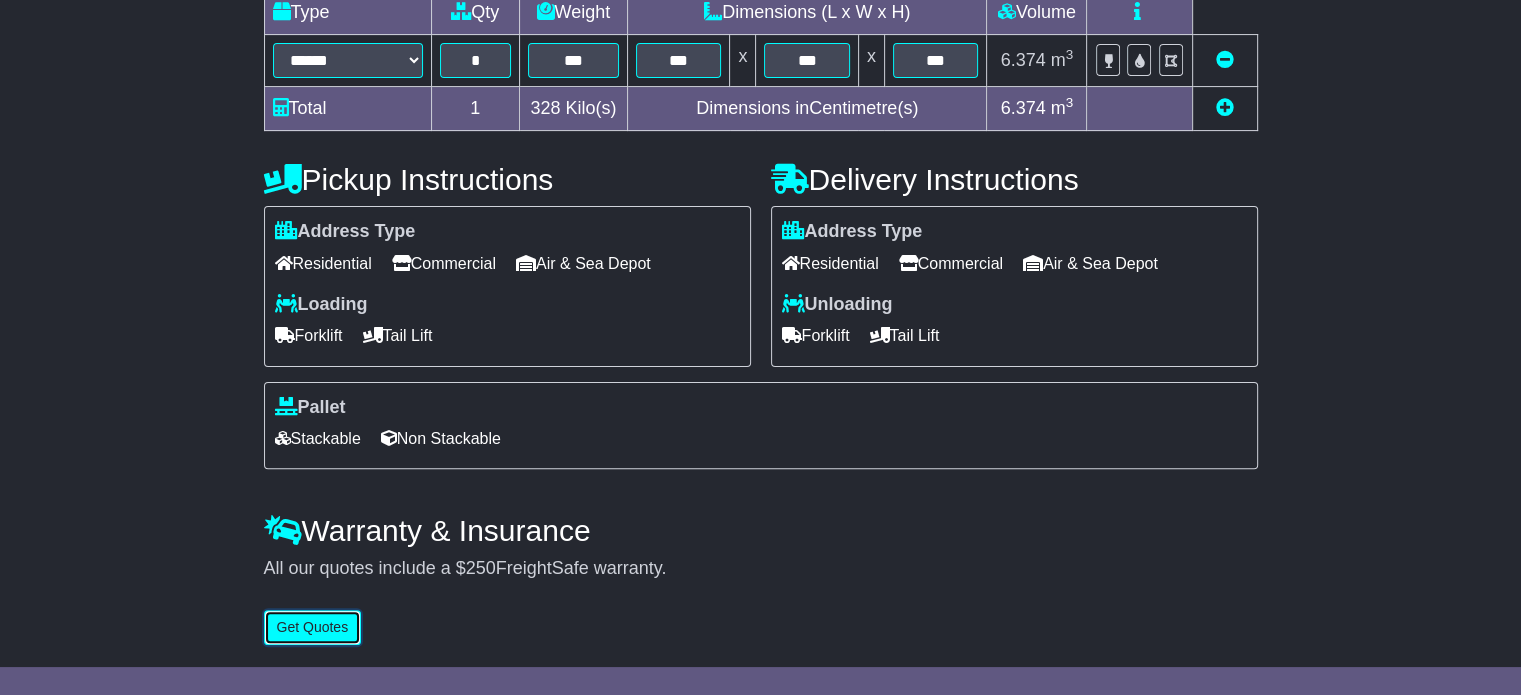 click on "Get Quotes" at bounding box center [313, 627] 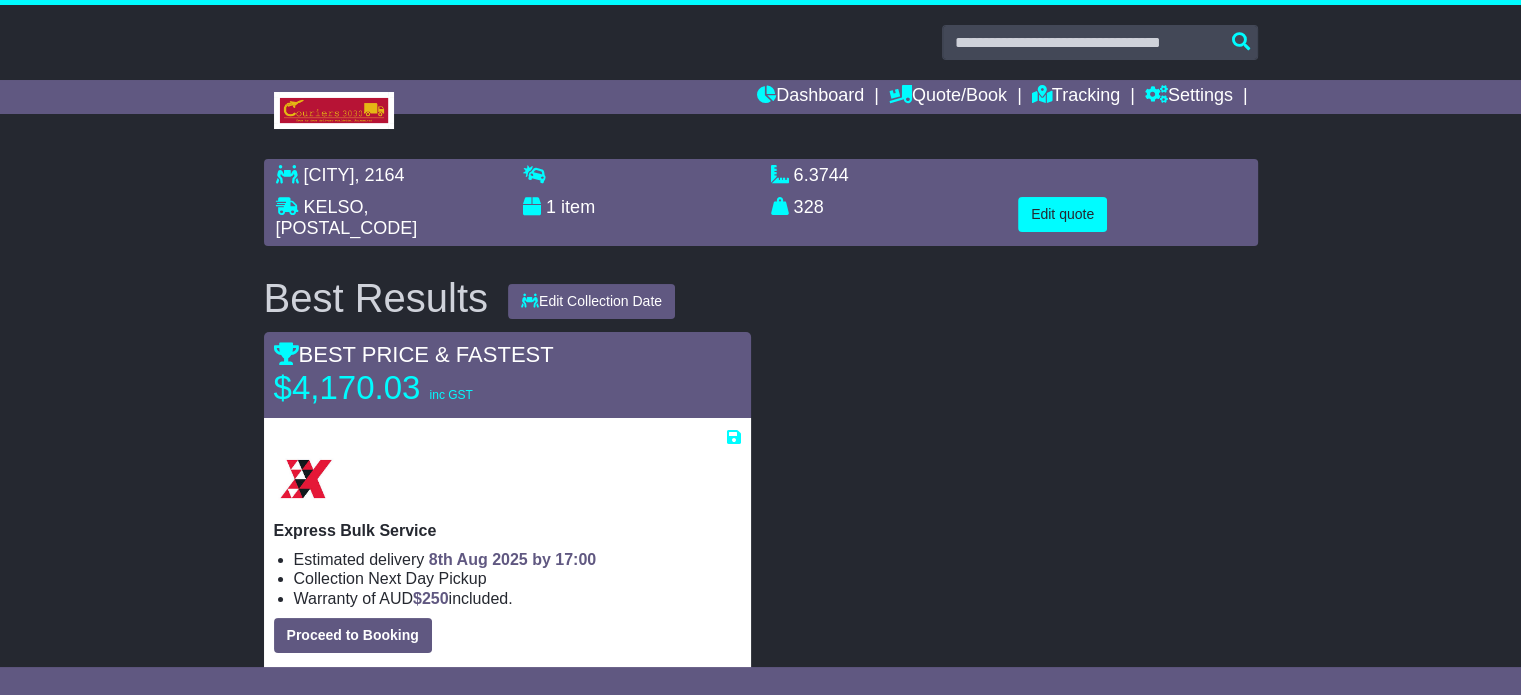scroll, scrollTop: 220, scrollLeft: 0, axis: vertical 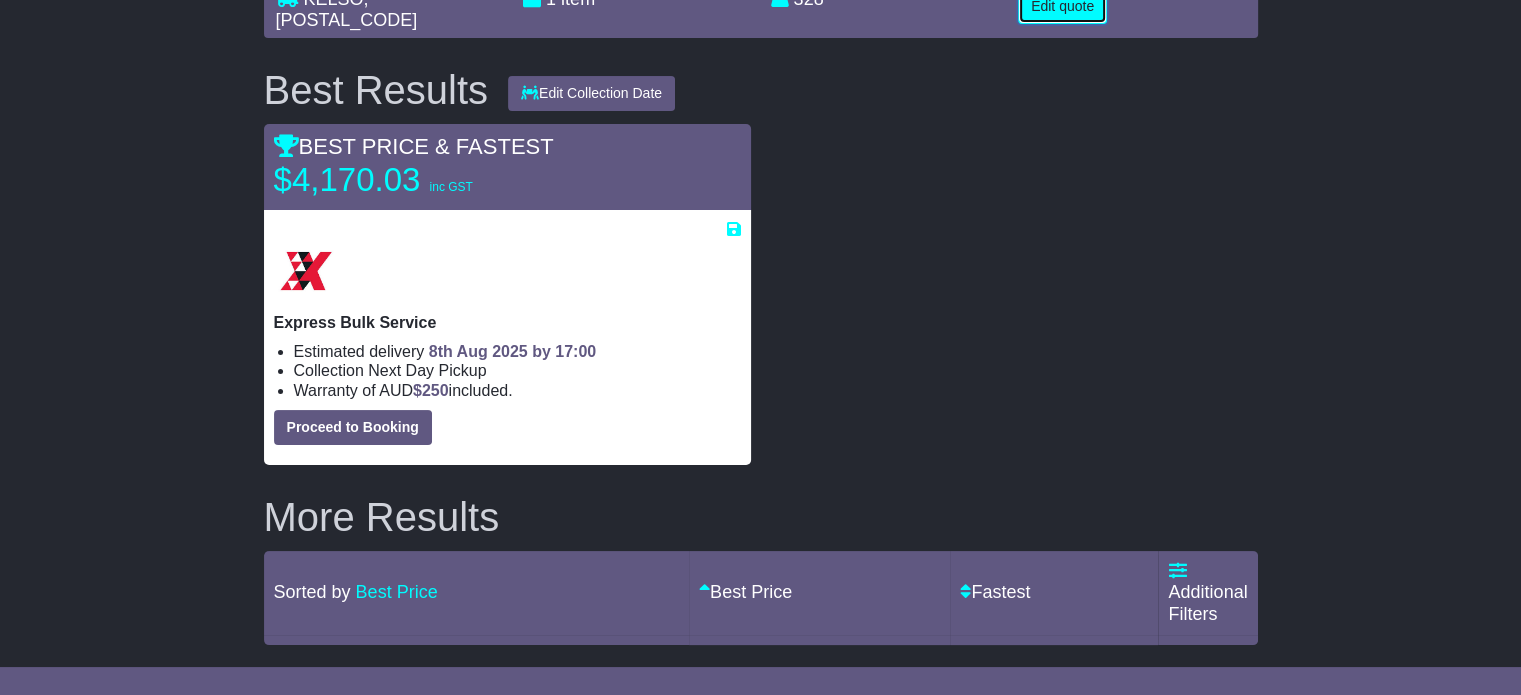 click on "Edit quote" at bounding box center [1062, 6] 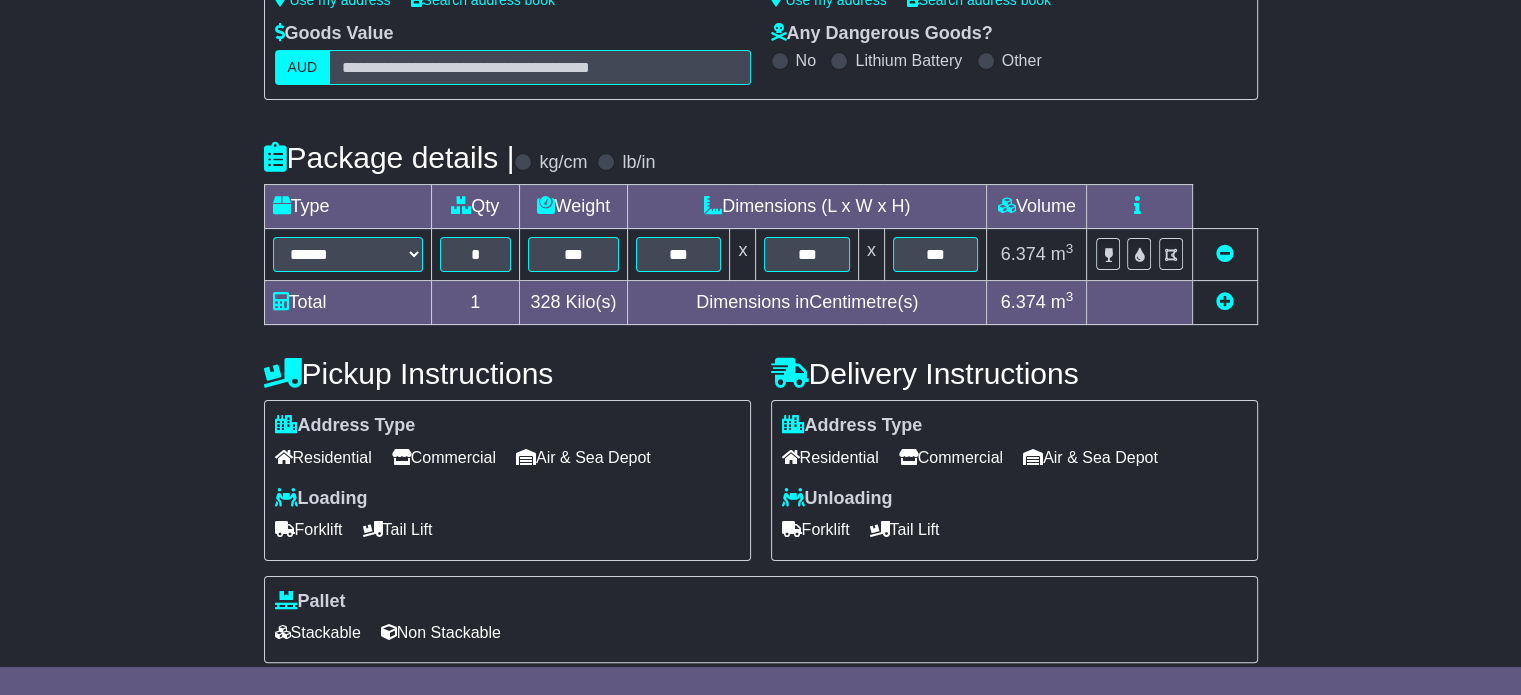 scroll, scrollTop: 340, scrollLeft: 0, axis: vertical 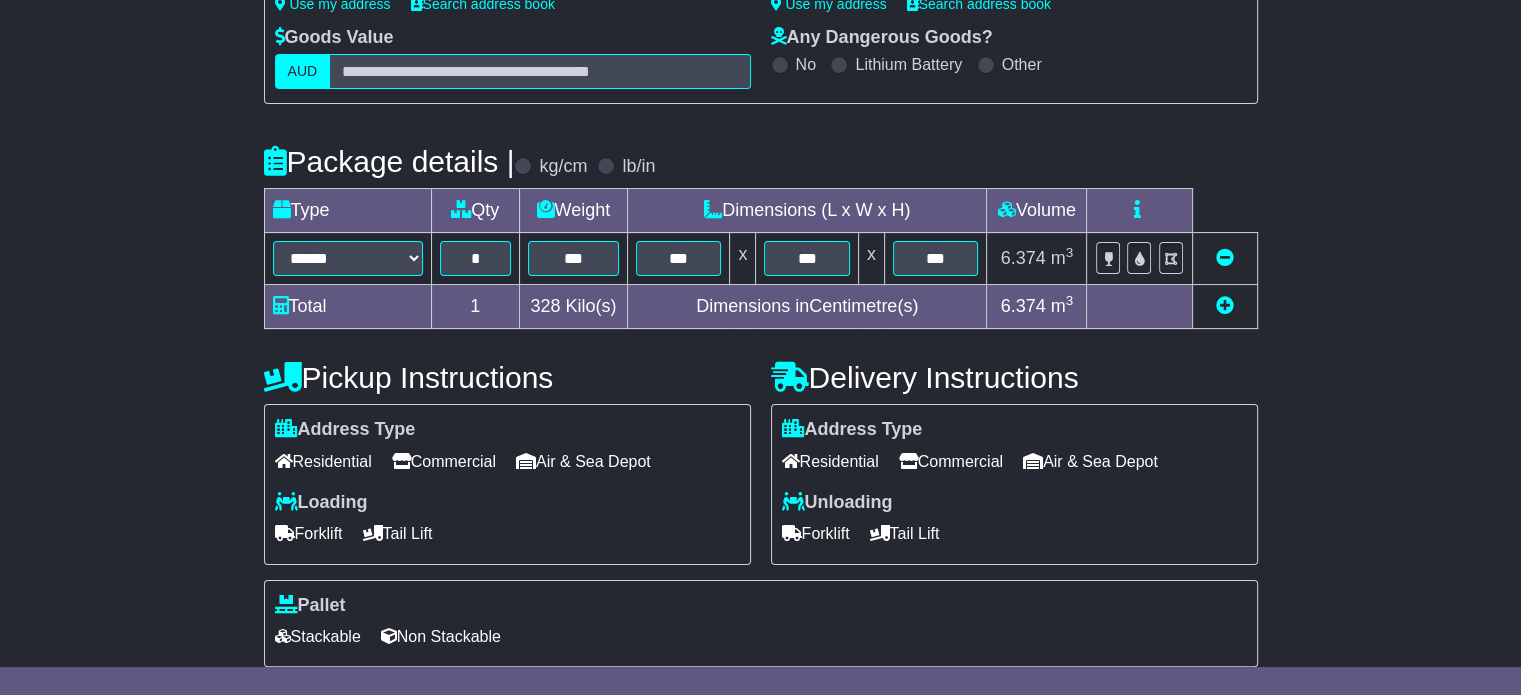 click on "Commercial" at bounding box center (951, 461) 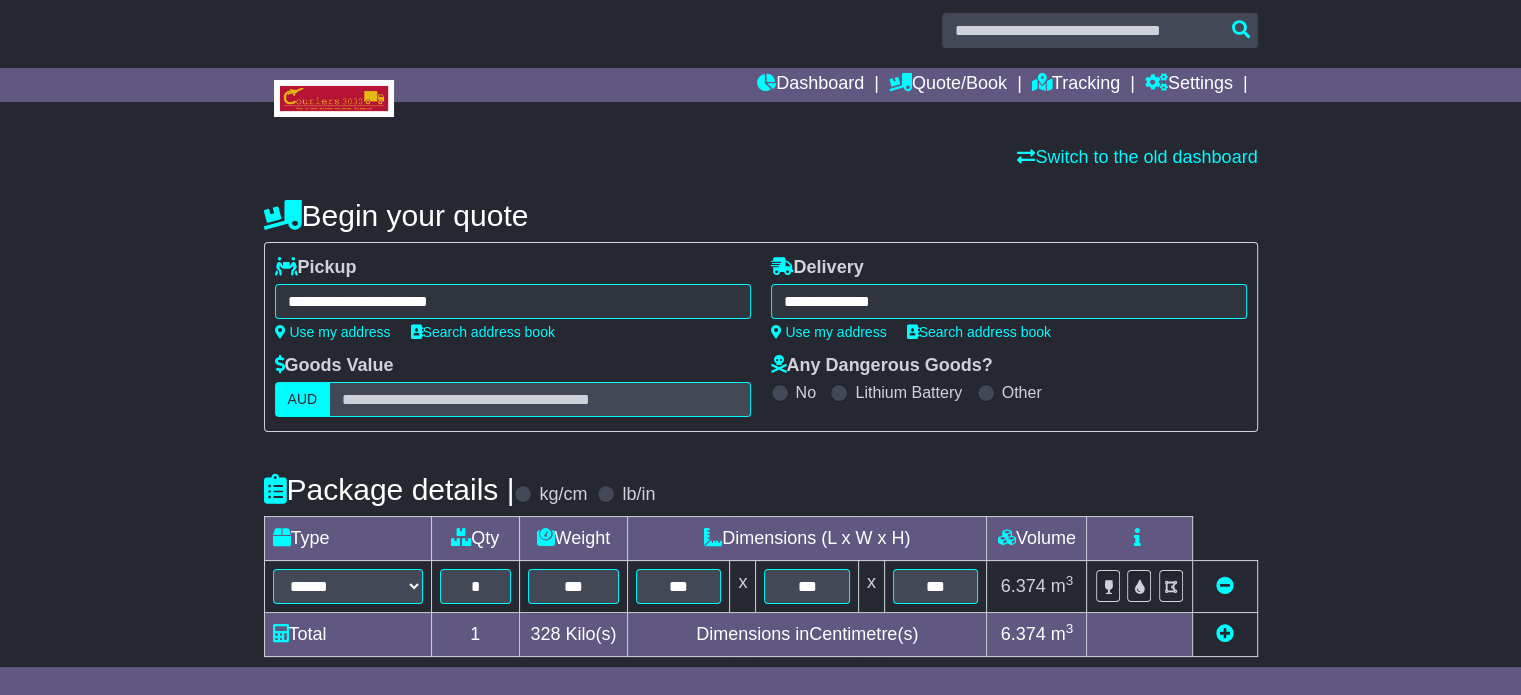 scroll, scrollTop: 0, scrollLeft: 0, axis: both 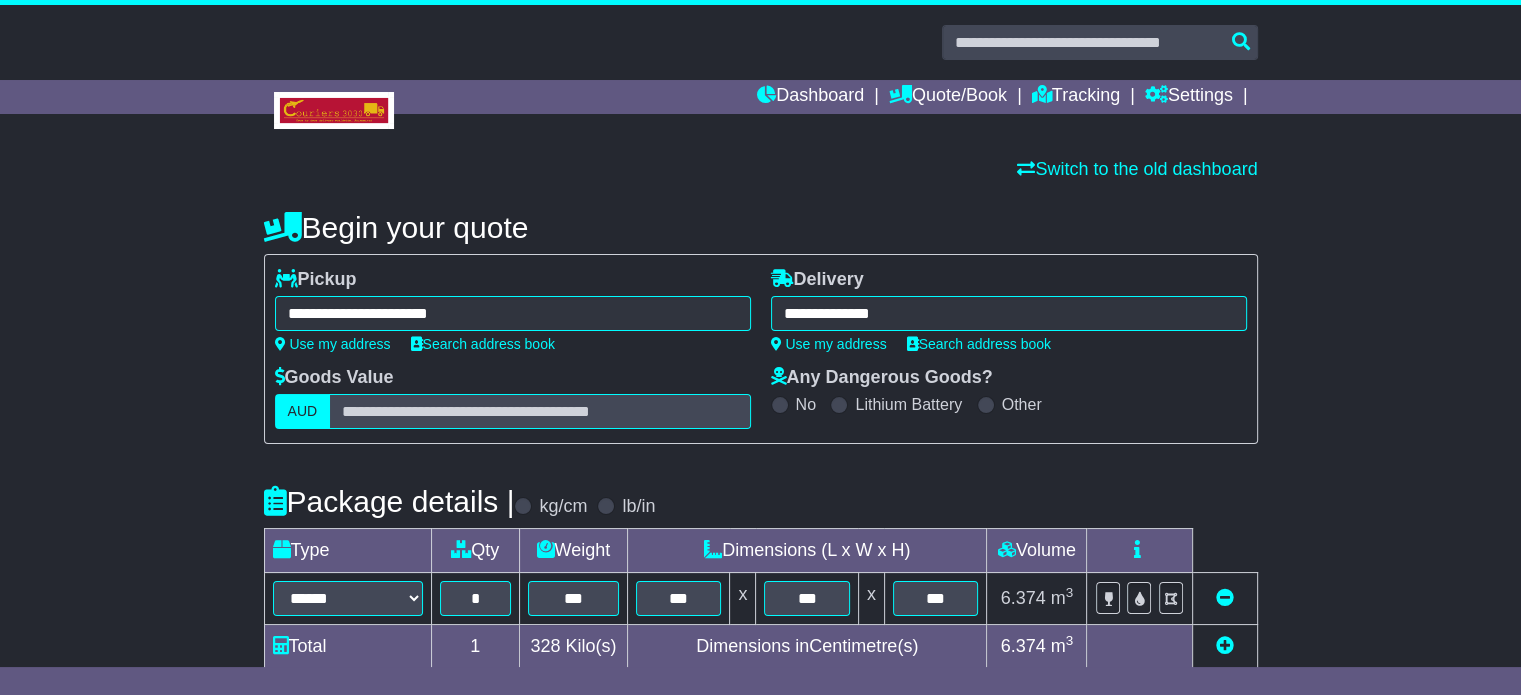 click on "**********" at bounding box center (1009, 313) 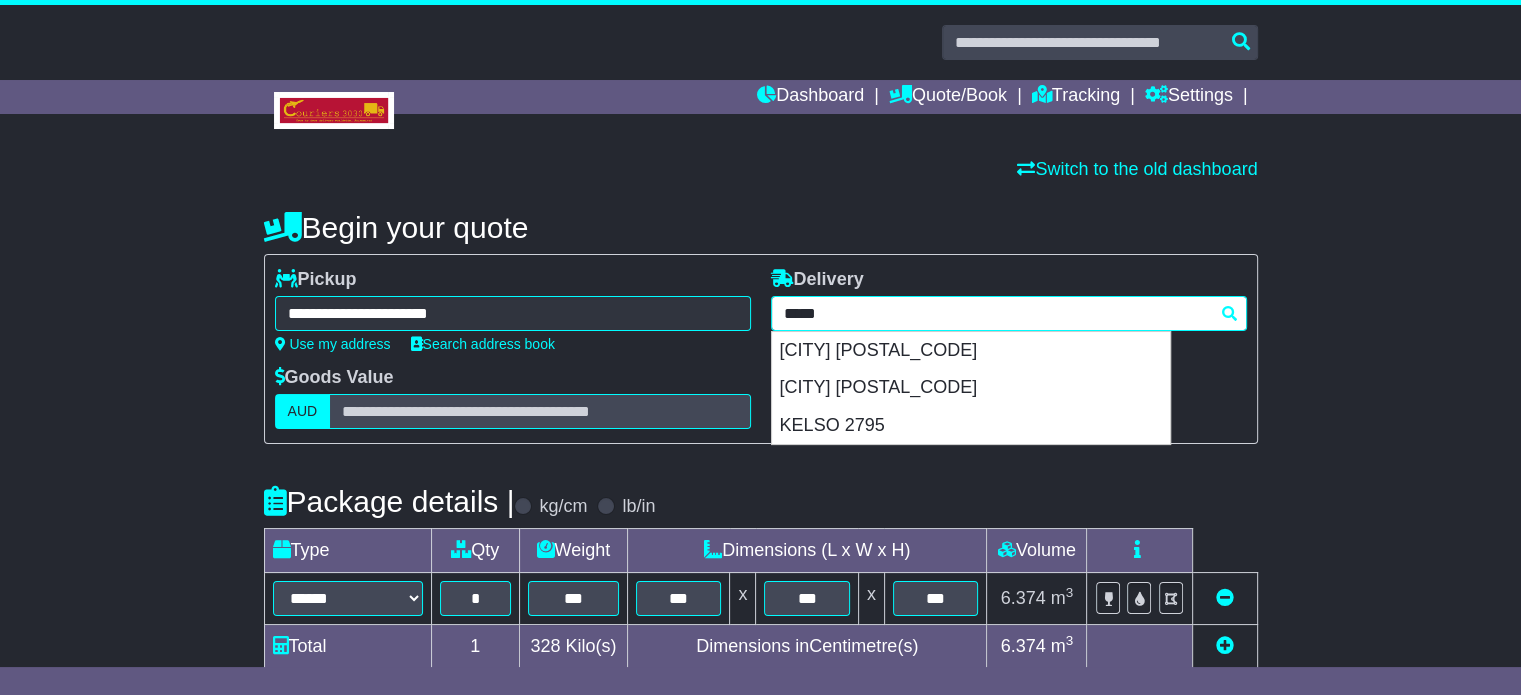 click on "*****" at bounding box center [1009, 313] 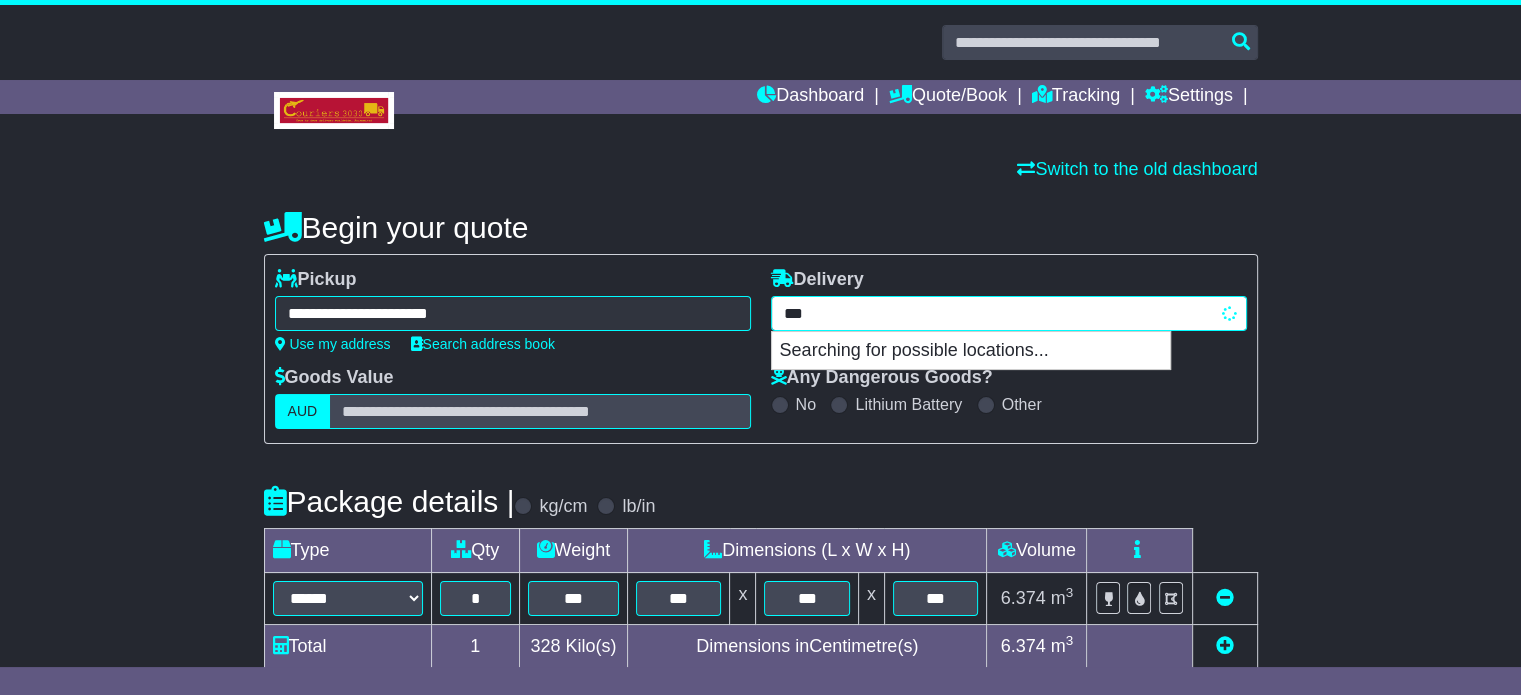 type on "****" 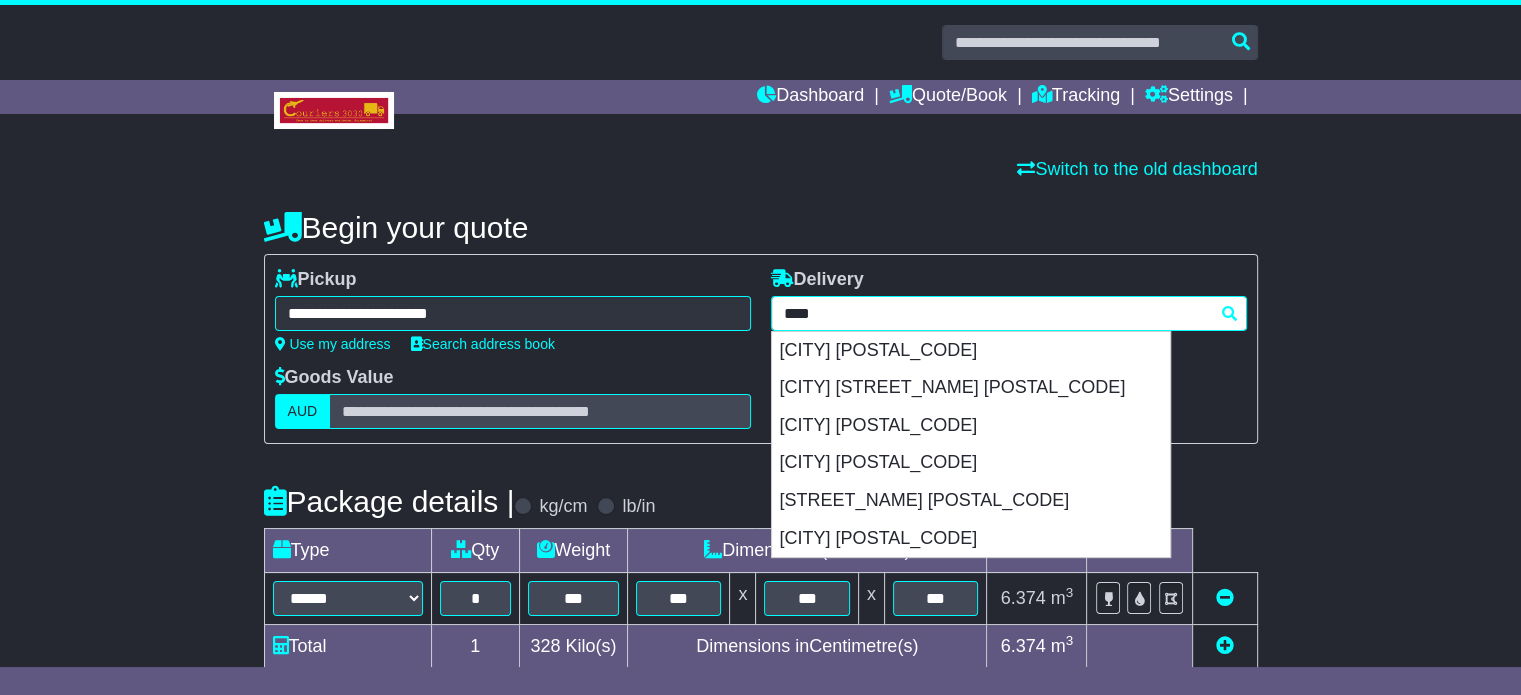 click on "BRISBANE 4000" at bounding box center (971, 351) 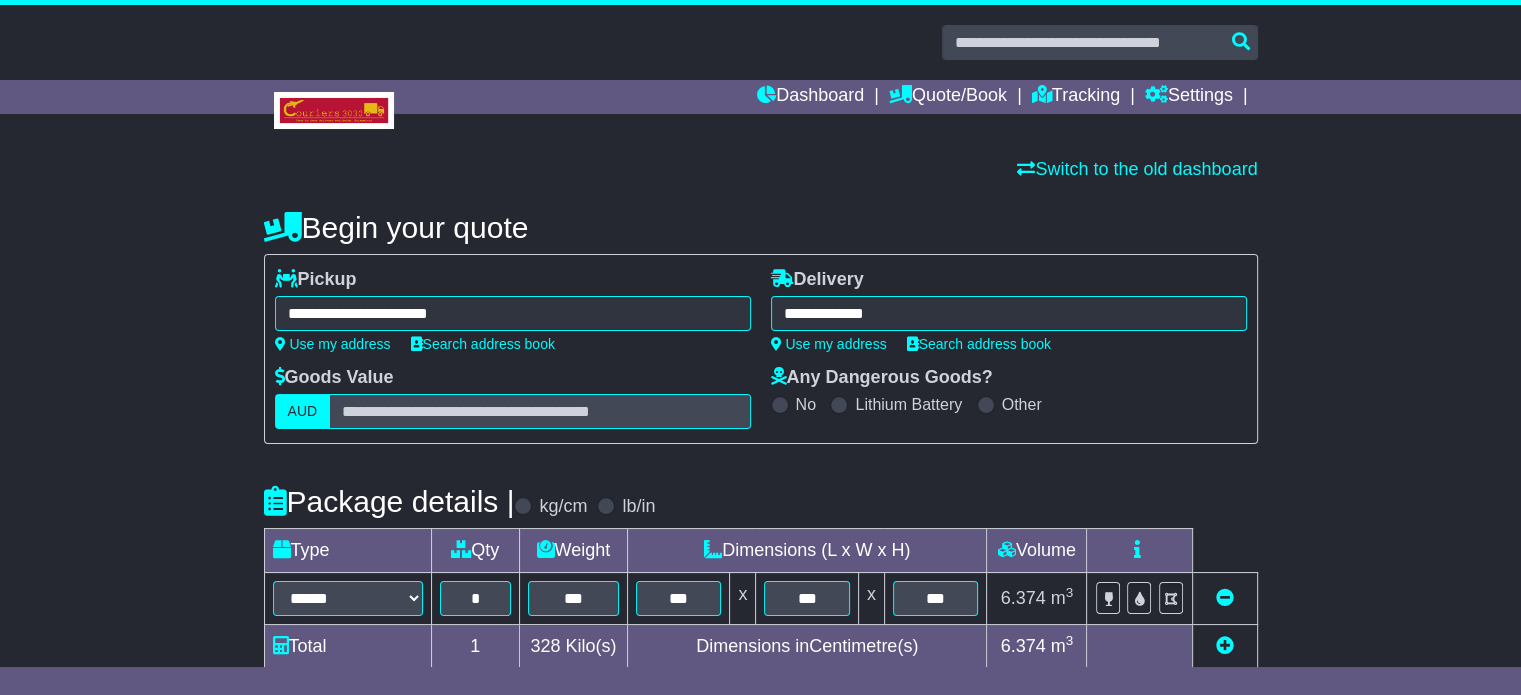 type on "**********" 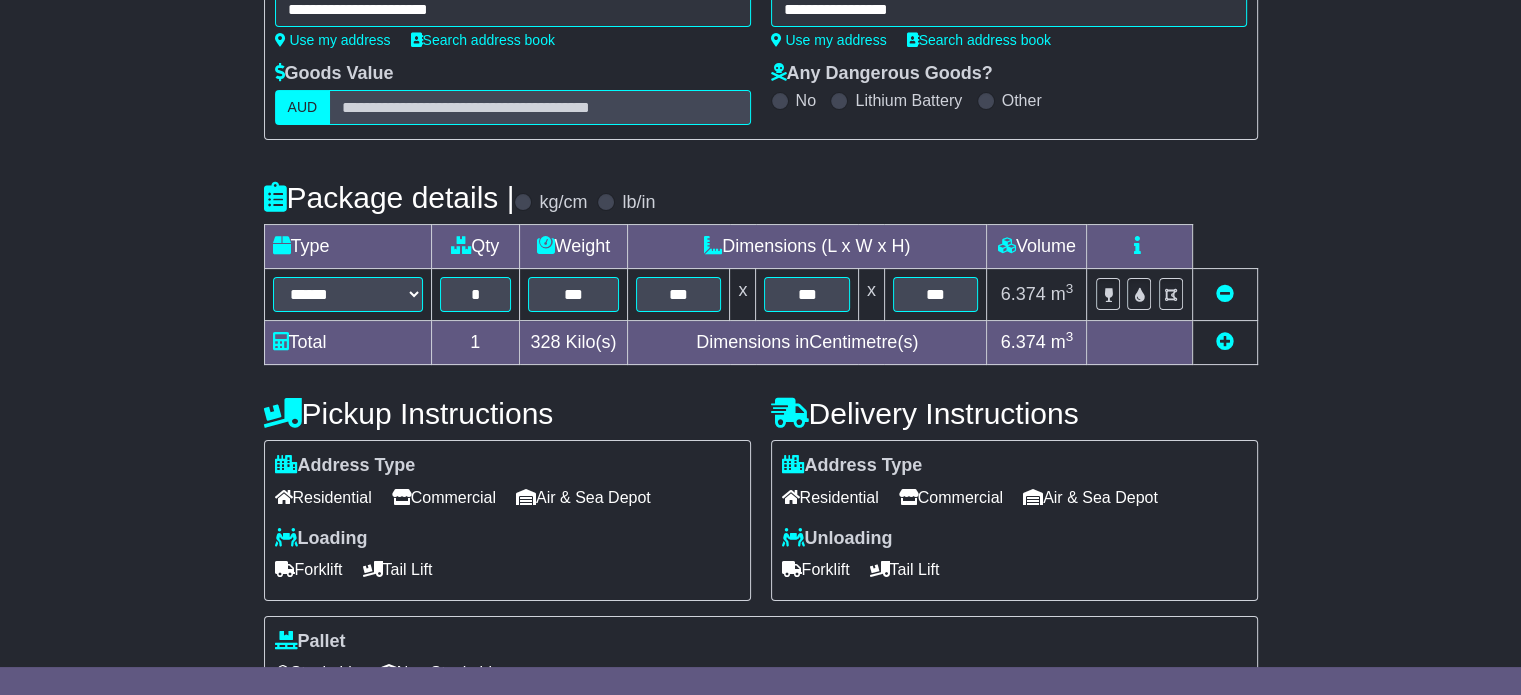 scroll, scrollTop: 540, scrollLeft: 0, axis: vertical 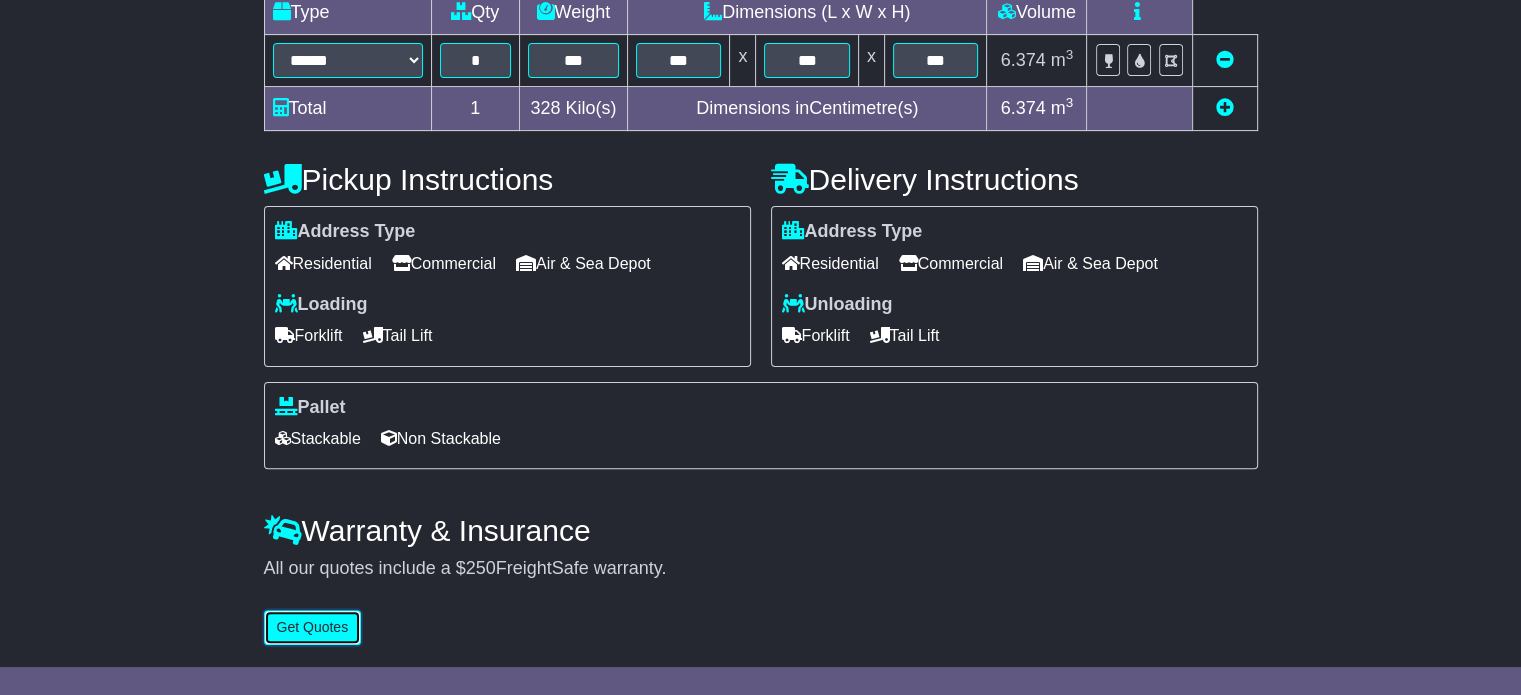 click on "Get Quotes" at bounding box center [313, 627] 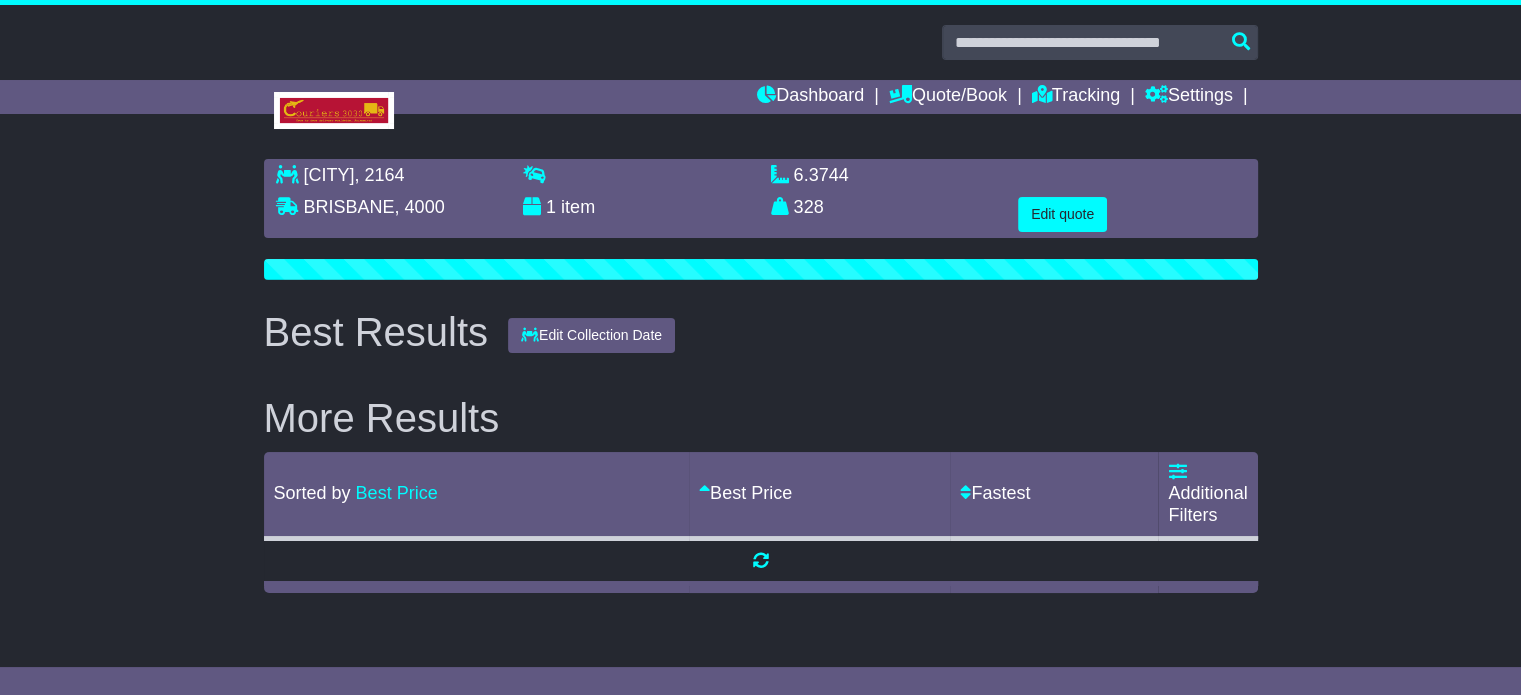 scroll, scrollTop: 0, scrollLeft: 0, axis: both 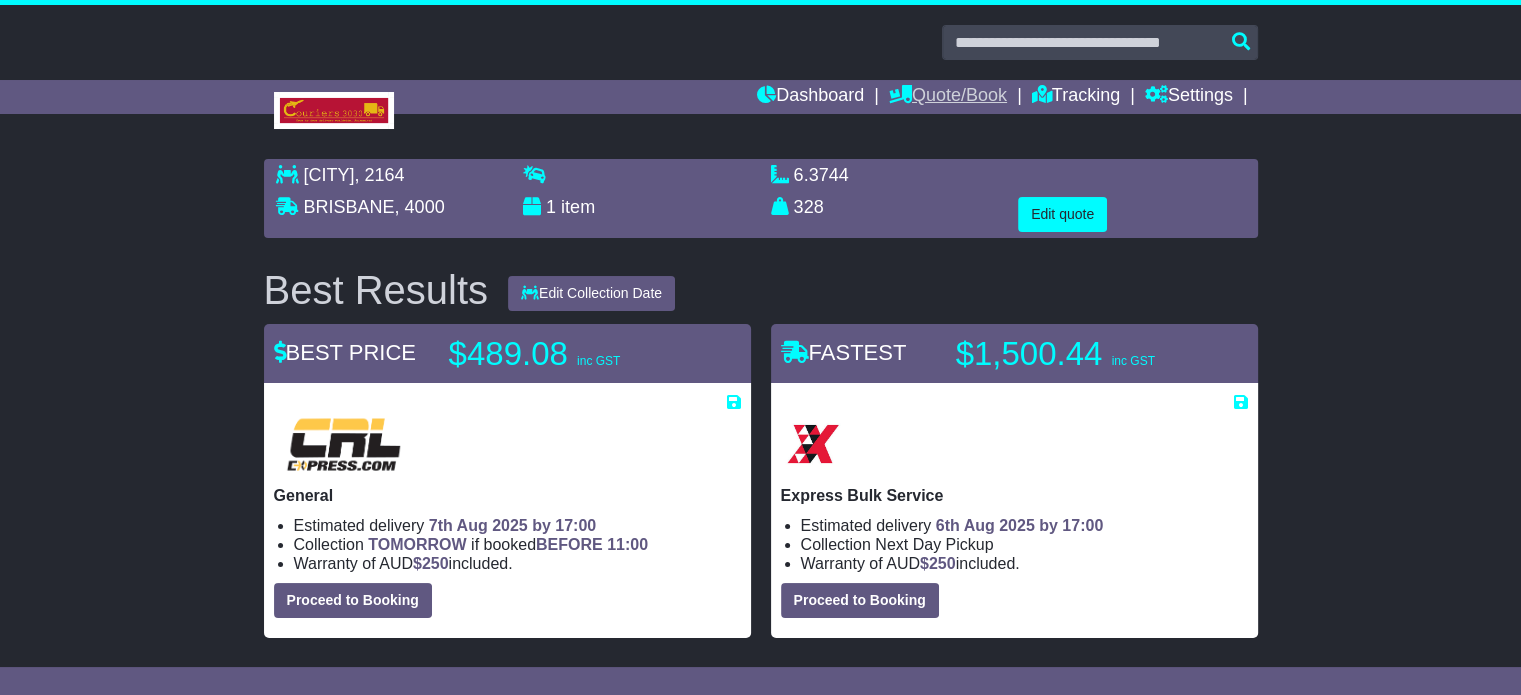 click on "Quote/Book" at bounding box center [948, 97] 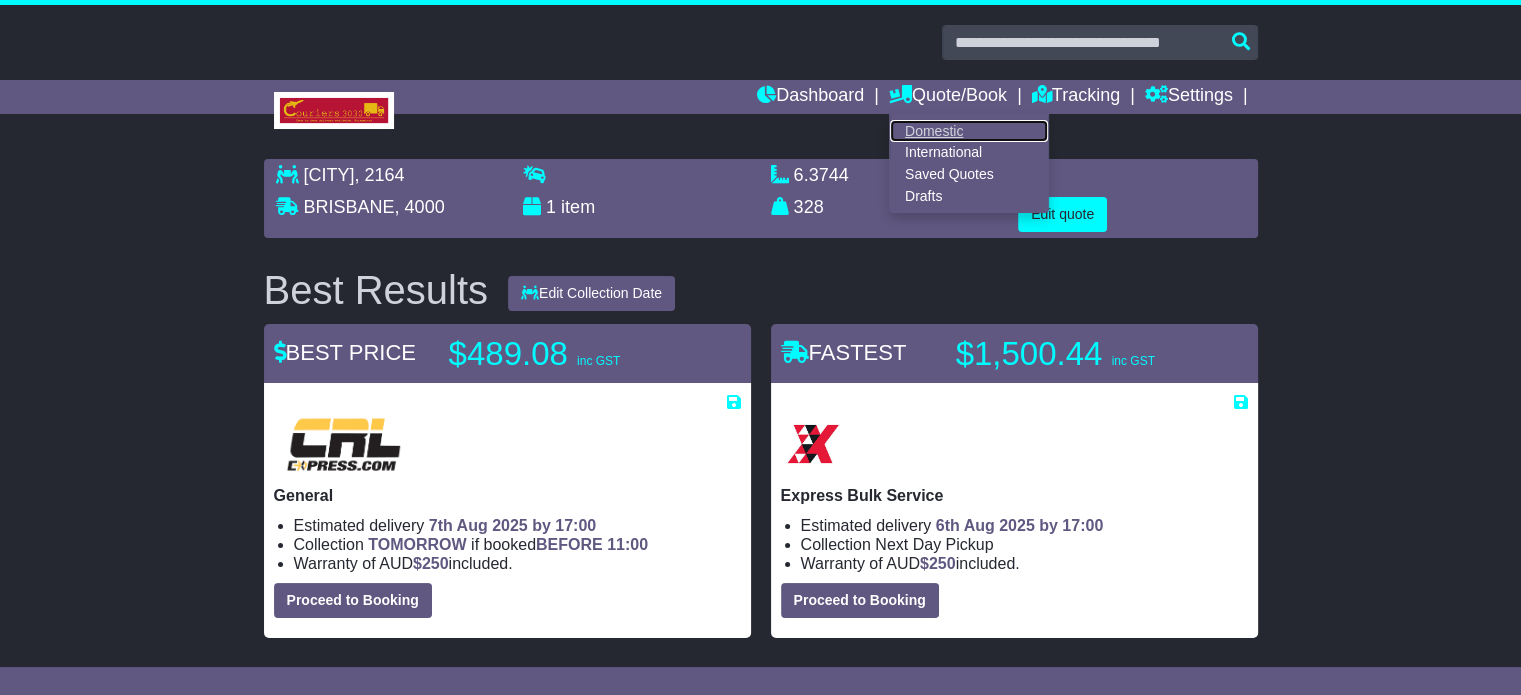 click on "Domestic" at bounding box center [969, 131] 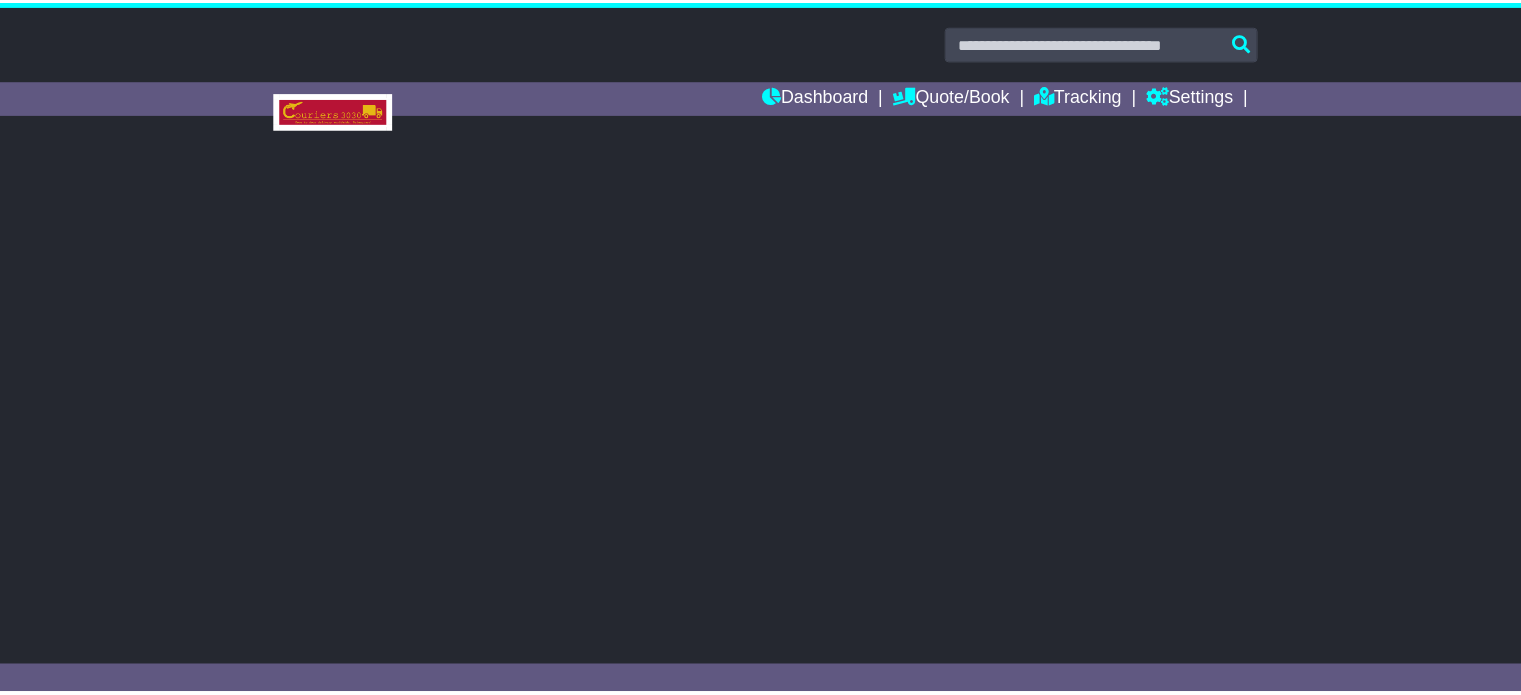scroll, scrollTop: 0, scrollLeft: 0, axis: both 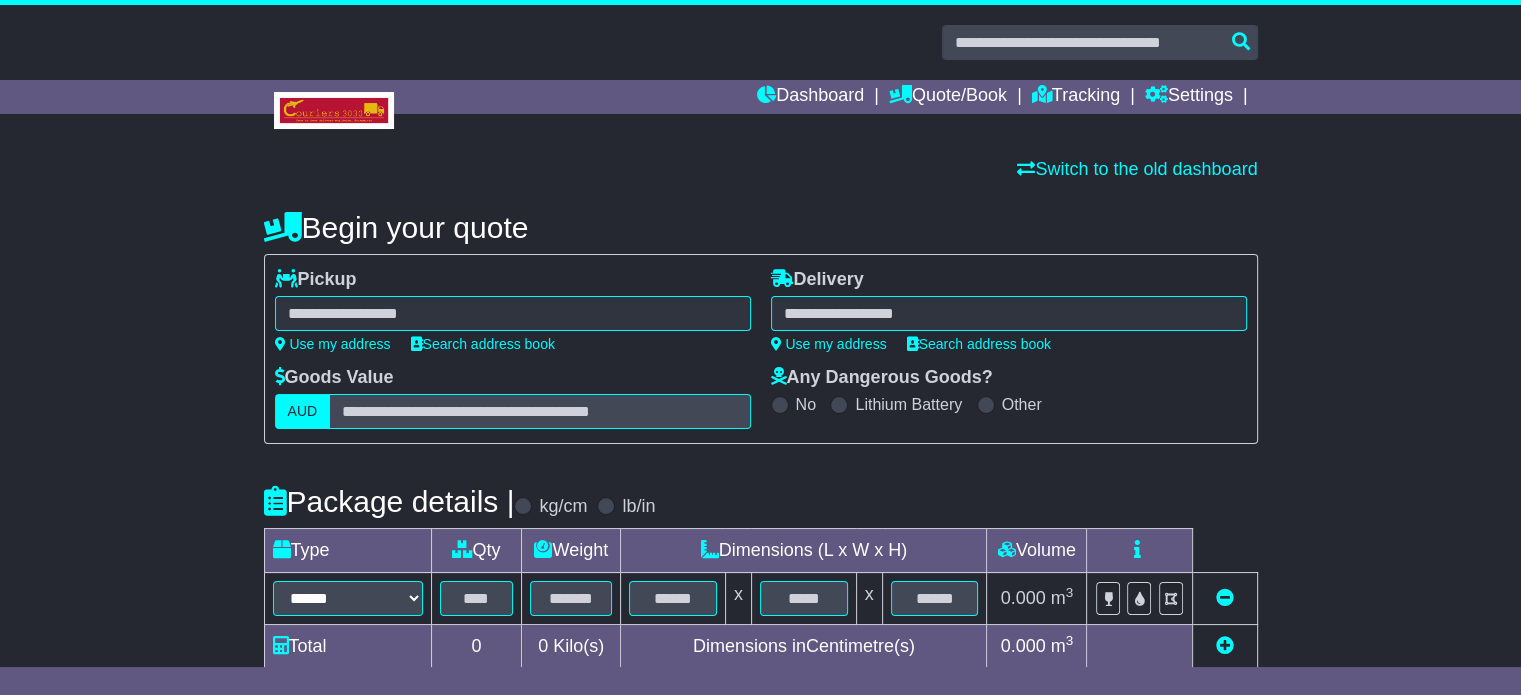 click at bounding box center [513, 313] 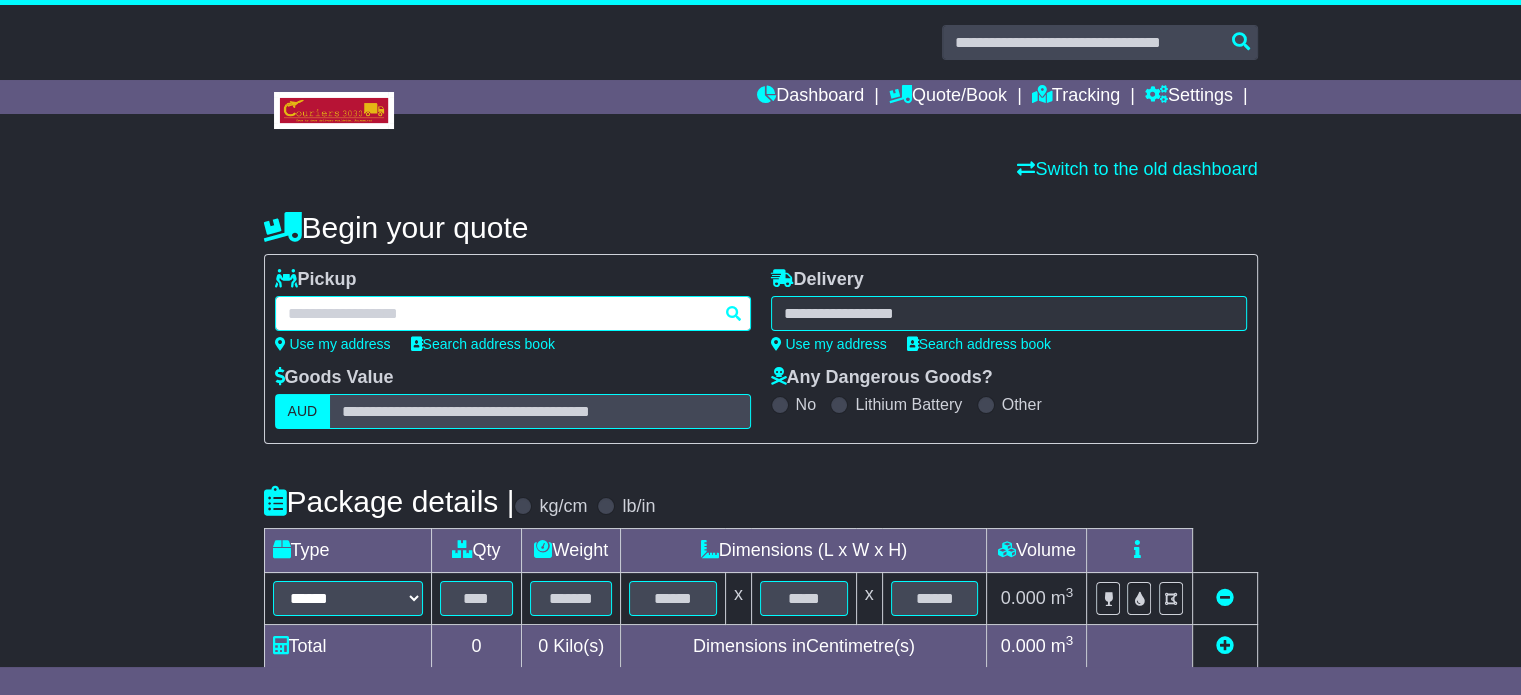 paste on "*****" 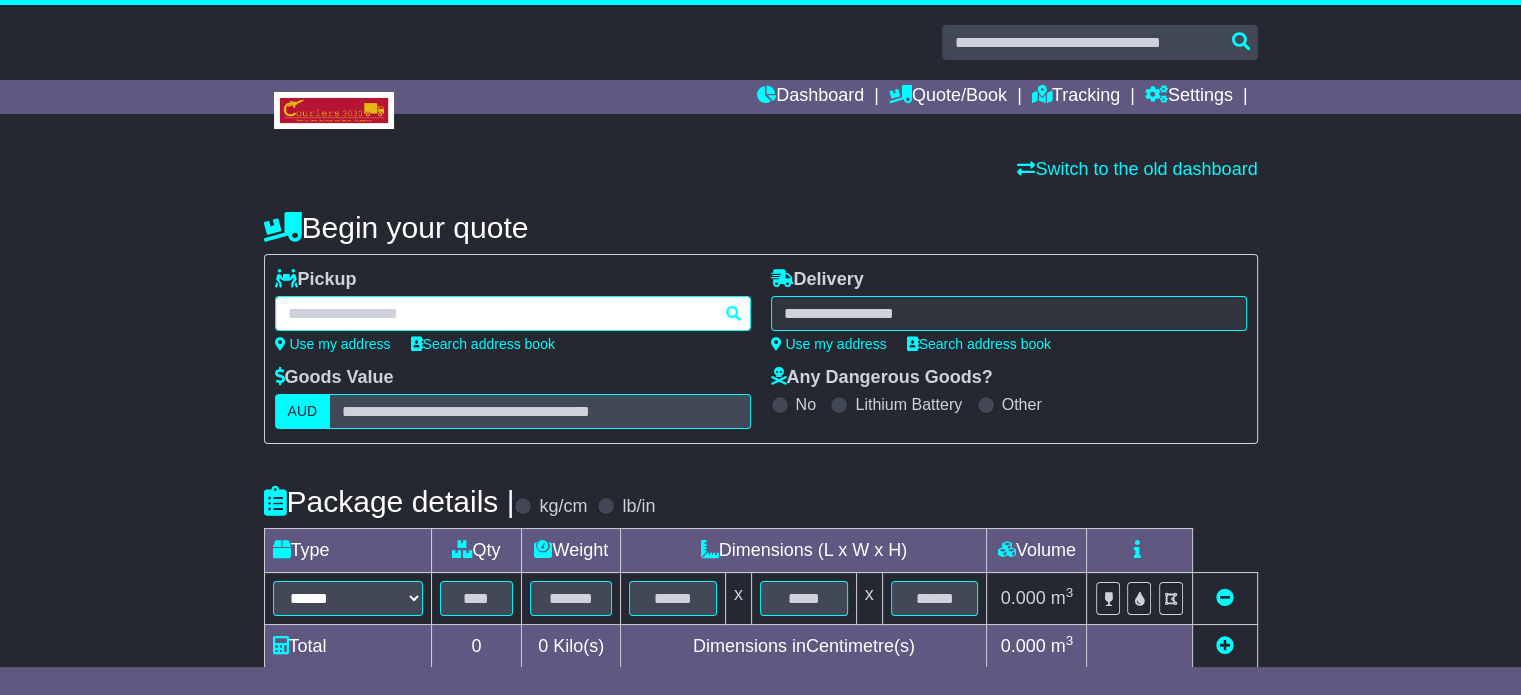 type on "*****" 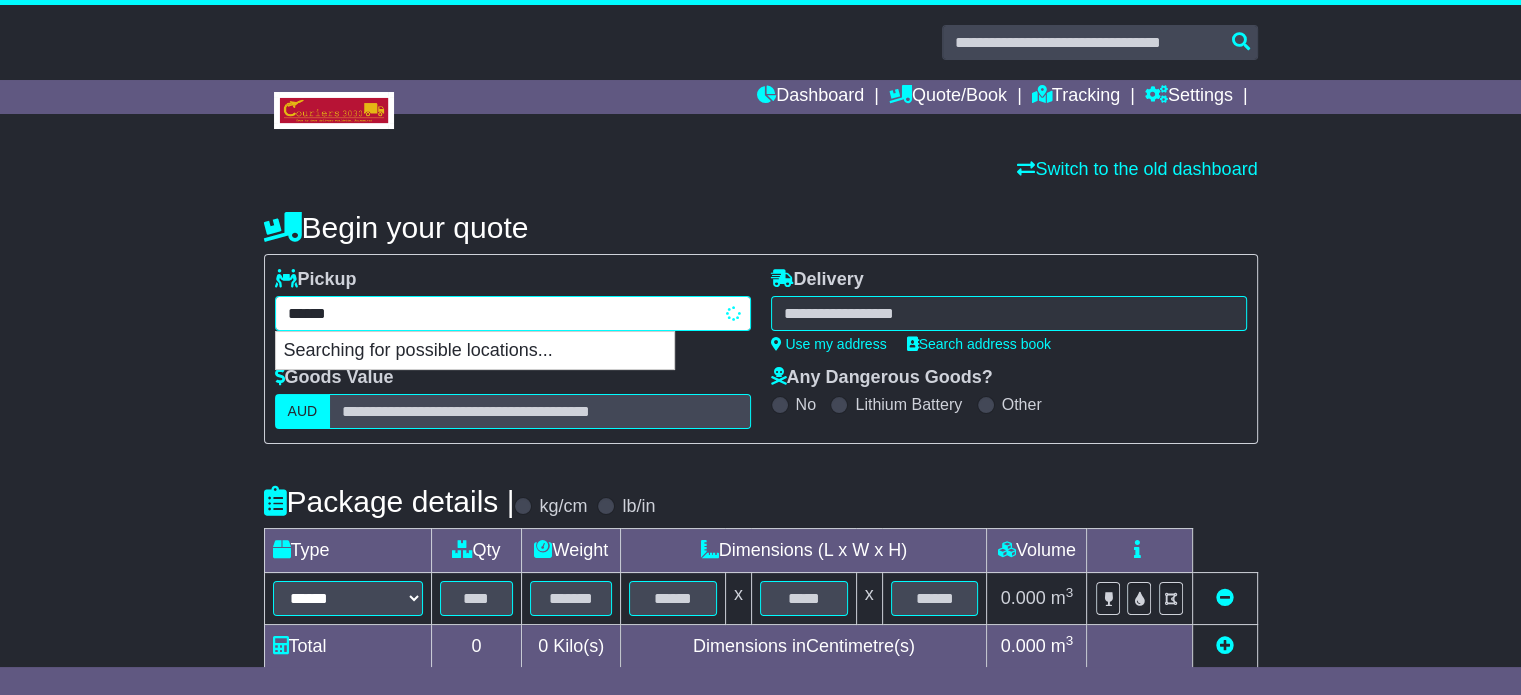 type on "**********" 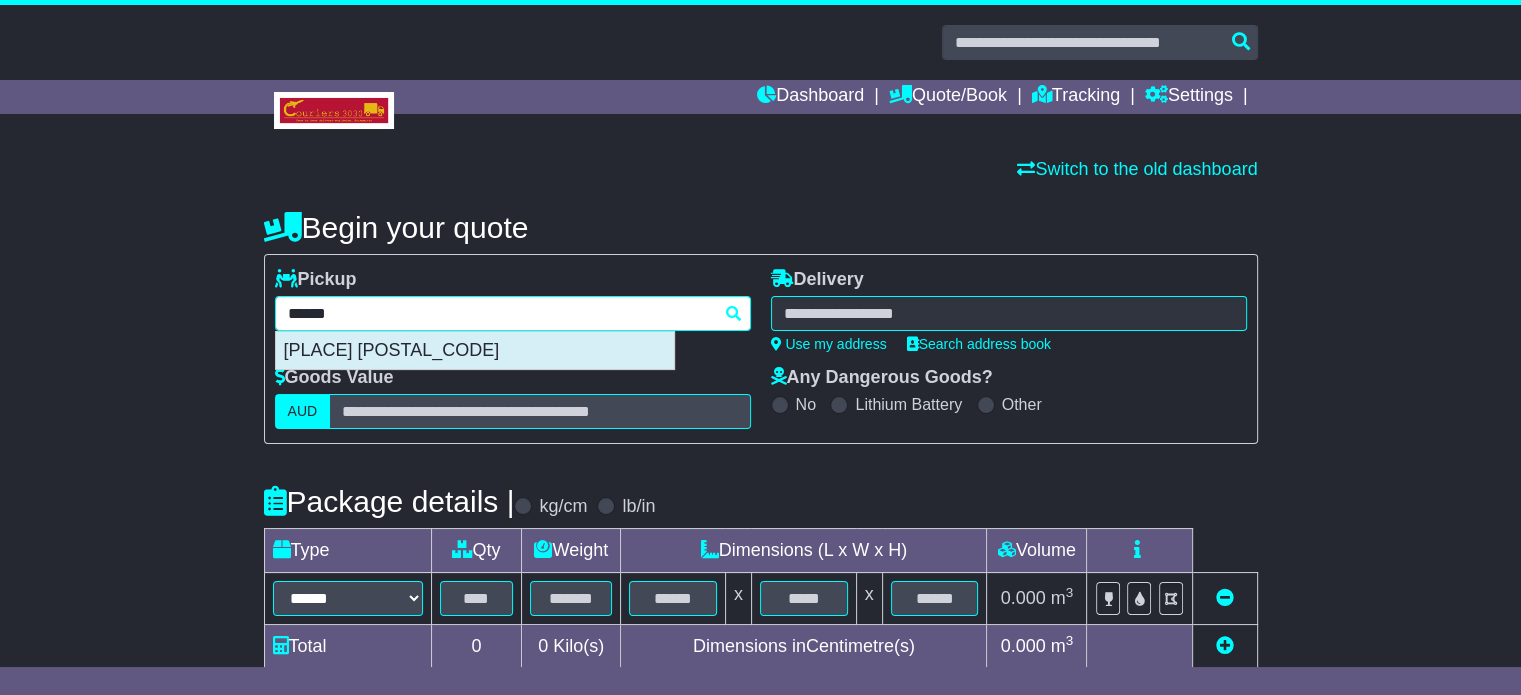 click on "MAIDA VALE 6057" at bounding box center [475, 351] 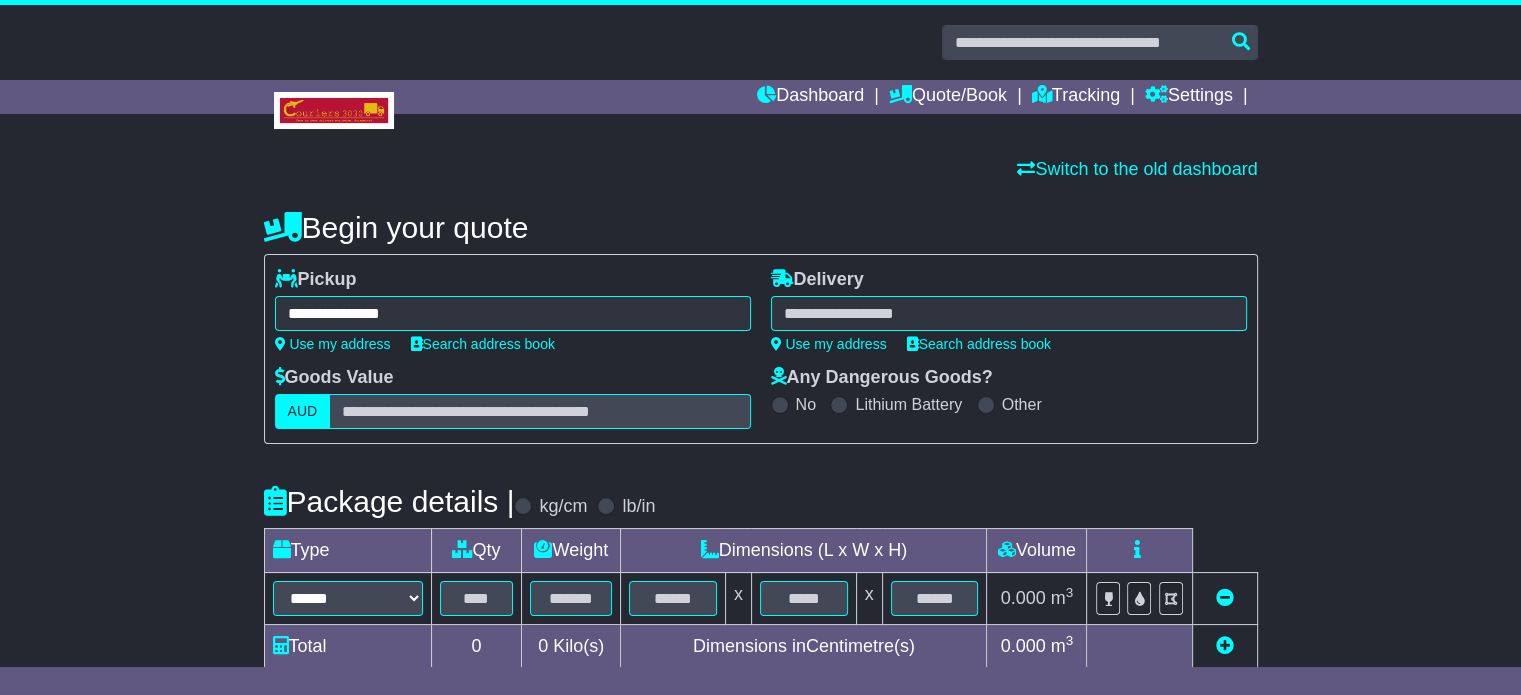 type on "**********" 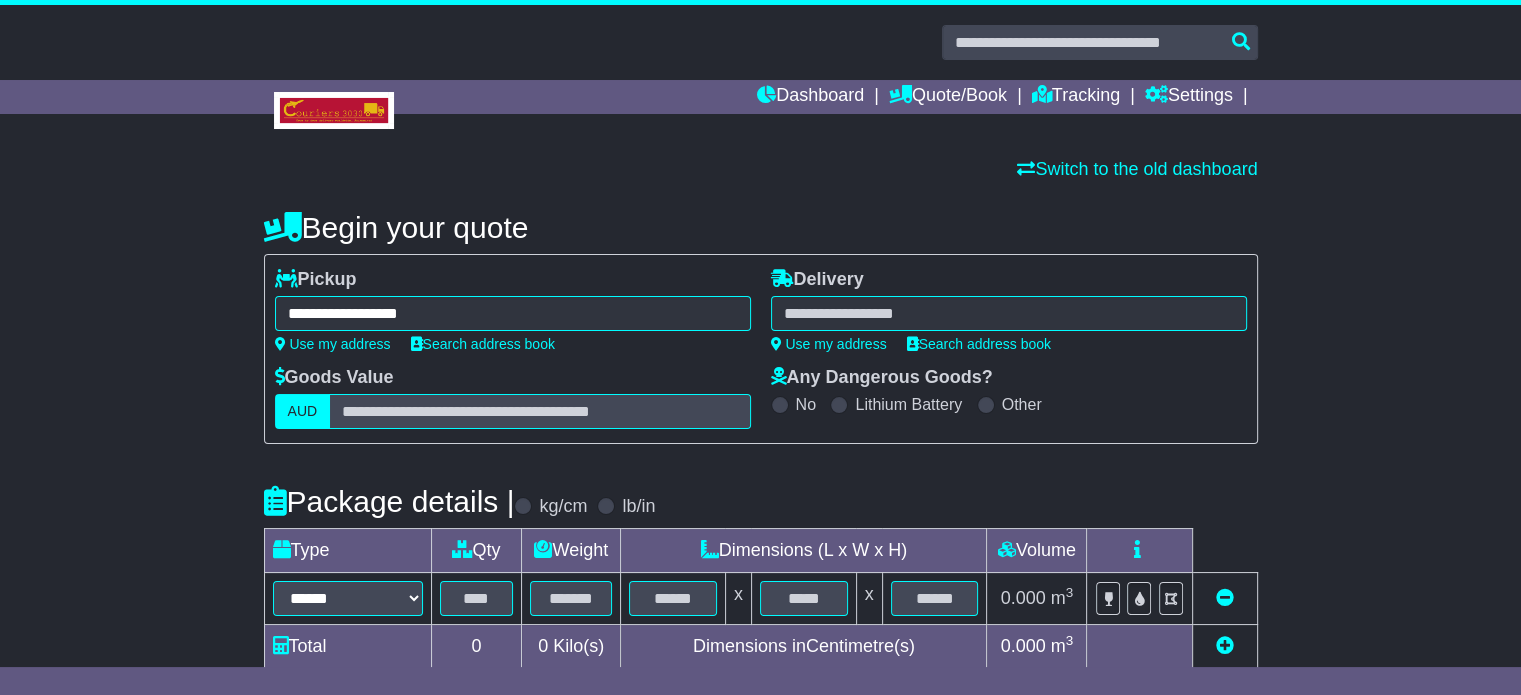 click at bounding box center [1009, 313] 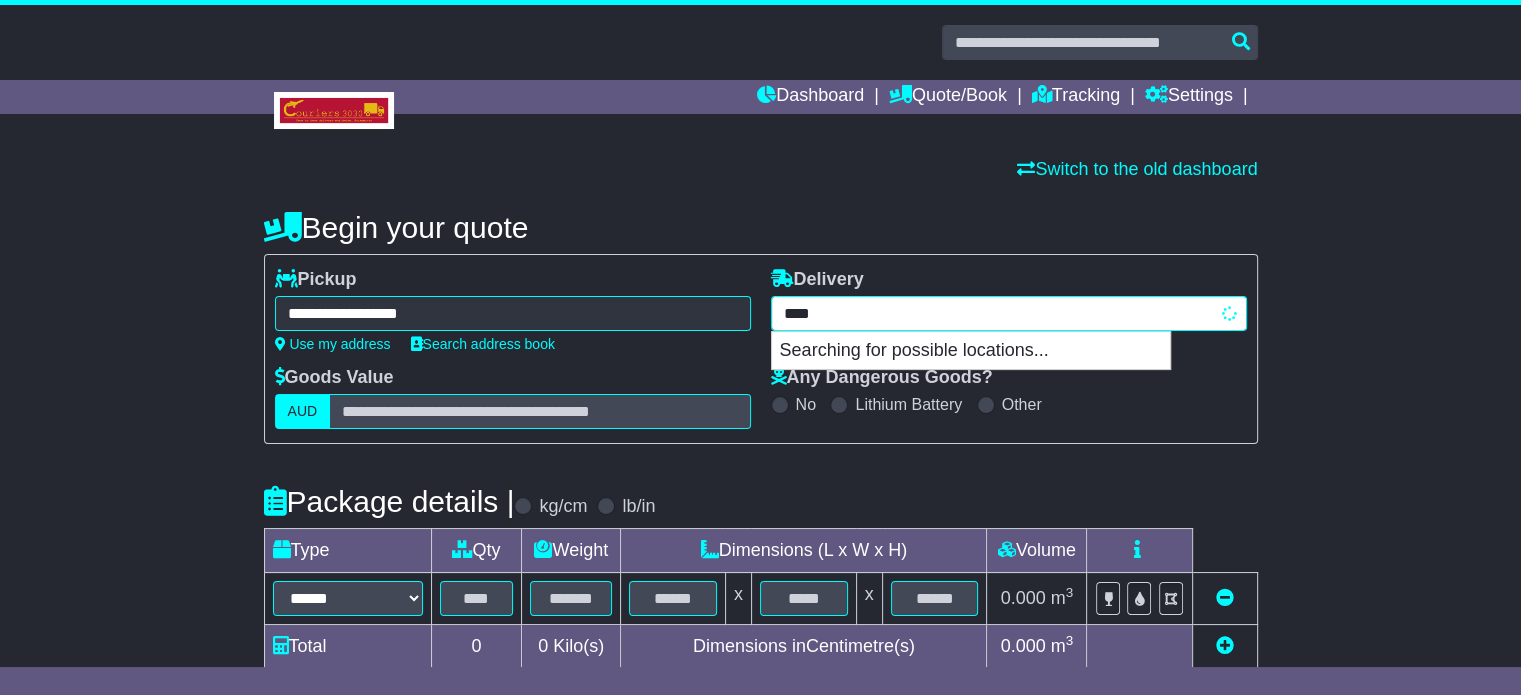 type on "*****" 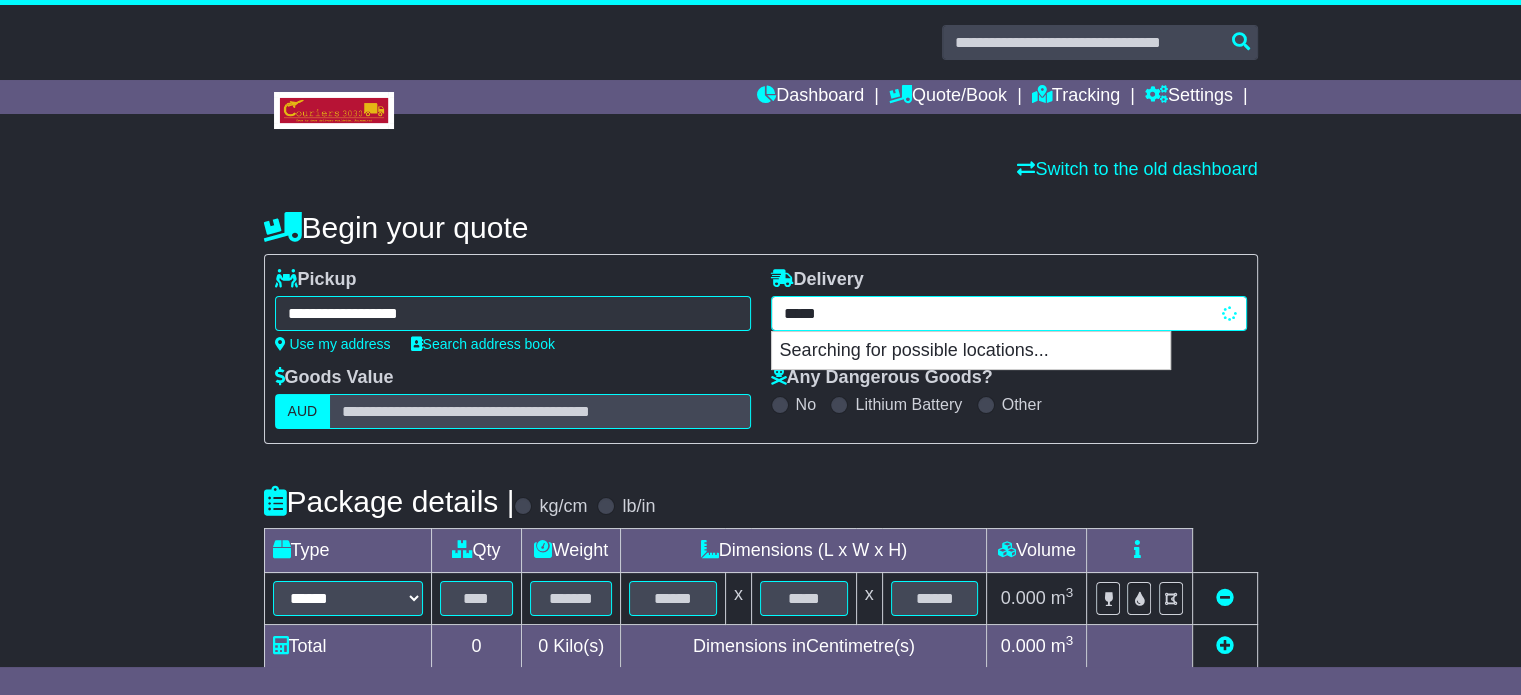 type on "**********" 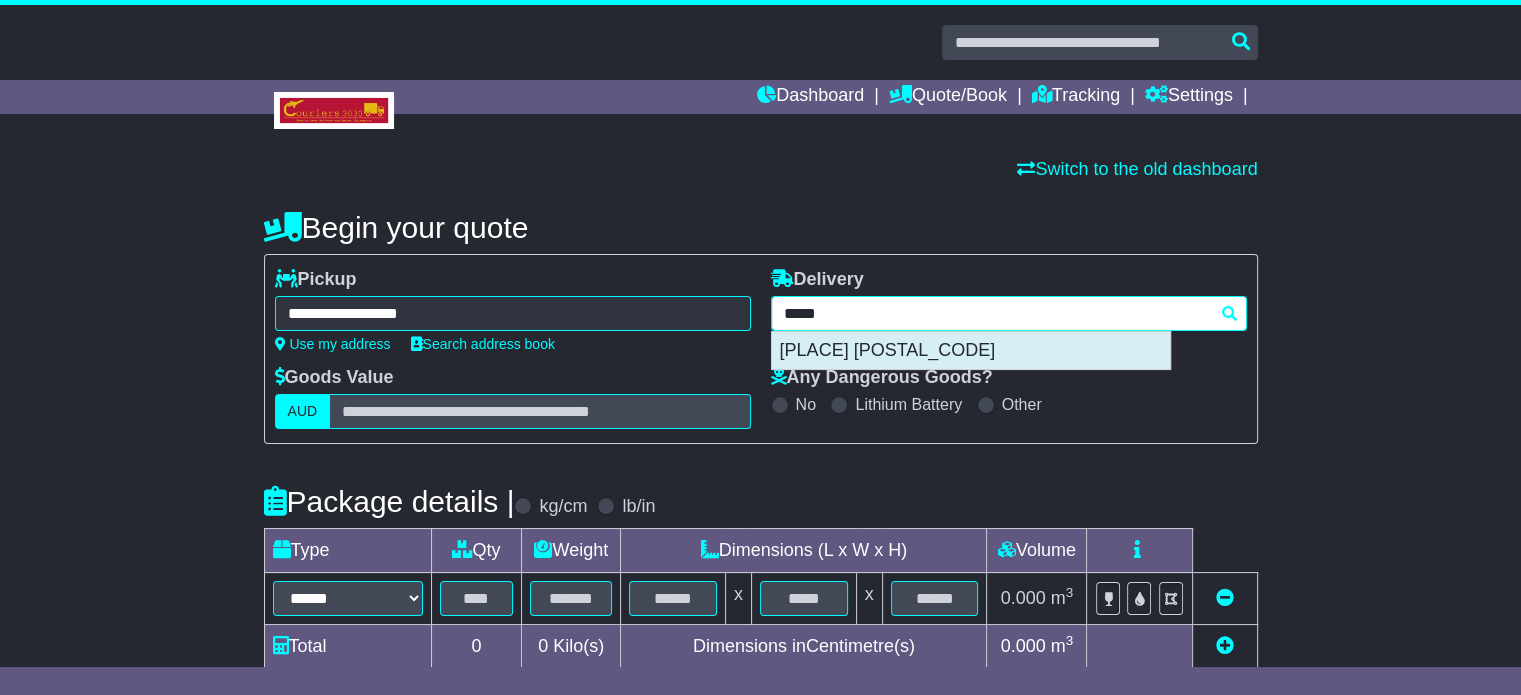 click on "GOOSEBERRY HILL 6076" at bounding box center (971, 351) 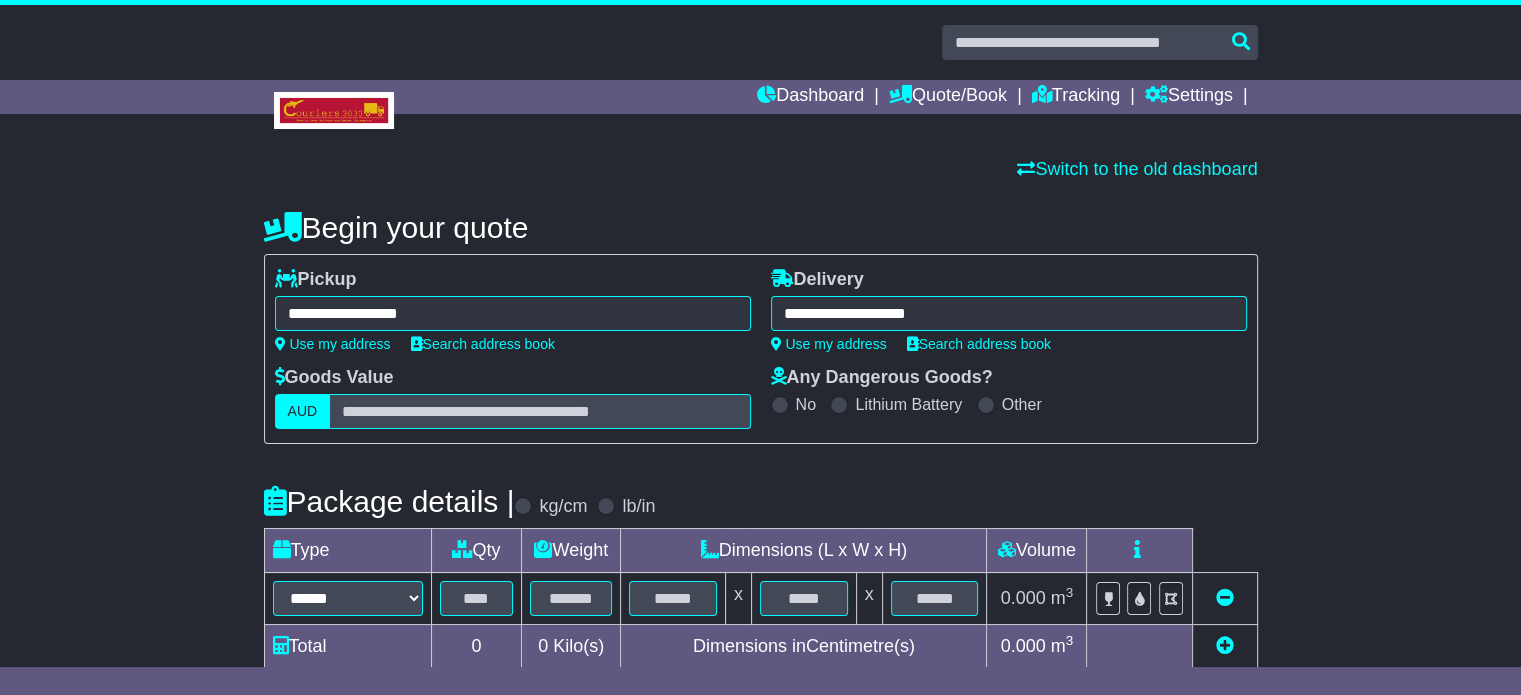 type on "**********" 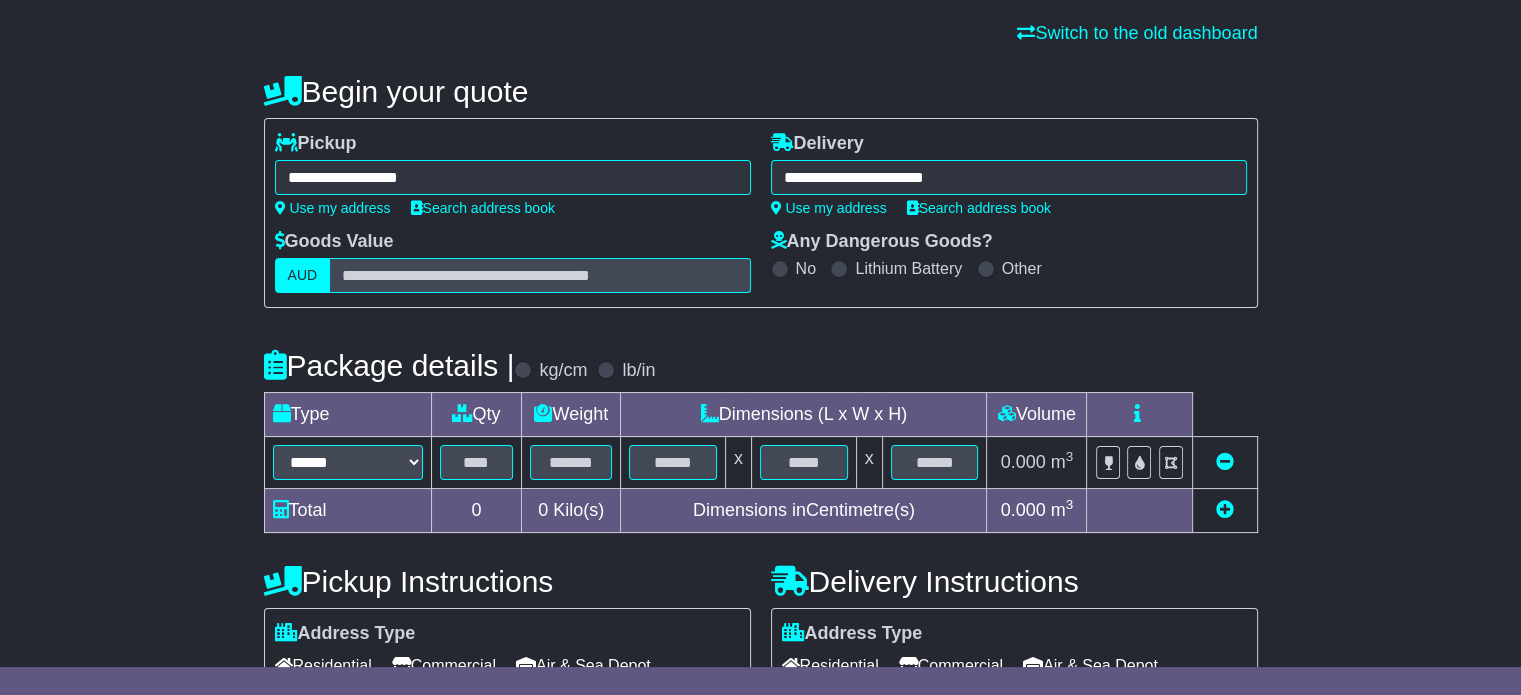 scroll, scrollTop: 300, scrollLeft: 0, axis: vertical 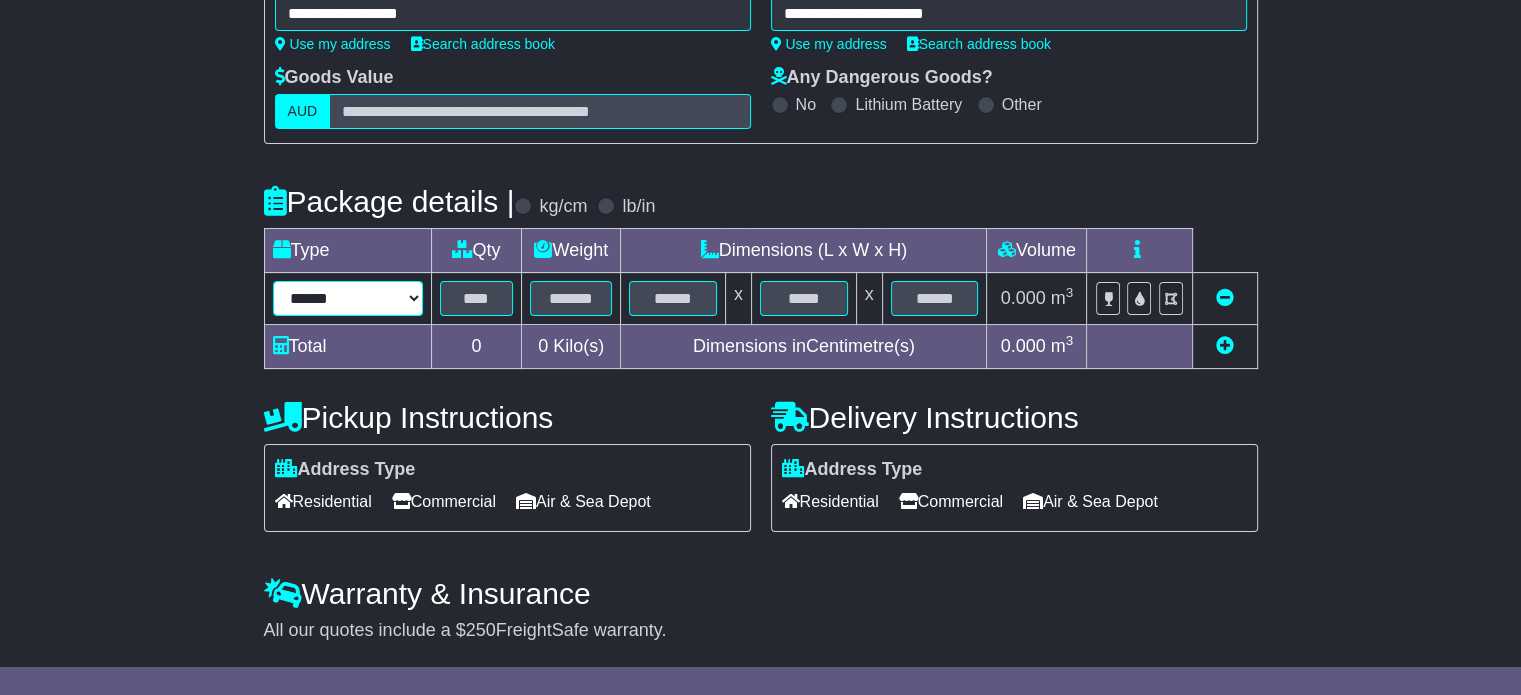 click on "****** ****** *** ******** ***** **** **** ****** *** *******" at bounding box center (348, 298) 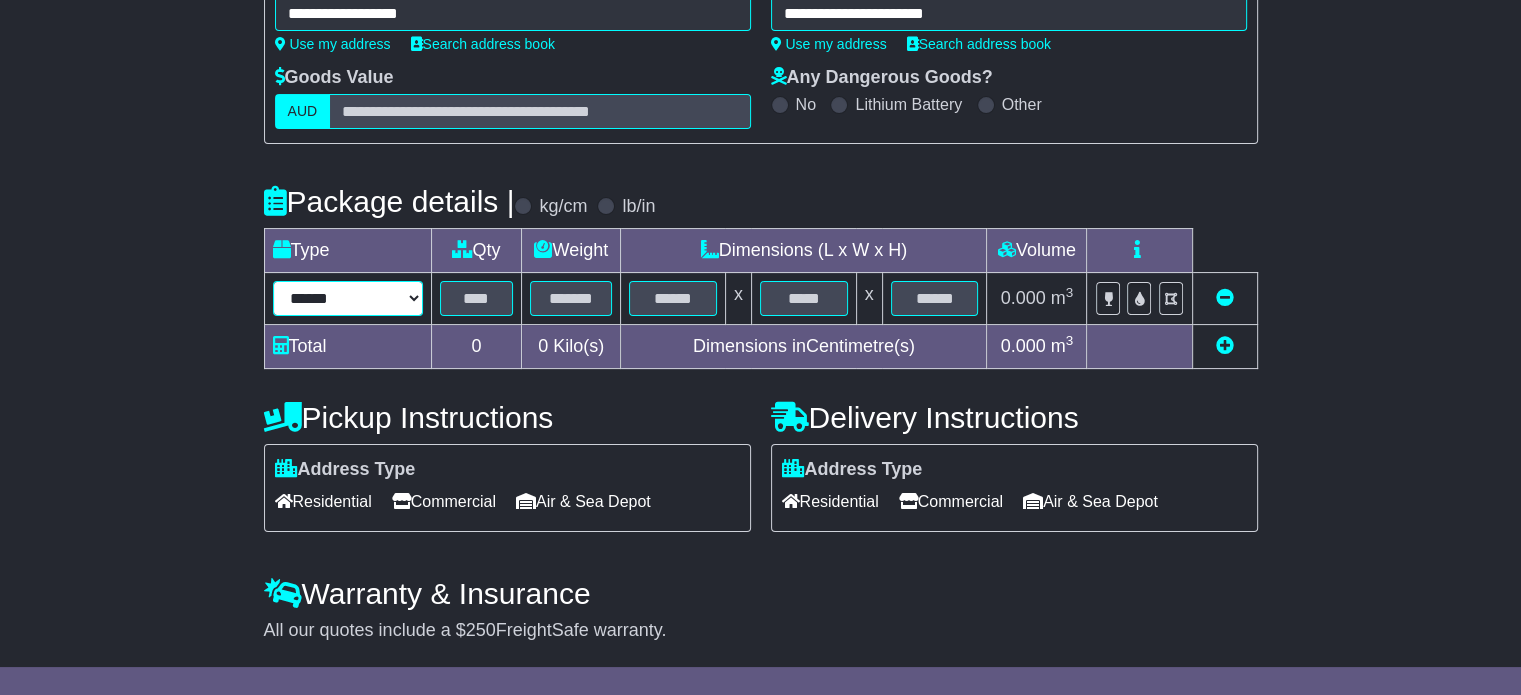 select on "*****" 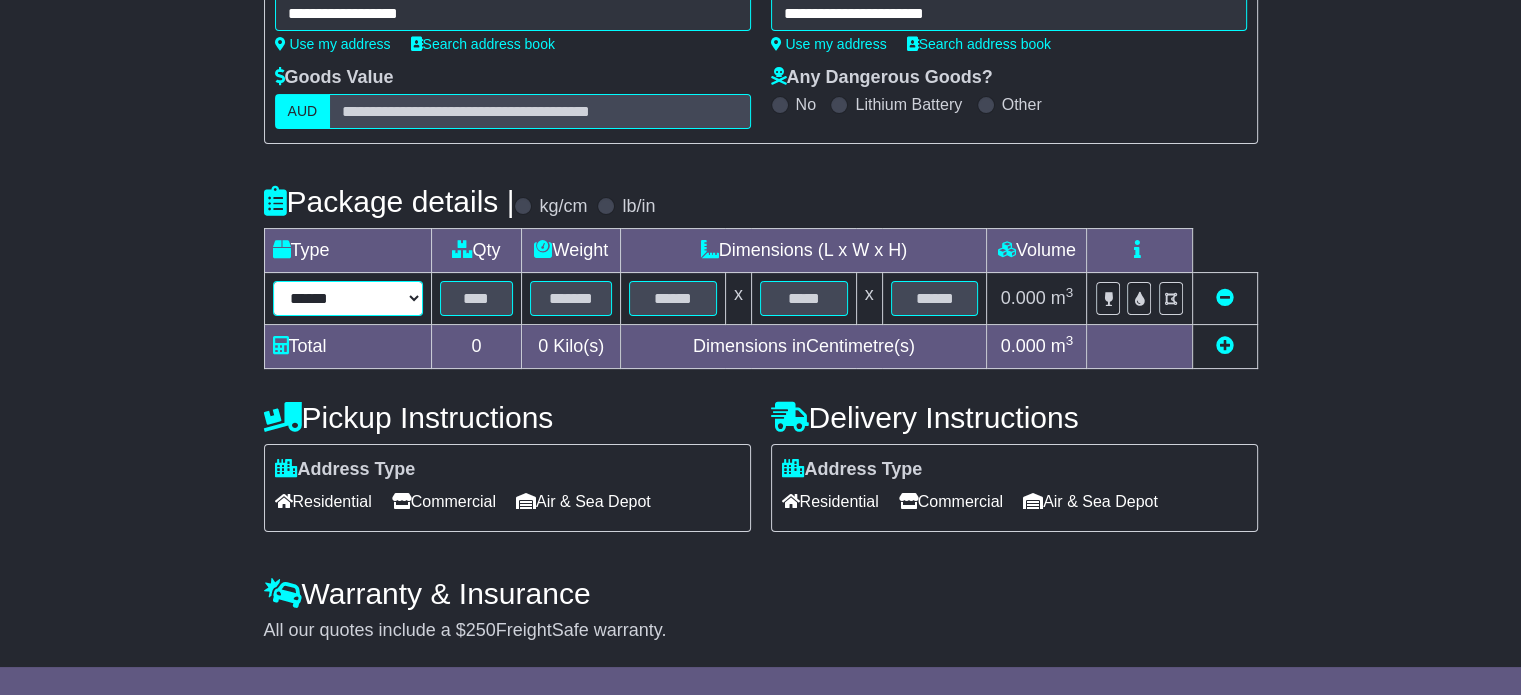 click on "****** ****** *** ******** ***** **** **** ****** *** *******" at bounding box center [348, 298] 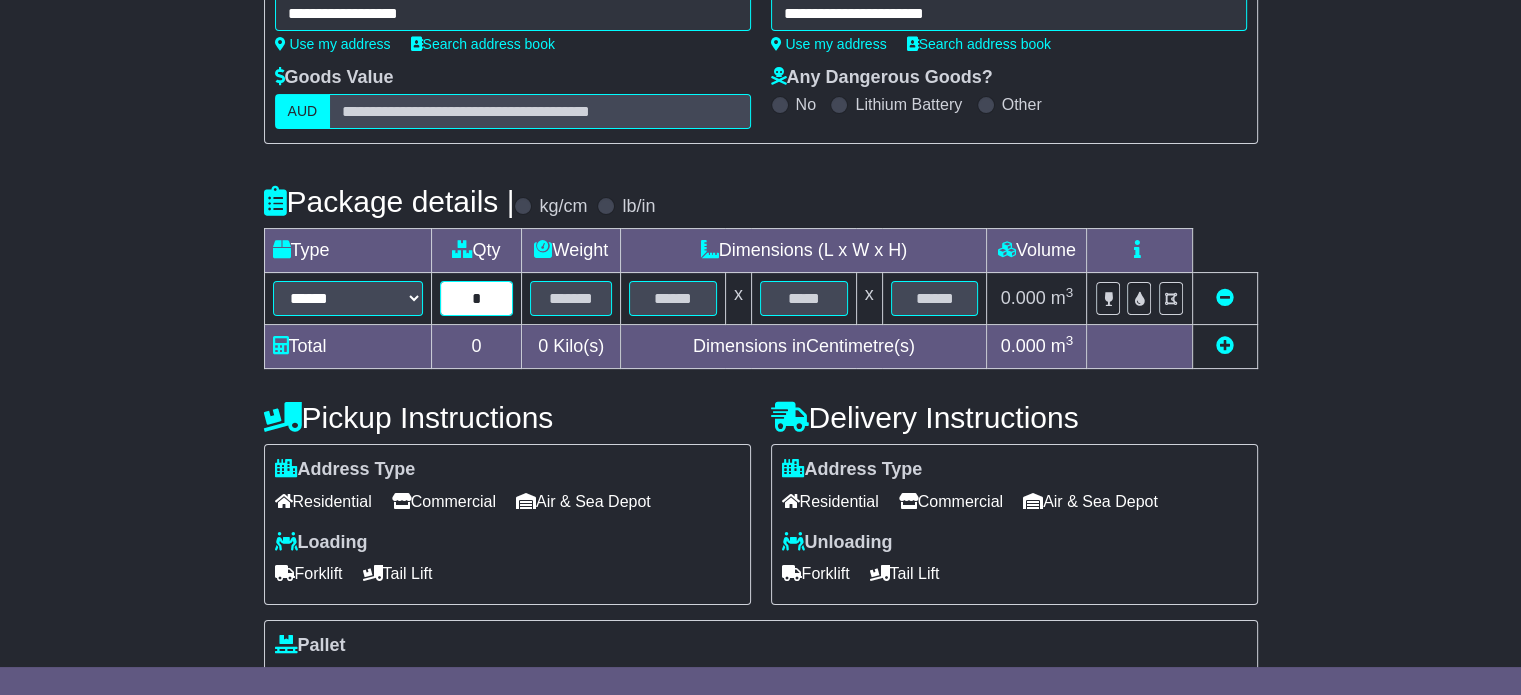 type on "*" 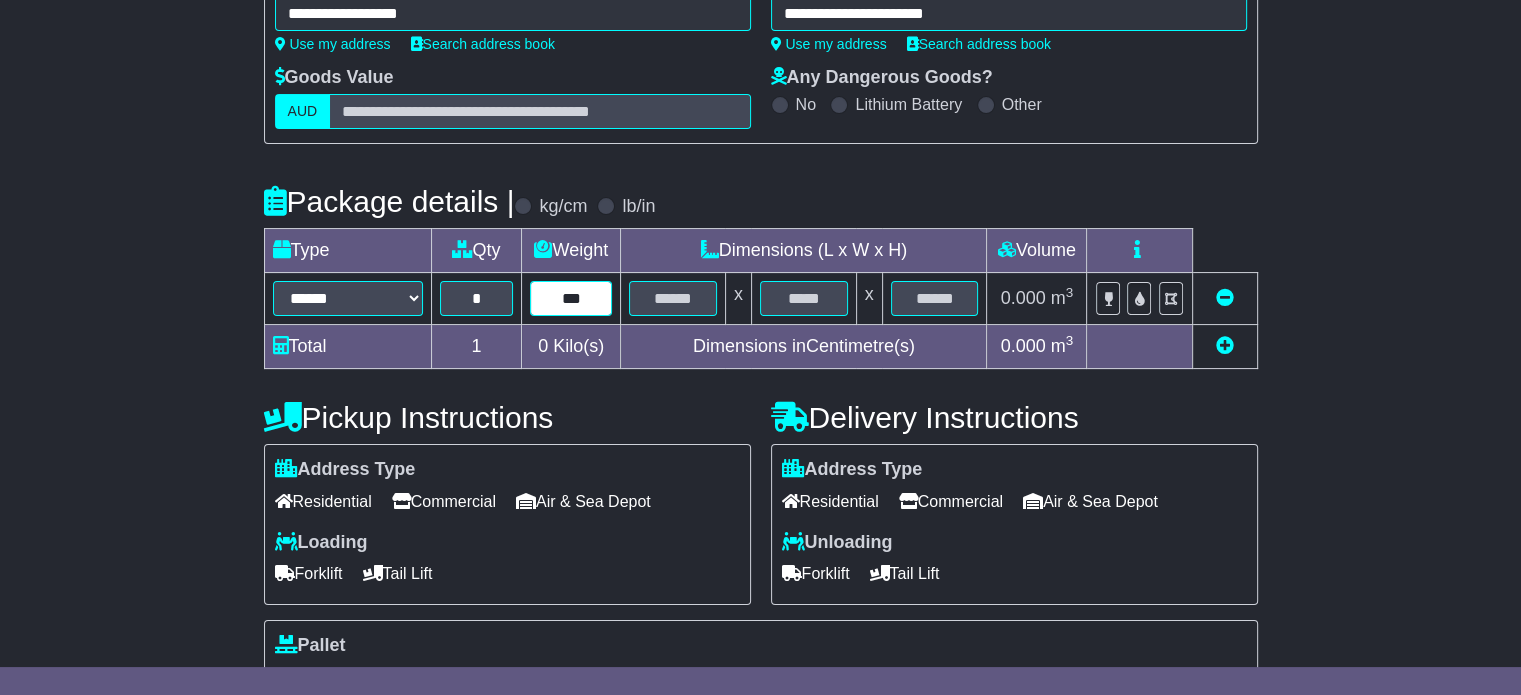type on "***" 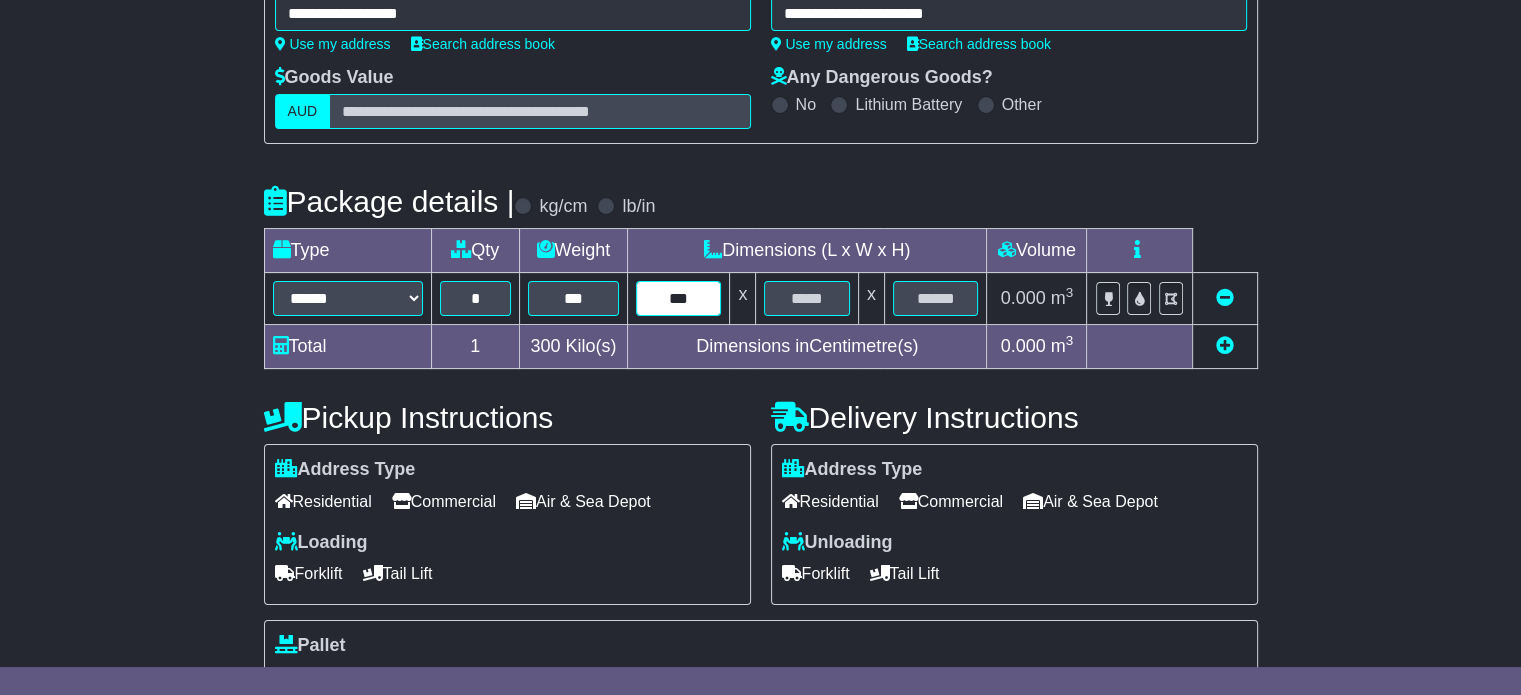 type on "***" 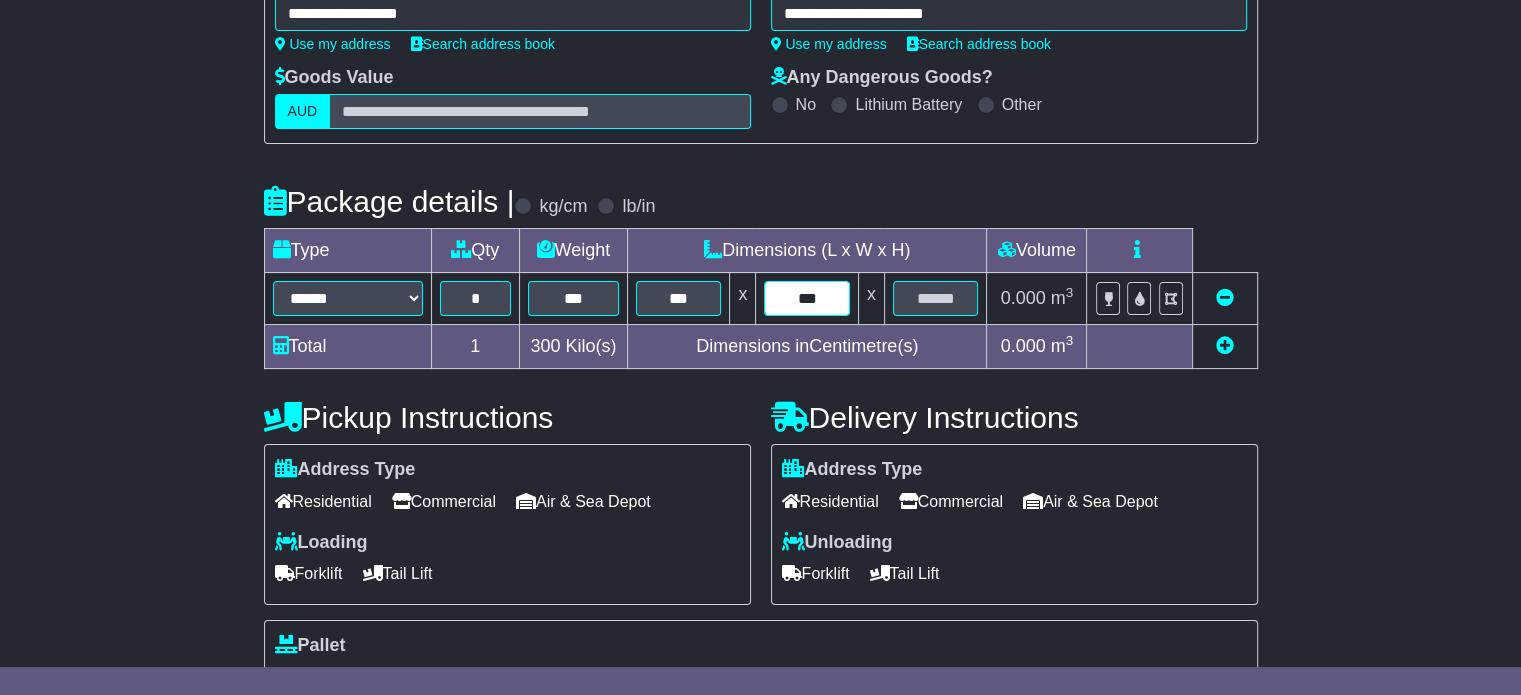 type on "***" 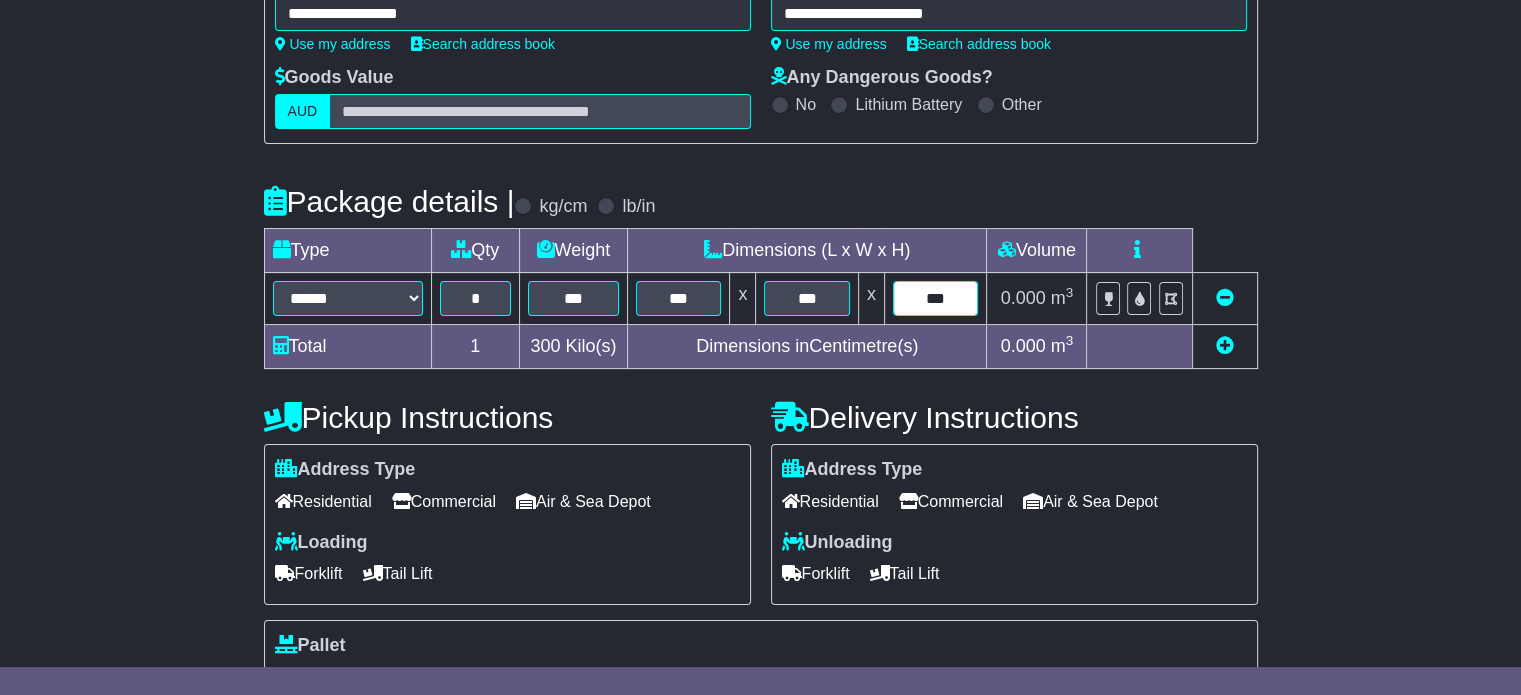 type on "***" 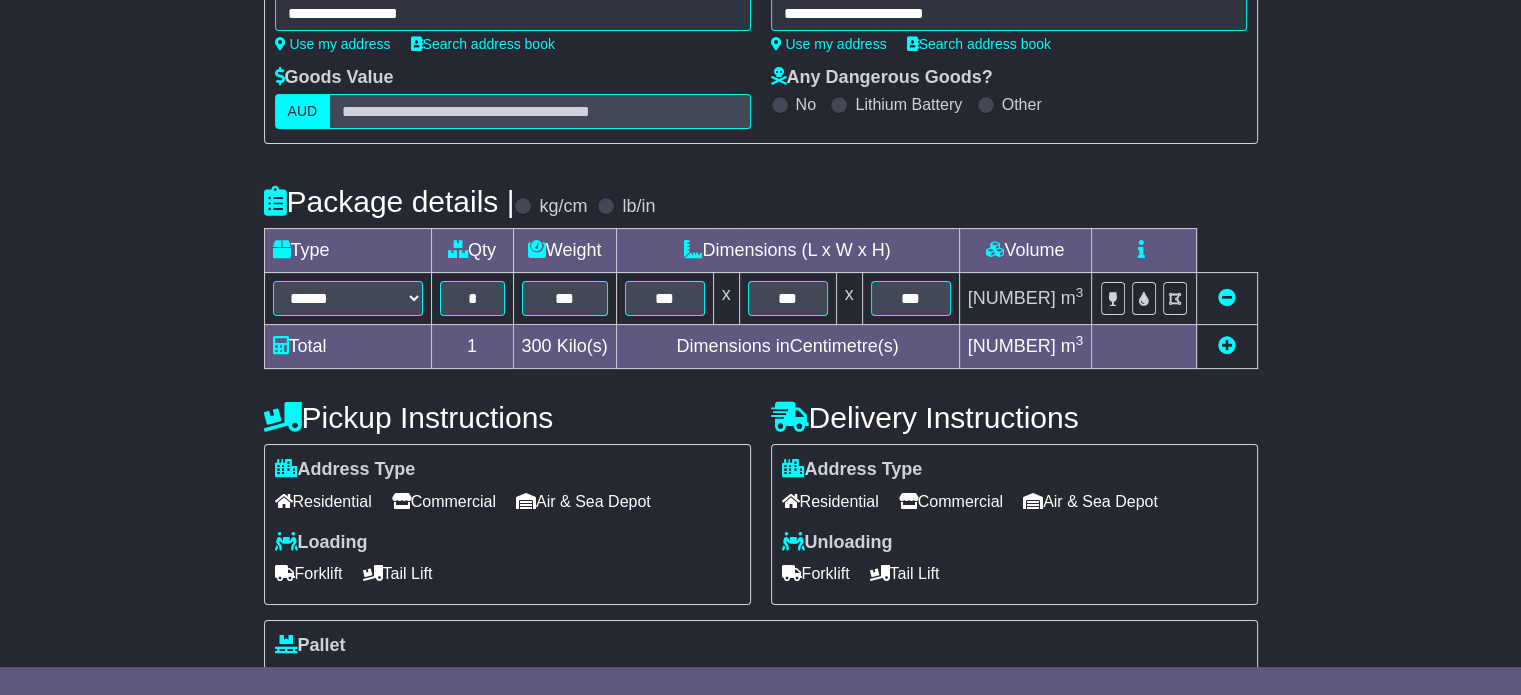 type 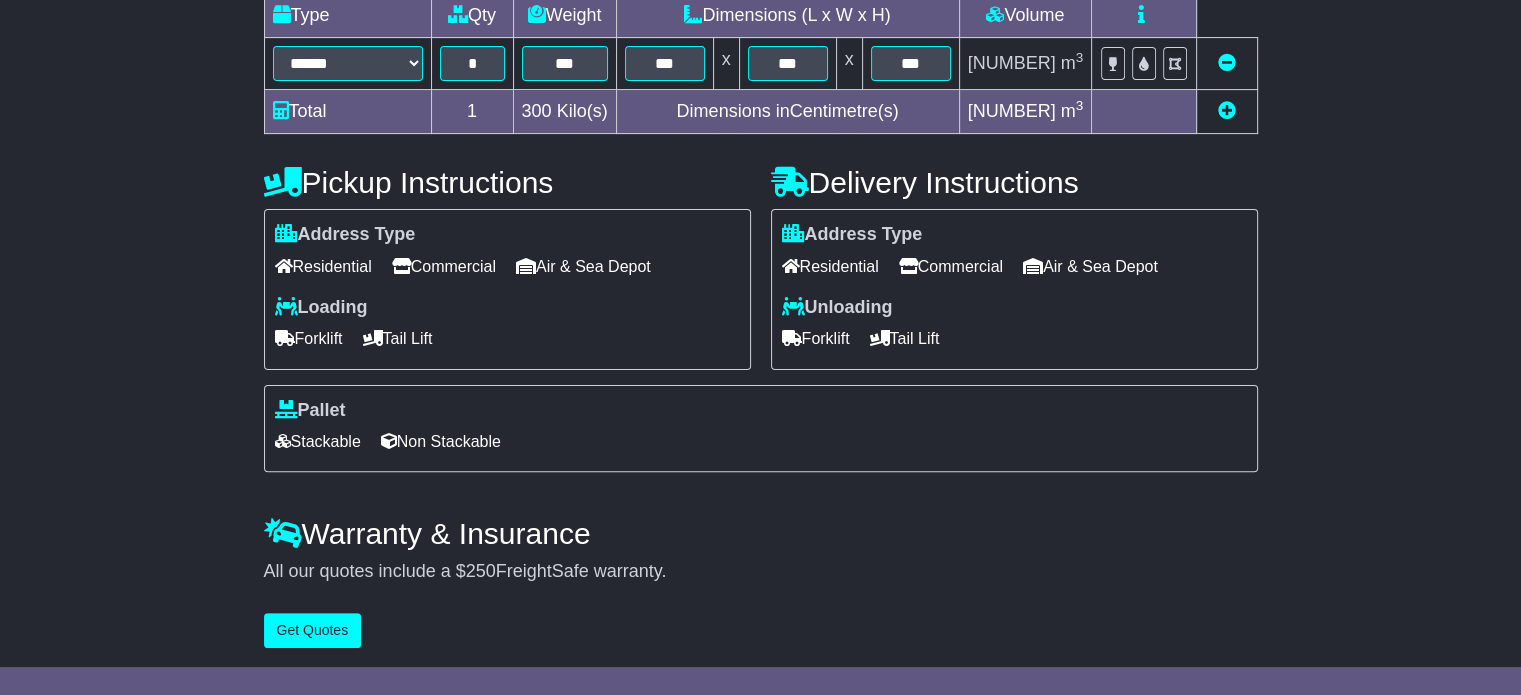 click on "Residential" at bounding box center [323, 266] 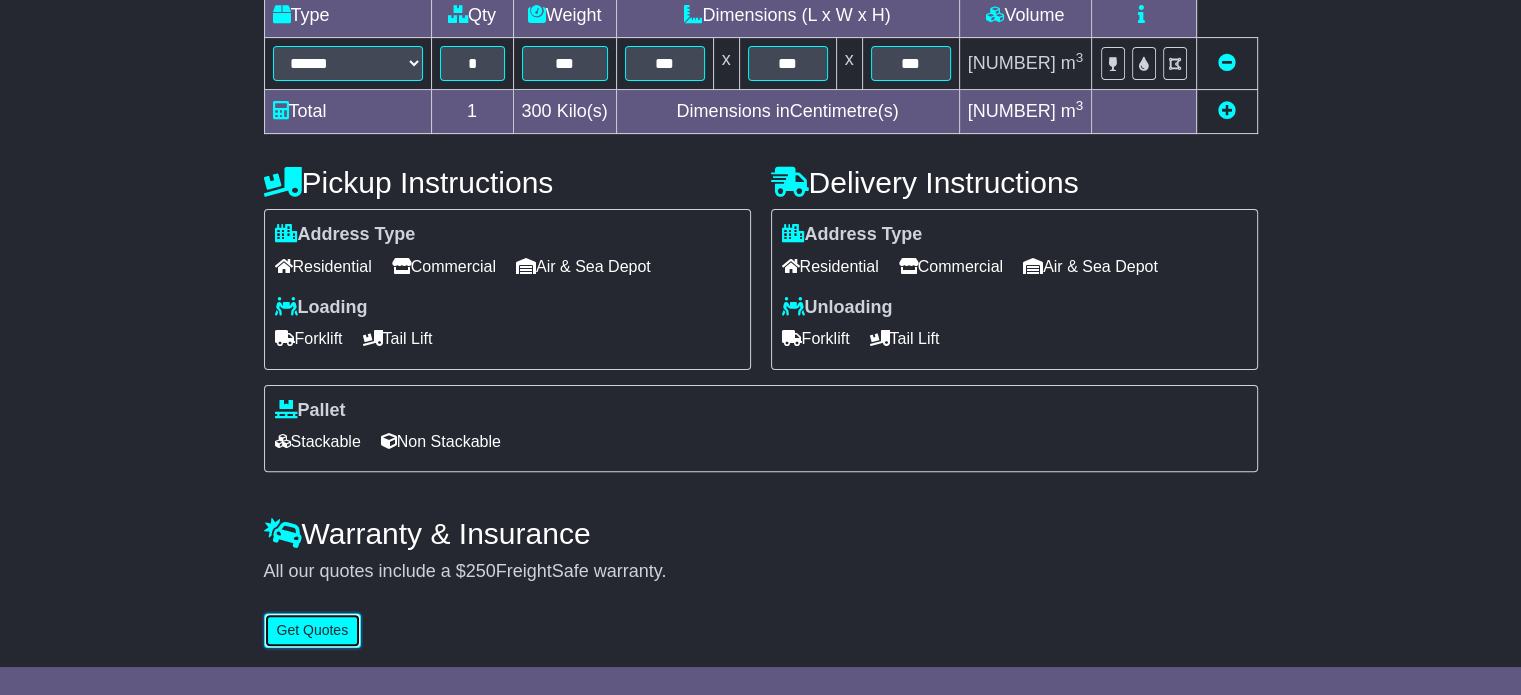 click on "Get Quotes" at bounding box center (313, 630) 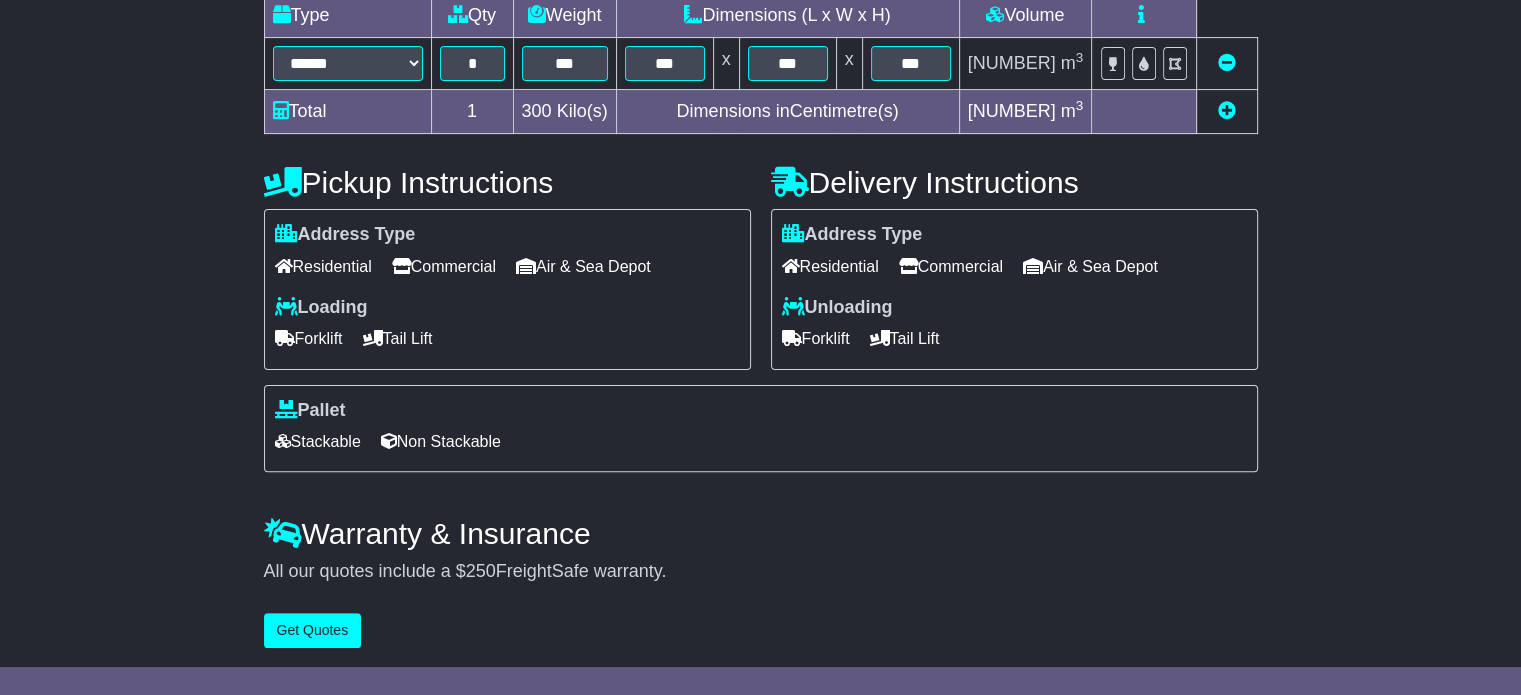 scroll, scrollTop: 0, scrollLeft: 0, axis: both 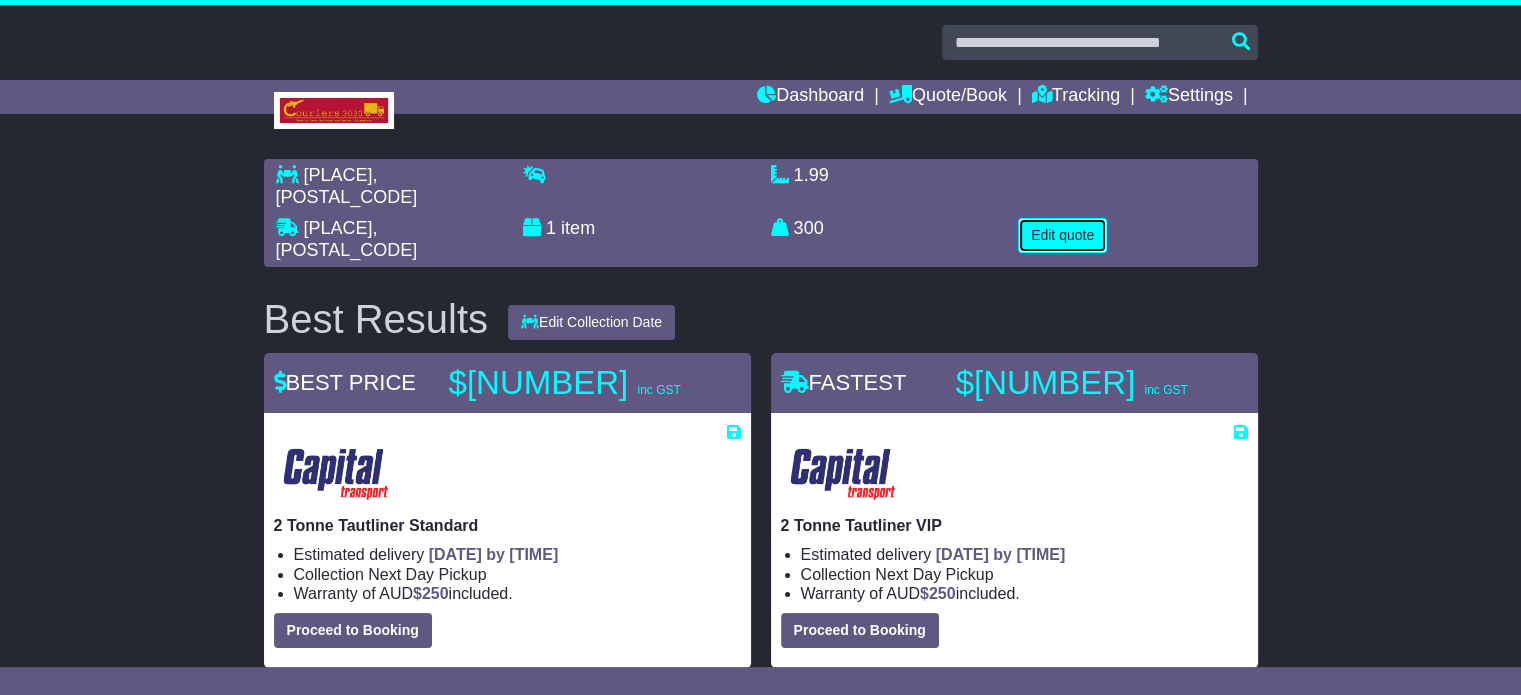 click on "Edit quote" at bounding box center (1062, 235) 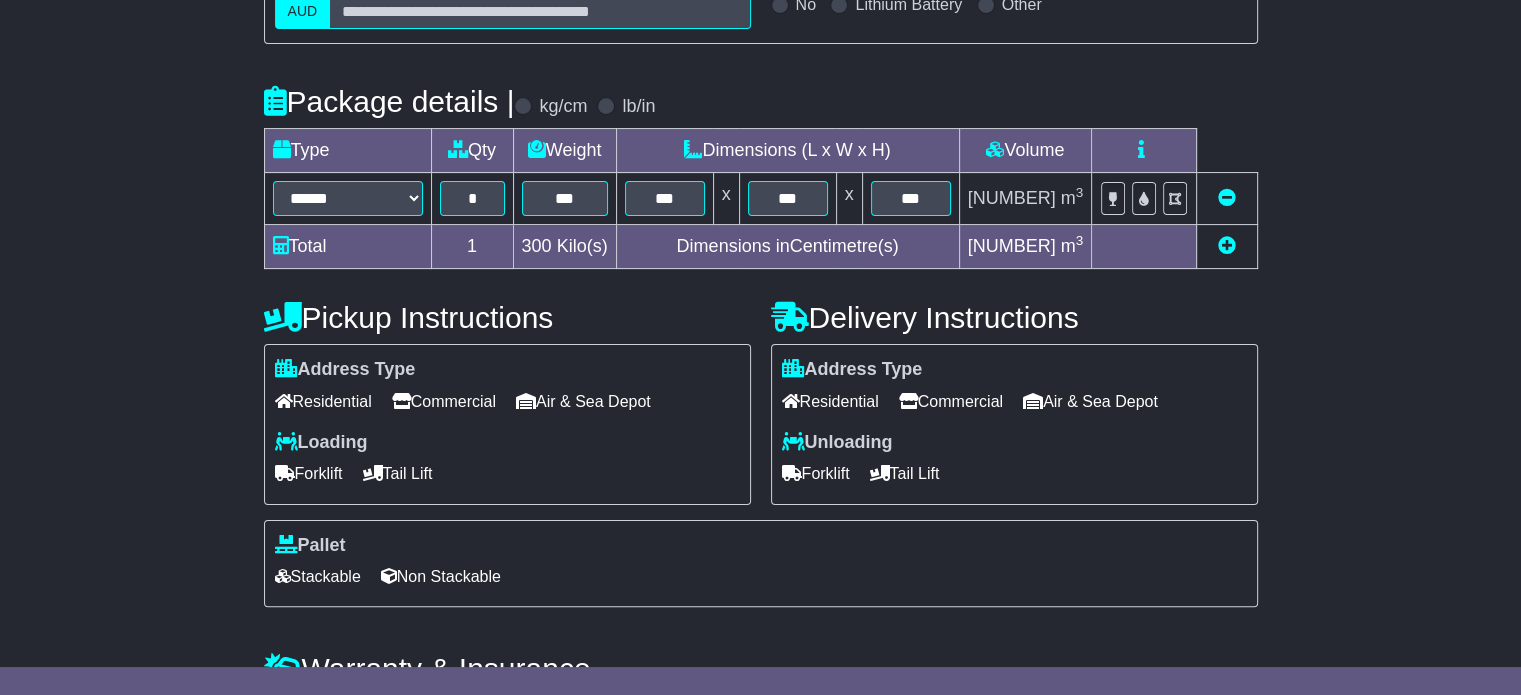 scroll, scrollTop: 540, scrollLeft: 0, axis: vertical 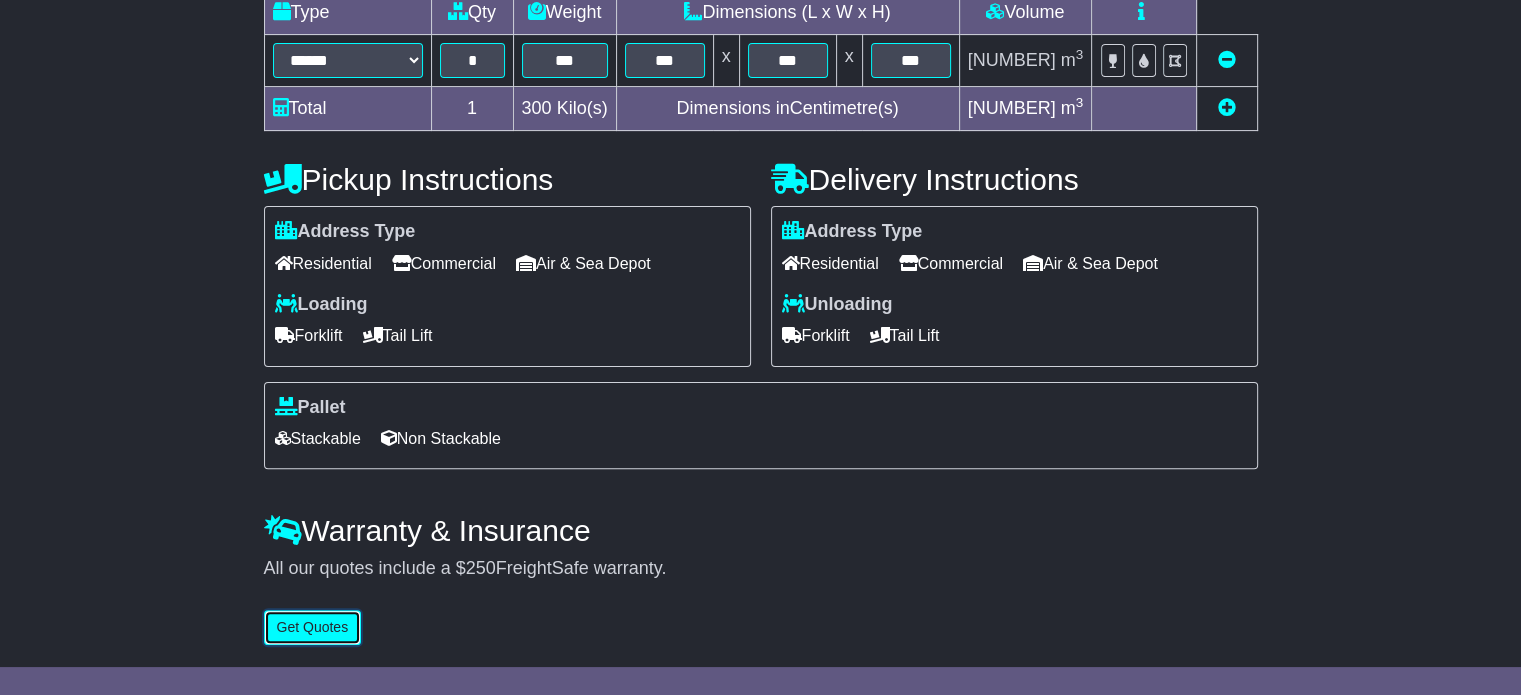 click on "Get Quotes" at bounding box center [313, 627] 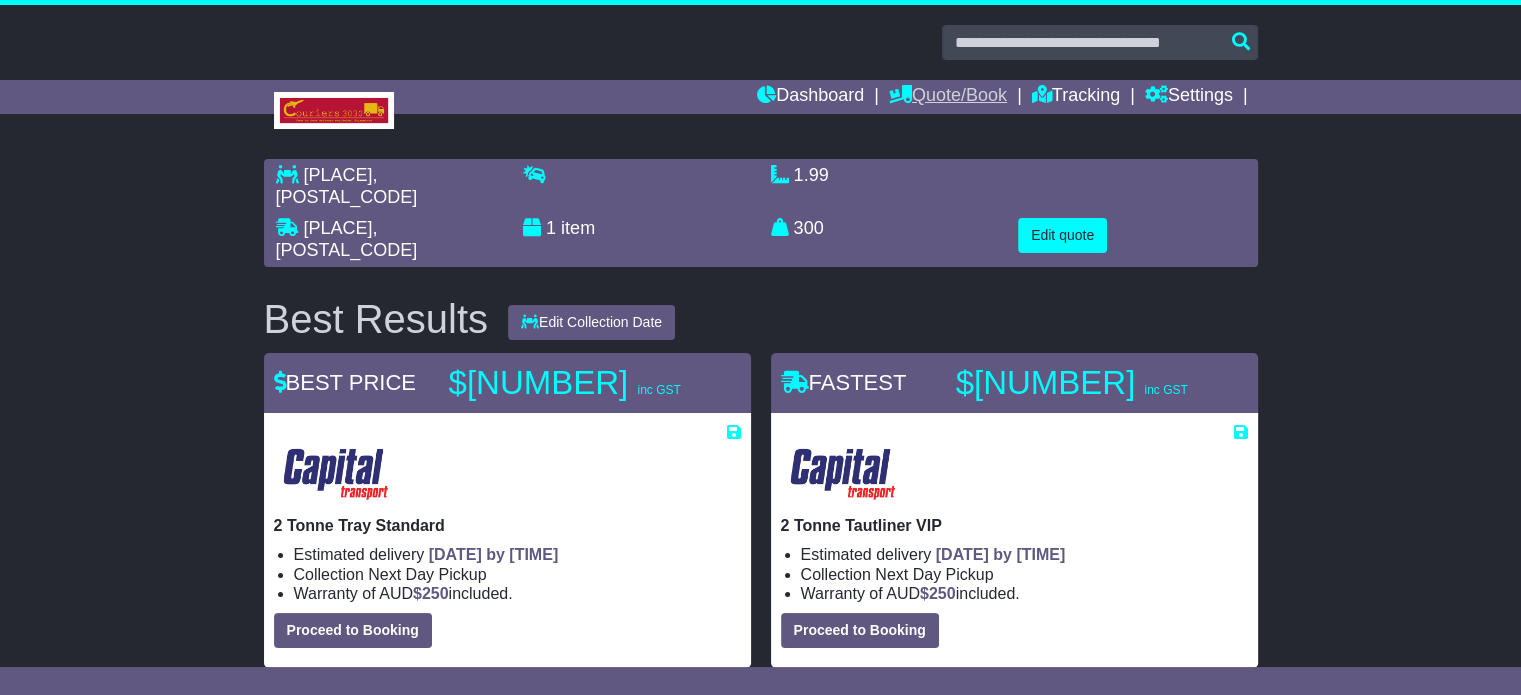 click on "Quote/Book" at bounding box center (948, 97) 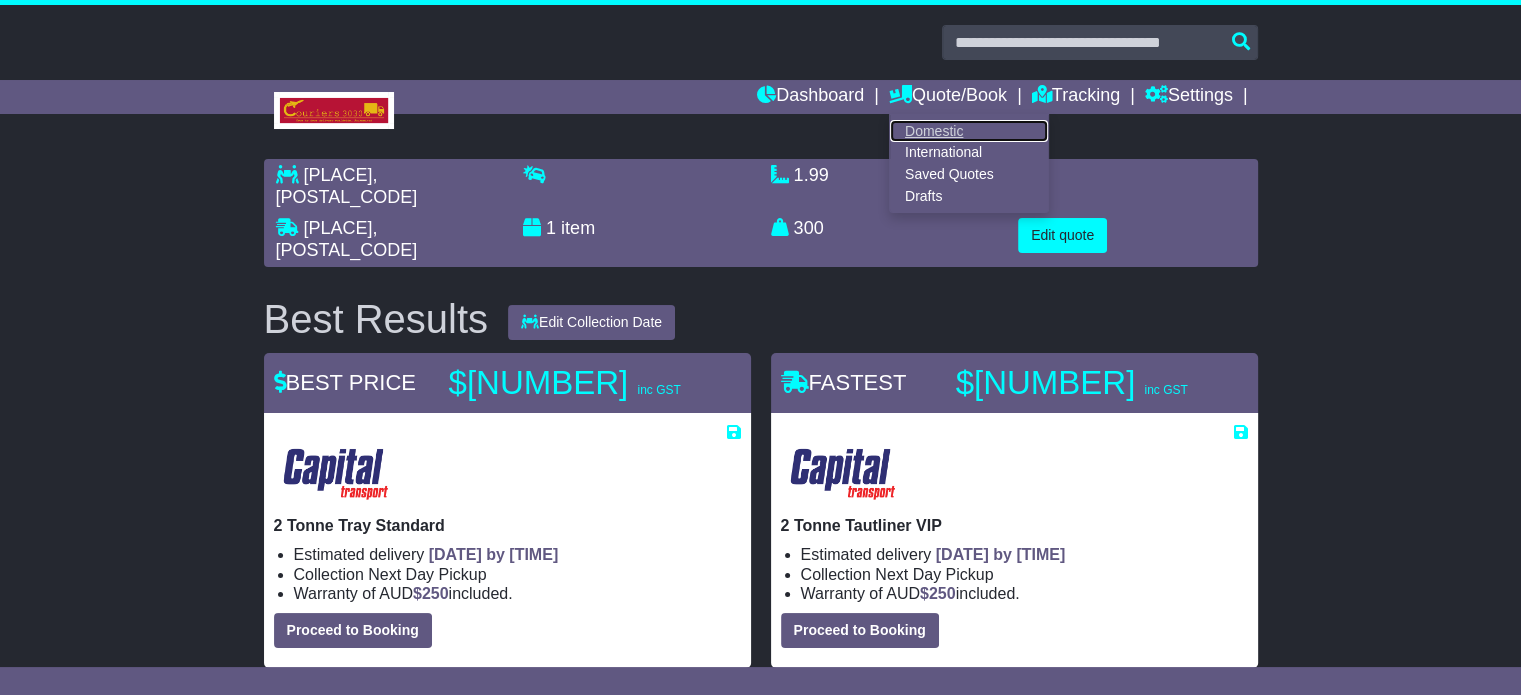 click on "Domestic" at bounding box center (969, 131) 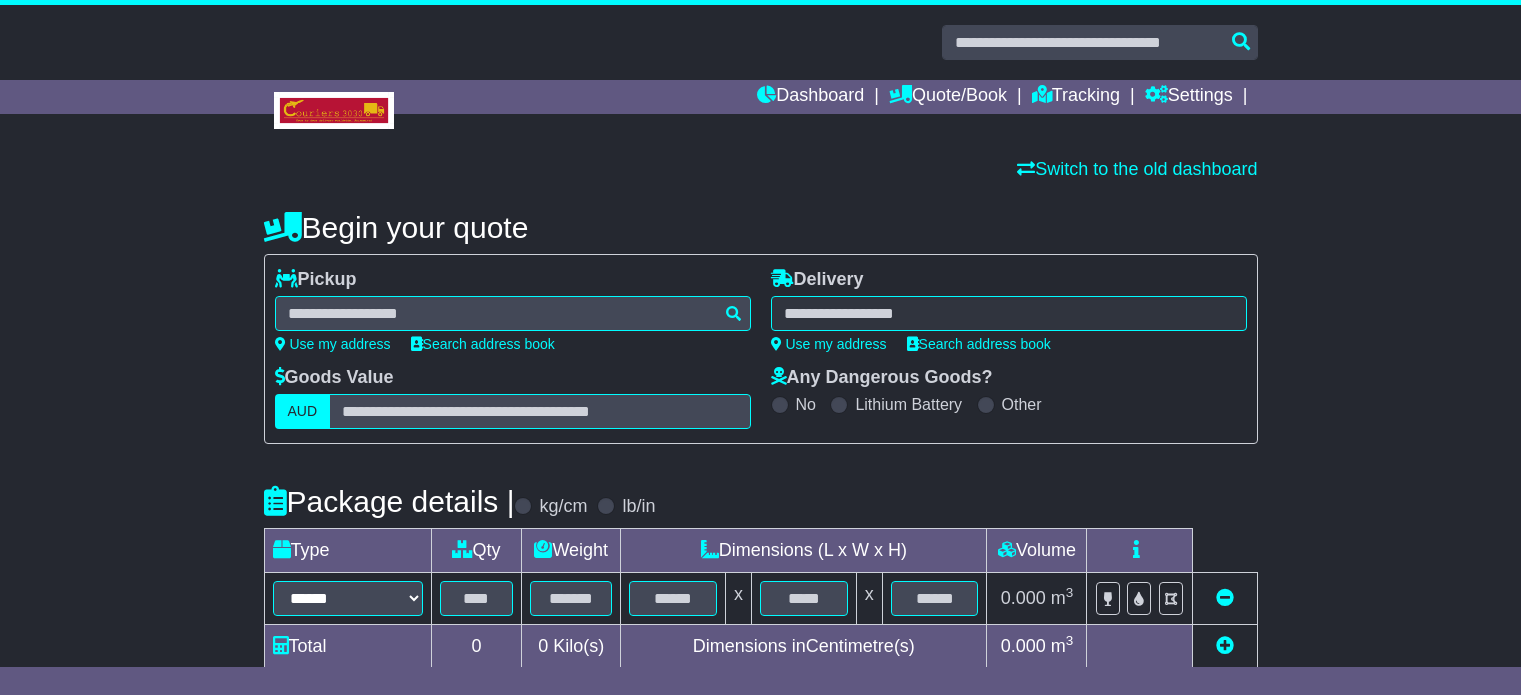 click at bounding box center (513, 313) 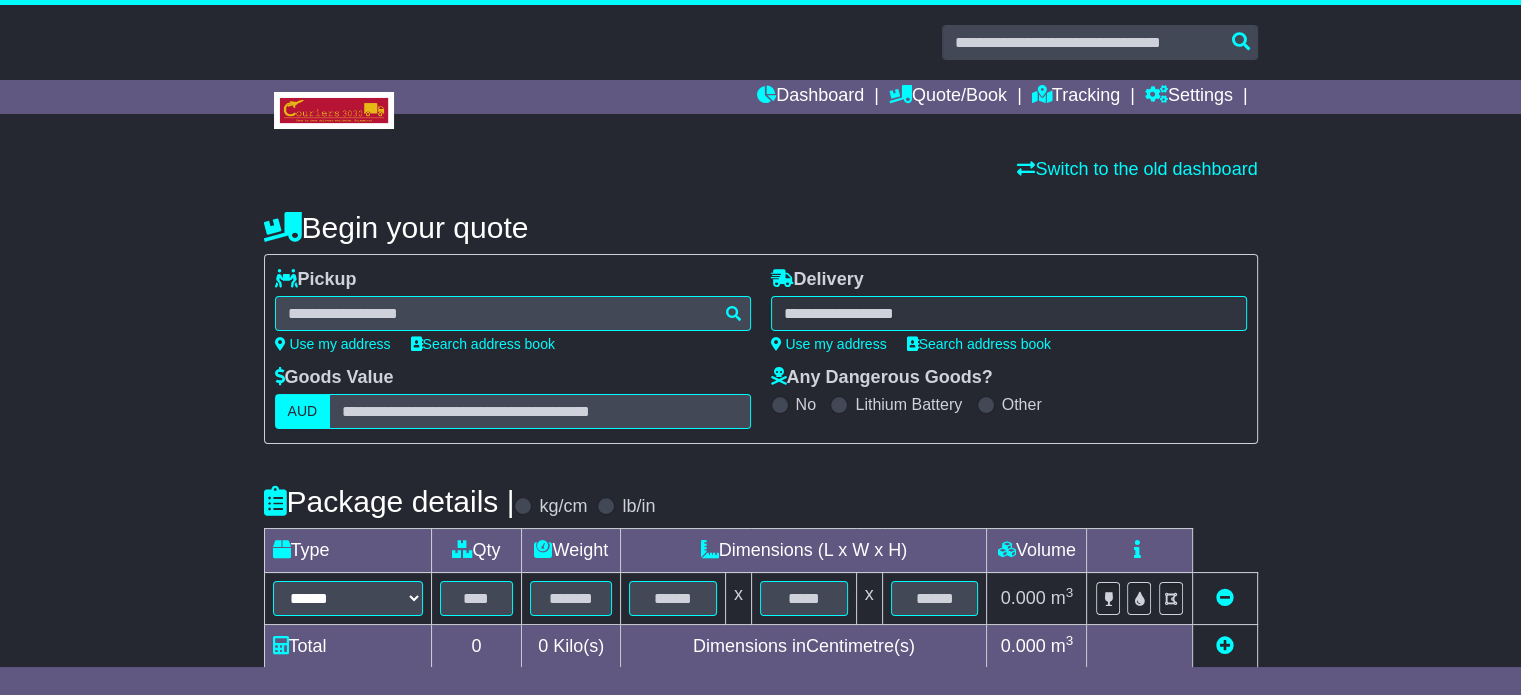 scroll, scrollTop: 0, scrollLeft: 0, axis: both 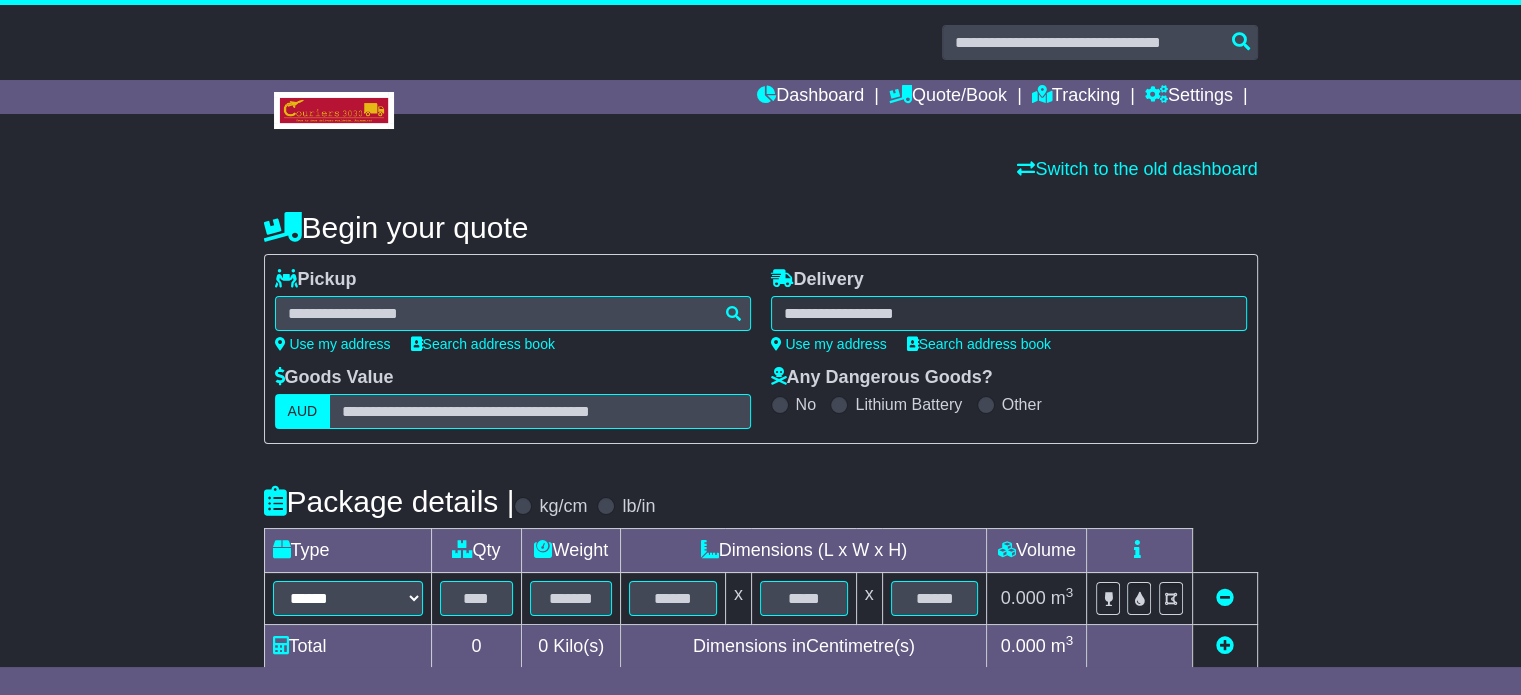 type on "*******" 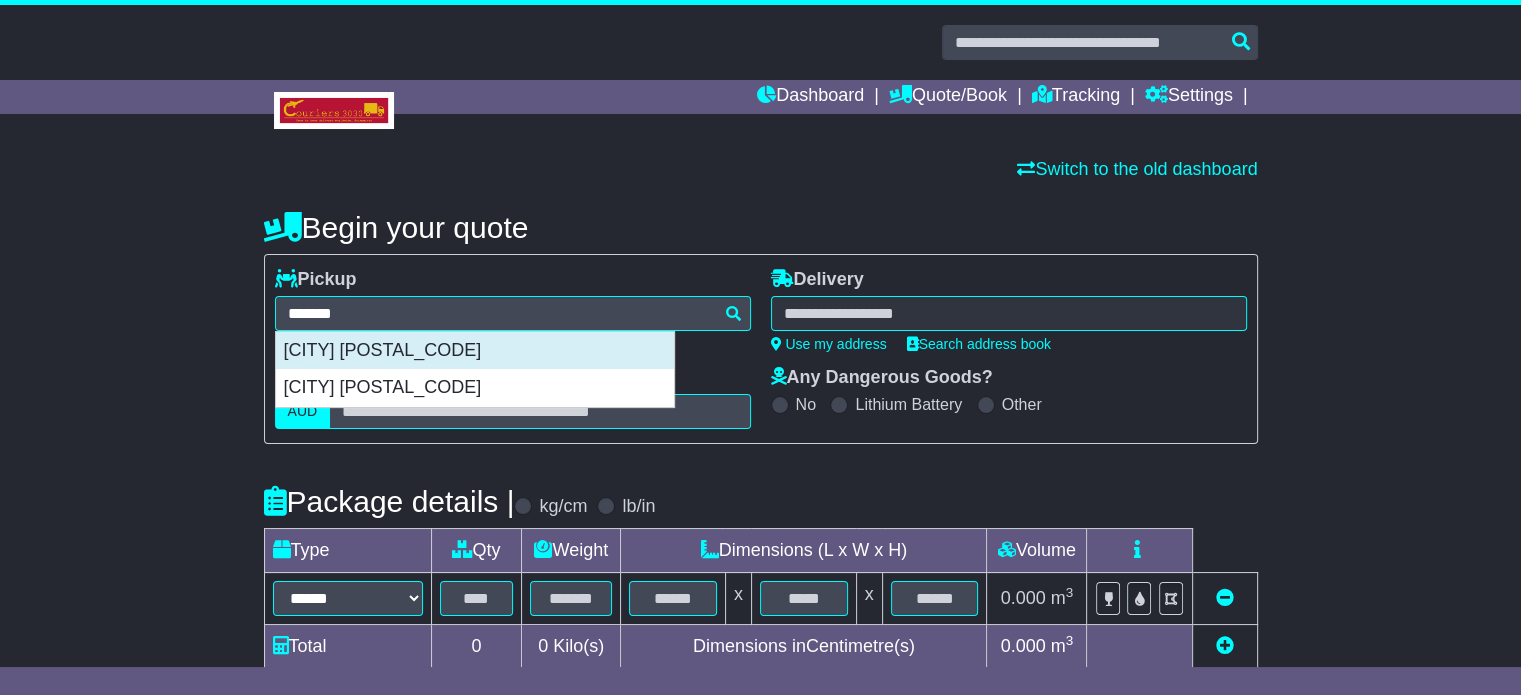 click on "[CITY] [POSTAL_CODE]" at bounding box center (475, 351) 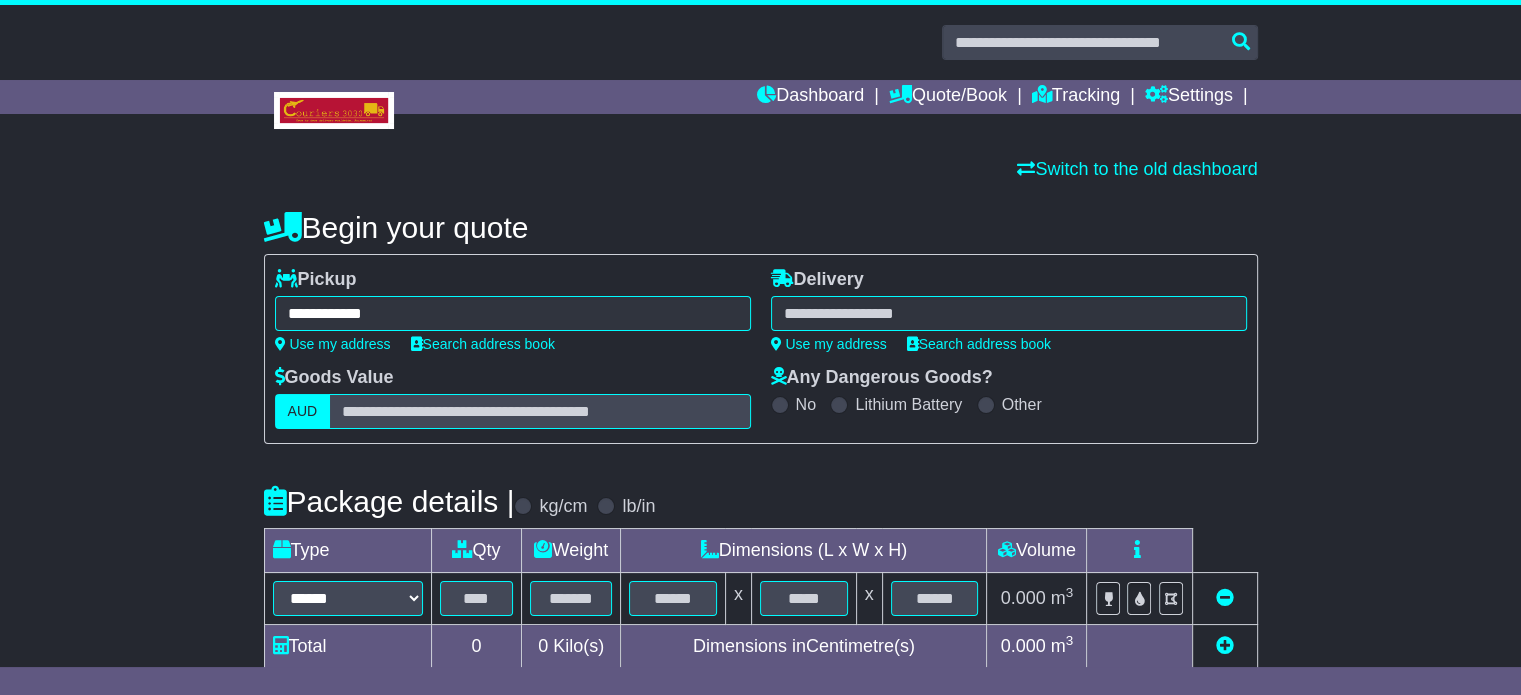 type on "**********" 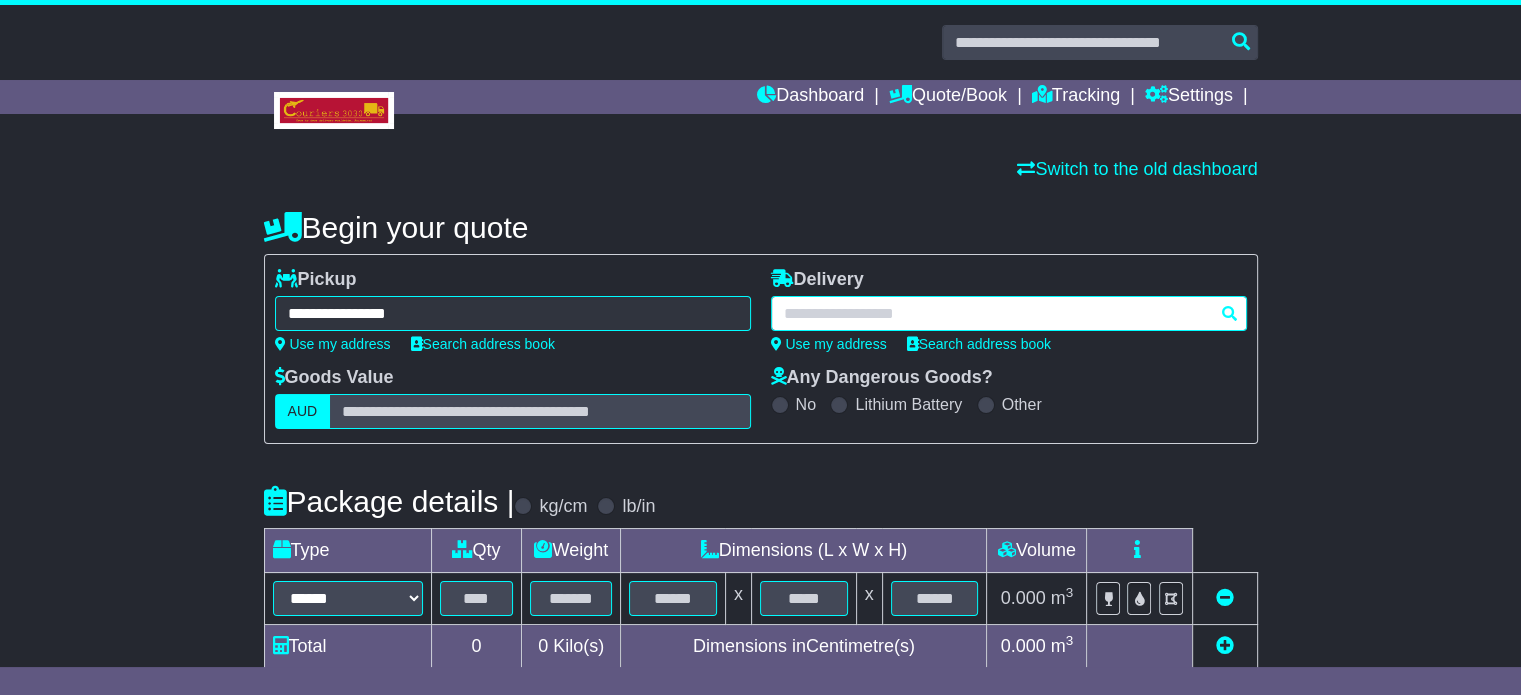 click at bounding box center (1009, 313) 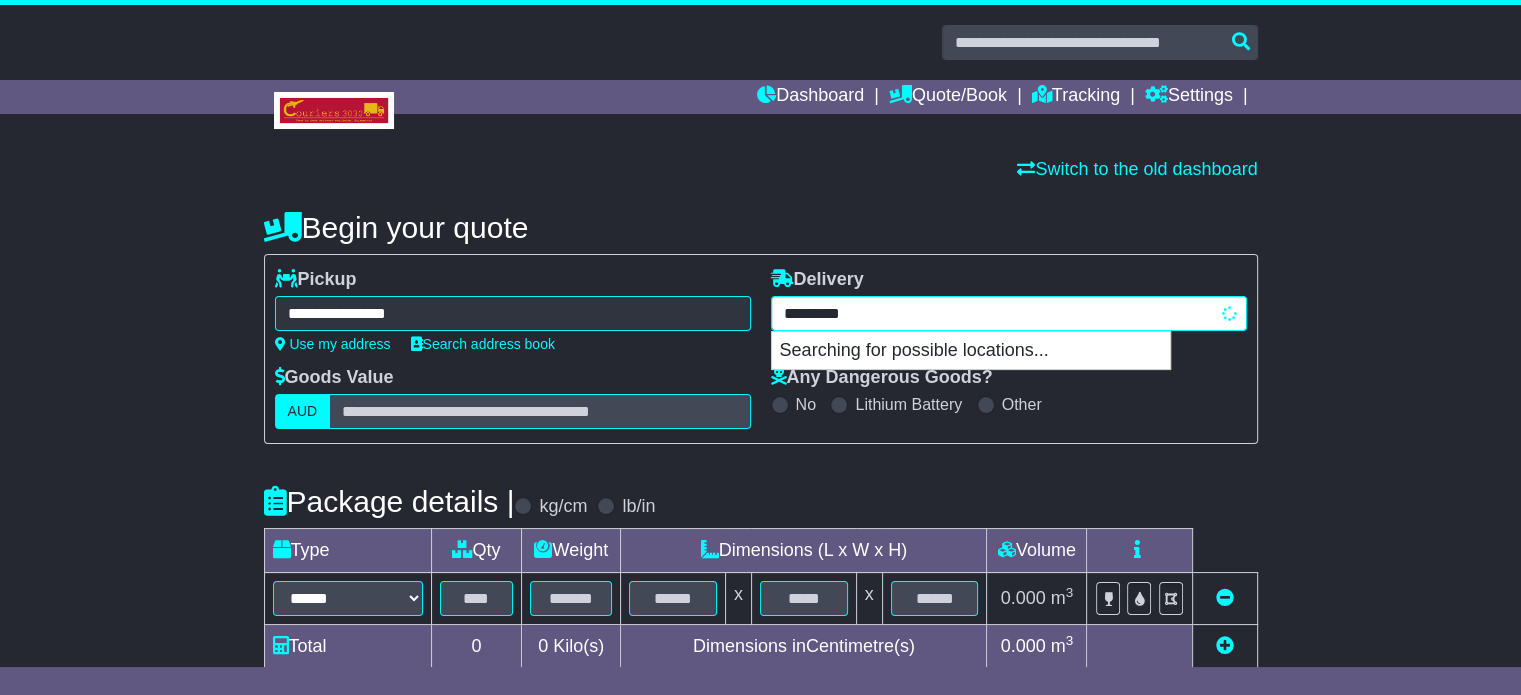type on "**********" 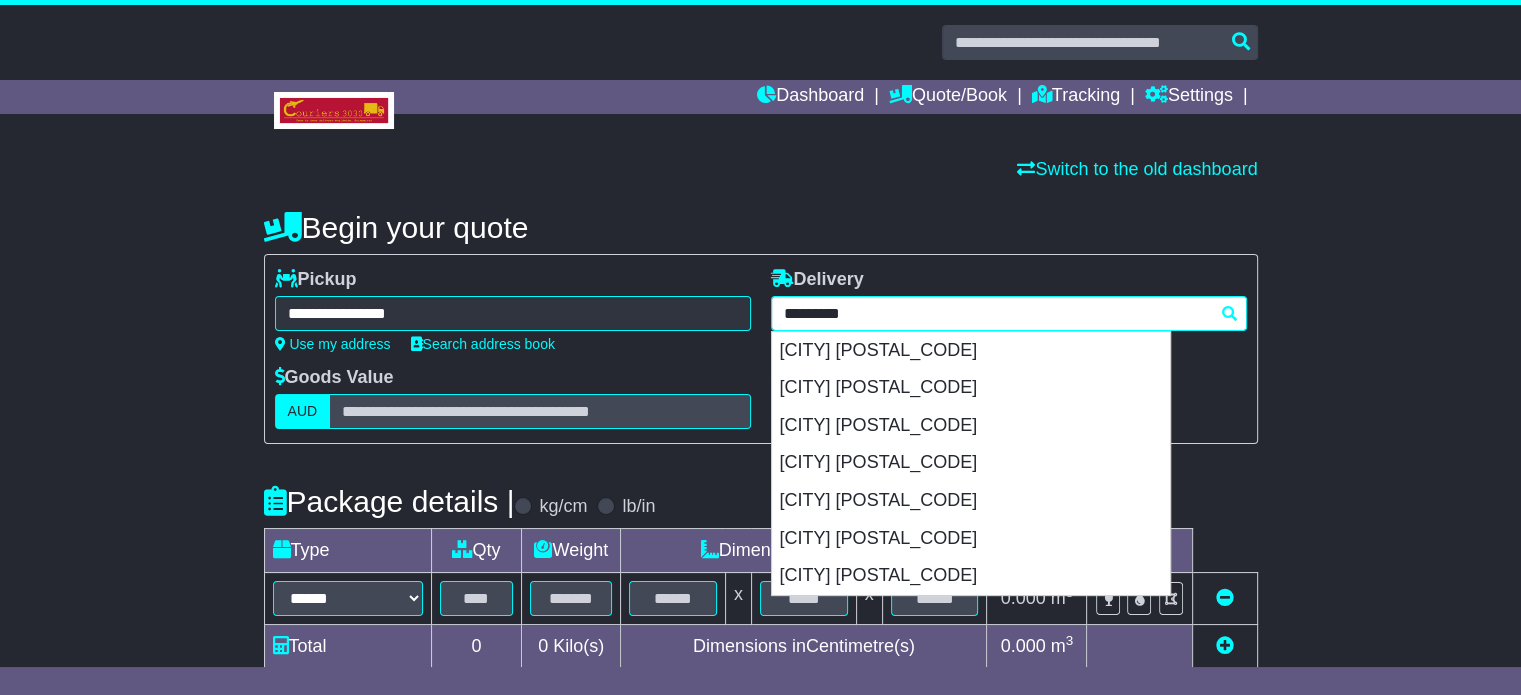 type 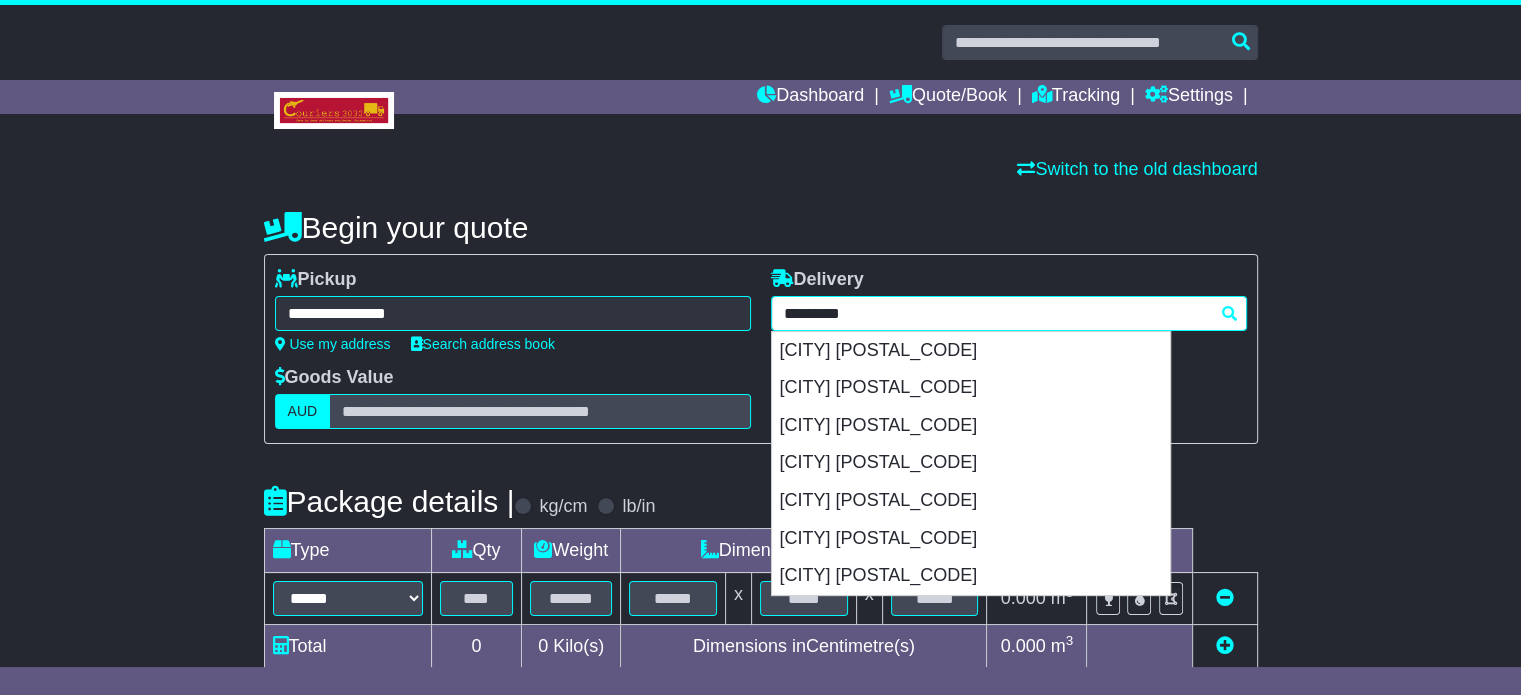 type on "**********" 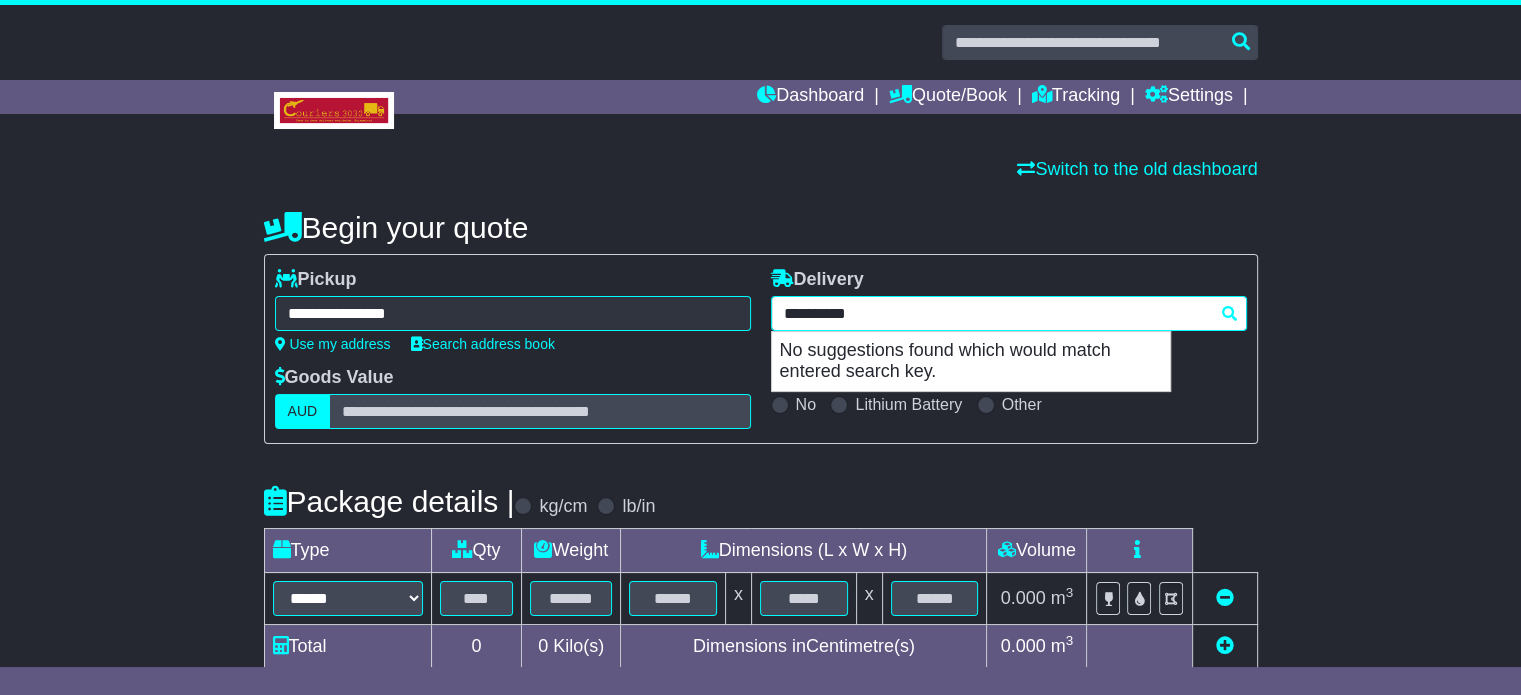 type on "**********" 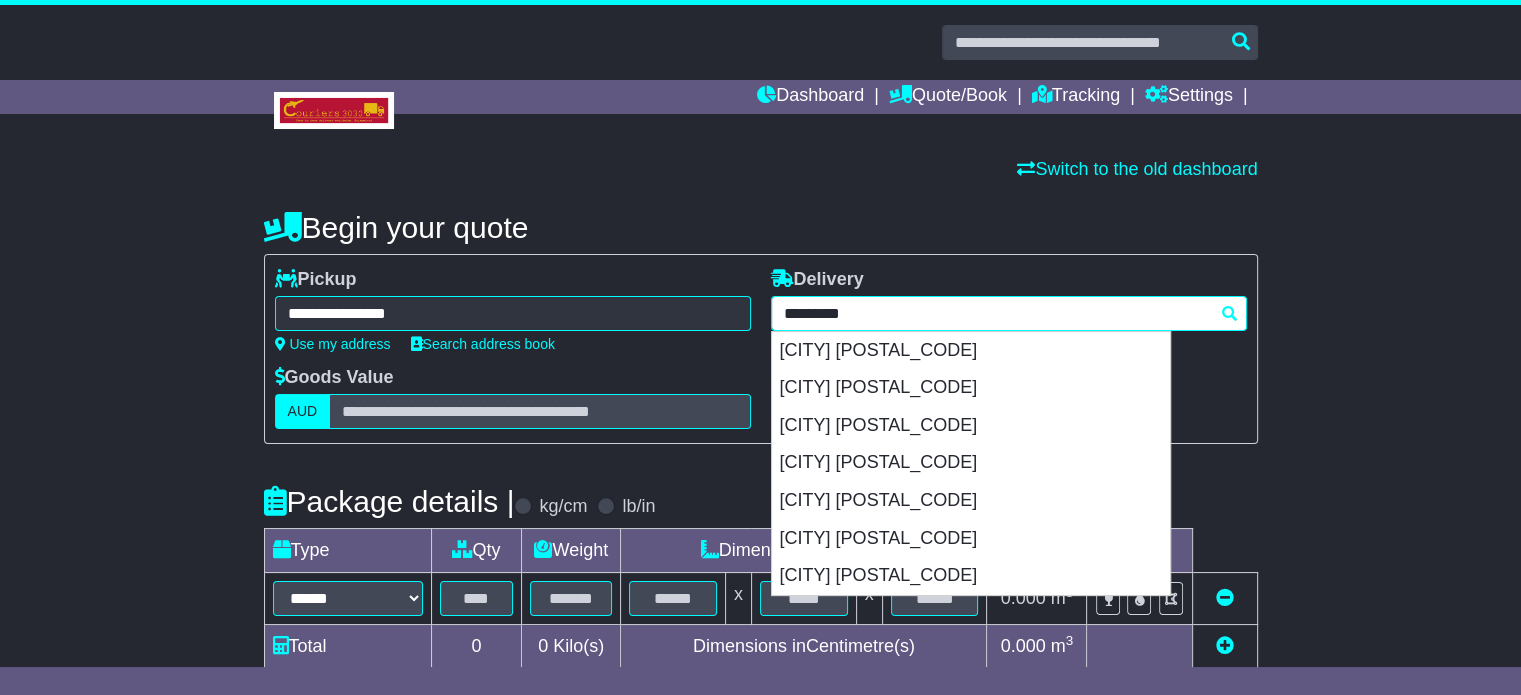 type 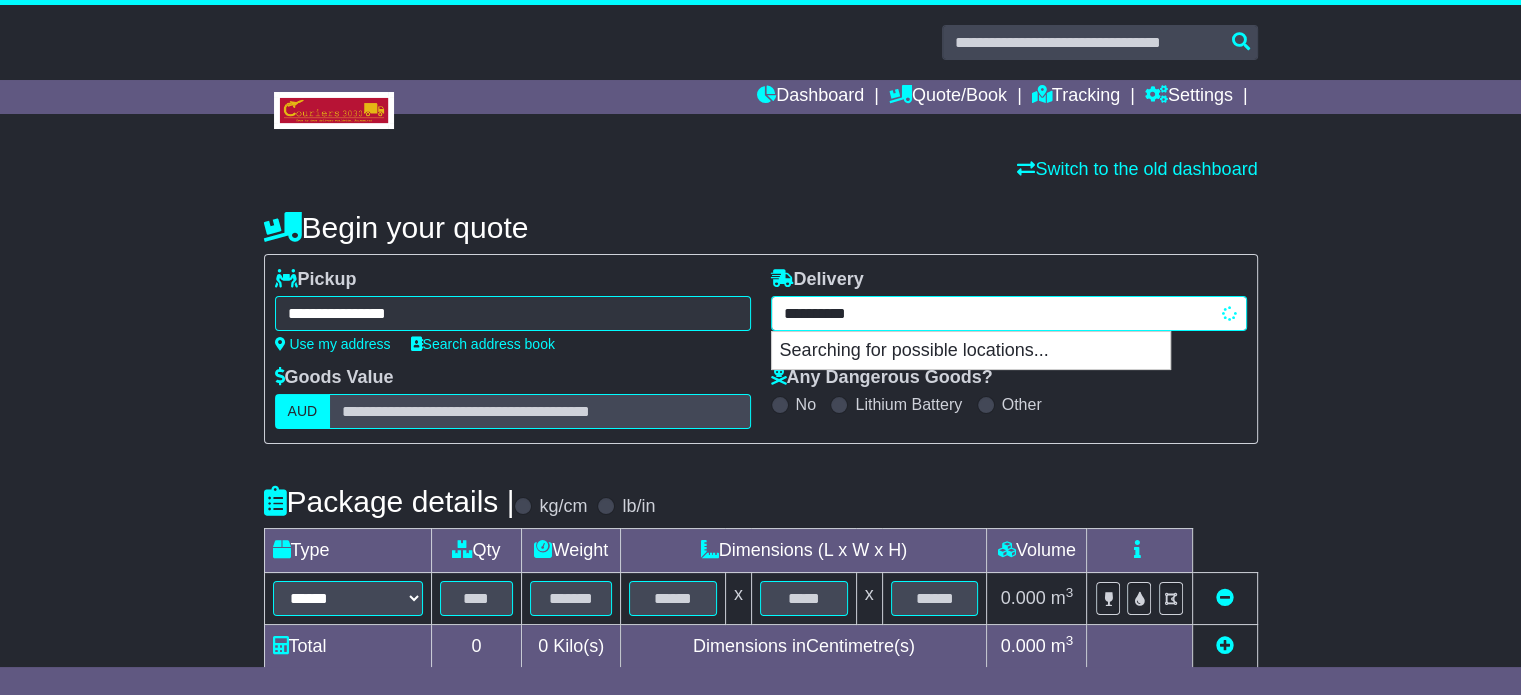 type on "**********" 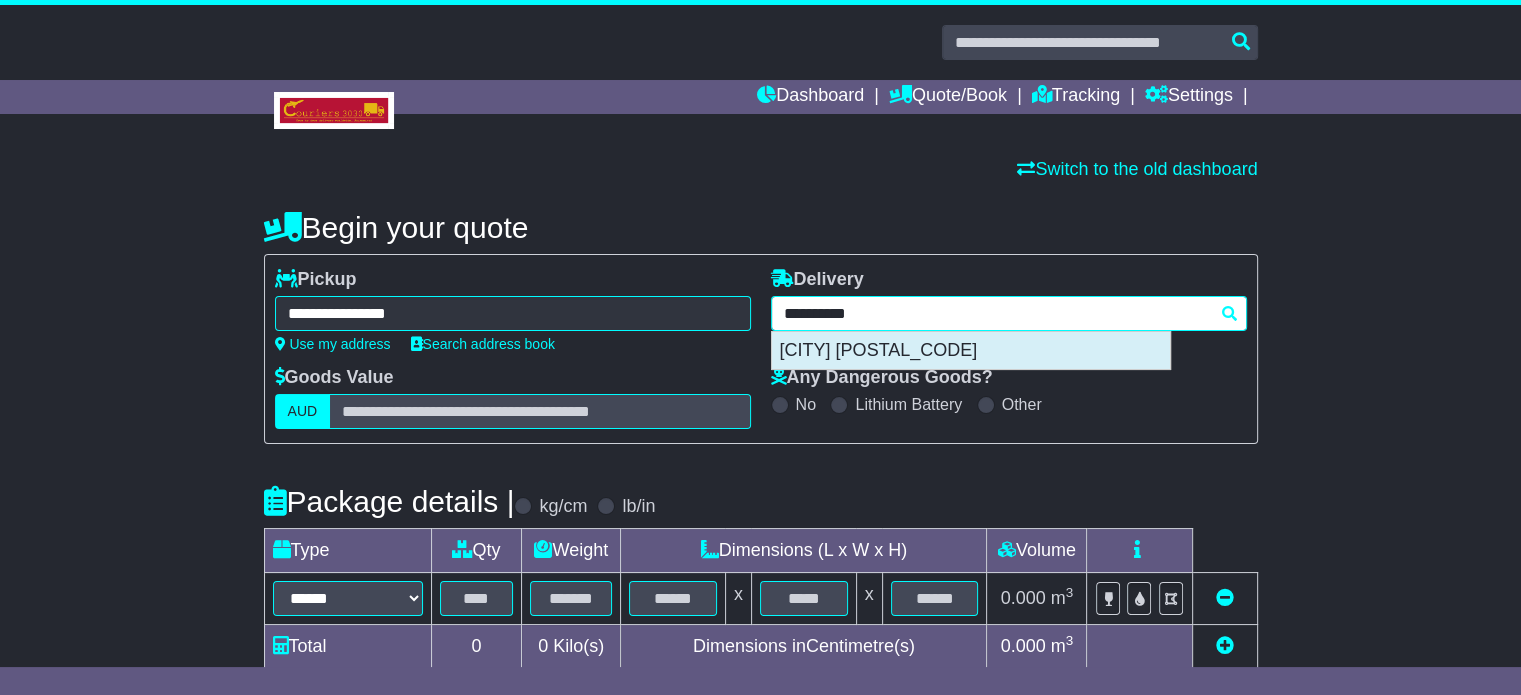 click on "[CITY] [POSTAL_CODE]" at bounding box center [971, 351] 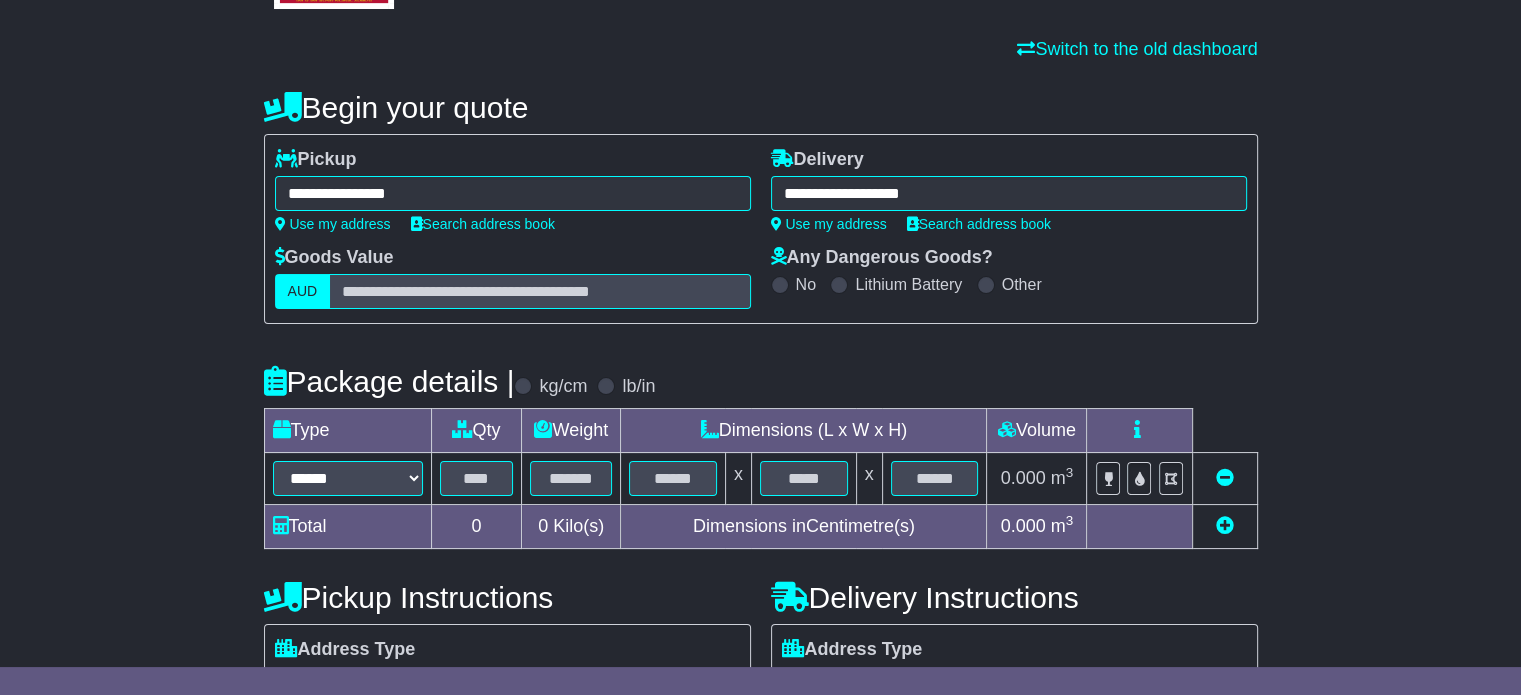 type on "**********" 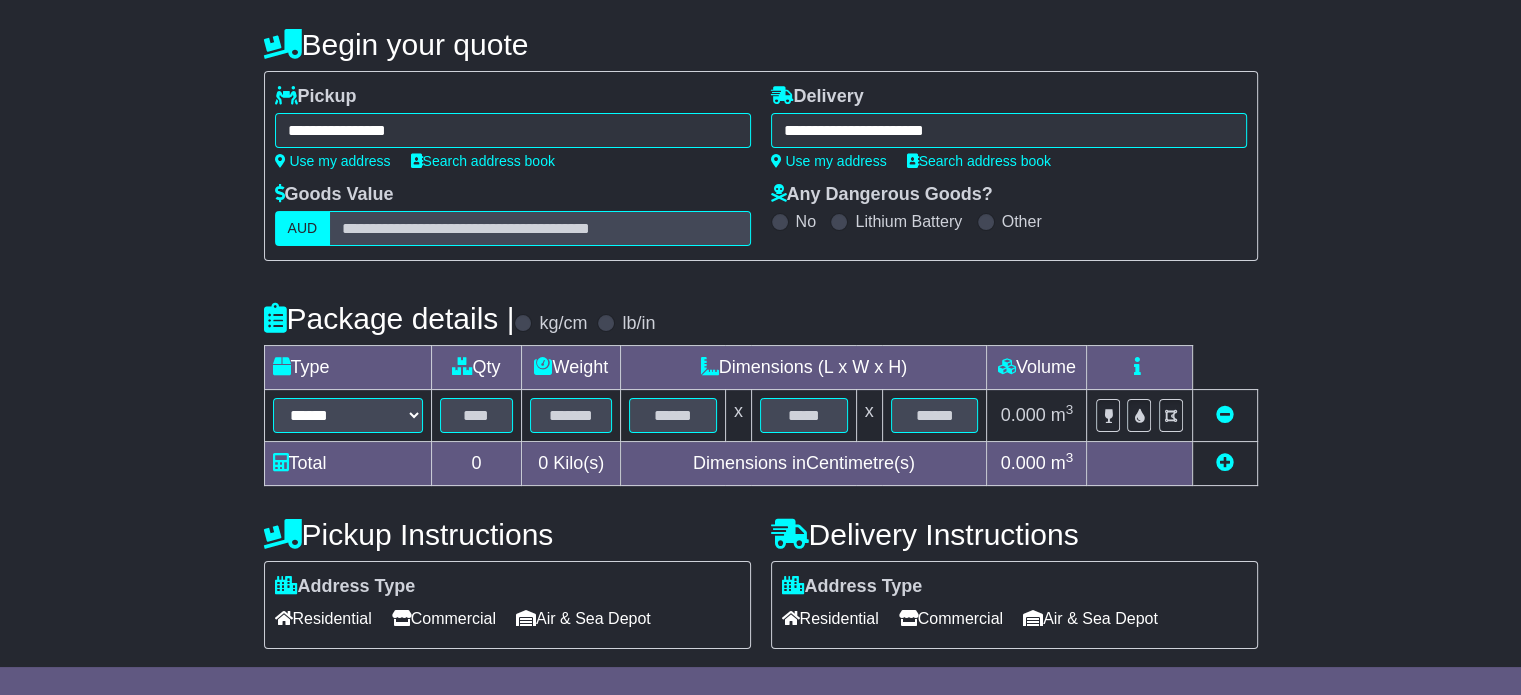 scroll, scrollTop: 360, scrollLeft: 0, axis: vertical 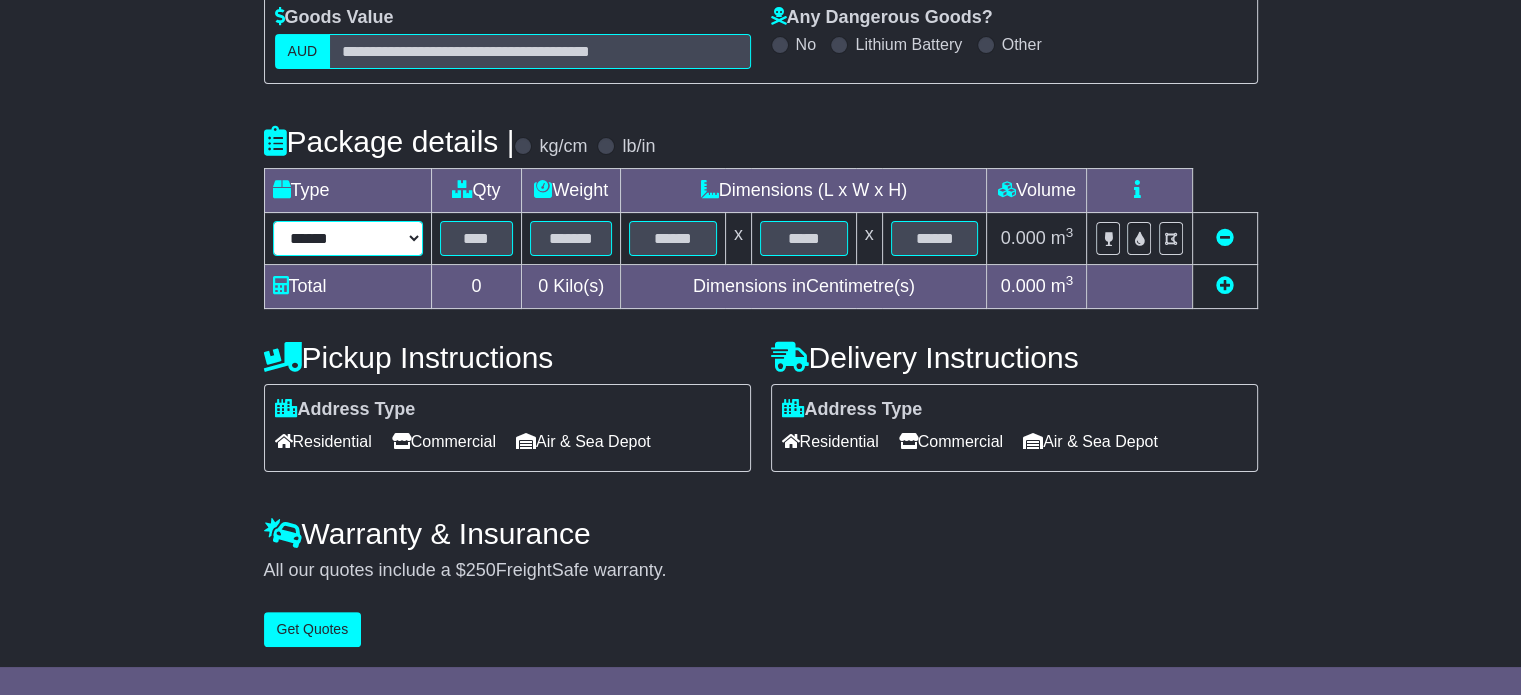 click on "****** ****** *** ******** ***** **** **** ****** *** *******" at bounding box center [348, 238] 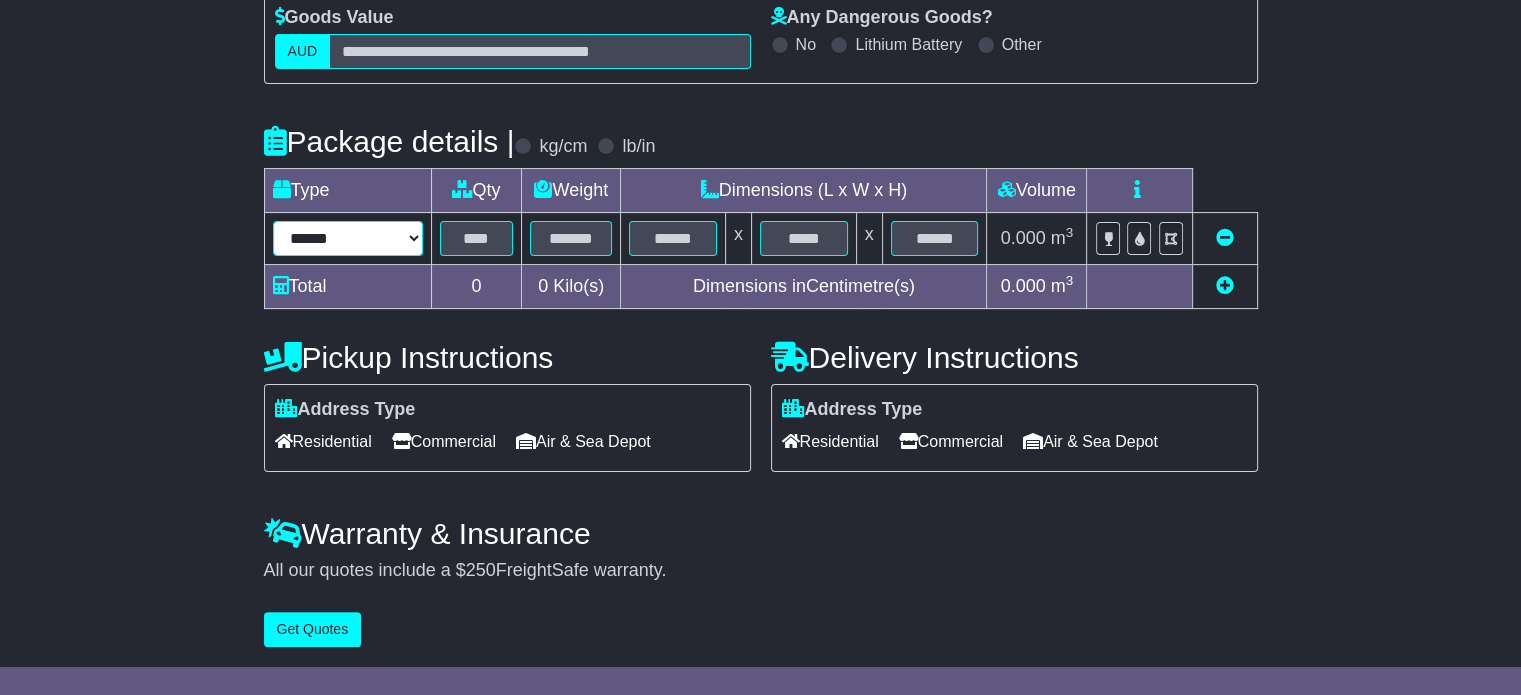 click on "****** ****** *** ******** ***** **** **** ****** *** *******" at bounding box center (348, 238) 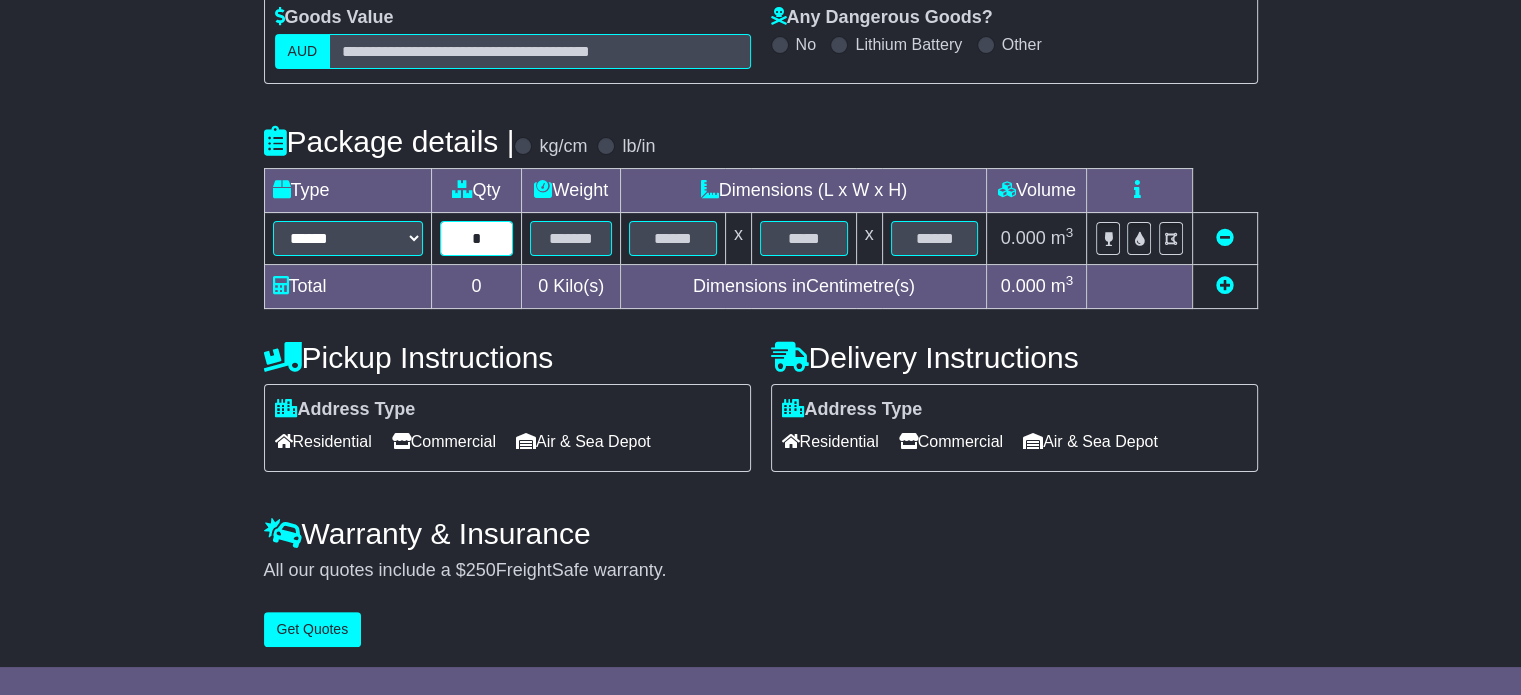 type on "*" 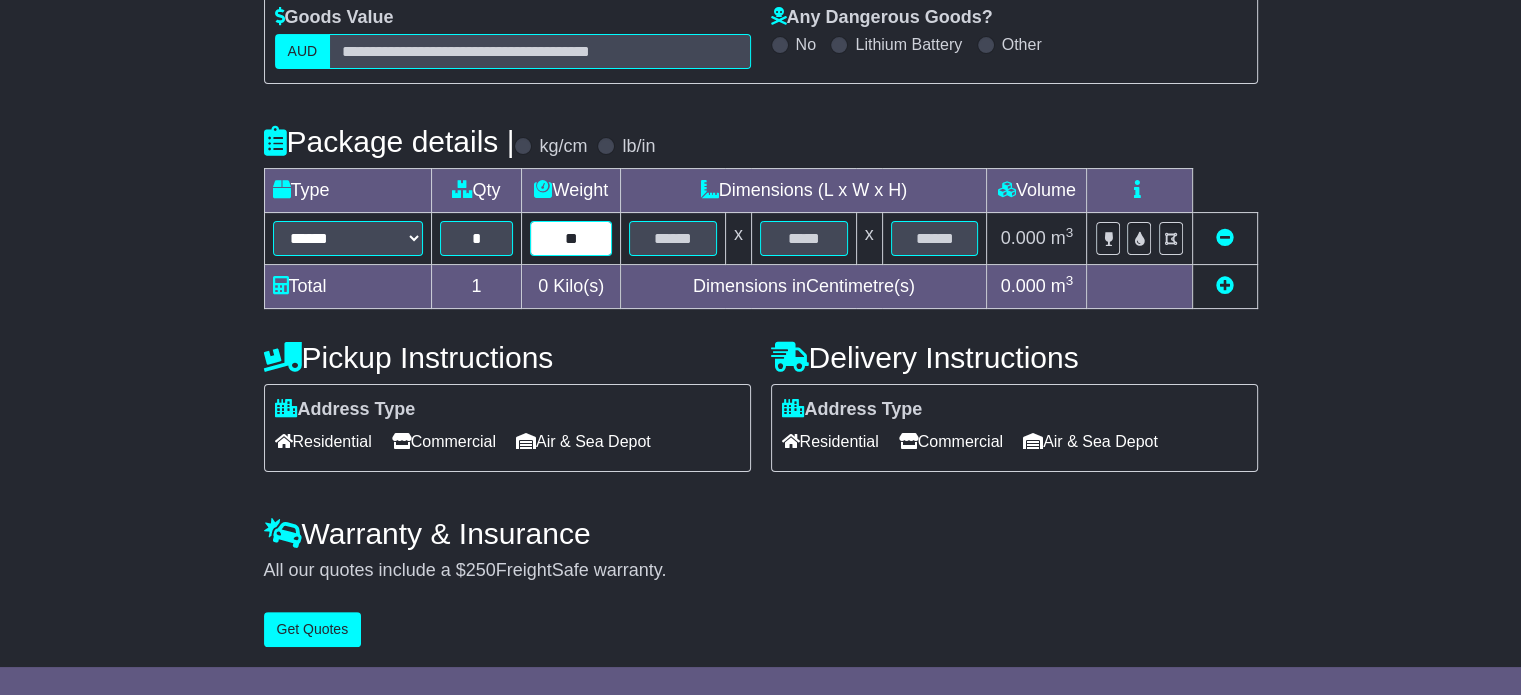 type on "**" 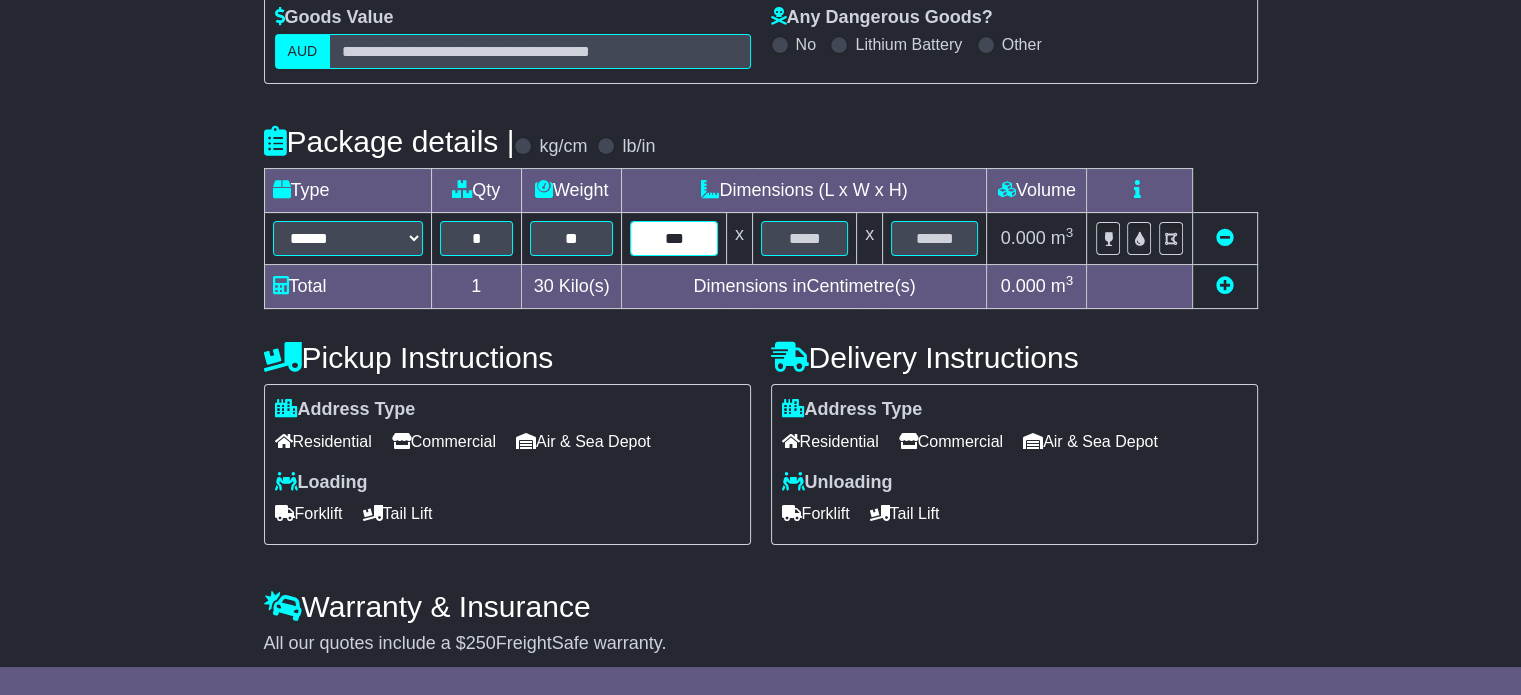 type on "***" 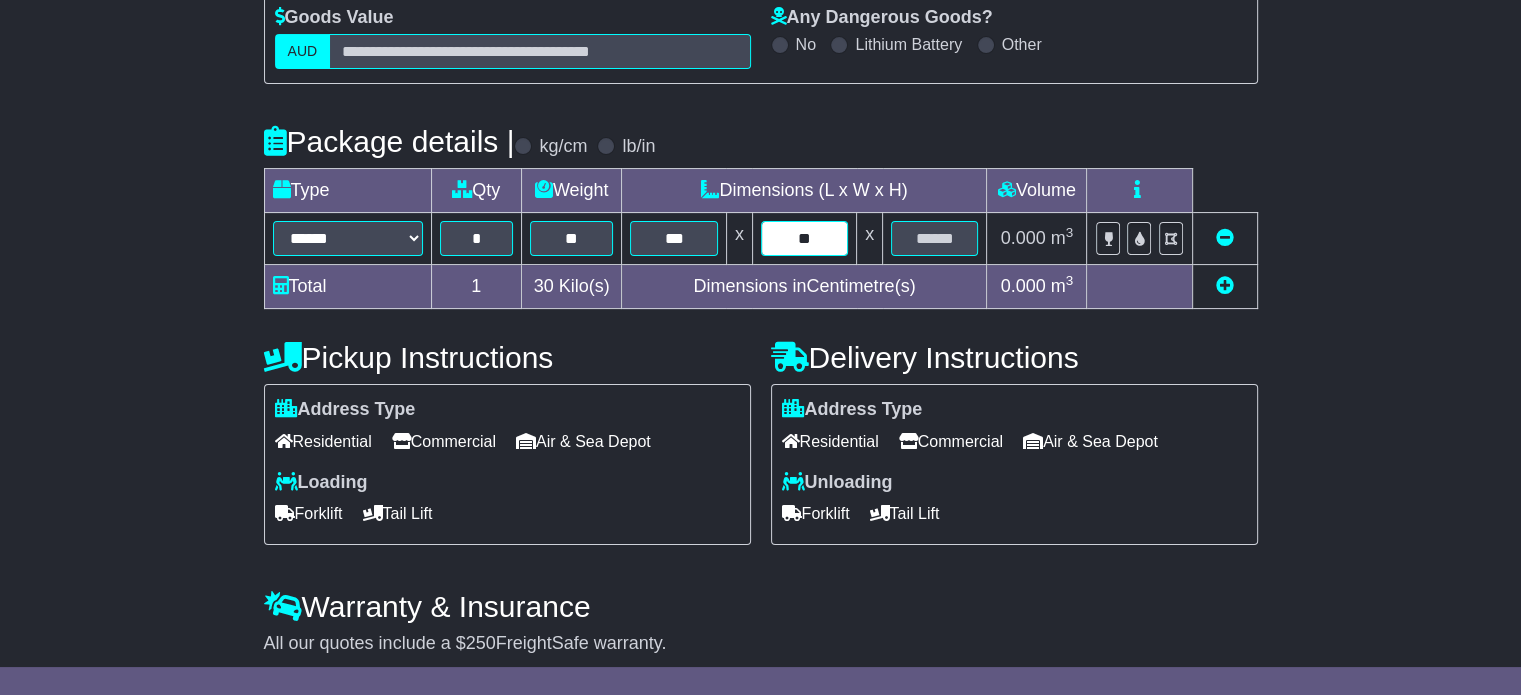 type on "**" 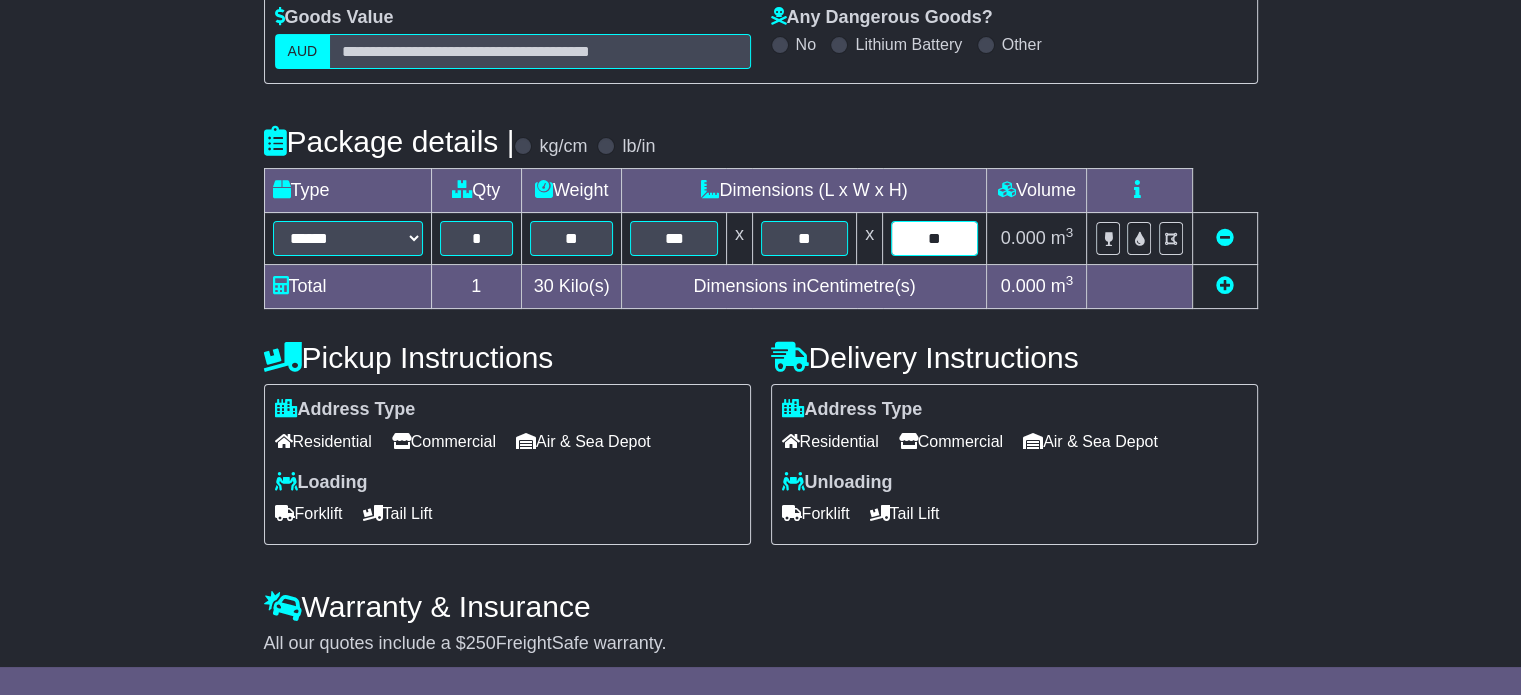 type on "**" 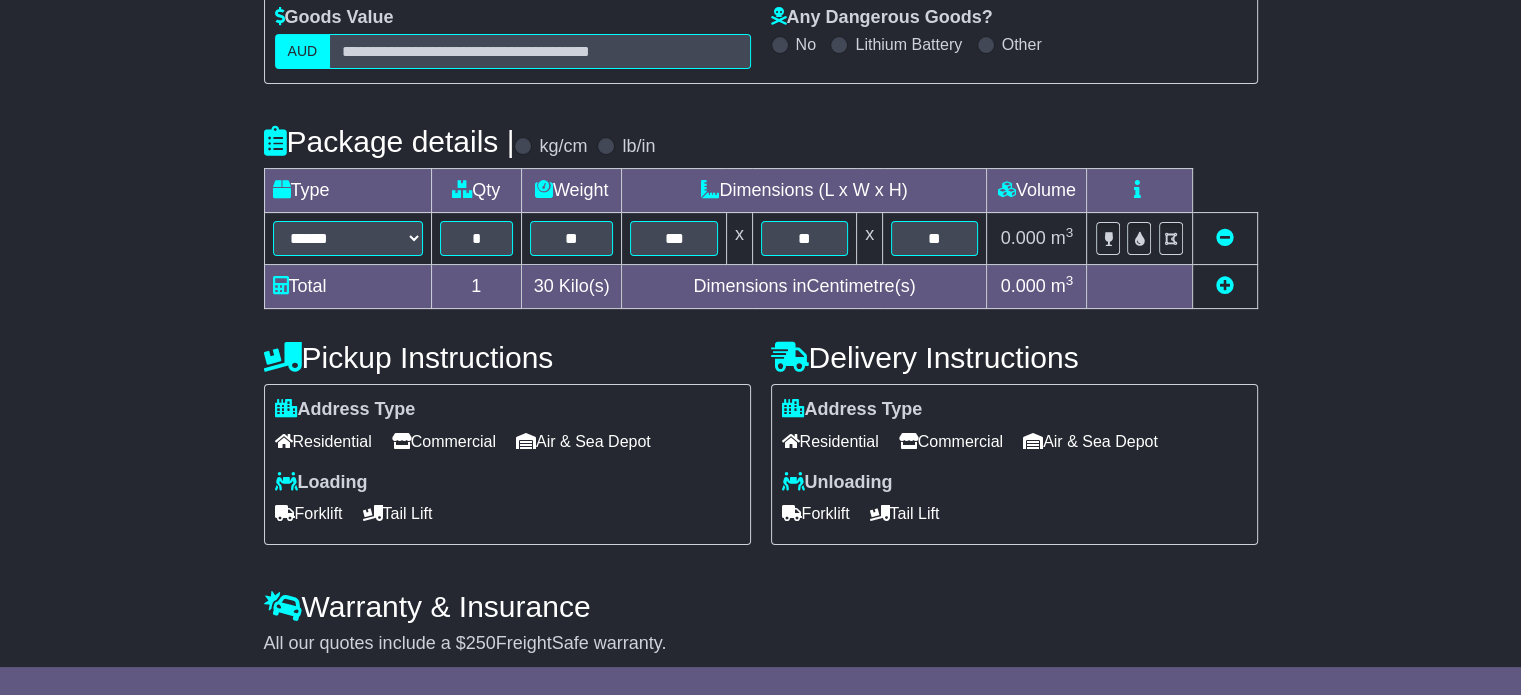 type 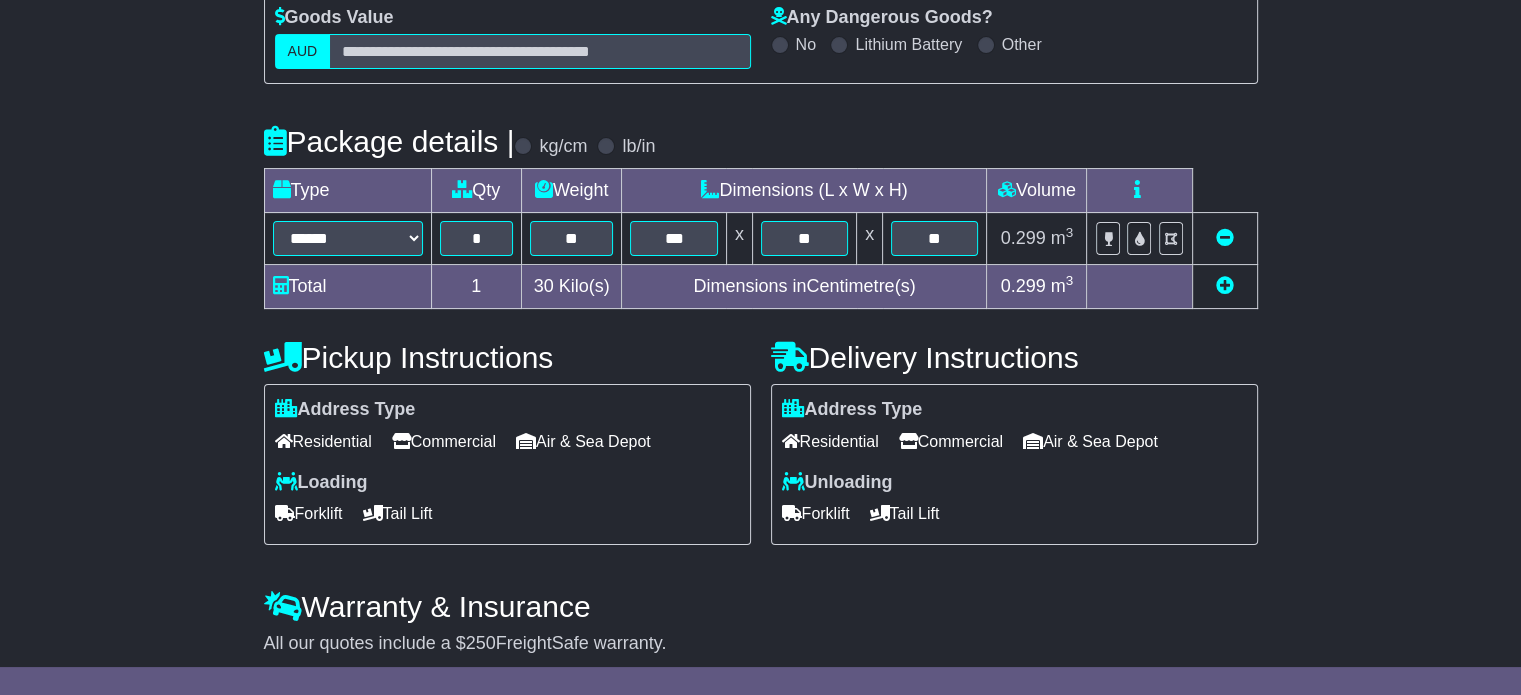 scroll, scrollTop: 382, scrollLeft: 0, axis: vertical 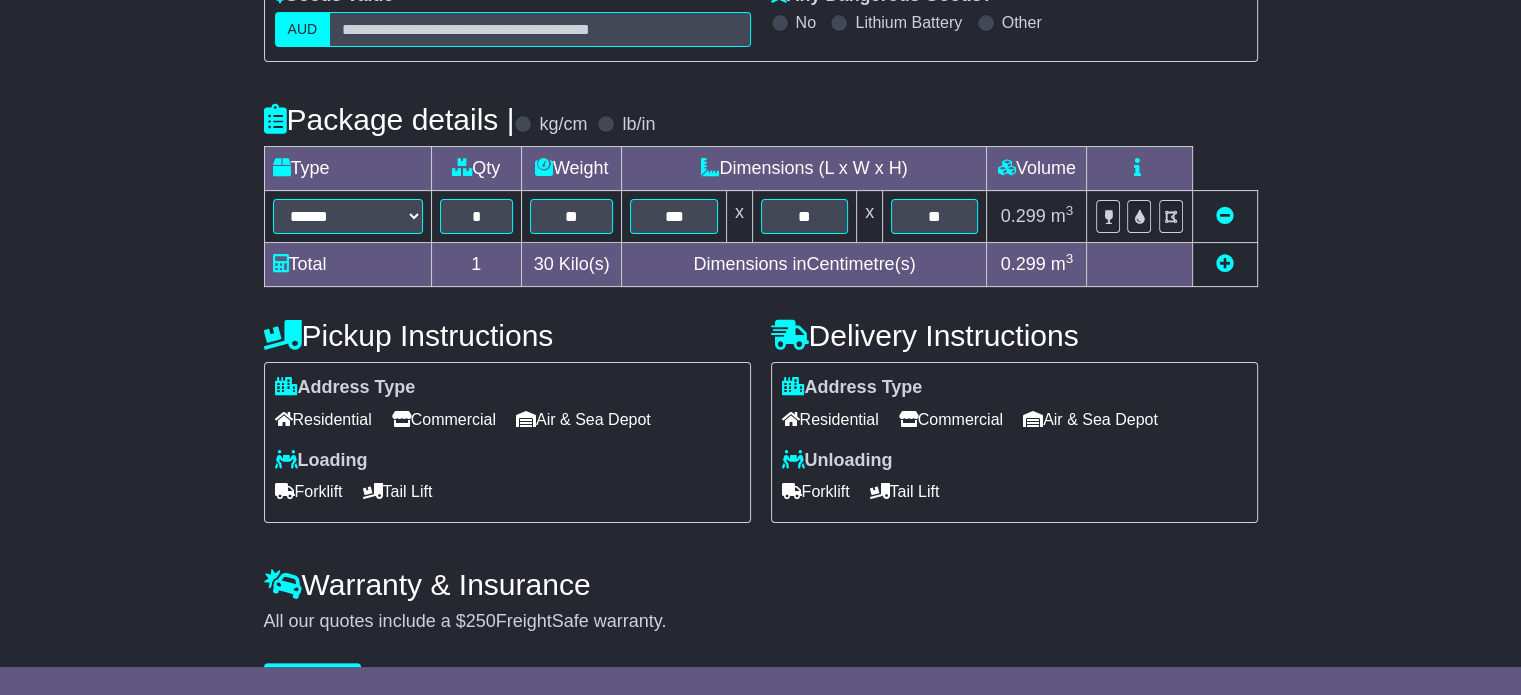 click on "Residential" at bounding box center (323, 419) 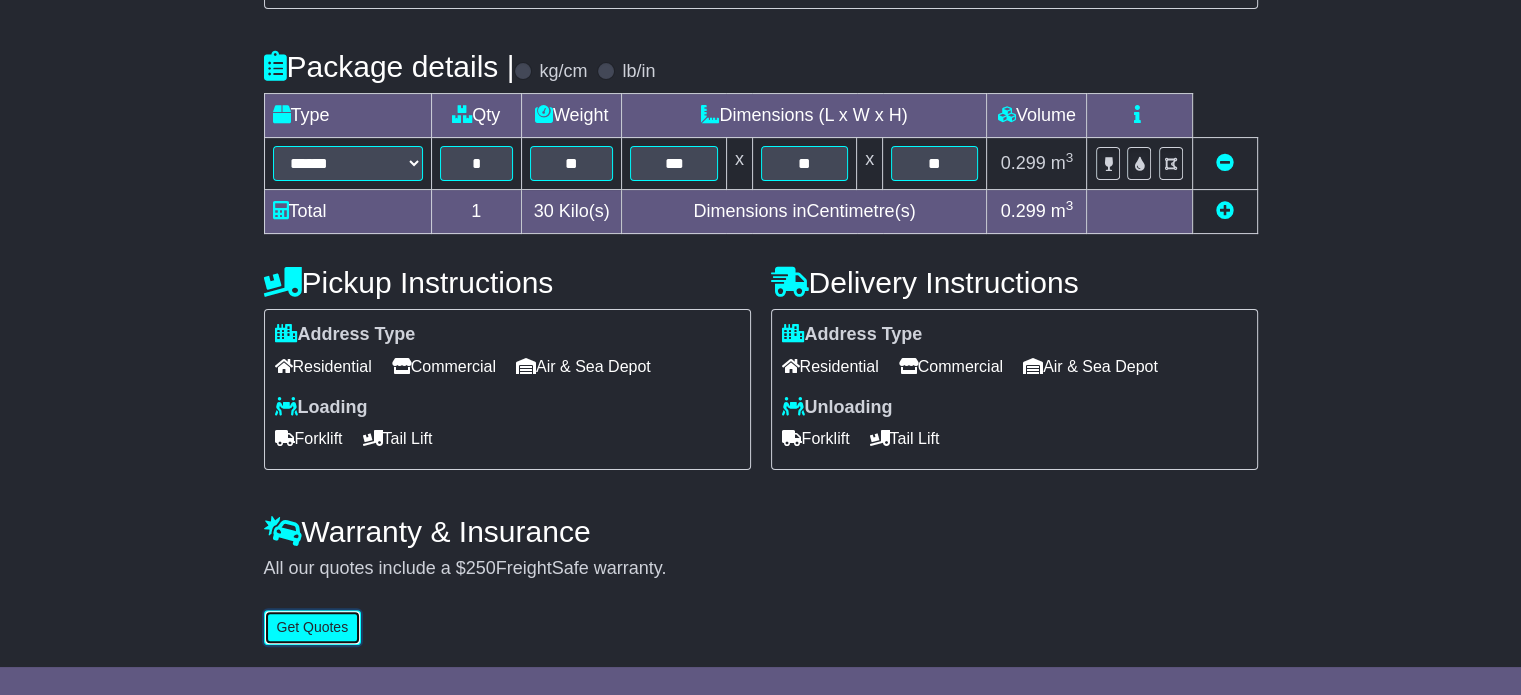 click on "Get Quotes" at bounding box center (313, 627) 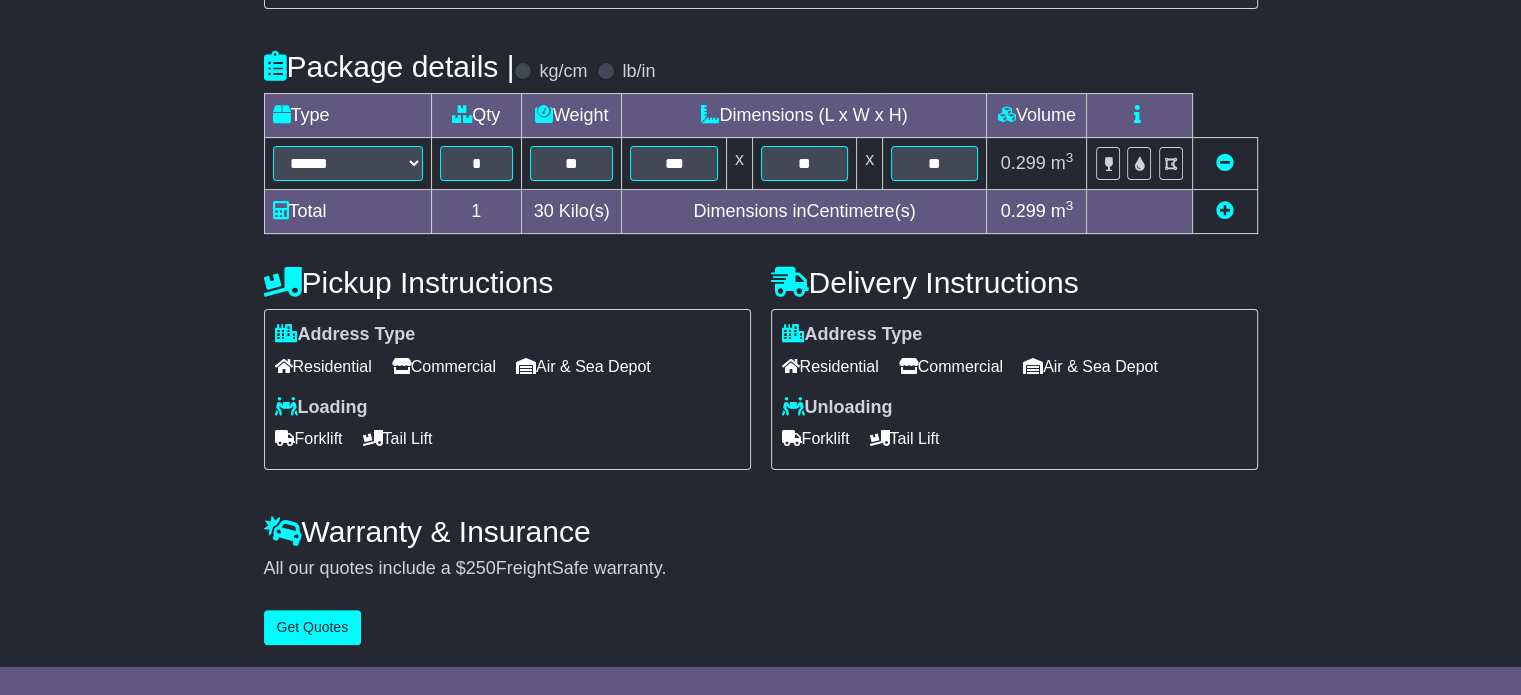 scroll, scrollTop: 0, scrollLeft: 0, axis: both 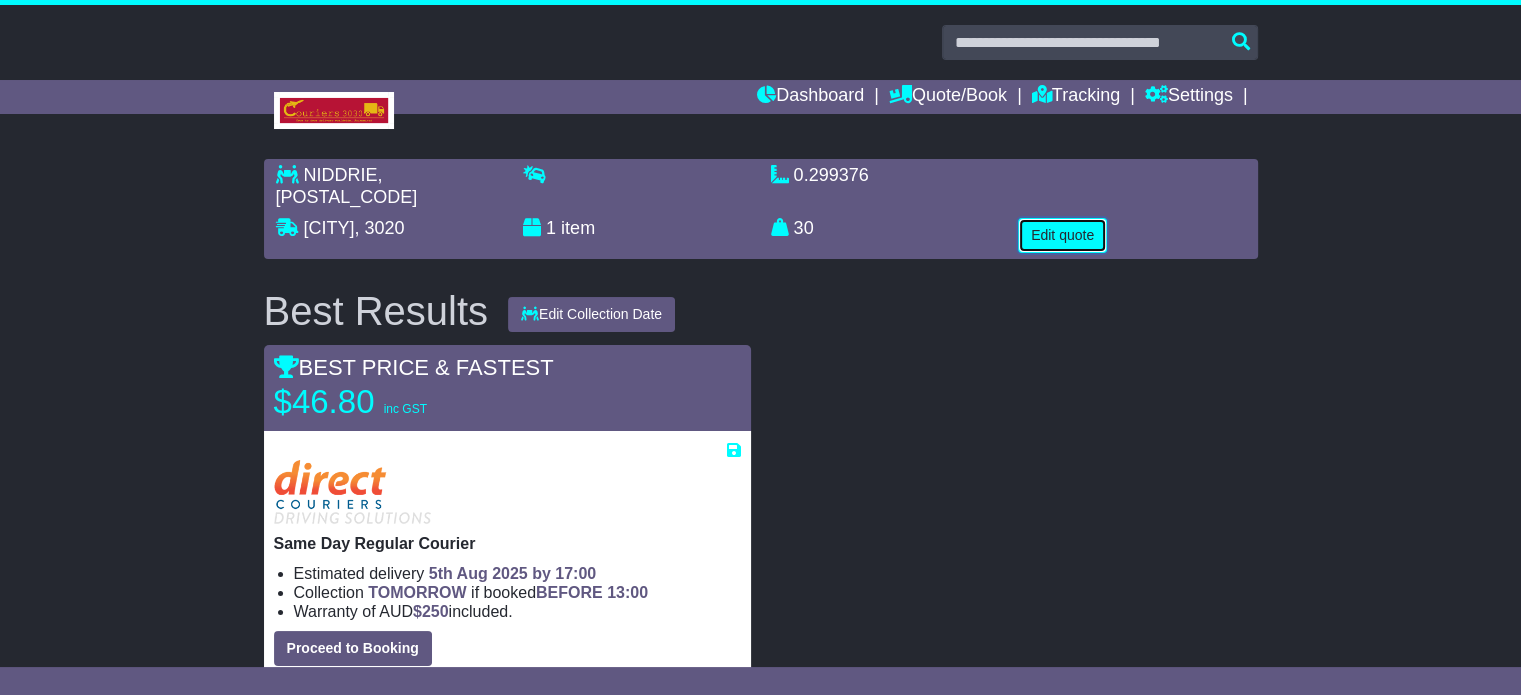 click on "Edit quote" at bounding box center [1062, 235] 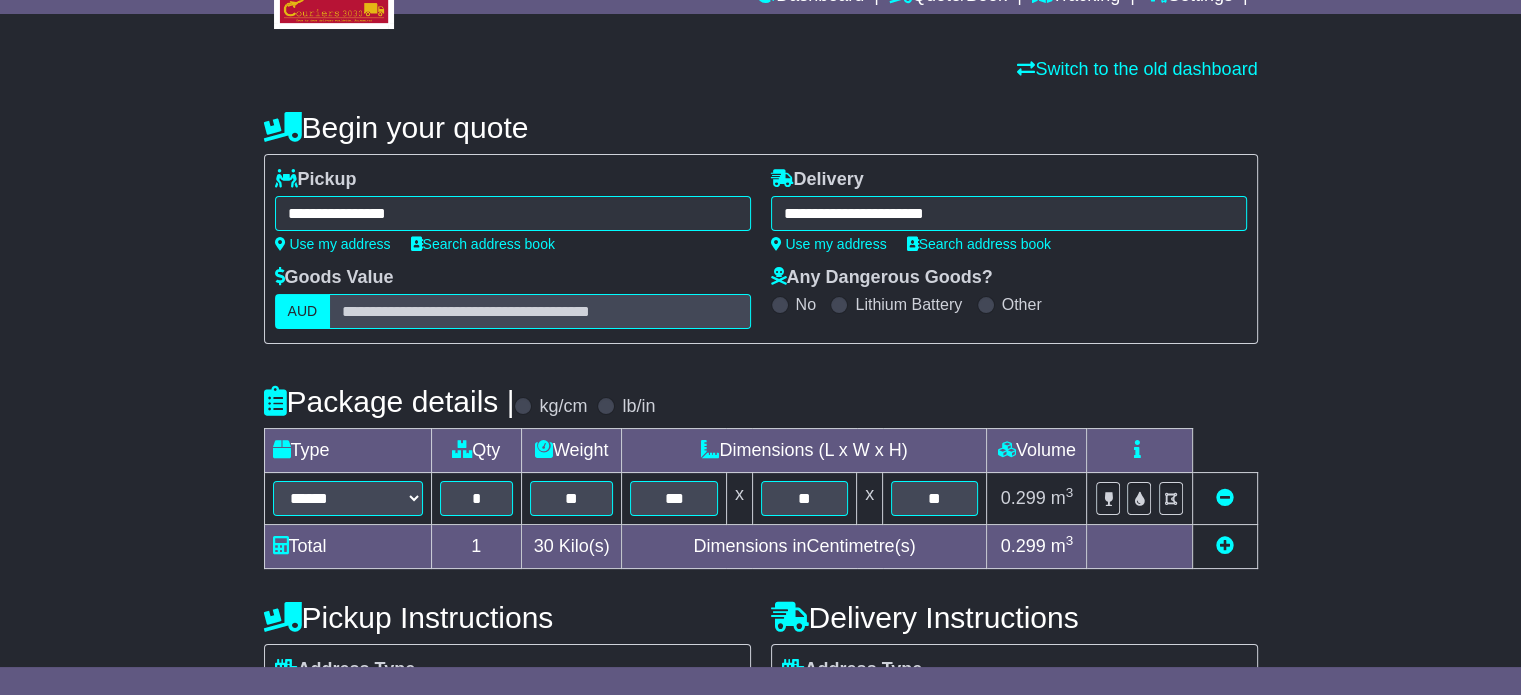 scroll, scrollTop: 436, scrollLeft: 0, axis: vertical 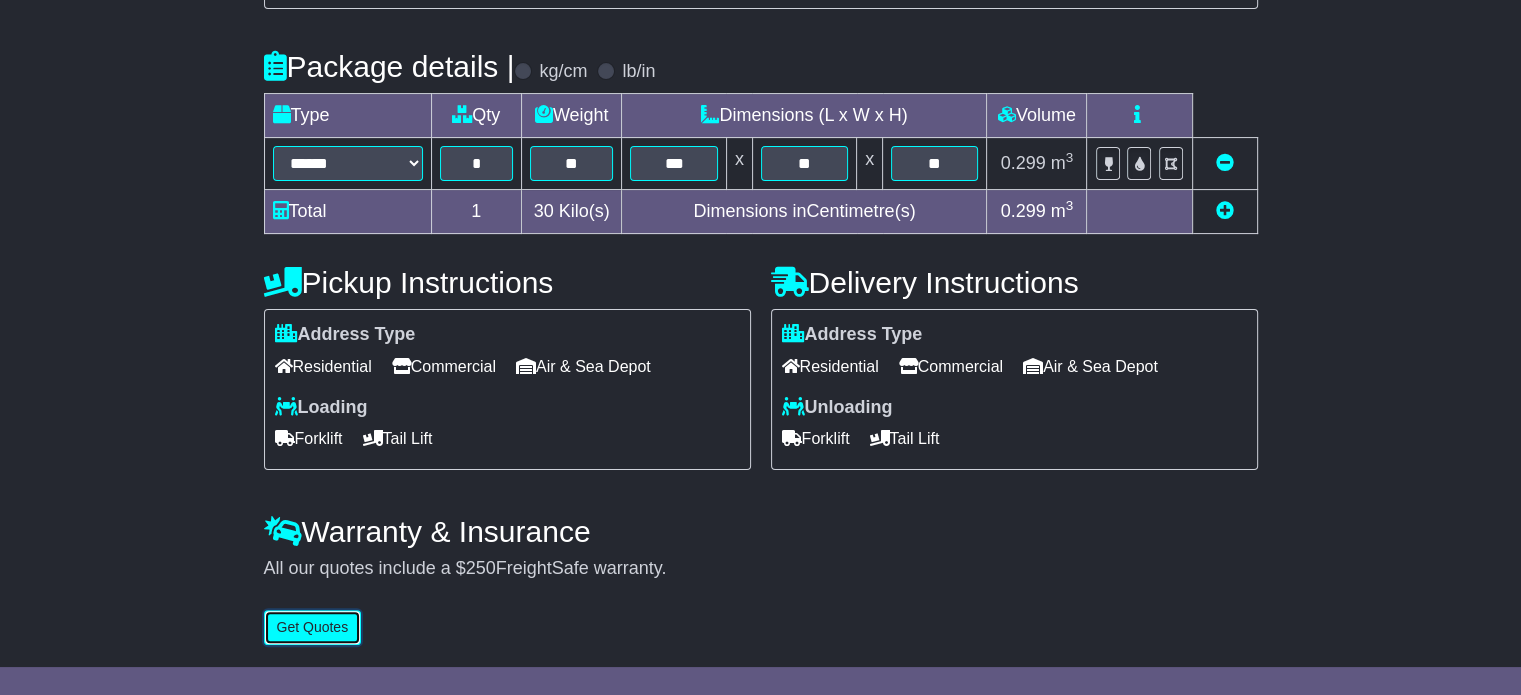 click on "Get Quotes" at bounding box center (313, 627) 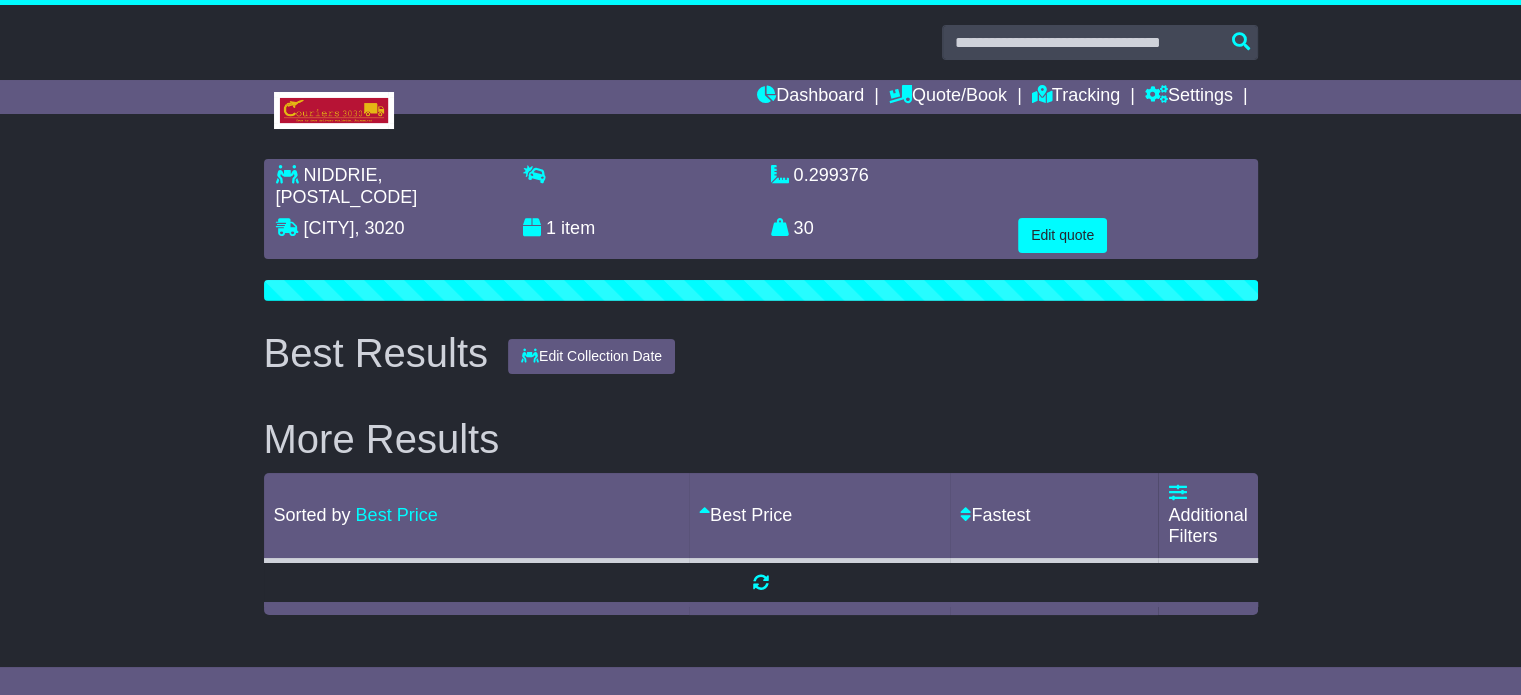 scroll, scrollTop: 0, scrollLeft: 0, axis: both 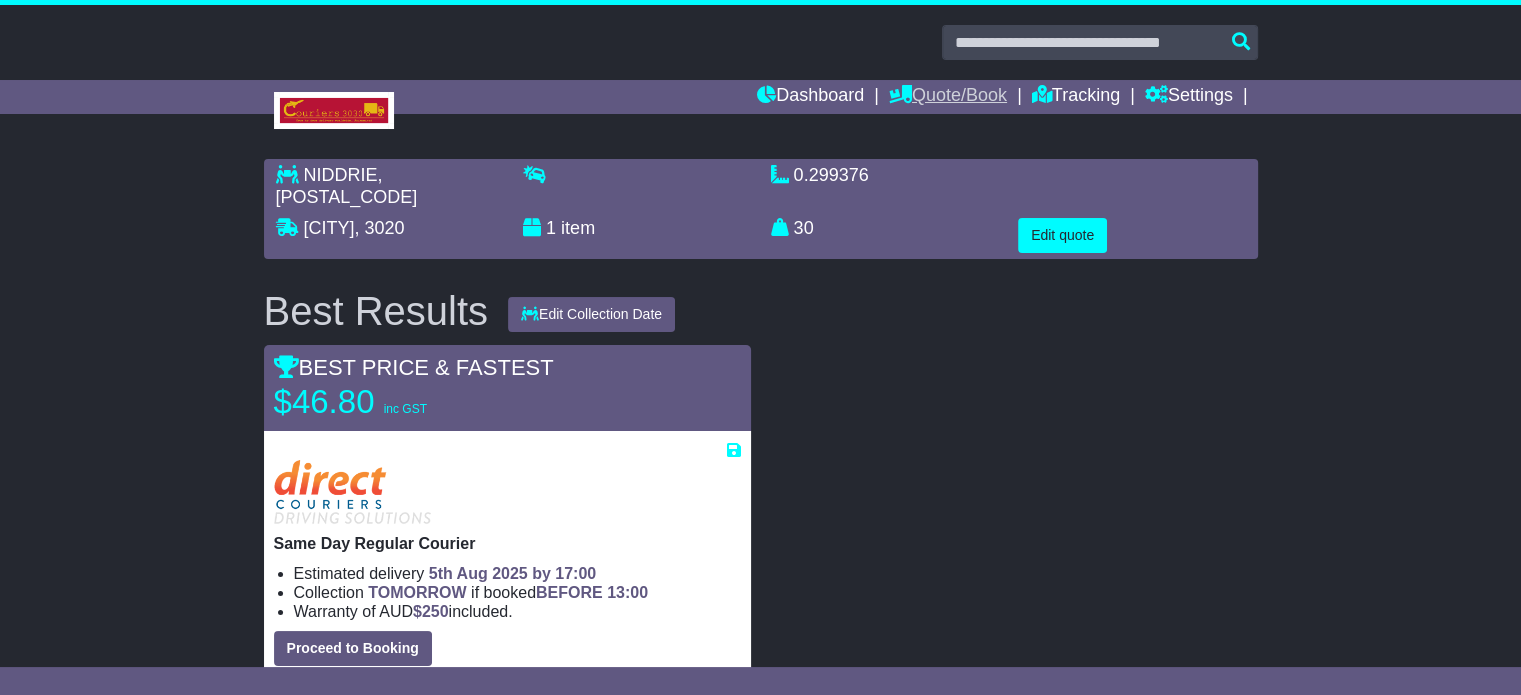 click on "Quote/Book" at bounding box center (948, 97) 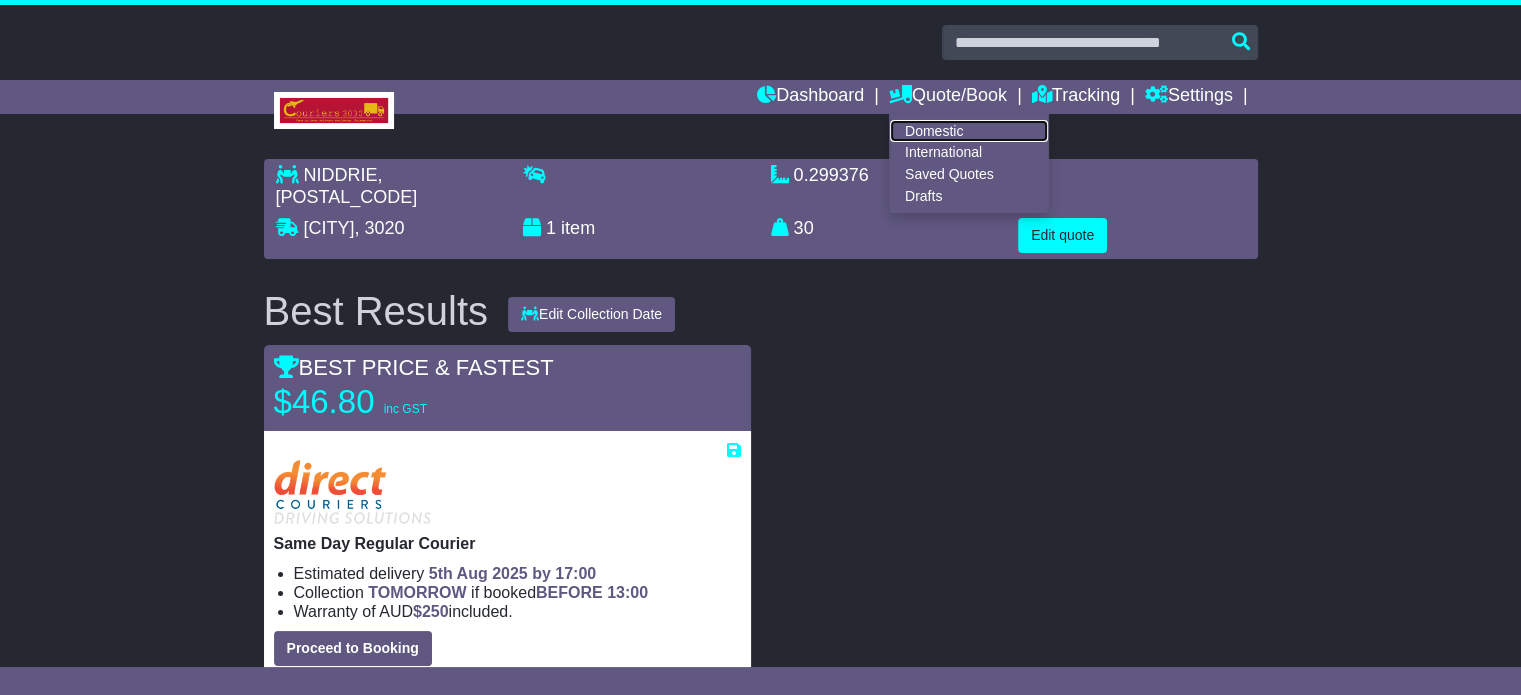 click on "Domestic" at bounding box center [969, 131] 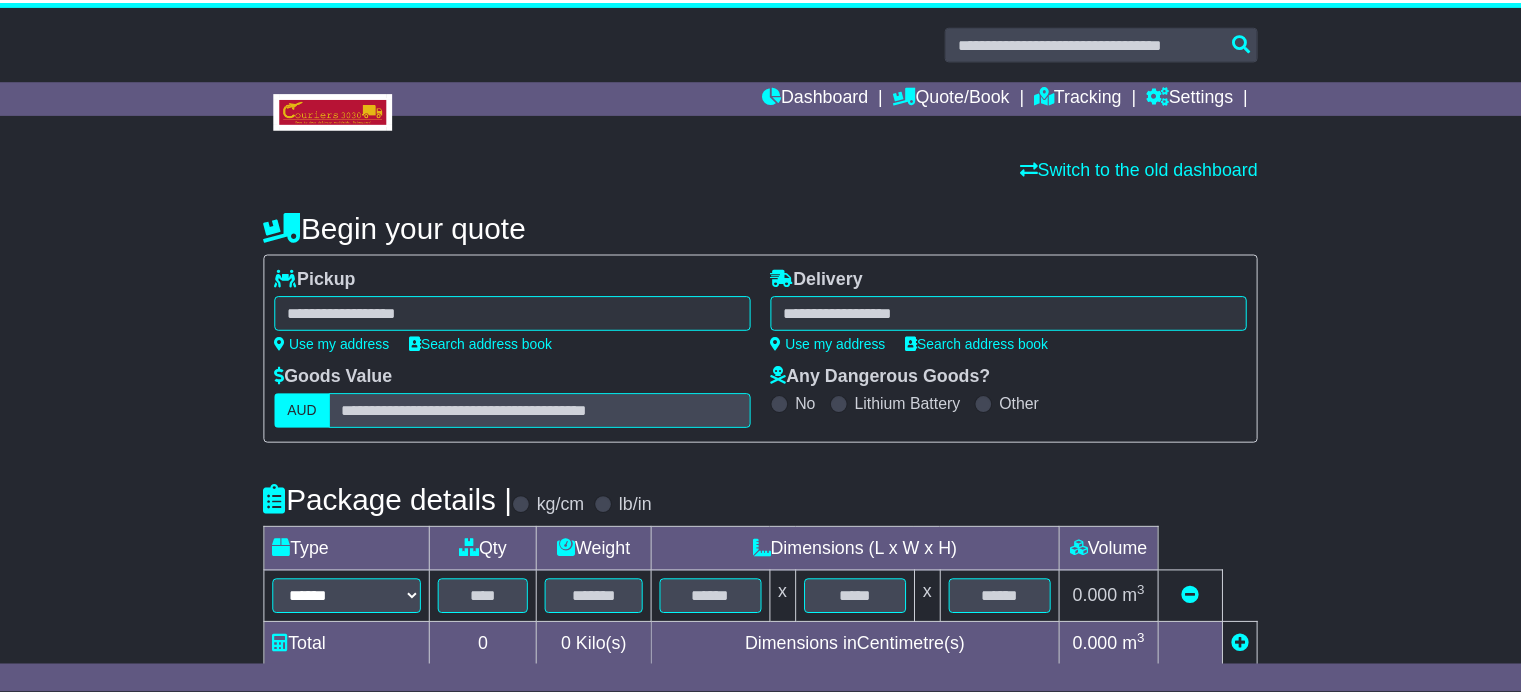 scroll, scrollTop: 0, scrollLeft: 0, axis: both 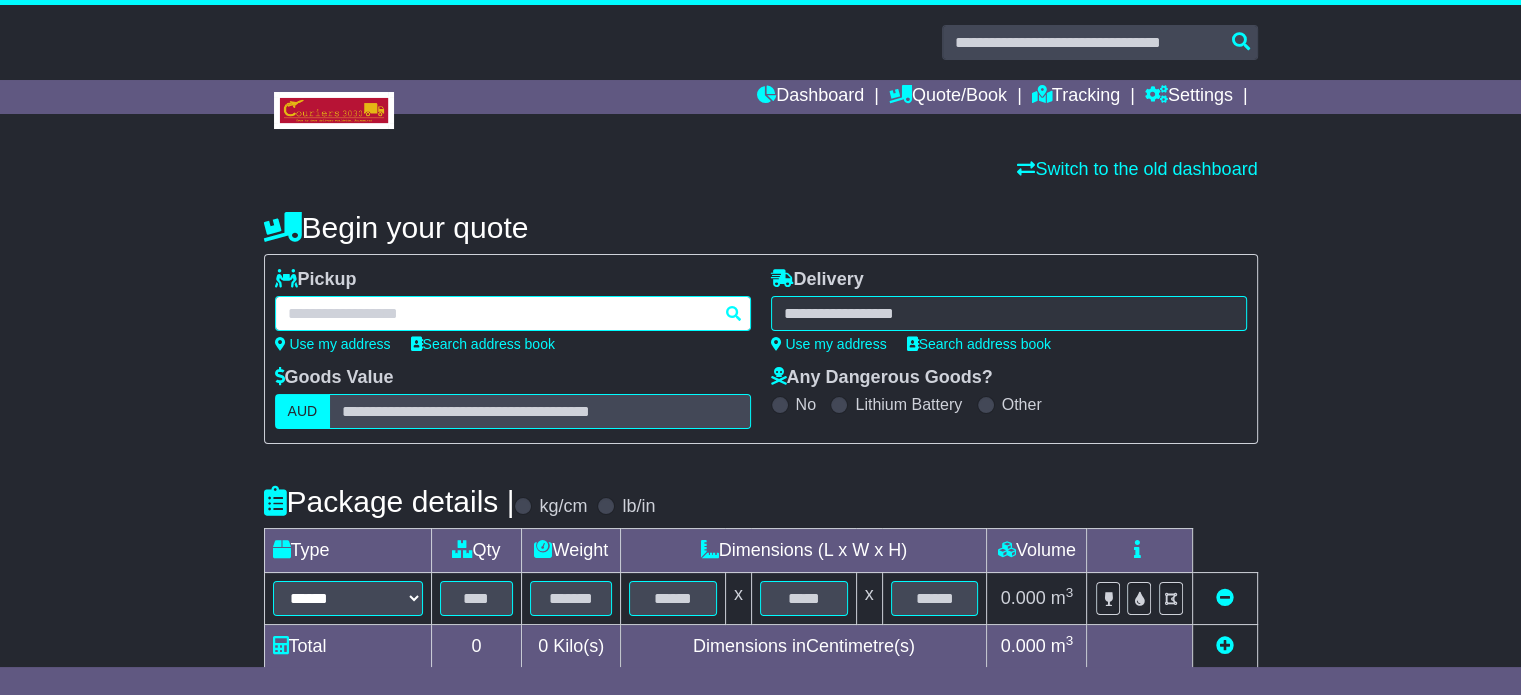 click at bounding box center (513, 313) 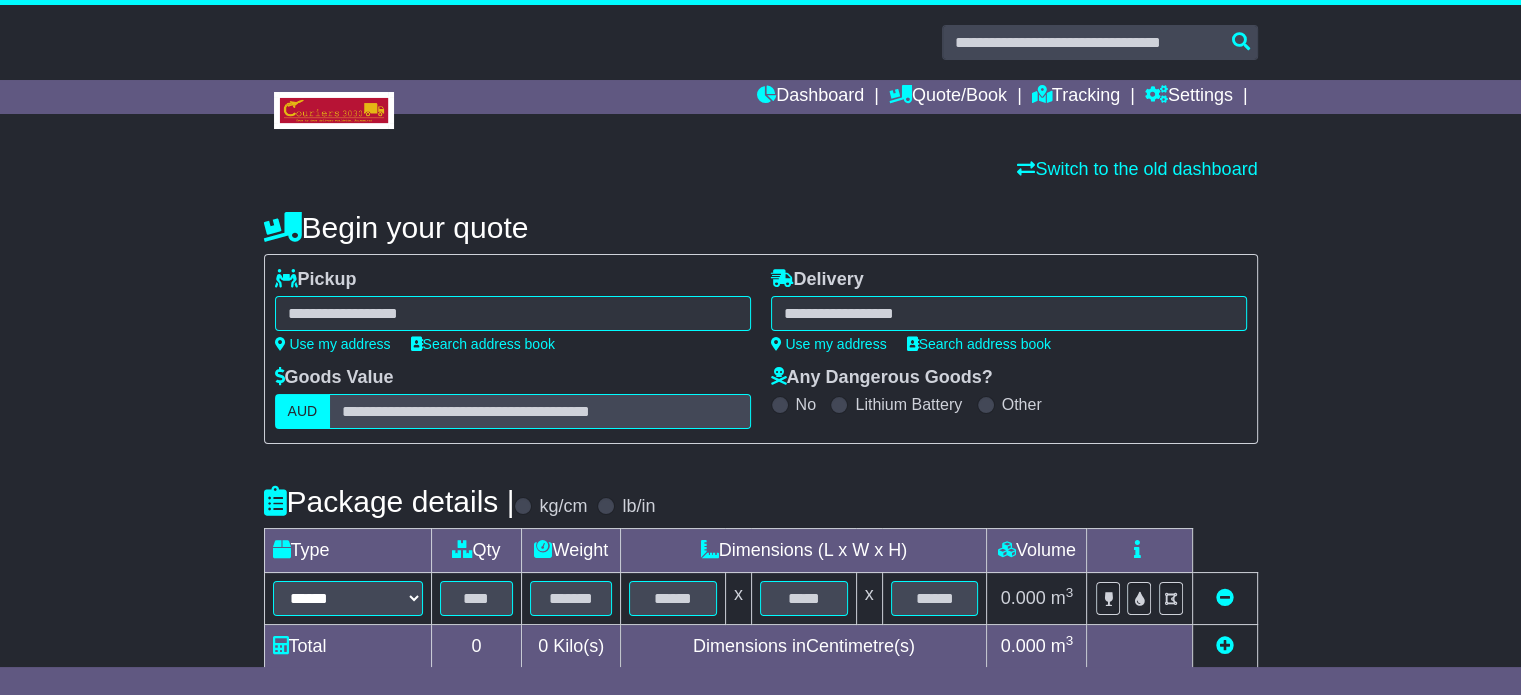 click on "****** [CITY] [CITY] [POSTCODE] [CITY] [POSTCODE] [CITY] [POSTCODE] [CITY] [POSTCODE] [CITY] [POSTCODE] [CITY] FOREST [POSTCODE] [CITY] [POSTCODE] NORTH [CITY] [POSTCODE] [CITY] [POSTCODE]" at bounding box center (513, 313) 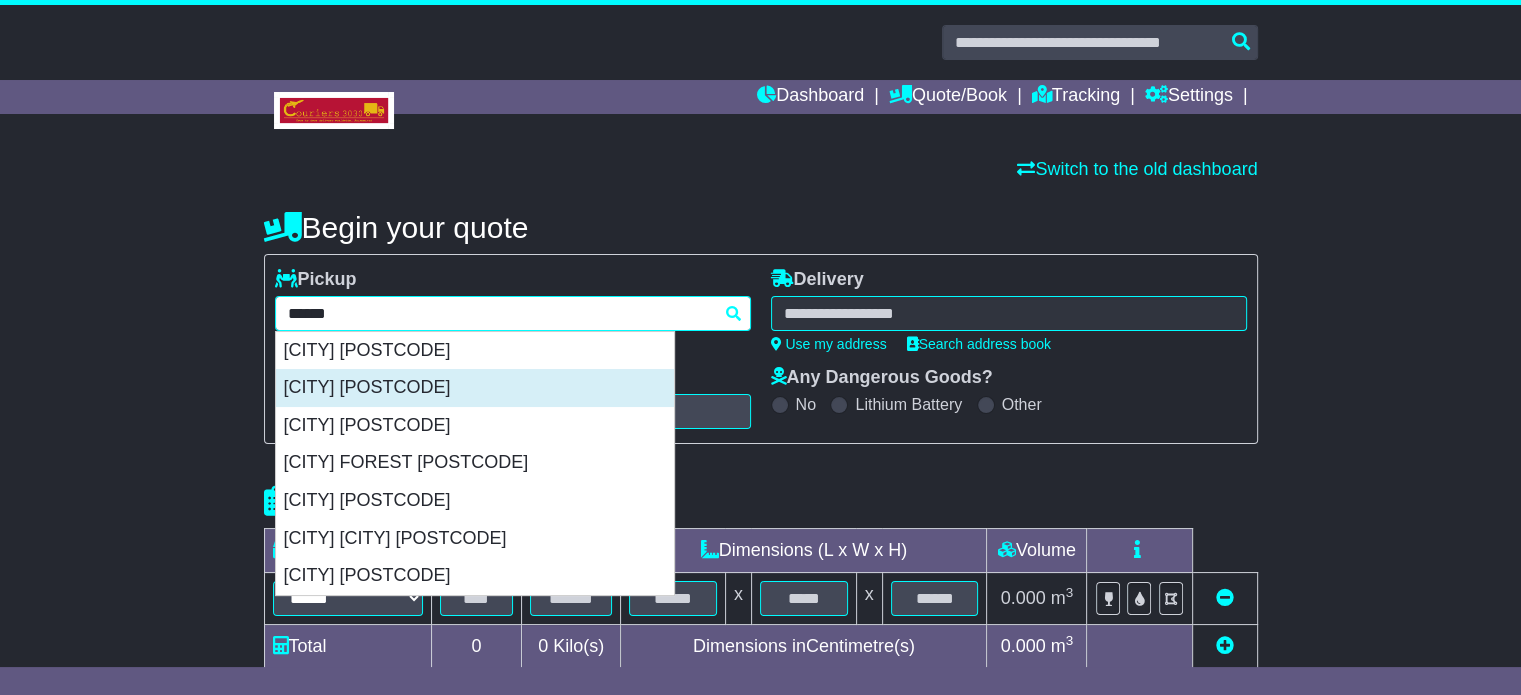 click on "[CITY] [POSTCODE]" at bounding box center (475, 388) 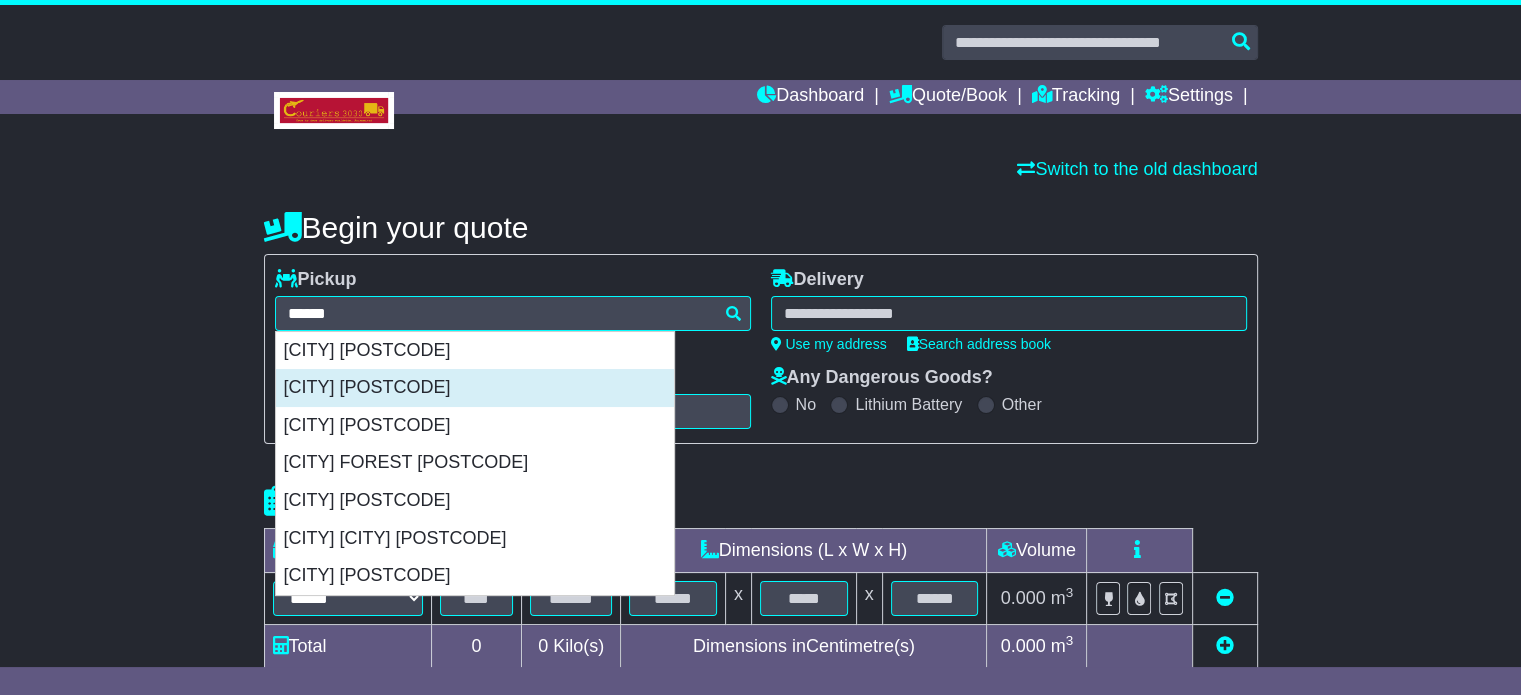 type on "**********" 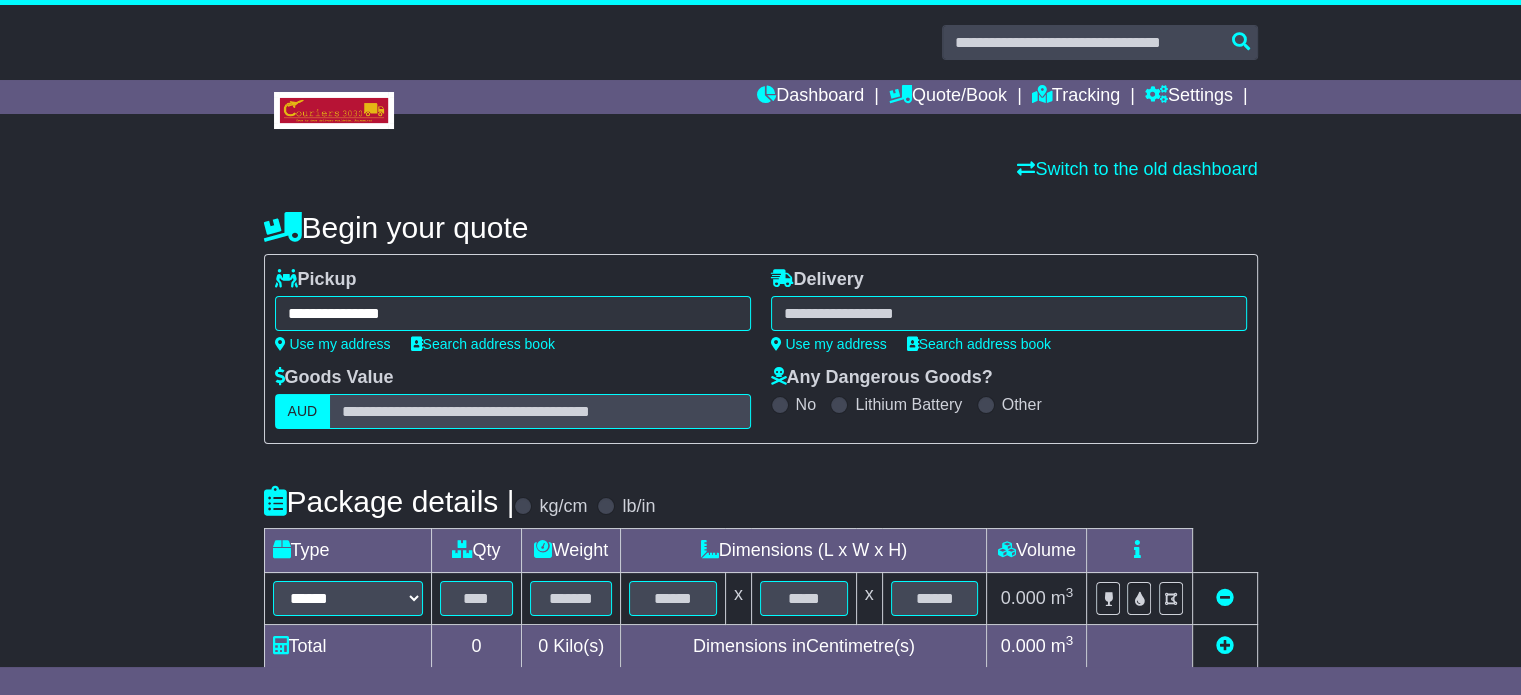 click at bounding box center [1009, 313] 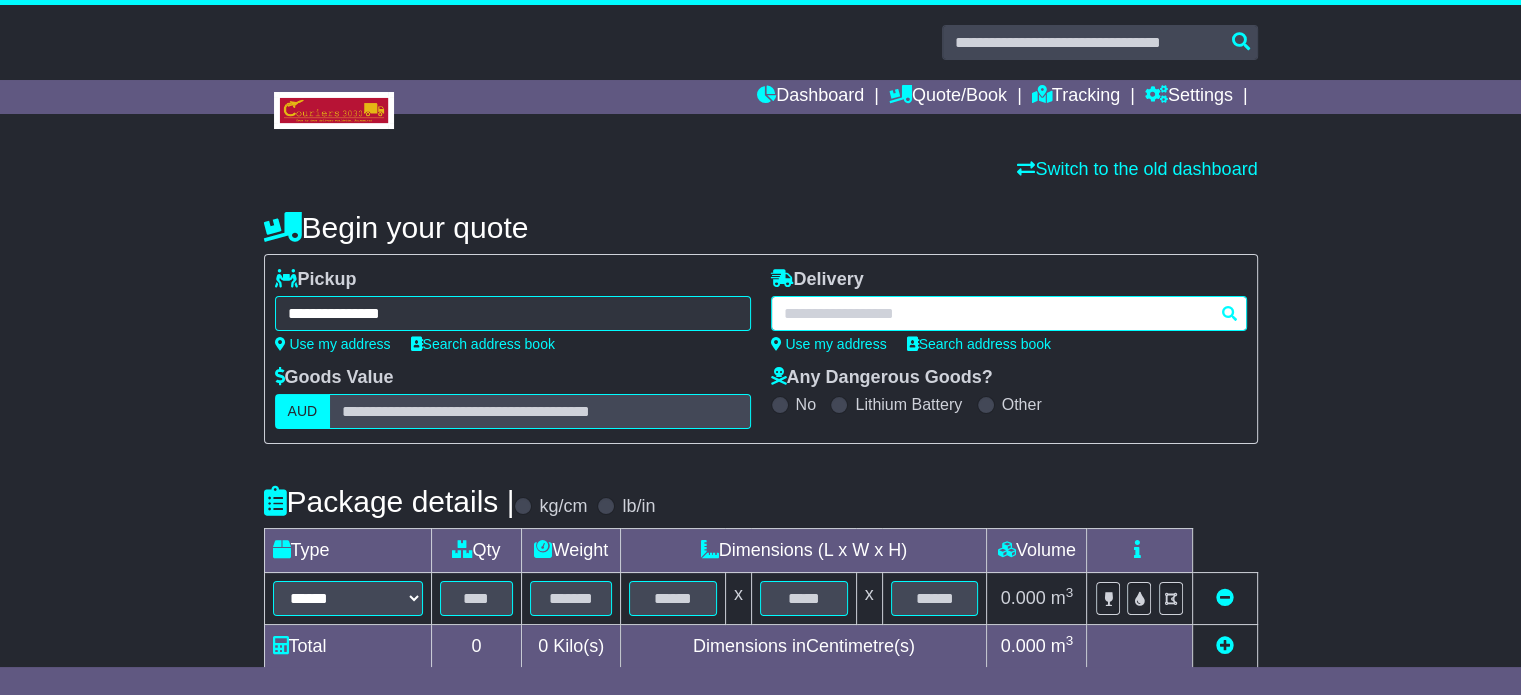 paste on "*********" 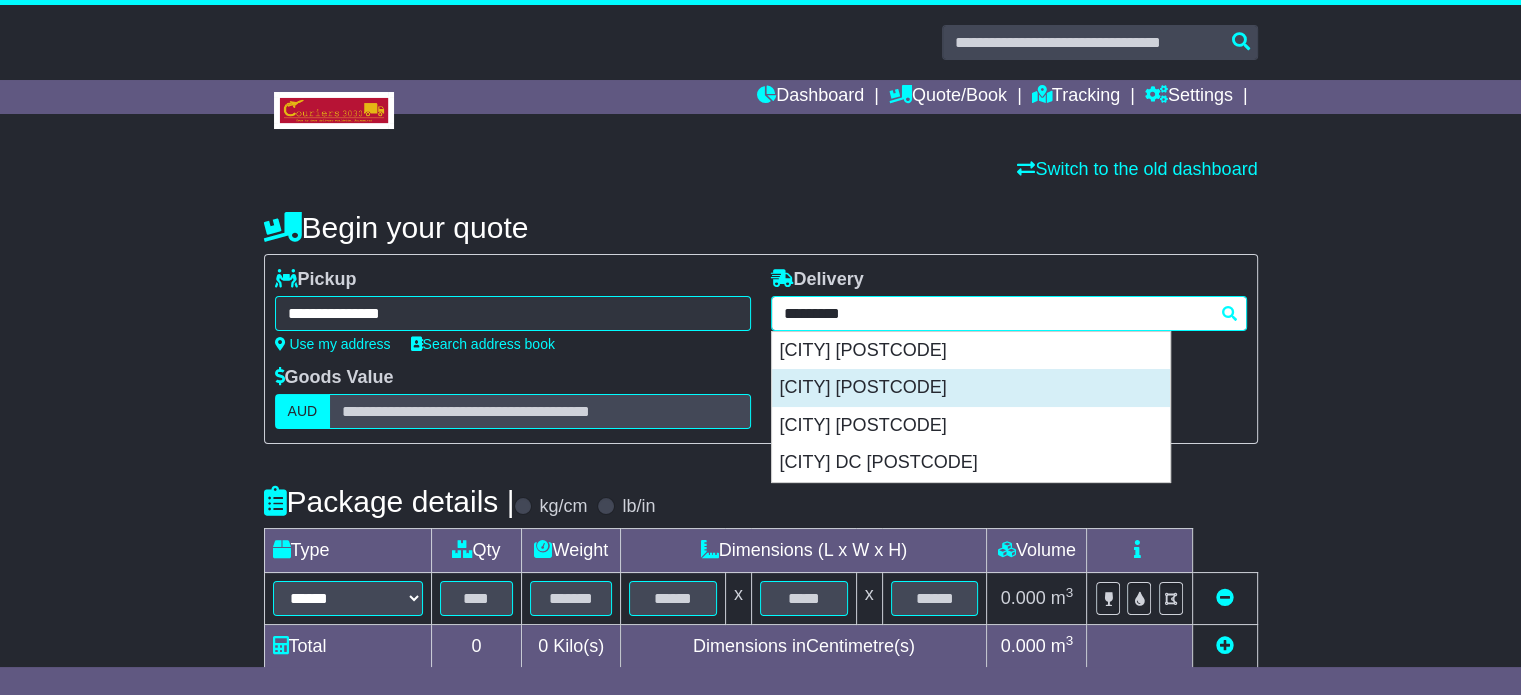 click on "[CITY] [POSTCODE]" at bounding box center (971, 388) 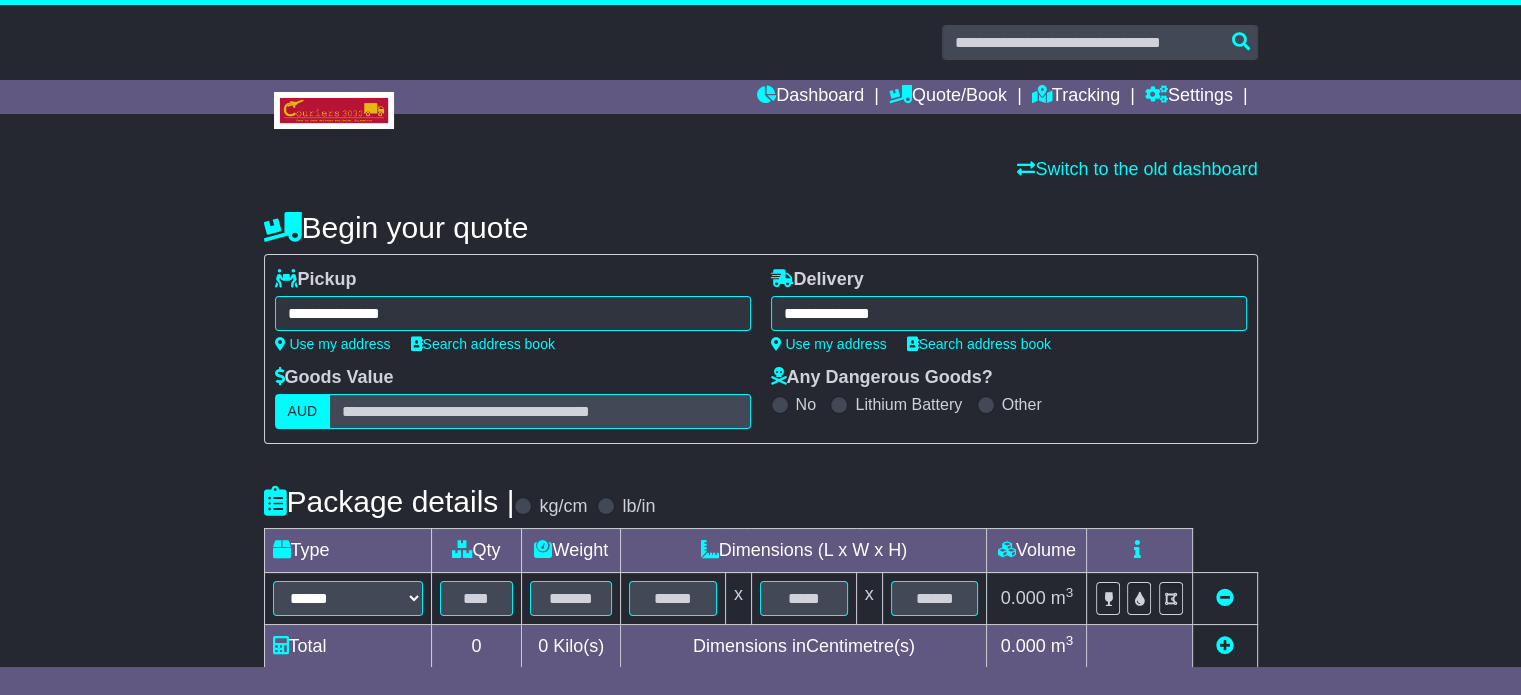 type on "**********" 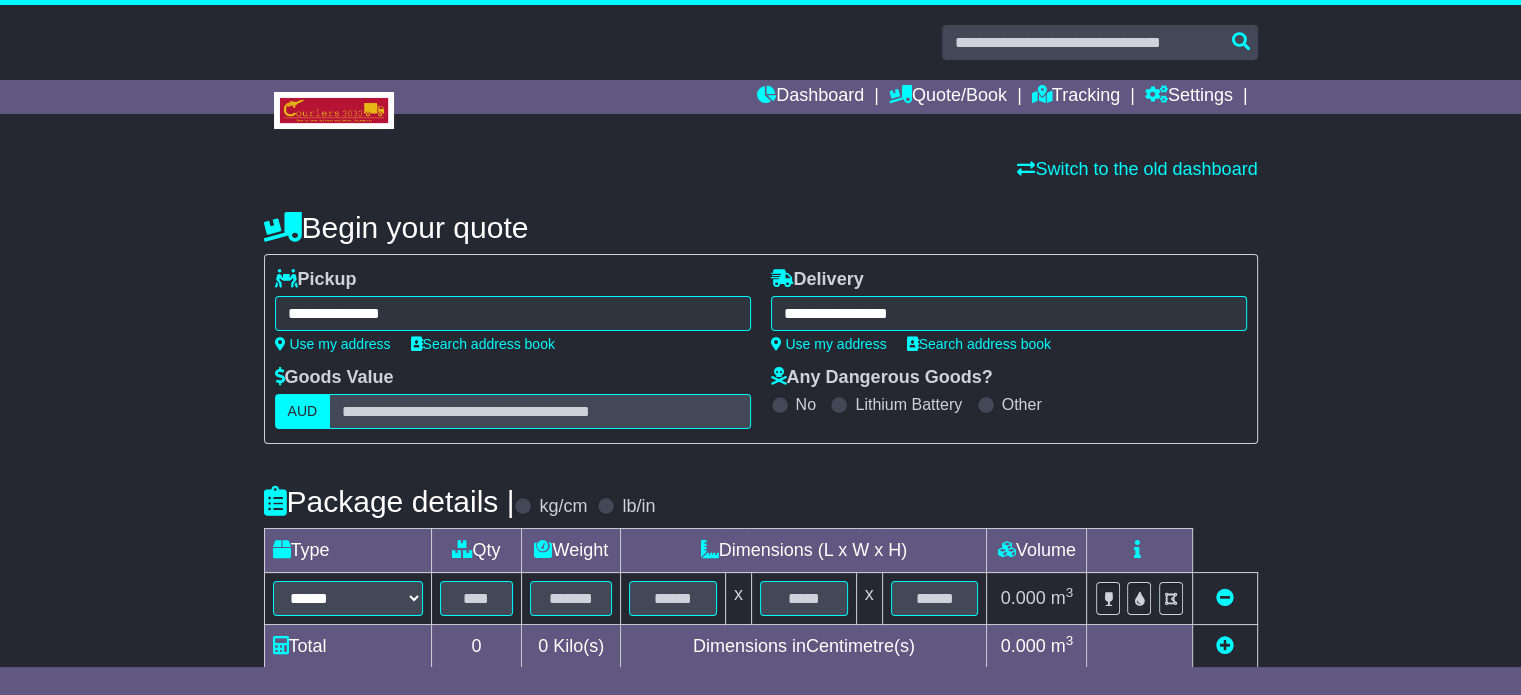 scroll, scrollTop: 360, scrollLeft: 0, axis: vertical 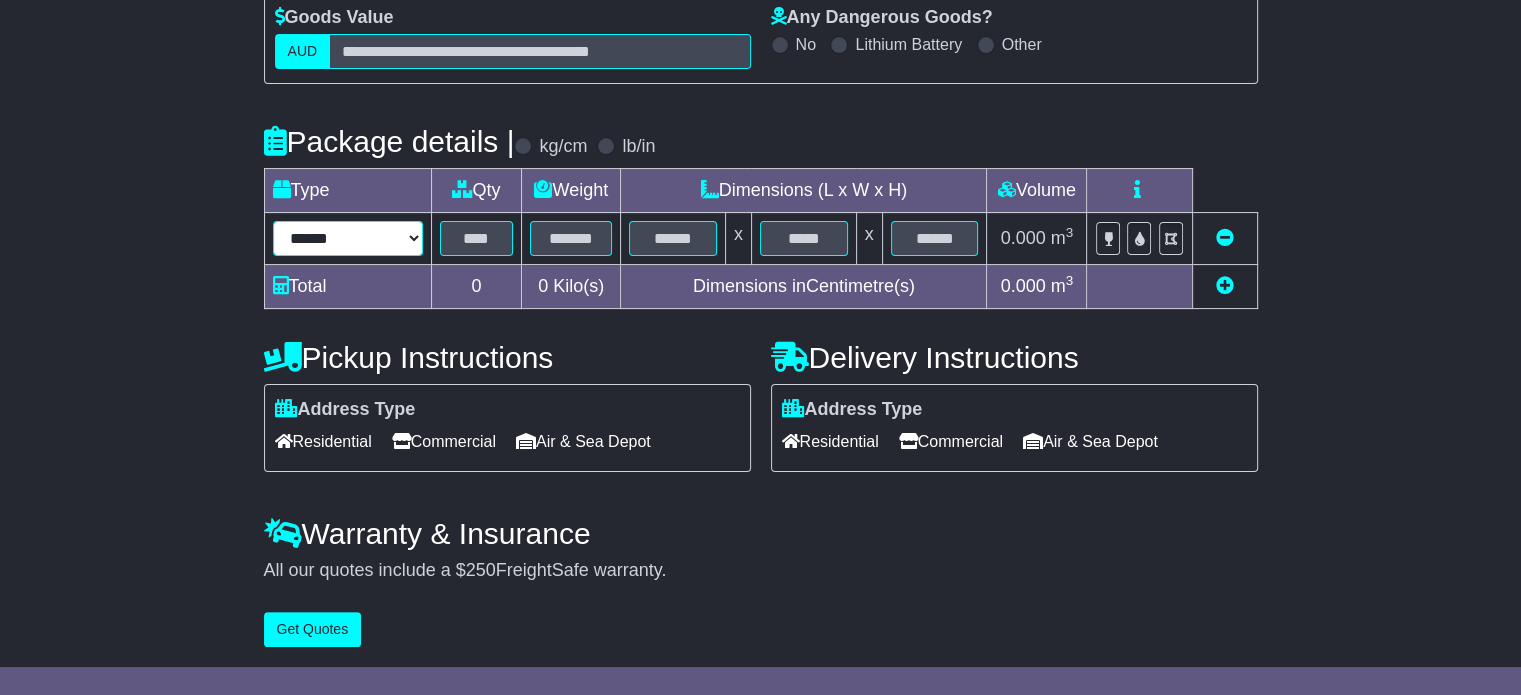 click on "****** ****** *** ******** ***** **** **** ****** *** *******" at bounding box center (348, 238) 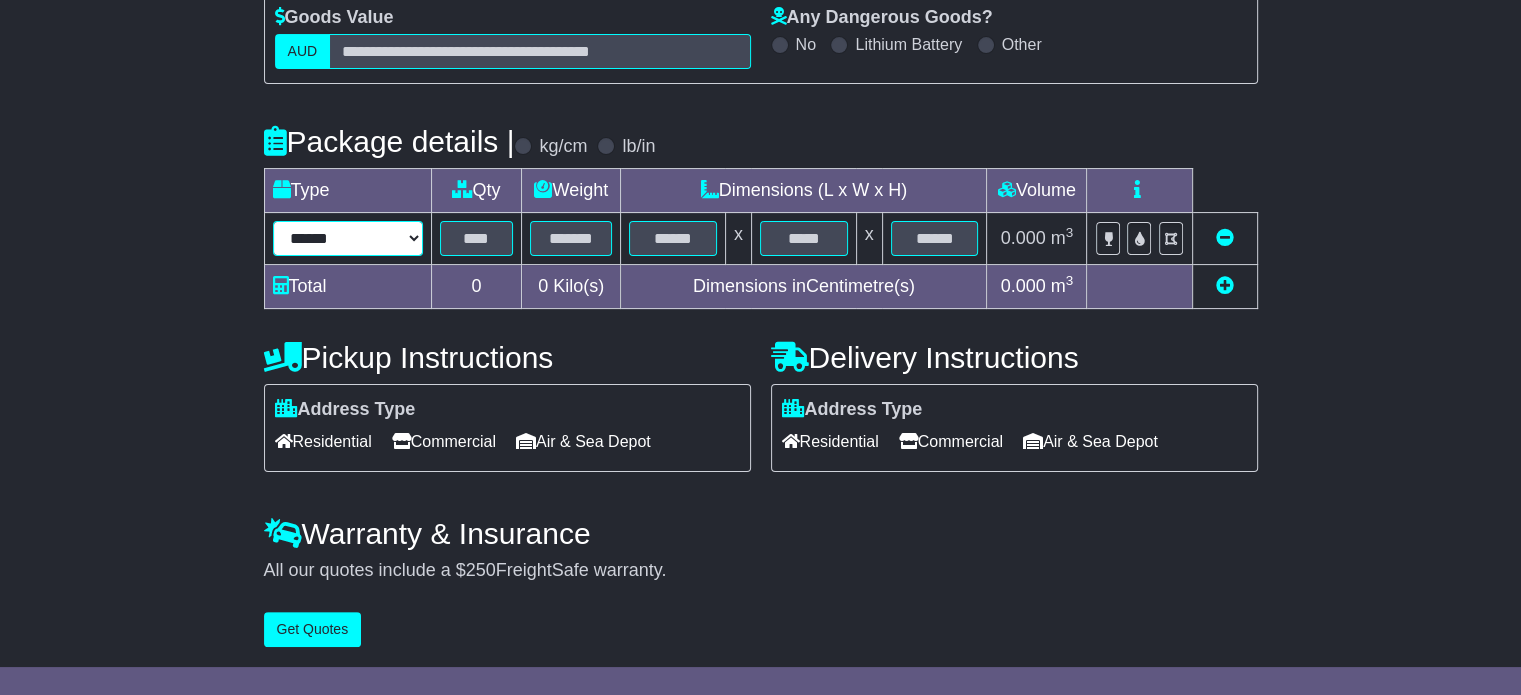 select on "*****" 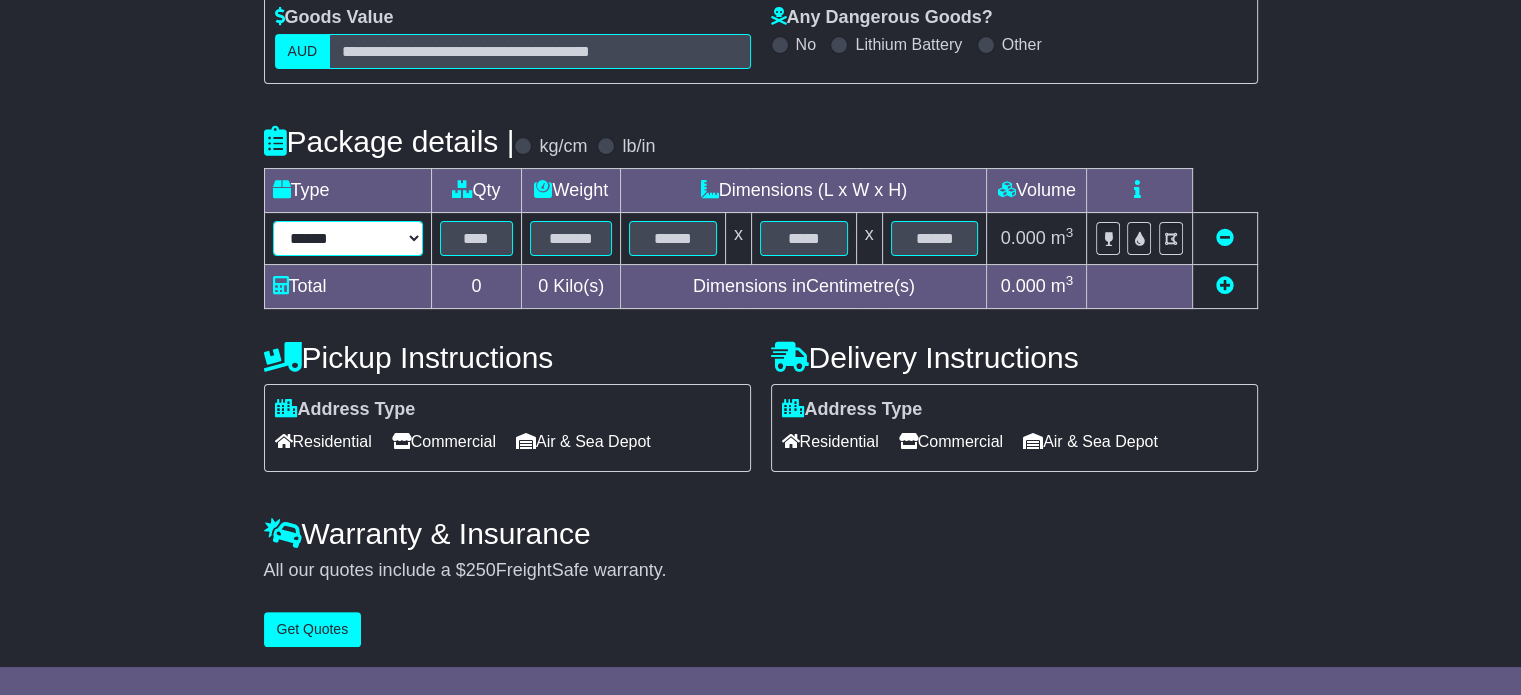 click on "****** ****** *** ******** ***** **** **** ****** *** *******" at bounding box center (348, 238) 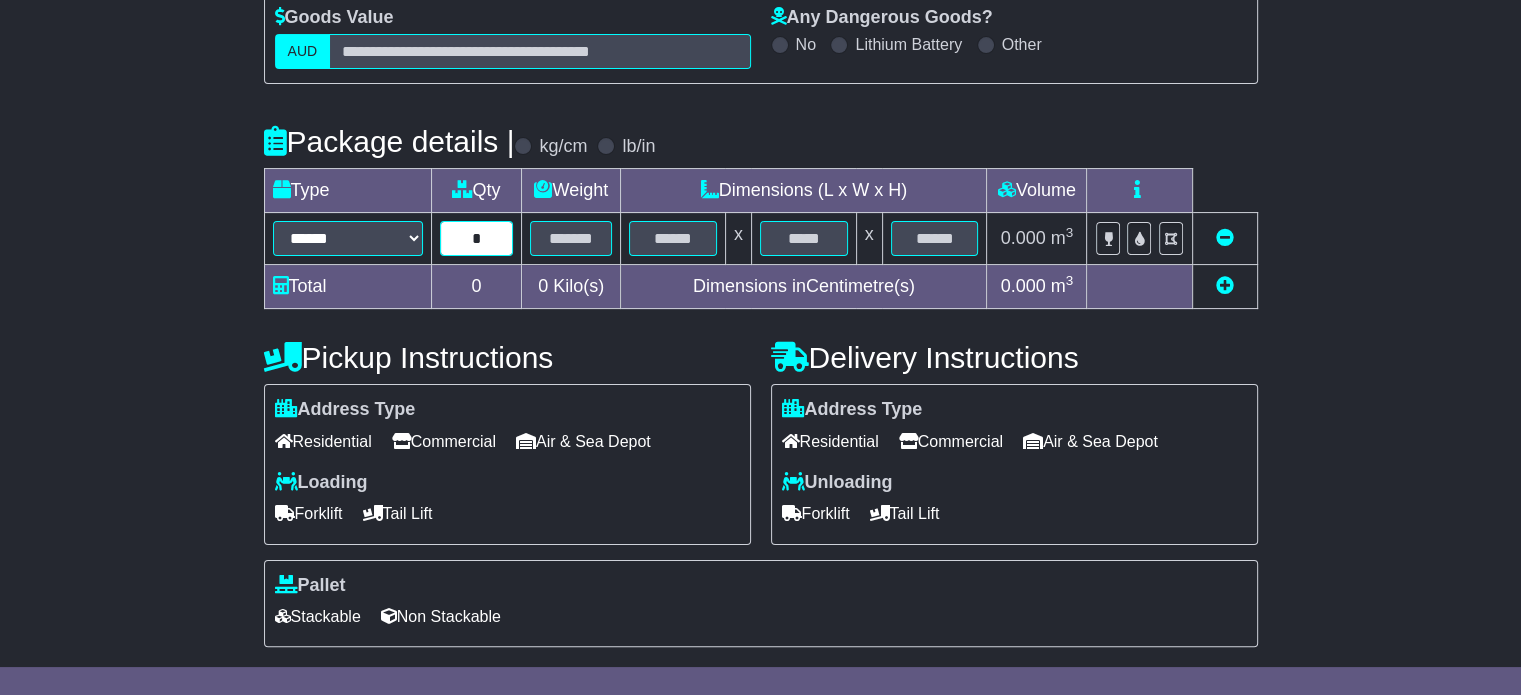type on "*" 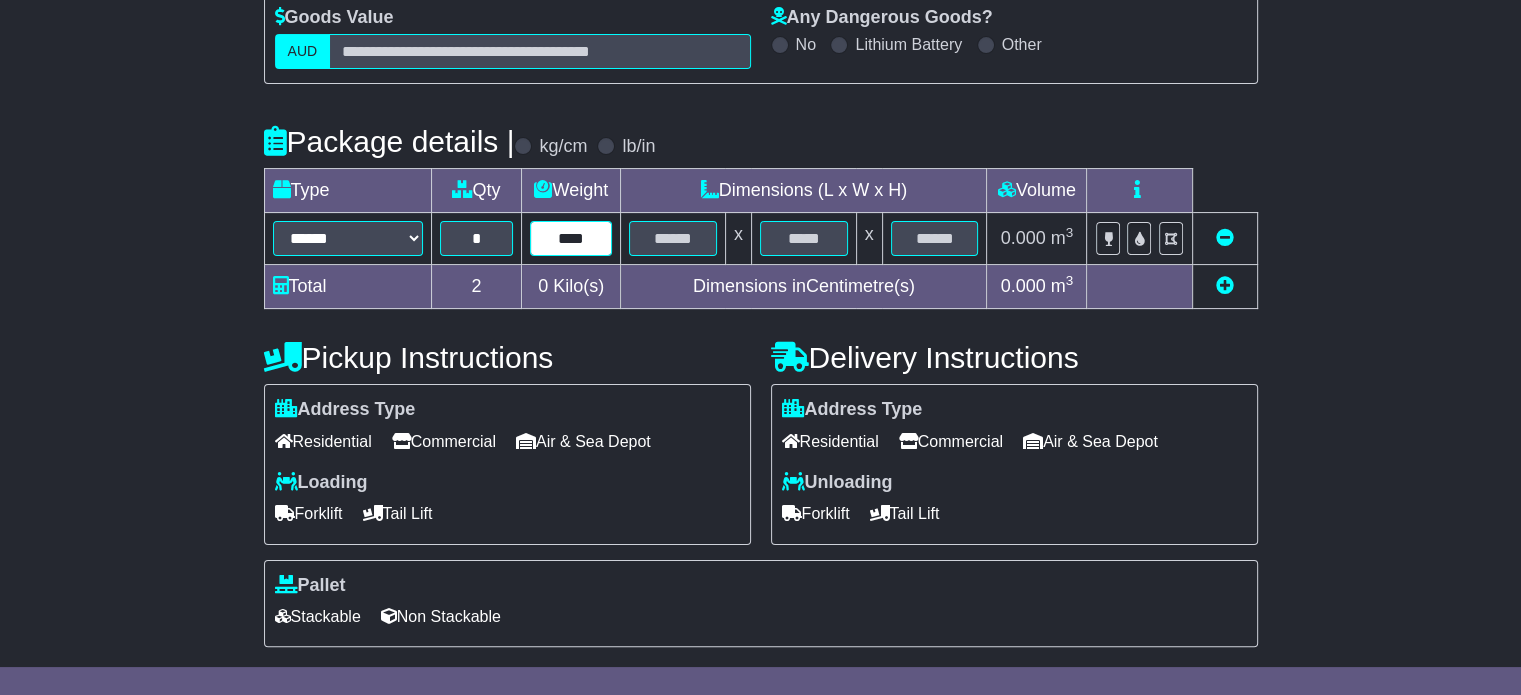 type on "****" 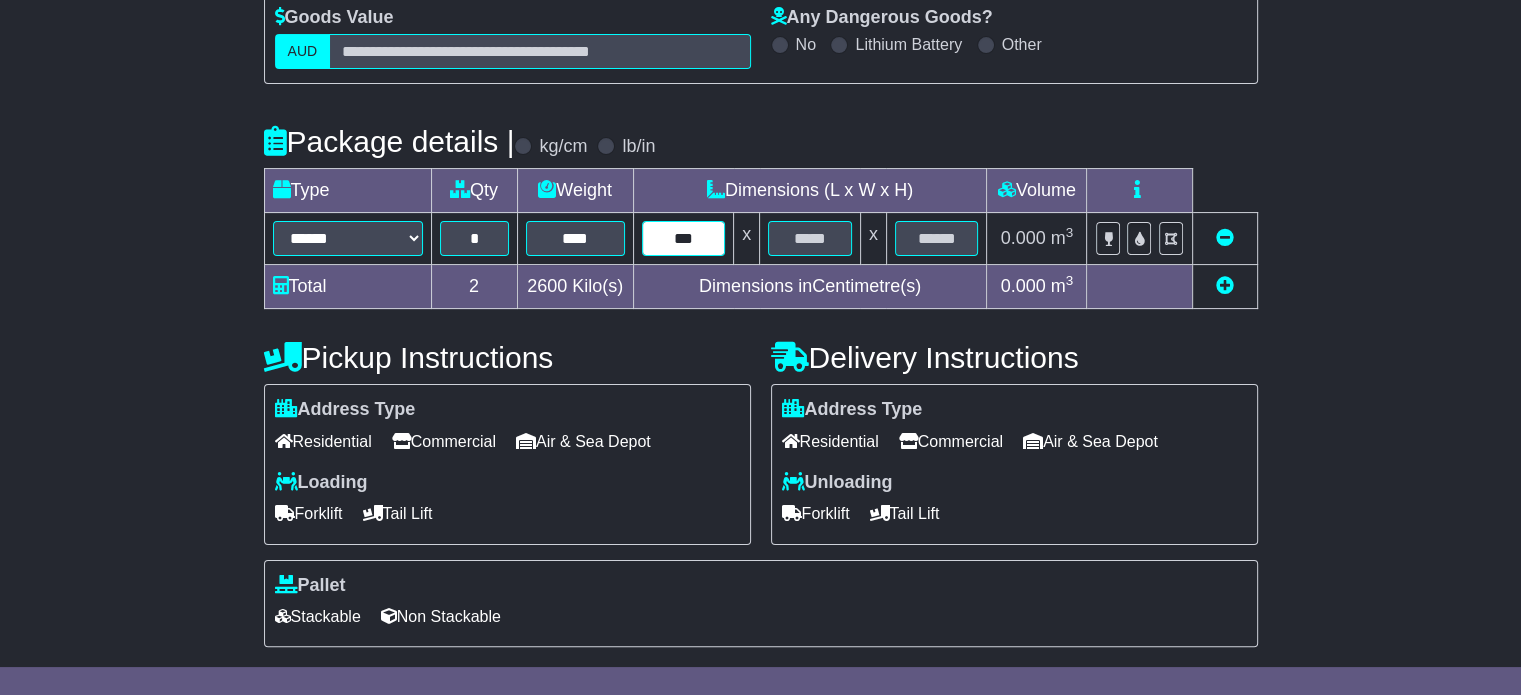 type on "***" 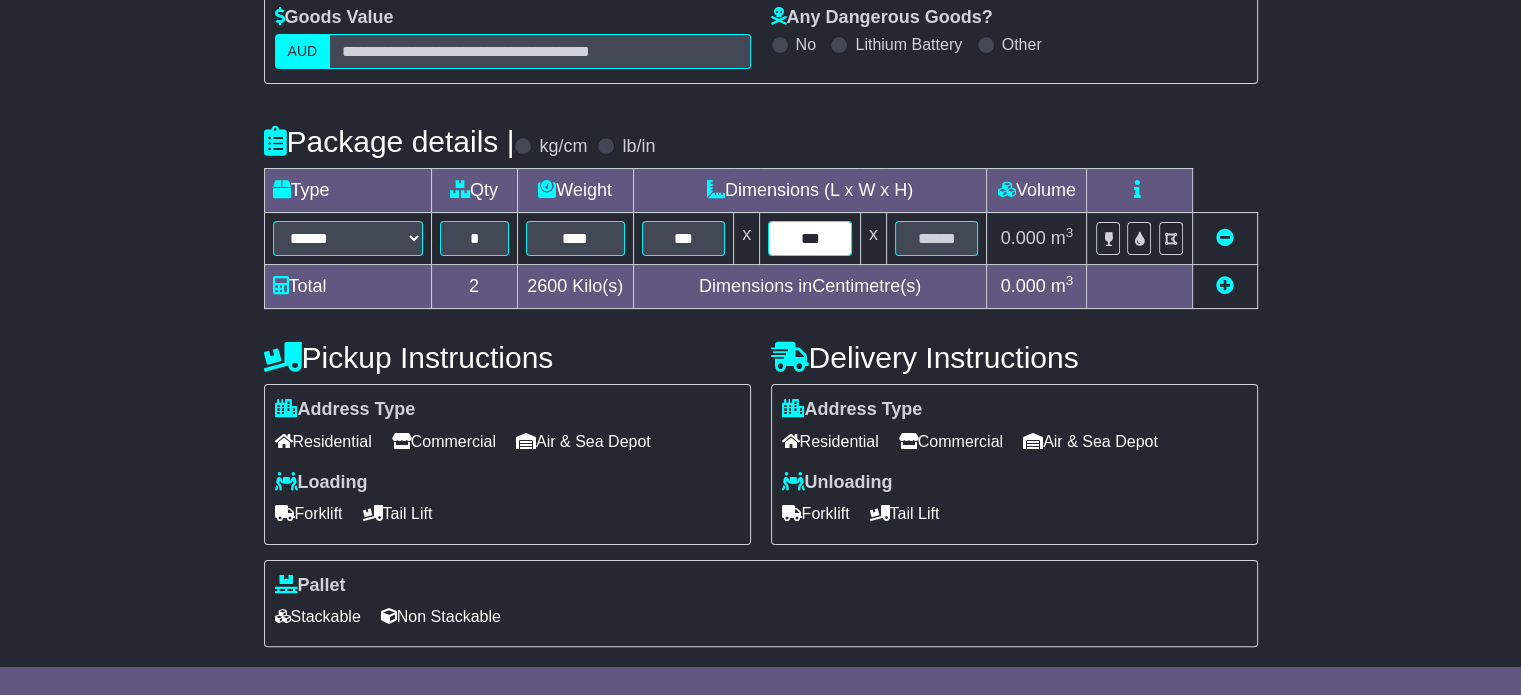 type on "***" 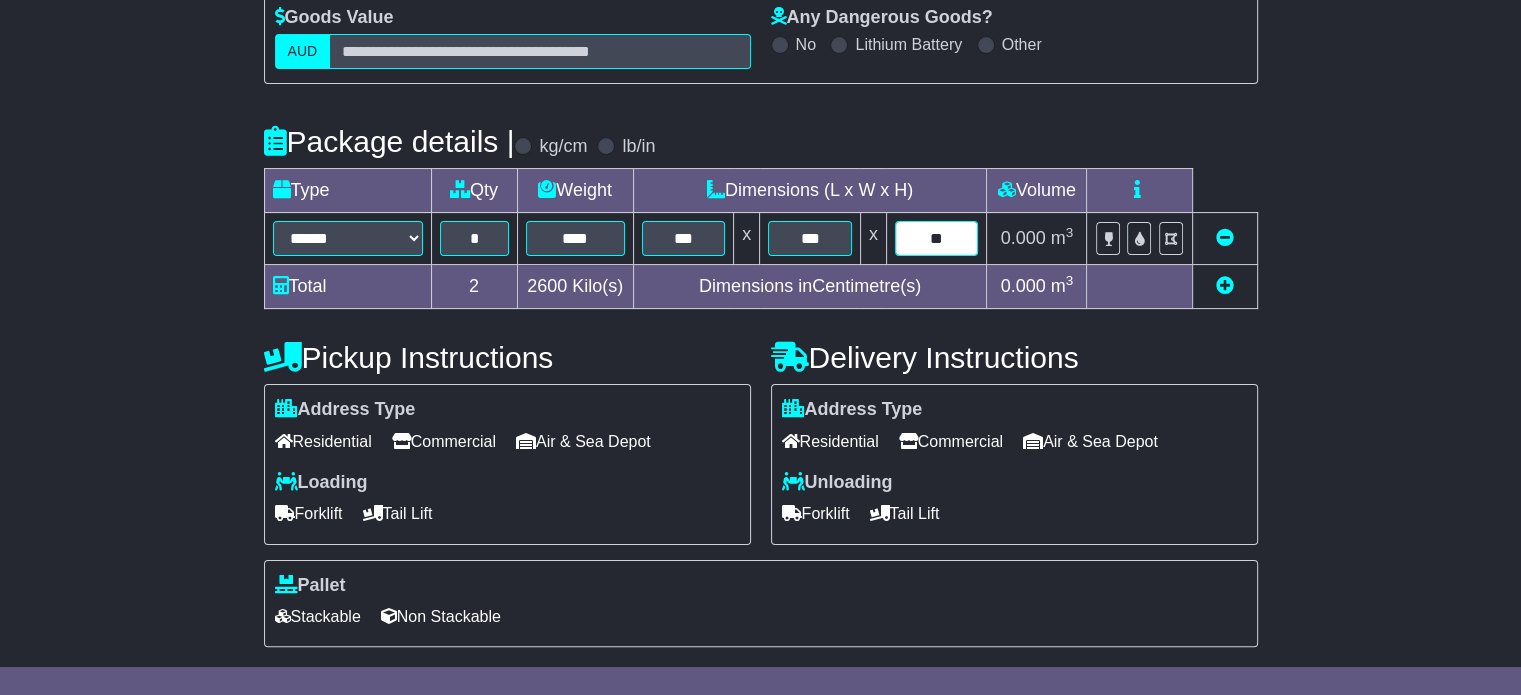 type on "**" 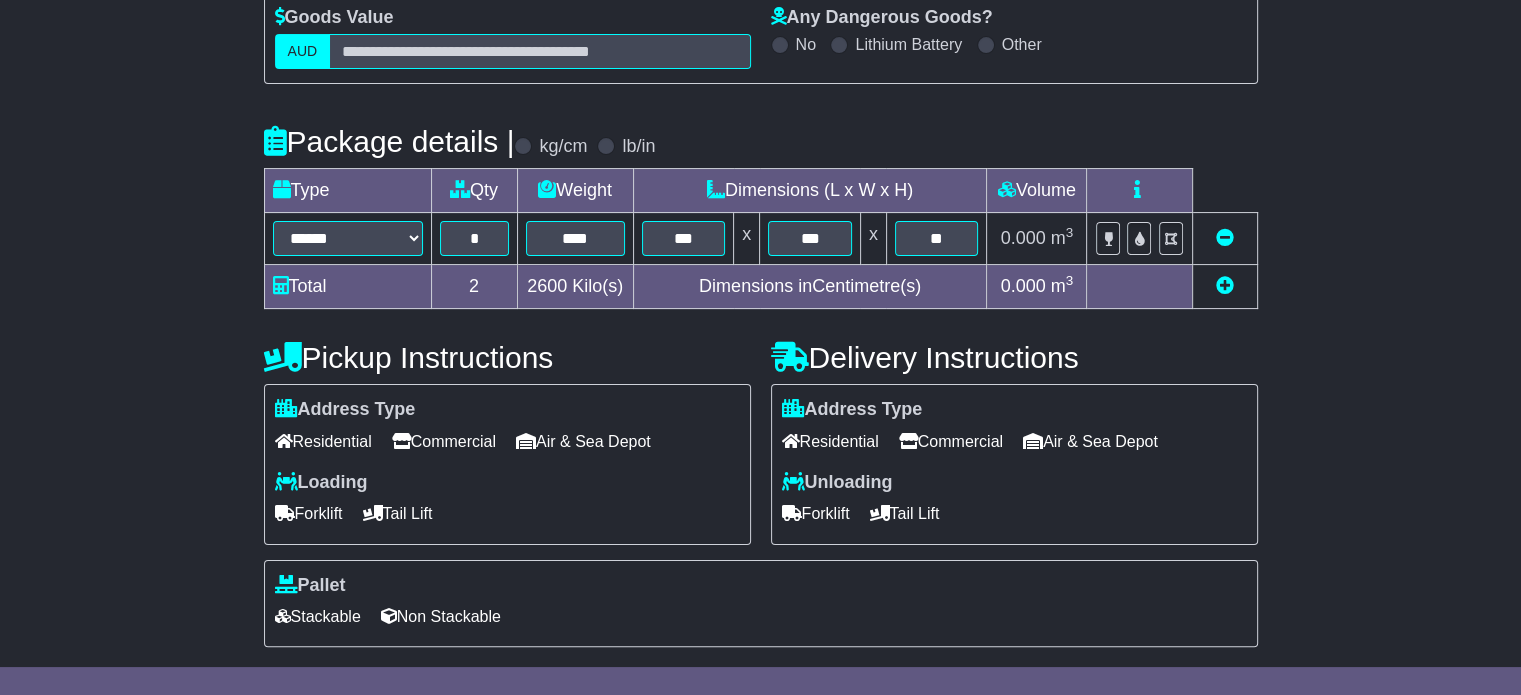 click at bounding box center (1225, 285) 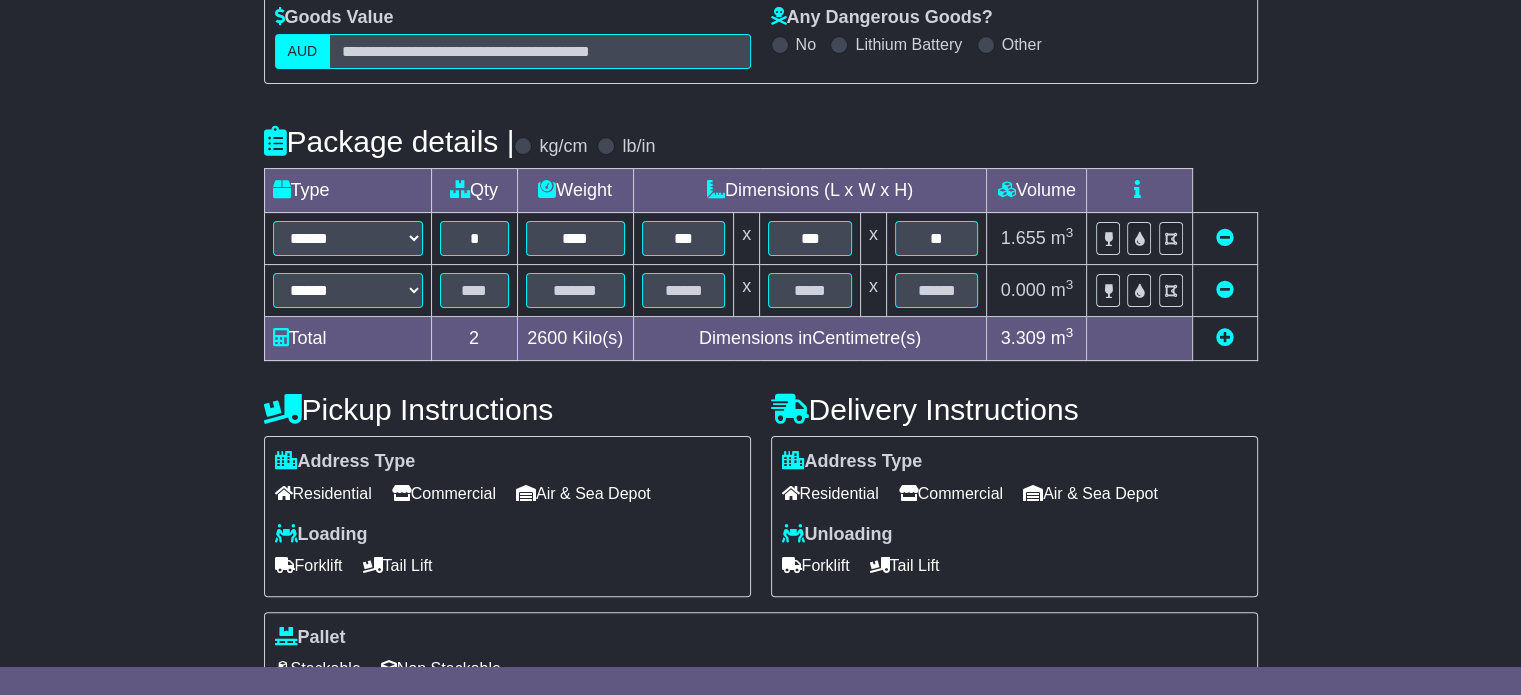 click at bounding box center [1225, 337] 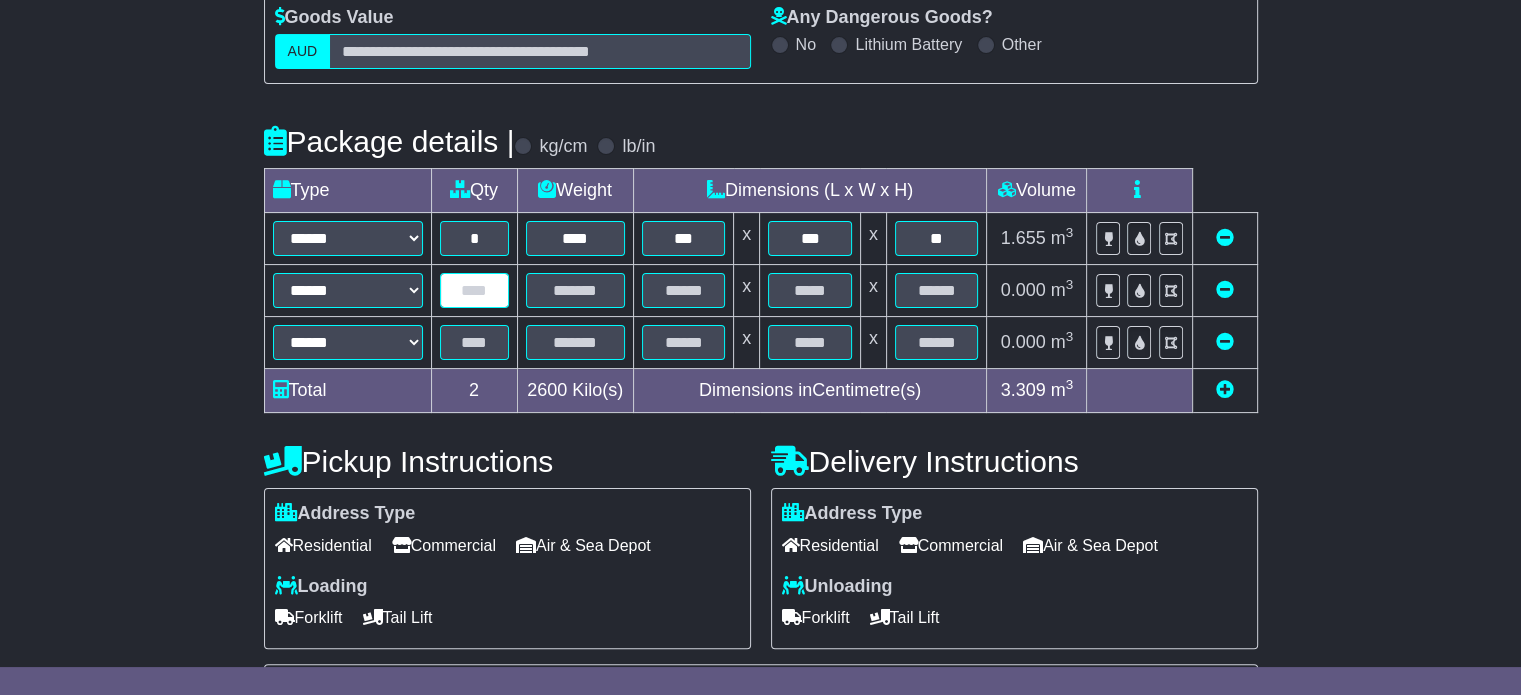 click at bounding box center [474, 290] 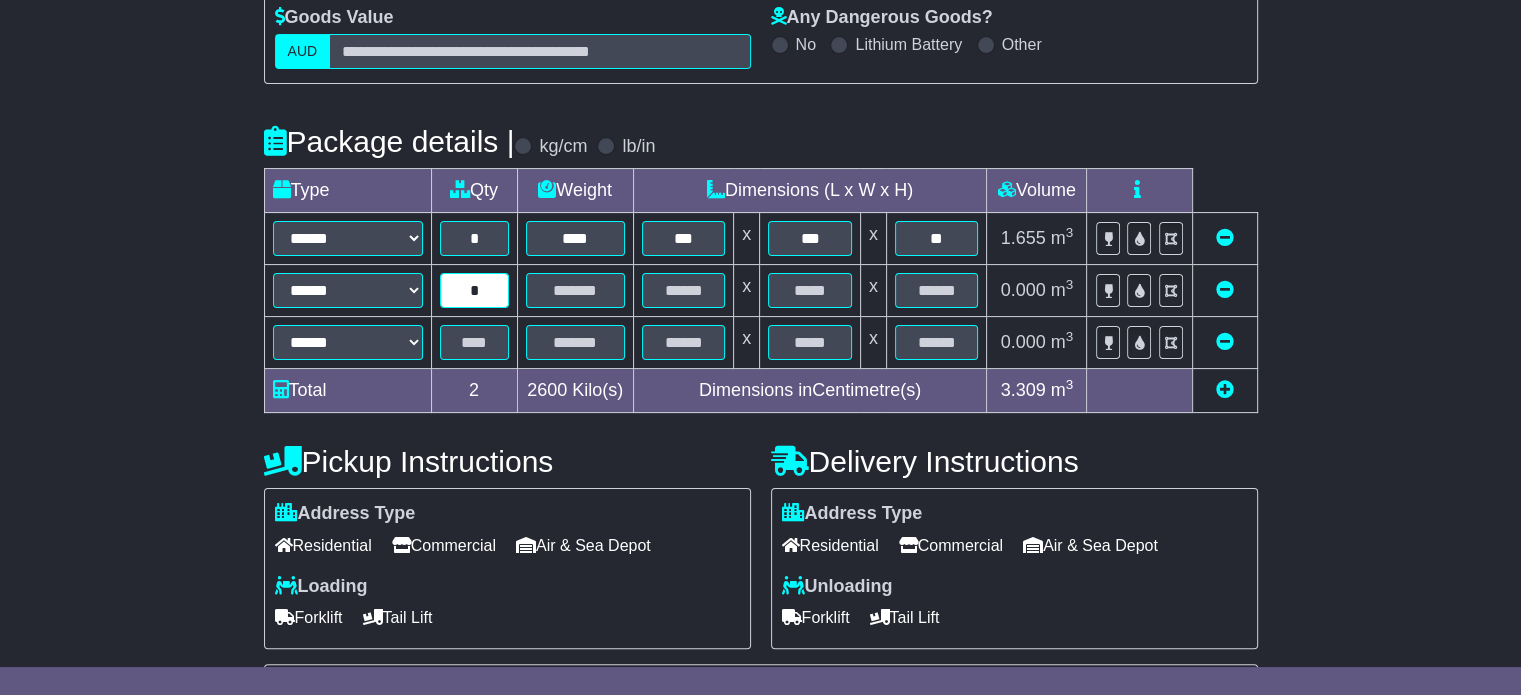 type on "*" 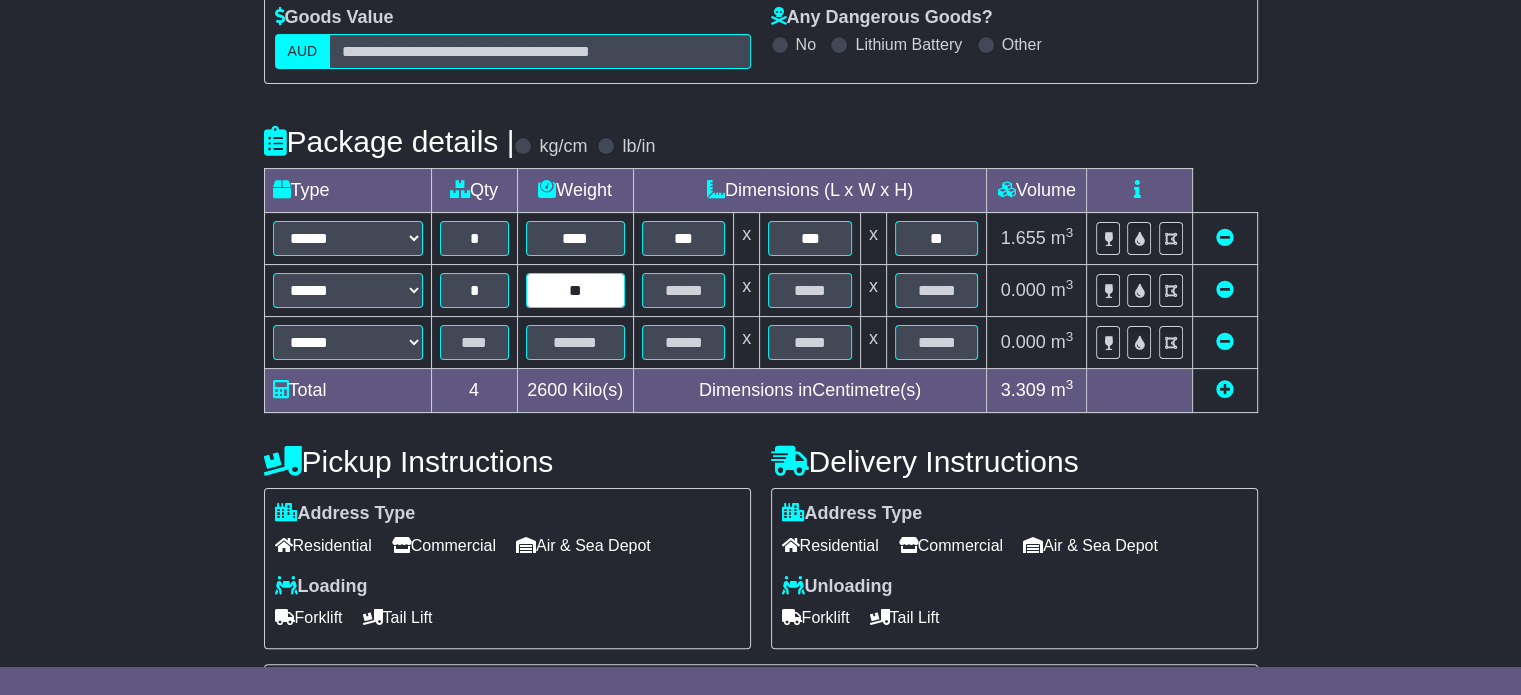 type on "**" 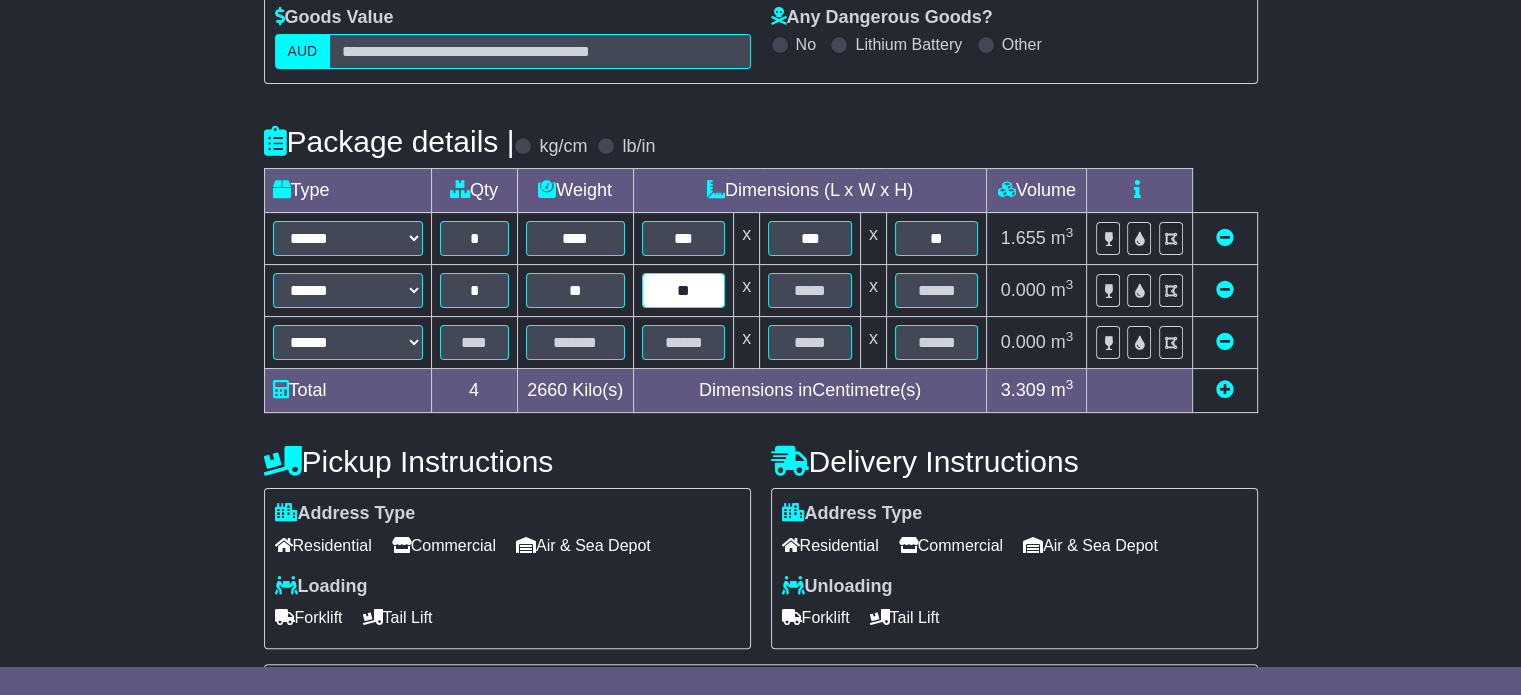 type on "**" 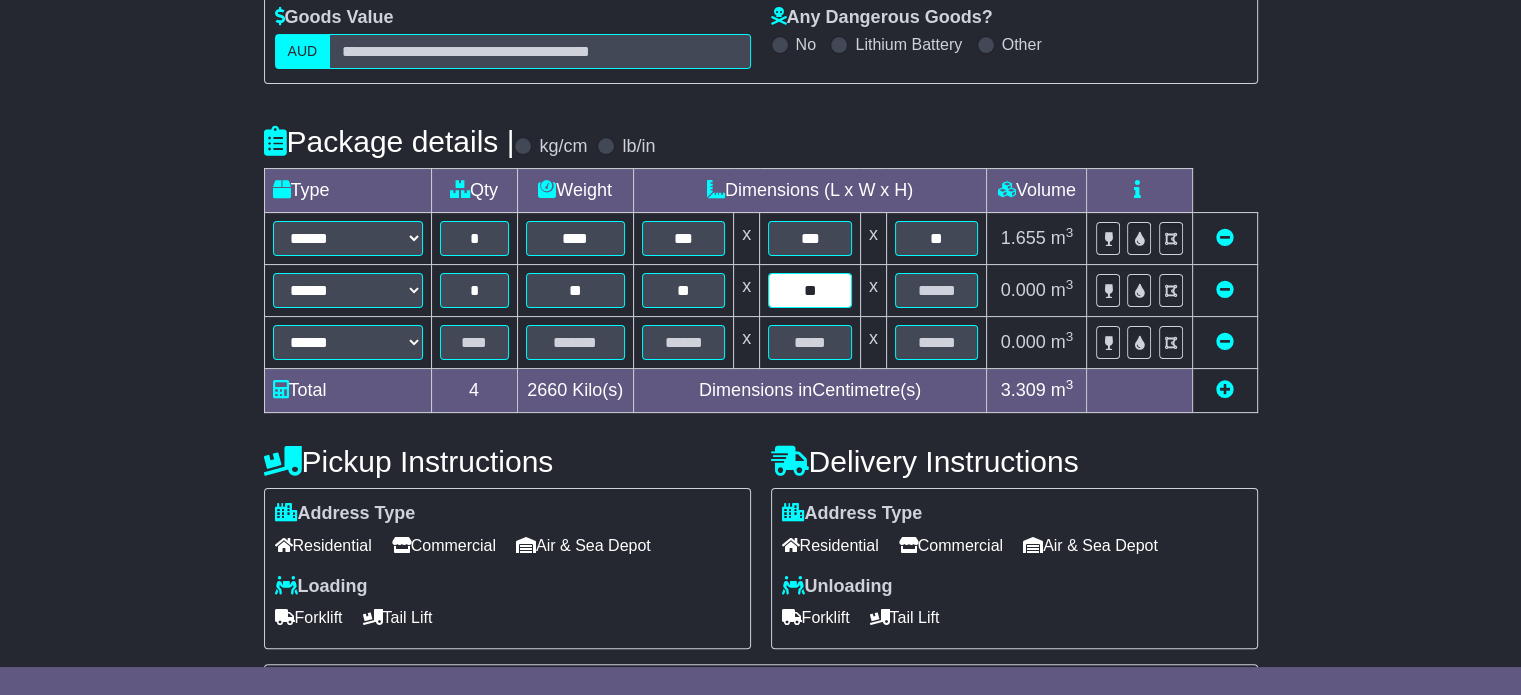 type on "**" 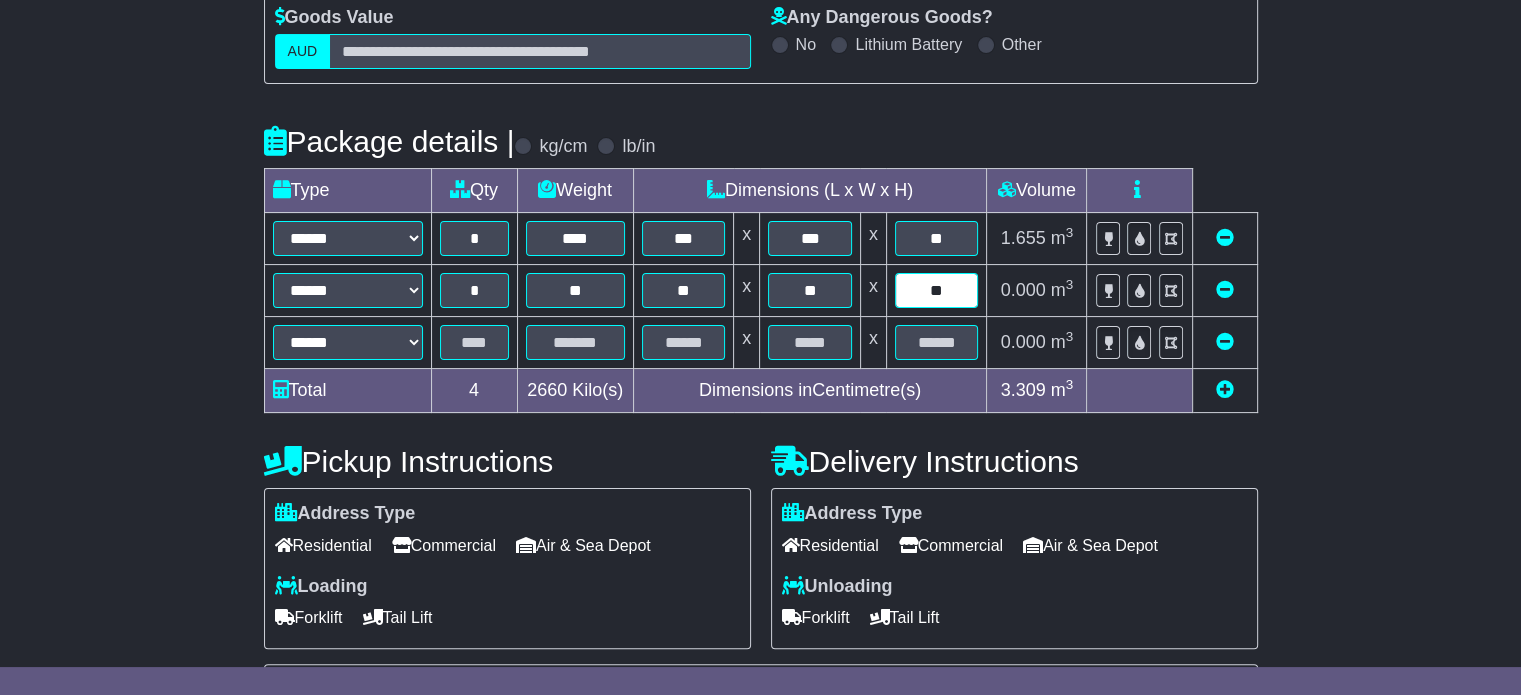 type on "**" 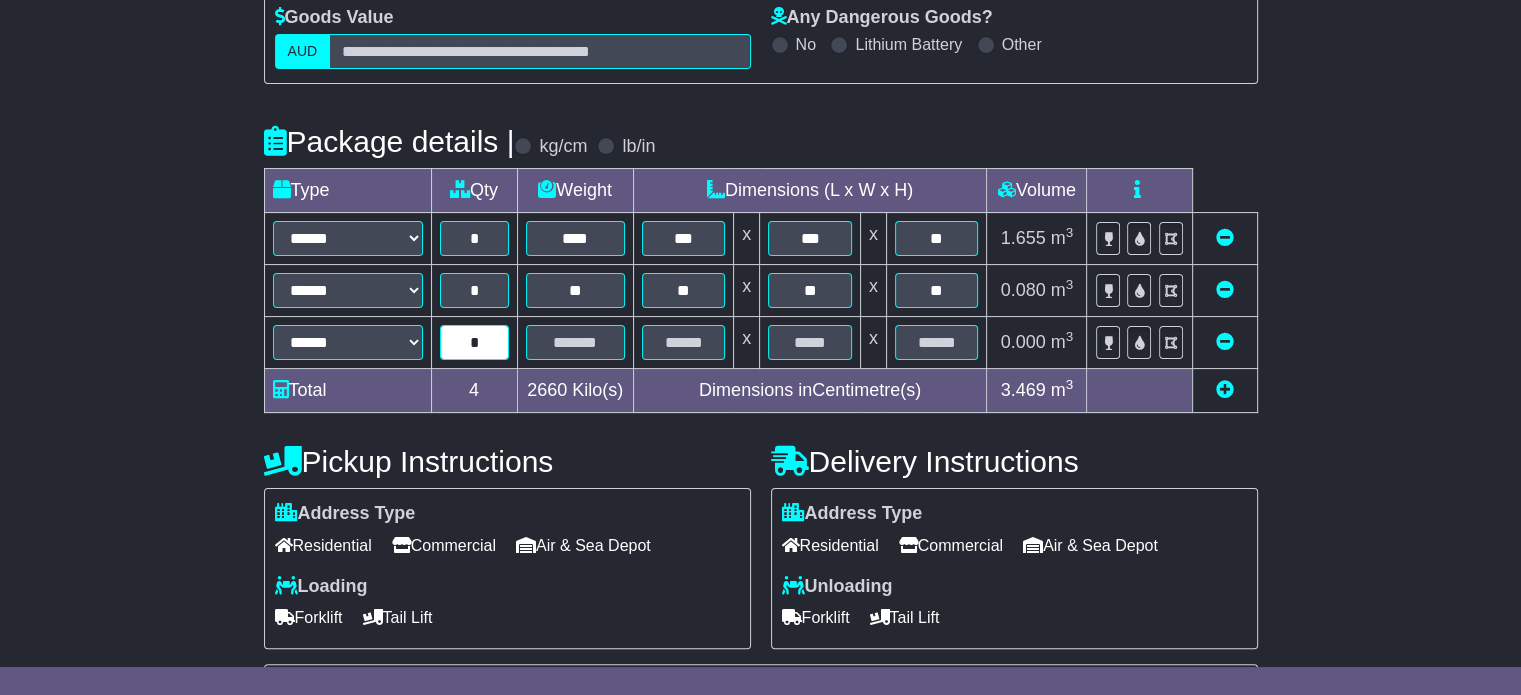 type on "*" 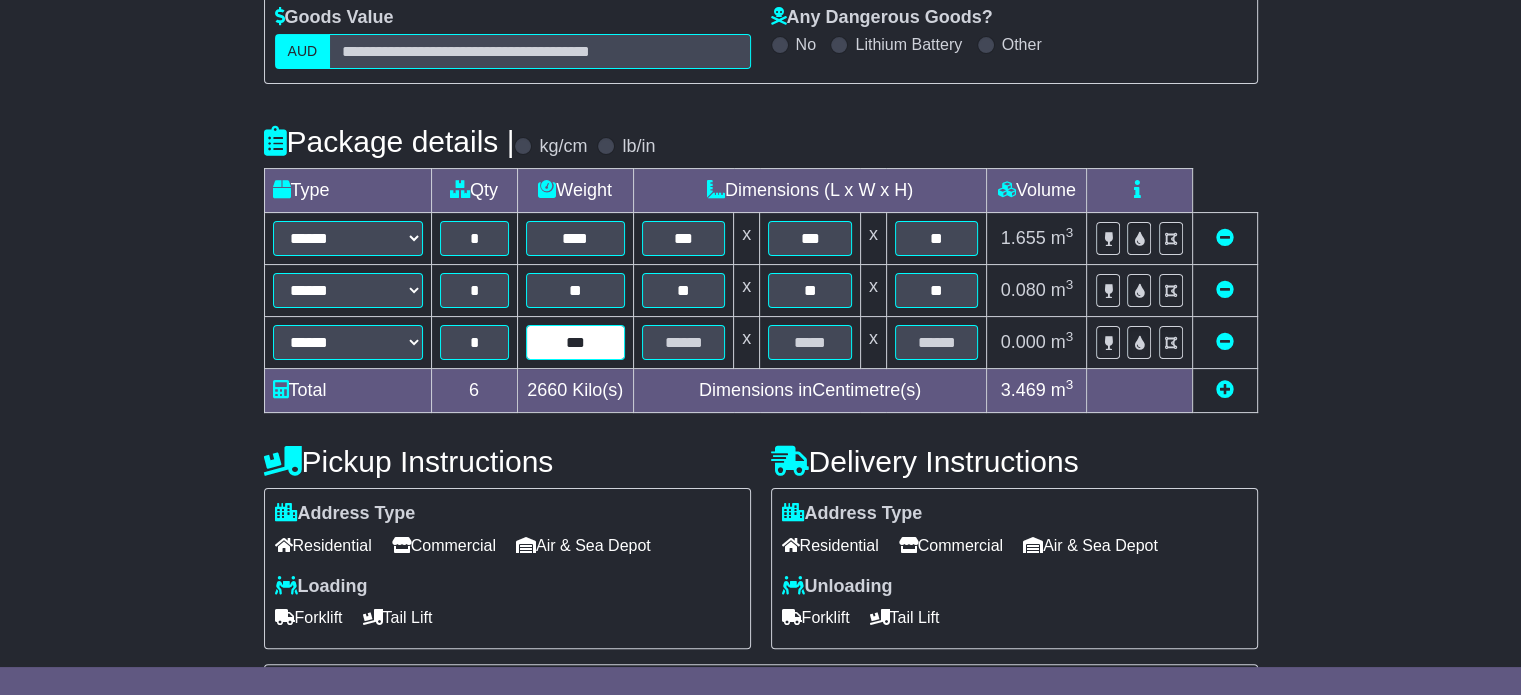 type on "***" 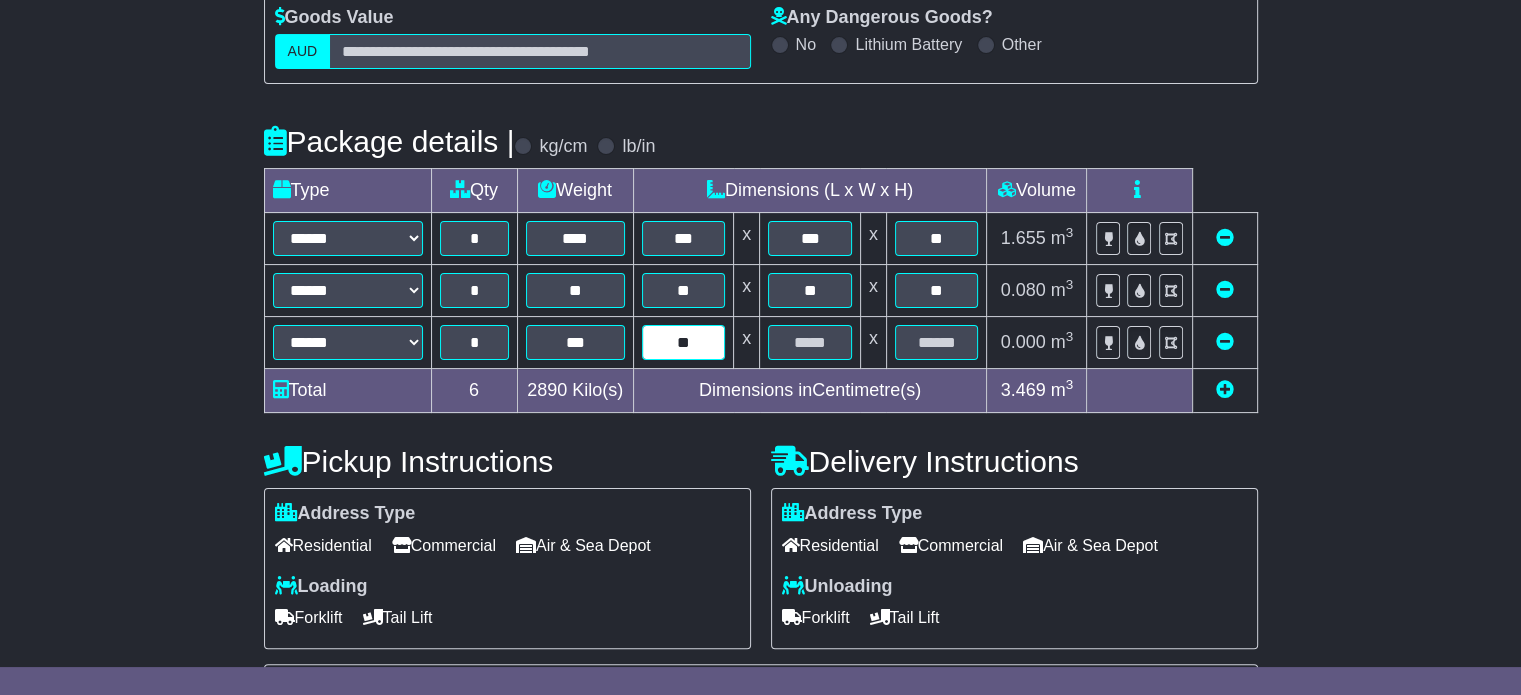 type on "**" 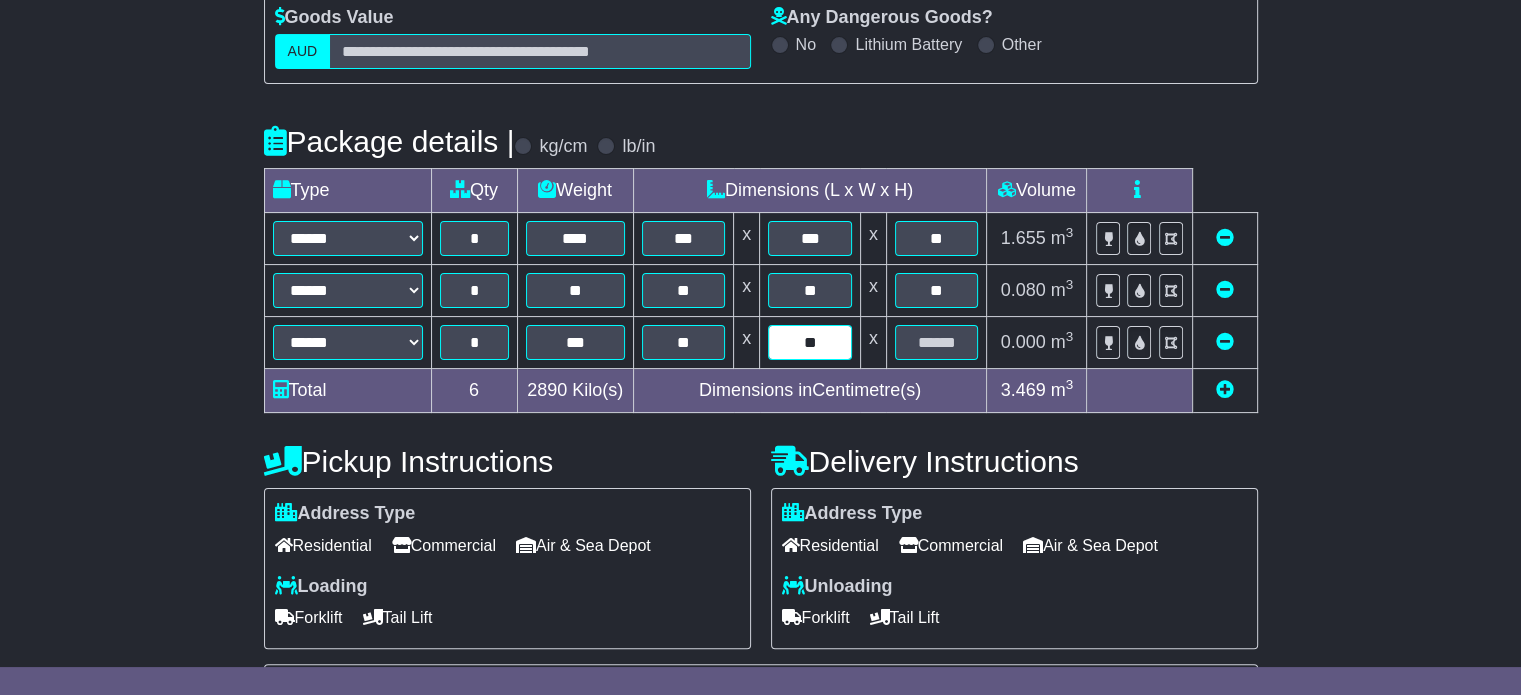 type on "**" 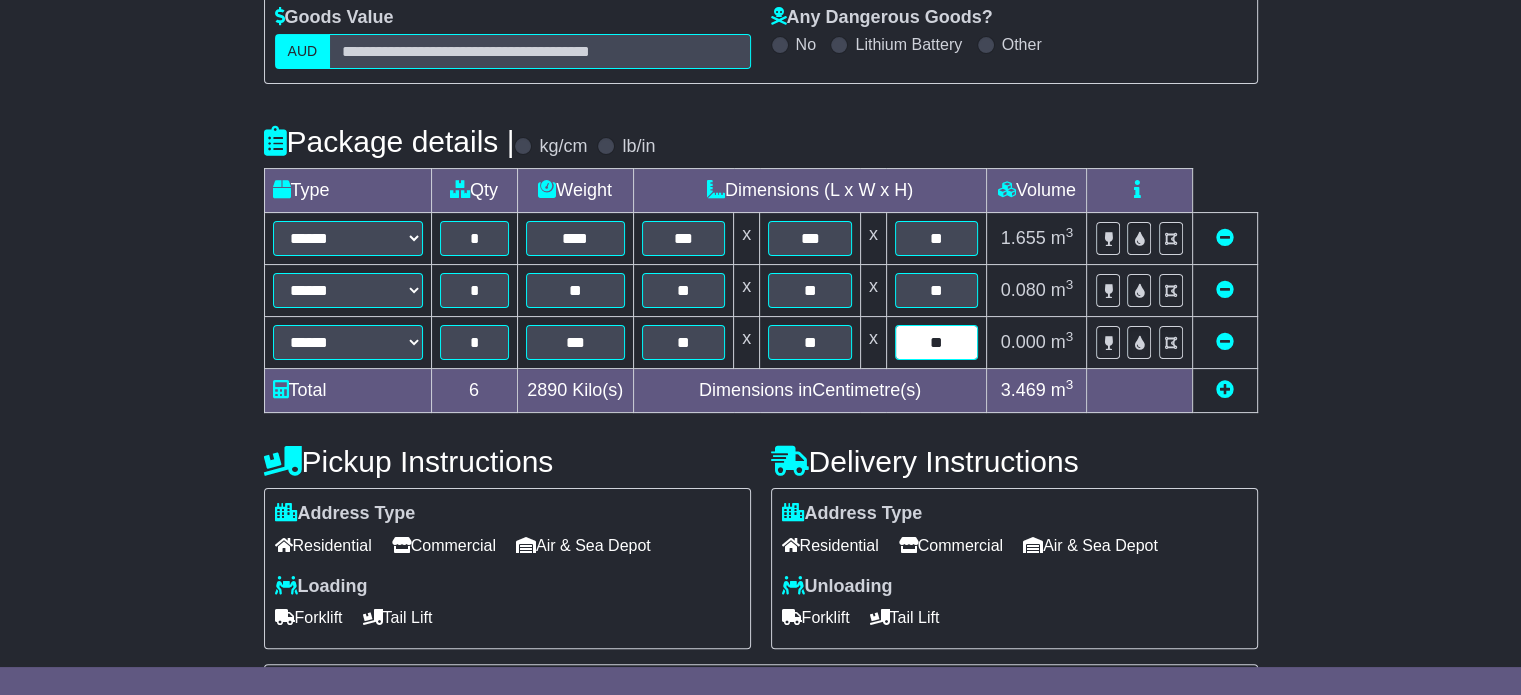 type on "**" 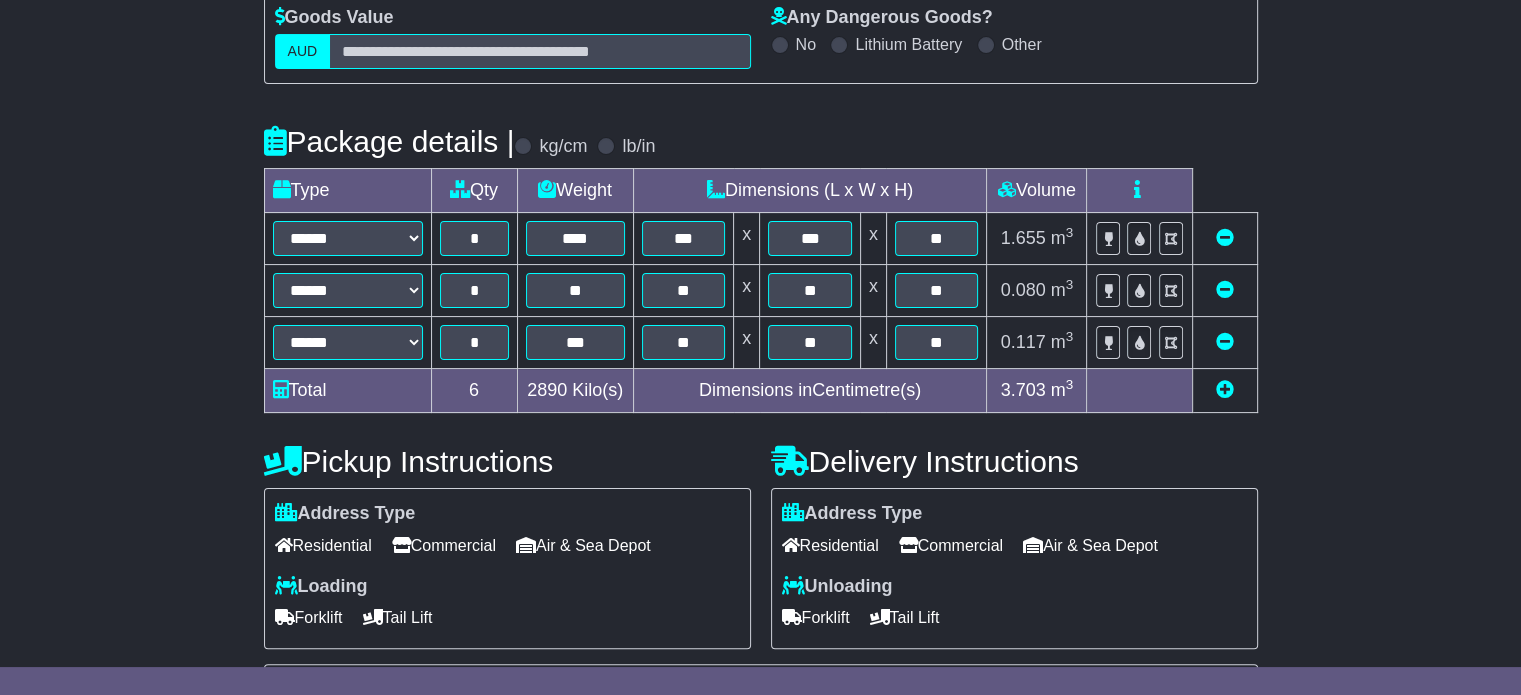 type 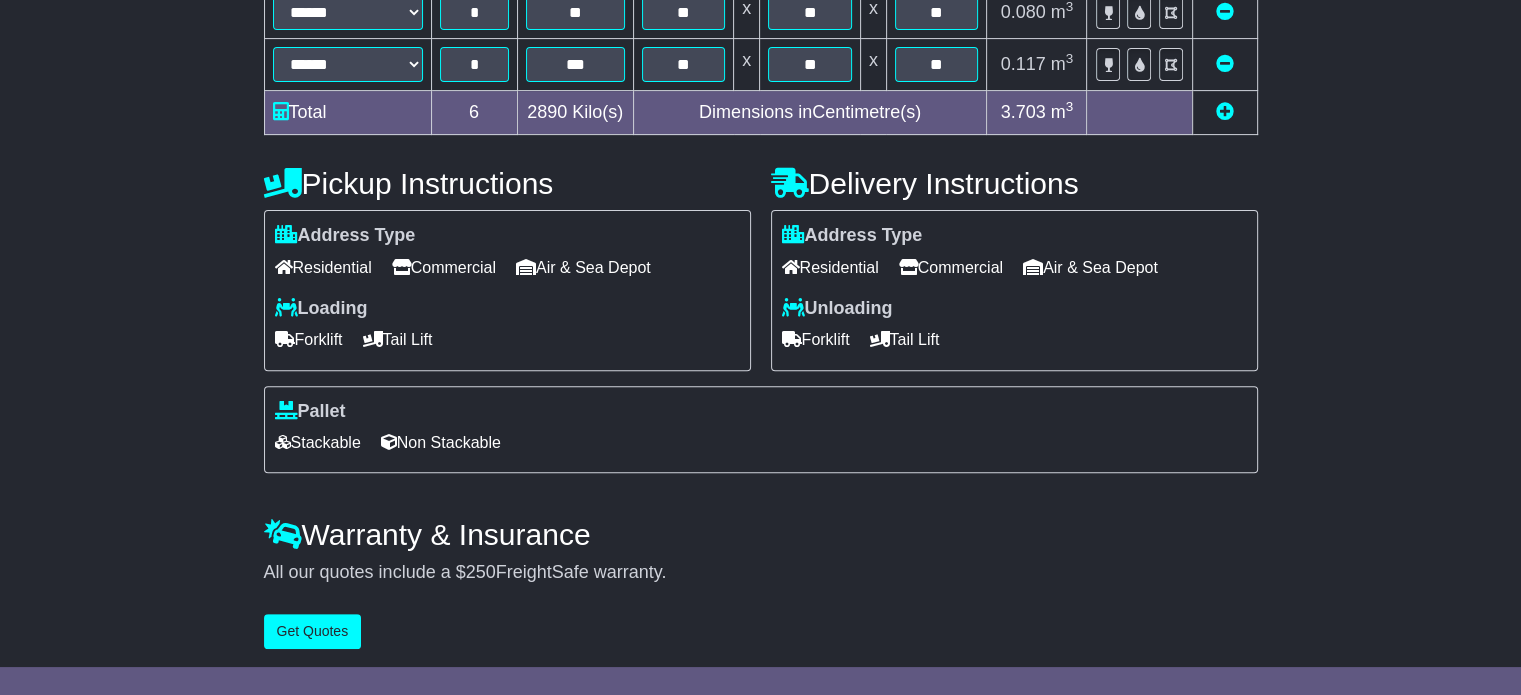 drag, startPoint x: 456, startPoint y: 263, endPoint x: 273, endPoint y: 362, distance: 208.06248 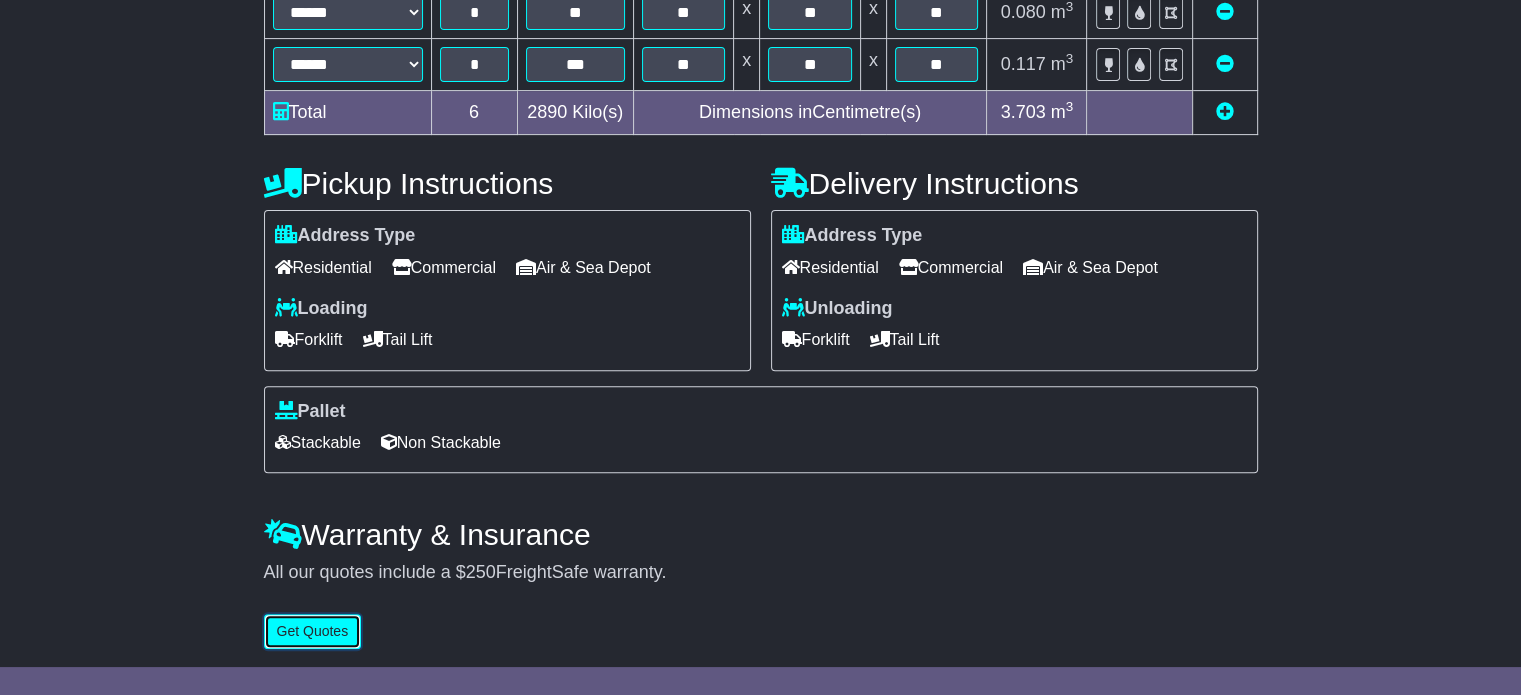 click on "Get Quotes" at bounding box center [313, 631] 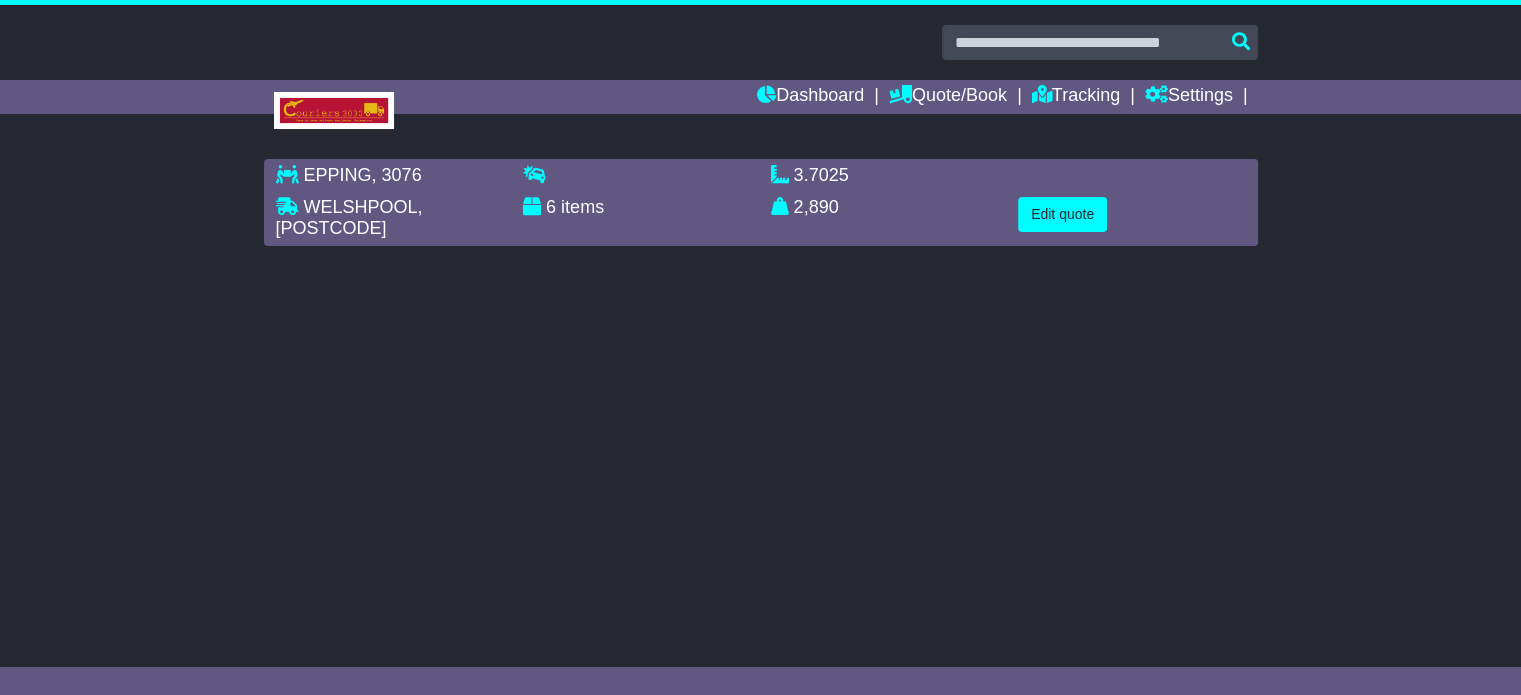 scroll, scrollTop: 0, scrollLeft: 0, axis: both 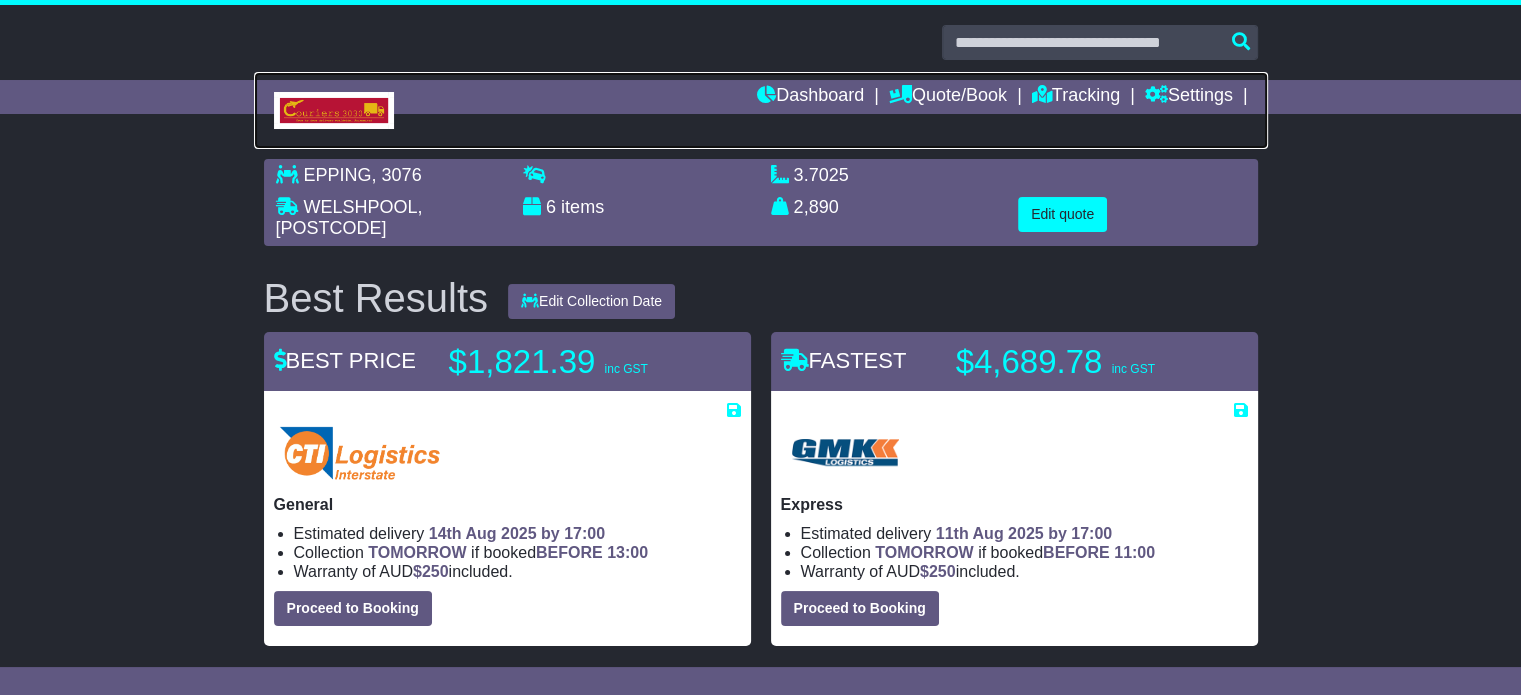 click at bounding box center (761, 110) 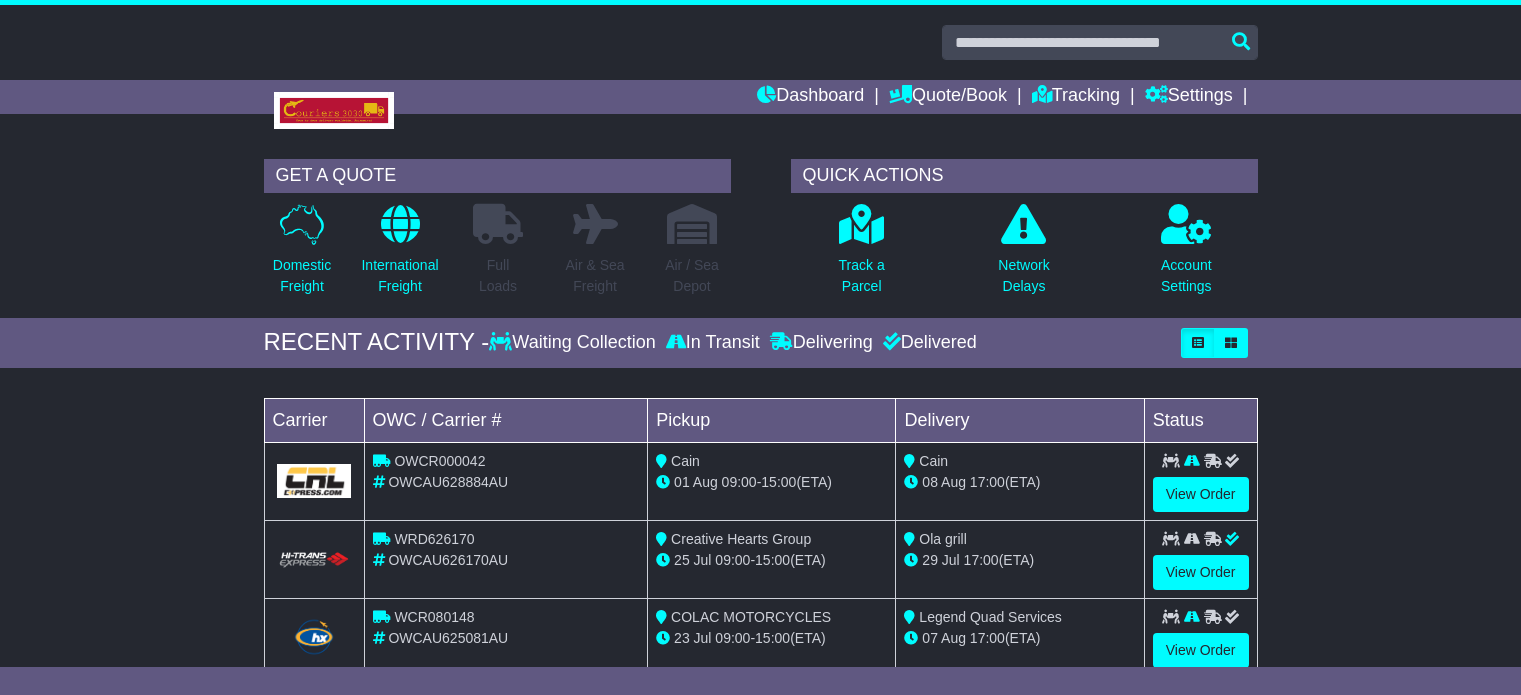 scroll, scrollTop: 0, scrollLeft: 0, axis: both 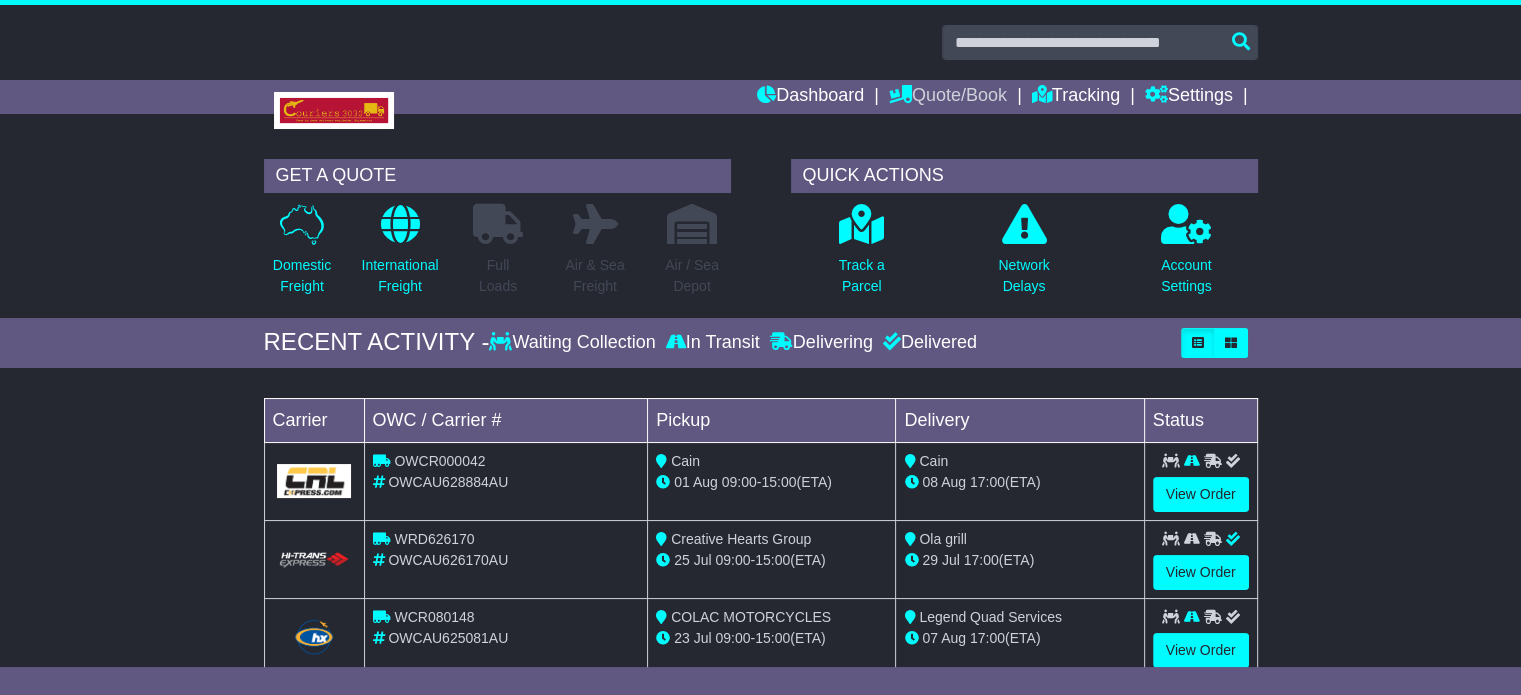 click on "Quote/Book" at bounding box center (948, 97) 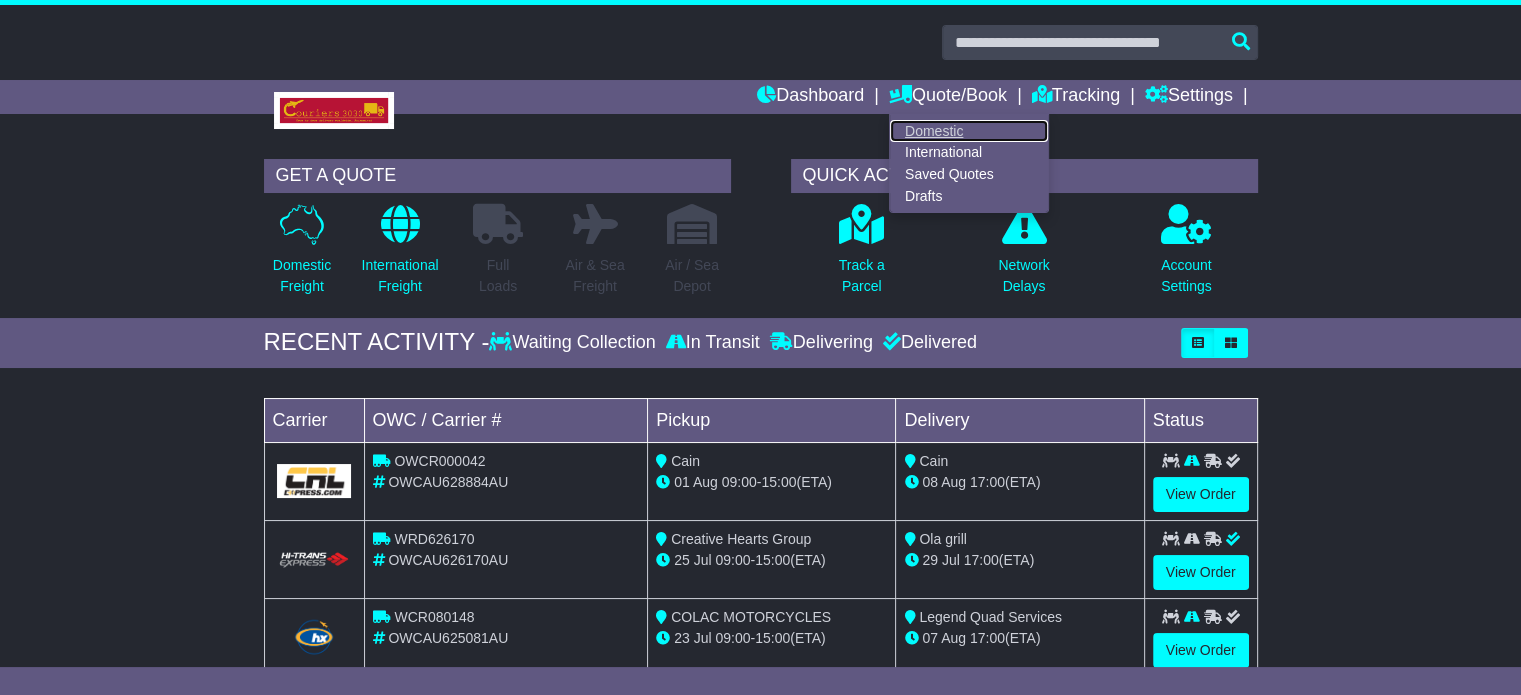 click on "Domestic" at bounding box center (969, 131) 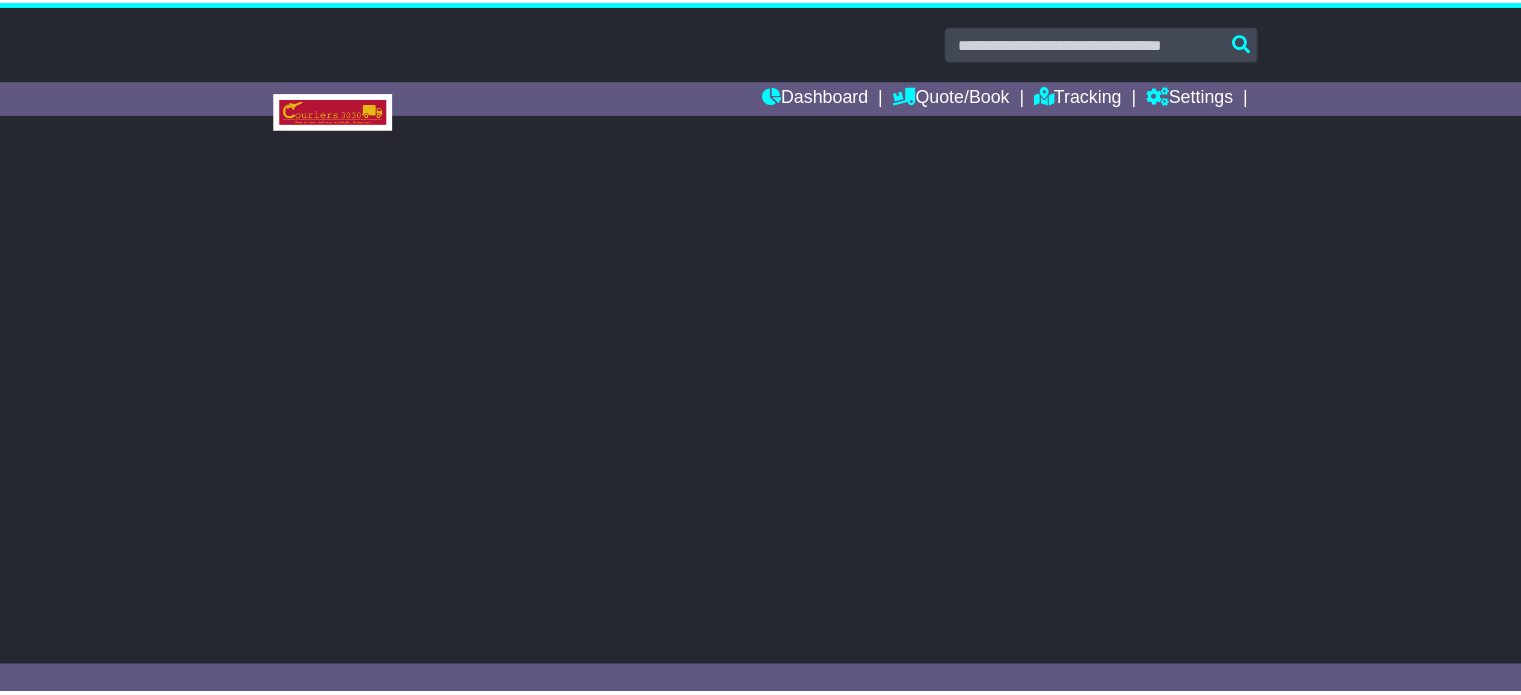 scroll, scrollTop: 0, scrollLeft: 0, axis: both 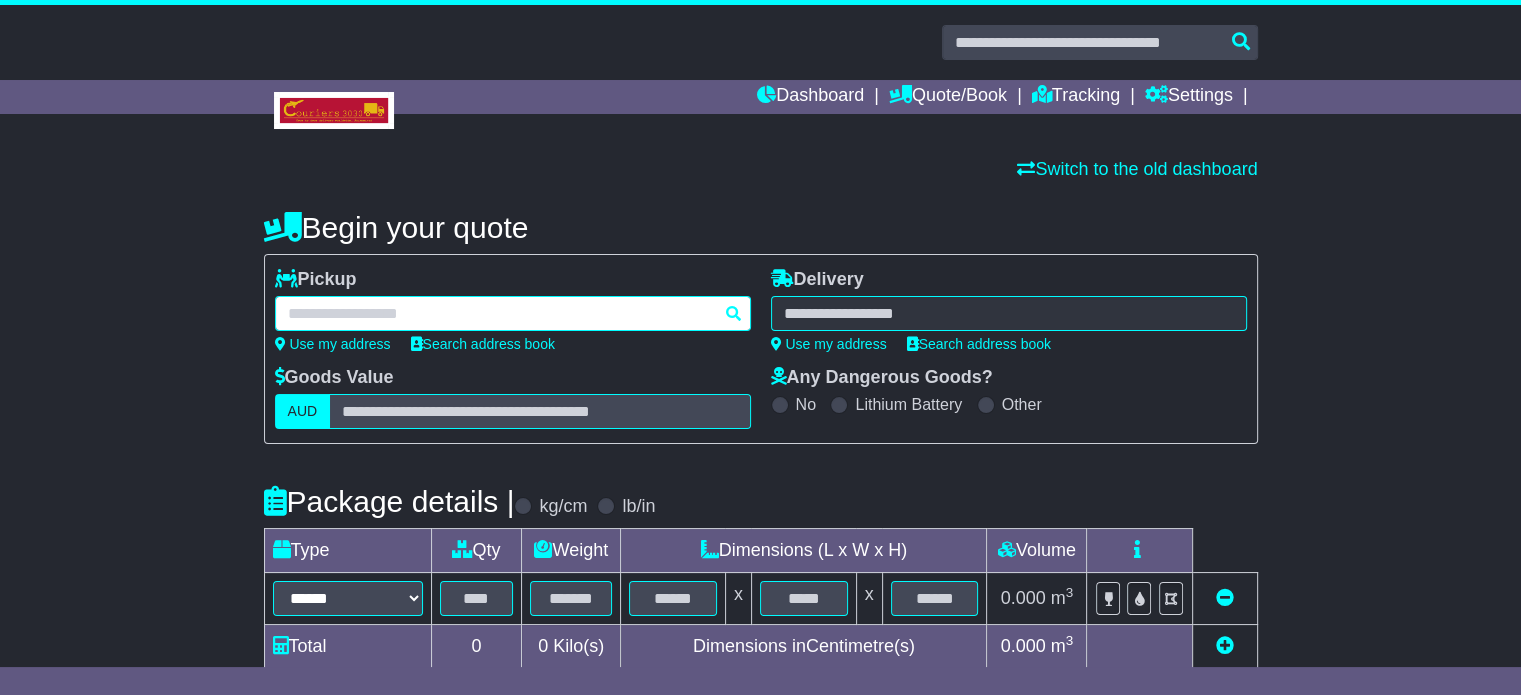 click at bounding box center (513, 313) 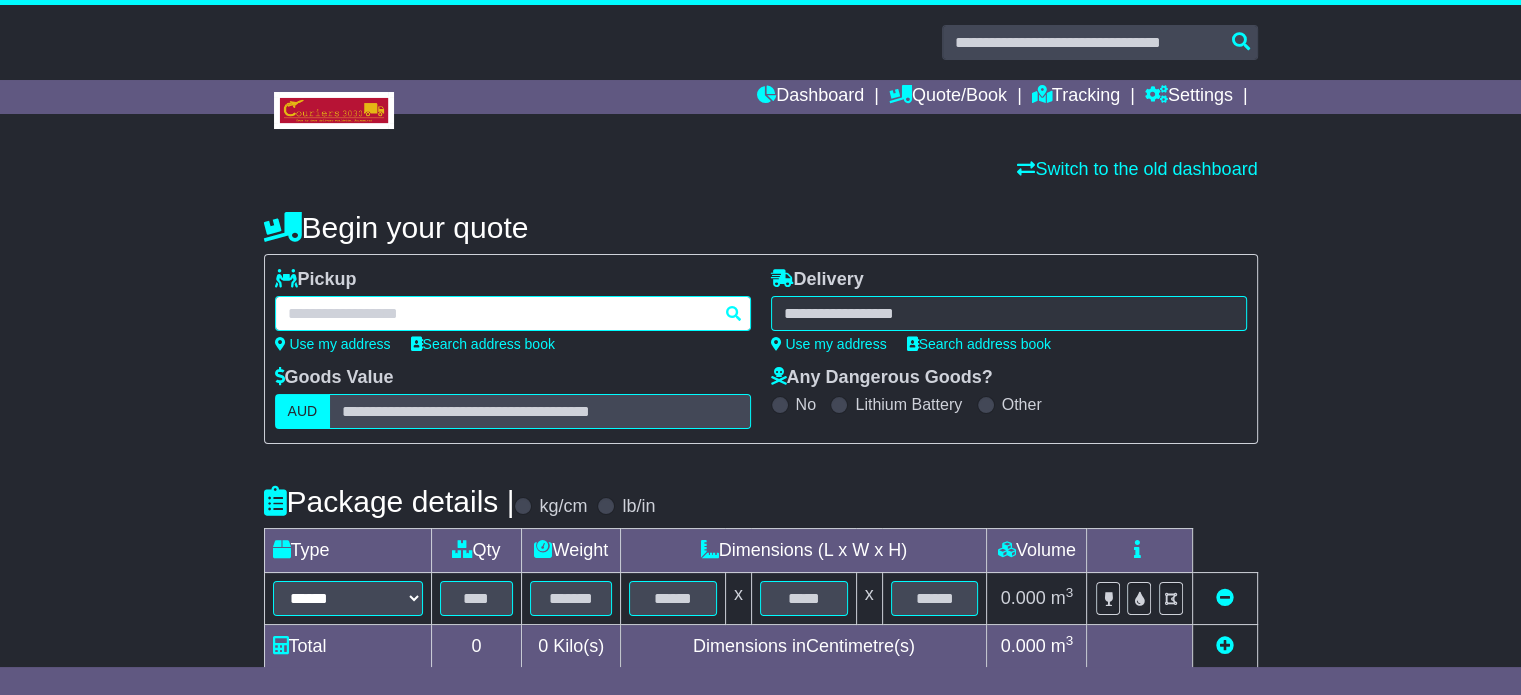 paste on "********" 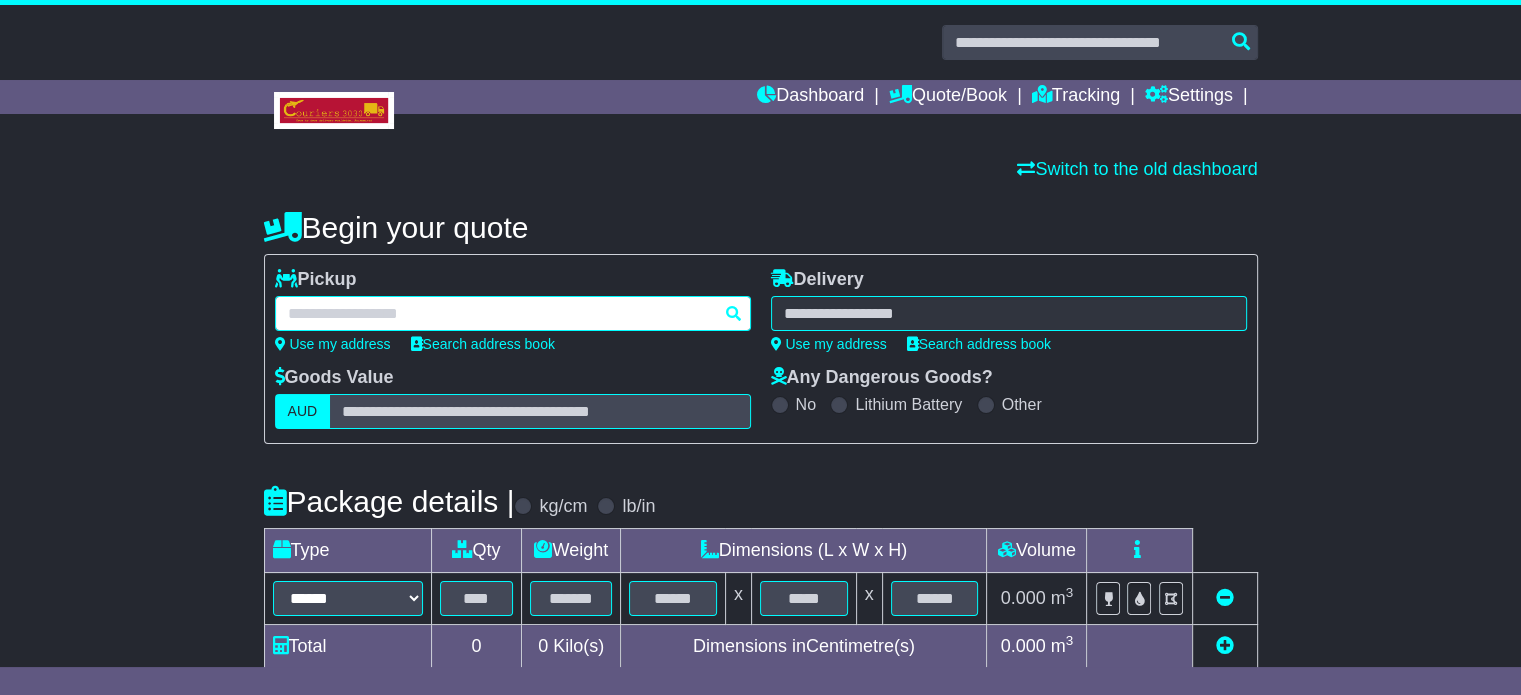 type on "********" 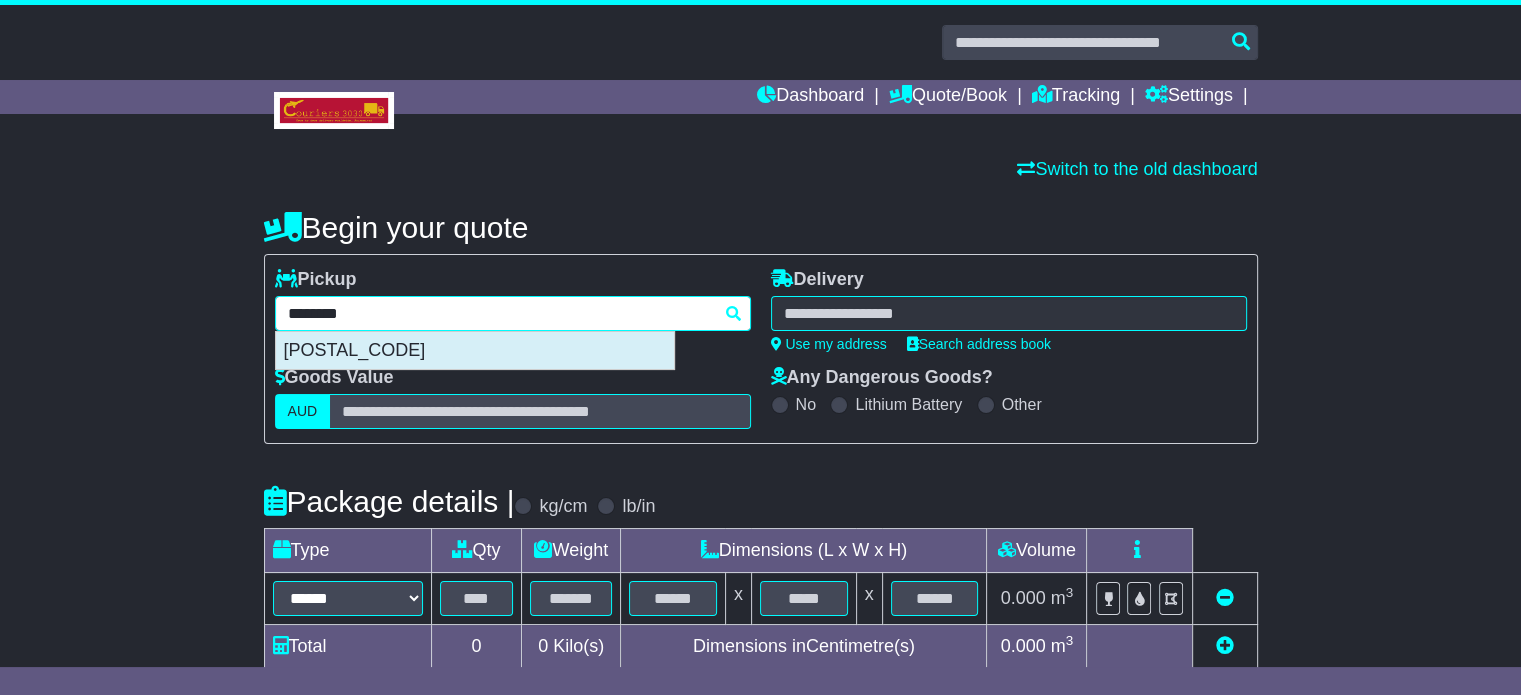 click on "[POSTAL_CODE]" at bounding box center (475, 351) 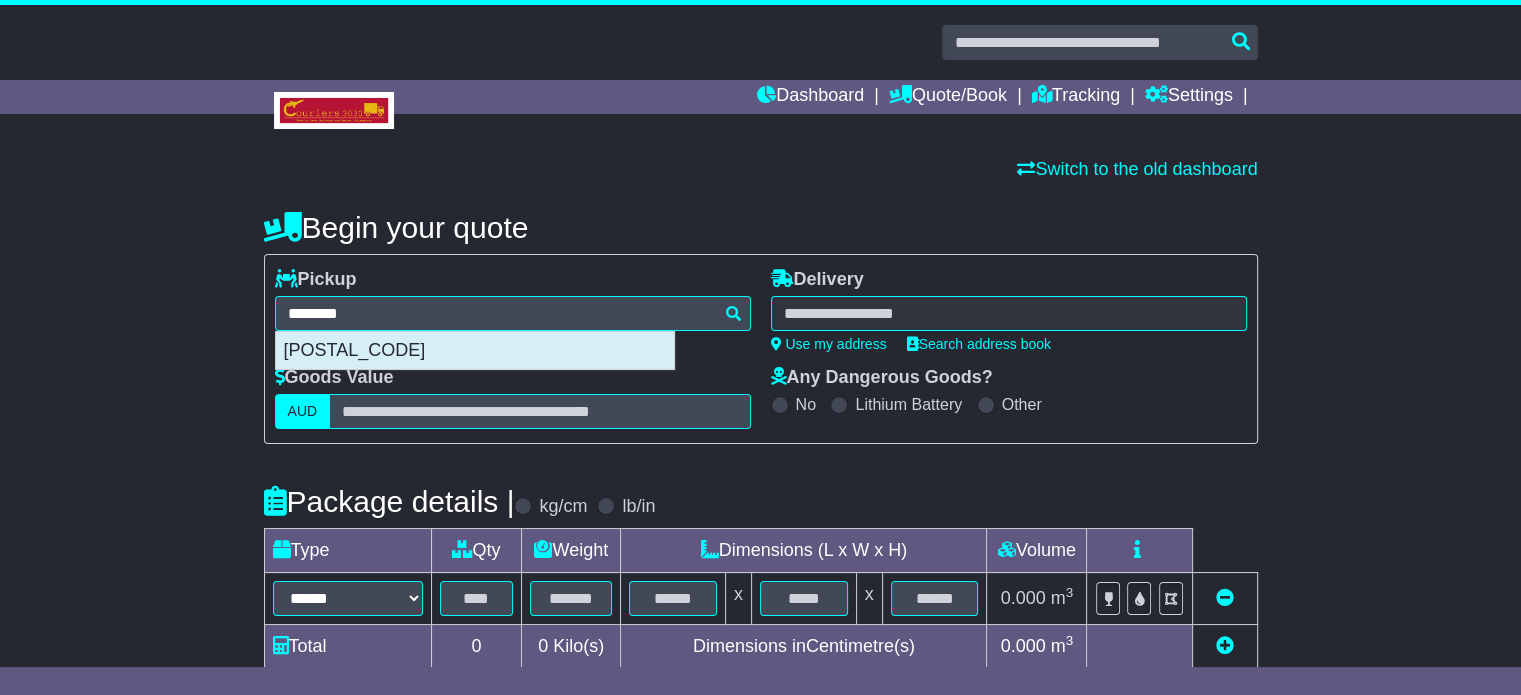 type on "**********" 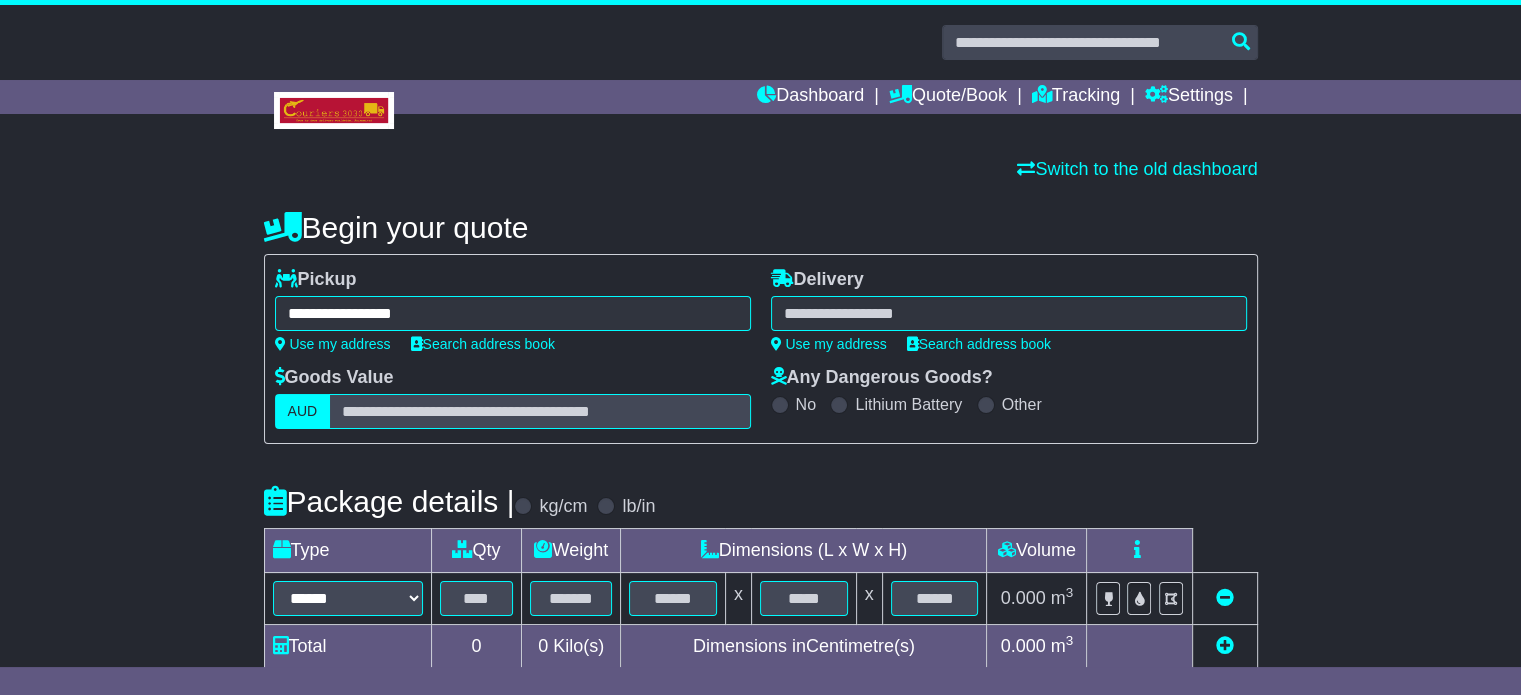 click at bounding box center (1009, 313) 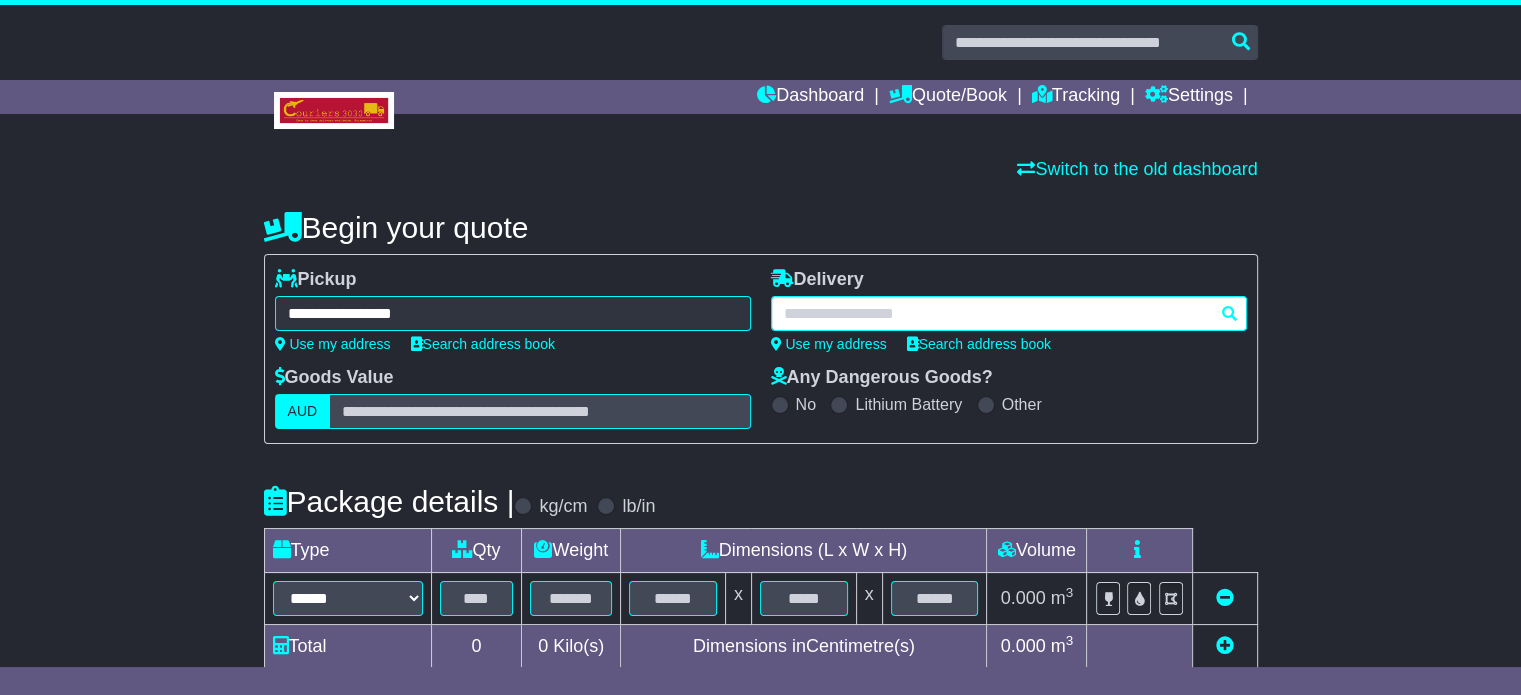 paste on "*********" 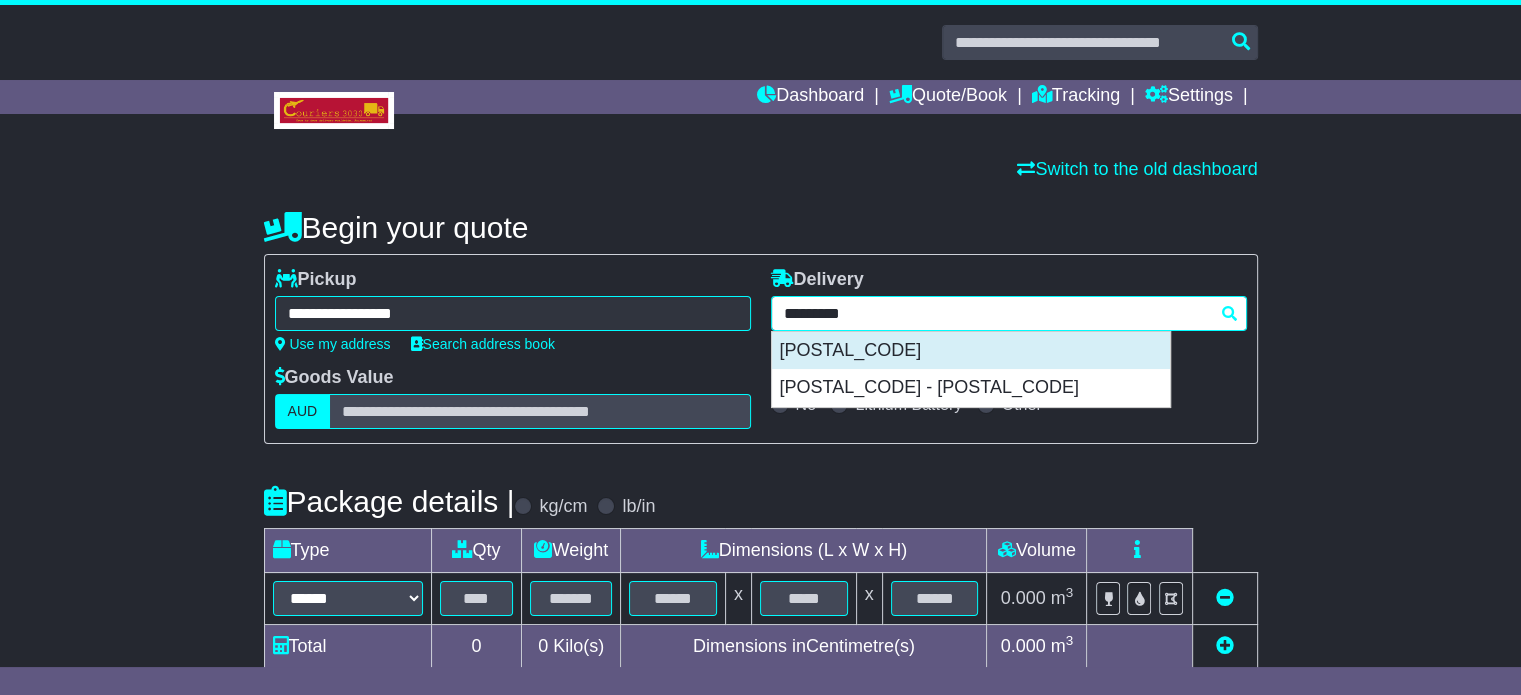 click on "[POSTAL_CODE]" at bounding box center [971, 351] 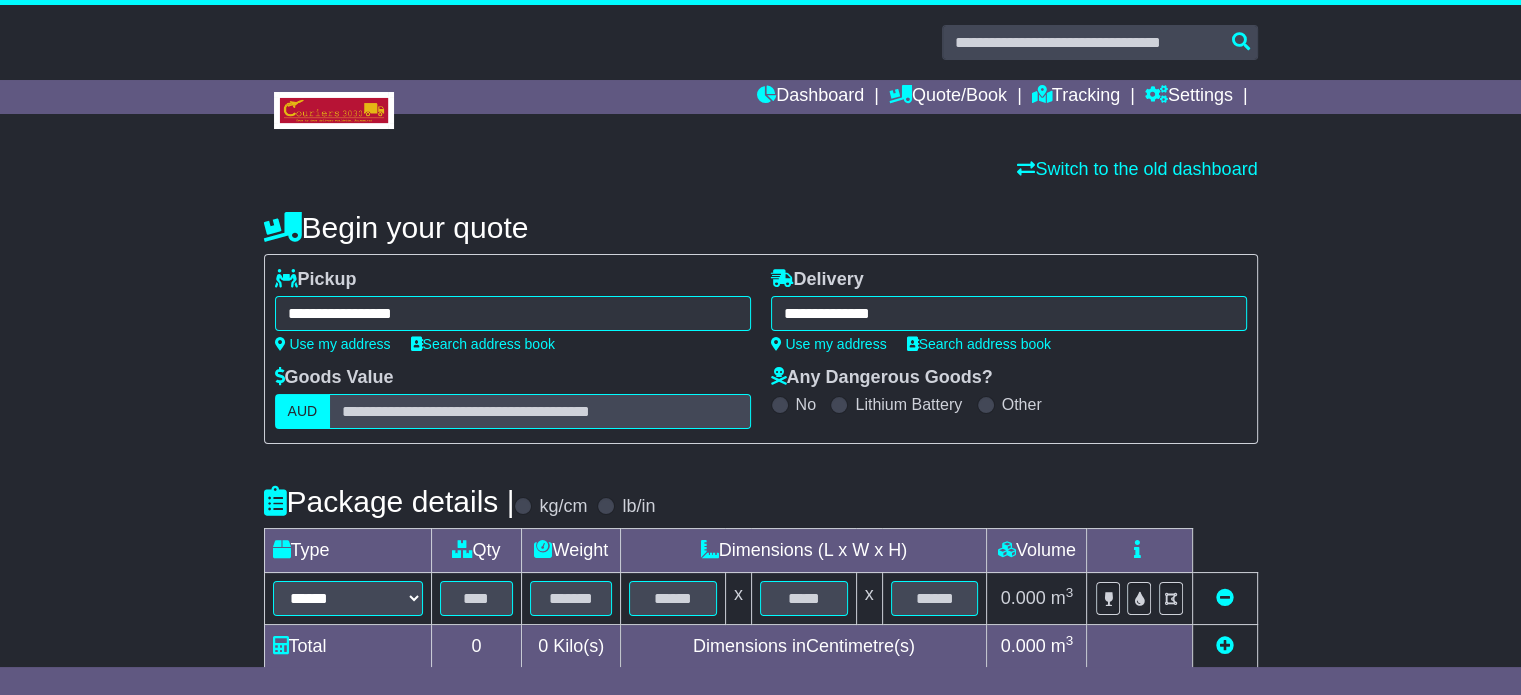 type on "**********" 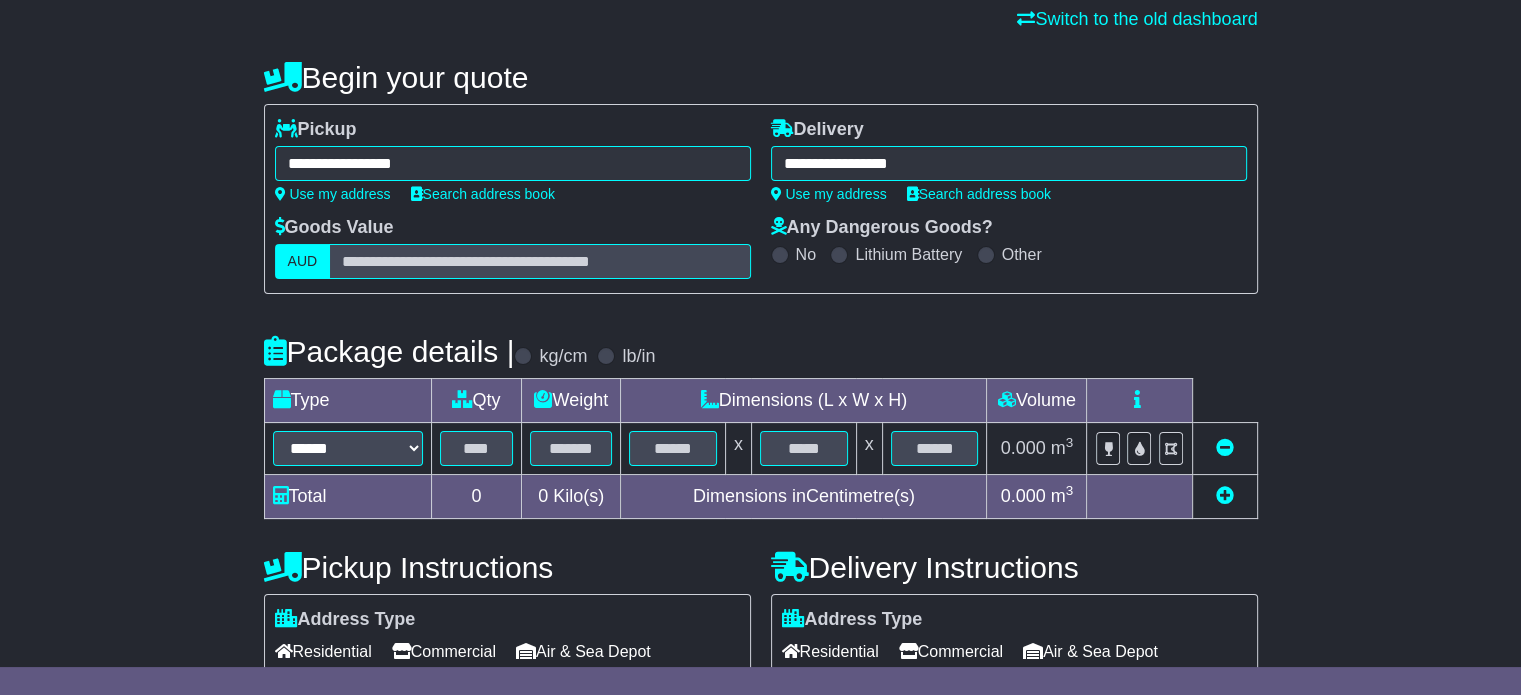 scroll, scrollTop: 360, scrollLeft: 0, axis: vertical 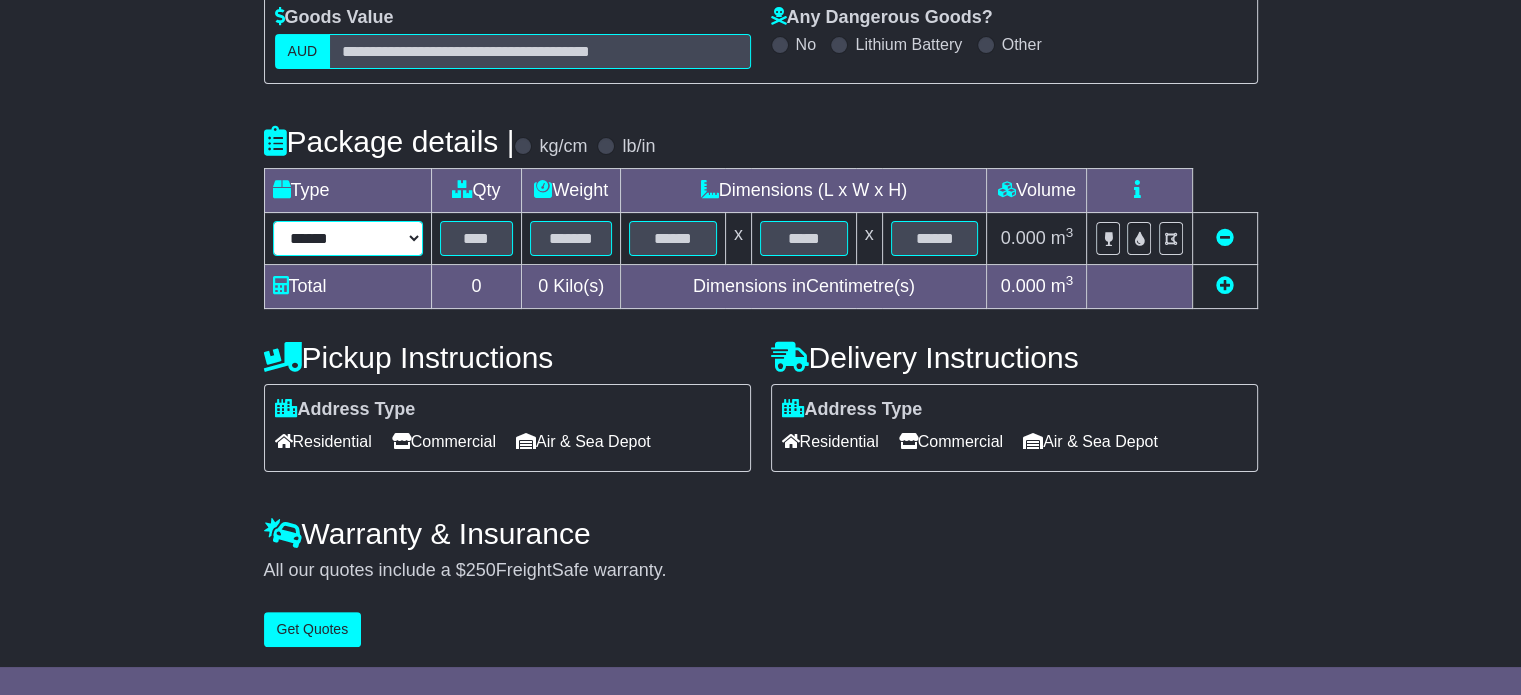 click on "****** ****** *** ******** ***** **** **** ****** *** *******" at bounding box center [348, 238] 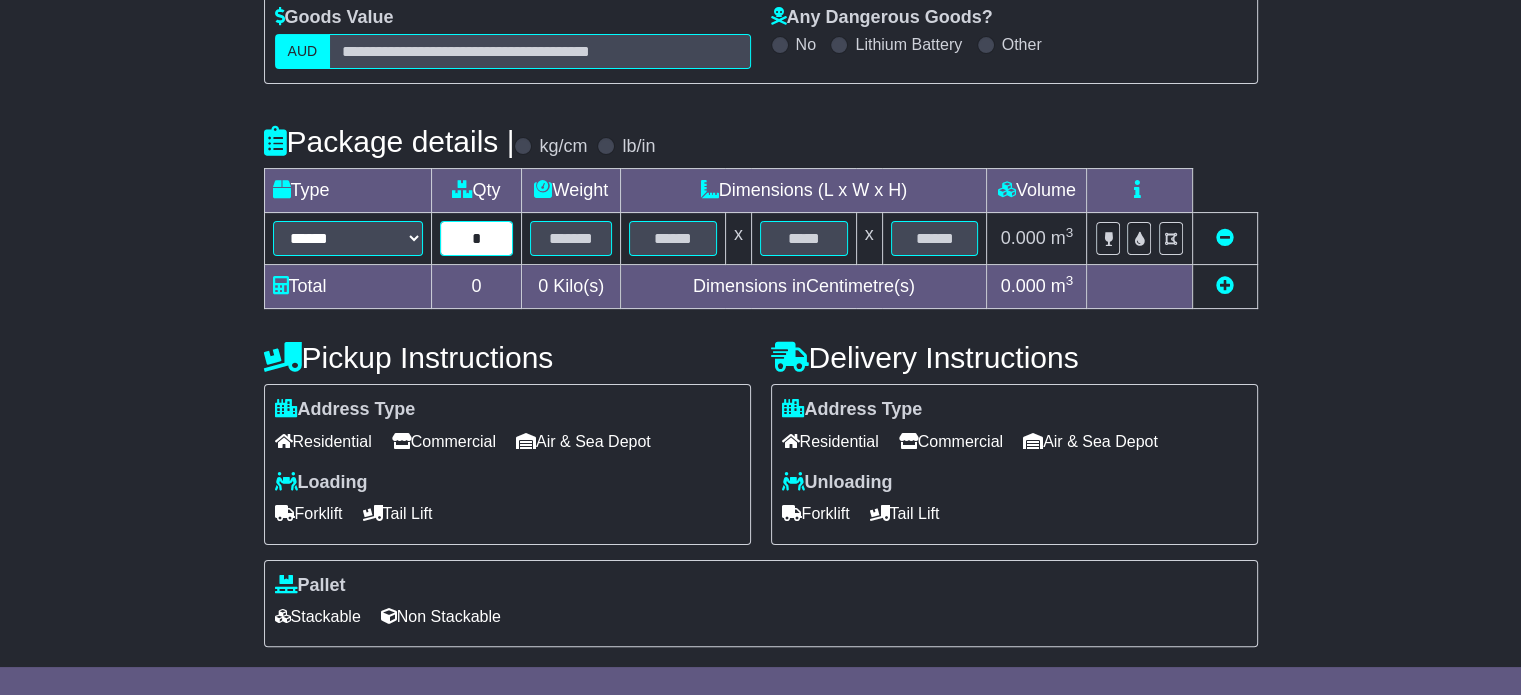 type on "*" 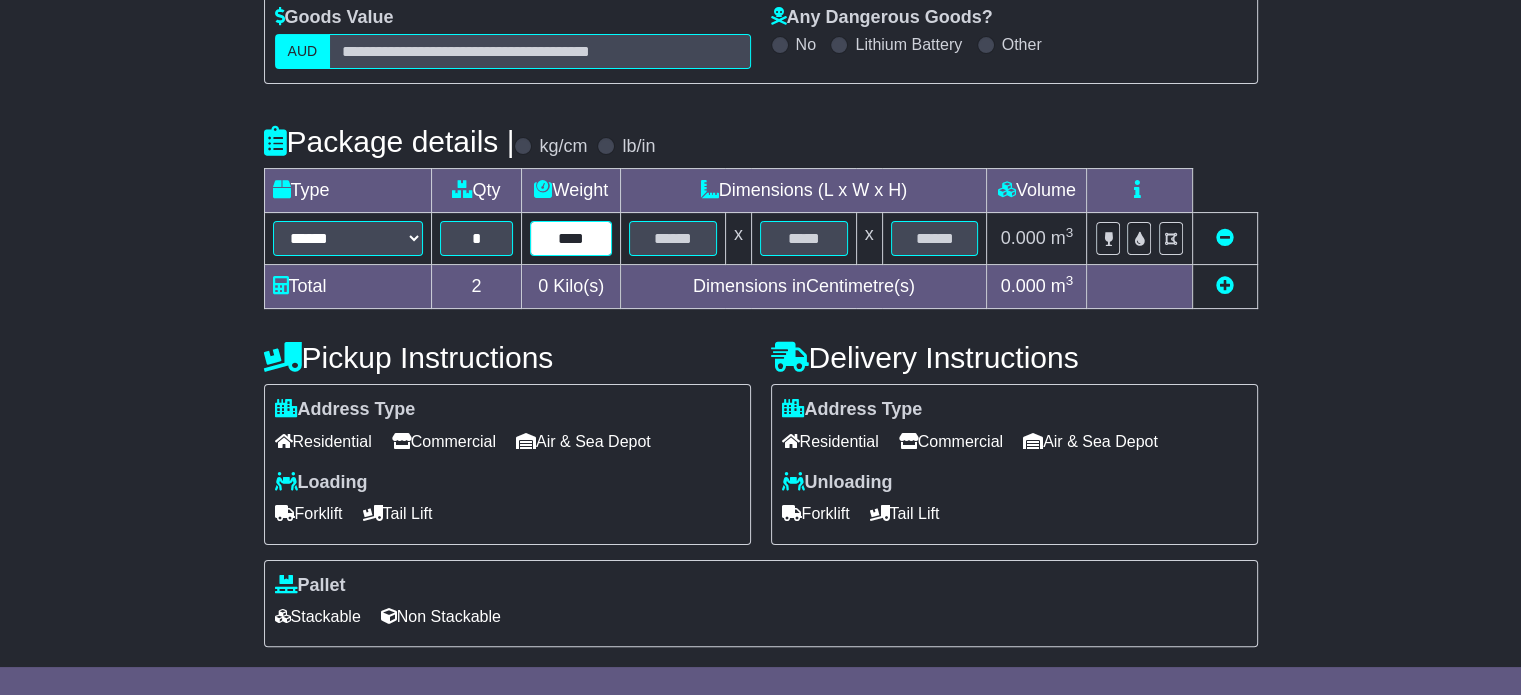 type on "****" 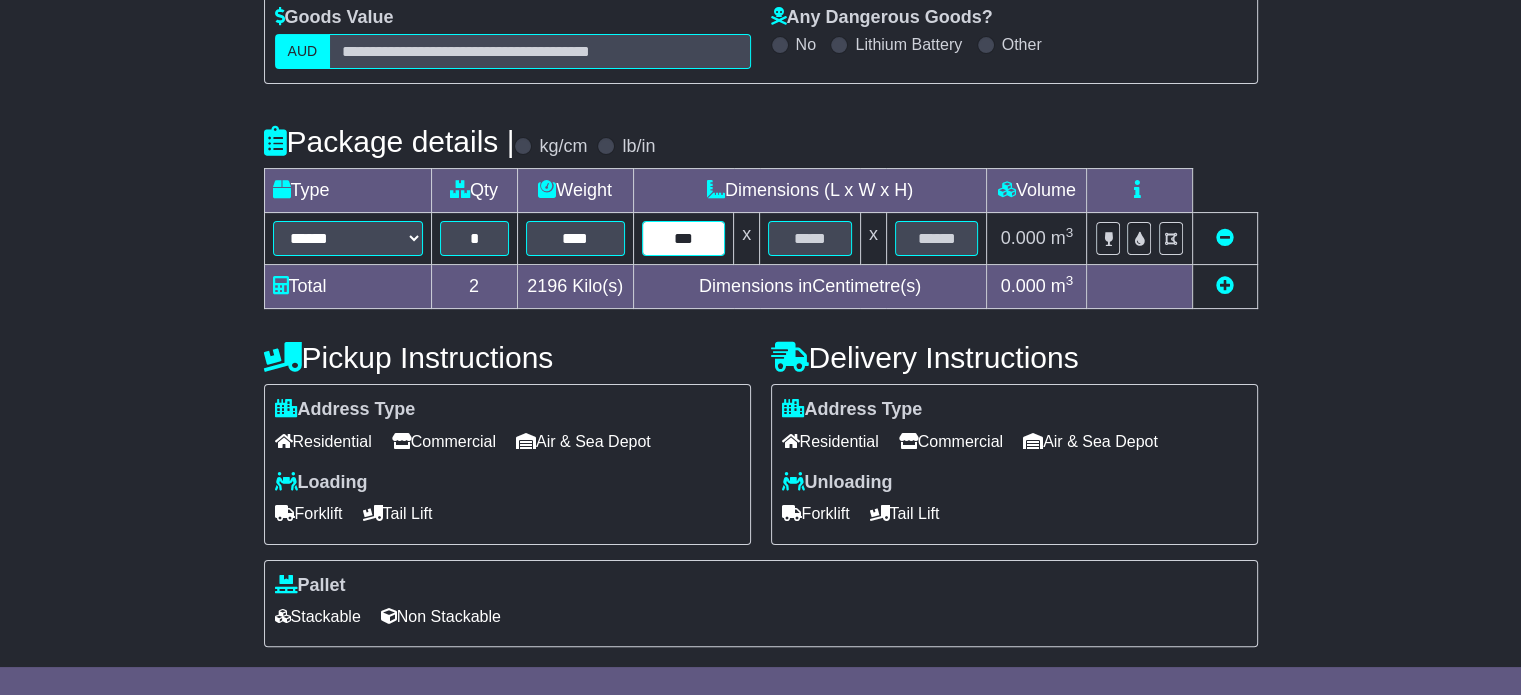 type on "***" 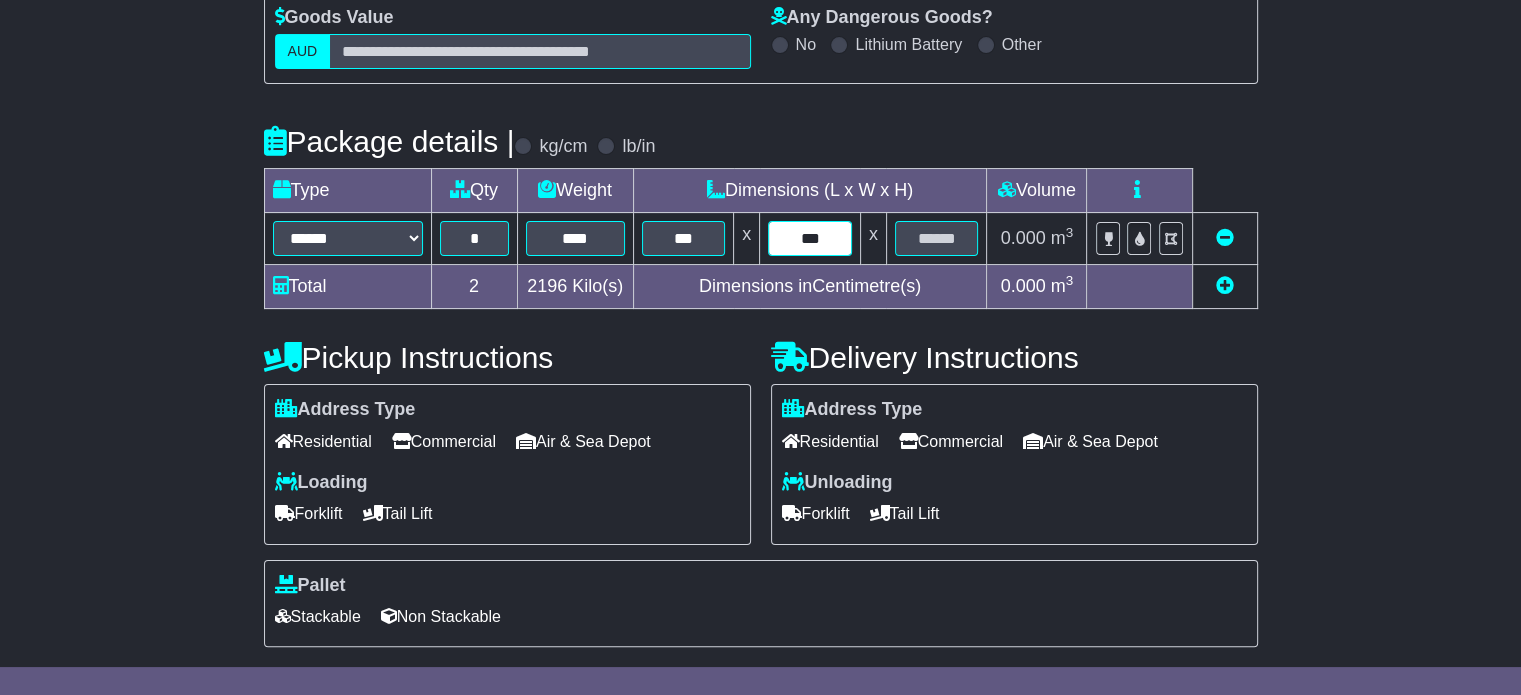 type on "***" 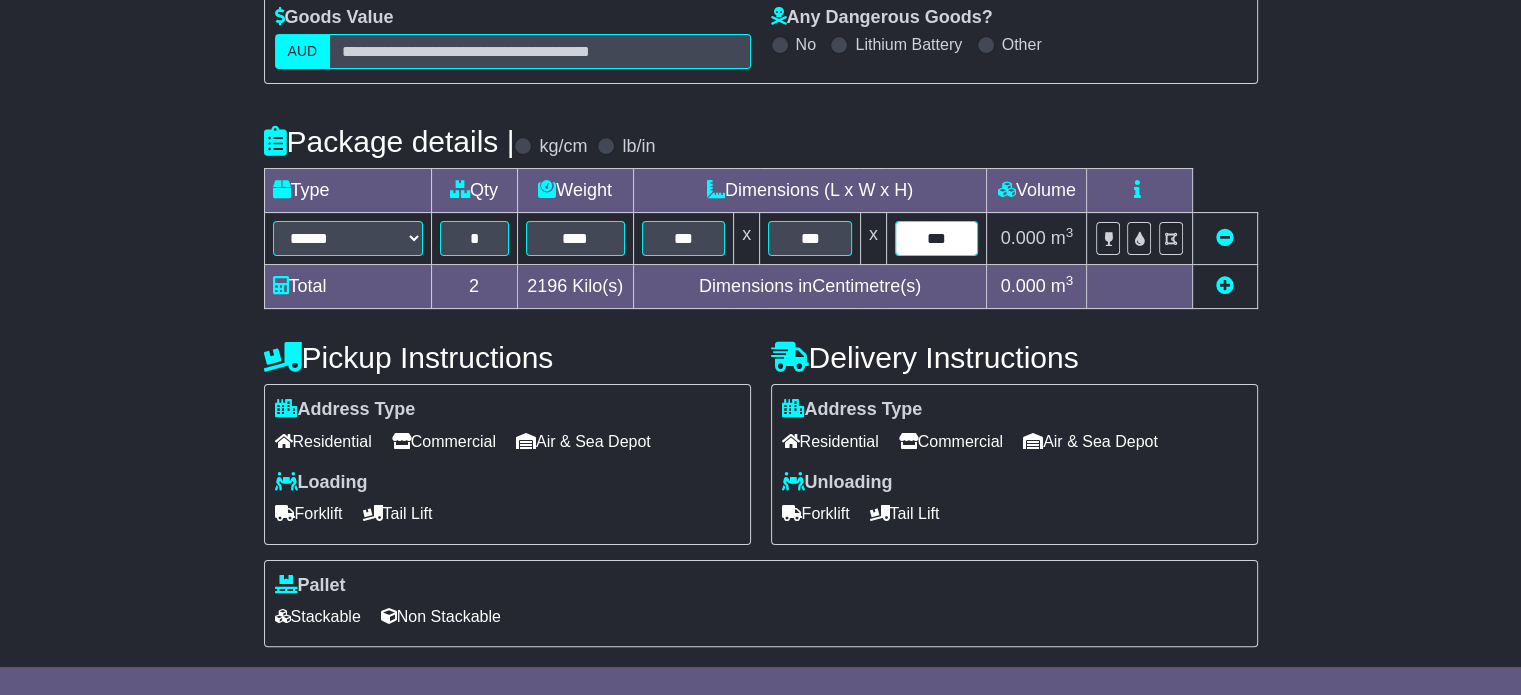 type on "***" 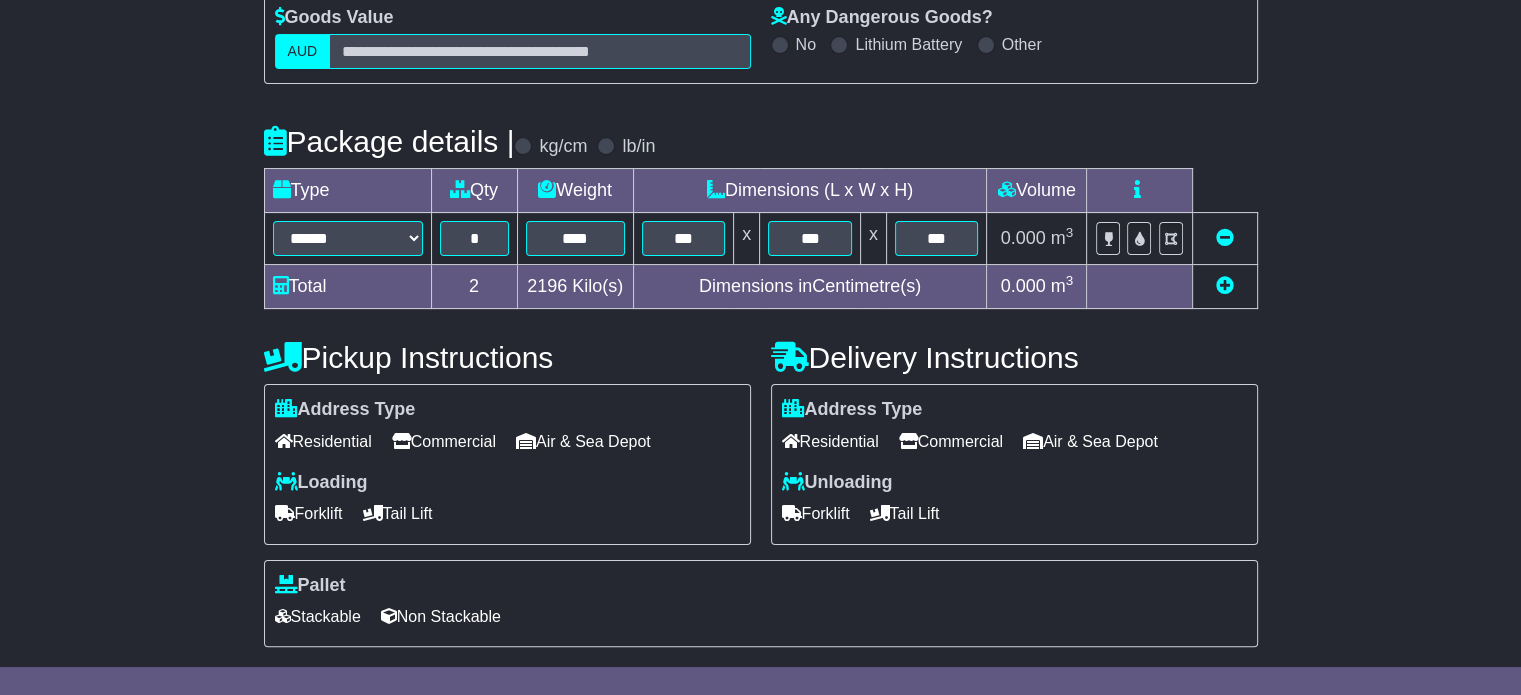 scroll, scrollTop: 535, scrollLeft: 0, axis: vertical 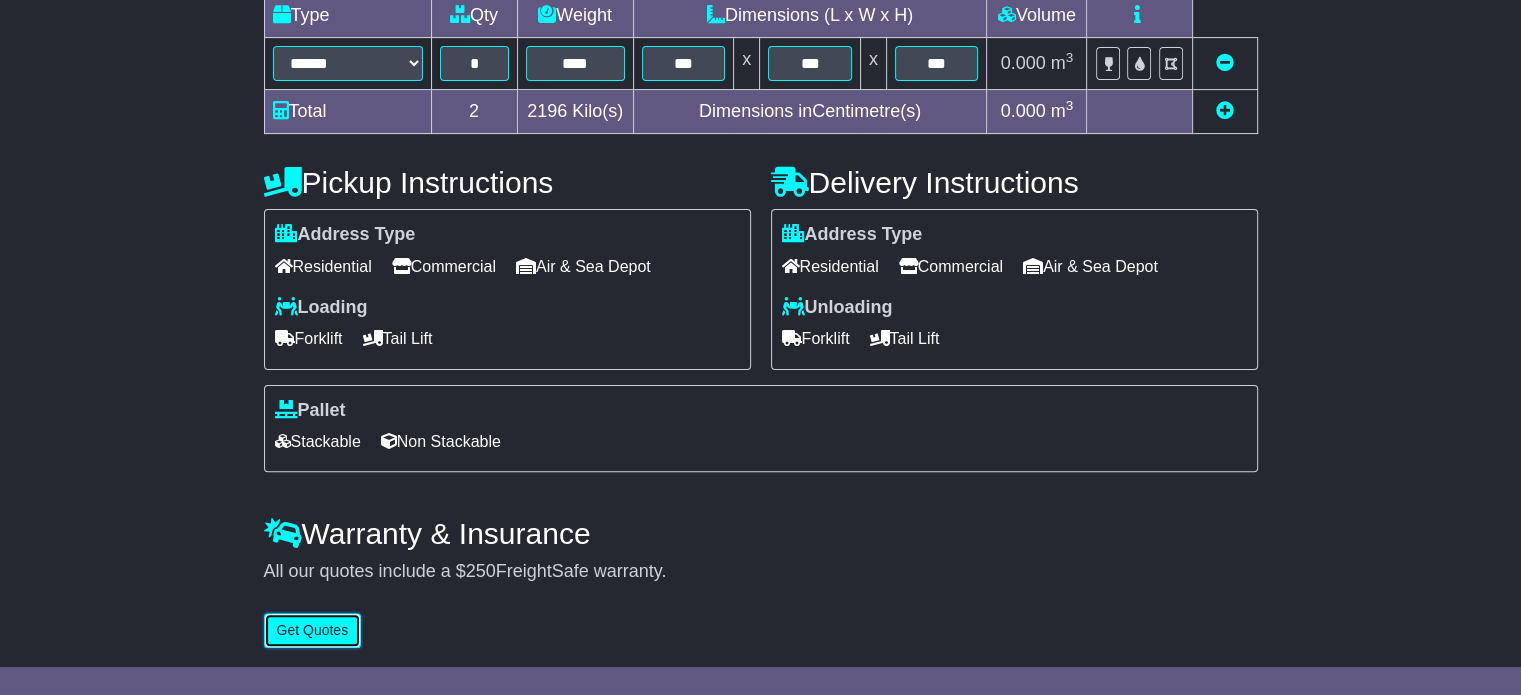 type 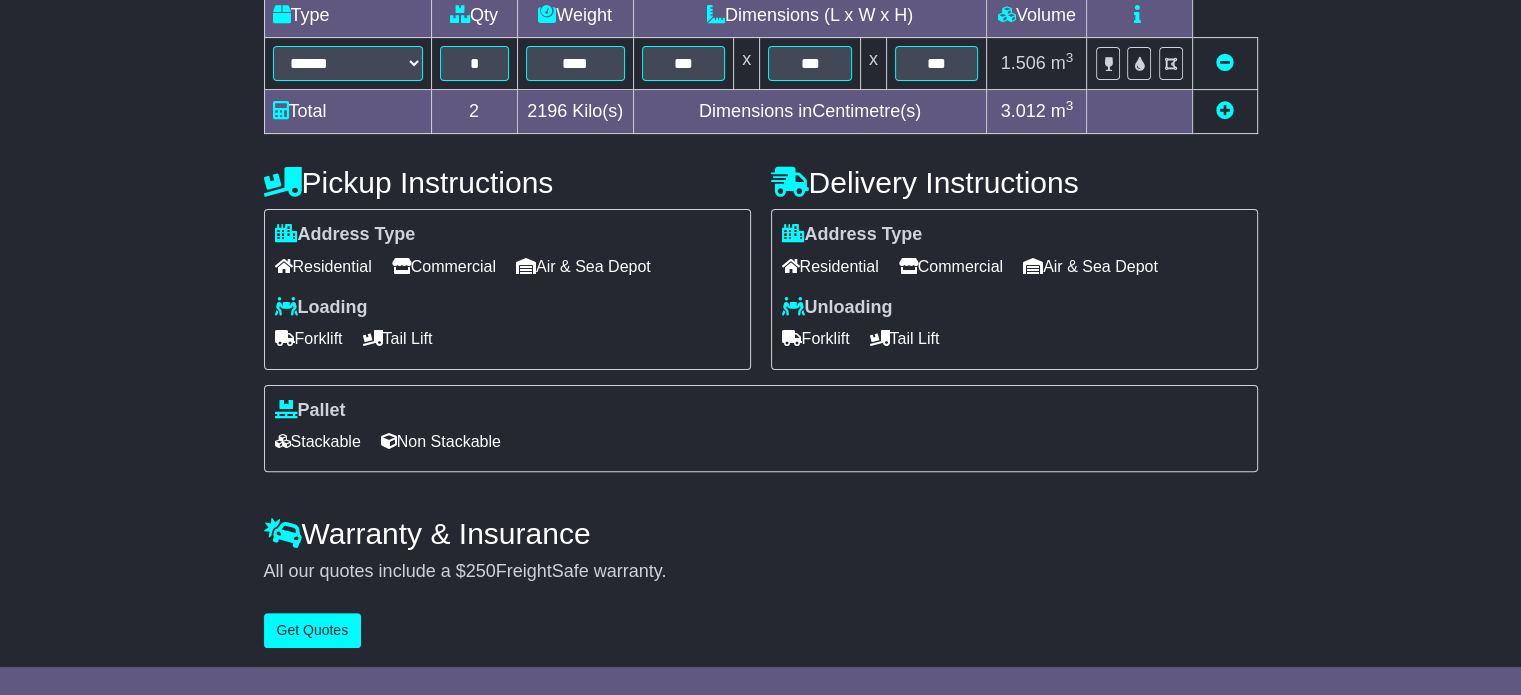 click on "Commercial" at bounding box center [444, 266] 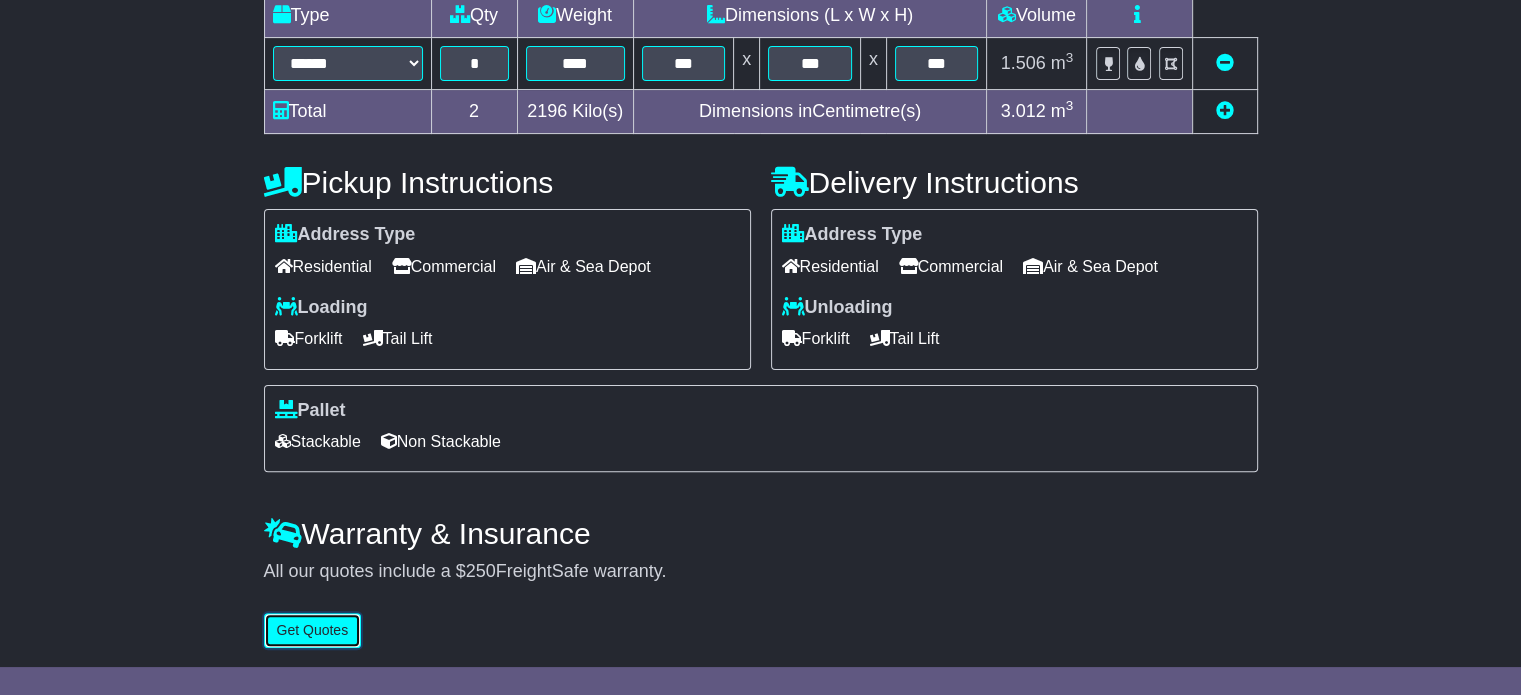 click on "Get Quotes" at bounding box center (313, 630) 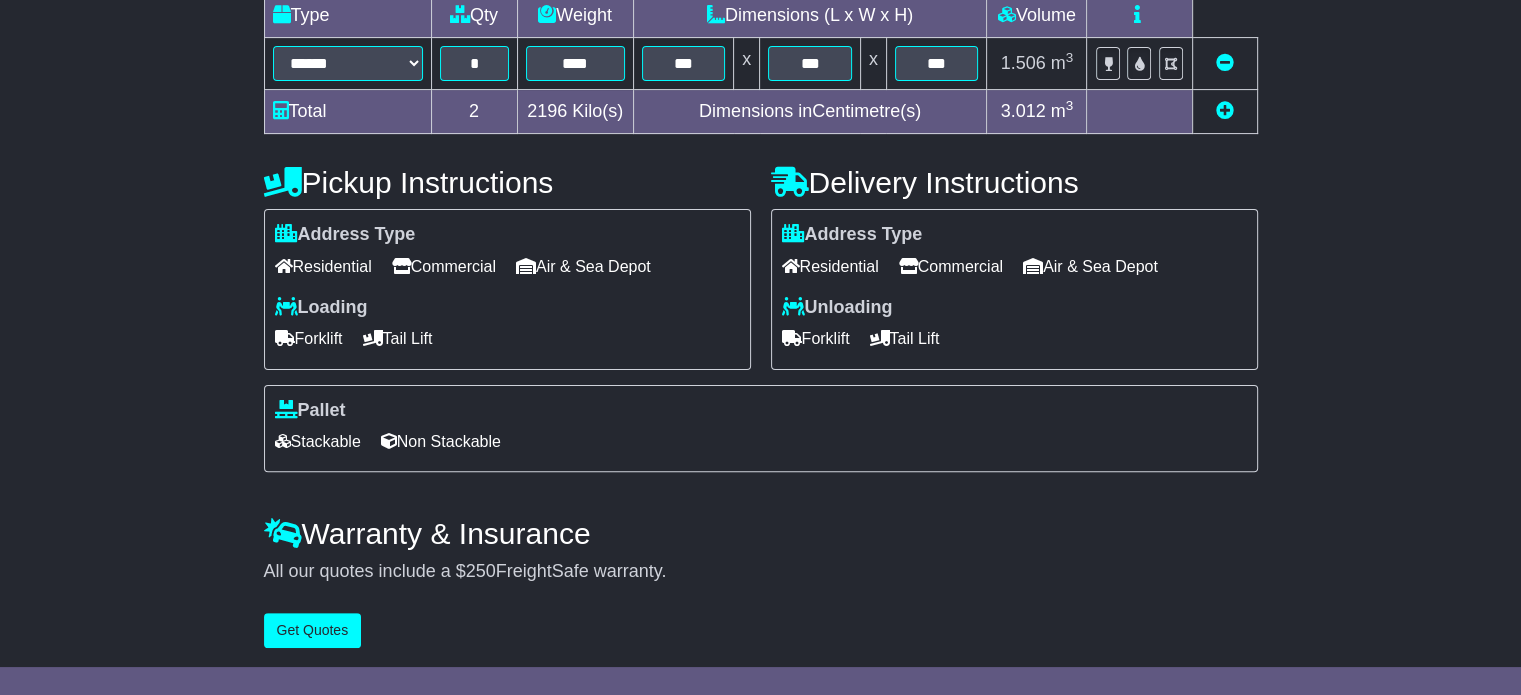 scroll, scrollTop: 0, scrollLeft: 0, axis: both 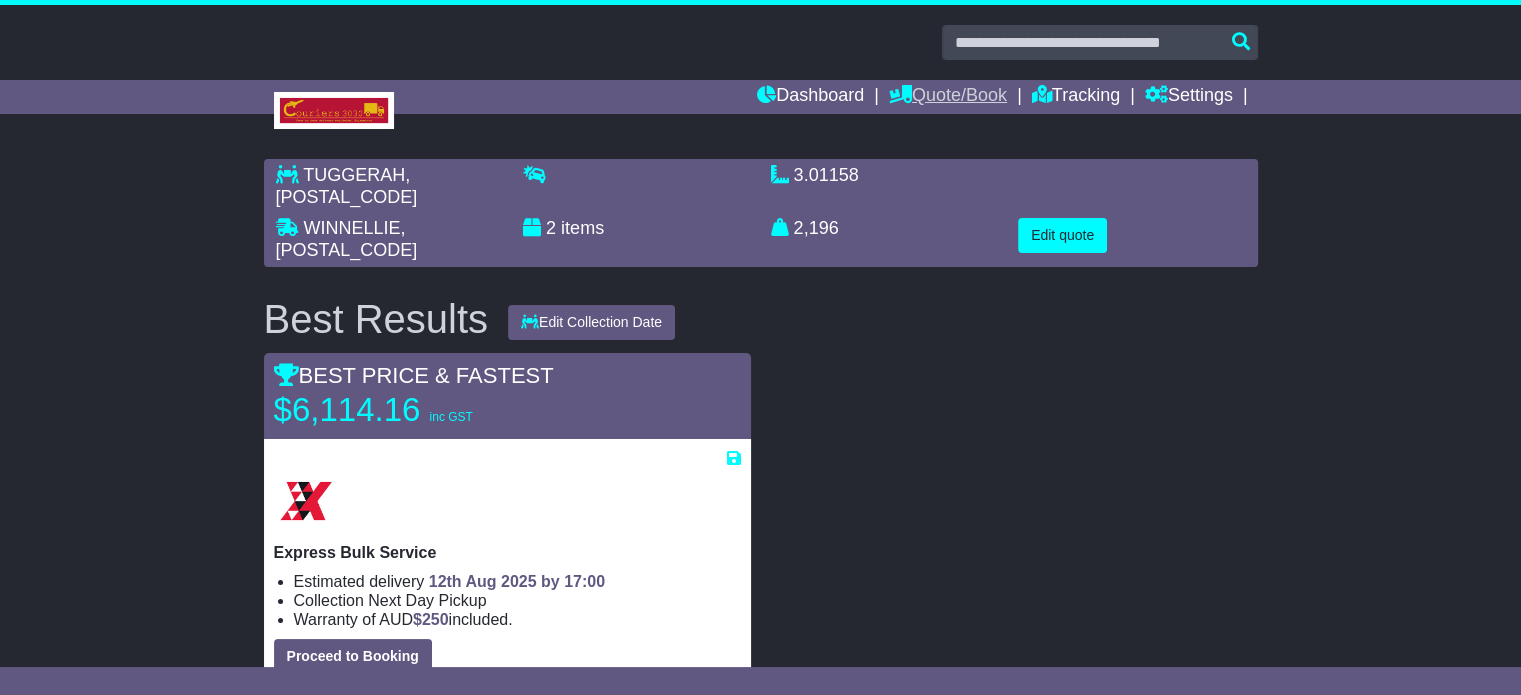click on "Quote/Book" at bounding box center (948, 97) 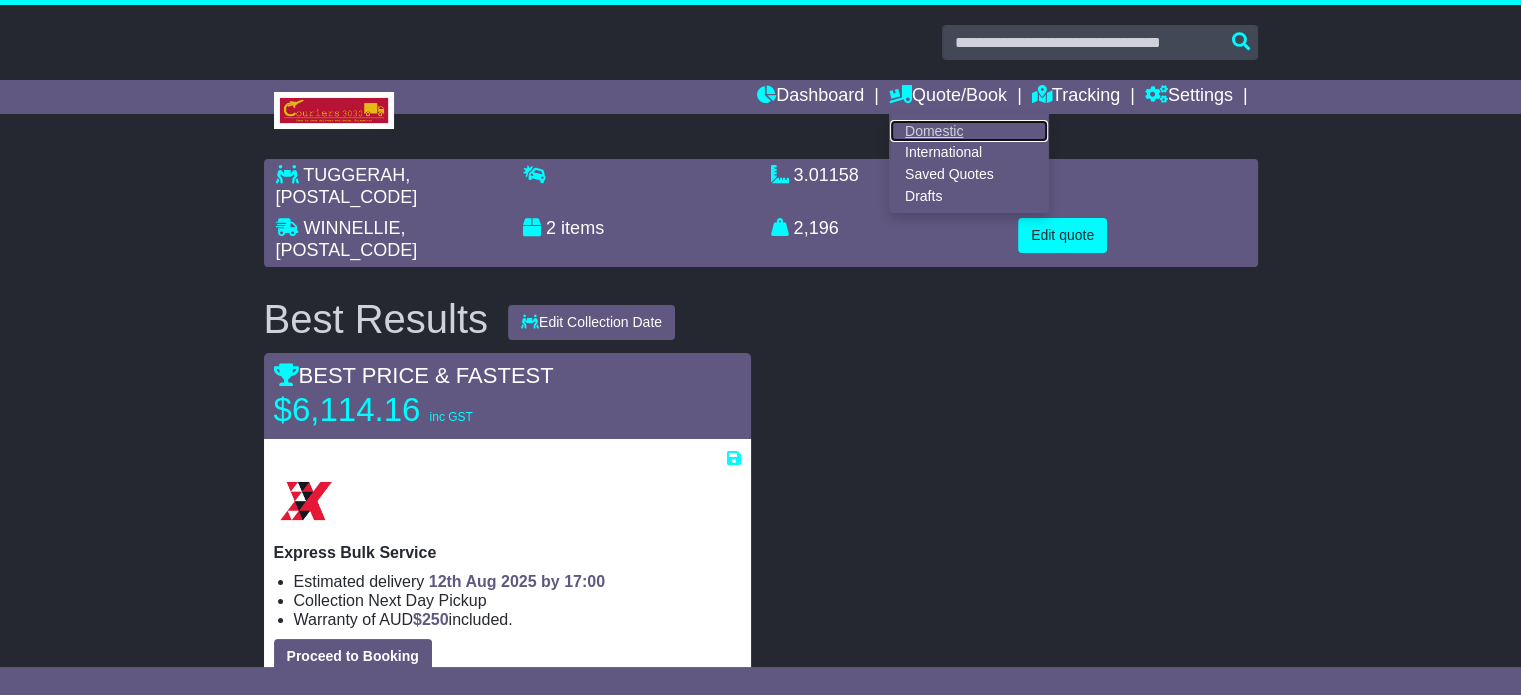 click on "Domestic" at bounding box center [969, 131] 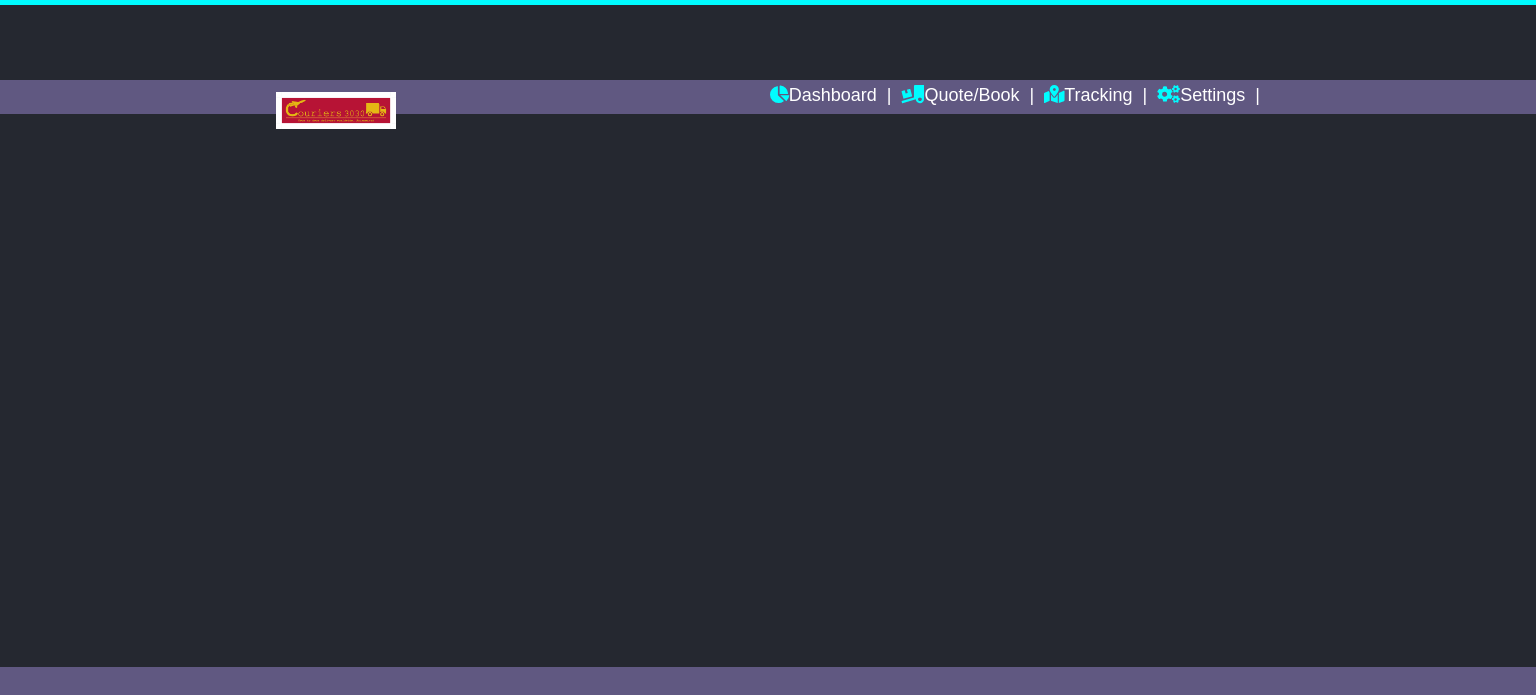 scroll, scrollTop: 0, scrollLeft: 0, axis: both 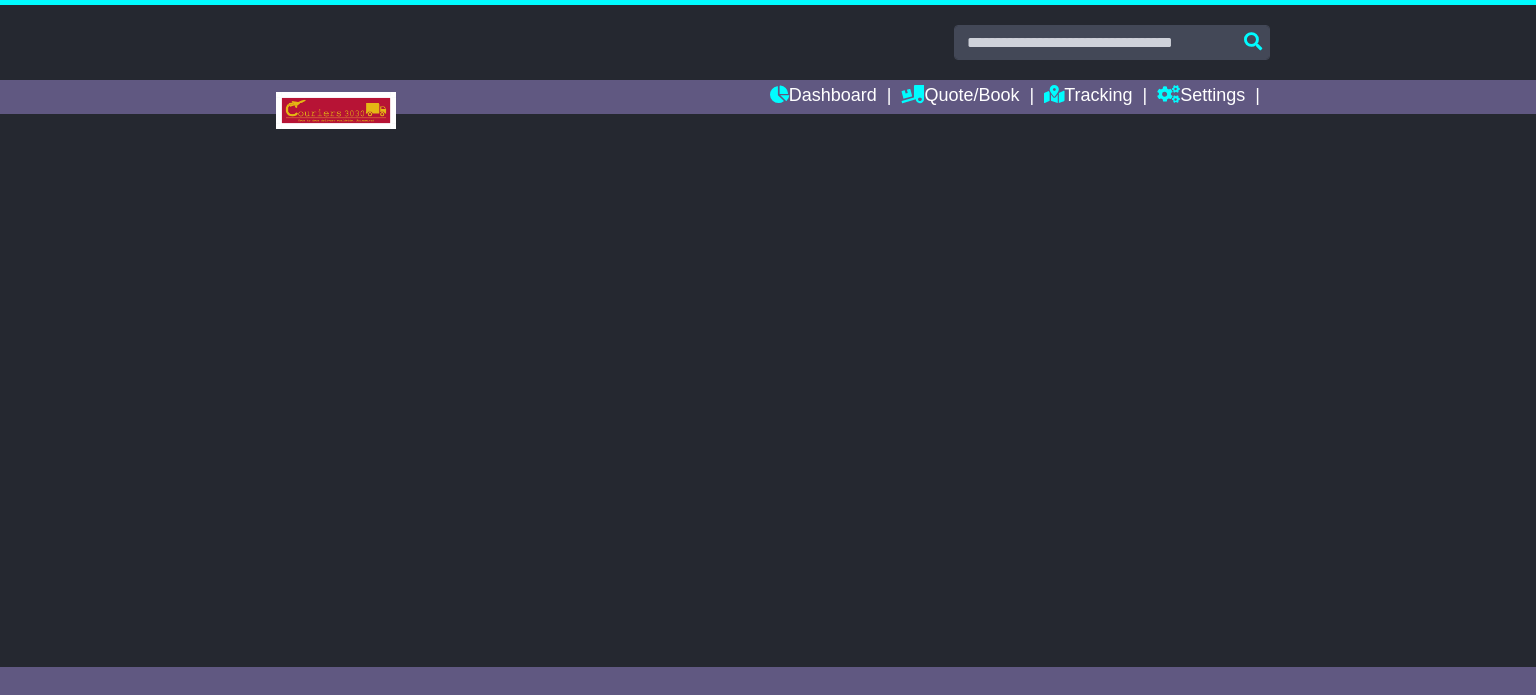 select 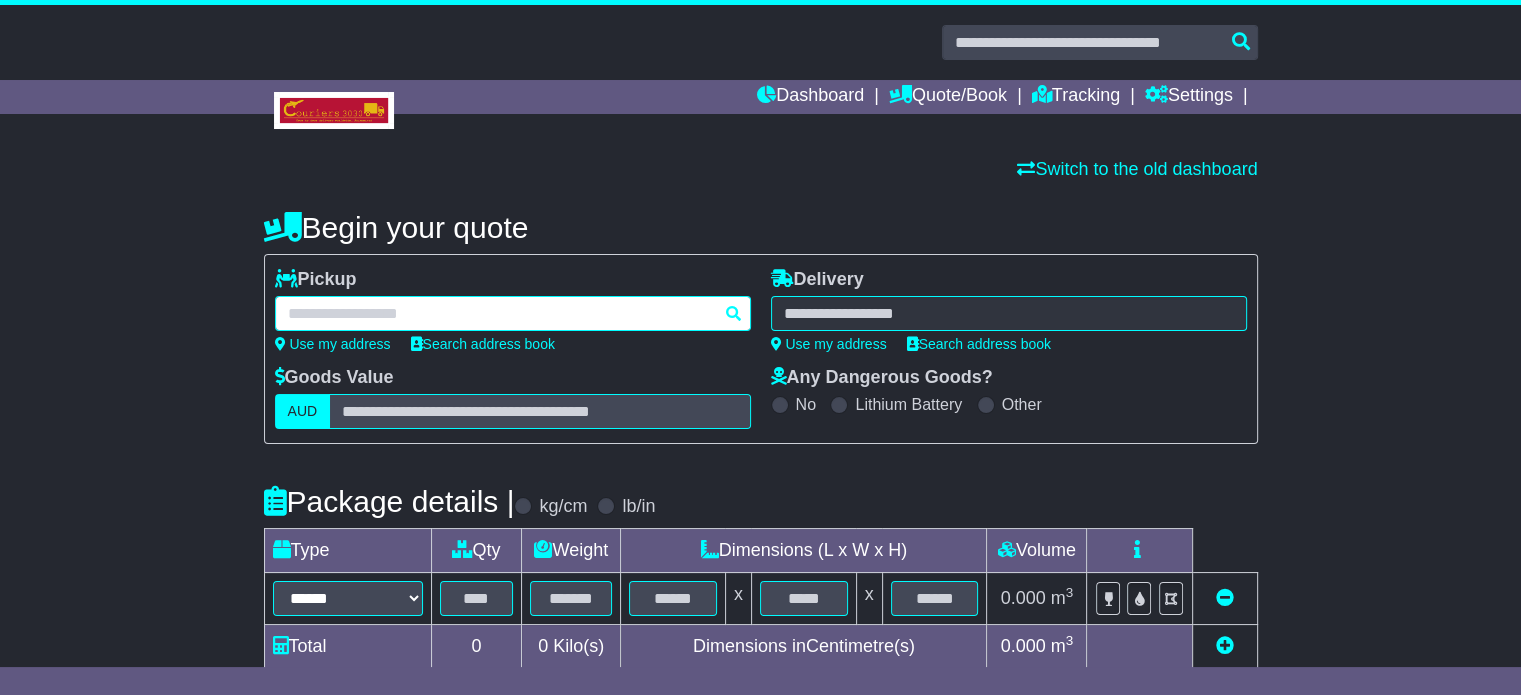click at bounding box center (513, 313) 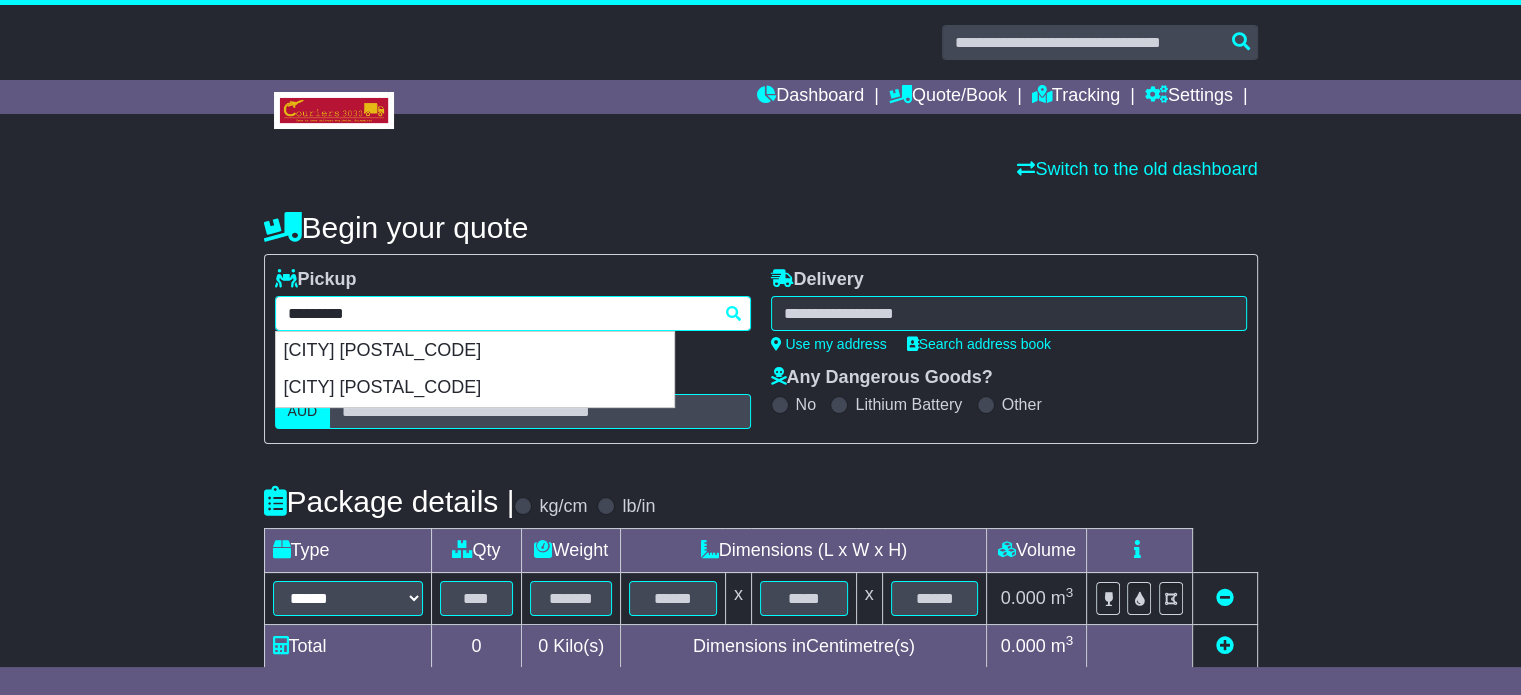 click on "********* INGLEBURN INGLEBURN 2565 INGLEBURN 1890" at bounding box center [513, 313] 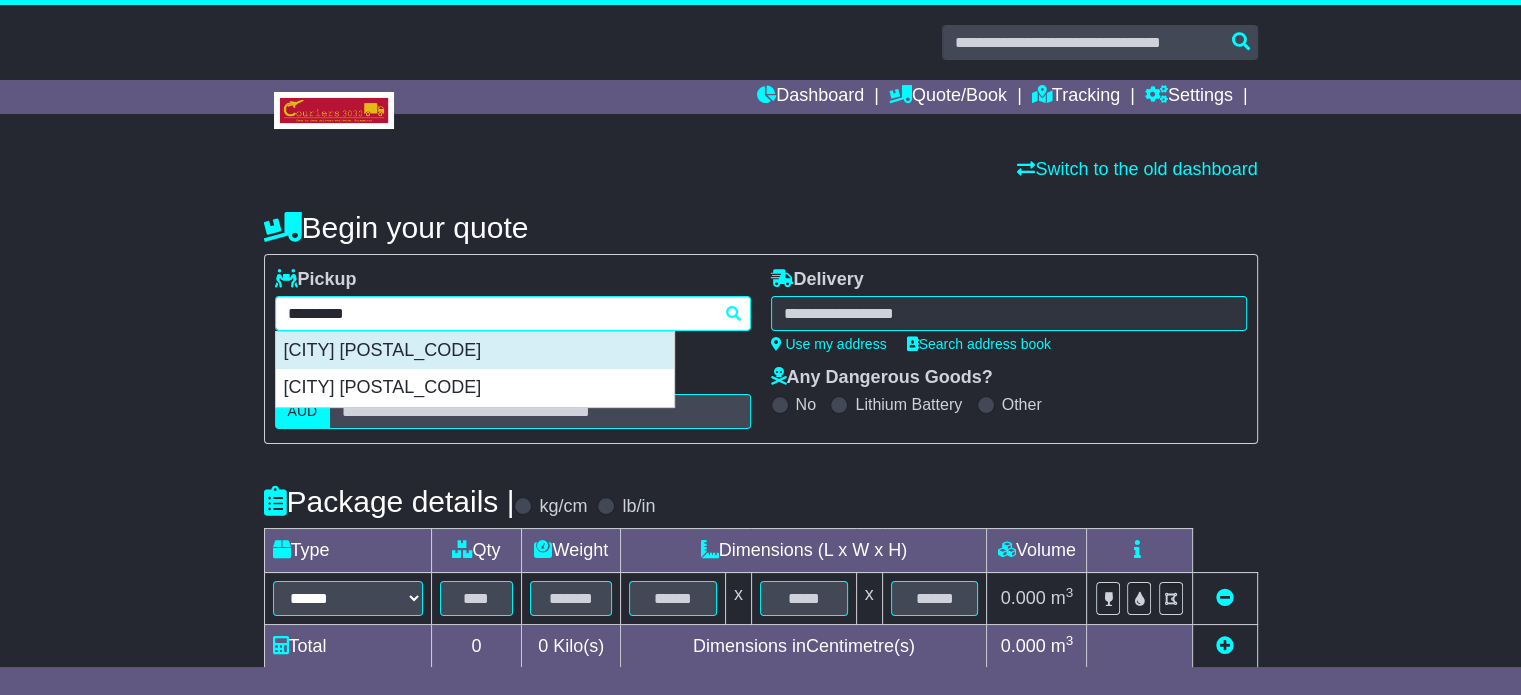 click on "INGLEBURN 2565" at bounding box center [475, 351] 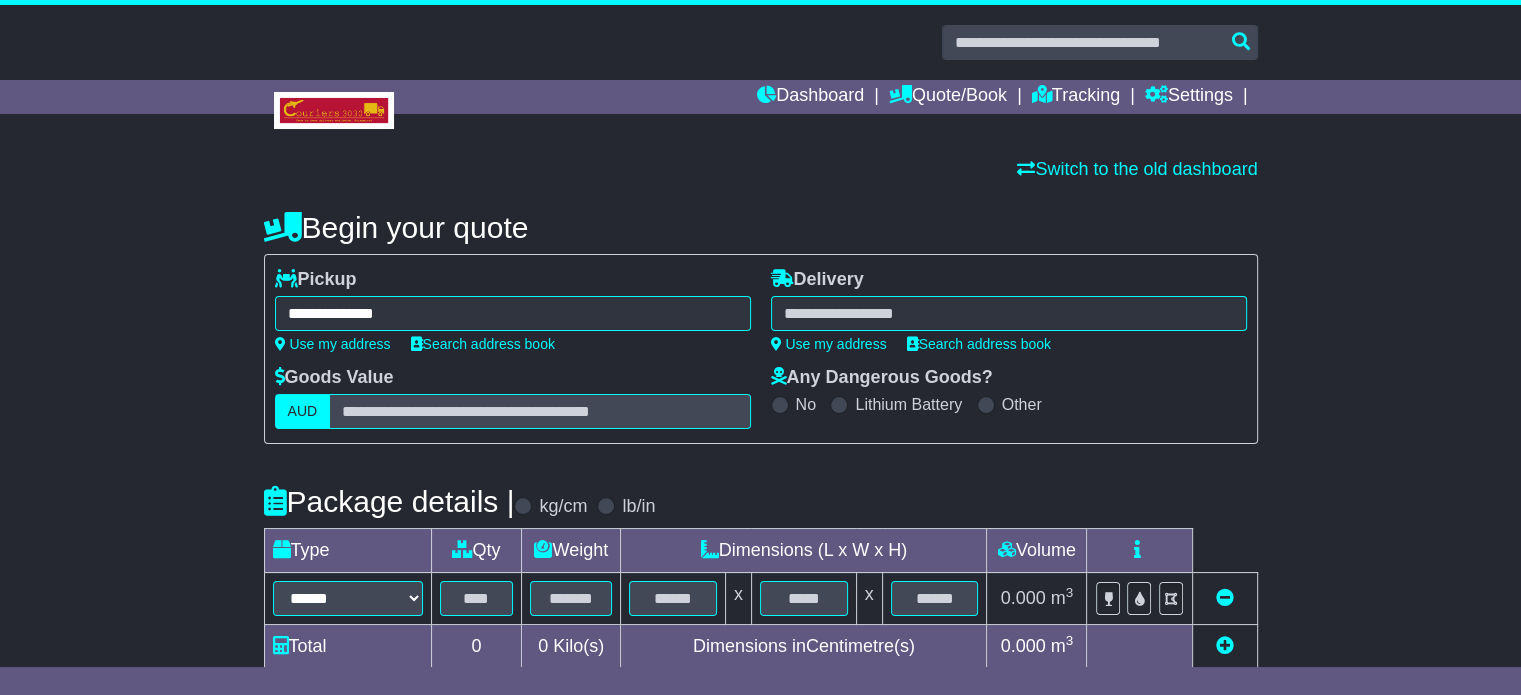 type on "**********" 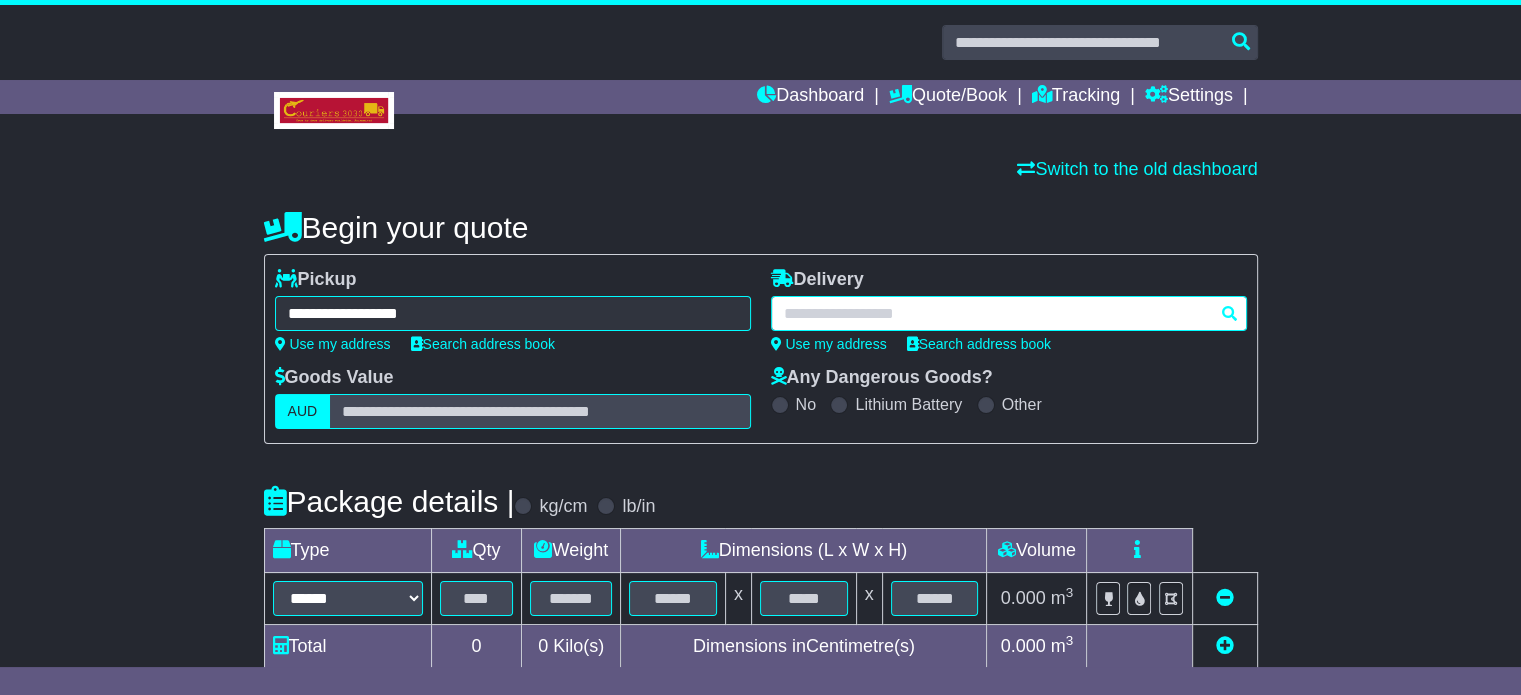 click at bounding box center (1009, 313) 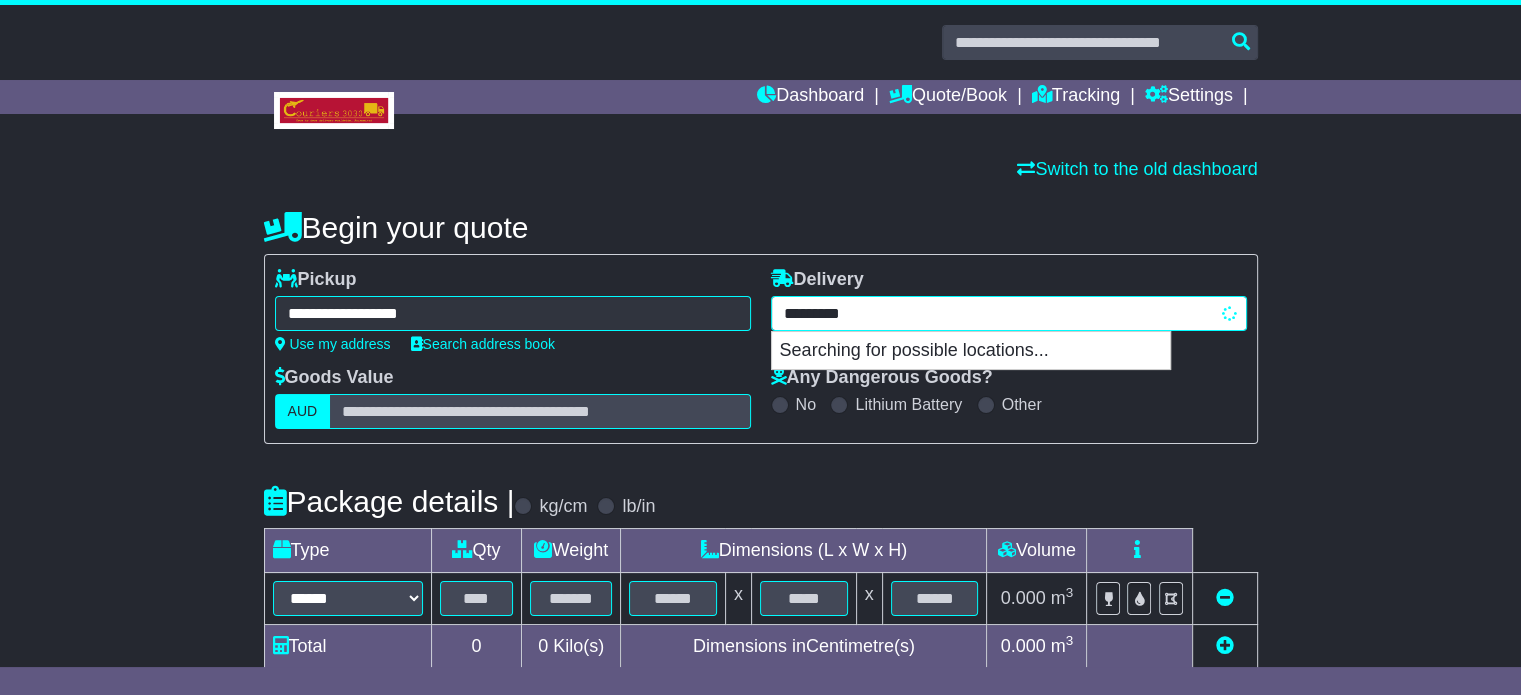 type on "**********" 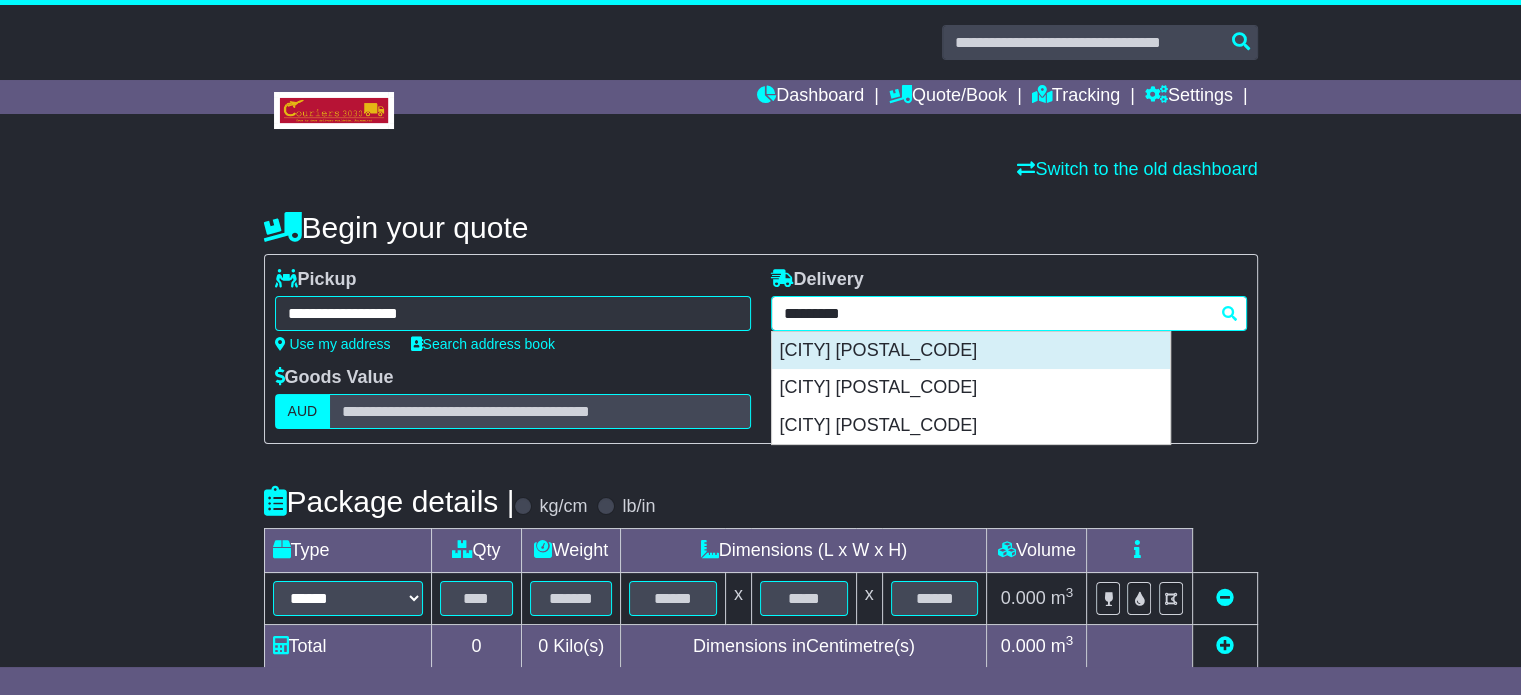 click on "ESSENDON FIELDS 3041" at bounding box center [971, 351] 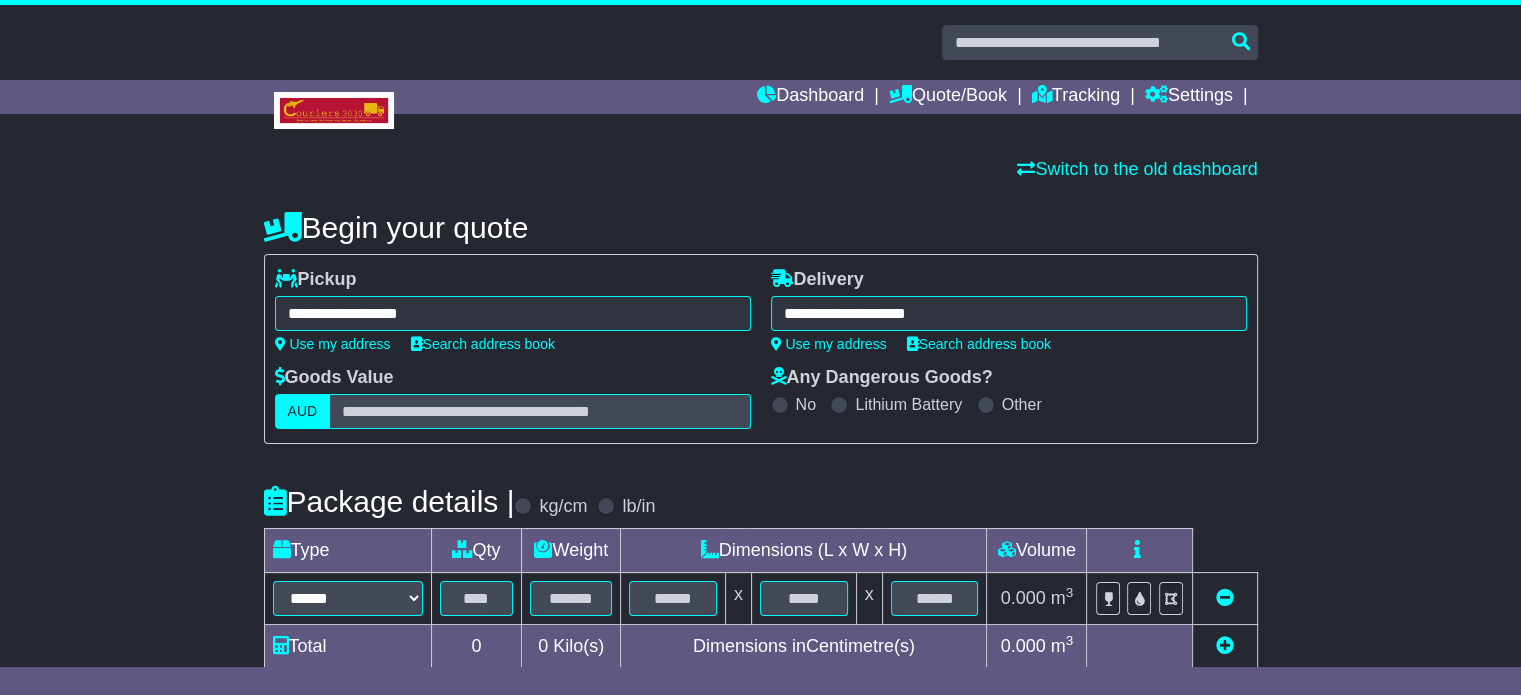 type on "**********" 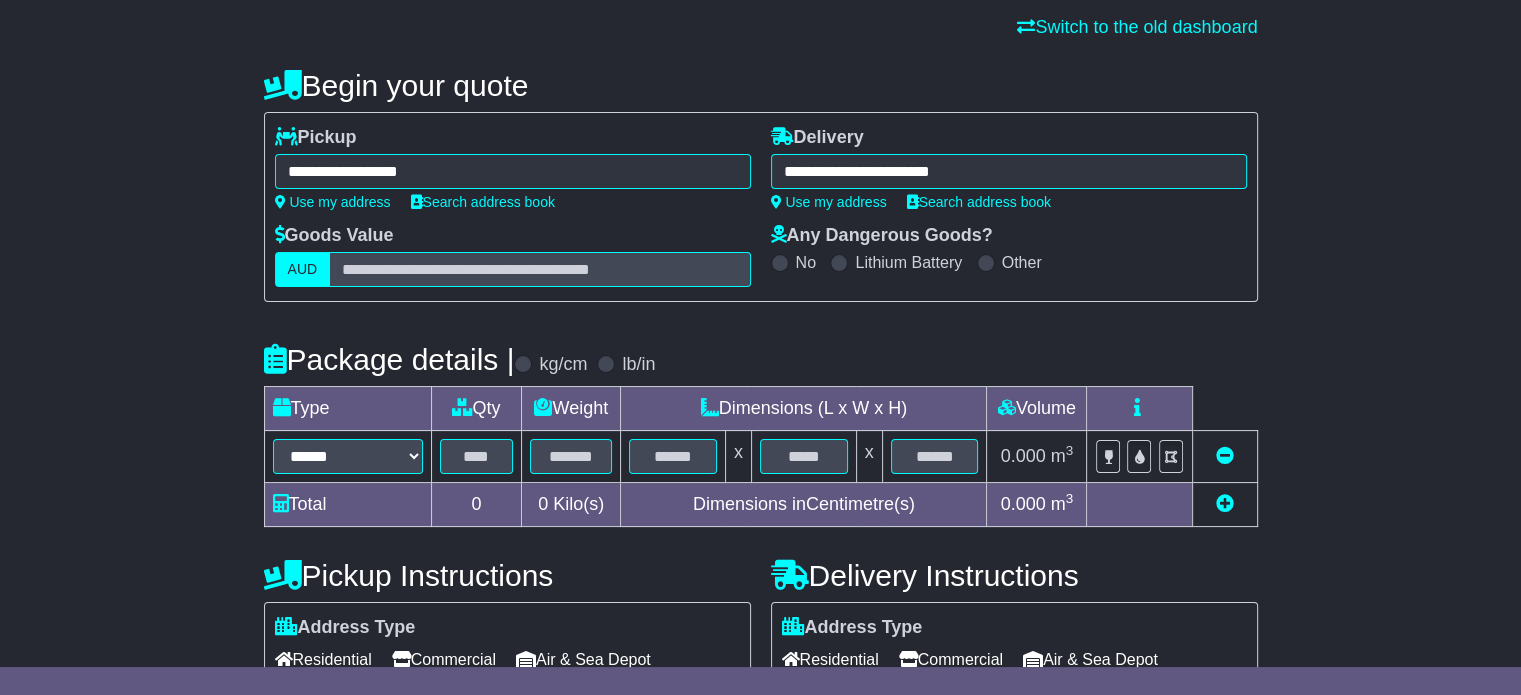 scroll, scrollTop: 300, scrollLeft: 0, axis: vertical 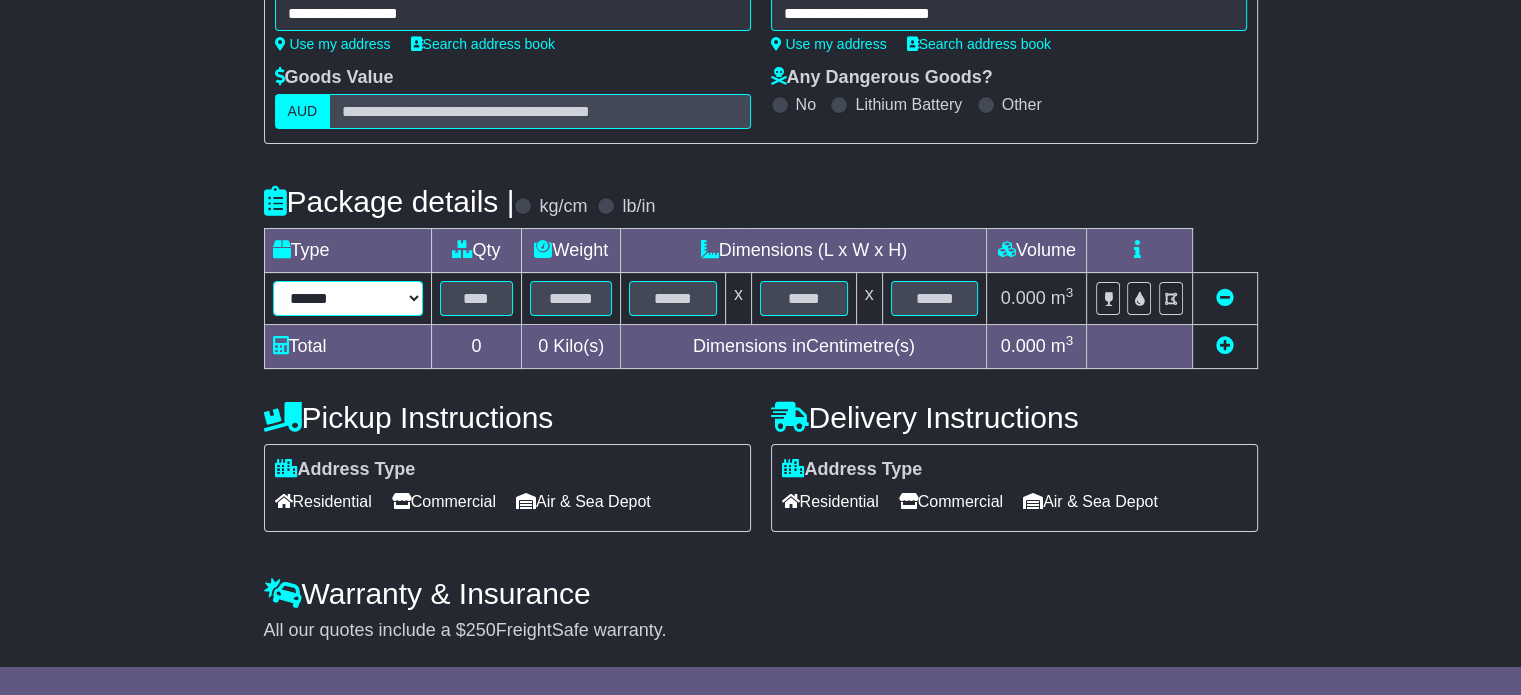 click on "****** ****** *** ******** ***** **** **** ****** *** *******" at bounding box center (348, 298) 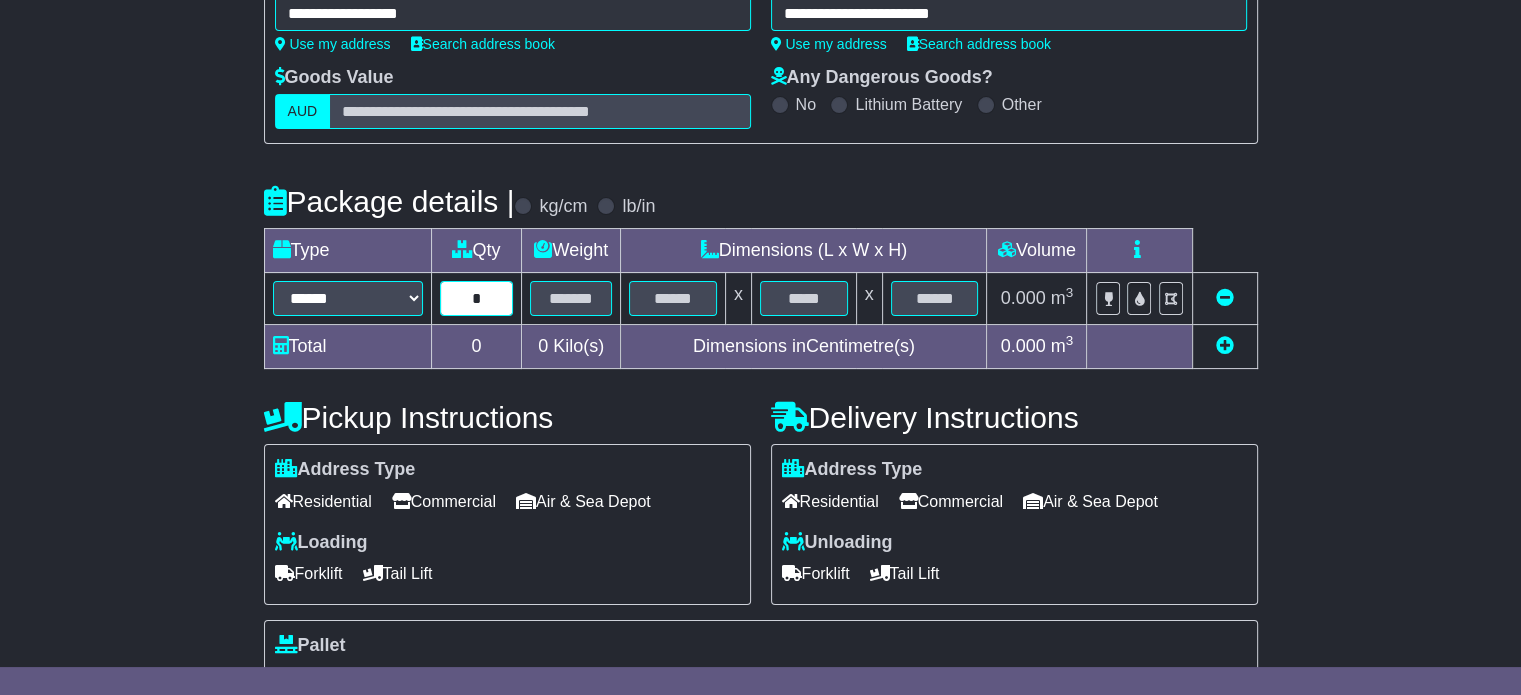 type on "*" 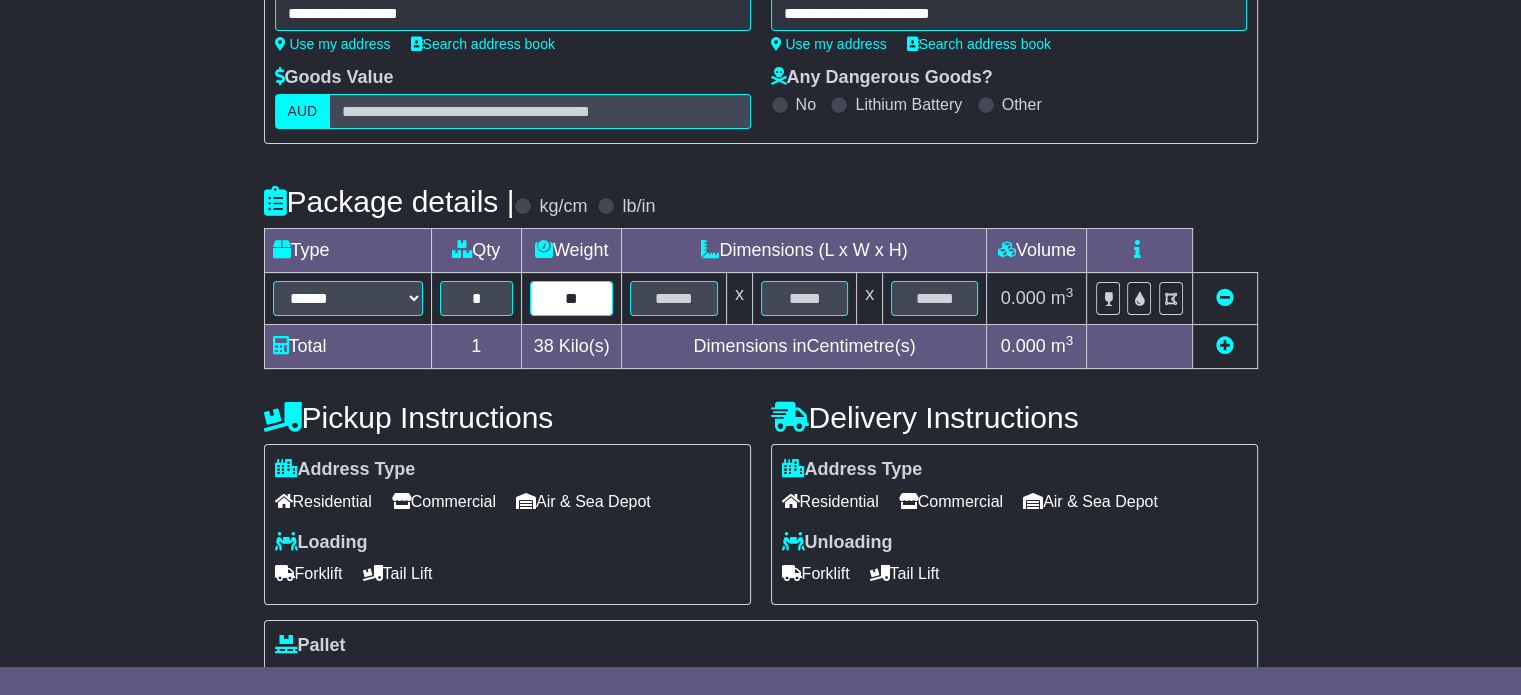 click on "**" at bounding box center (572, 298) 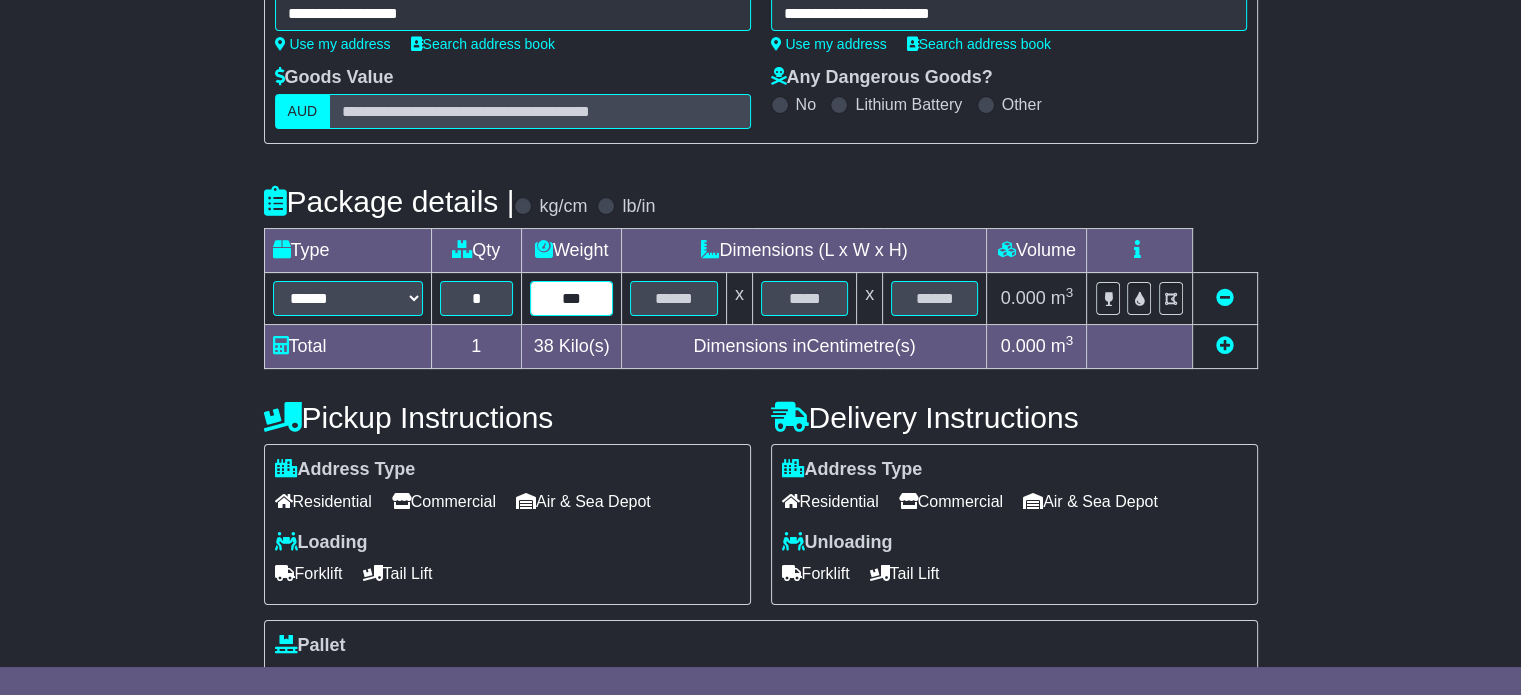type on "***" 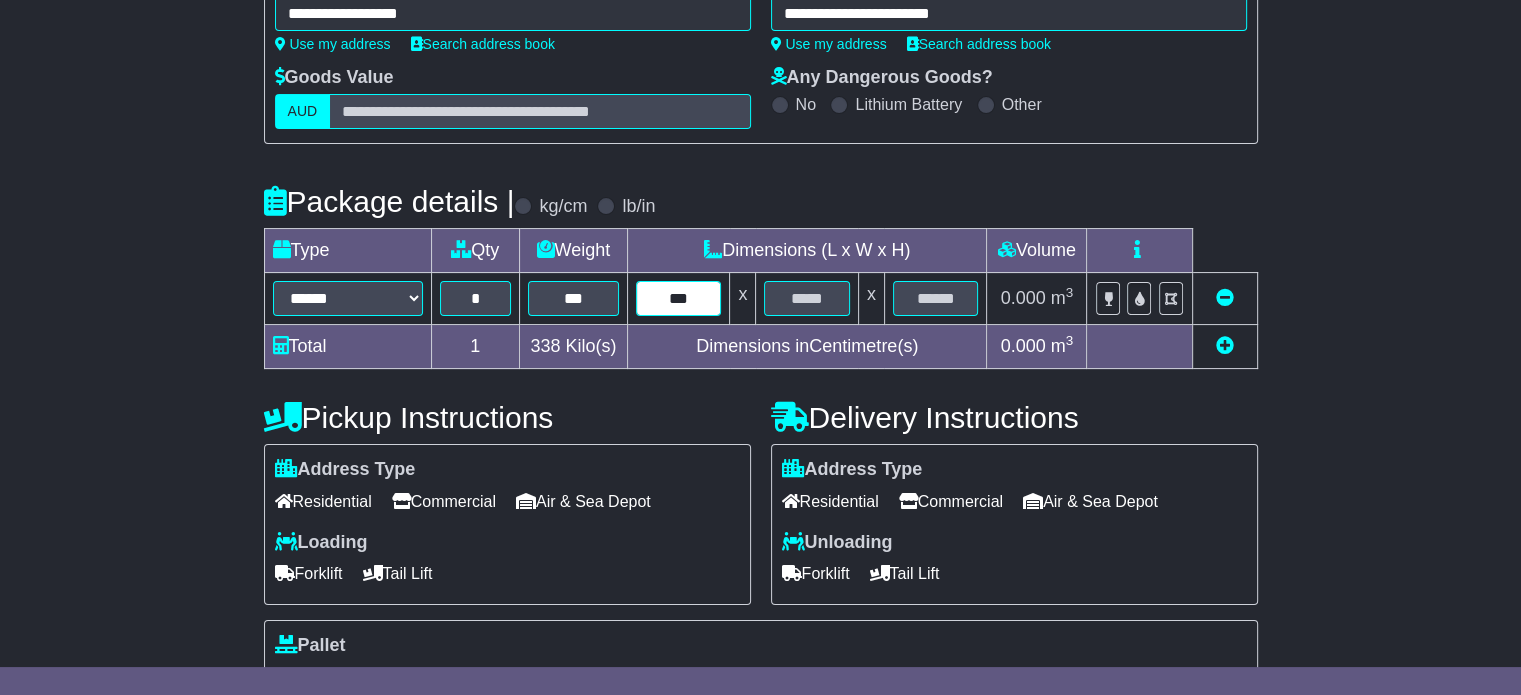 type on "***" 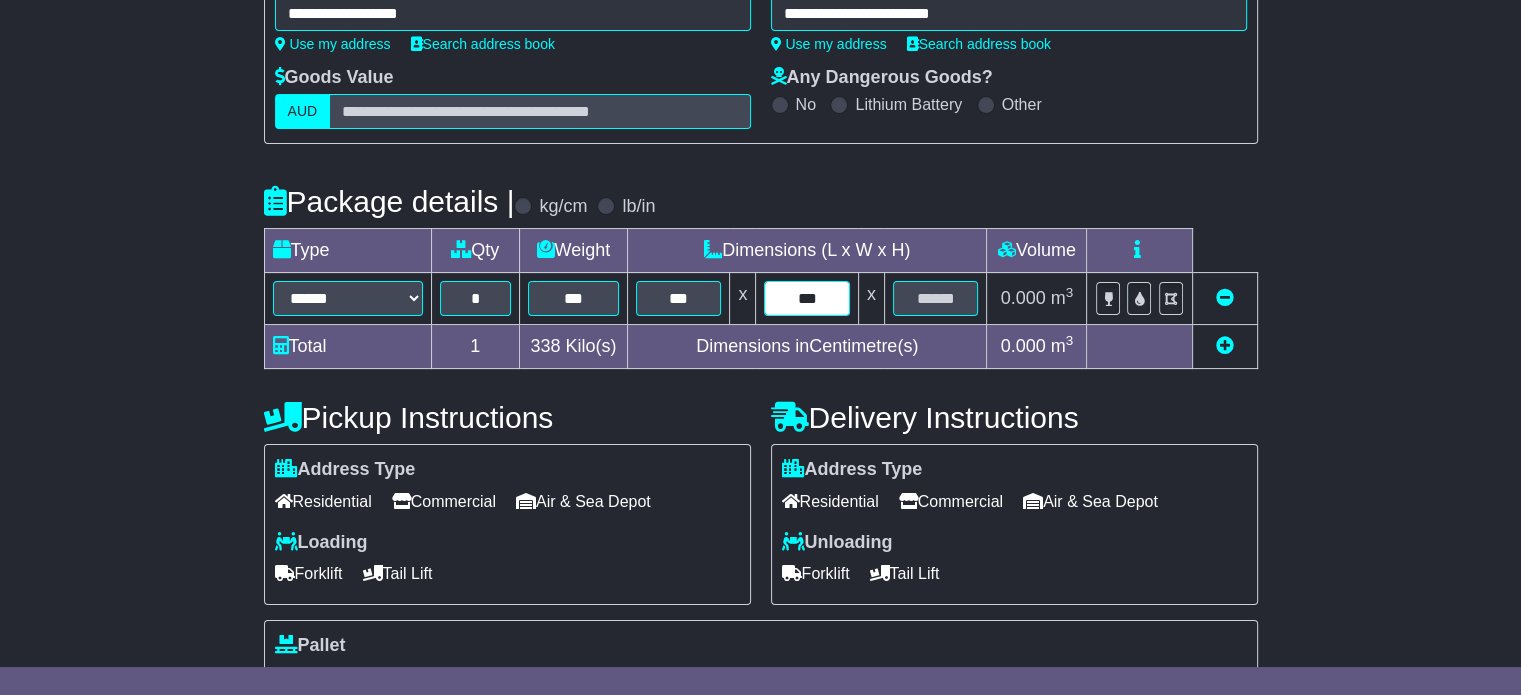 type on "***" 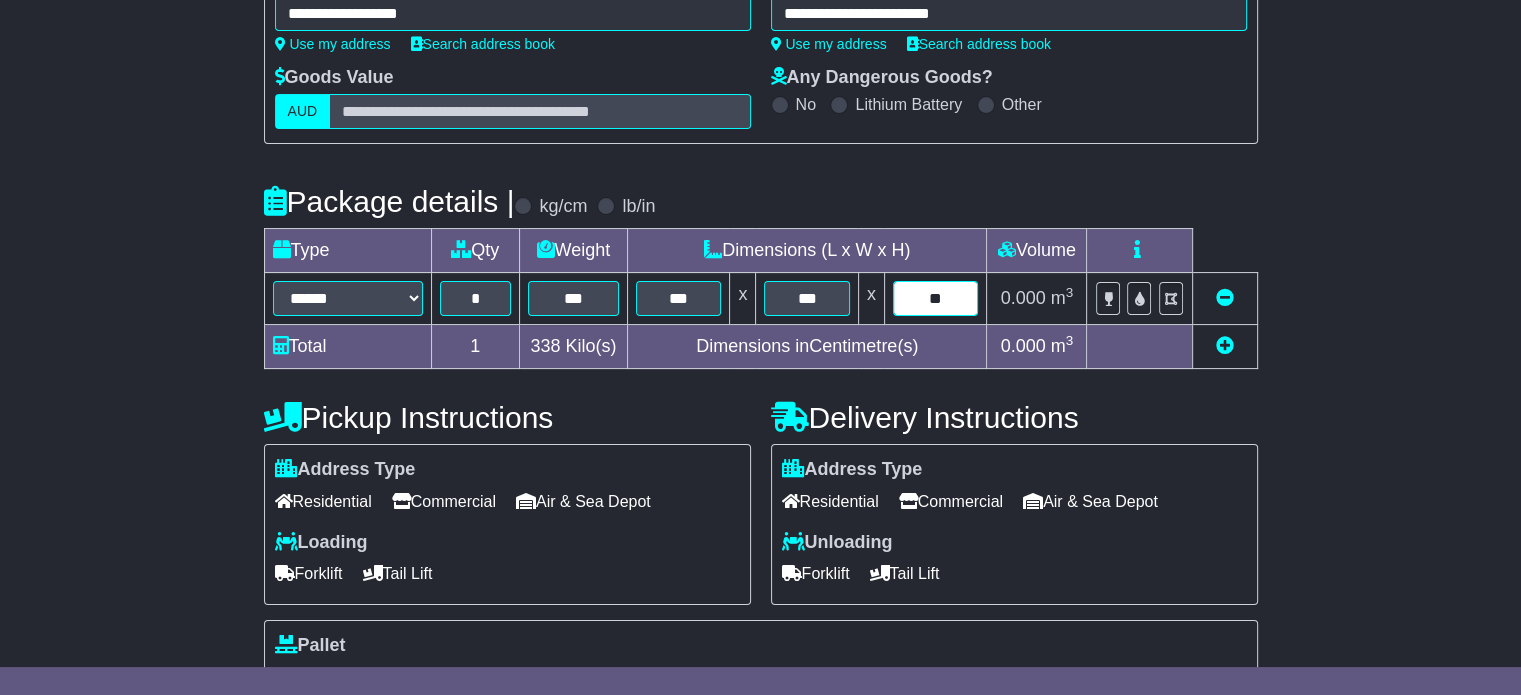 type on "**" 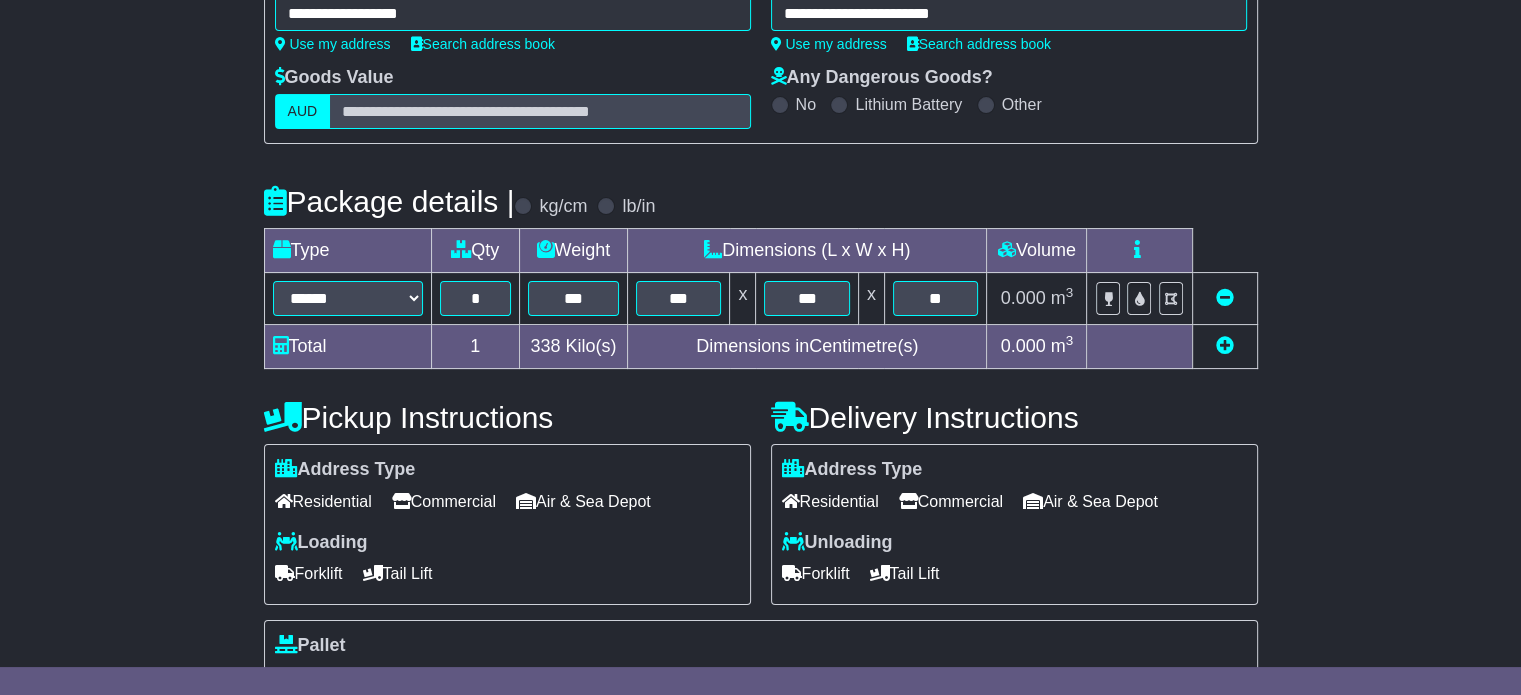 type 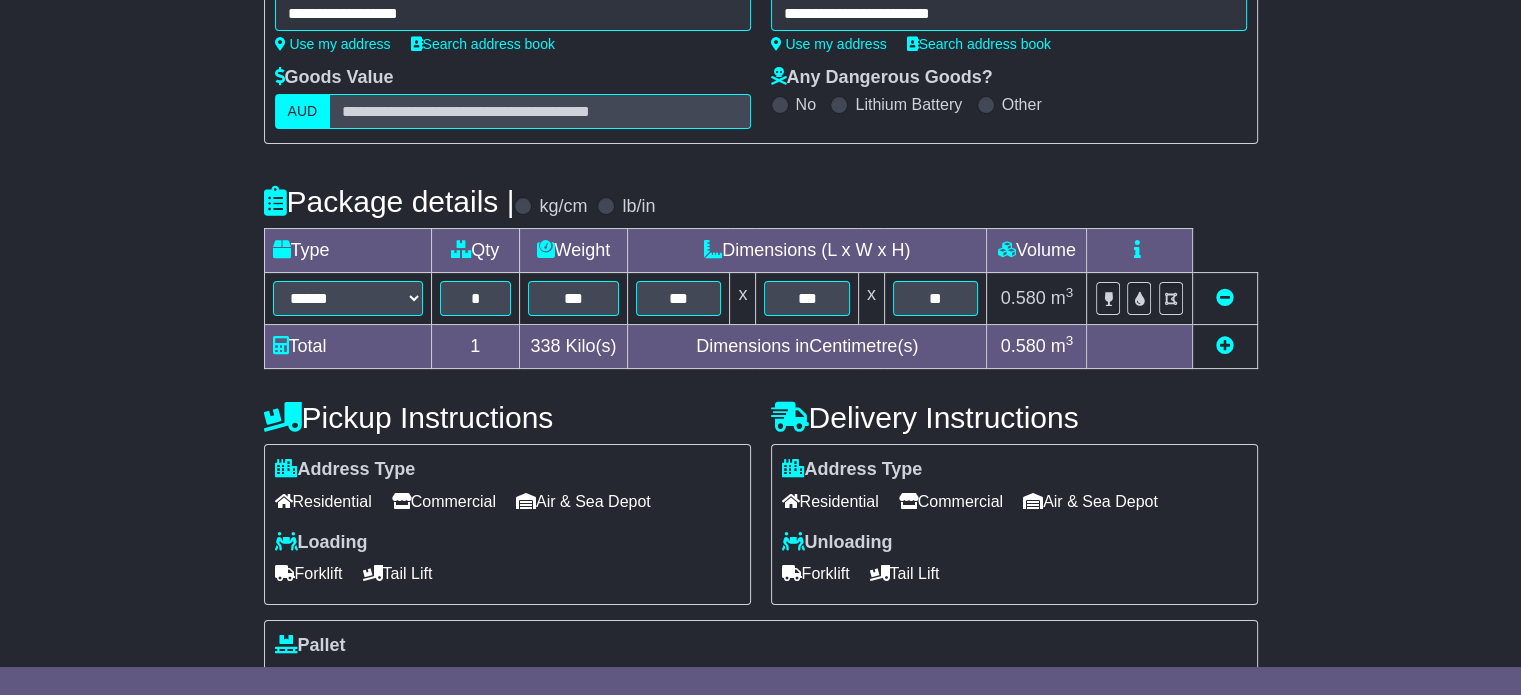 scroll, scrollTop: 535, scrollLeft: 0, axis: vertical 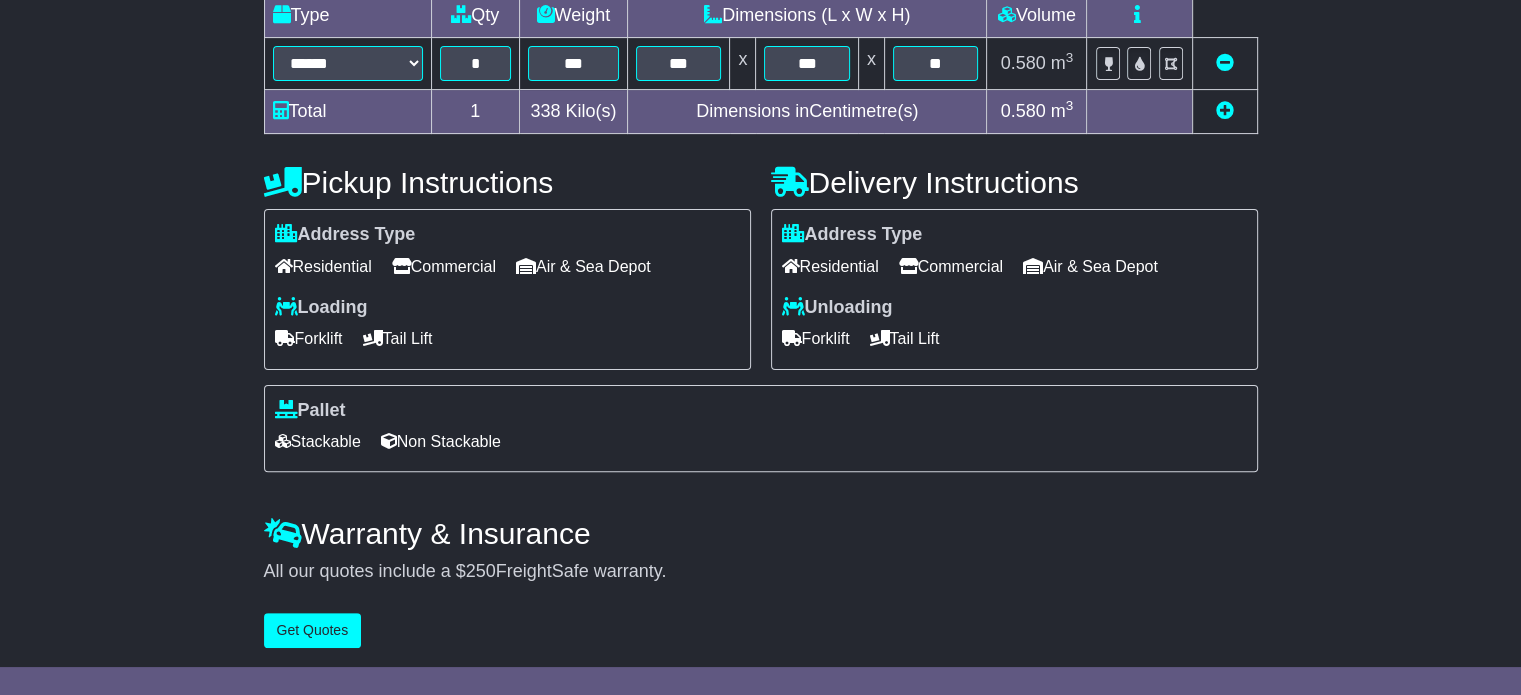 click on "Commercial" at bounding box center [444, 266] 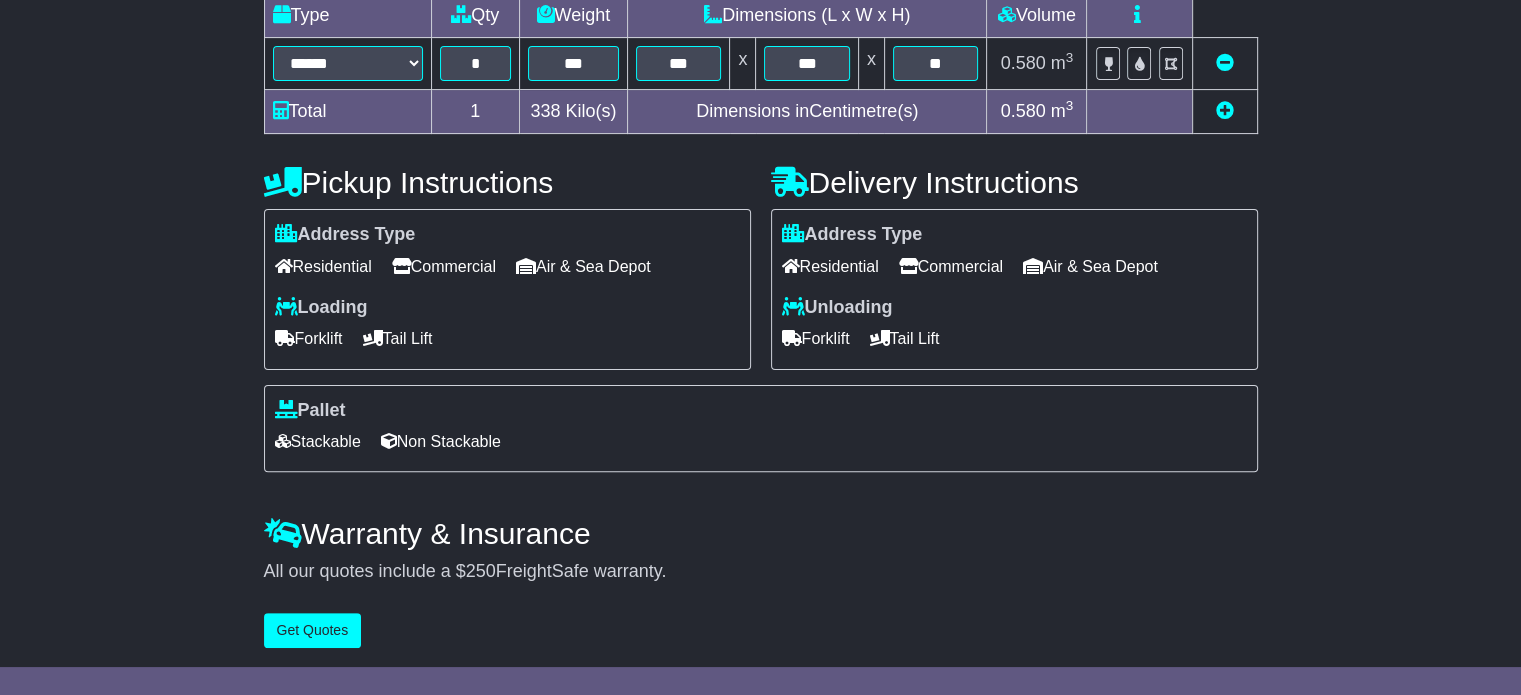 click on "Commercial" at bounding box center [951, 266] 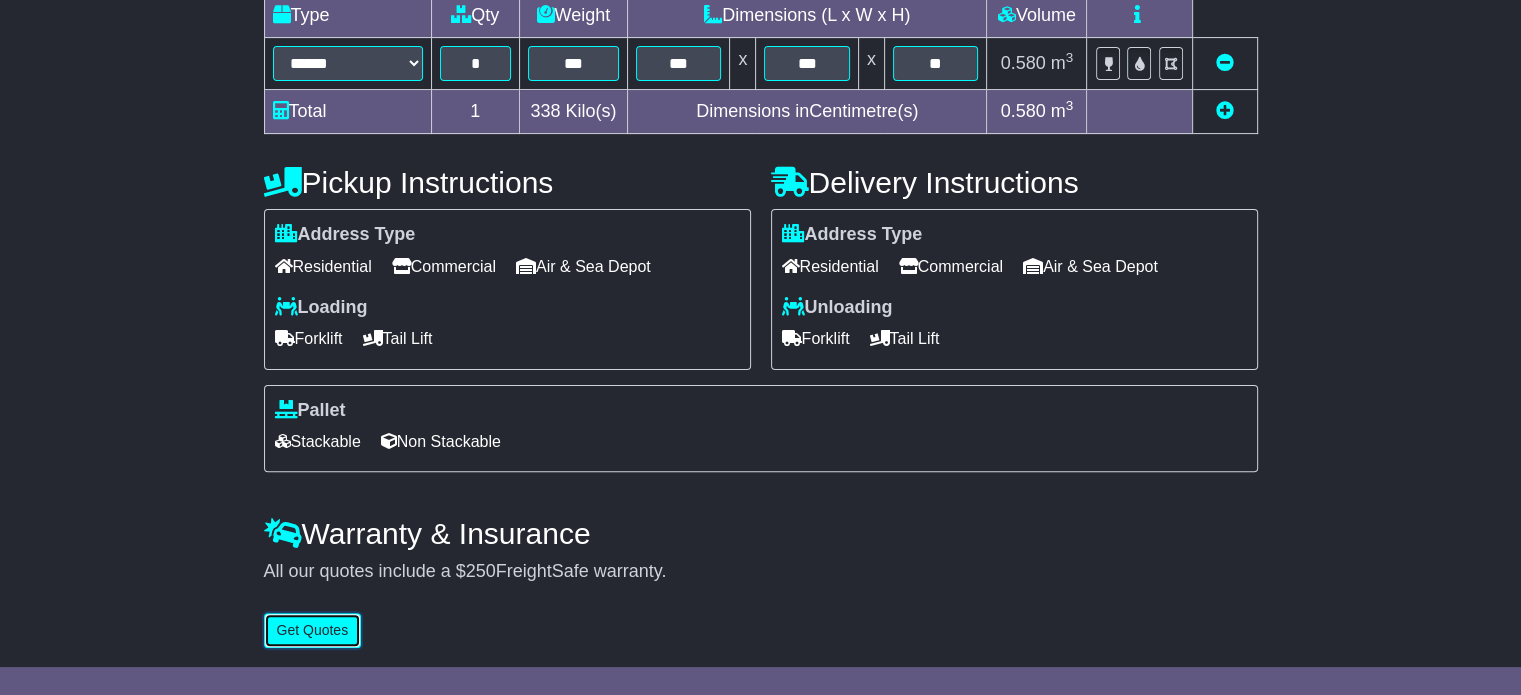 click on "Get Quotes" at bounding box center [313, 630] 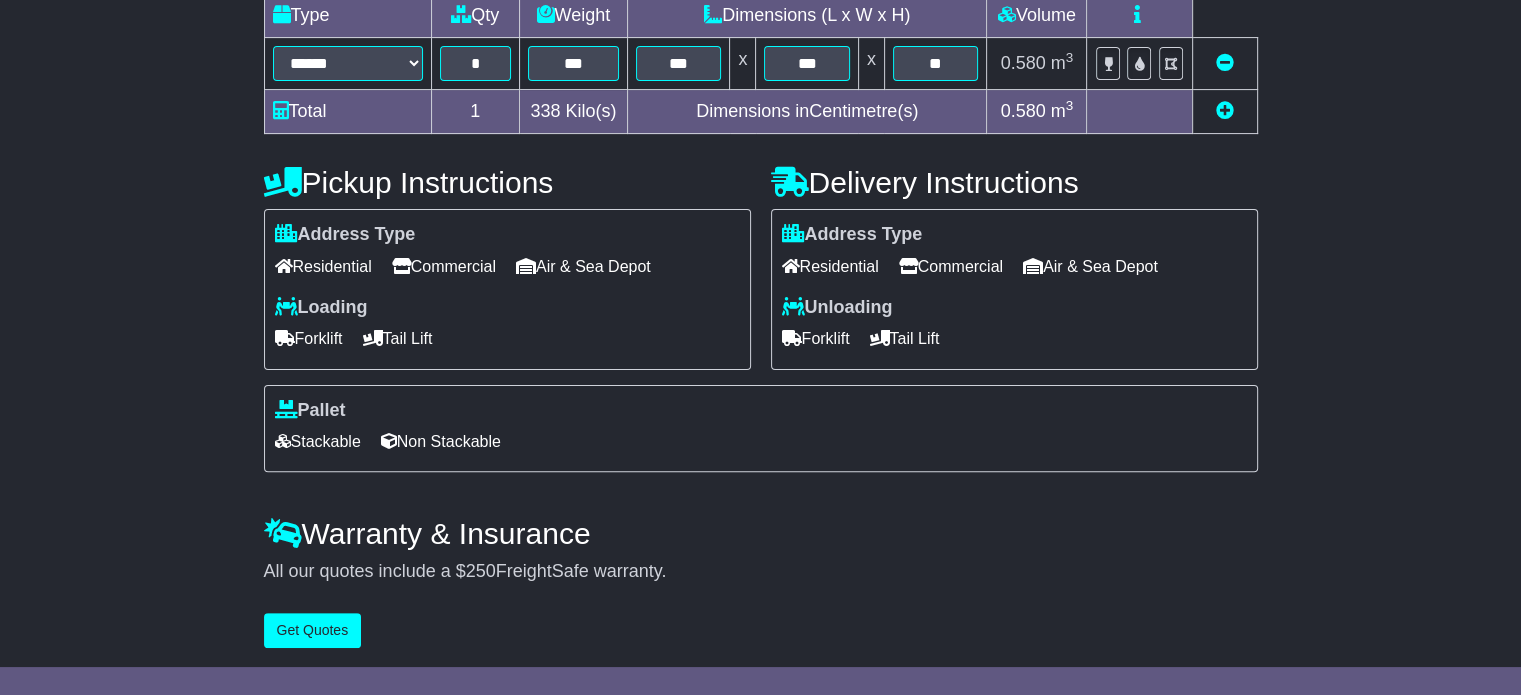 scroll, scrollTop: 0, scrollLeft: 0, axis: both 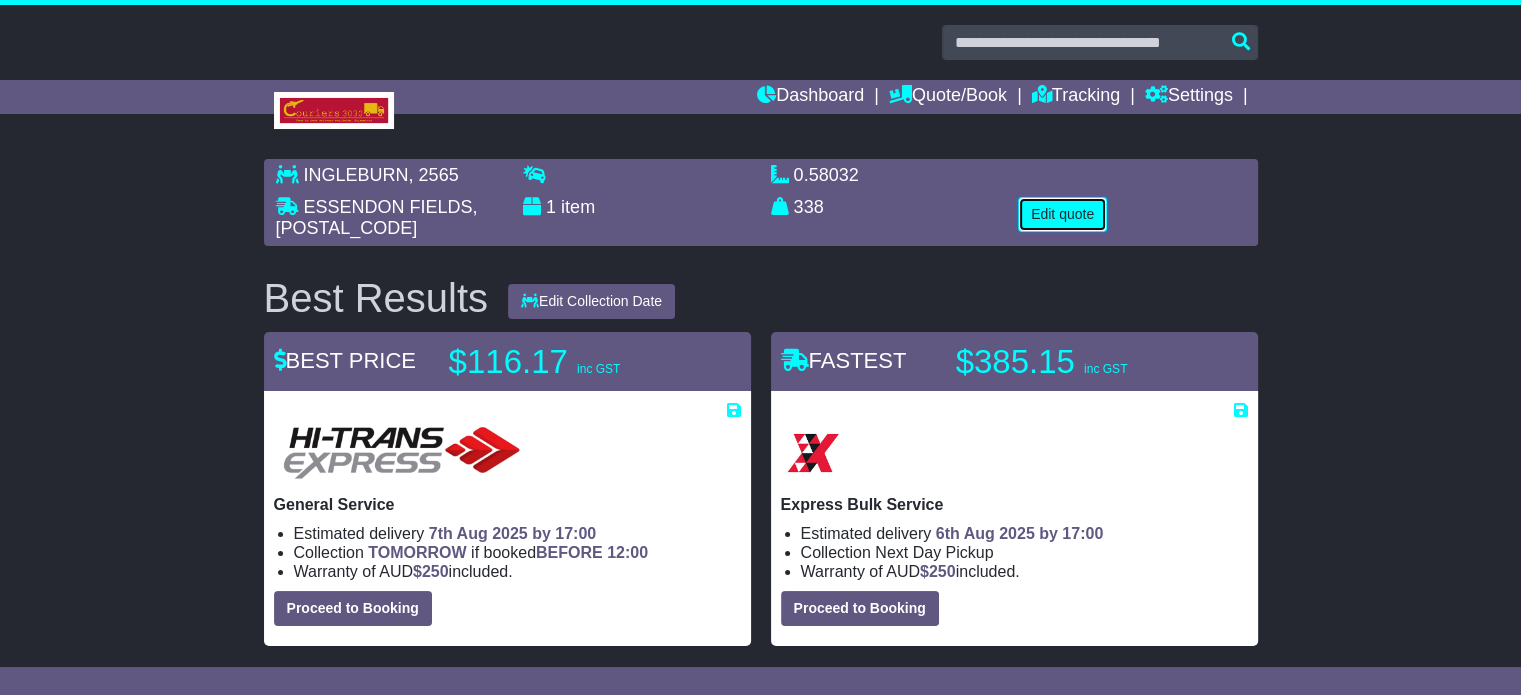 click on "Edit quote" at bounding box center [1062, 214] 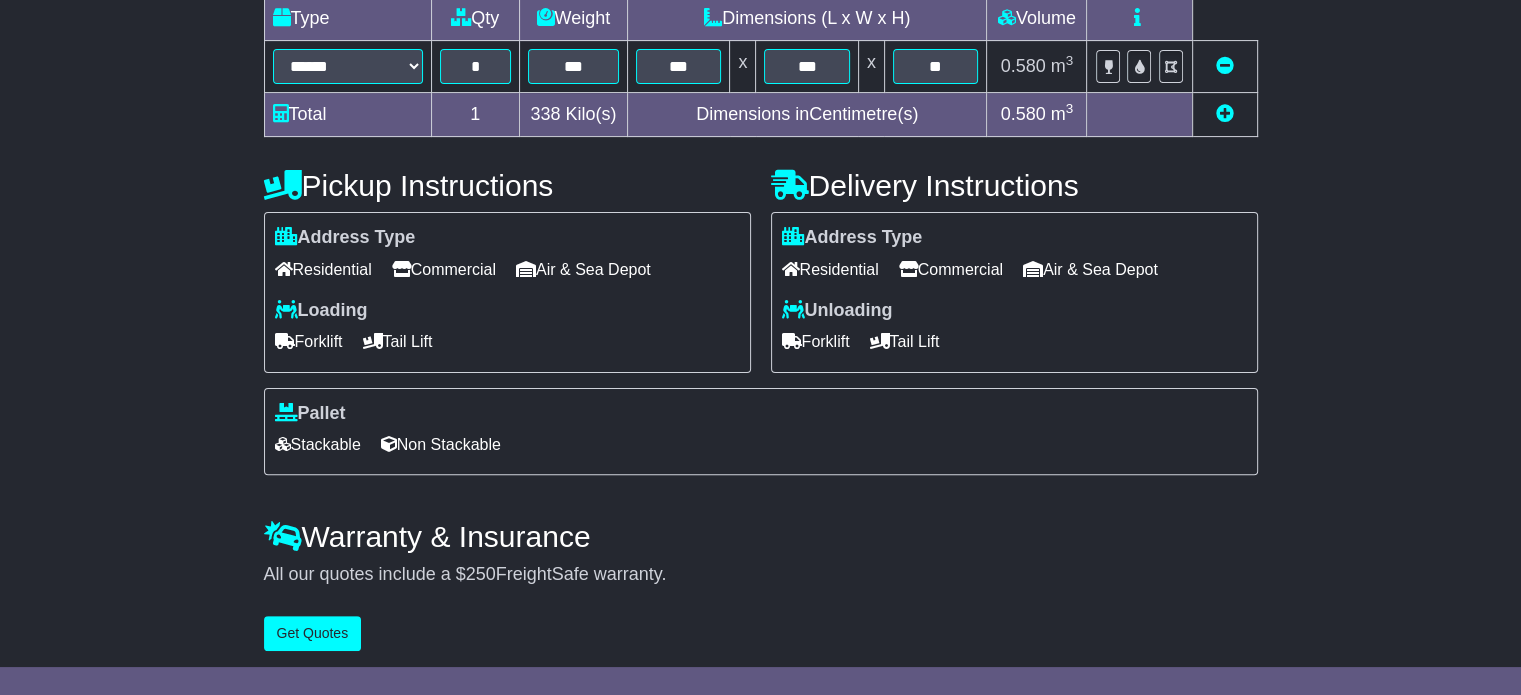 scroll, scrollTop: 540, scrollLeft: 0, axis: vertical 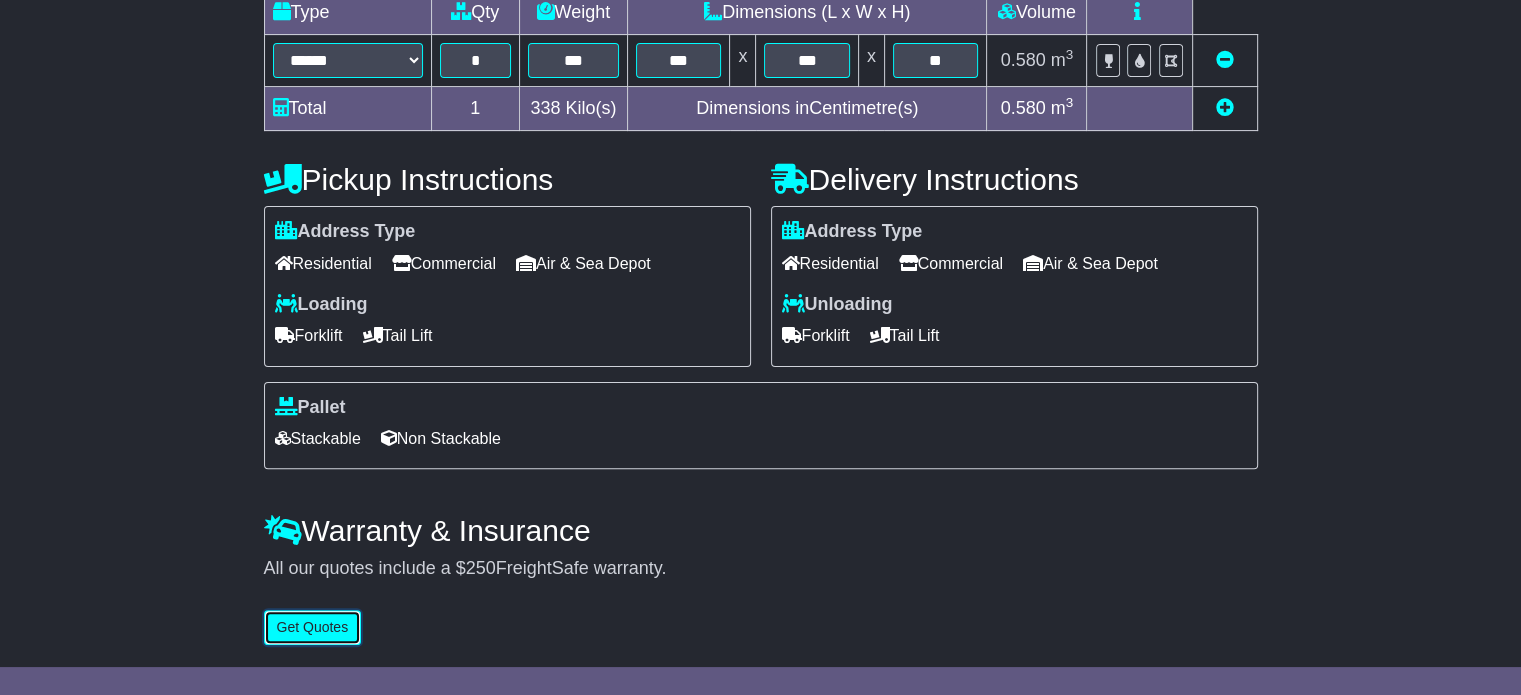 click on "Get Quotes" at bounding box center (313, 627) 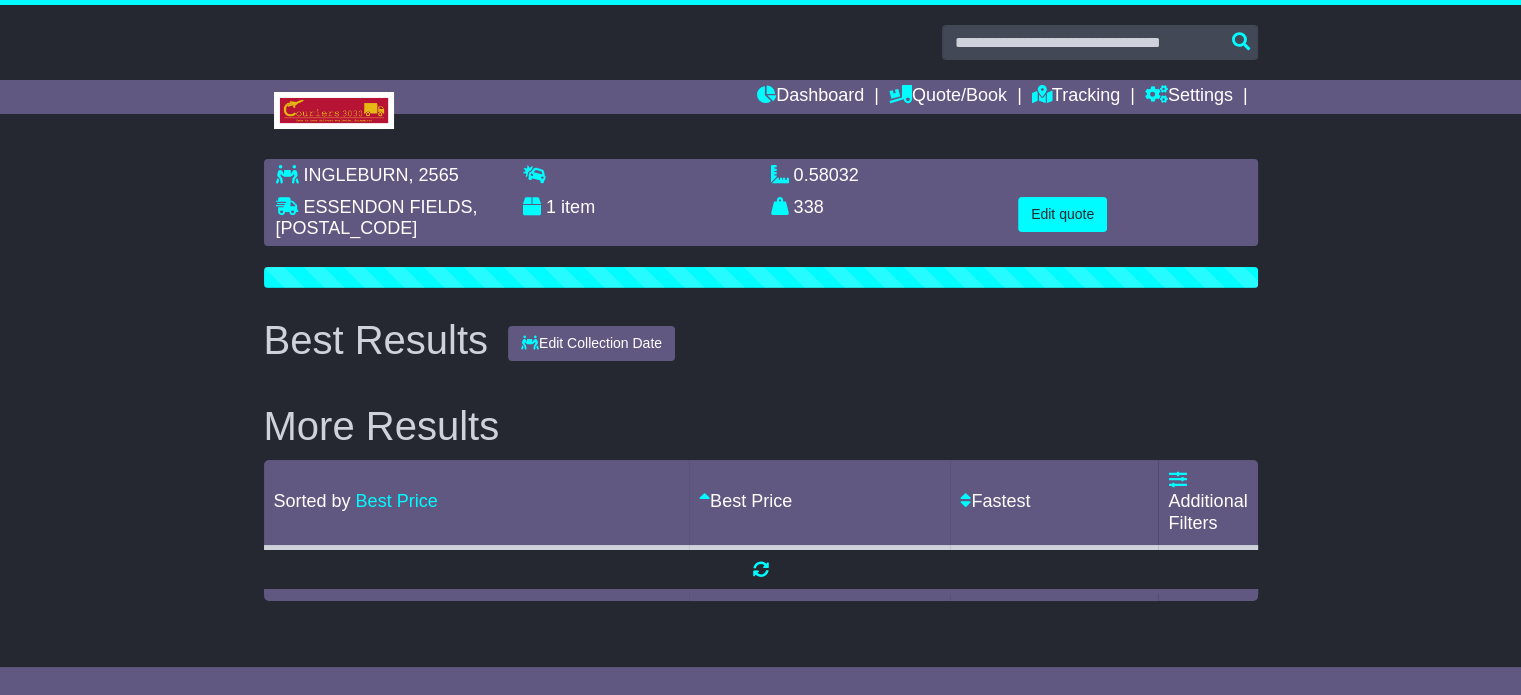 scroll, scrollTop: 0, scrollLeft: 0, axis: both 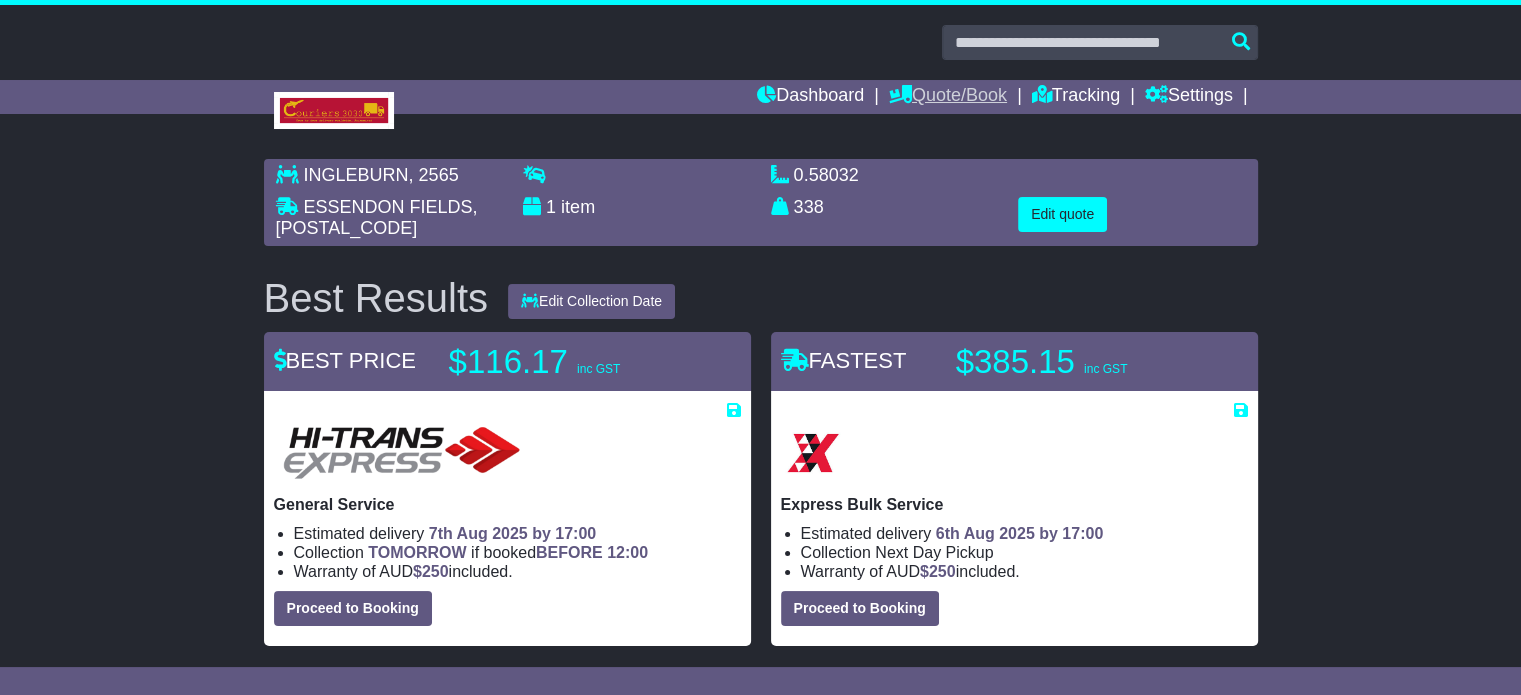 click on "Quote/Book" at bounding box center (948, 97) 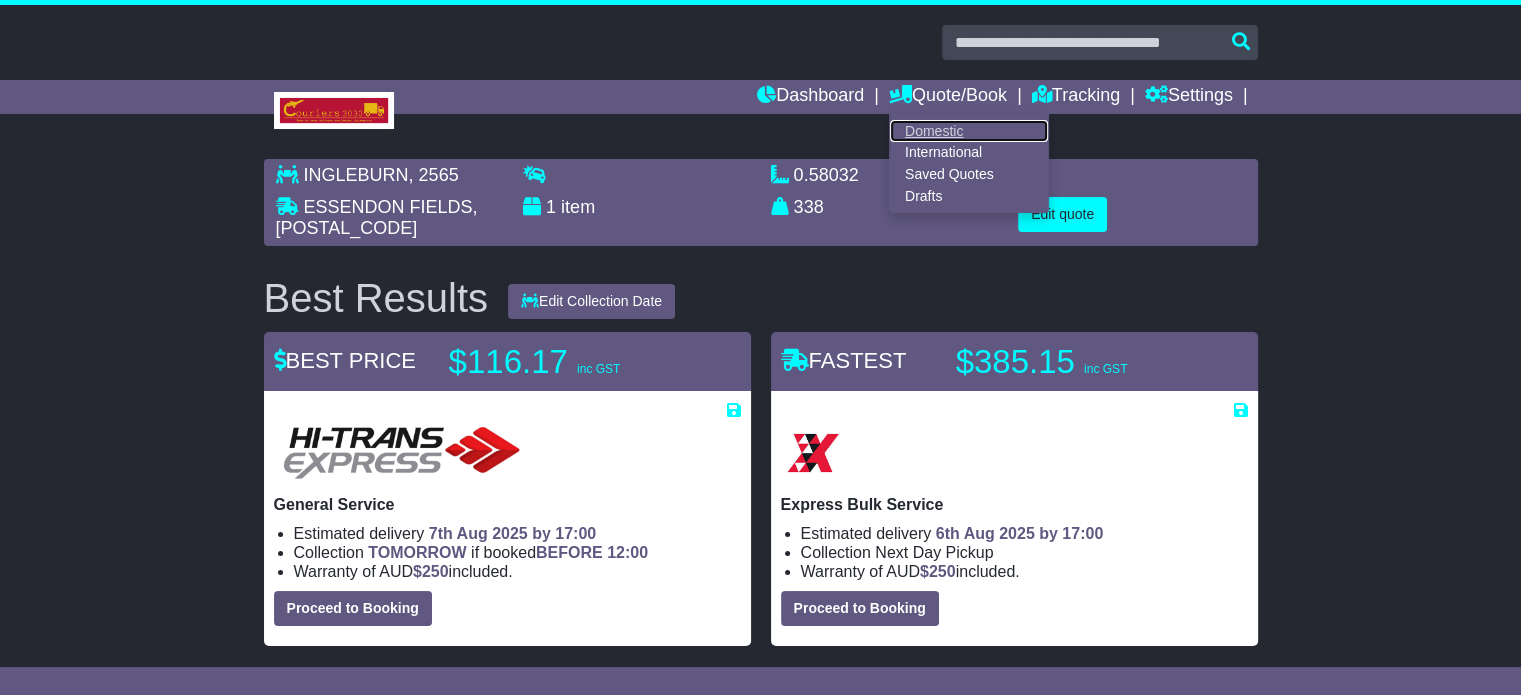 click on "Domestic" at bounding box center (969, 131) 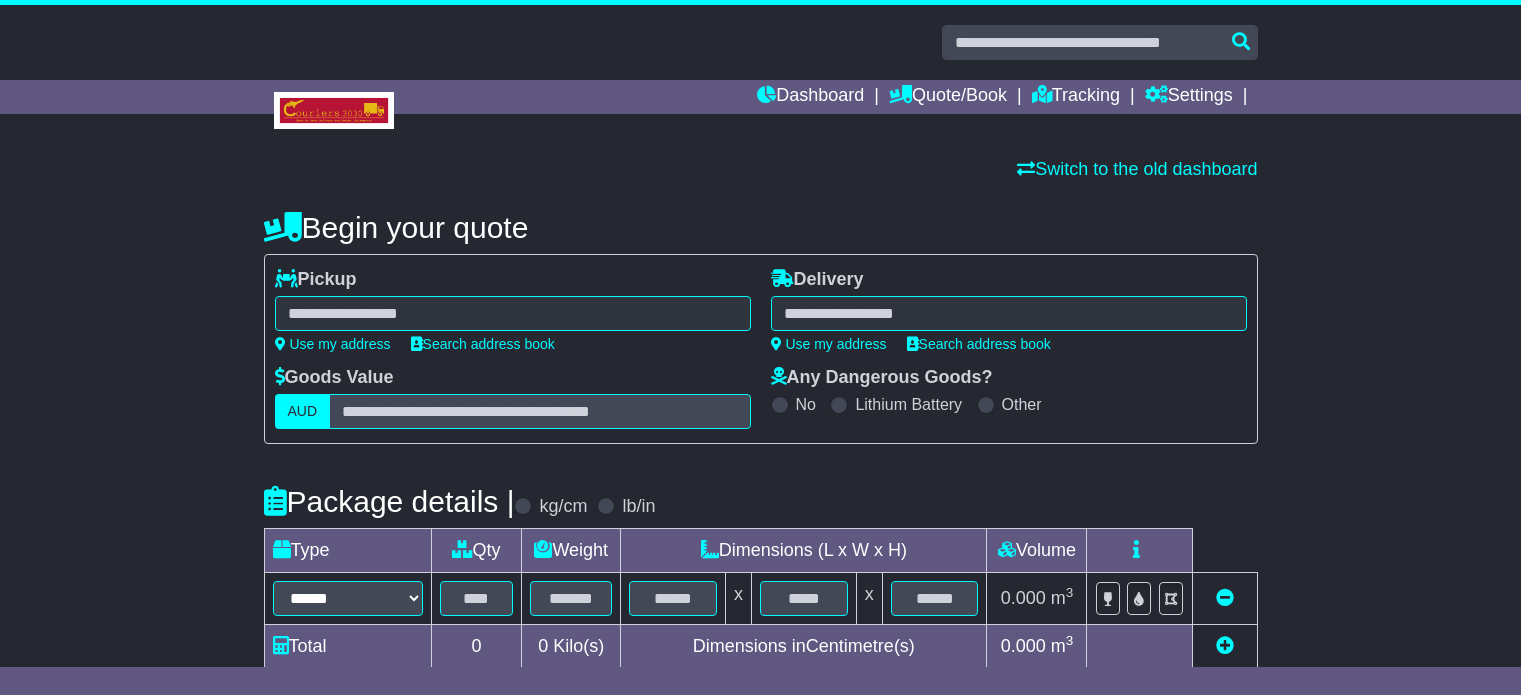 scroll, scrollTop: 0, scrollLeft: 0, axis: both 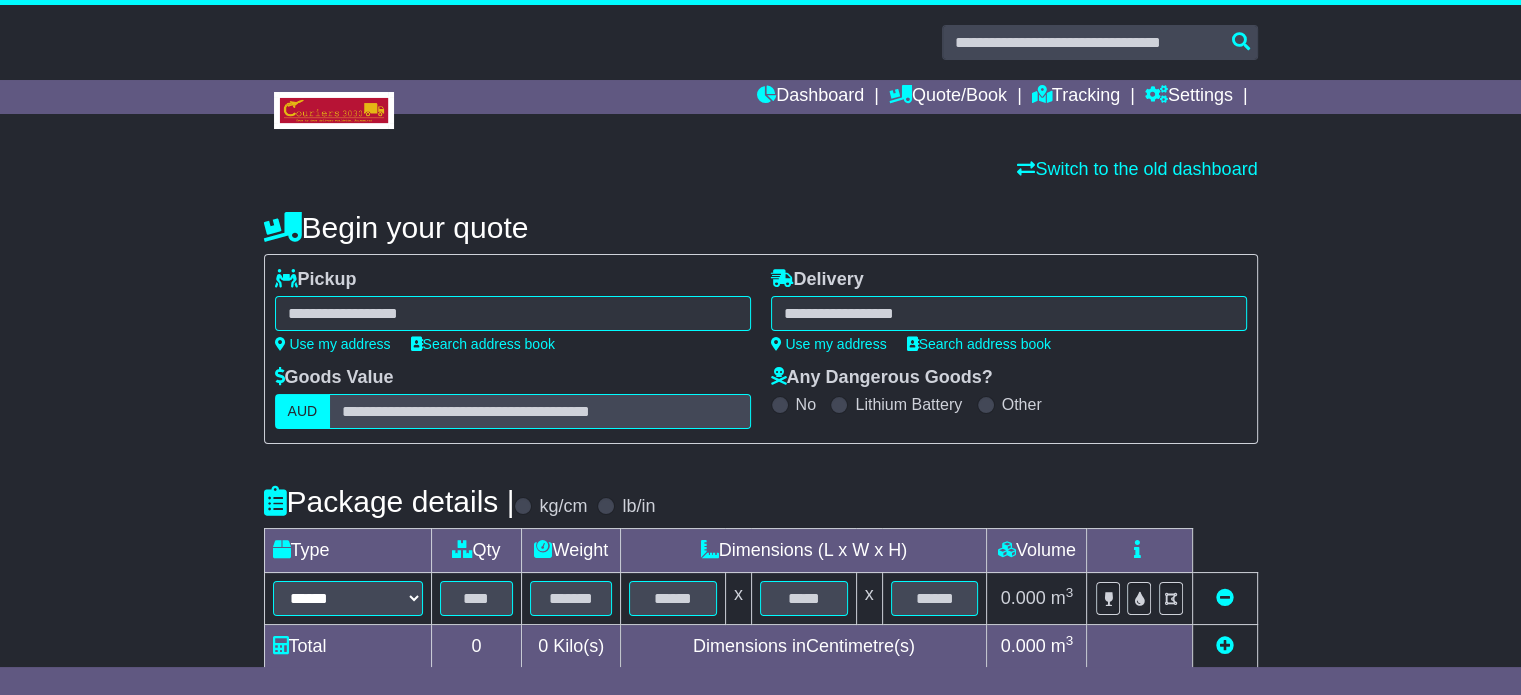 click at bounding box center [513, 313] 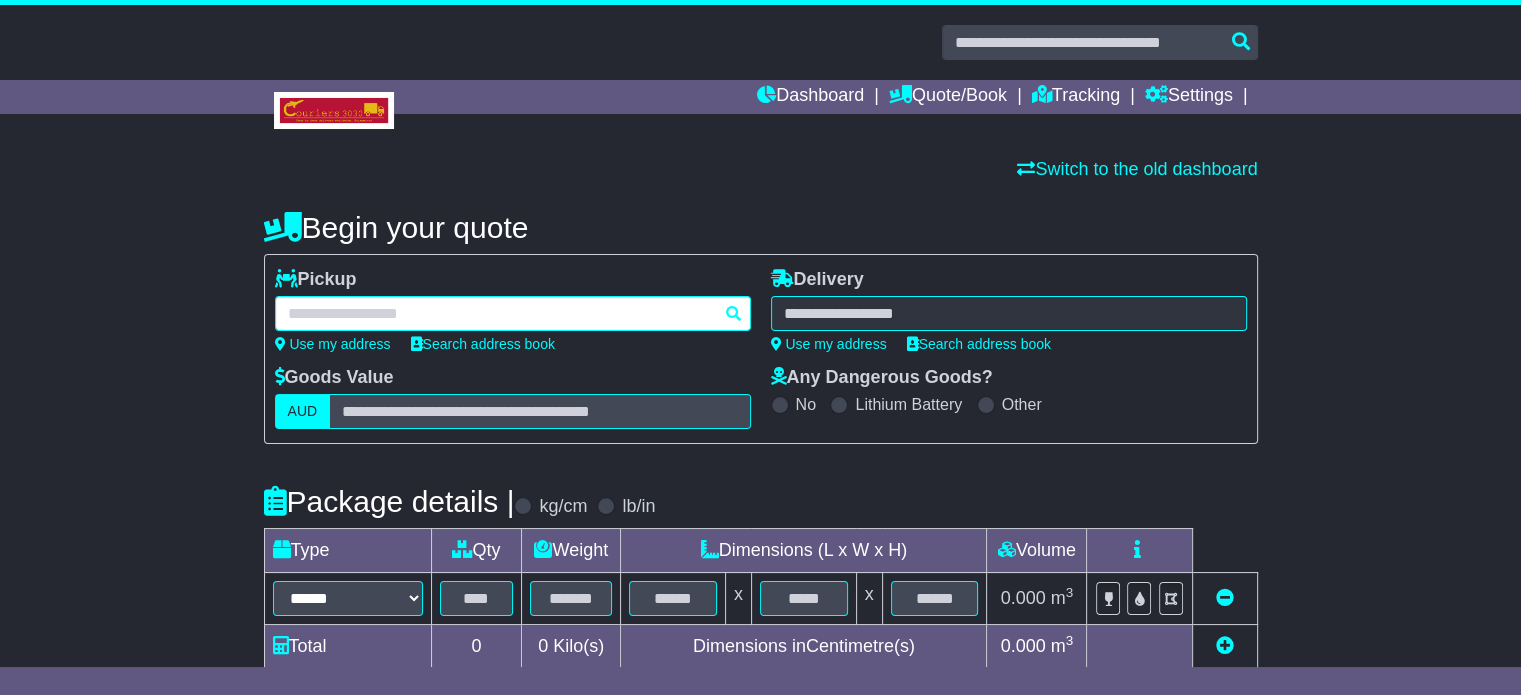 paste on "*******" 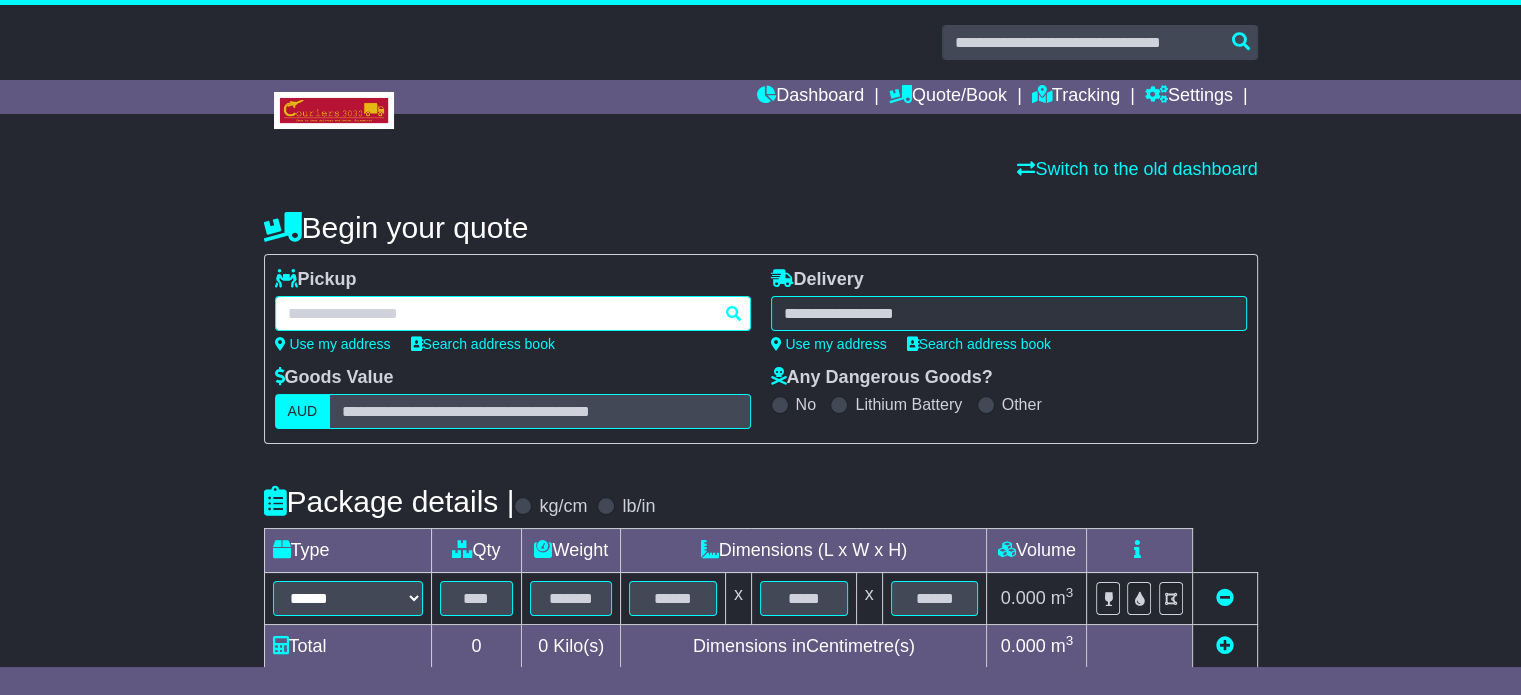 type on "*******" 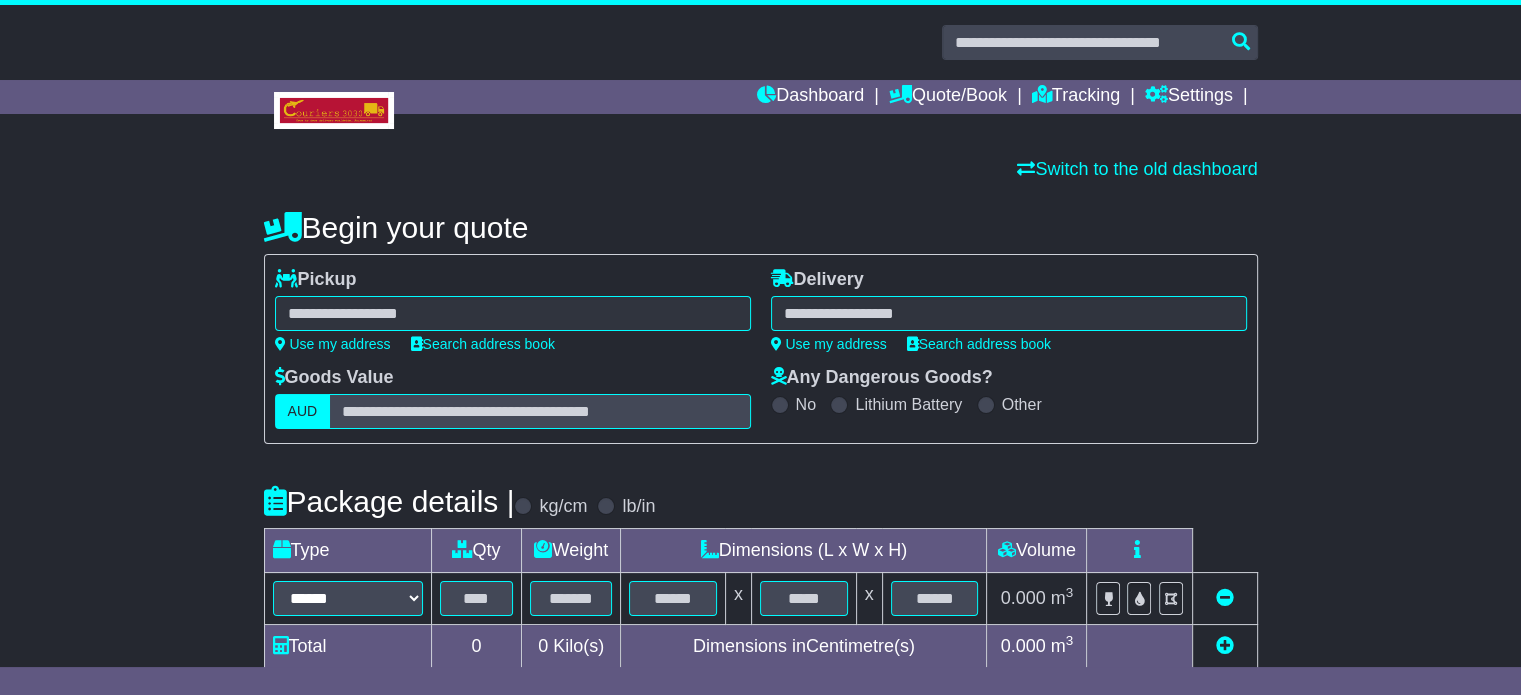 click on "******* MILDURA MILDURA 3500 MILDURA 3502 MILDURA CENTRE PLAZA 3501 MILDURA SOUTH 3501 MILDURA WEST 3500" at bounding box center [513, 313] 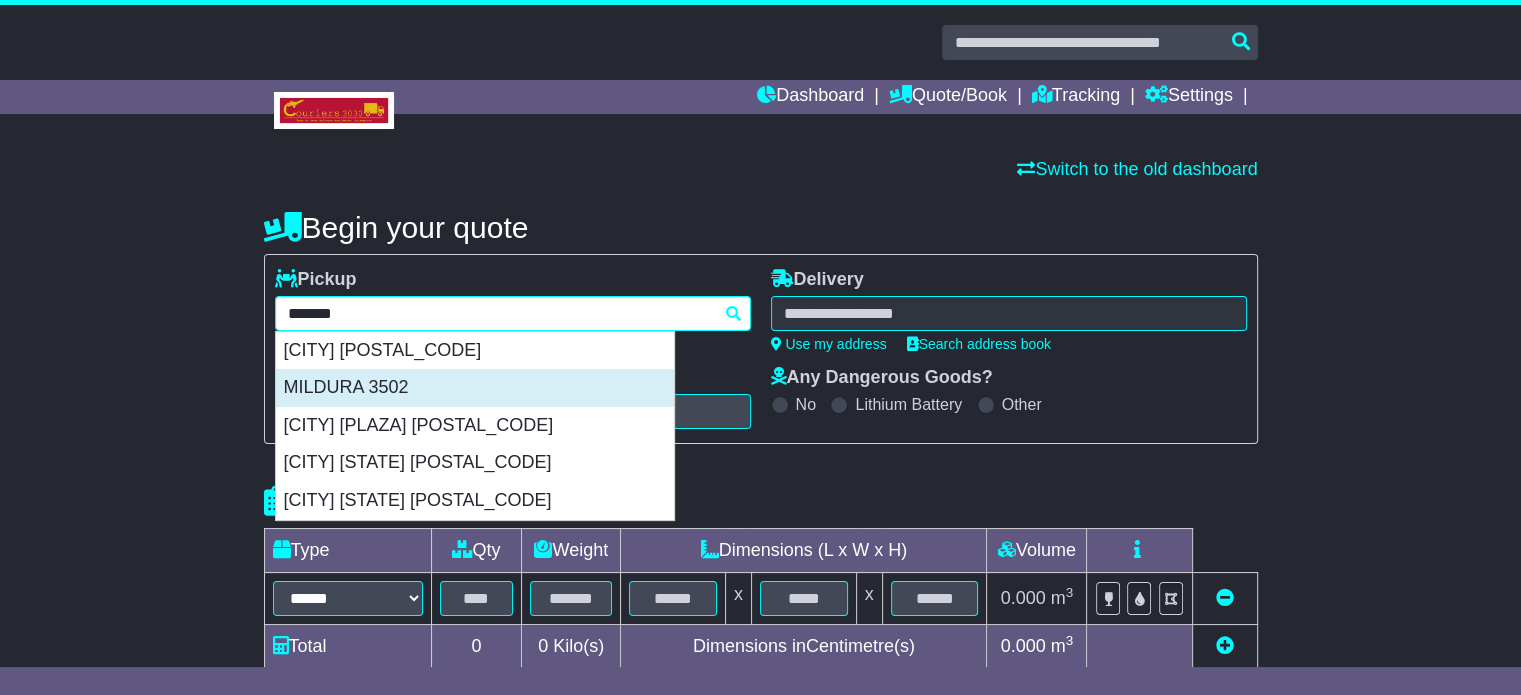 click on "MILDURA 3502" at bounding box center (475, 388) 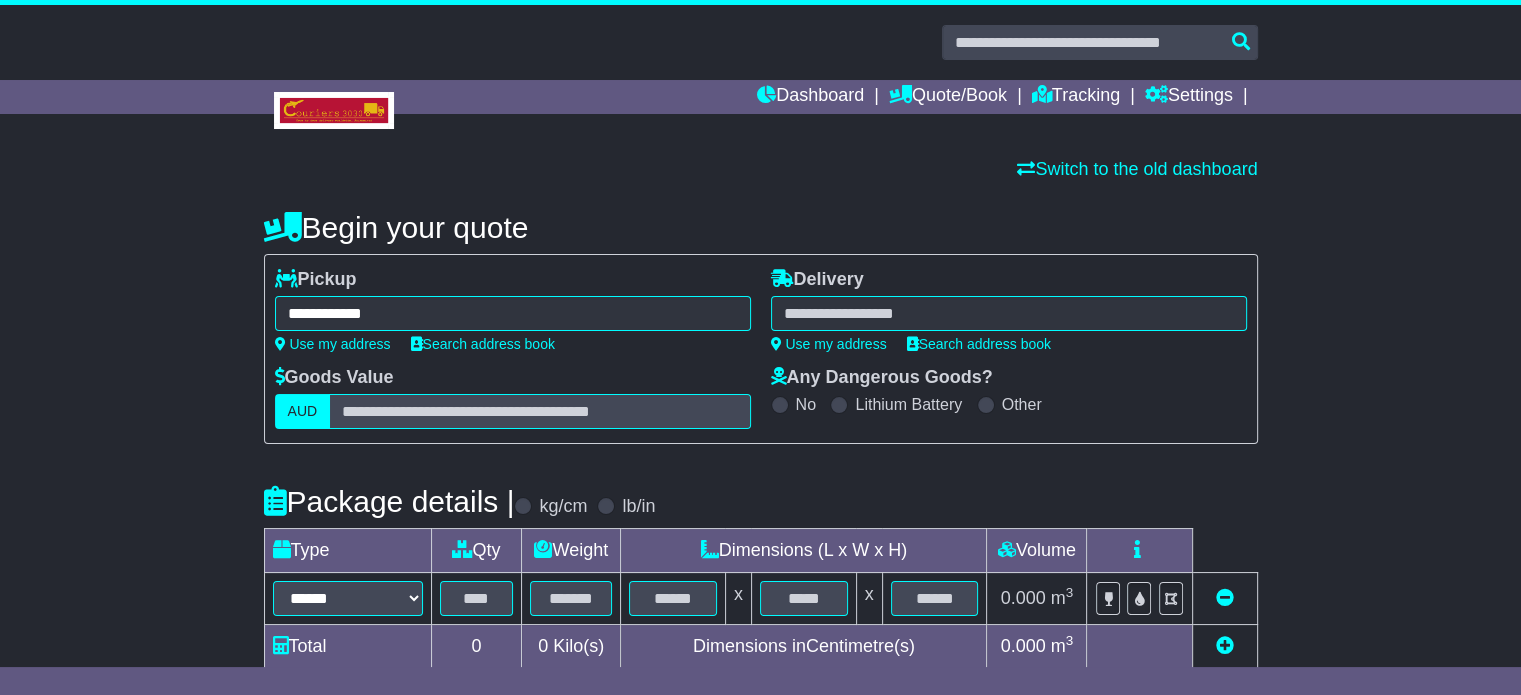 type on "**********" 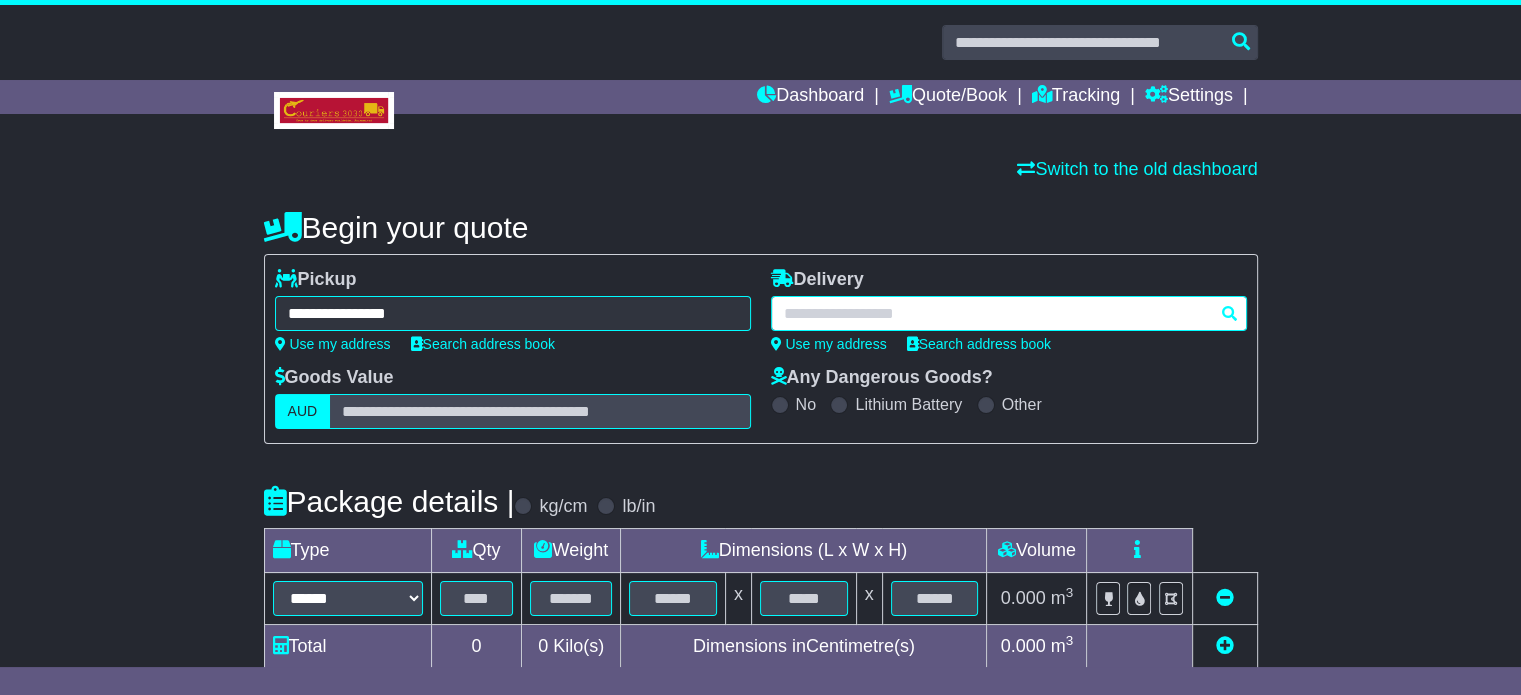 click at bounding box center [1009, 313] 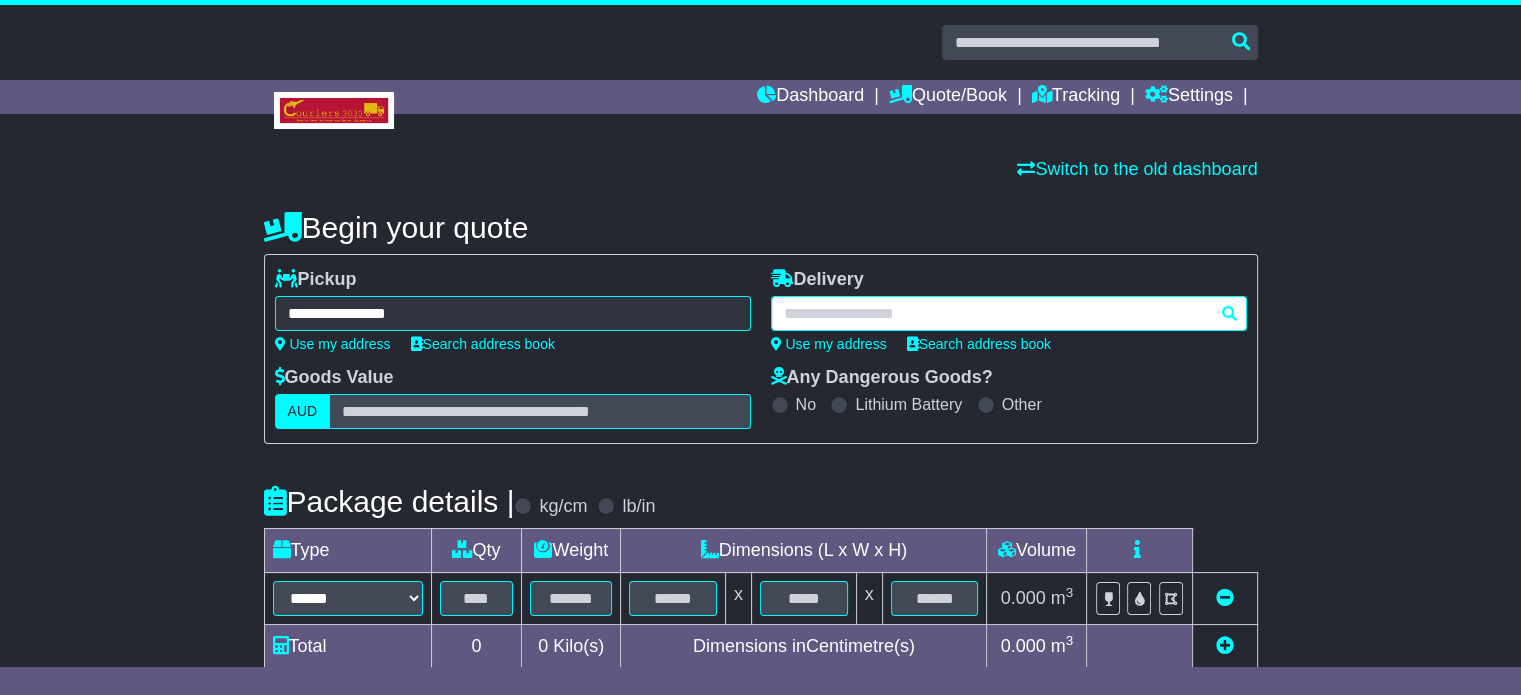 type on "*********" 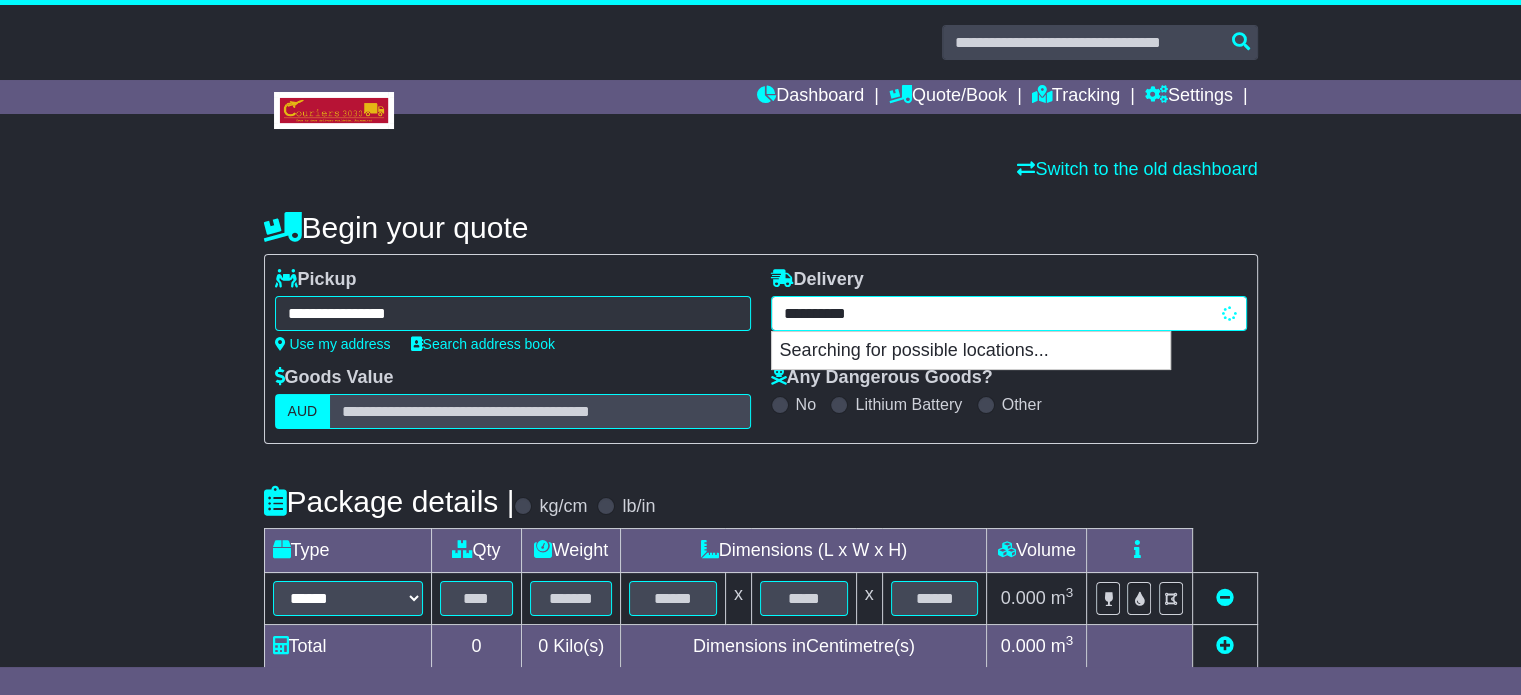 type on "**********" 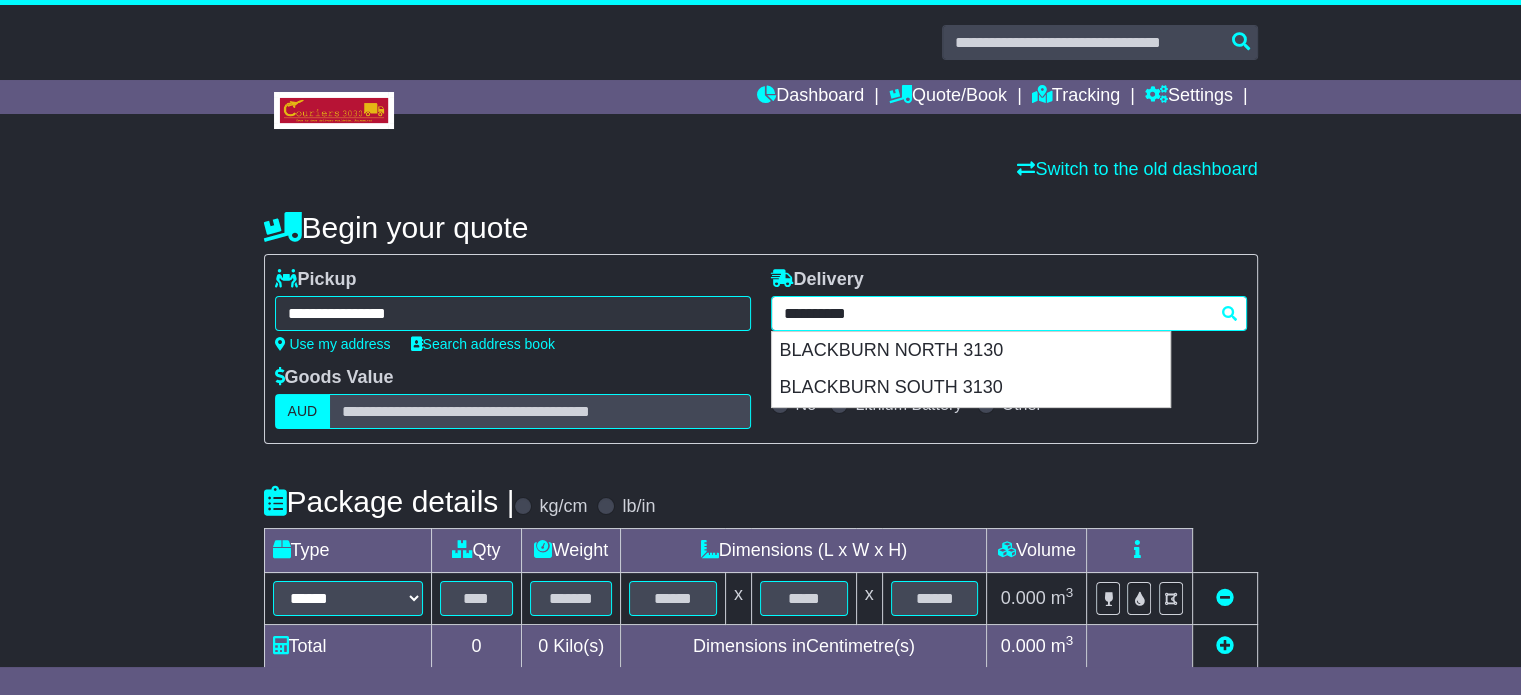 type 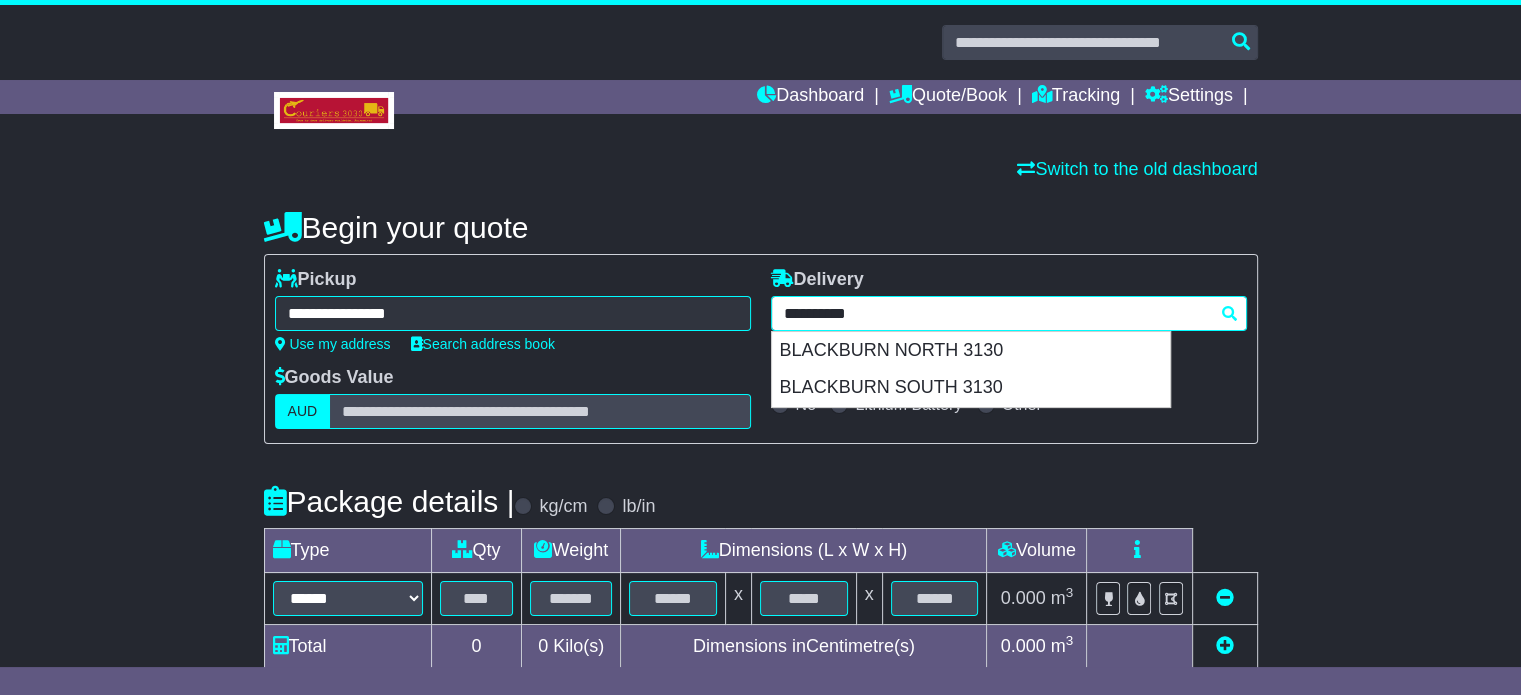 type on "**********" 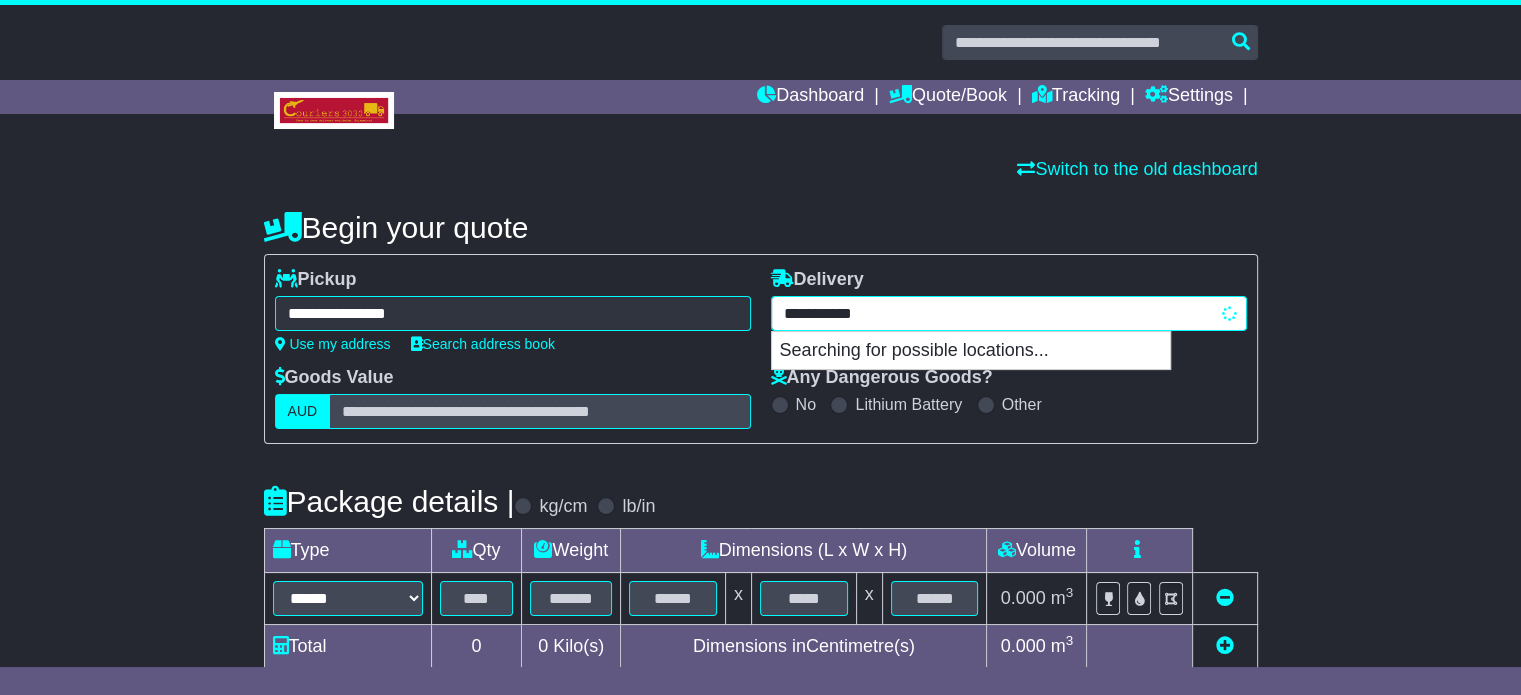 type on "**********" 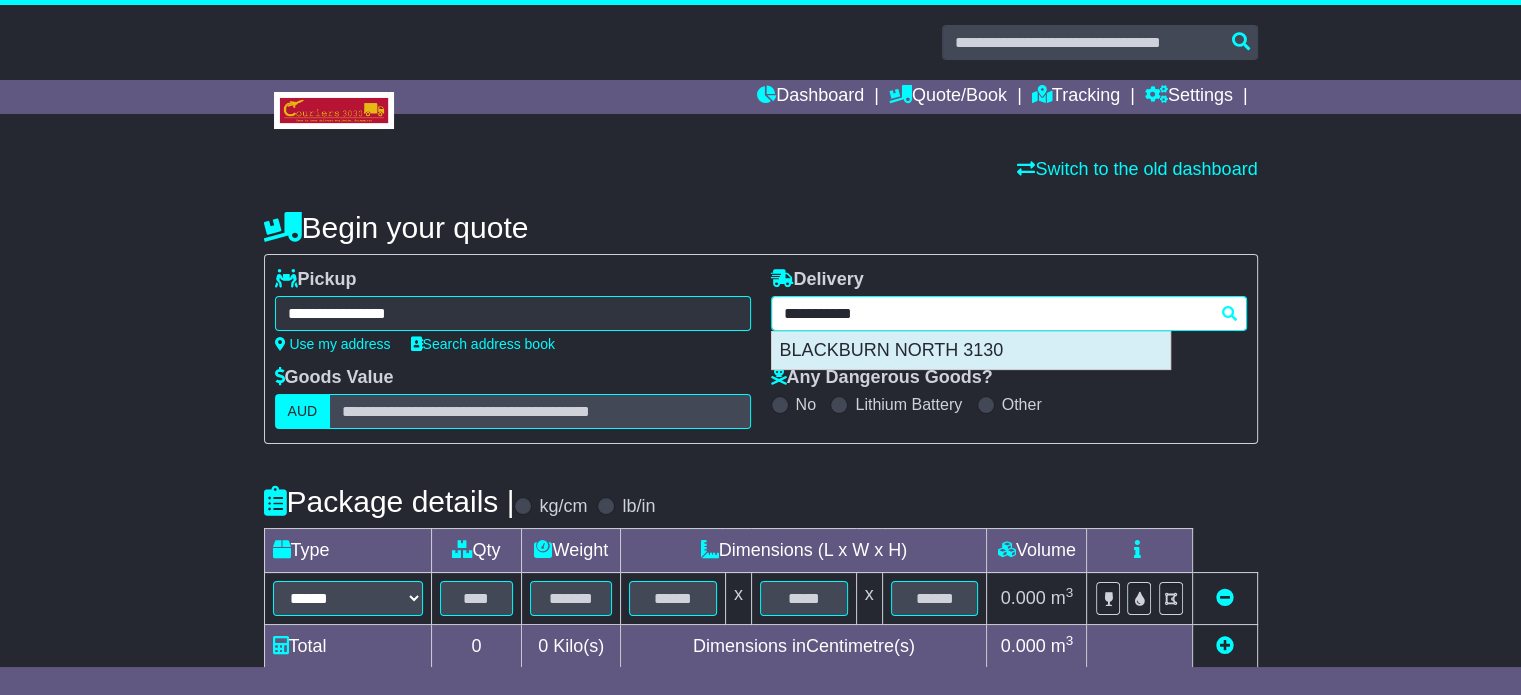 click on "BLACKBURN NORTH 3130" at bounding box center (971, 351) 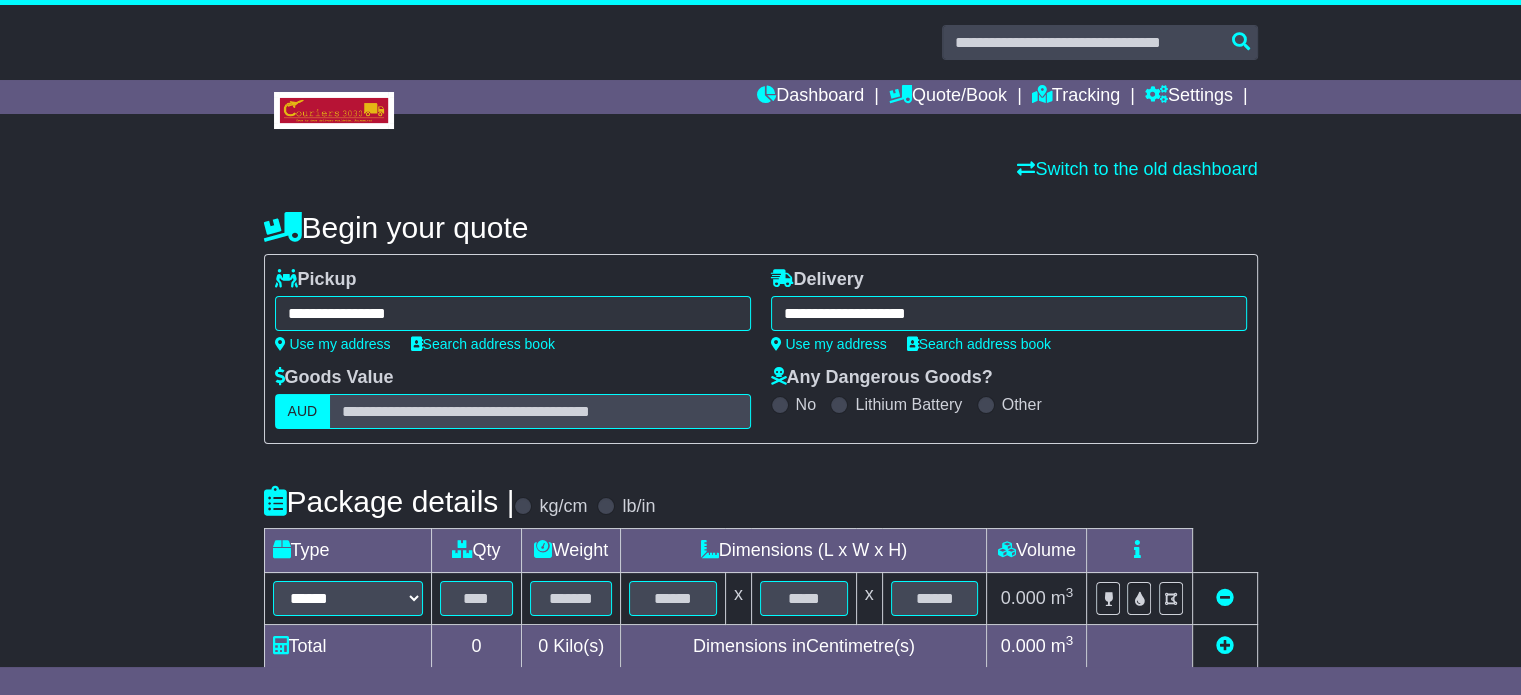 type on "**********" 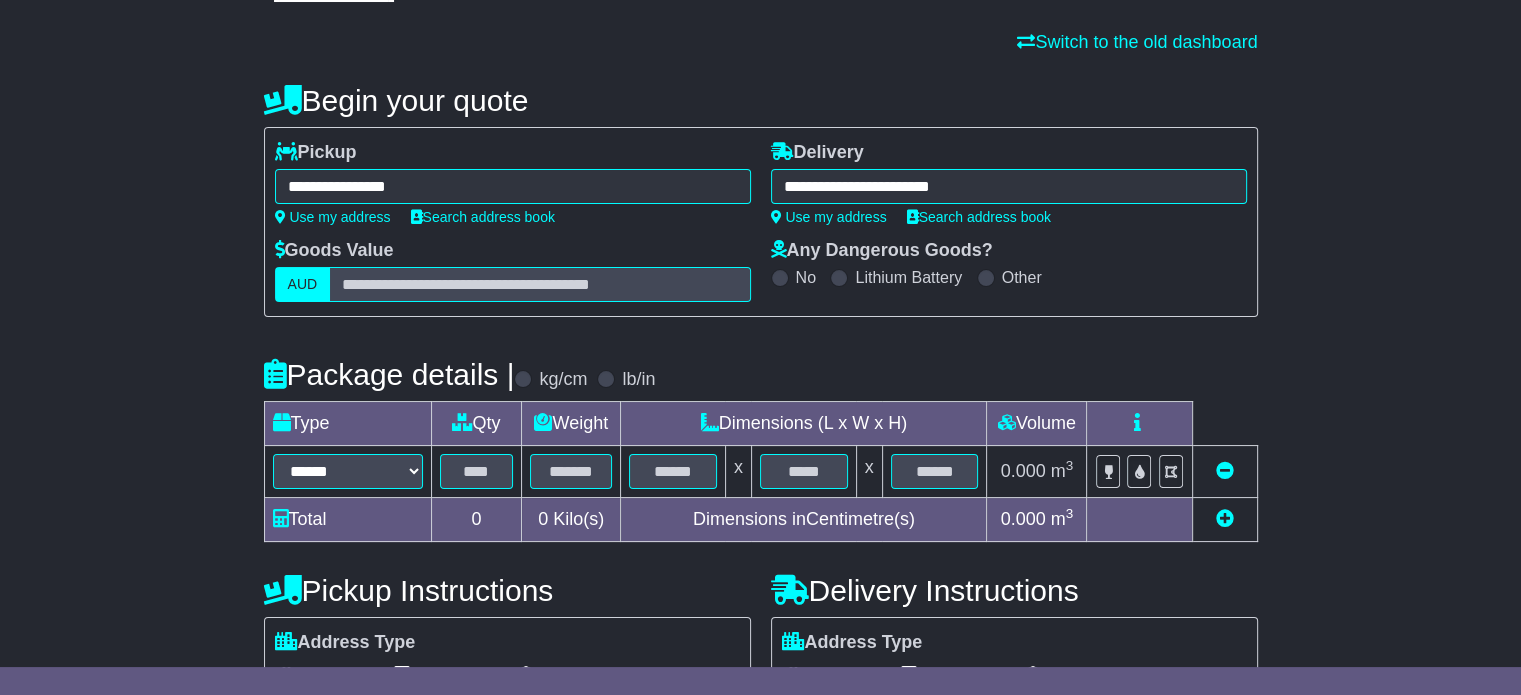 scroll, scrollTop: 360, scrollLeft: 0, axis: vertical 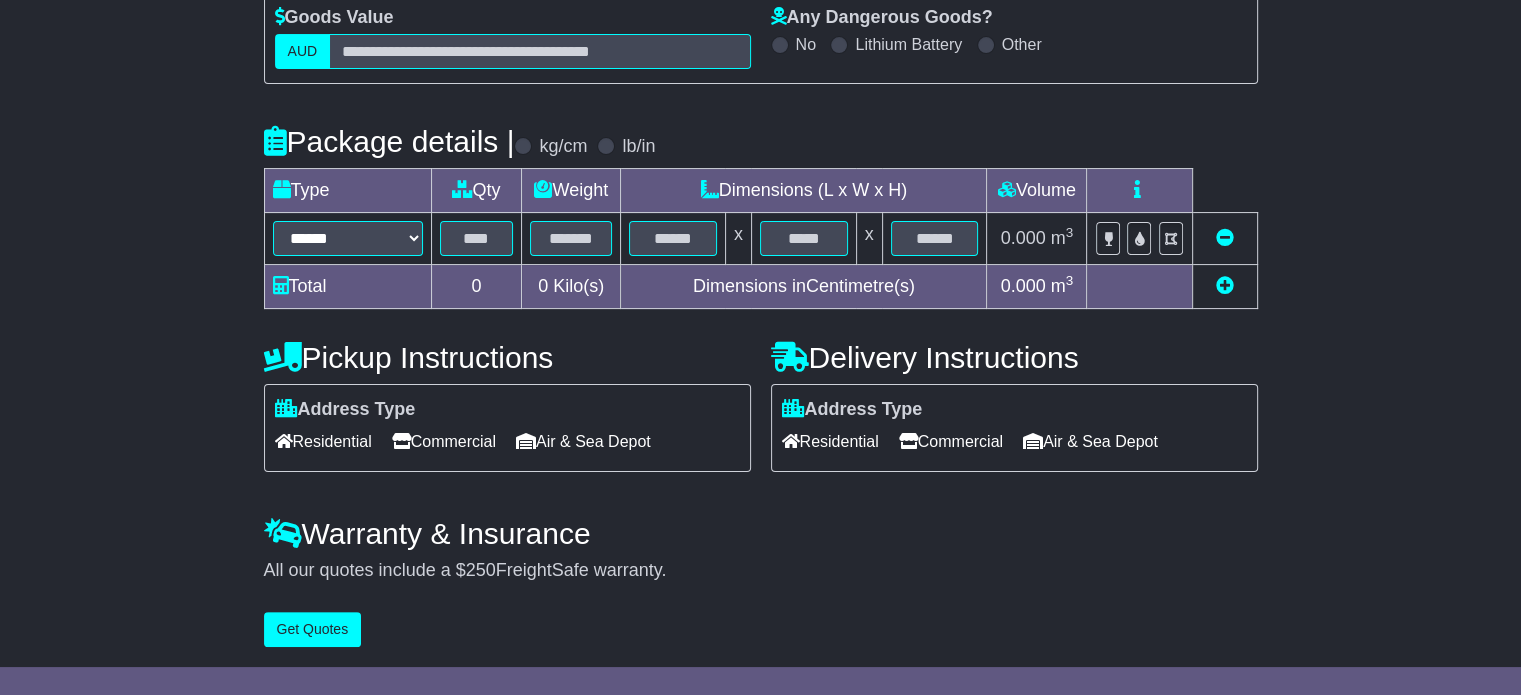click on "Total" at bounding box center (347, 287) 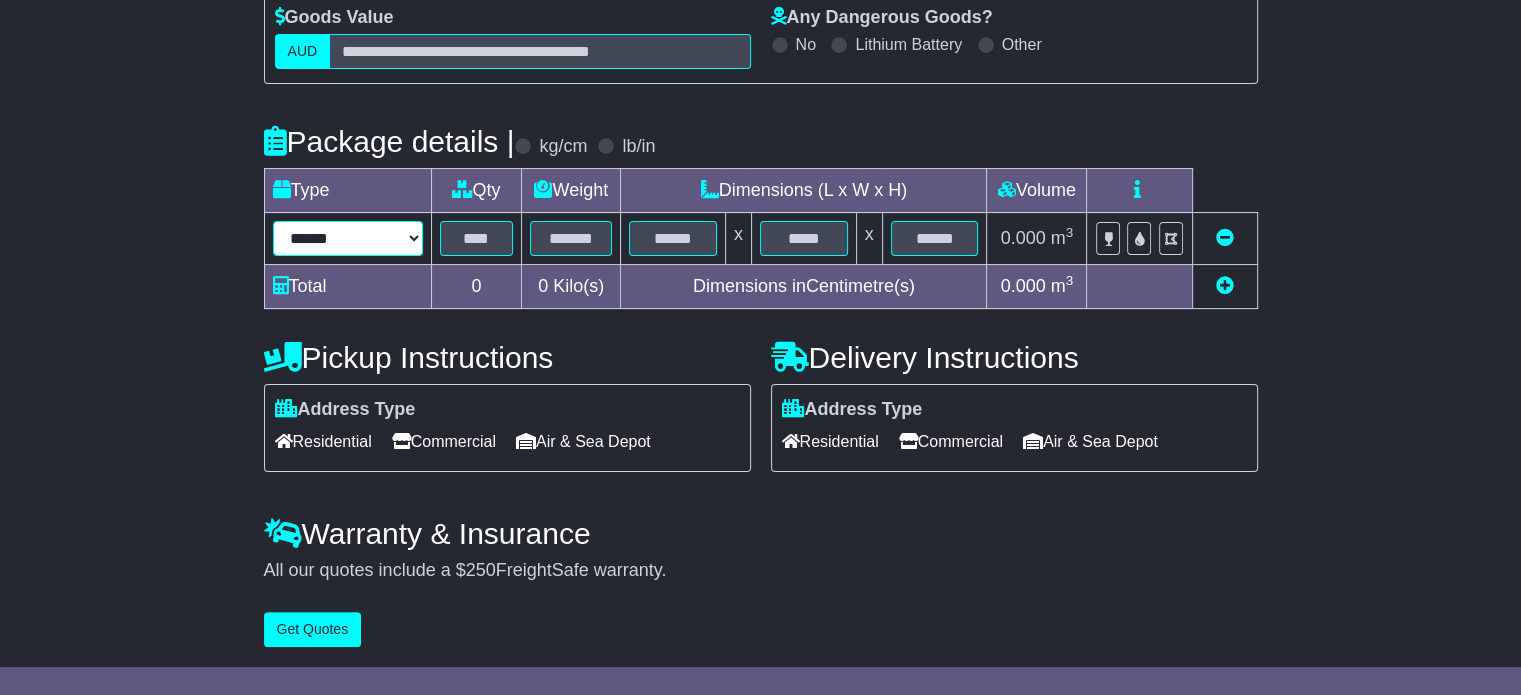 click on "****** ****** *** ******** ***** **** **** ****** *** *******" at bounding box center (348, 238) 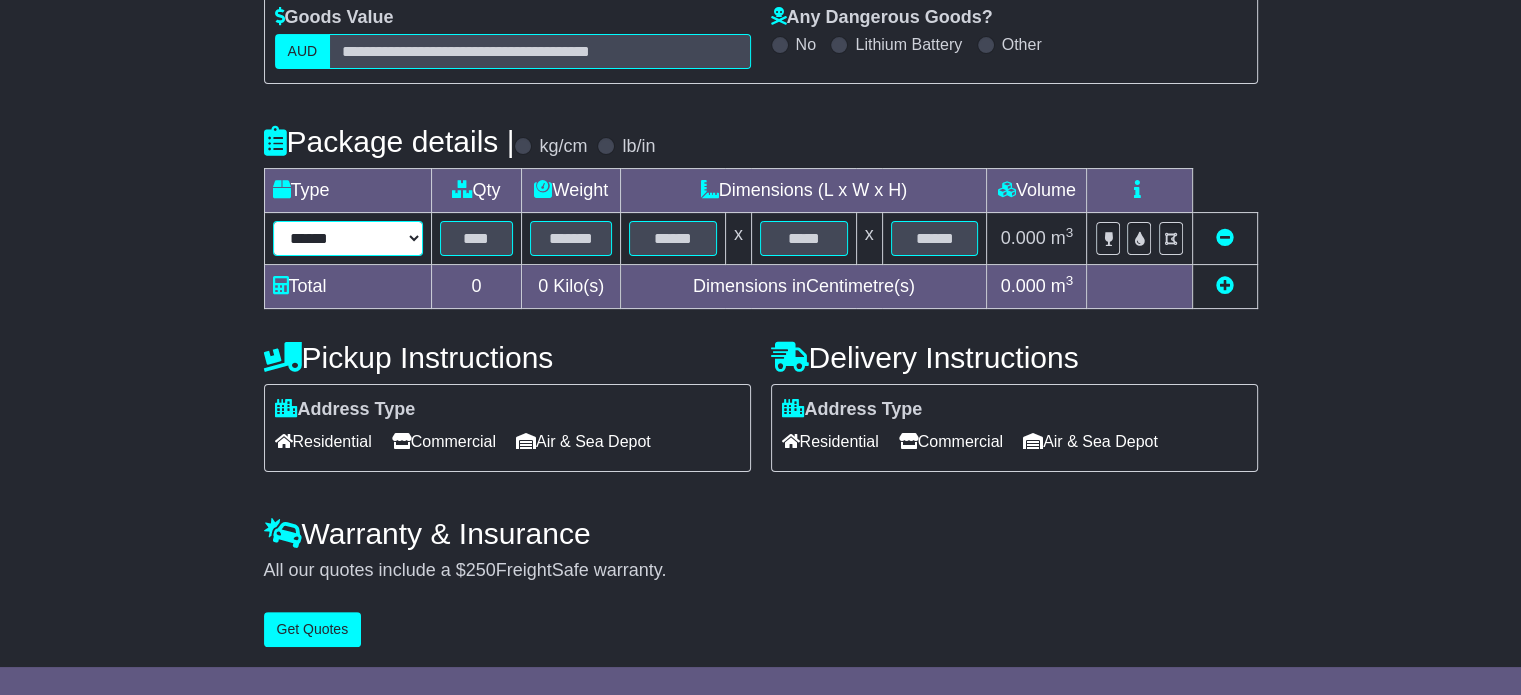 click on "****** ****** *** ******** ***** **** **** ****** *** *******" at bounding box center [348, 238] 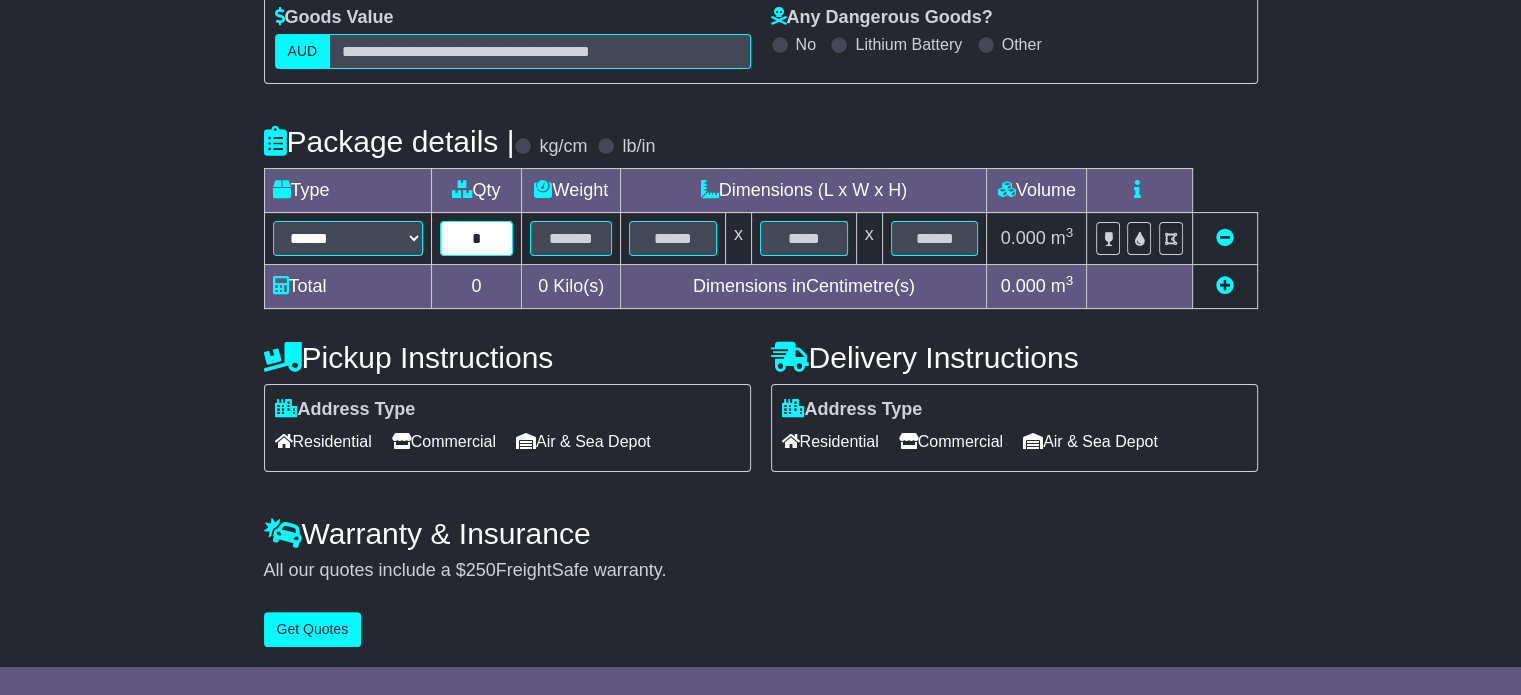 type on "*" 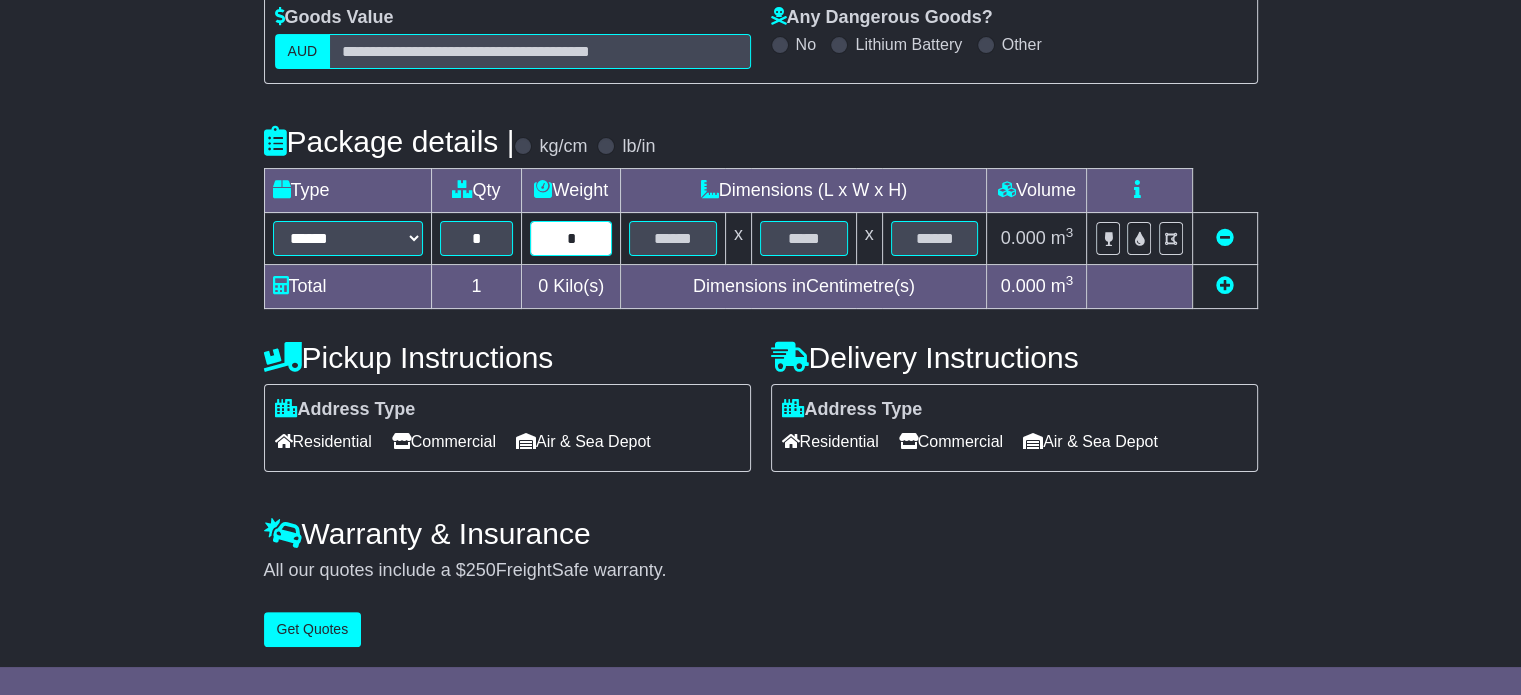 type on "*" 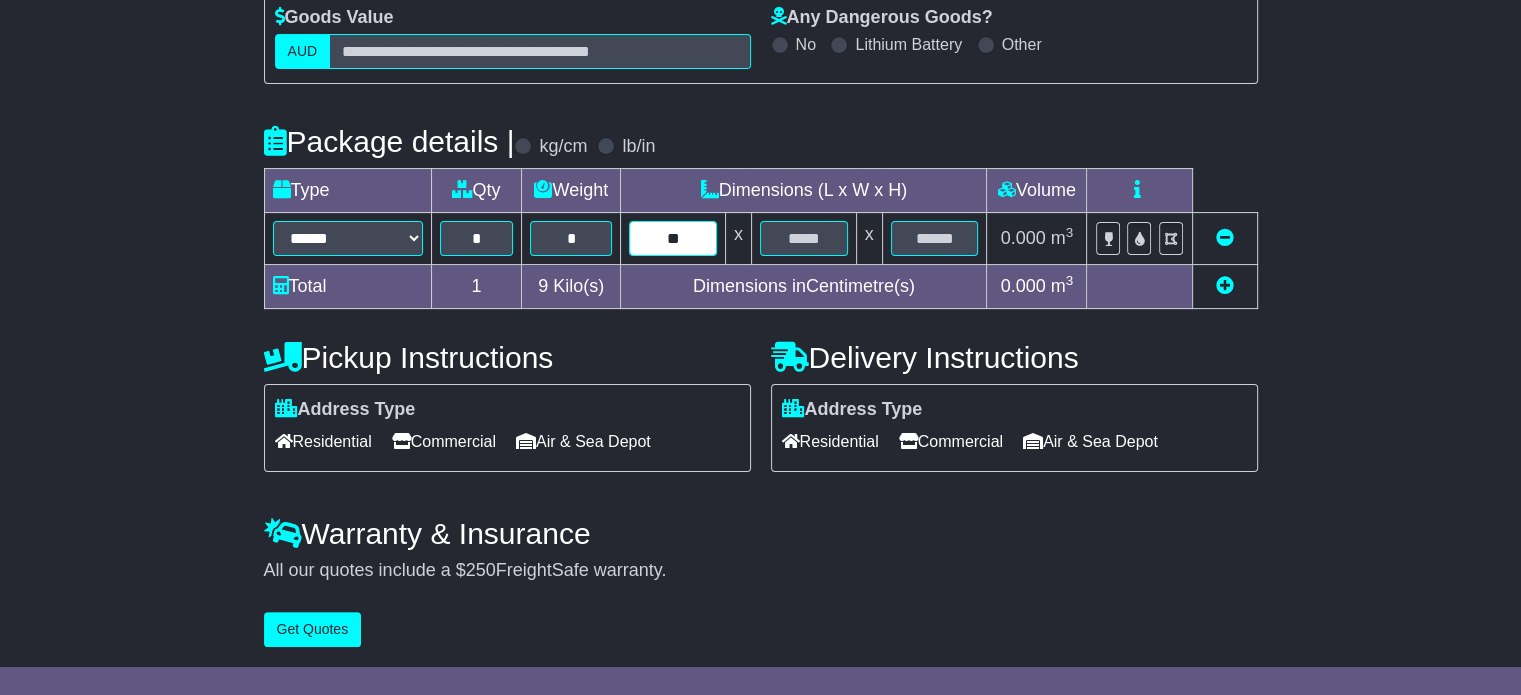 type on "**" 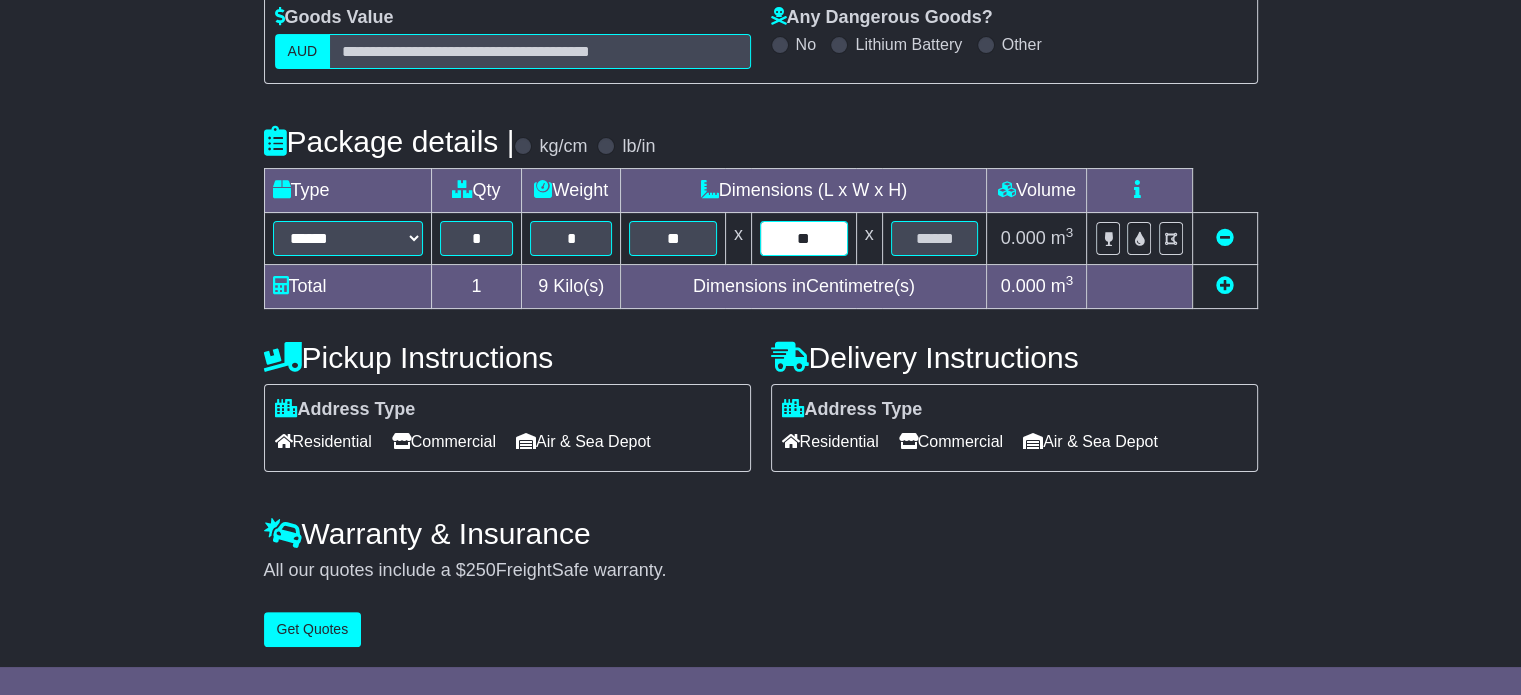 type on "**" 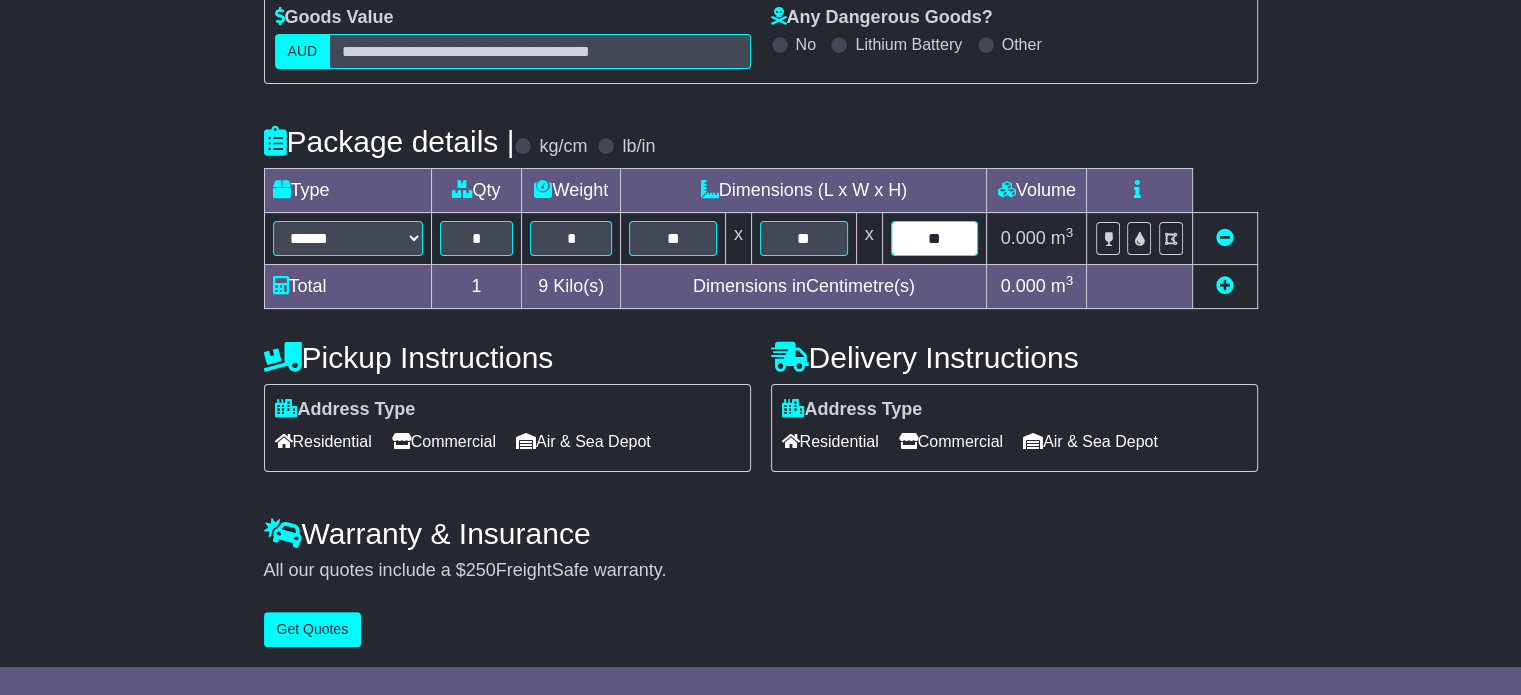type on "**" 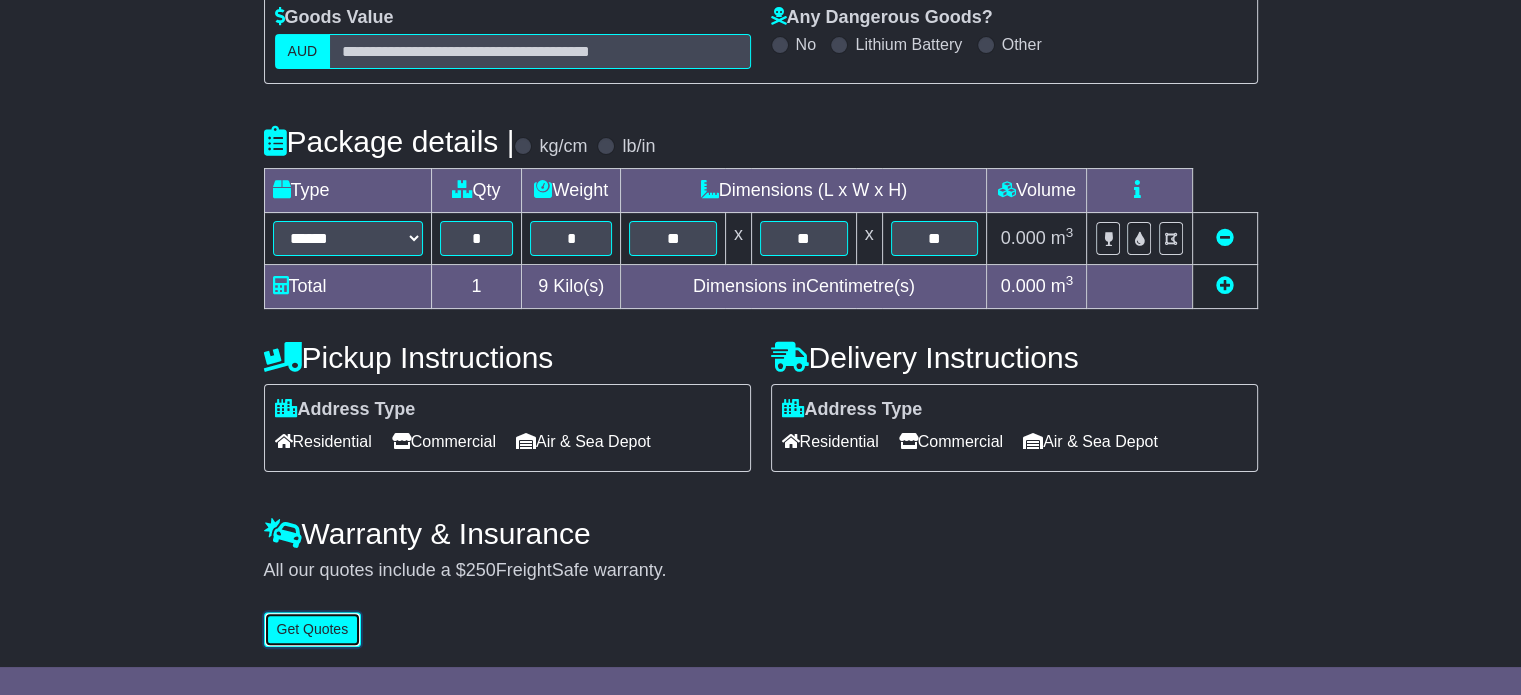 type 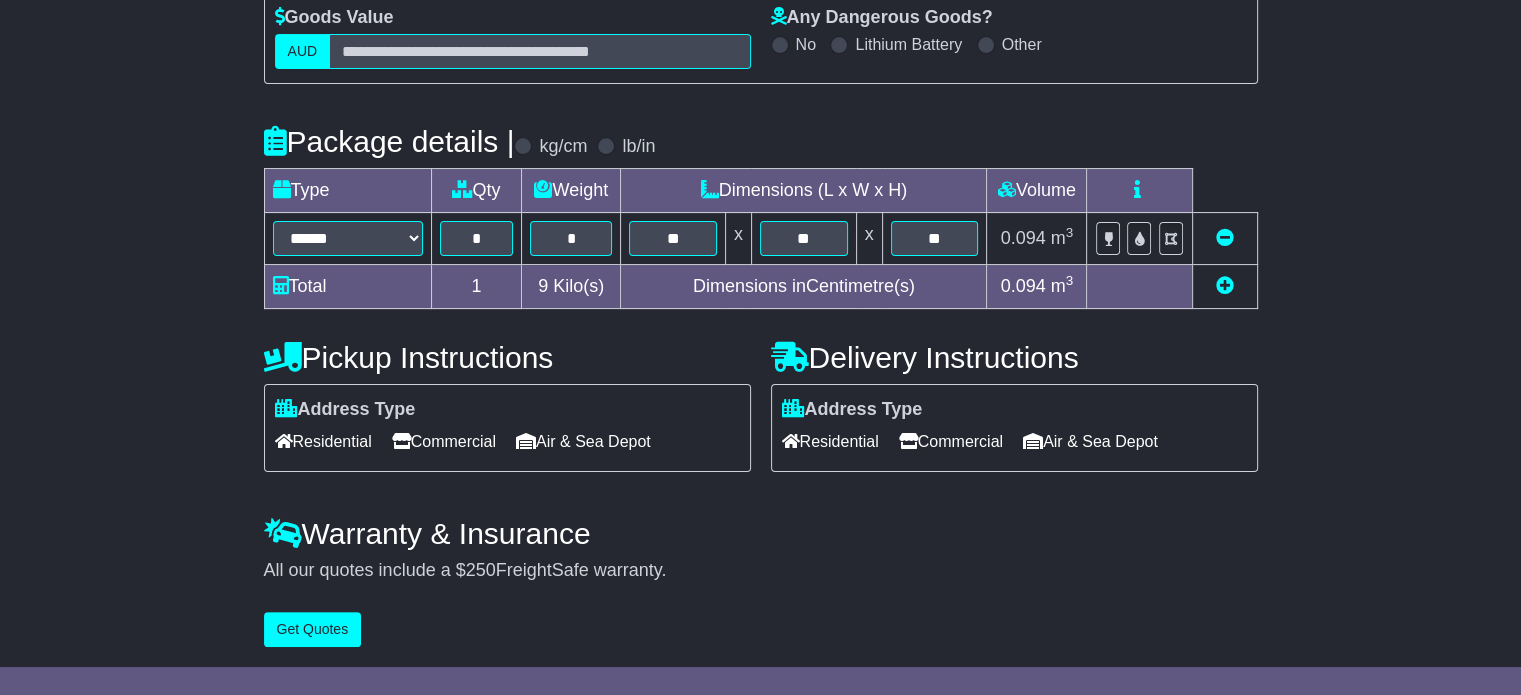 click on "Commercial" at bounding box center [444, 441] 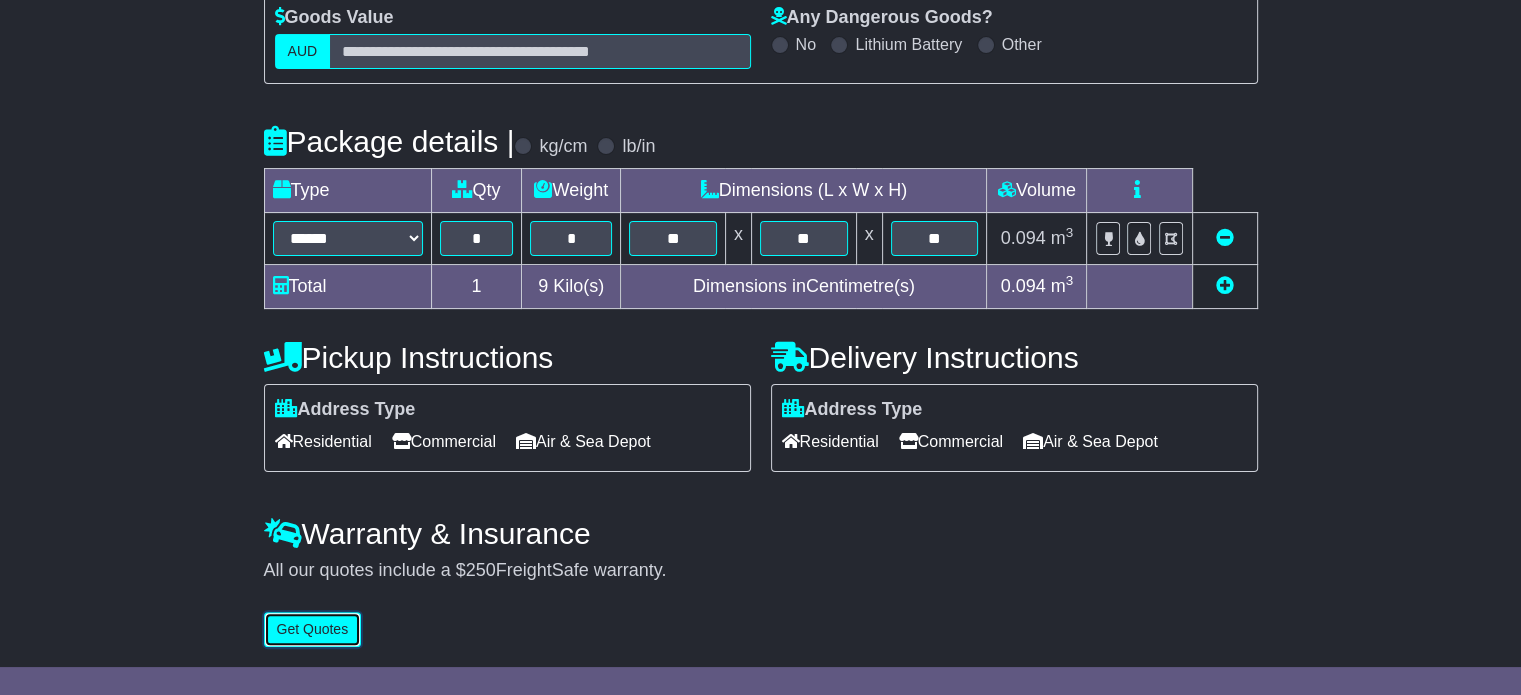 click on "Get Quotes" at bounding box center (313, 629) 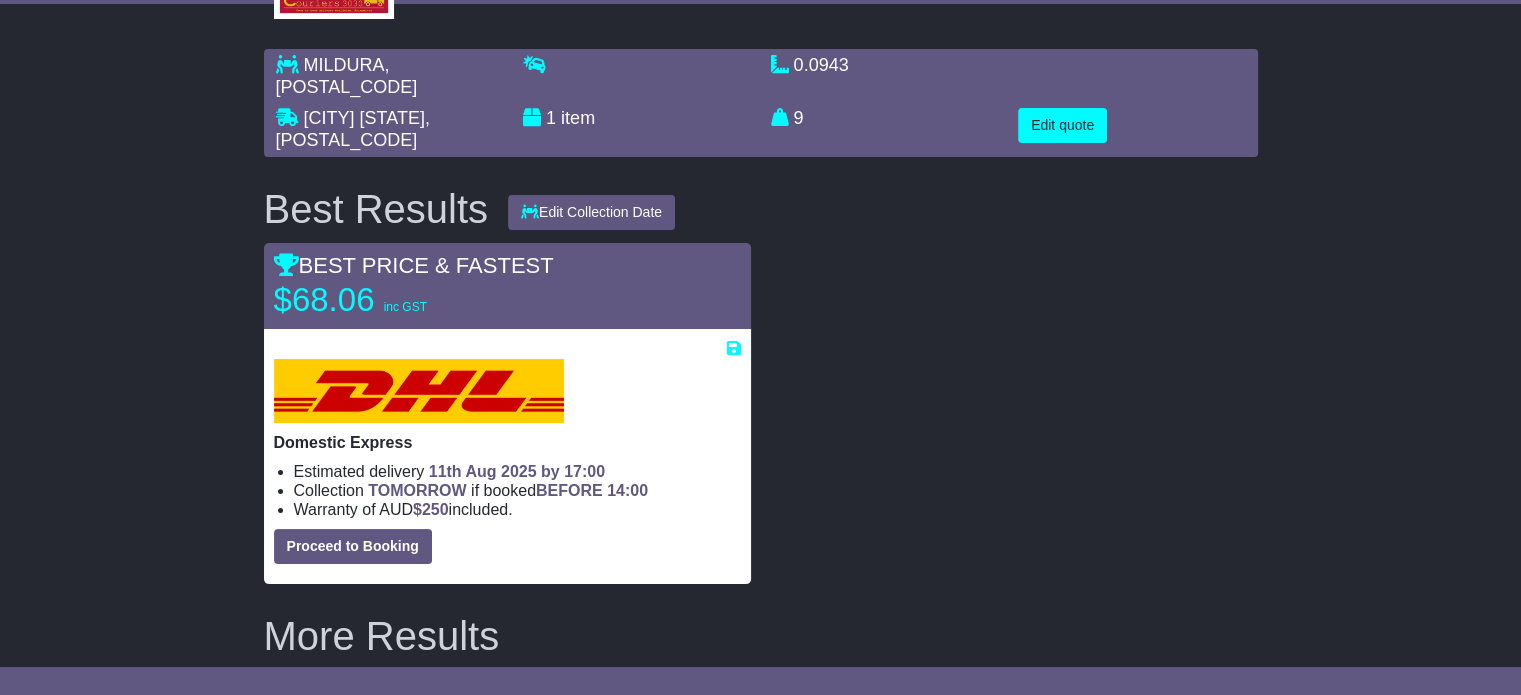 scroll, scrollTop: 0, scrollLeft: 0, axis: both 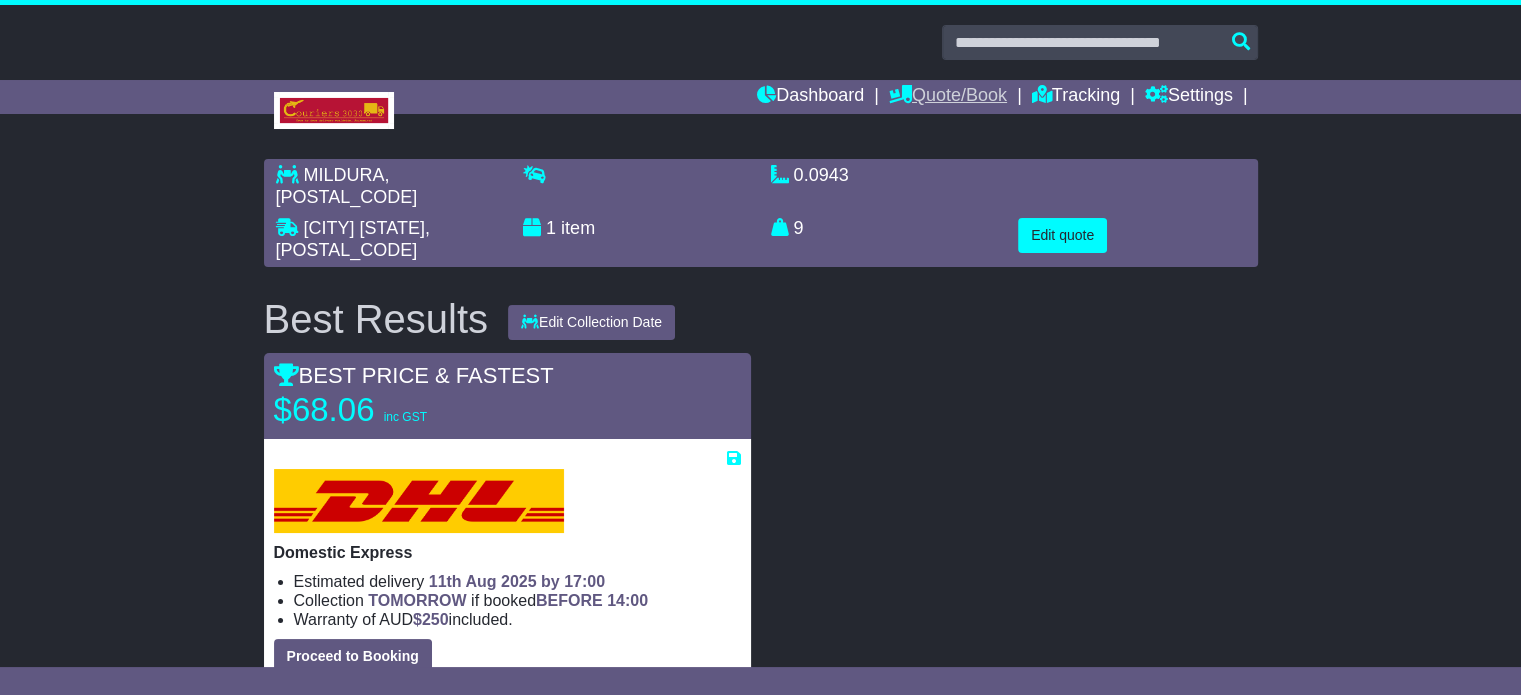 click on "Quote/Book" at bounding box center [948, 97] 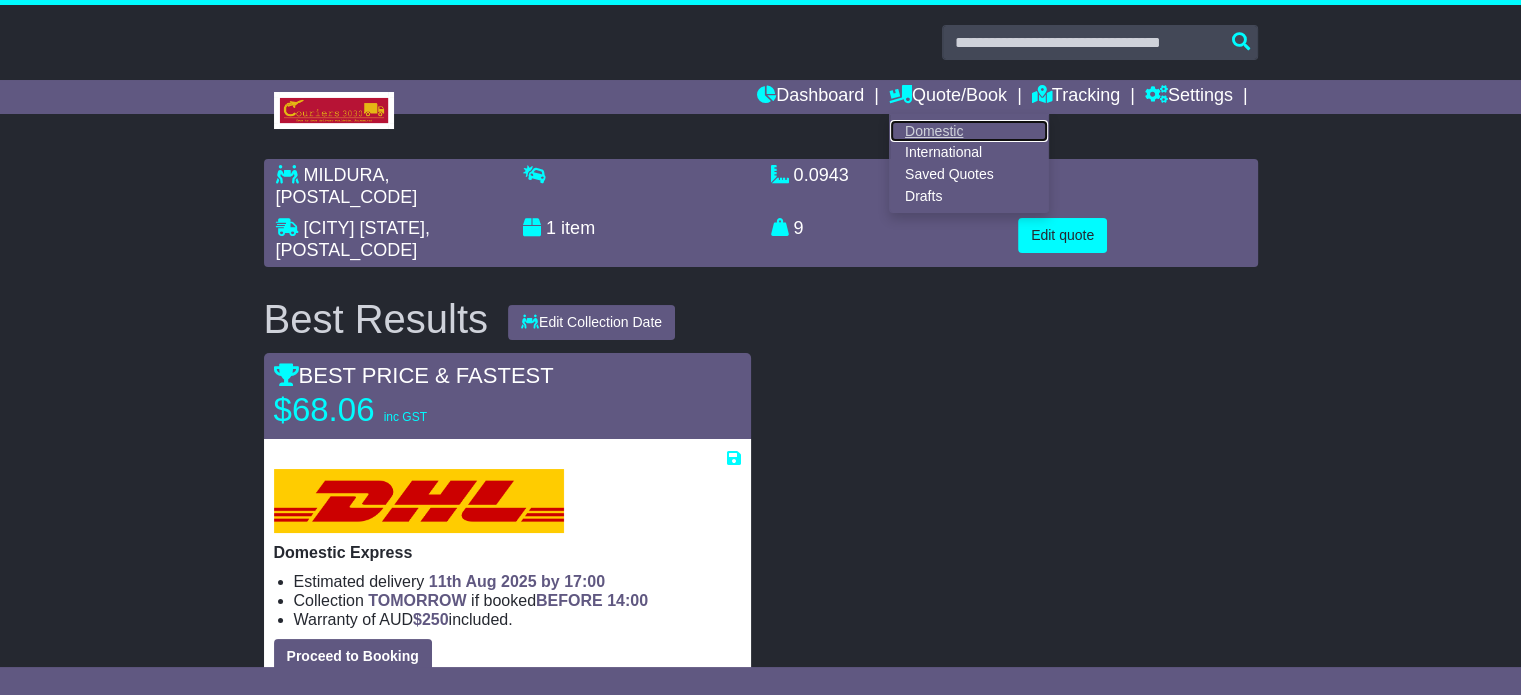 click on "Domestic" at bounding box center (969, 131) 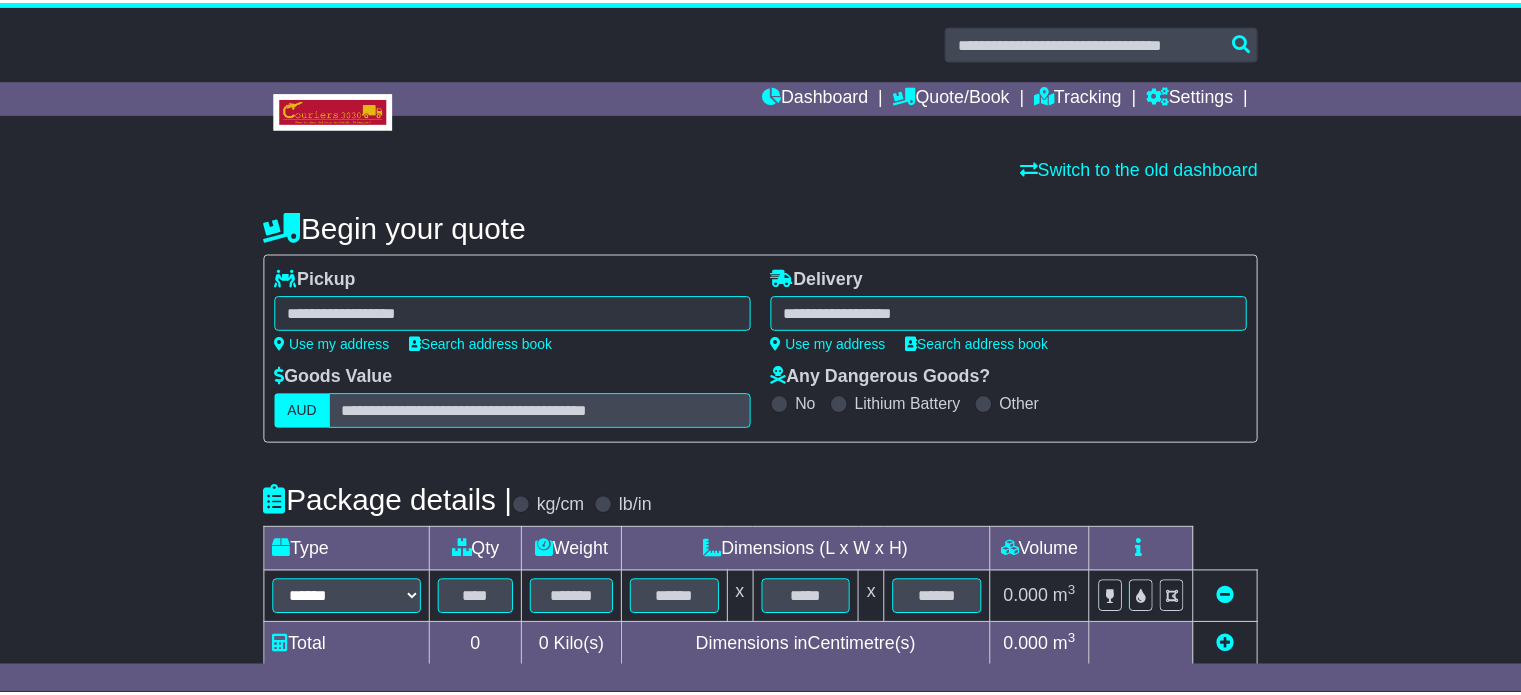 scroll, scrollTop: 0, scrollLeft: 0, axis: both 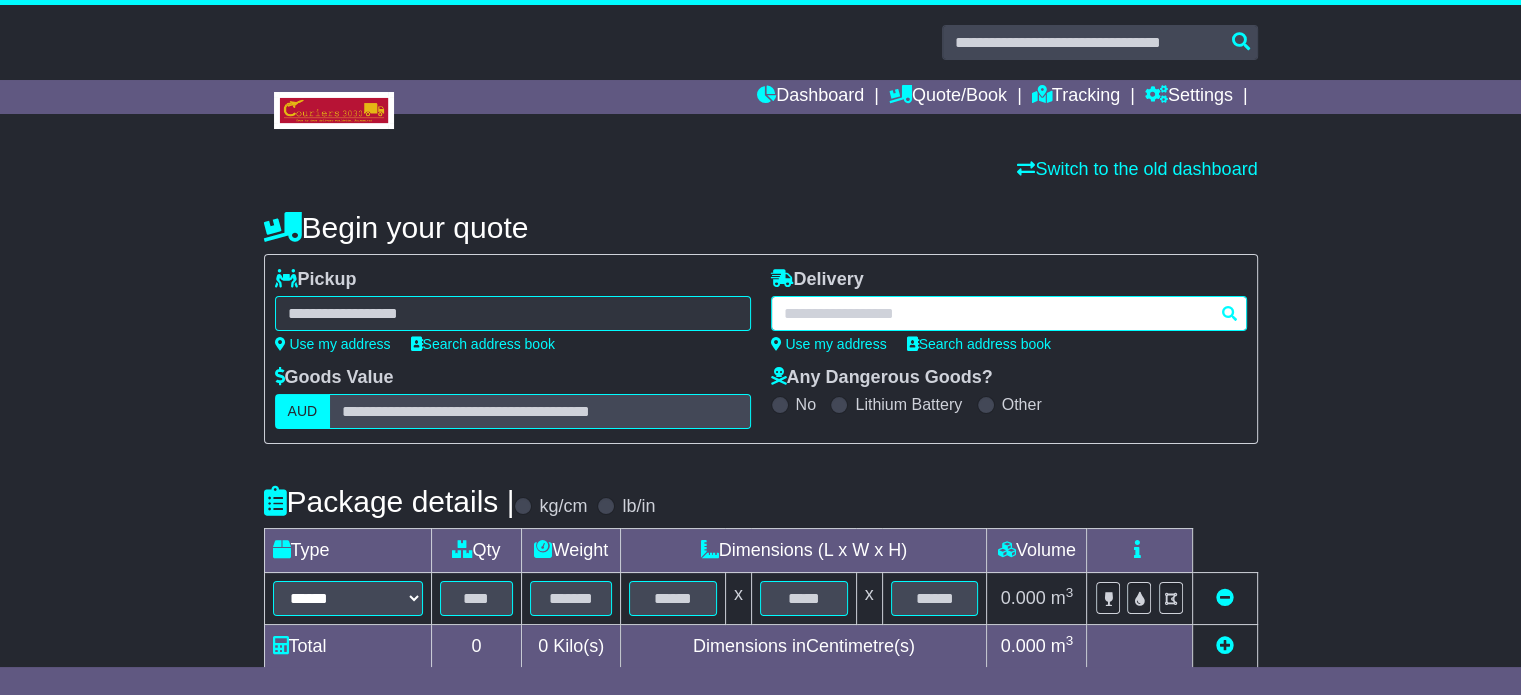 click at bounding box center [1009, 313] 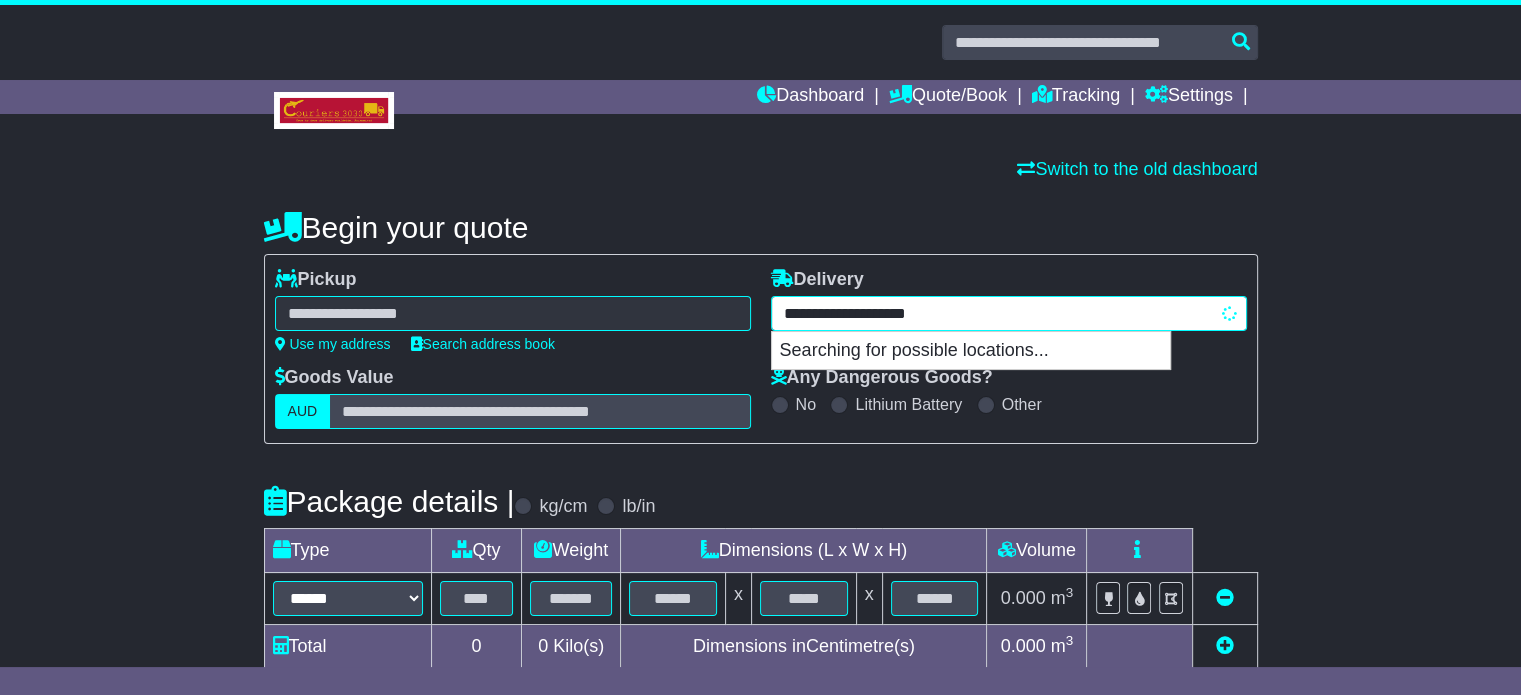 type on "**********" 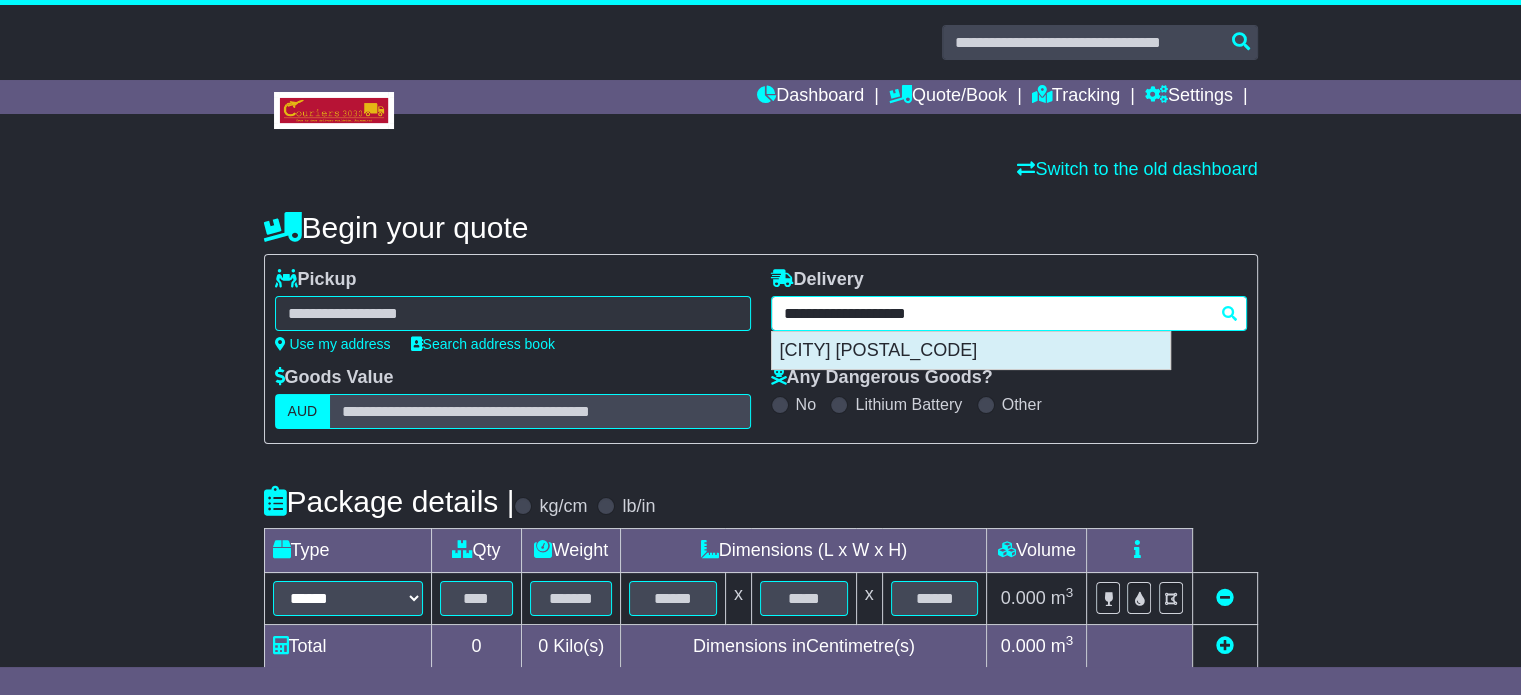 click on "COLONEL LIGHT GARDENS 5041" at bounding box center [971, 351] 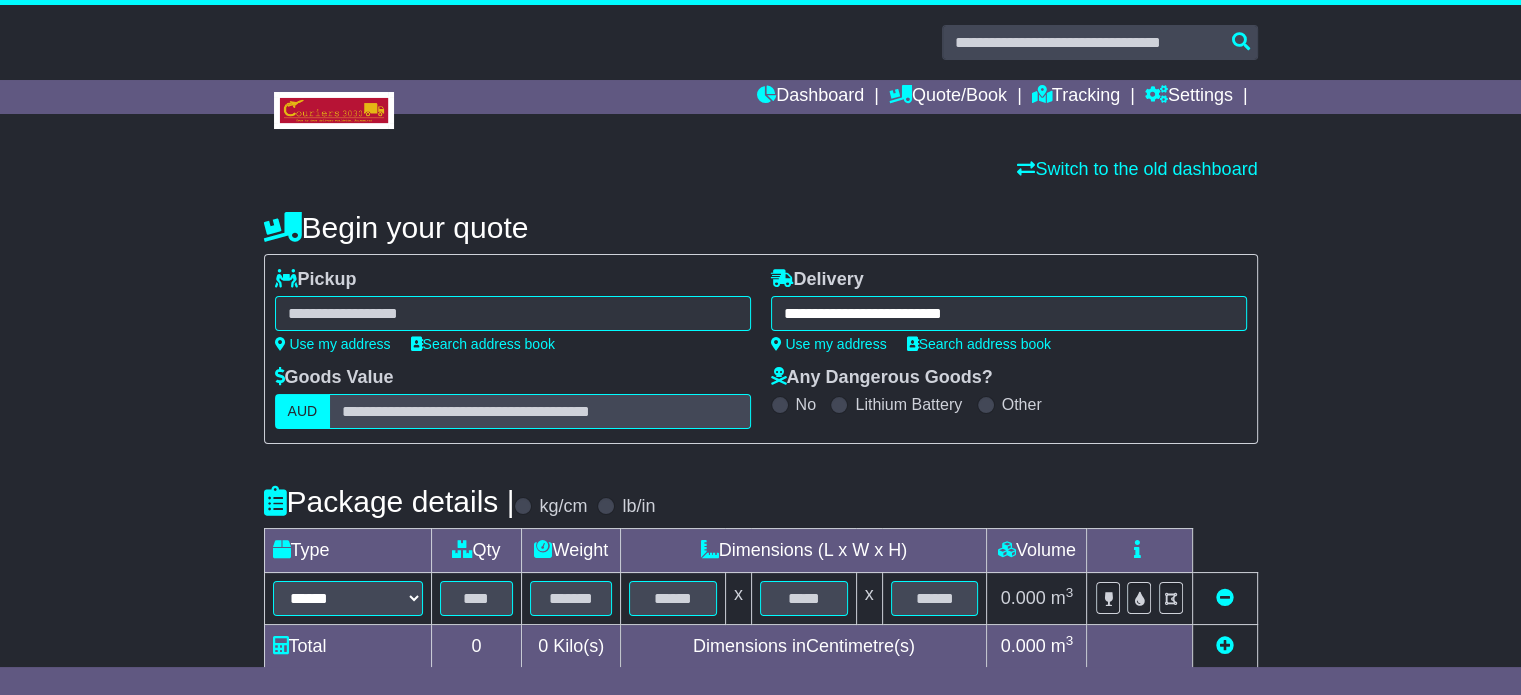 type on "**********" 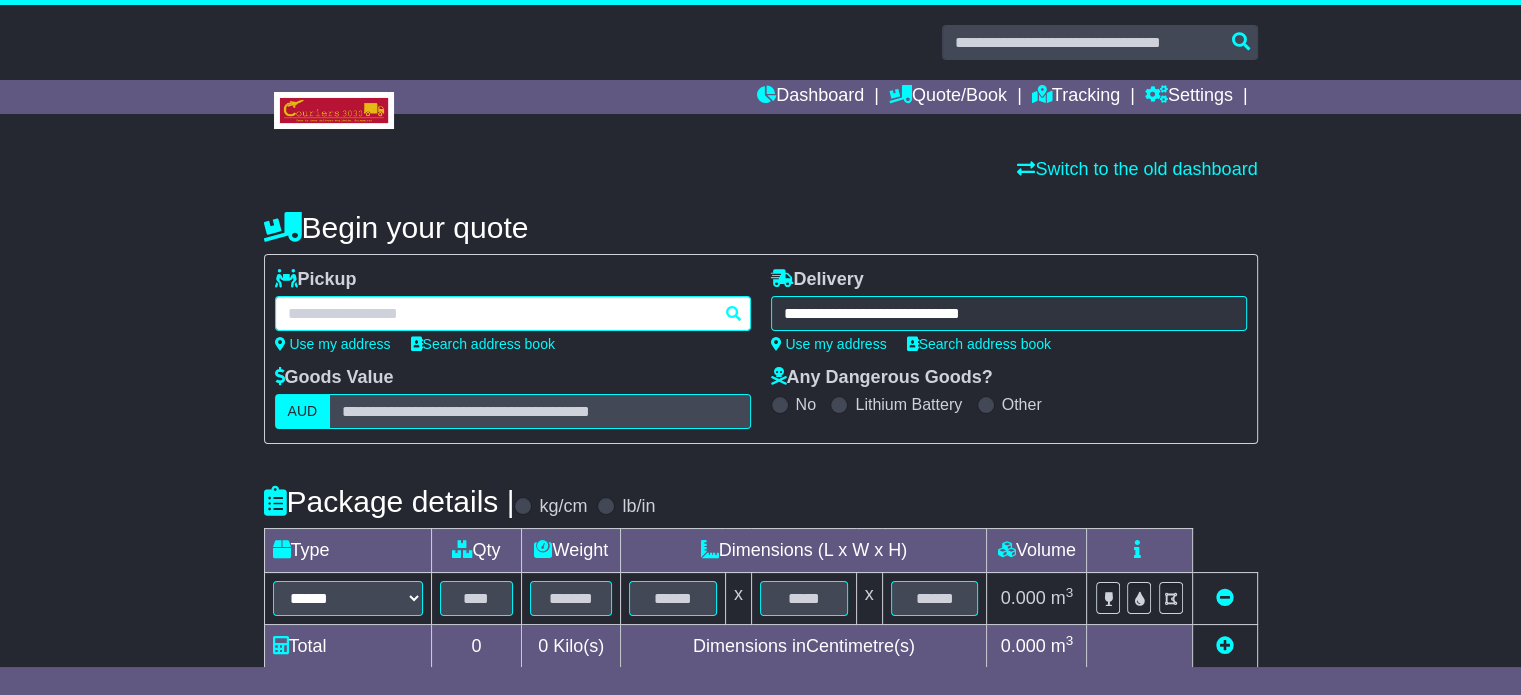 click at bounding box center (513, 313) 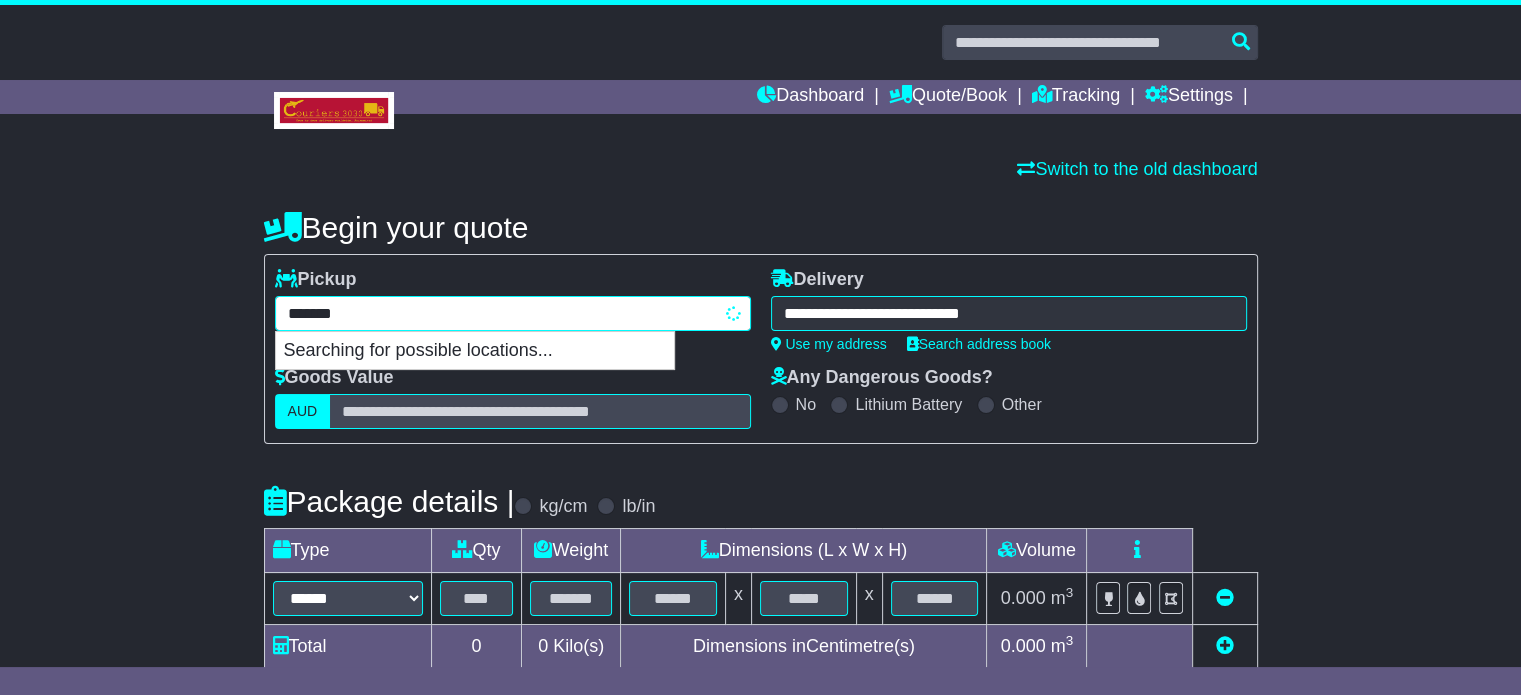 type on "**********" 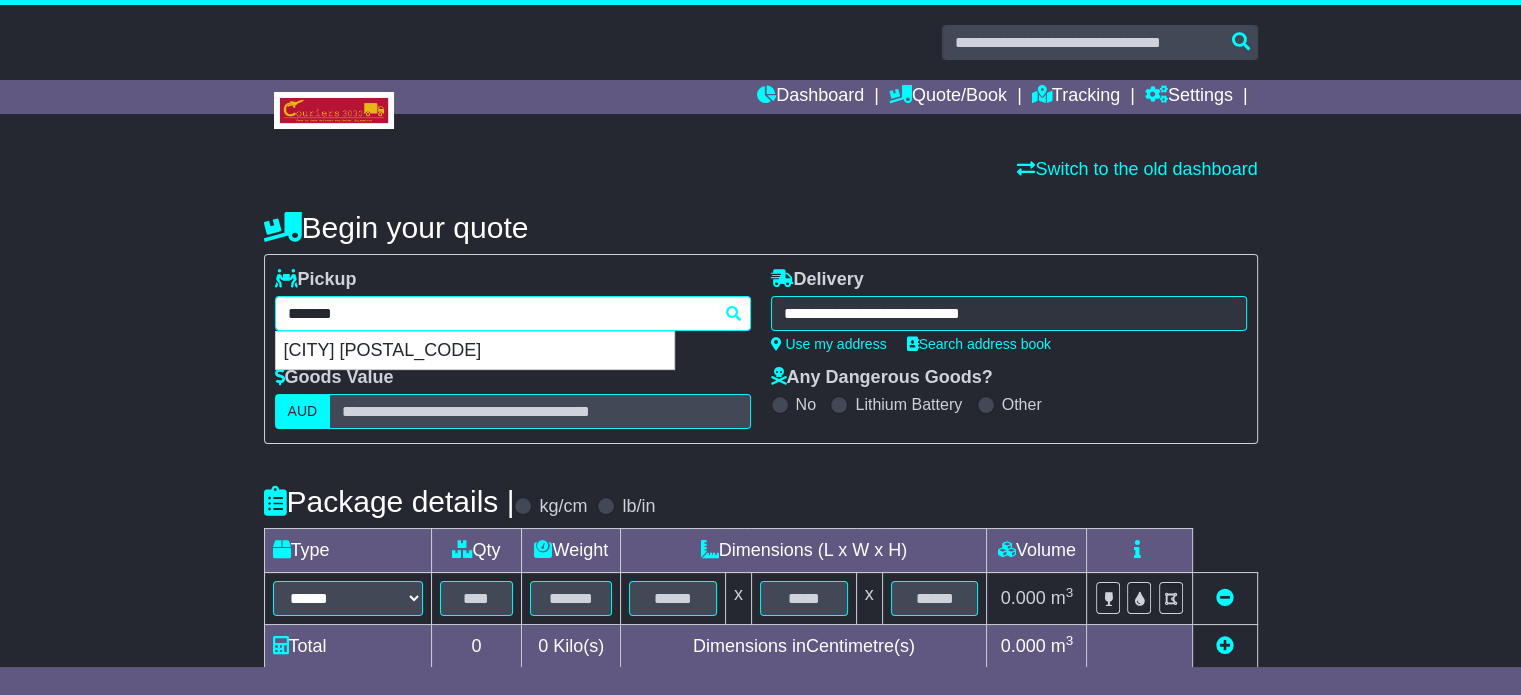 type 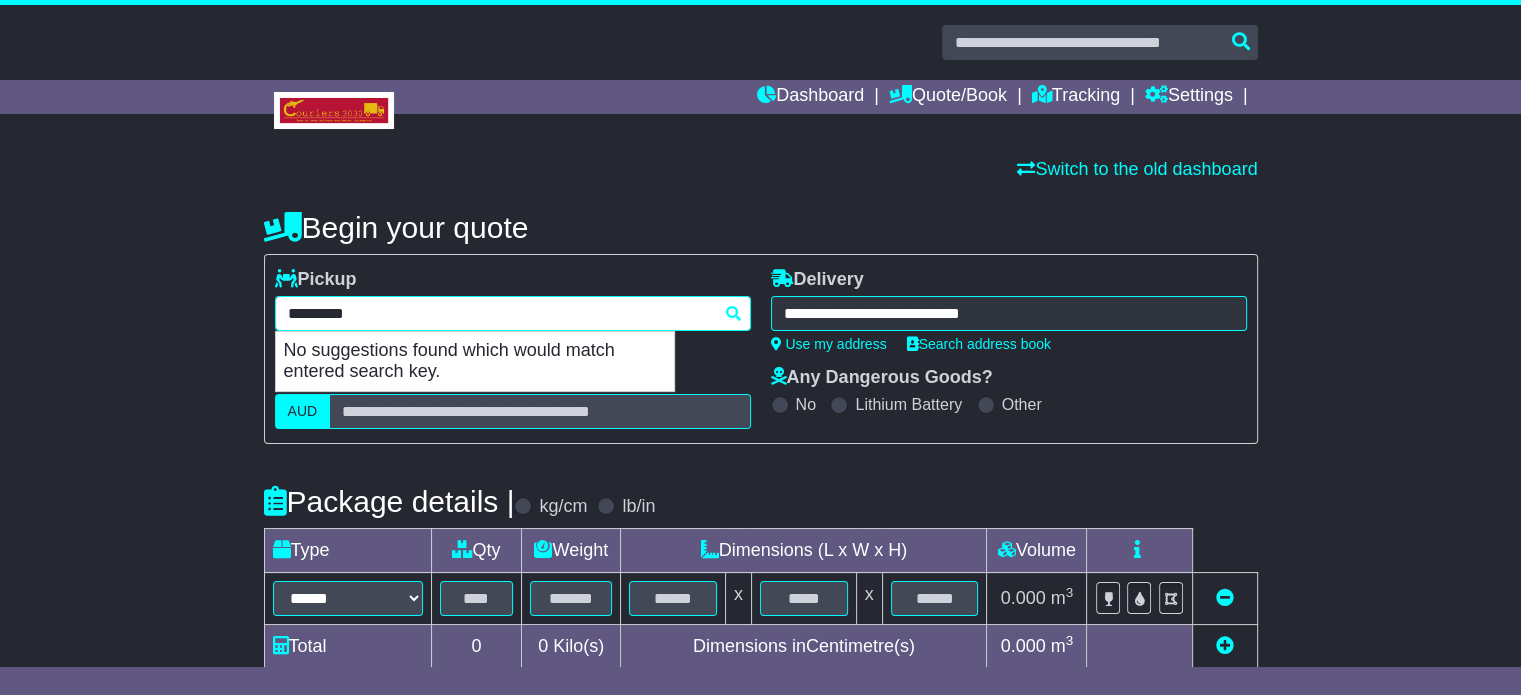 type on "********" 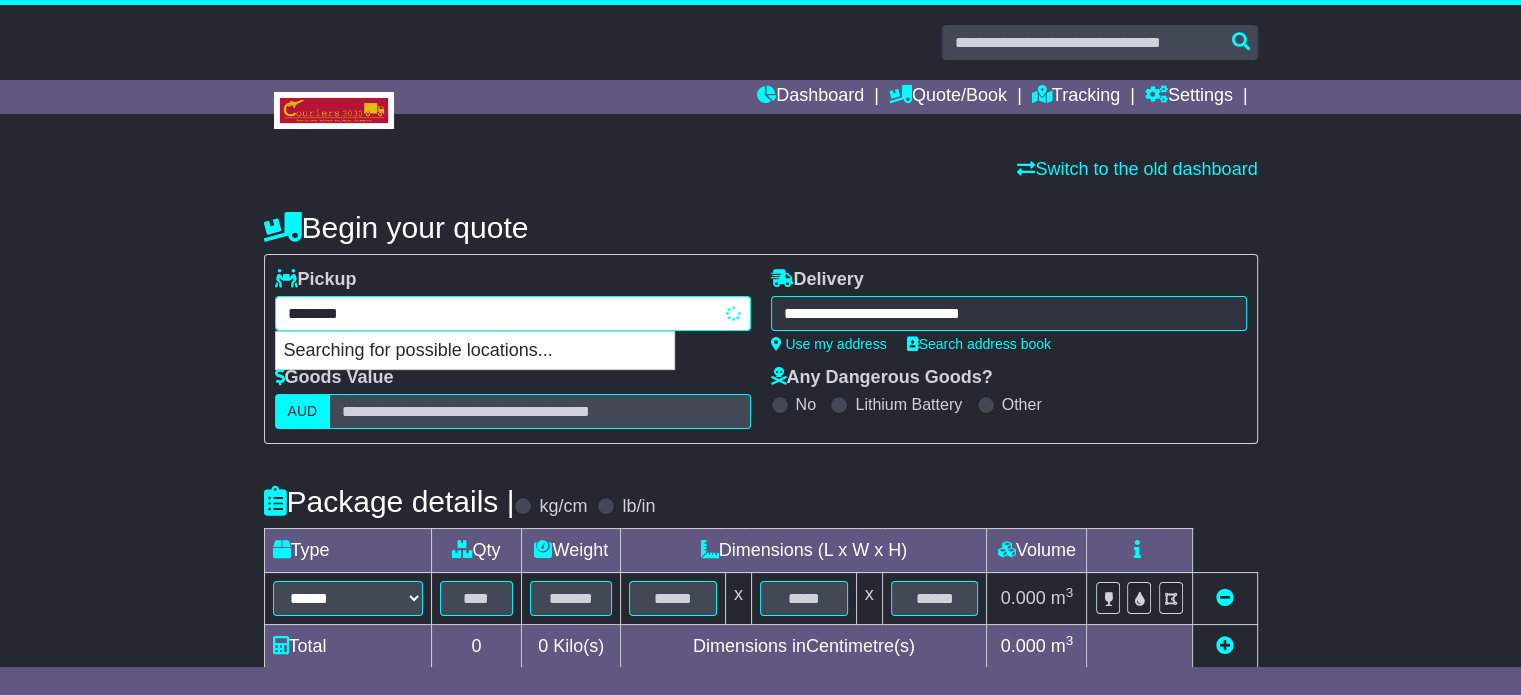 type on "**********" 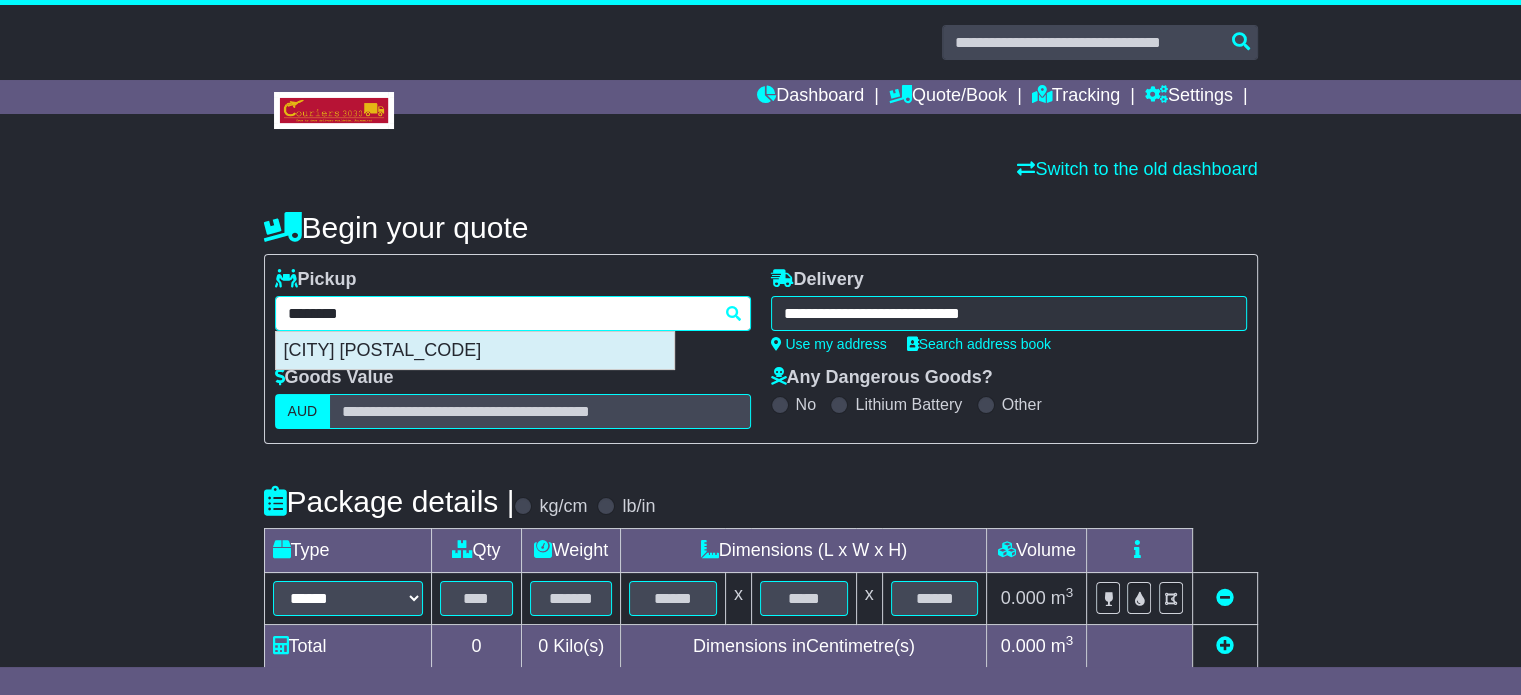 click on "JACOBS WELL 4208" at bounding box center [475, 351] 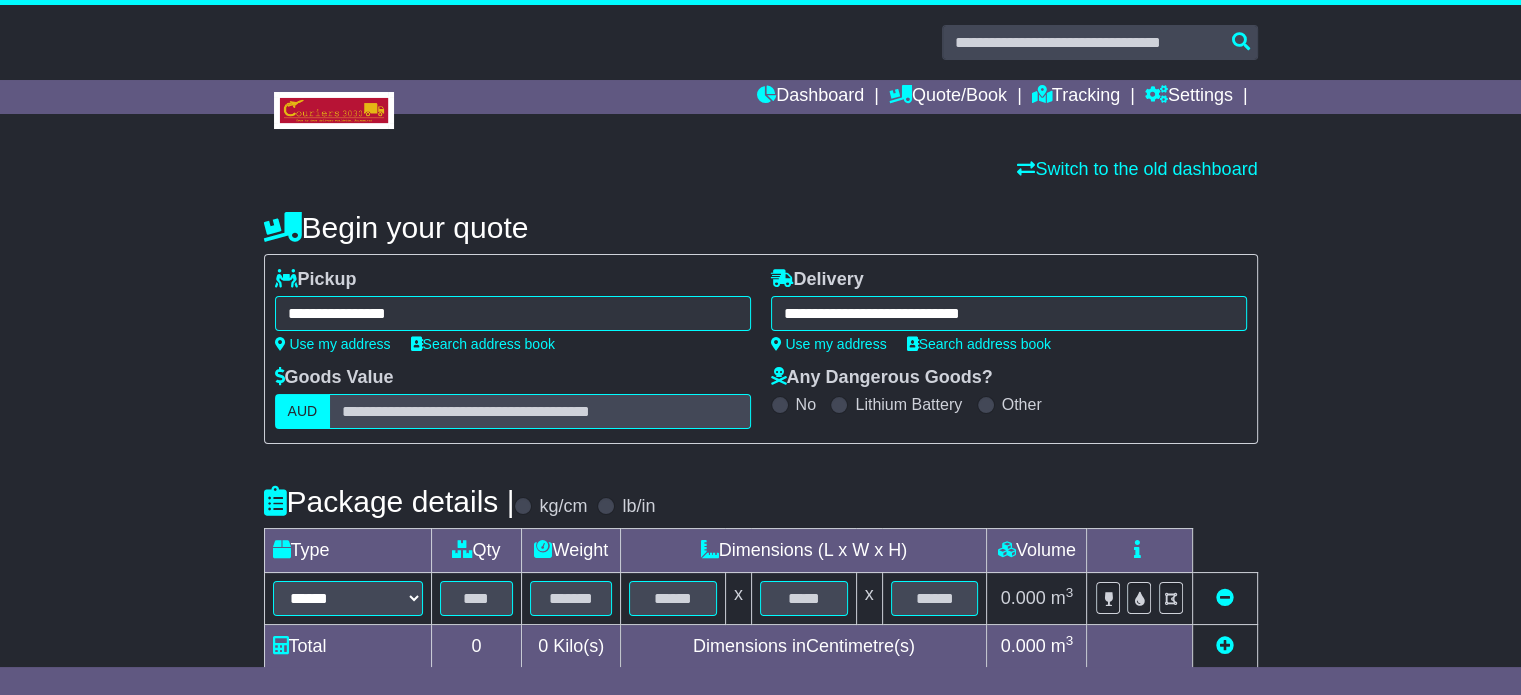 type on "**********" 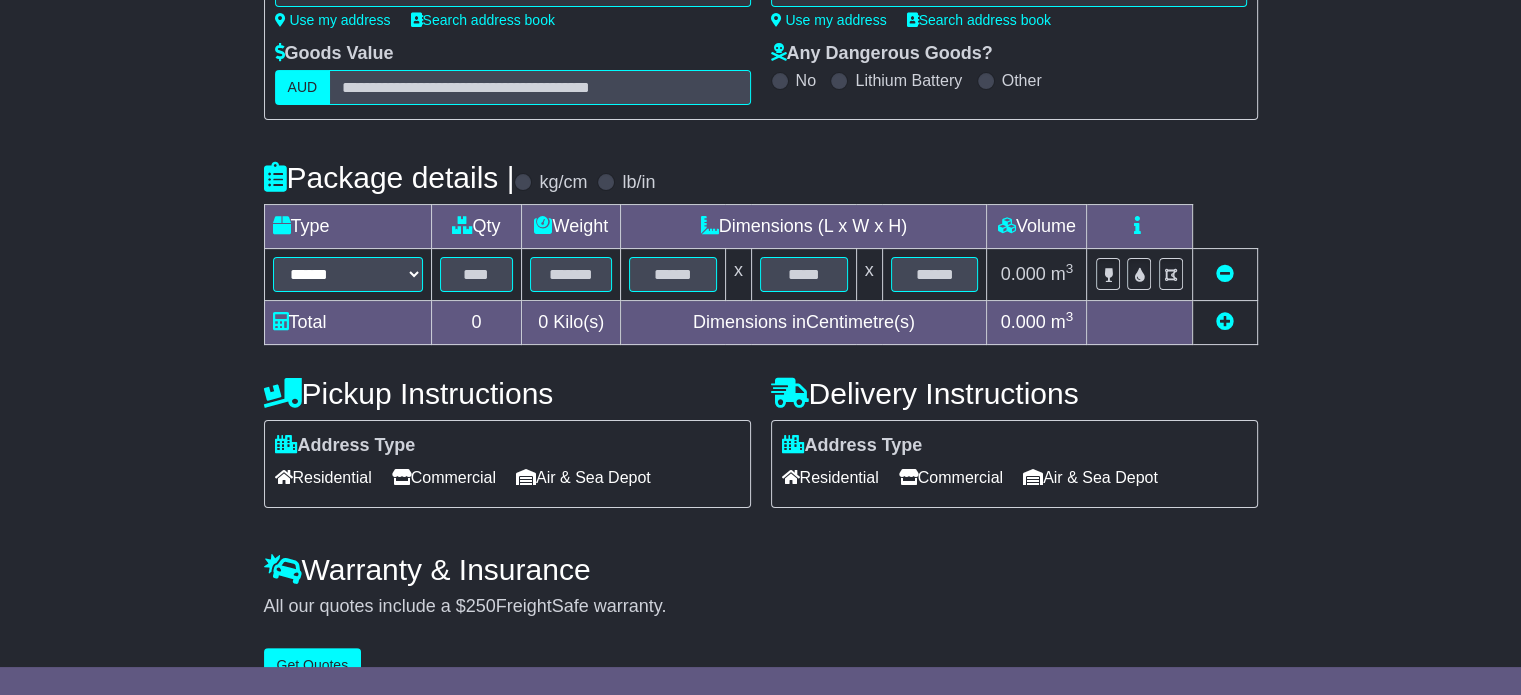 scroll, scrollTop: 360, scrollLeft: 0, axis: vertical 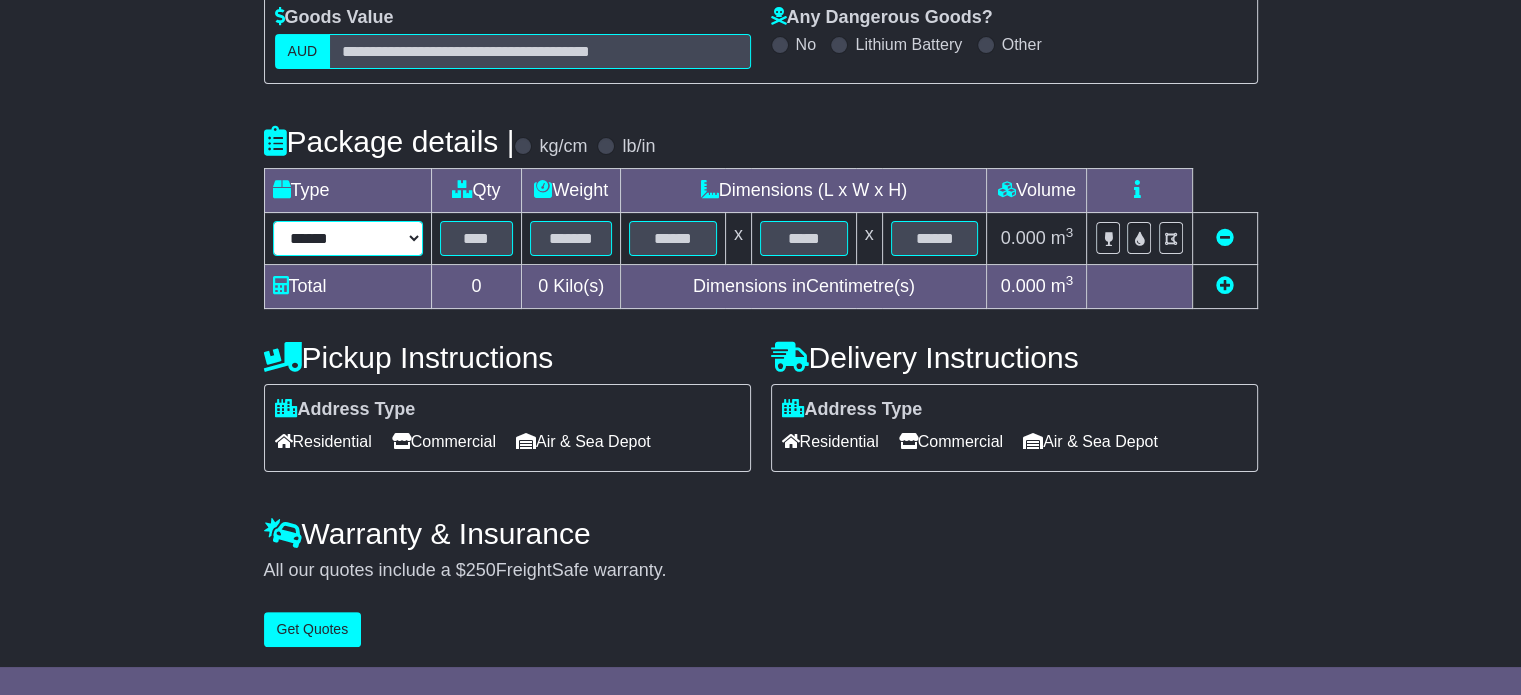 click on "****** ****** *** ******** ***** **** **** ****** *** *******" at bounding box center [348, 238] 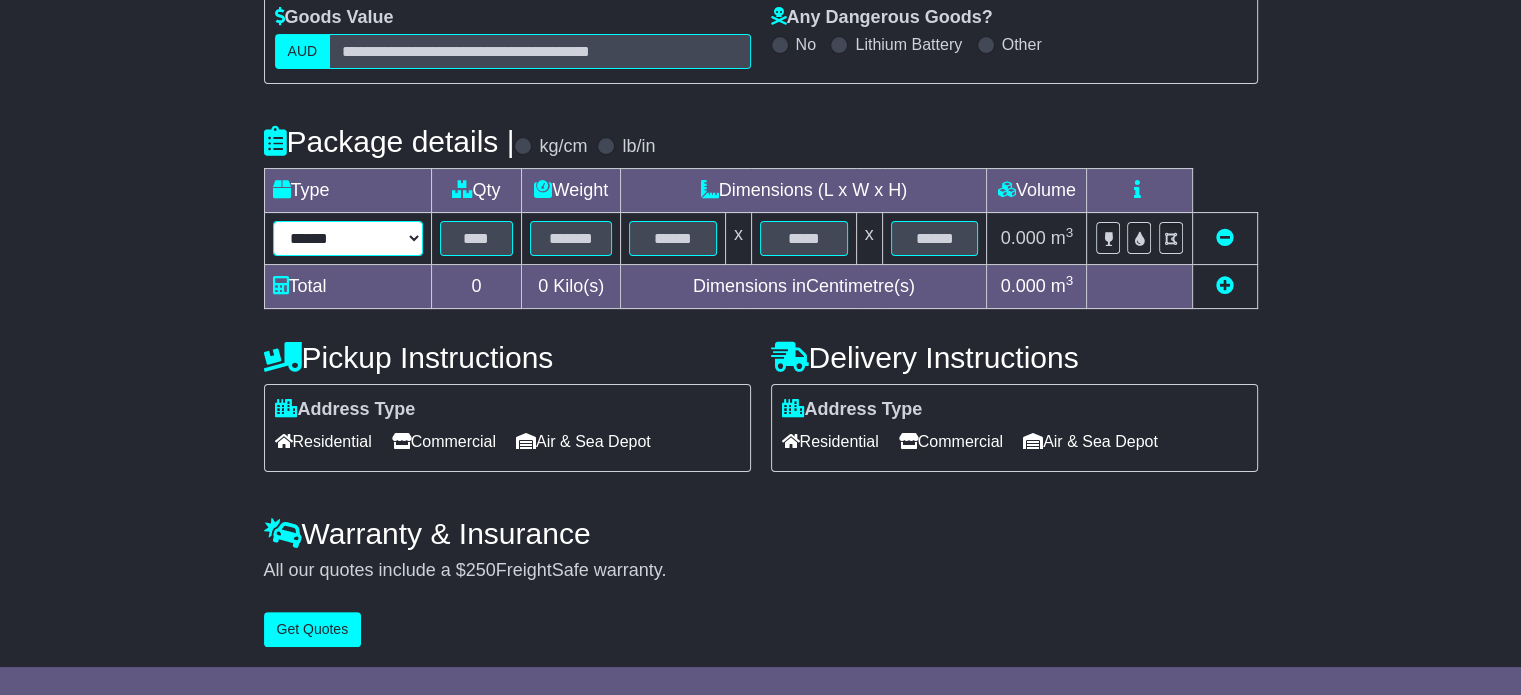 select on "*****" 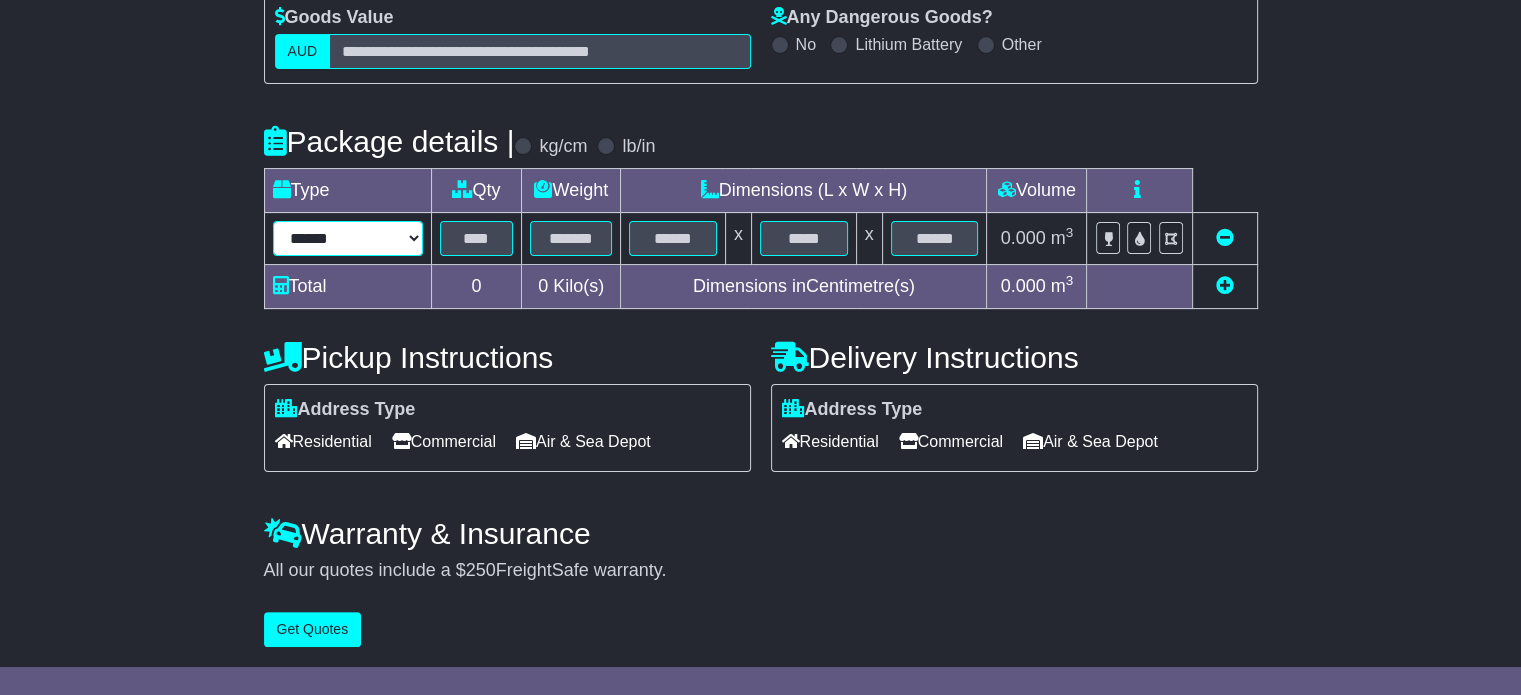 click on "****** ****** *** ******** ***** **** **** ****** *** *******" at bounding box center [348, 238] 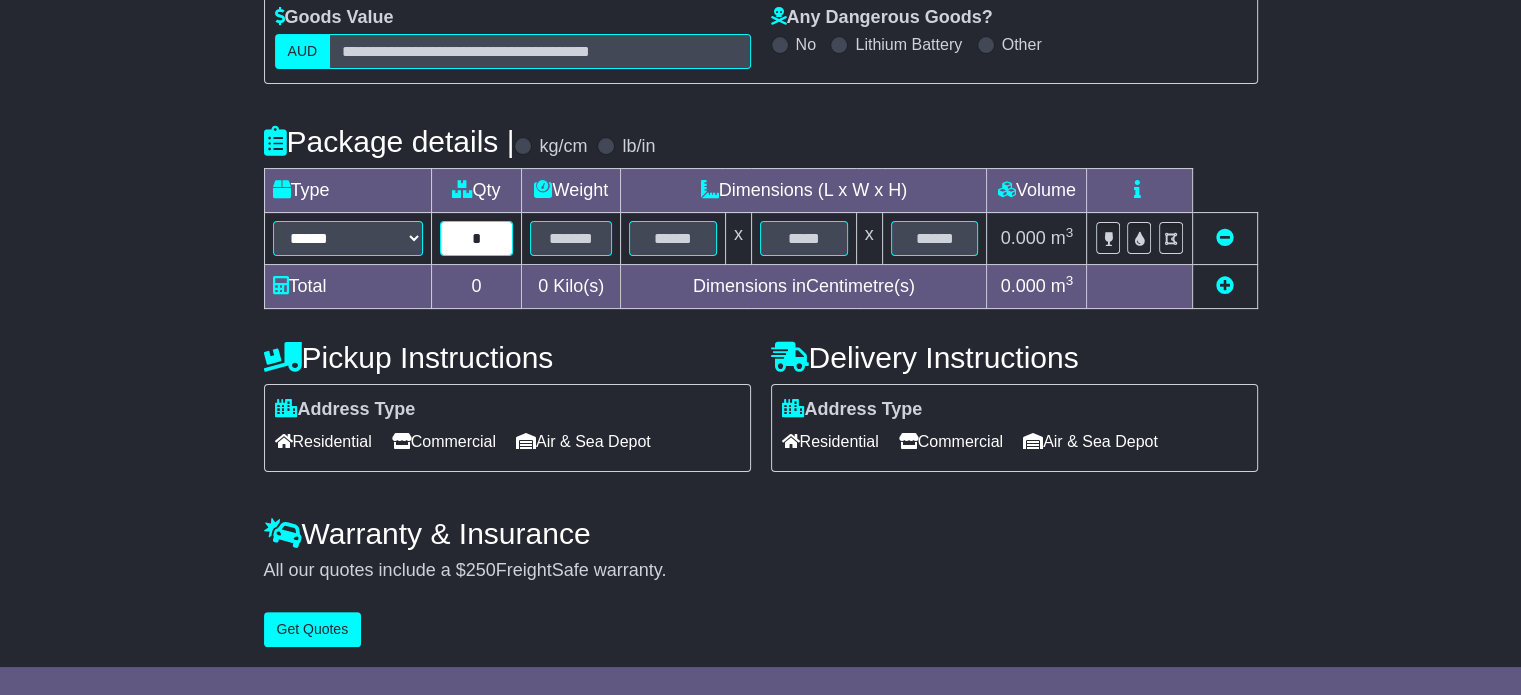 type on "*" 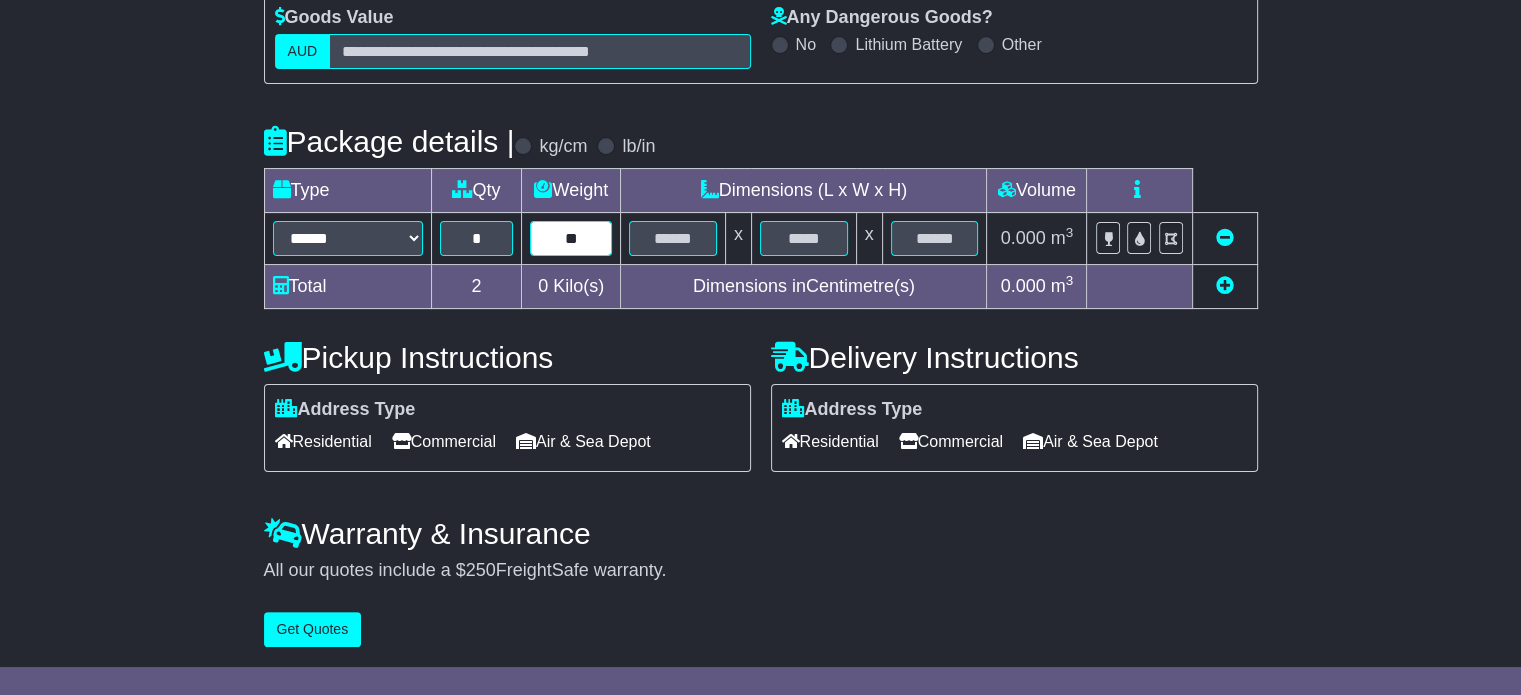 type on "**" 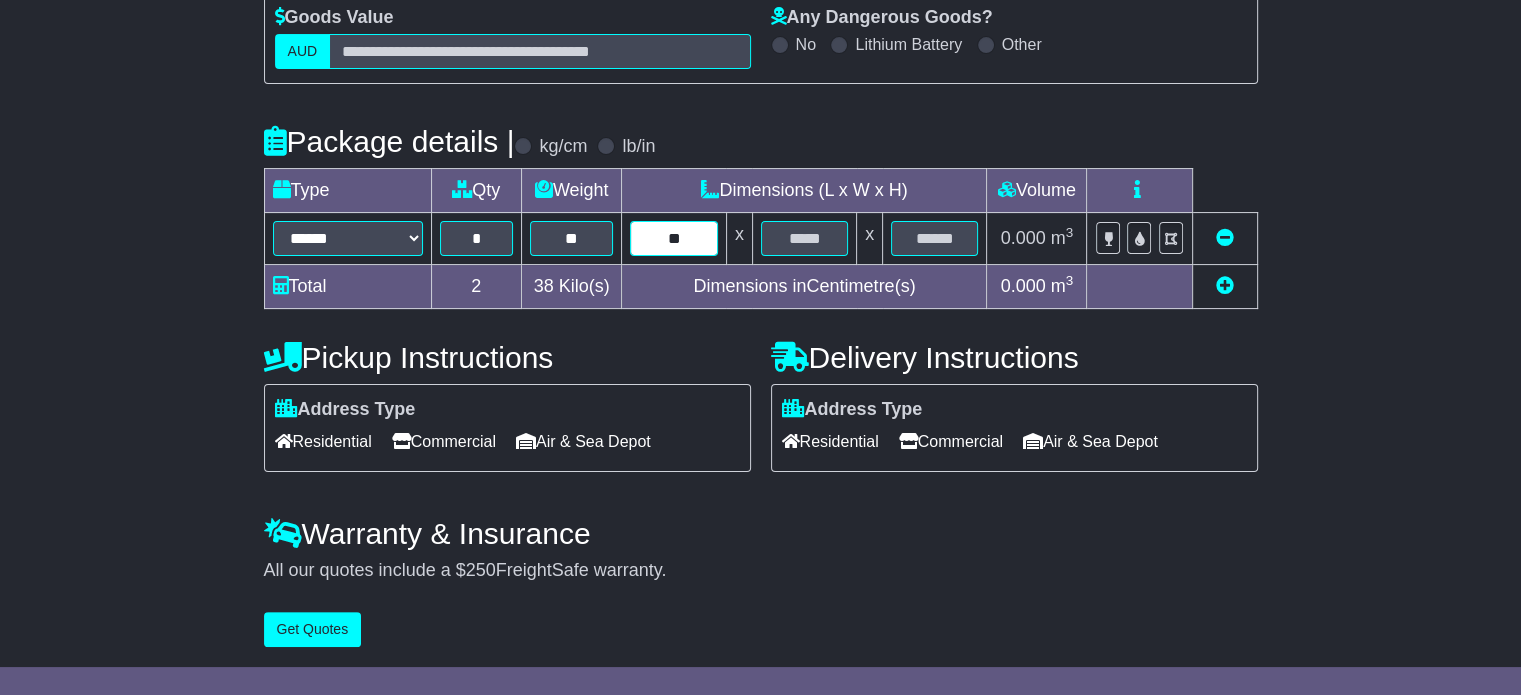 type on "**" 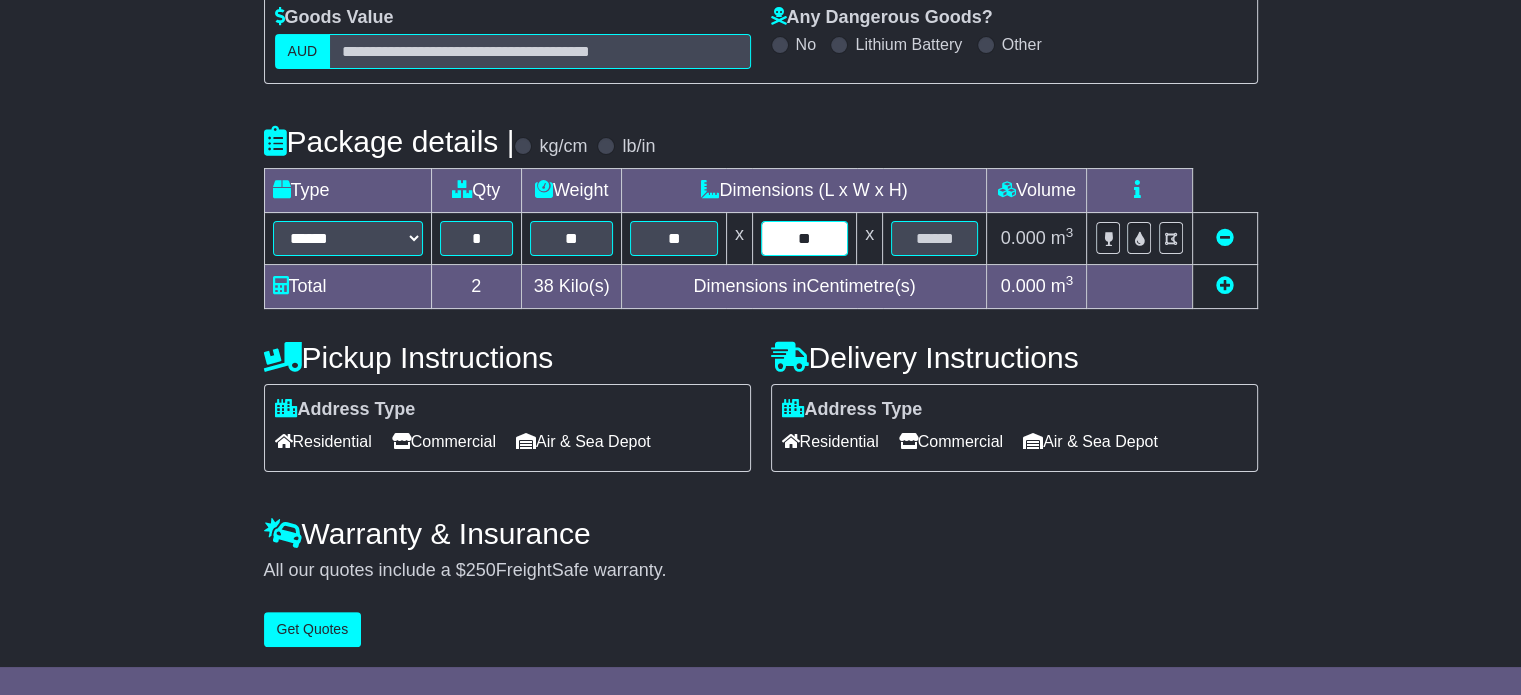 type on "**" 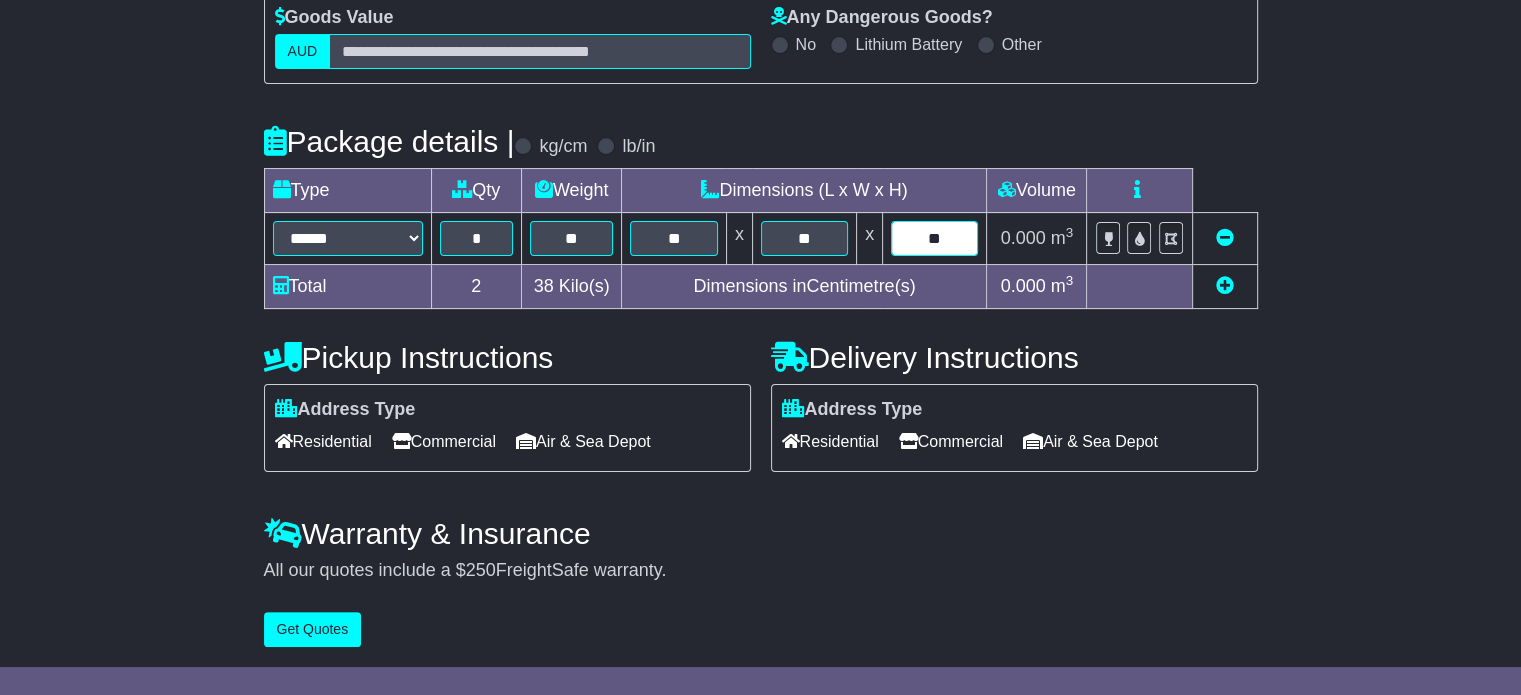 type on "**" 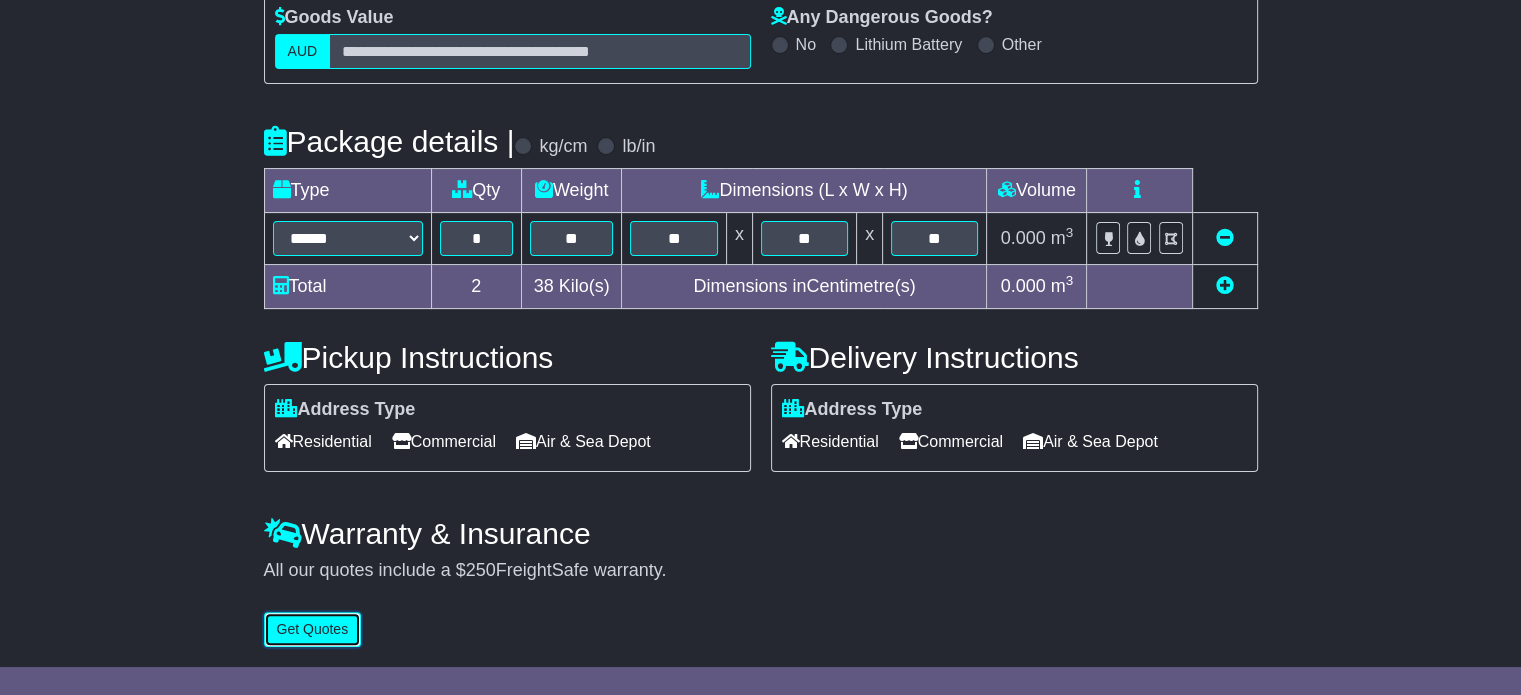 type 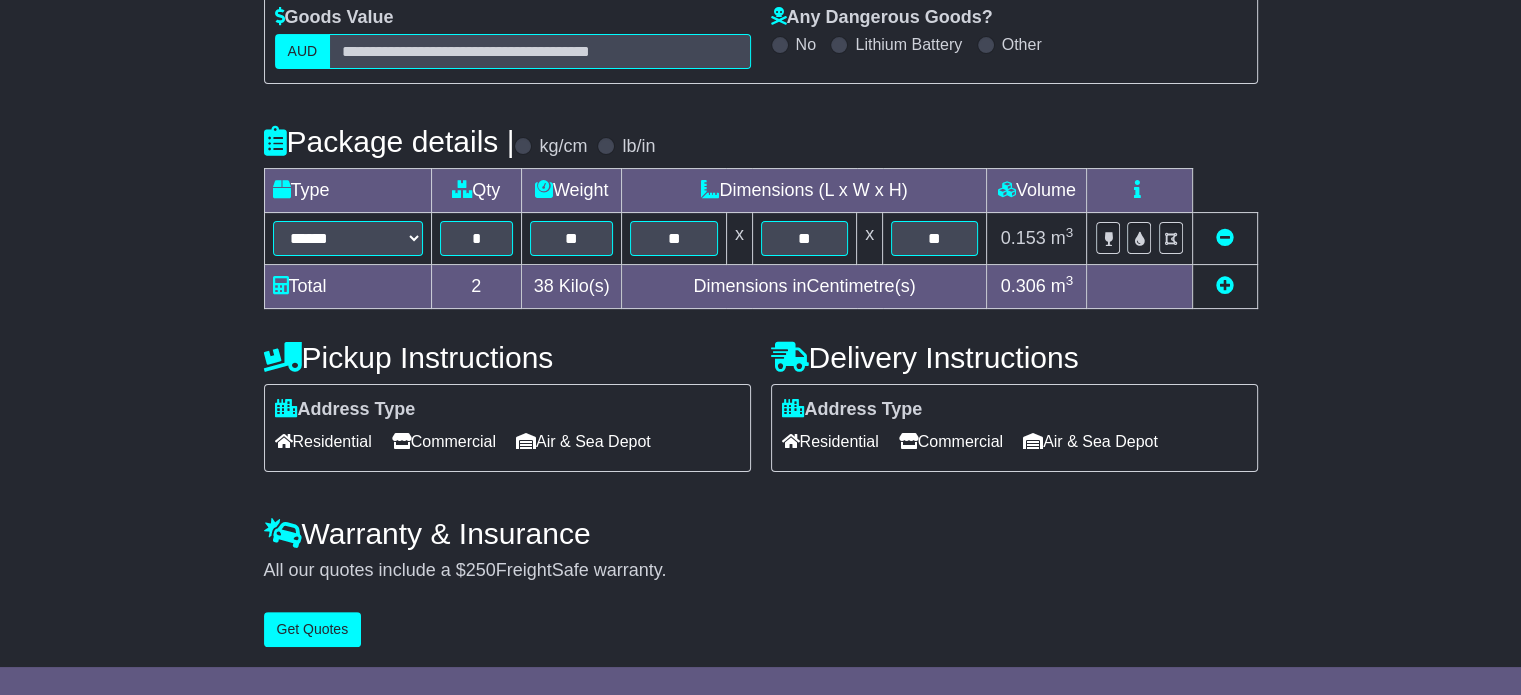 click on "Residential" at bounding box center [323, 441] 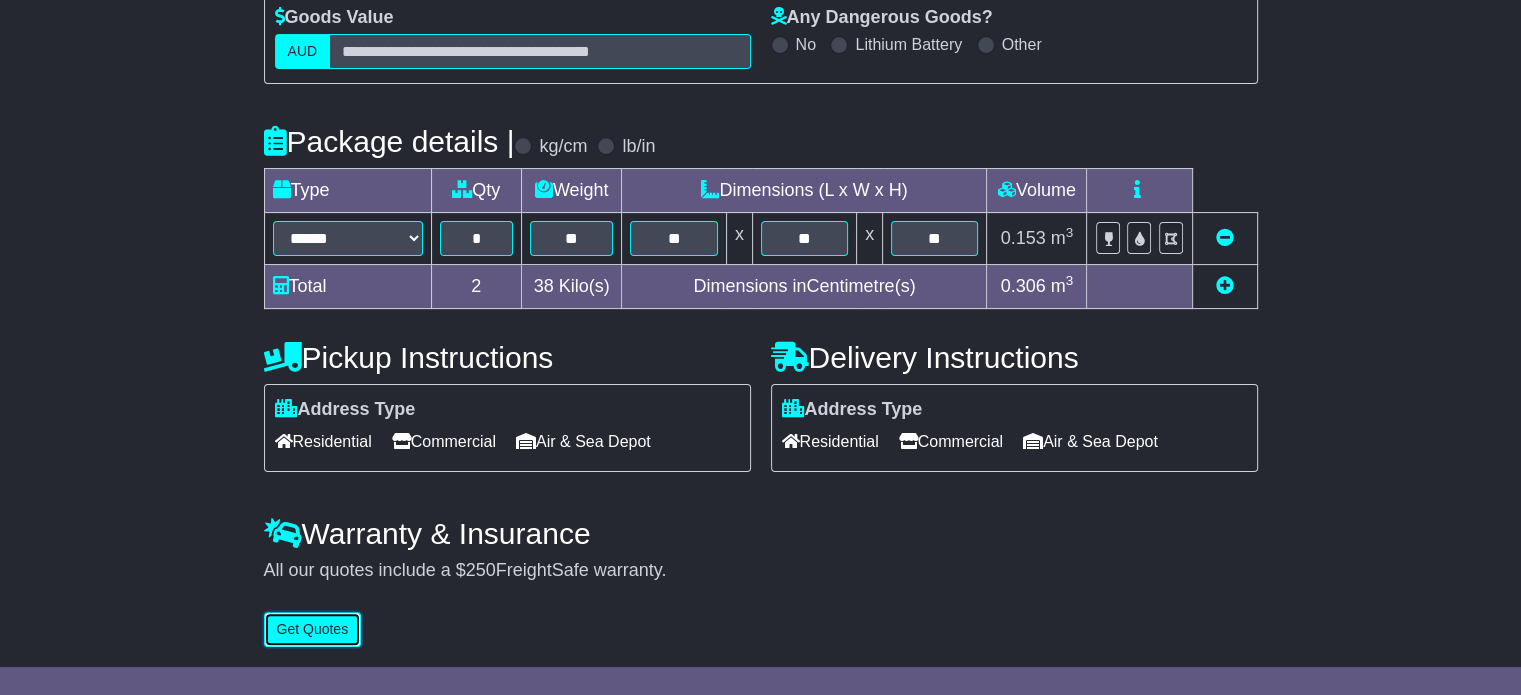 click on "Get Quotes" at bounding box center [313, 629] 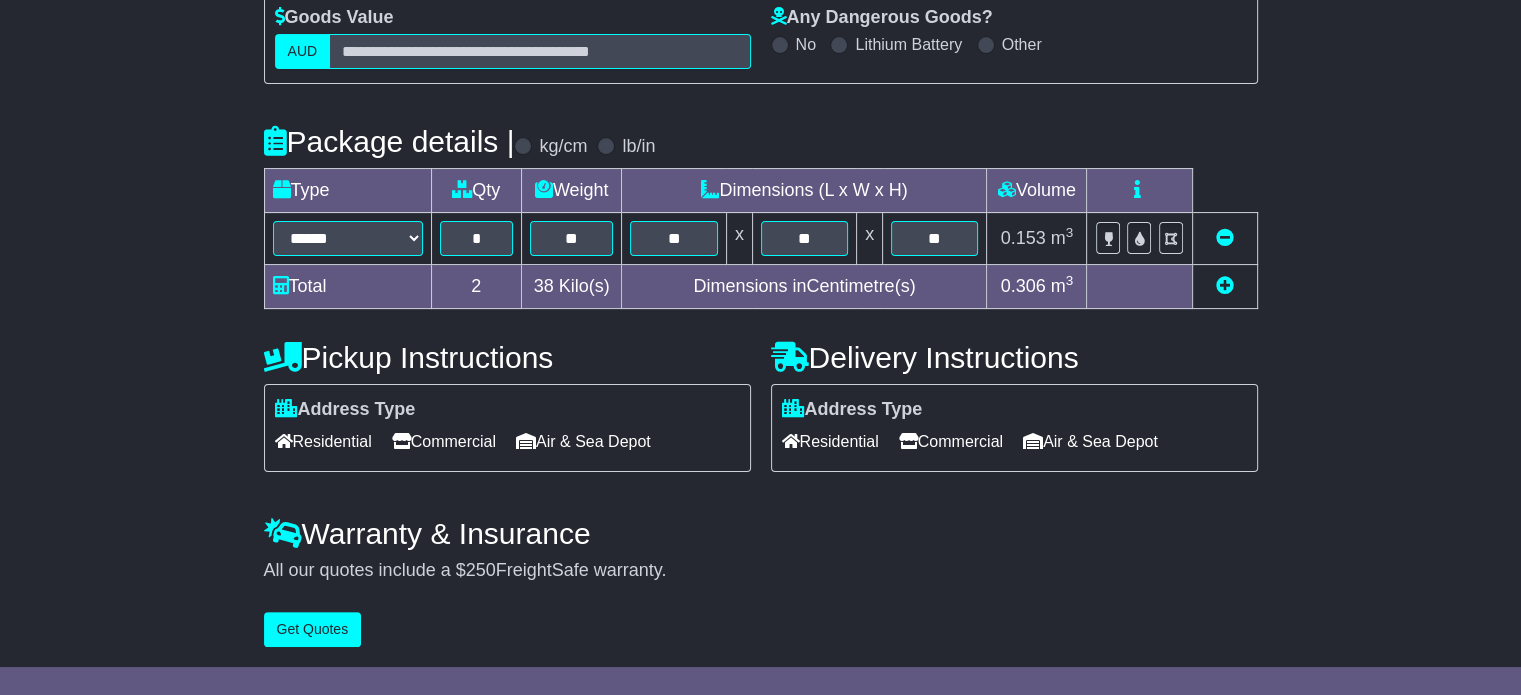 scroll, scrollTop: 0, scrollLeft: 0, axis: both 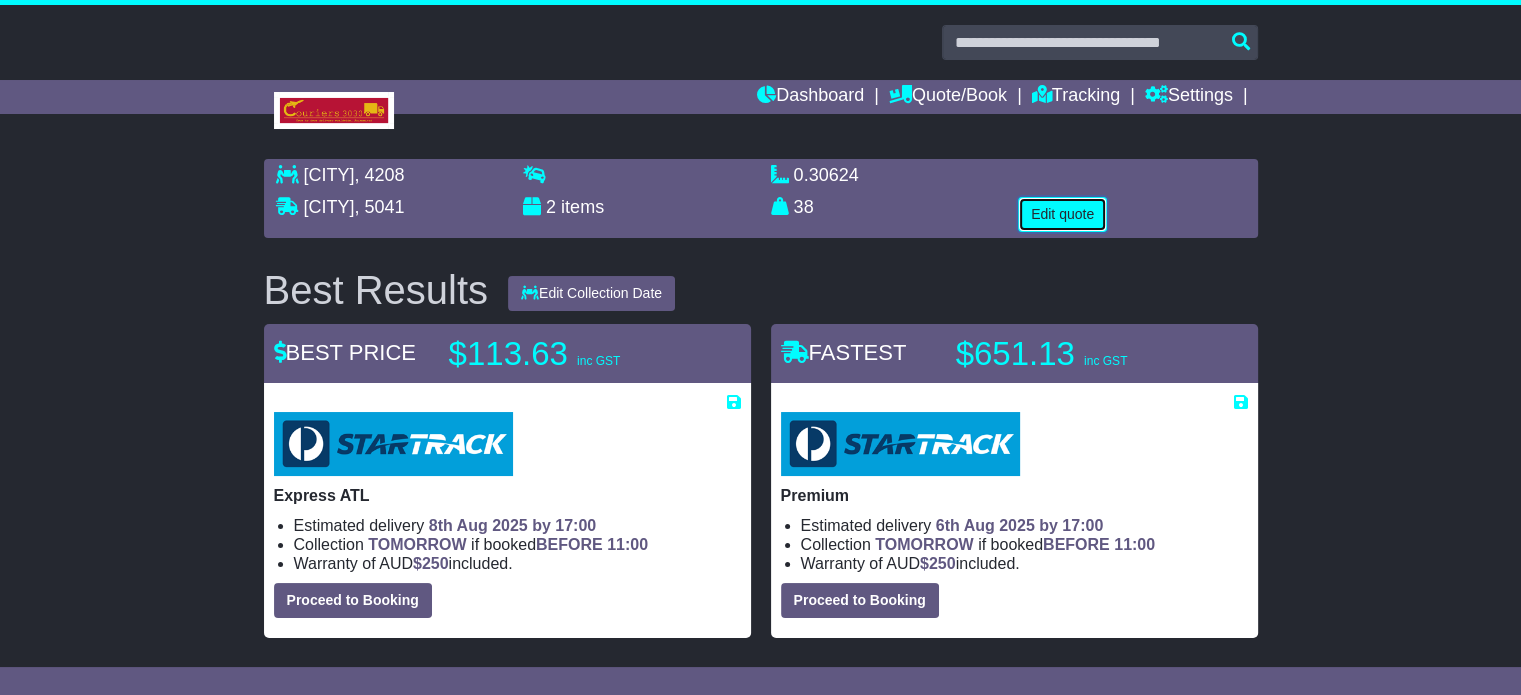 click on "Edit quote" at bounding box center (1062, 214) 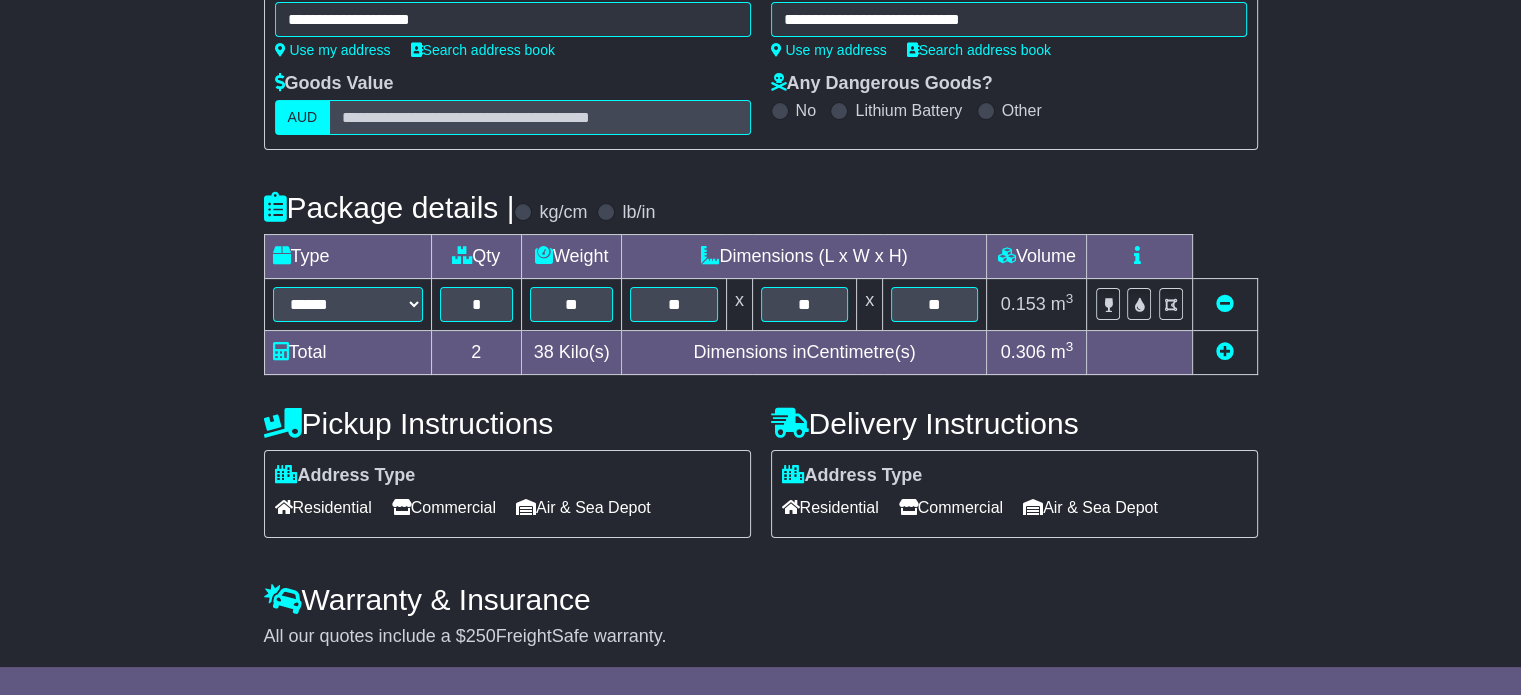 scroll, scrollTop: 361, scrollLeft: 0, axis: vertical 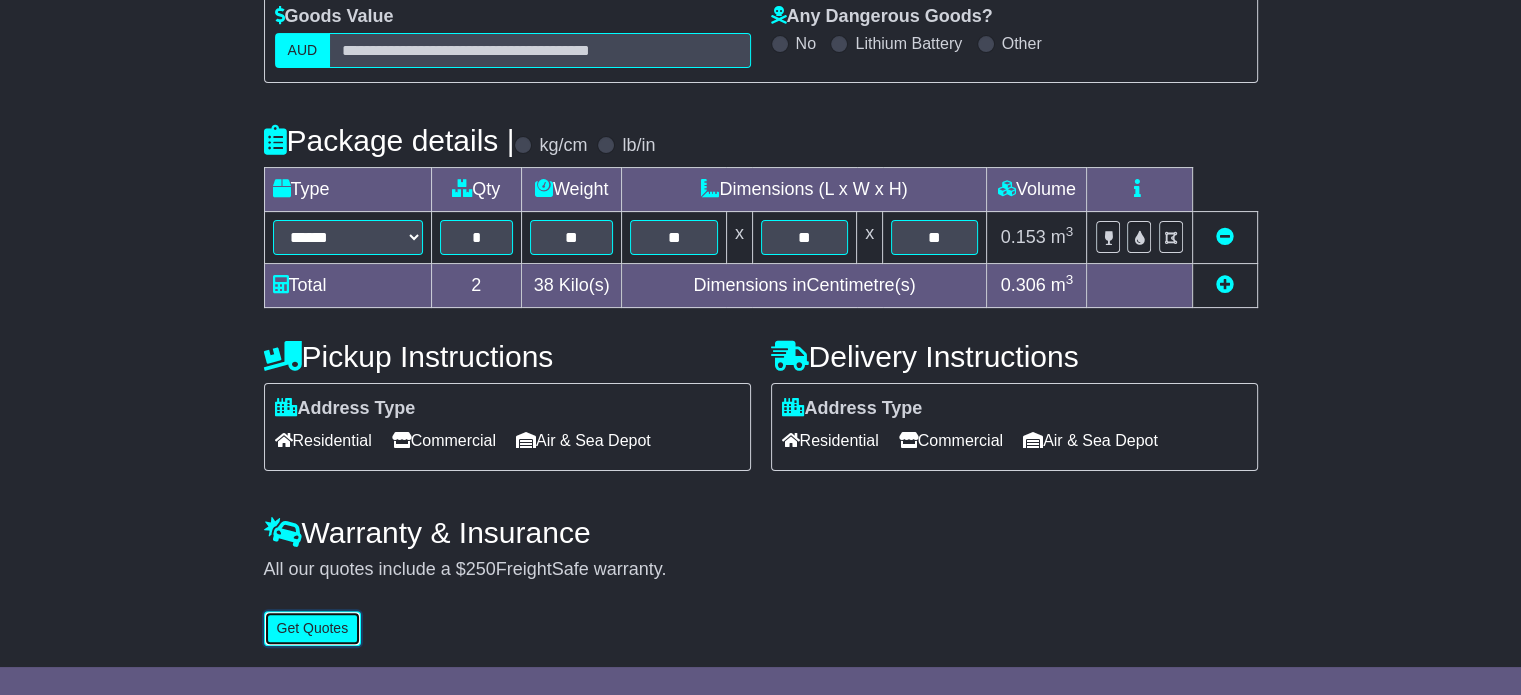 click on "Get Quotes" at bounding box center (313, 628) 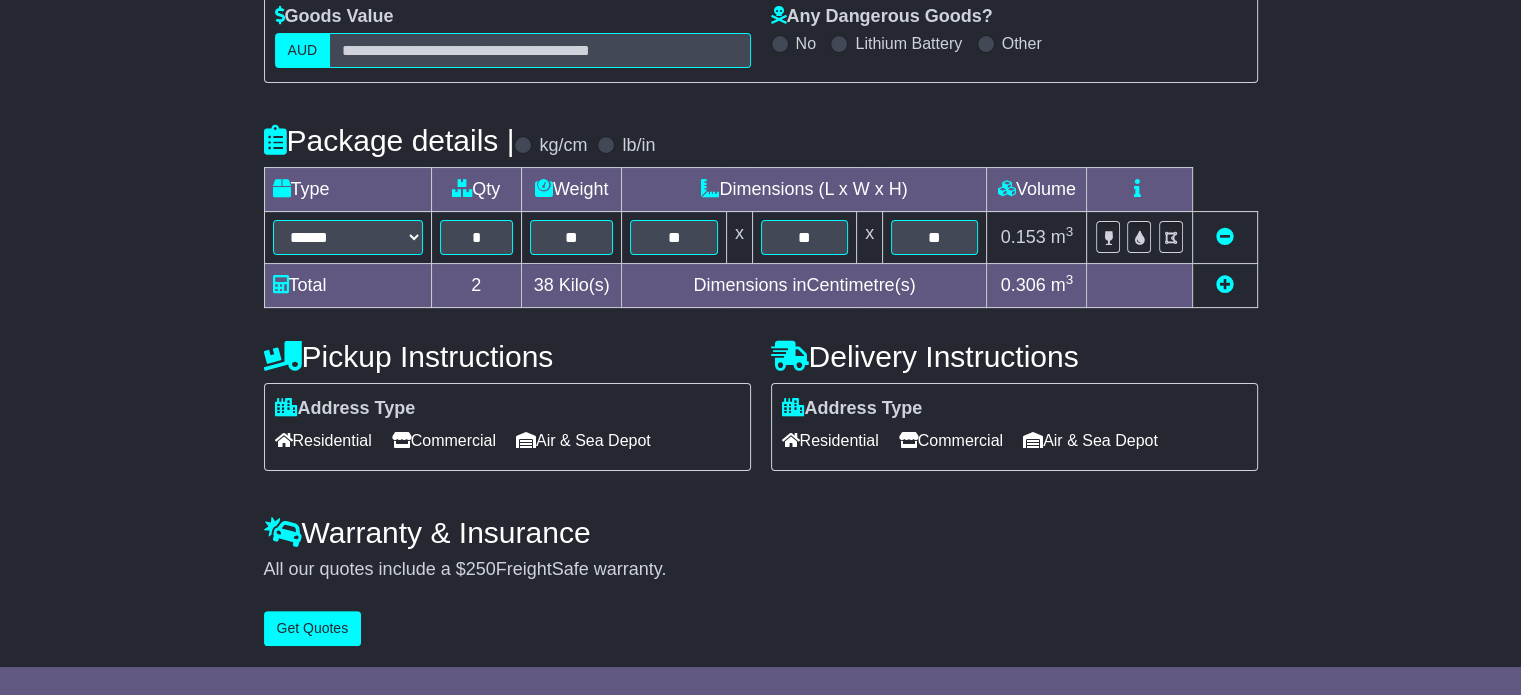 scroll, scrollTop: 0, scrollLeft: 0, axis: both 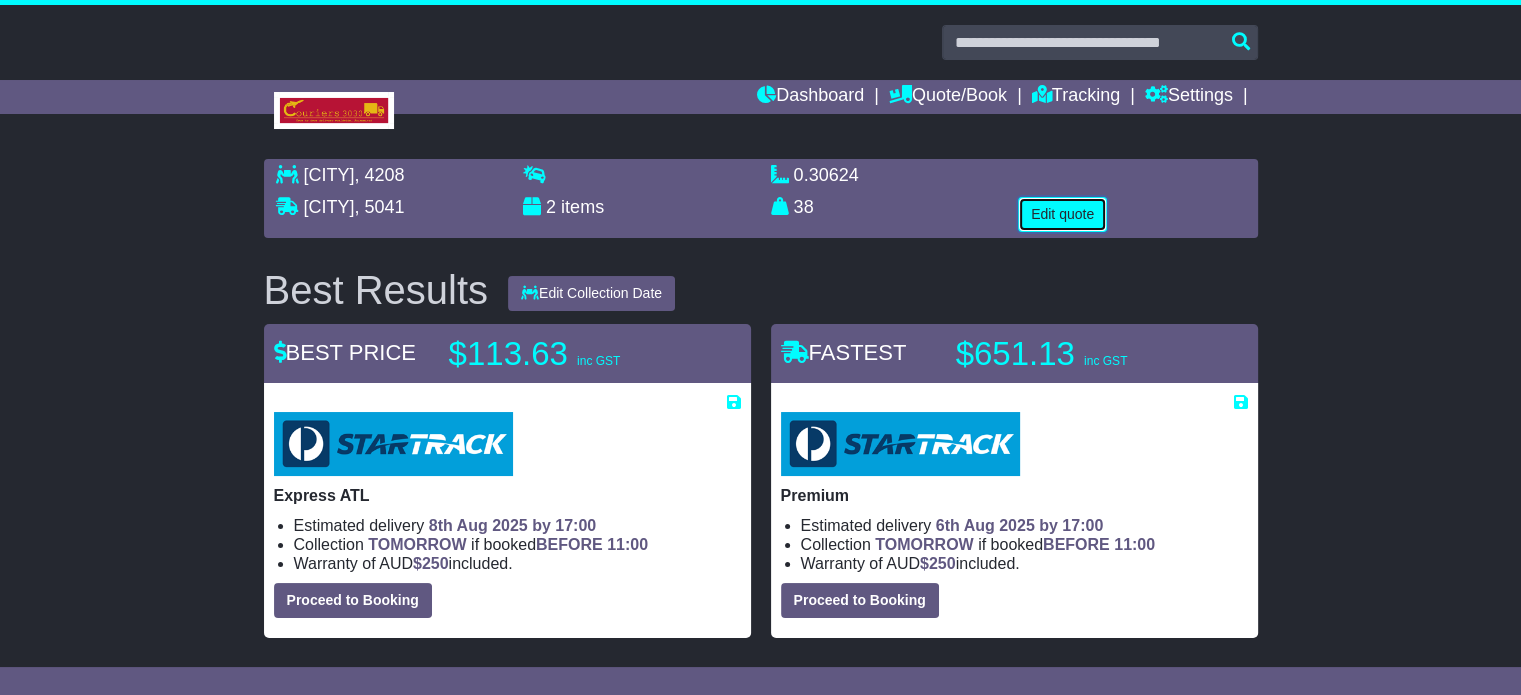click on "Edit quote" at bounding box center (1062, 214) 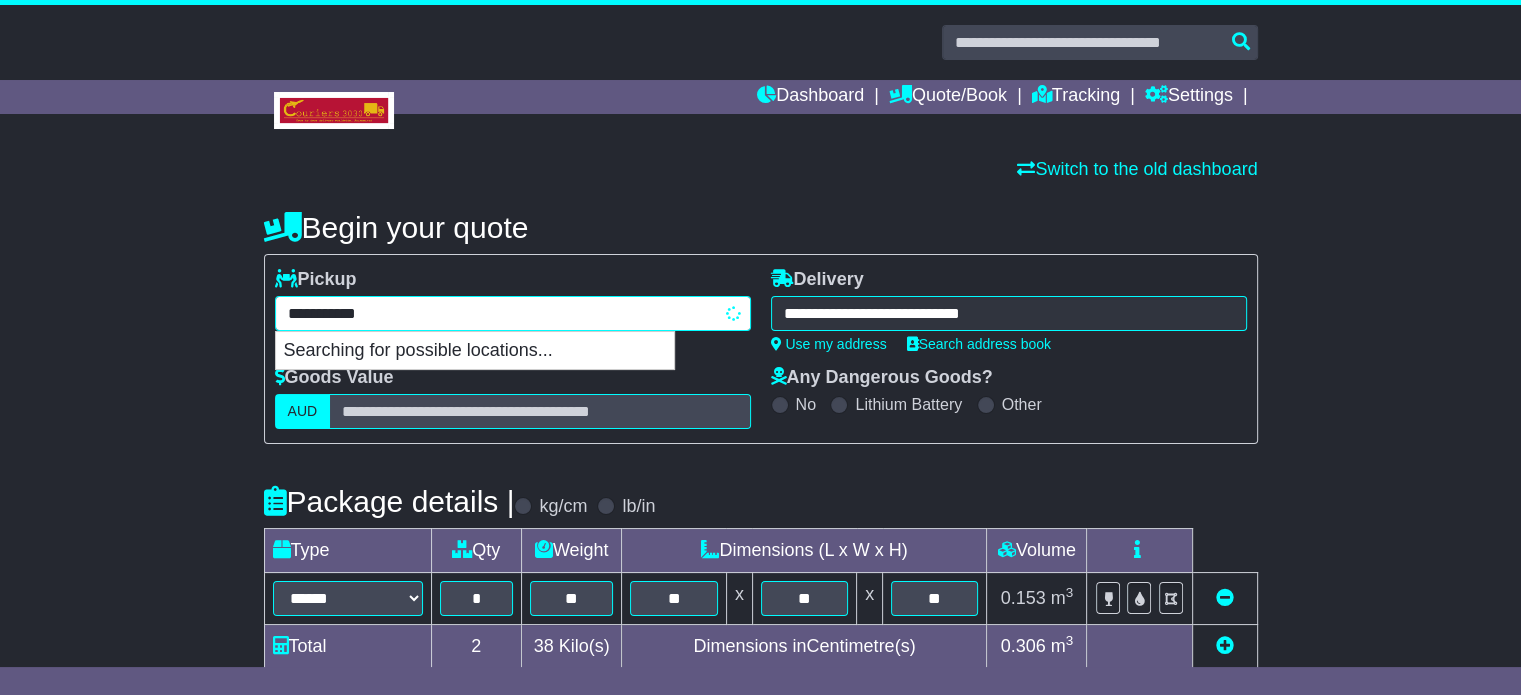 click on "**********" at bounding box center [513, 313] 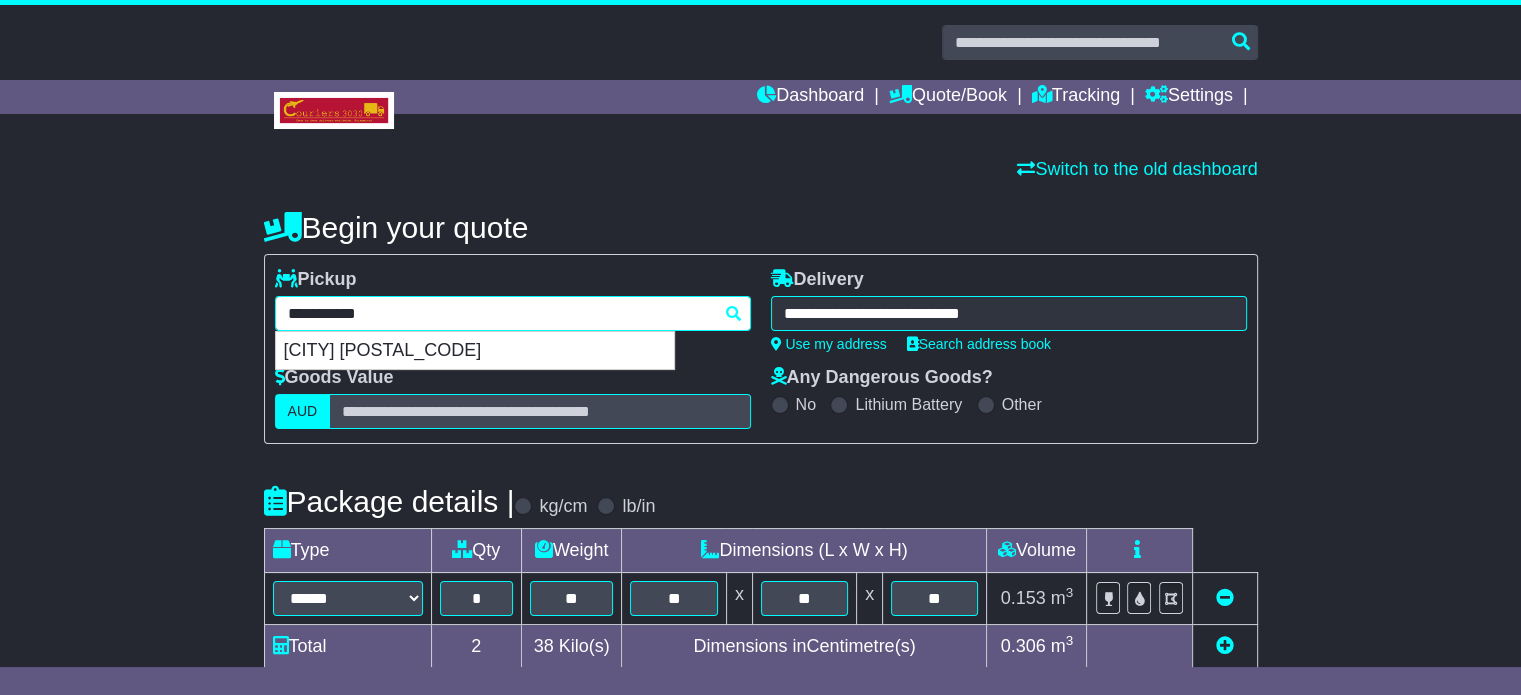 paste on "**" 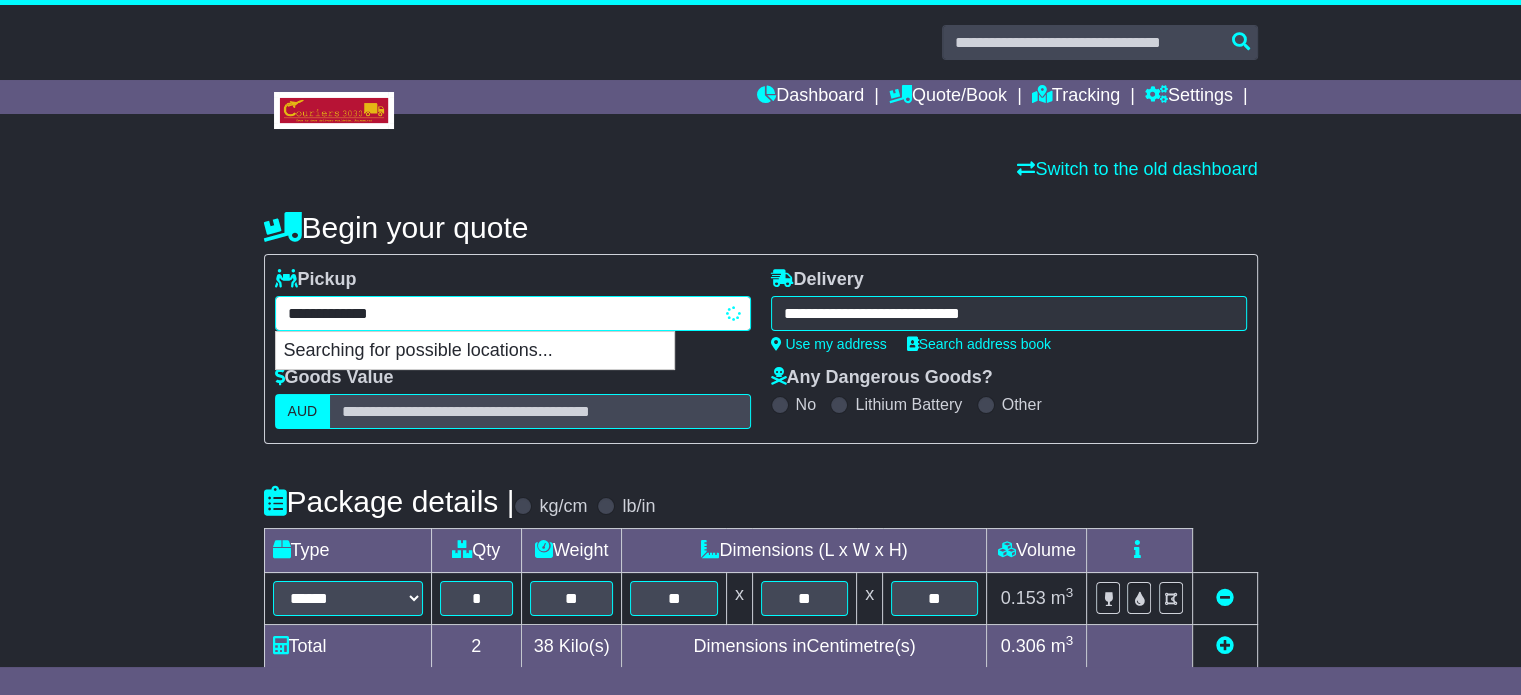 click on "**********" at bounding box center (513, 313) 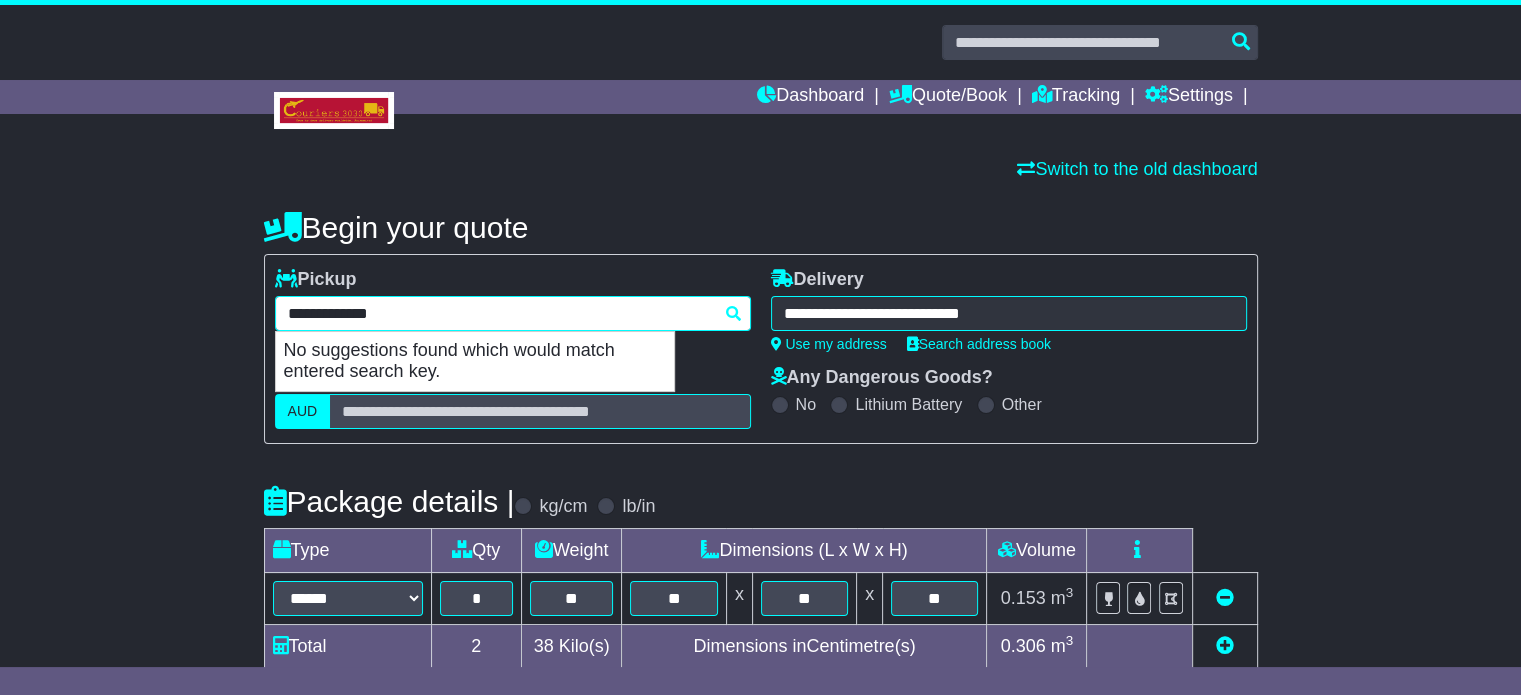 click on "**********" at bounding box center (513, 313) 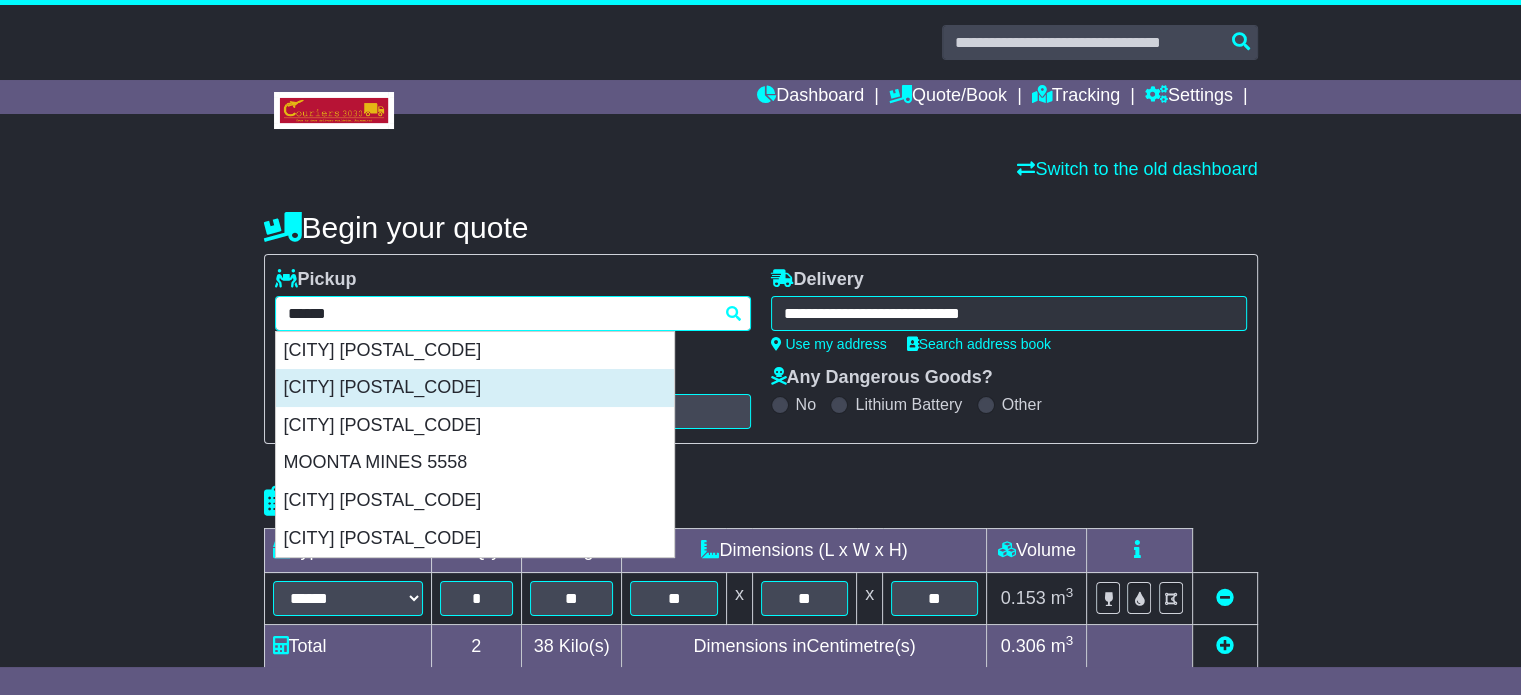 click on "MOONTA 5558" at bounding box center (475, 388) 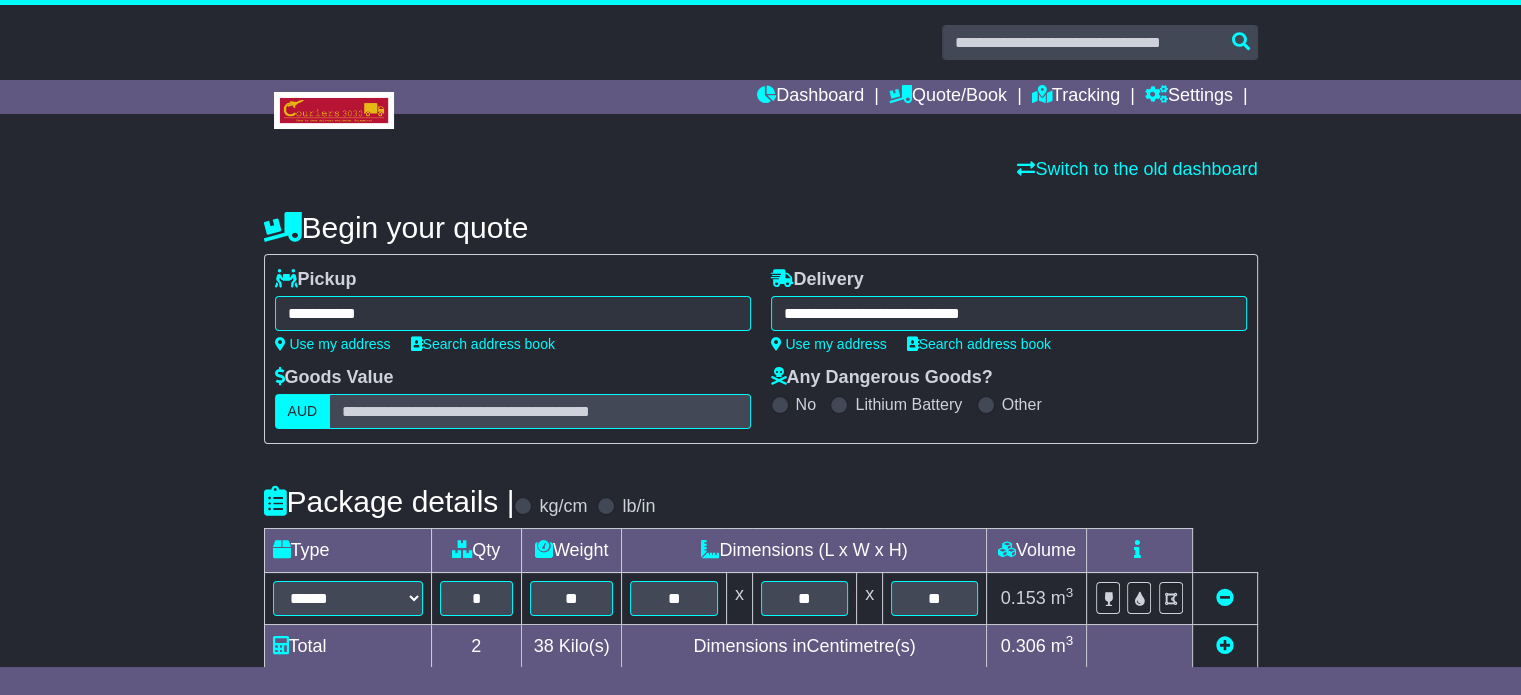 type on "**********" 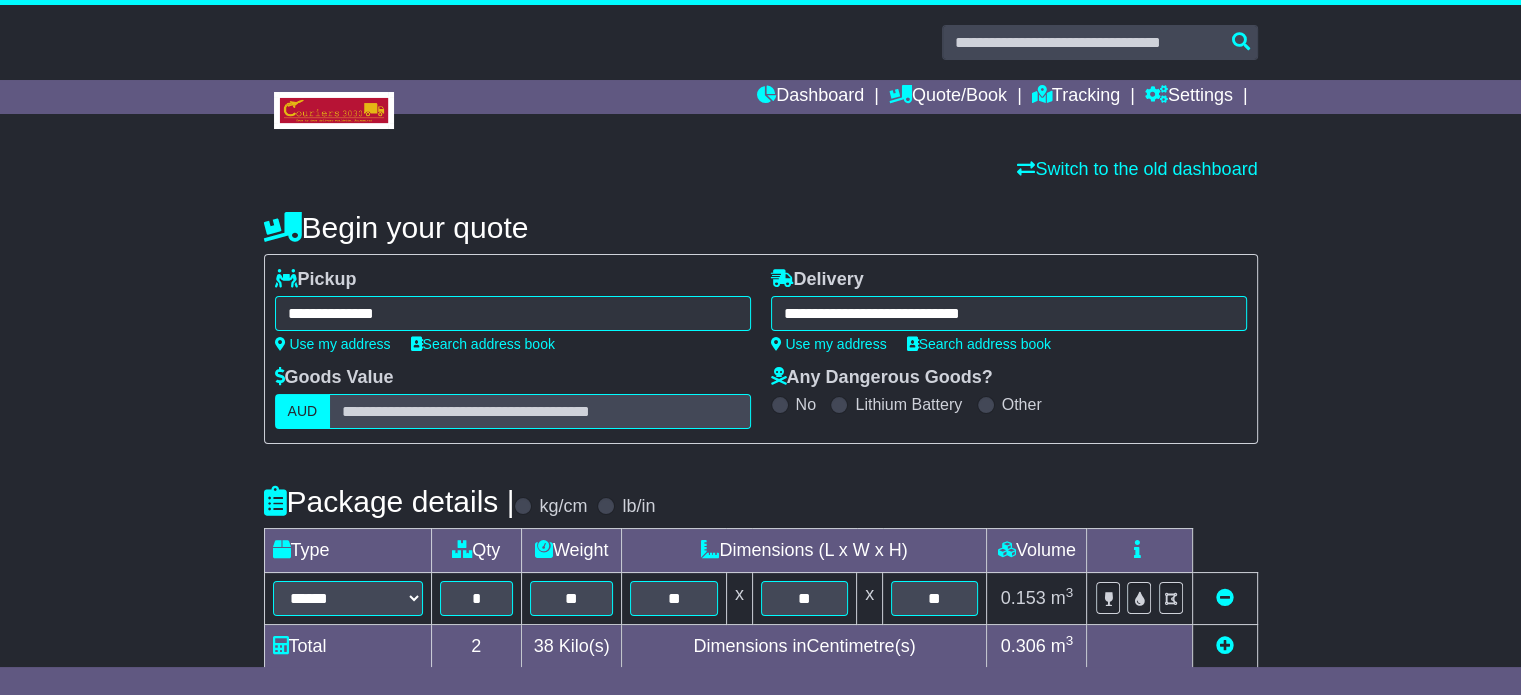 click on "**********" at bounding box center [1009, 313] 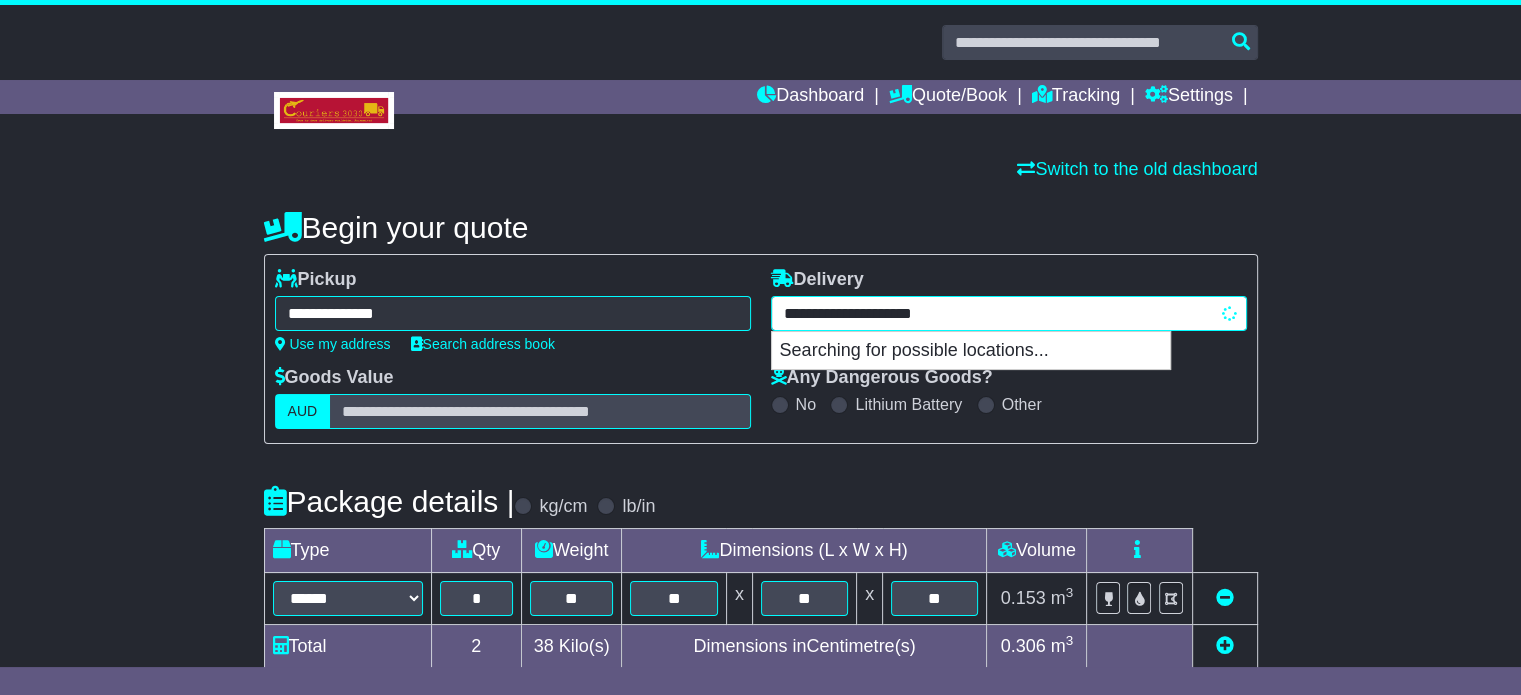 click on "**********" at bounding box center [1009, 313] 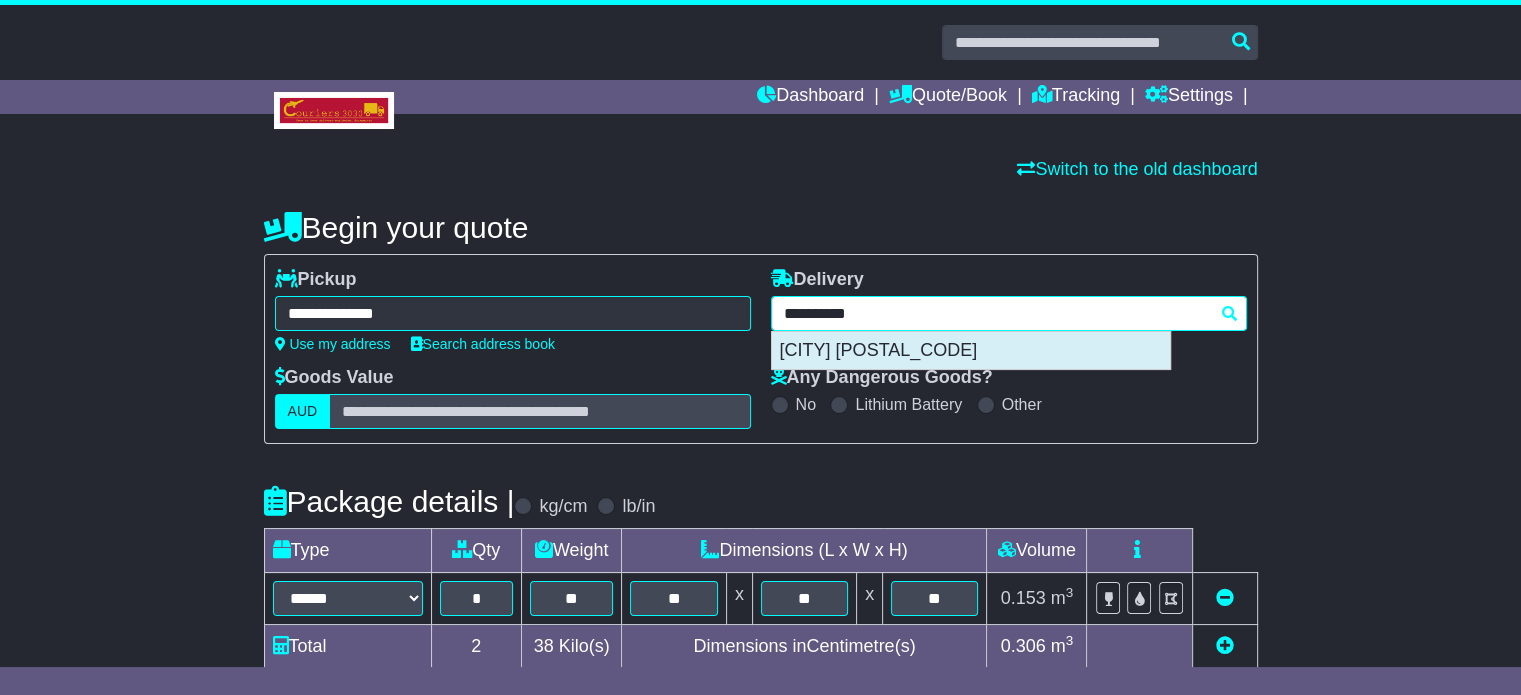 click on "BODDINGTON 6390" at bounding box center (971, 351) 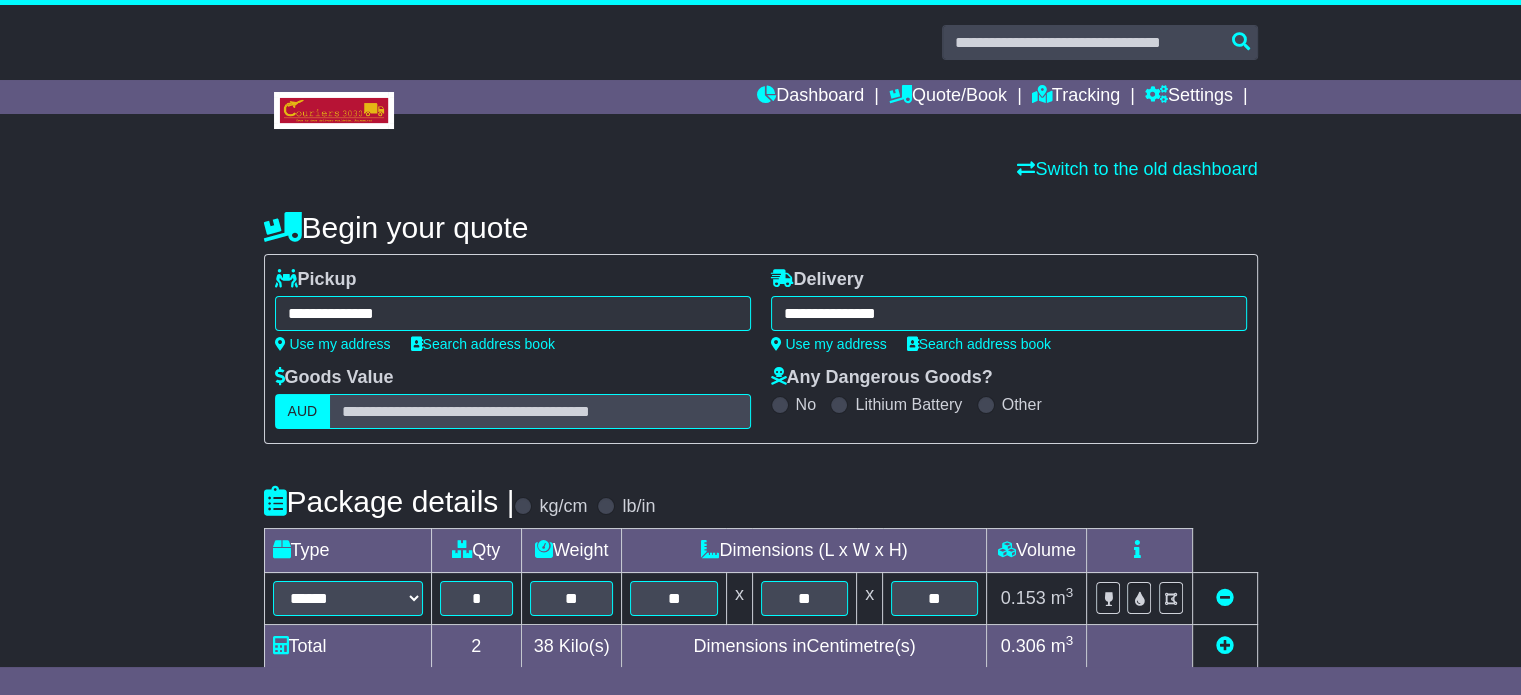 type on "**********" 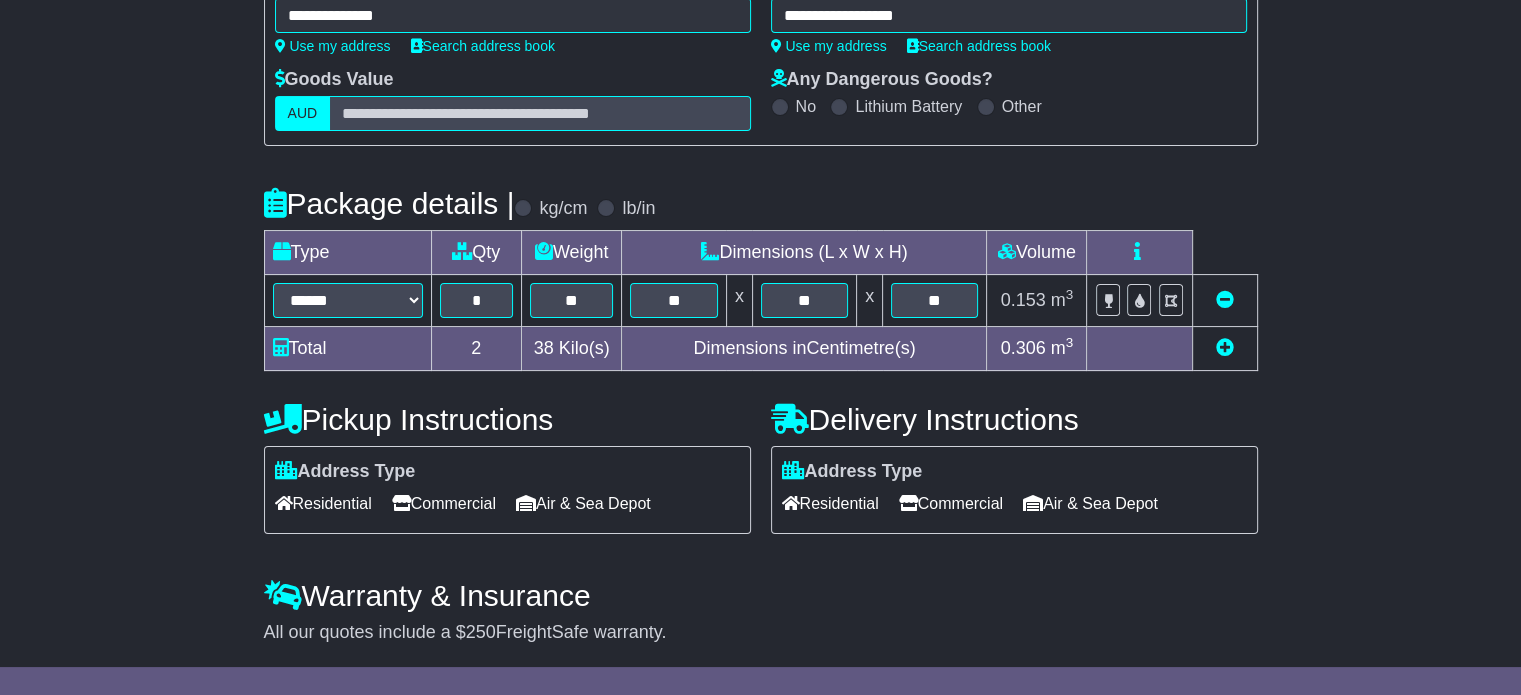 scroll, scrollTop: 300, scrollLeft: 0, axis: vertical 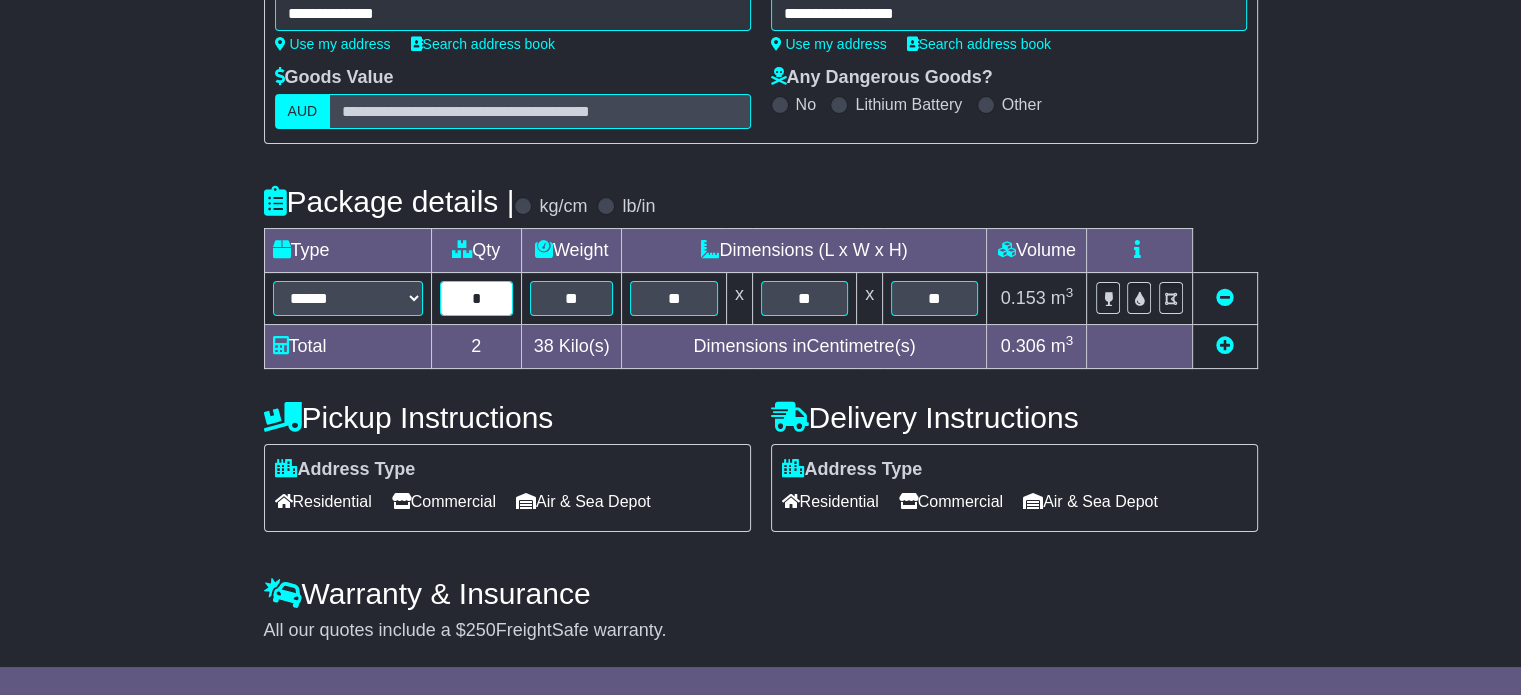click on "*" at bounding box center [476, 298] 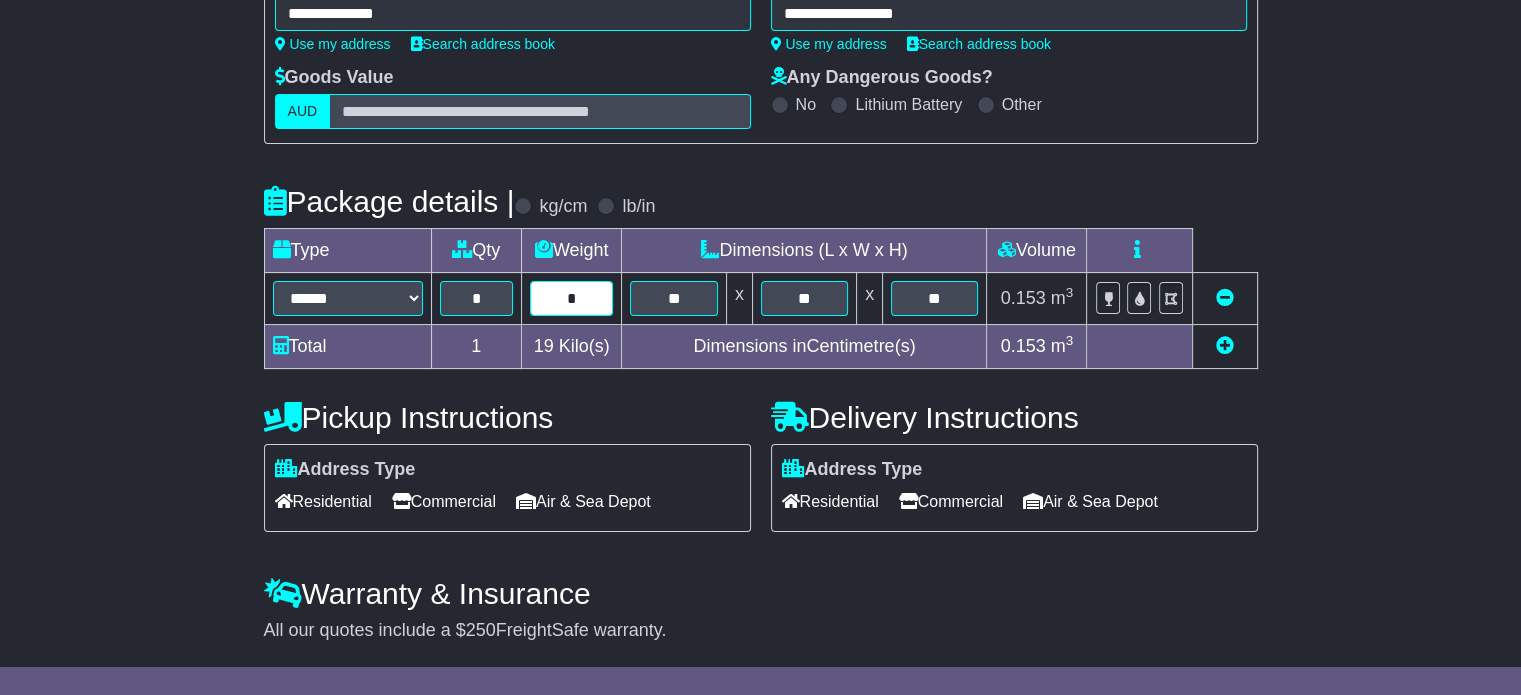 type on "*" 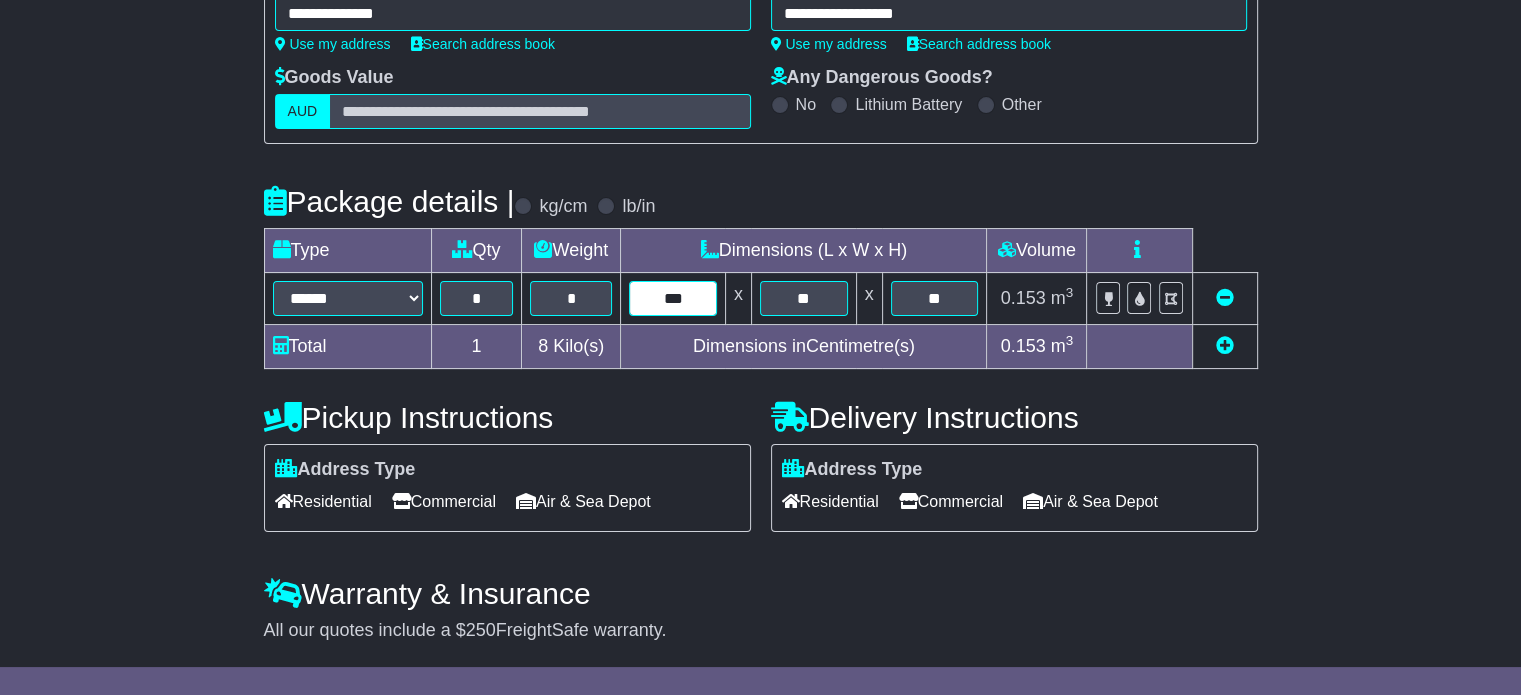 type on "***" 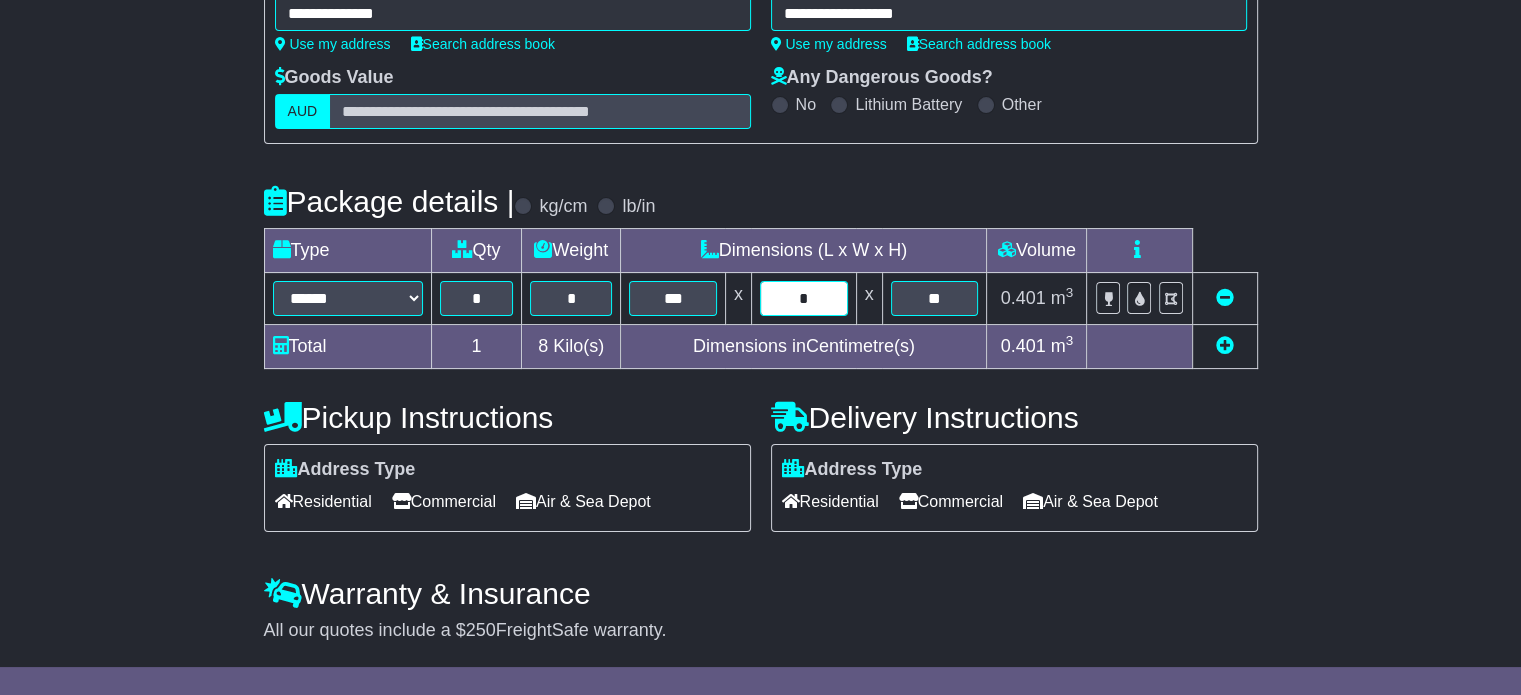 type on "*" 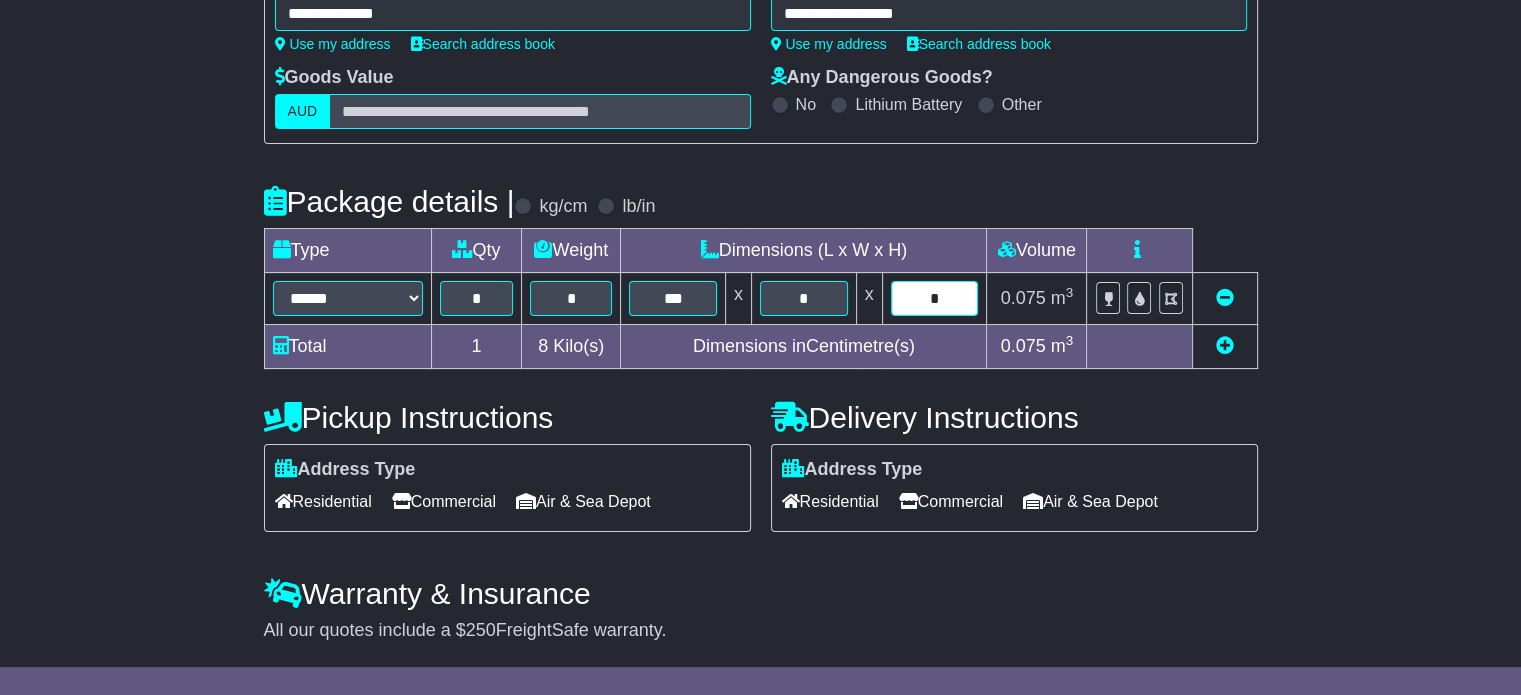 type on "*" 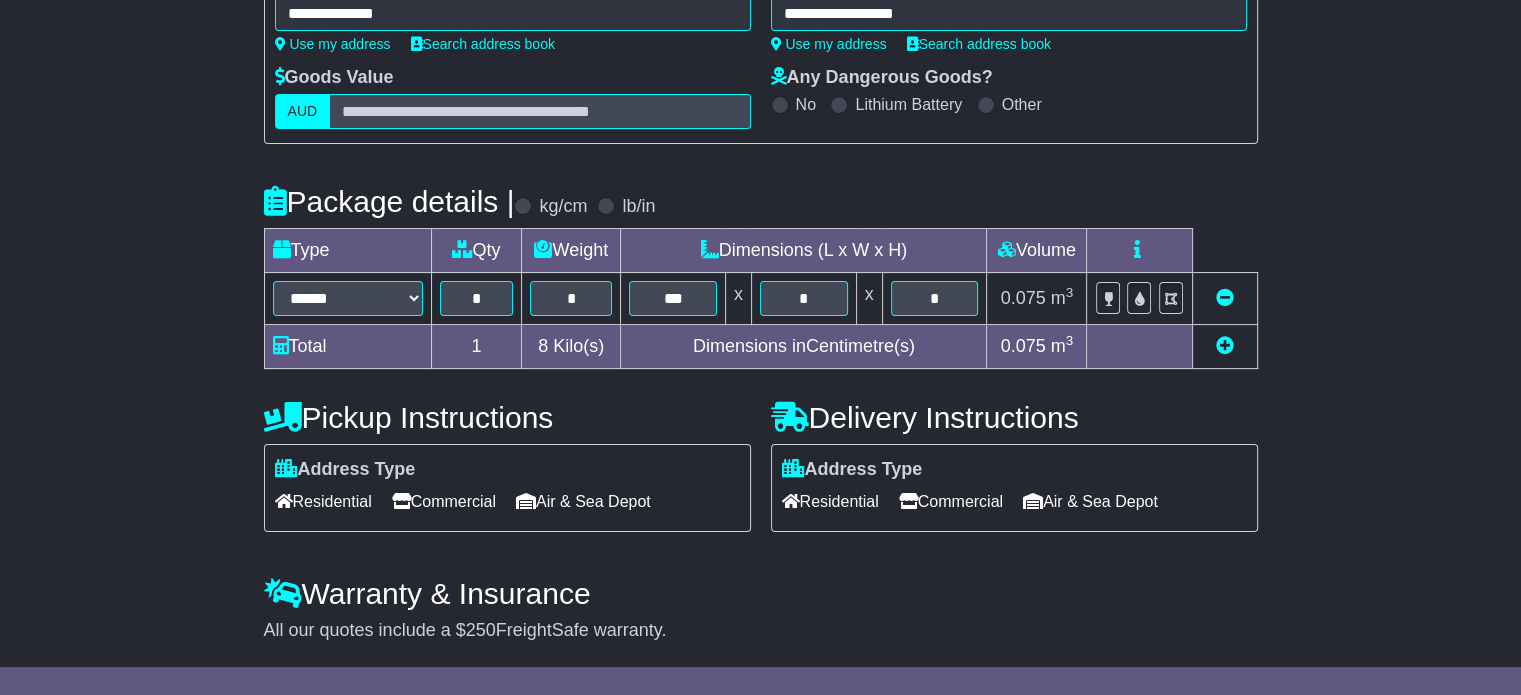 scroll, scrollTop: 311, scrollLeft: 0, axis: vertical 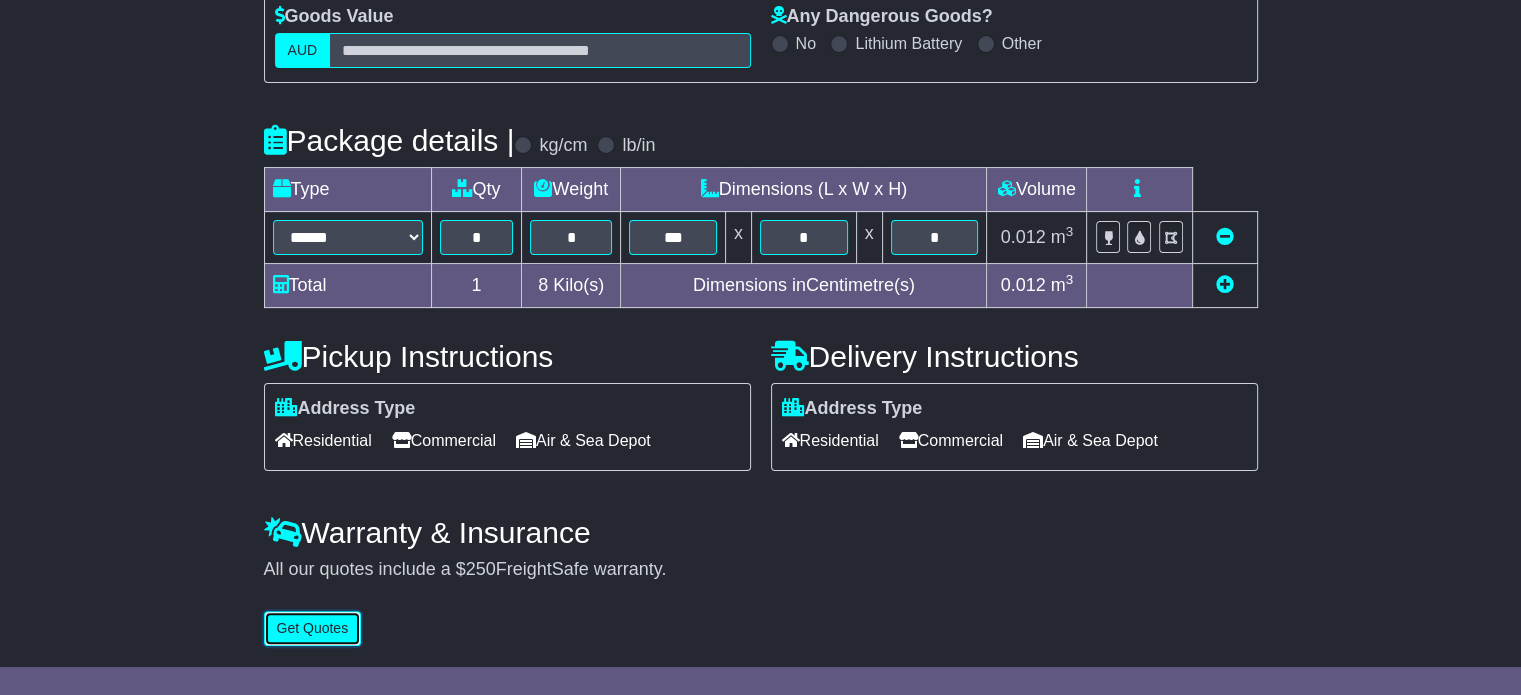 click on "Get Quotes" at bounding box center [313, 628] 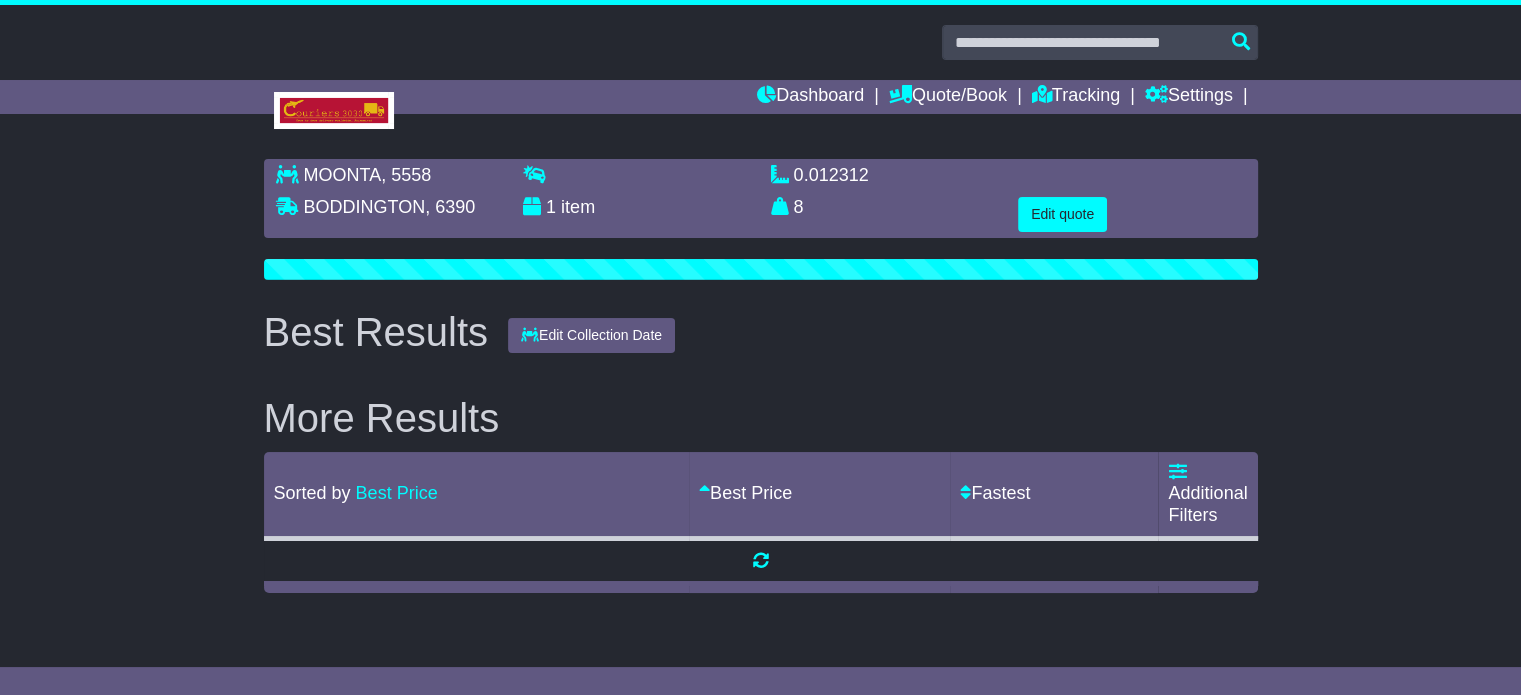 scroll, scrollTop: 0, scrollLeft: 0, axis: both 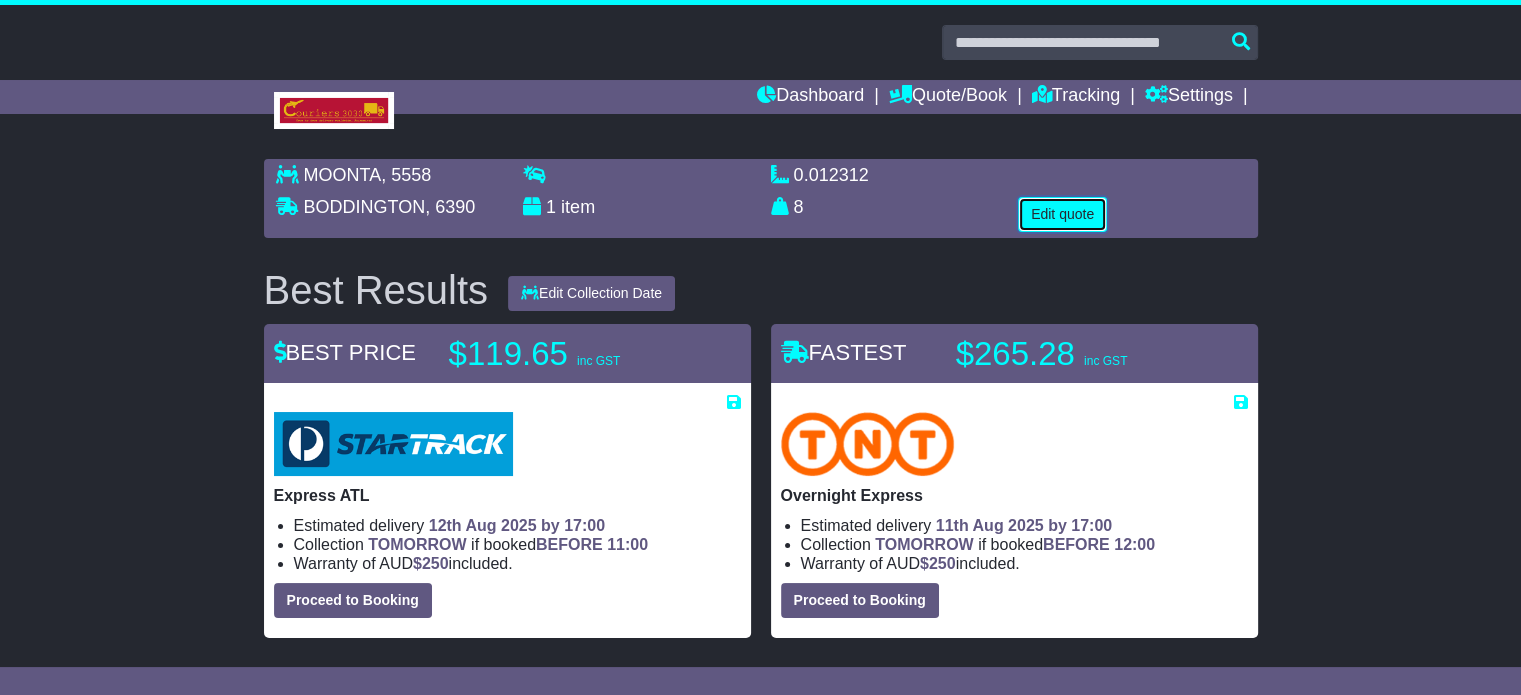 drag, startPoint x: 1048, startPoint y: 213, endPoint x: 970, endPoint y: 253, distance: 87.658424 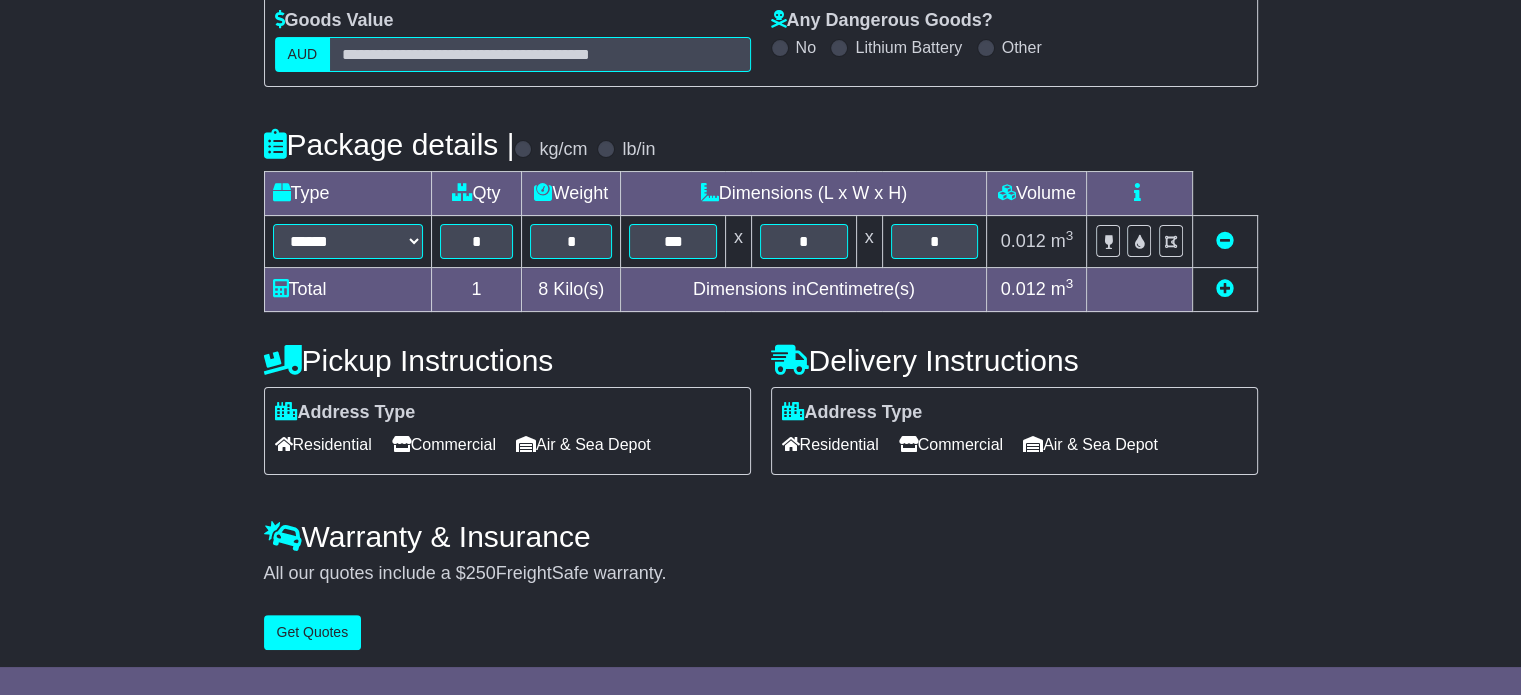 scroll, scrollTop: 361, scrollLeft: 0, axis: vertical 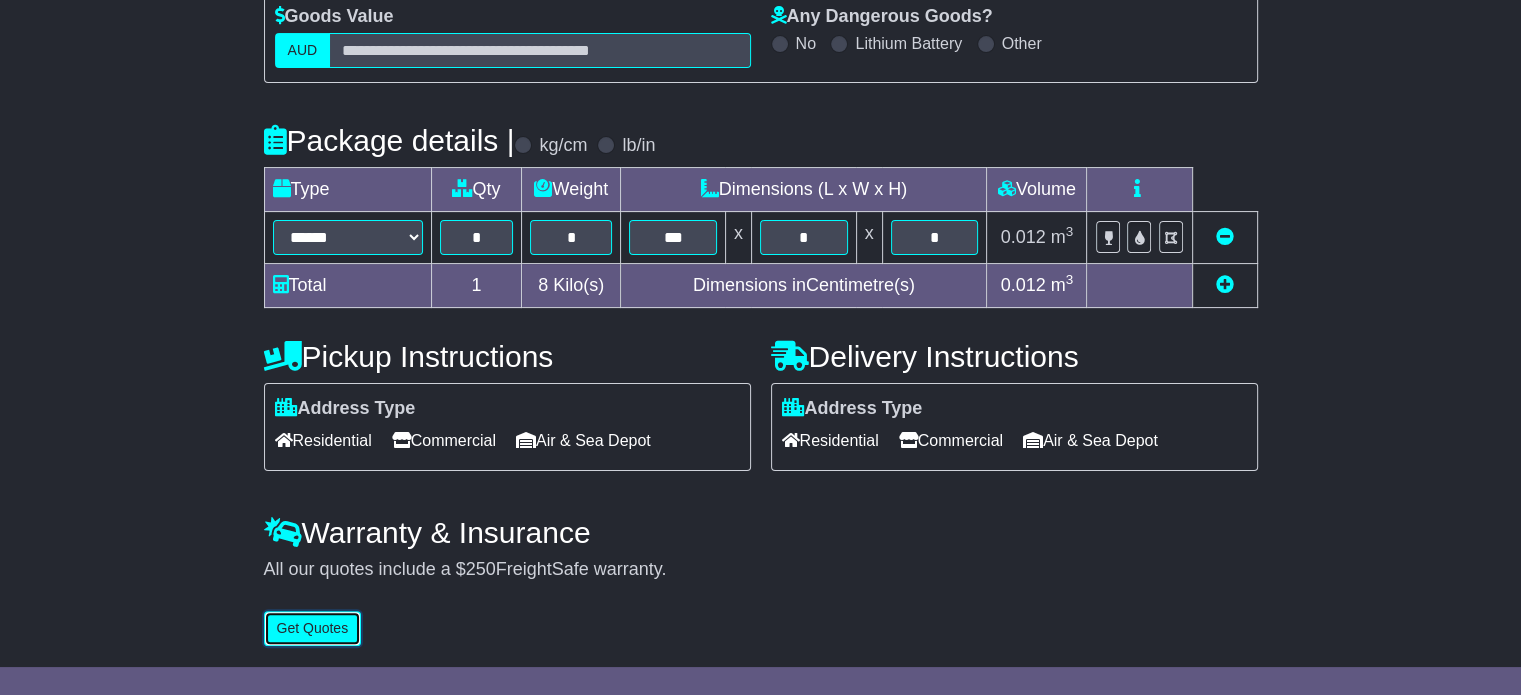 click on "Get Quotes" at bounding box center [313, 628] 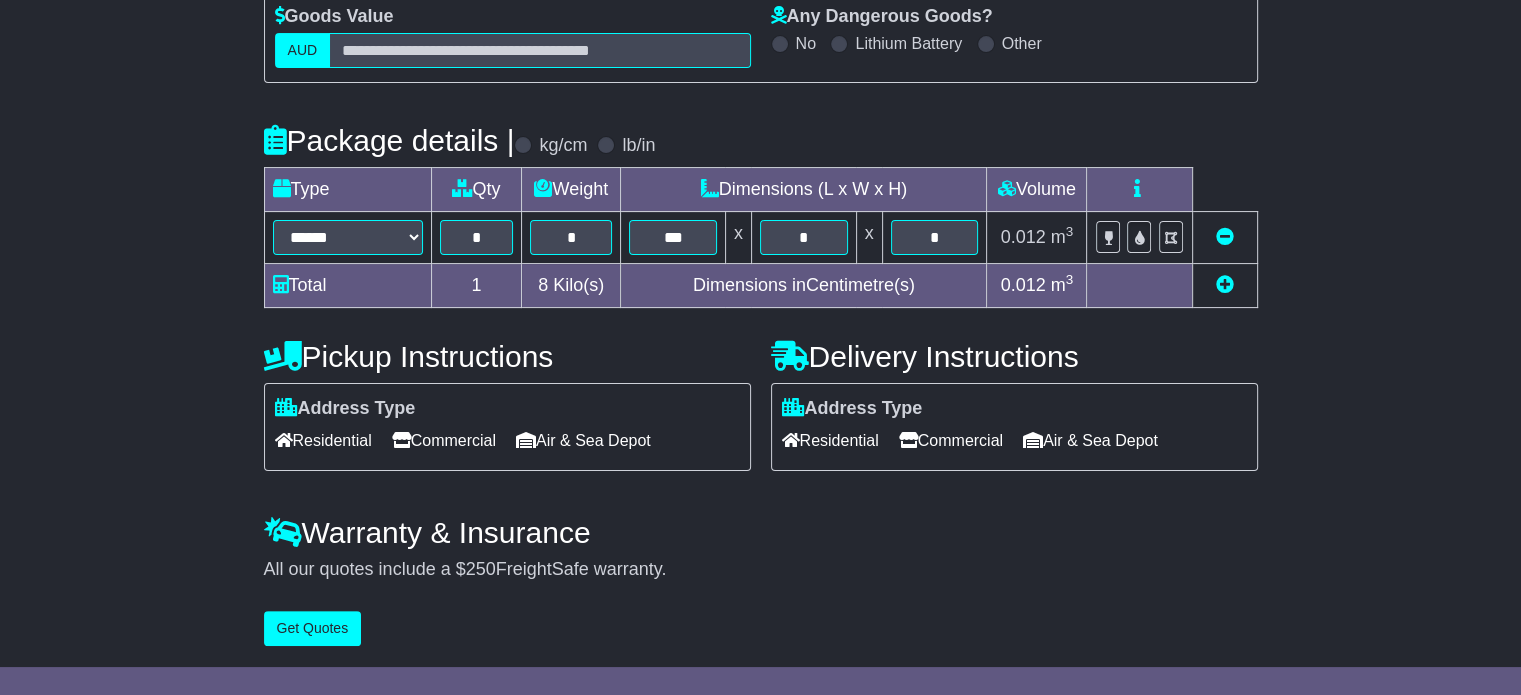 scroll, scrollTop: 0, scrollLeft: 0, axis: both 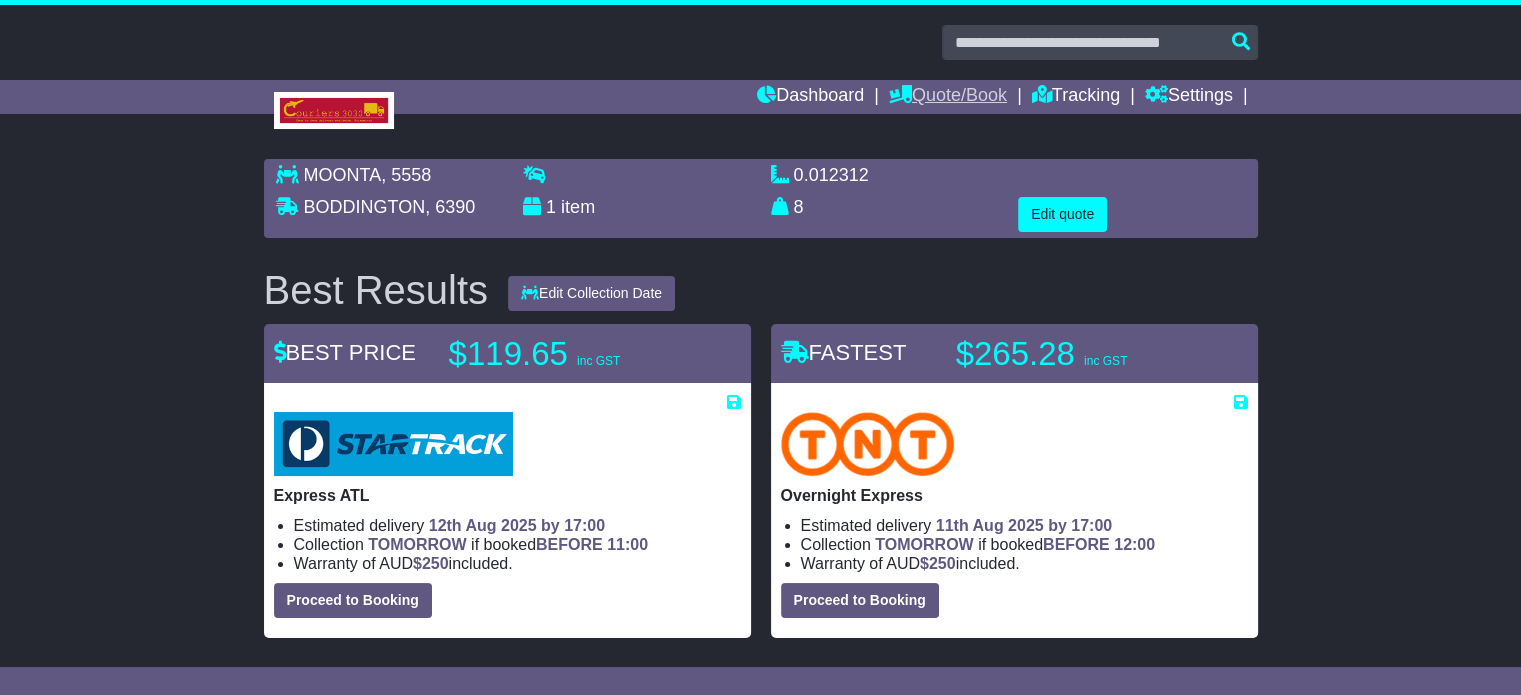 click on "Quote/Book" at bounding box center [948, 97] 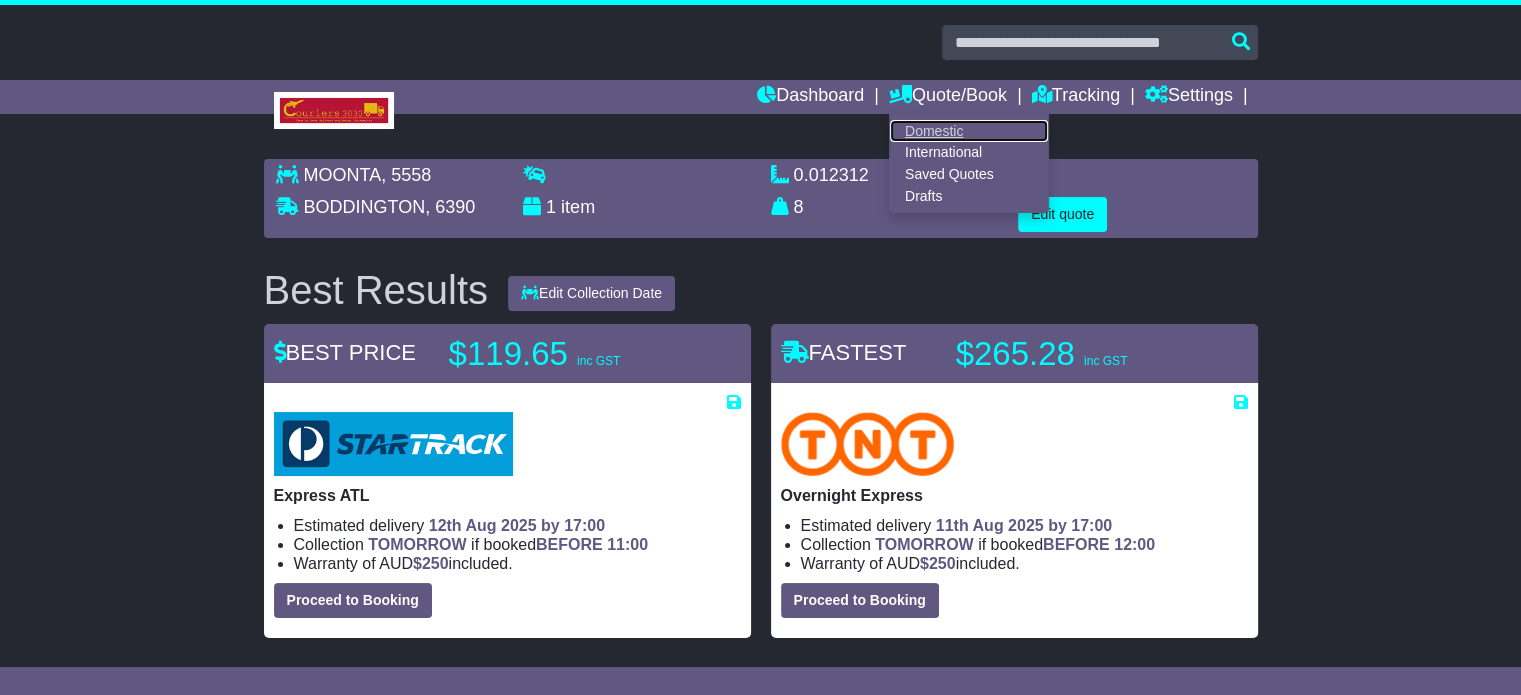 click on "Domestic" at bounding box center (969, 131) 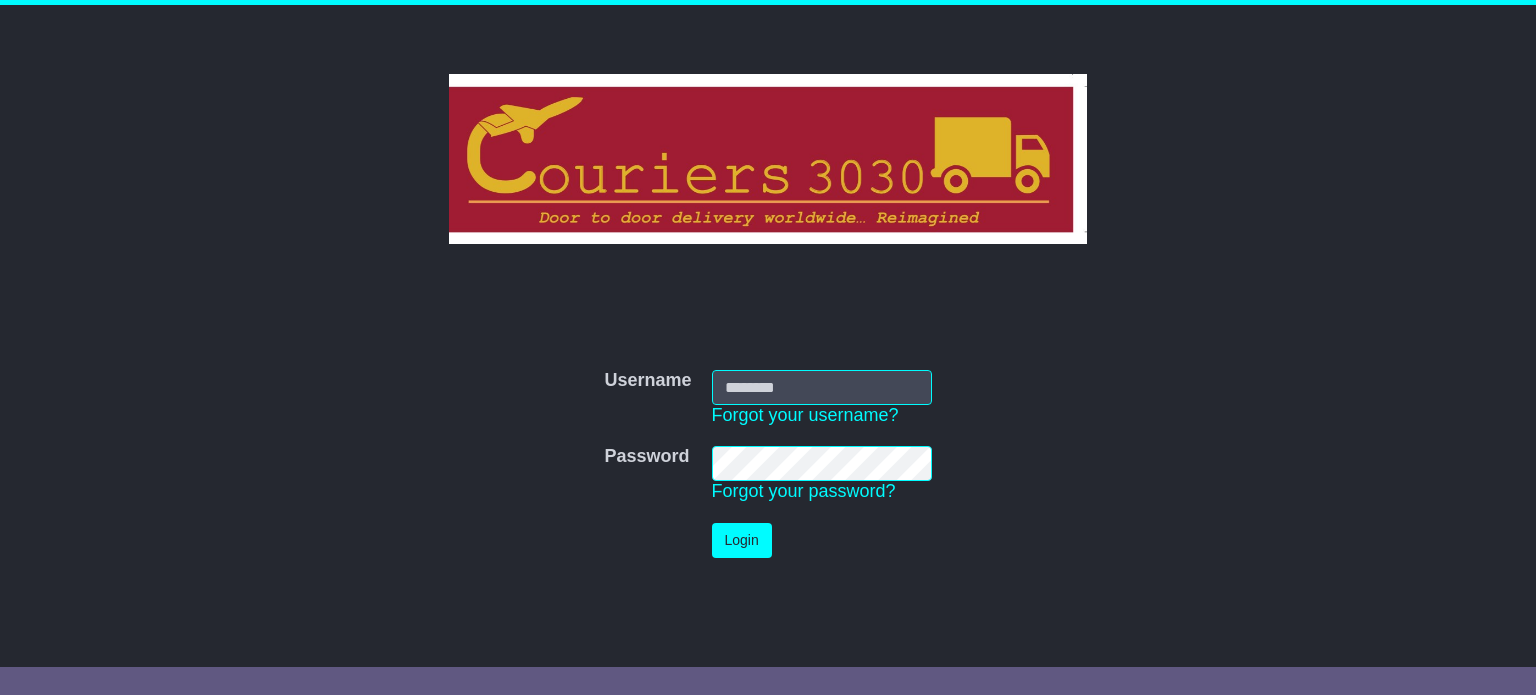scroll, scrollTop: 0, scrollLeft: 0, axis: both 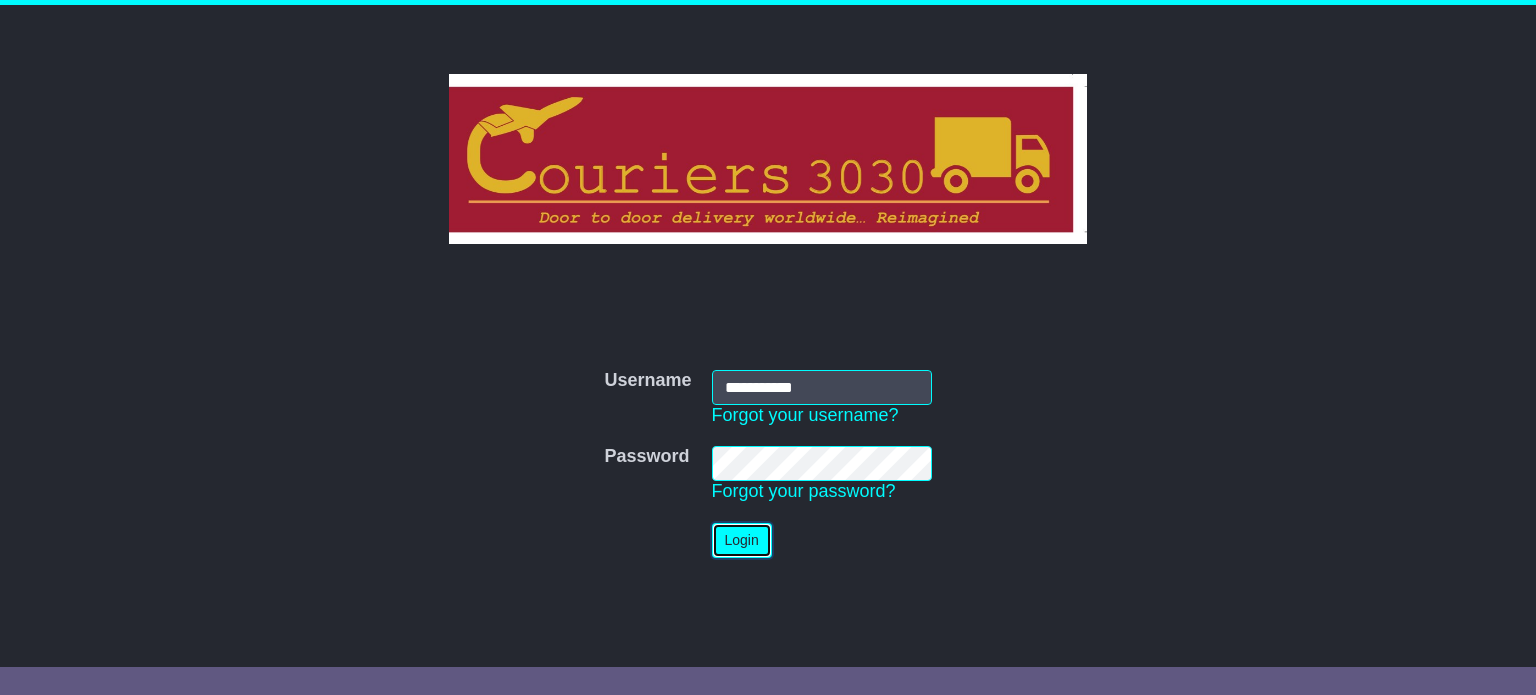 click on "Login" at bounding box center [742, 540] 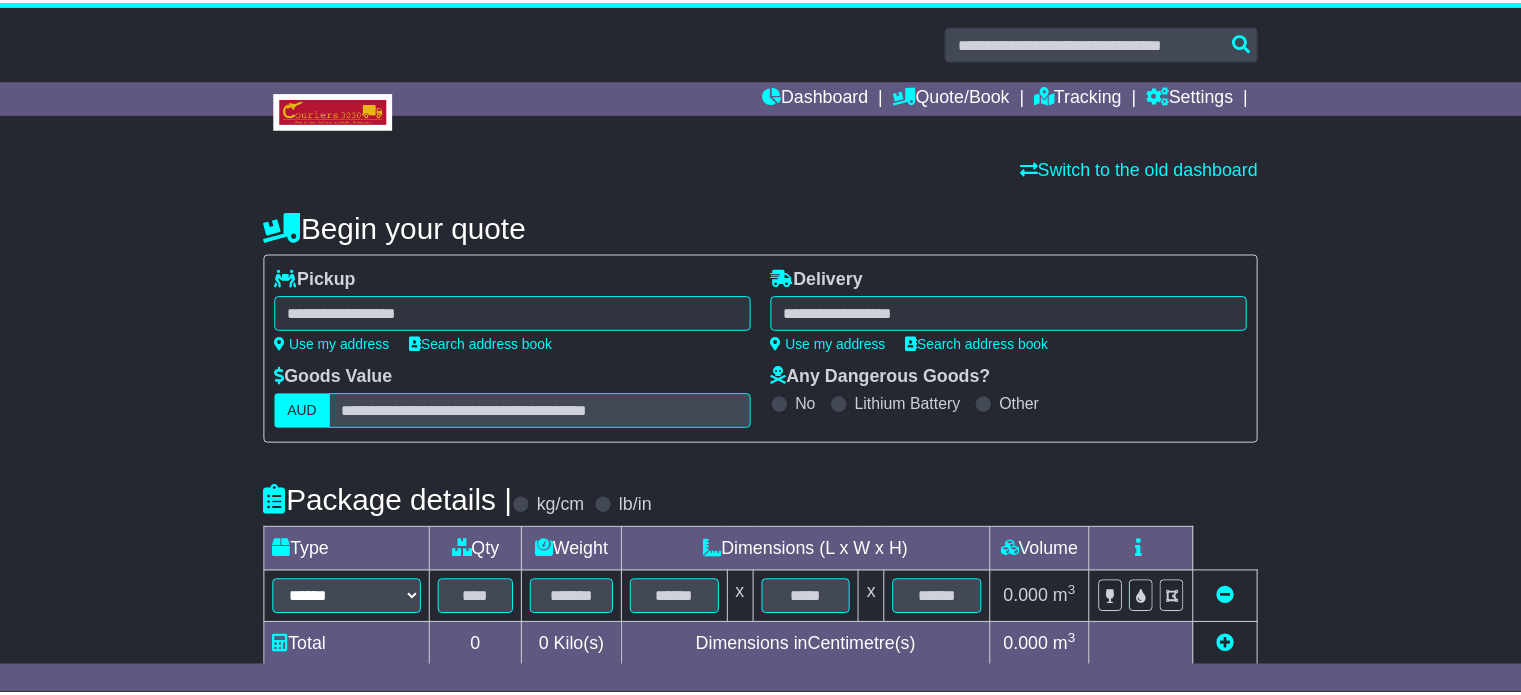 scroll, scrollTop: 0, scrollLeft: 0, axis: both 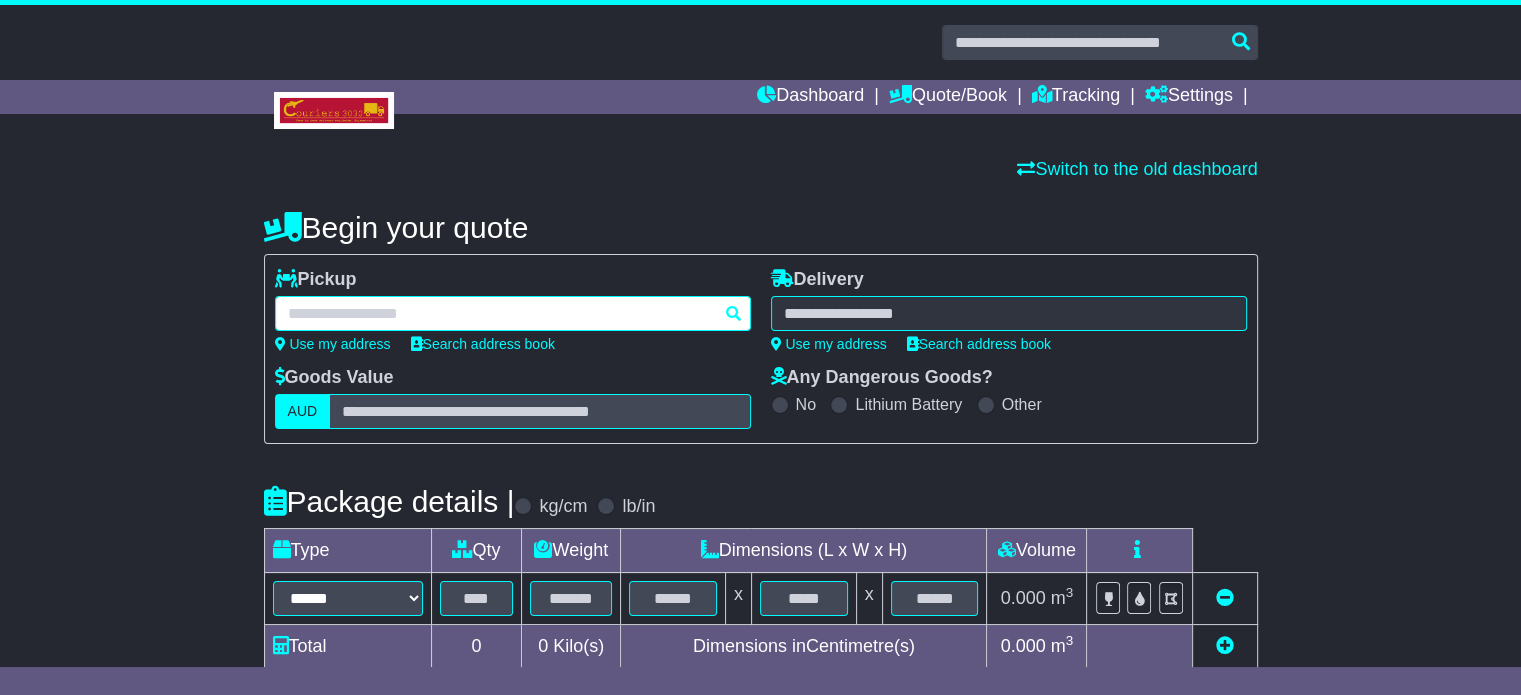 click at bounding box center [513, 313] 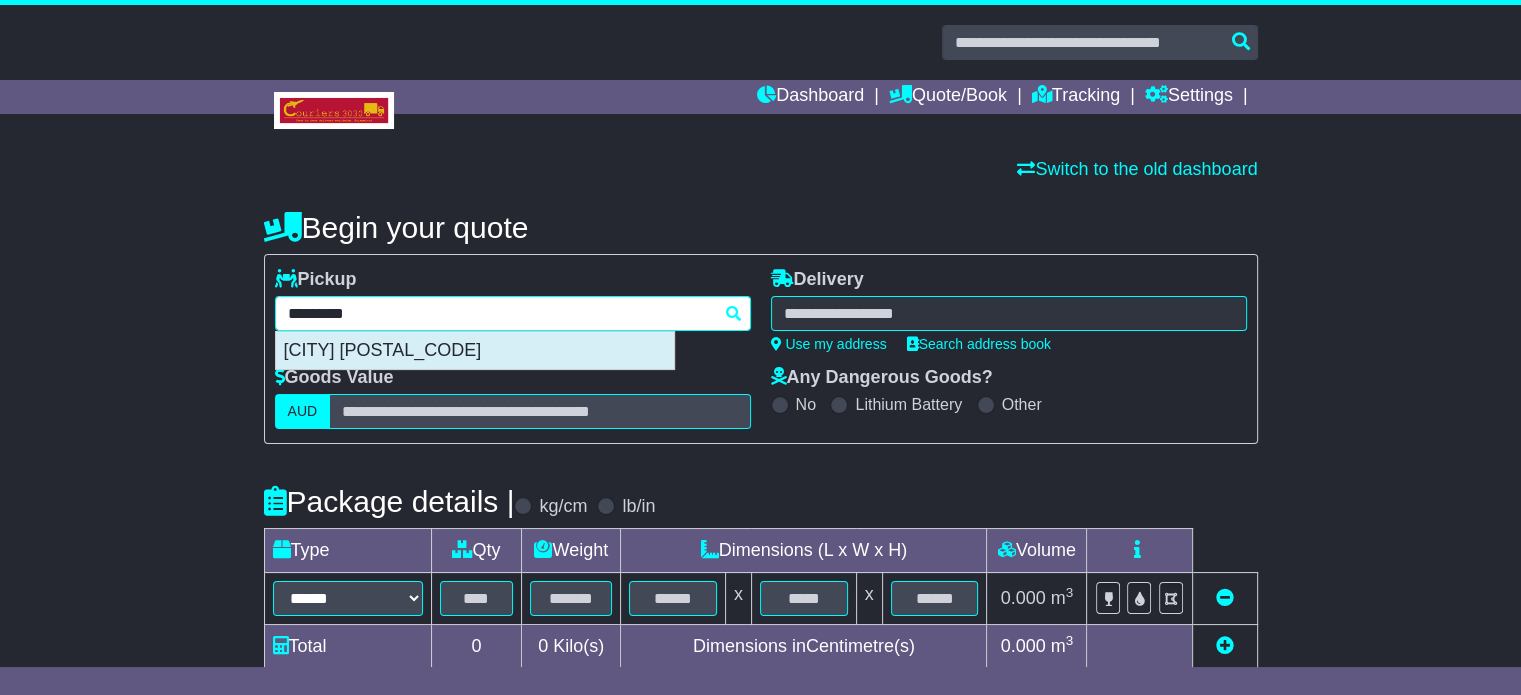 click on "[CITY] [POSTAL_CODE]" at bounding box center (475, 351) 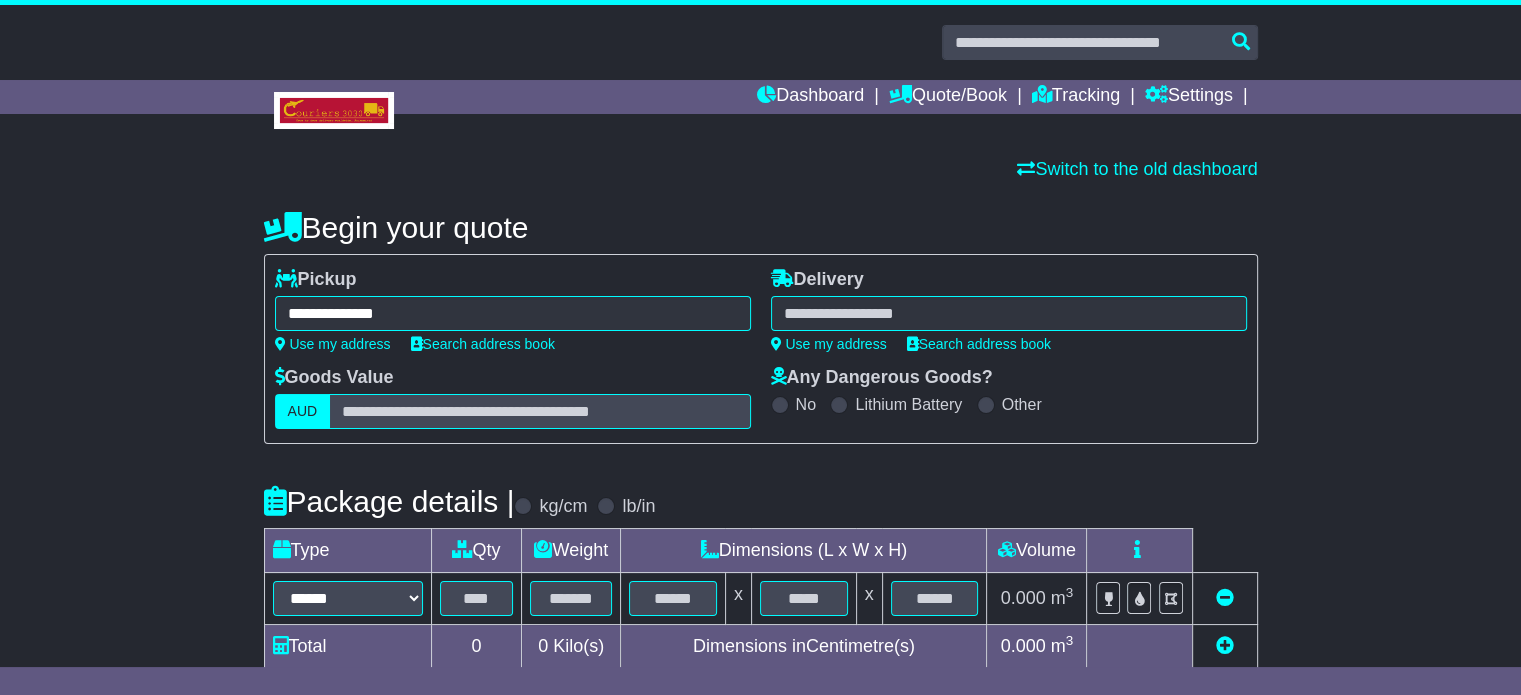 type on "**********" 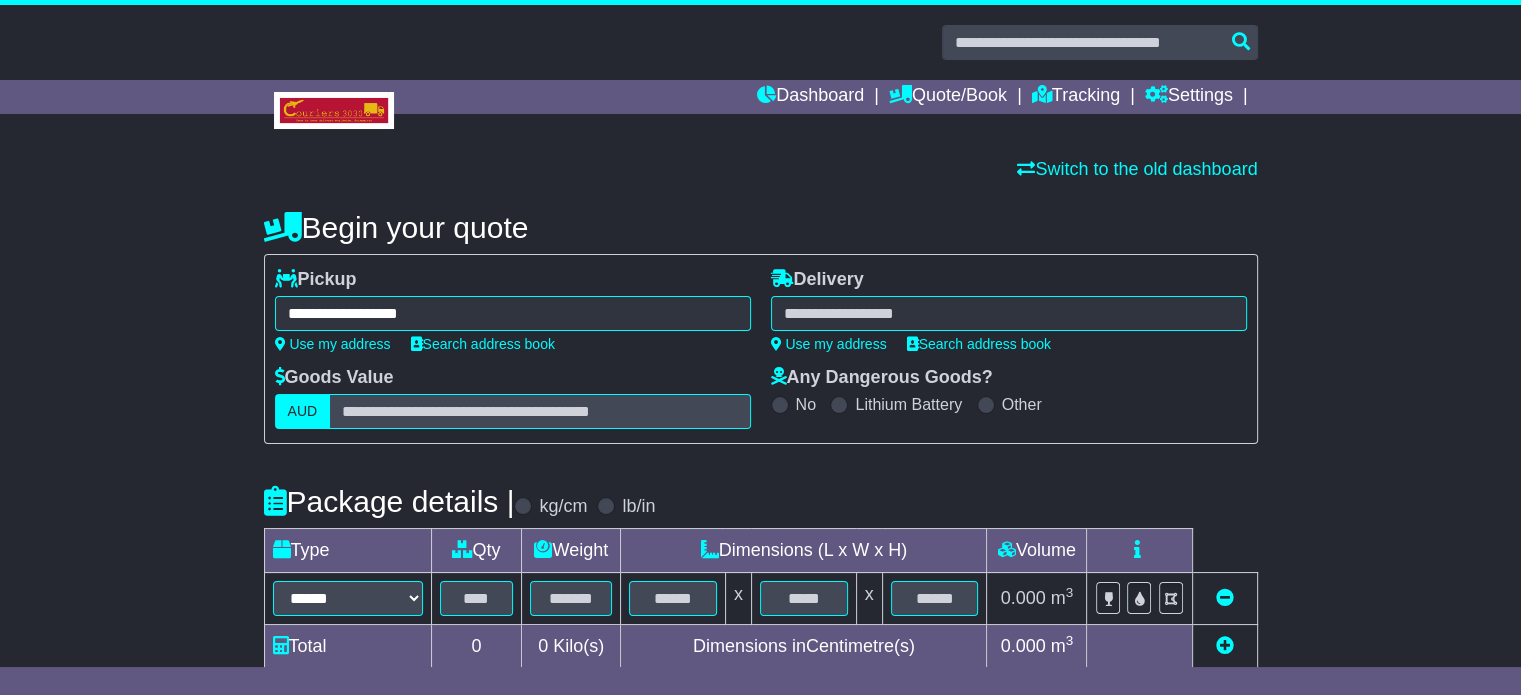 click at bounding box center [1009, 313] 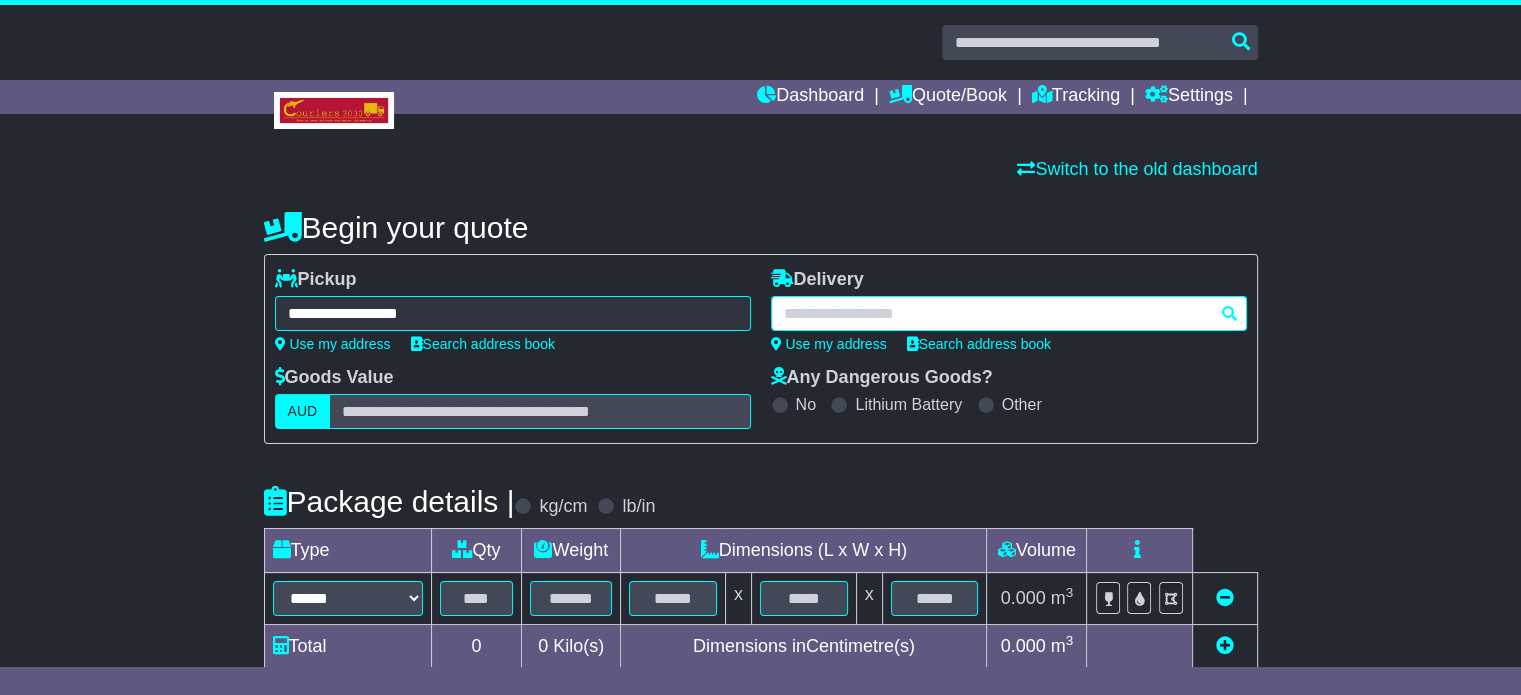paste on "*****" 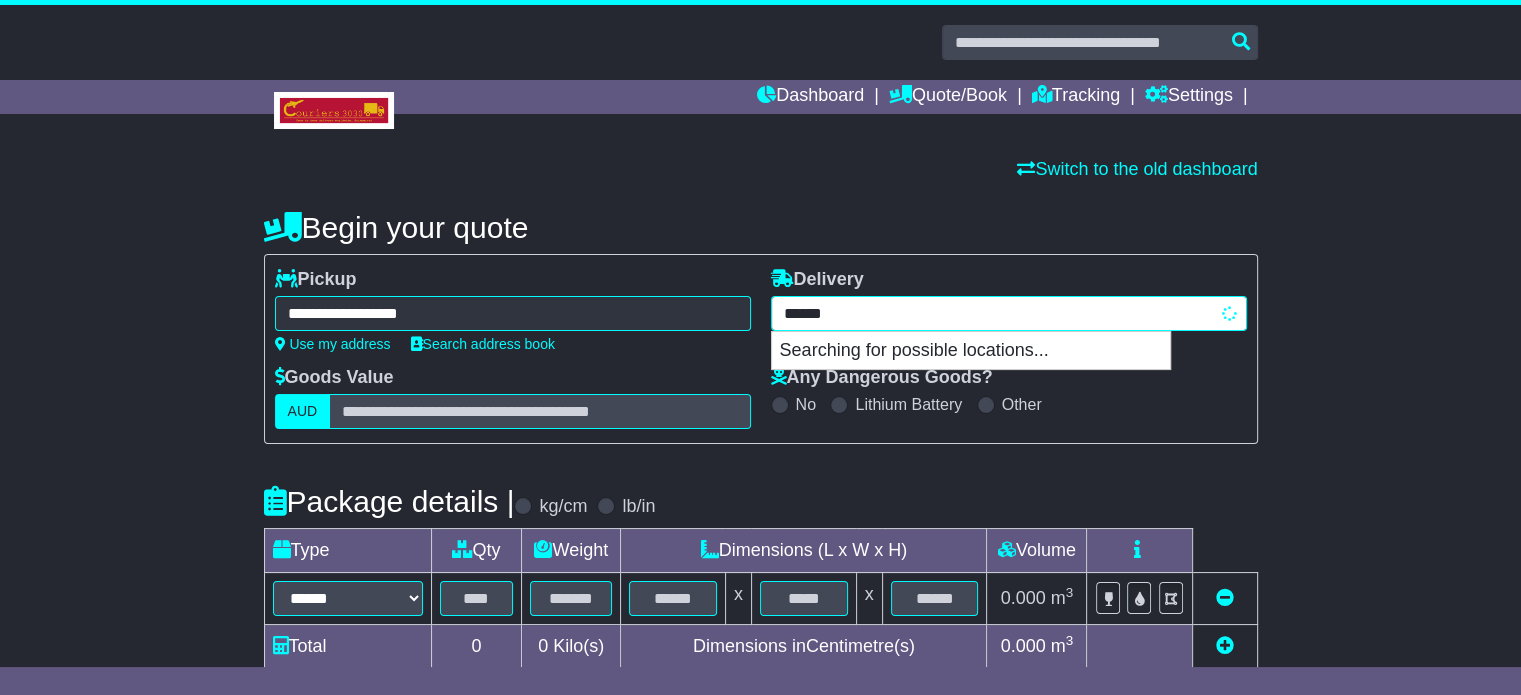 type on "**********" 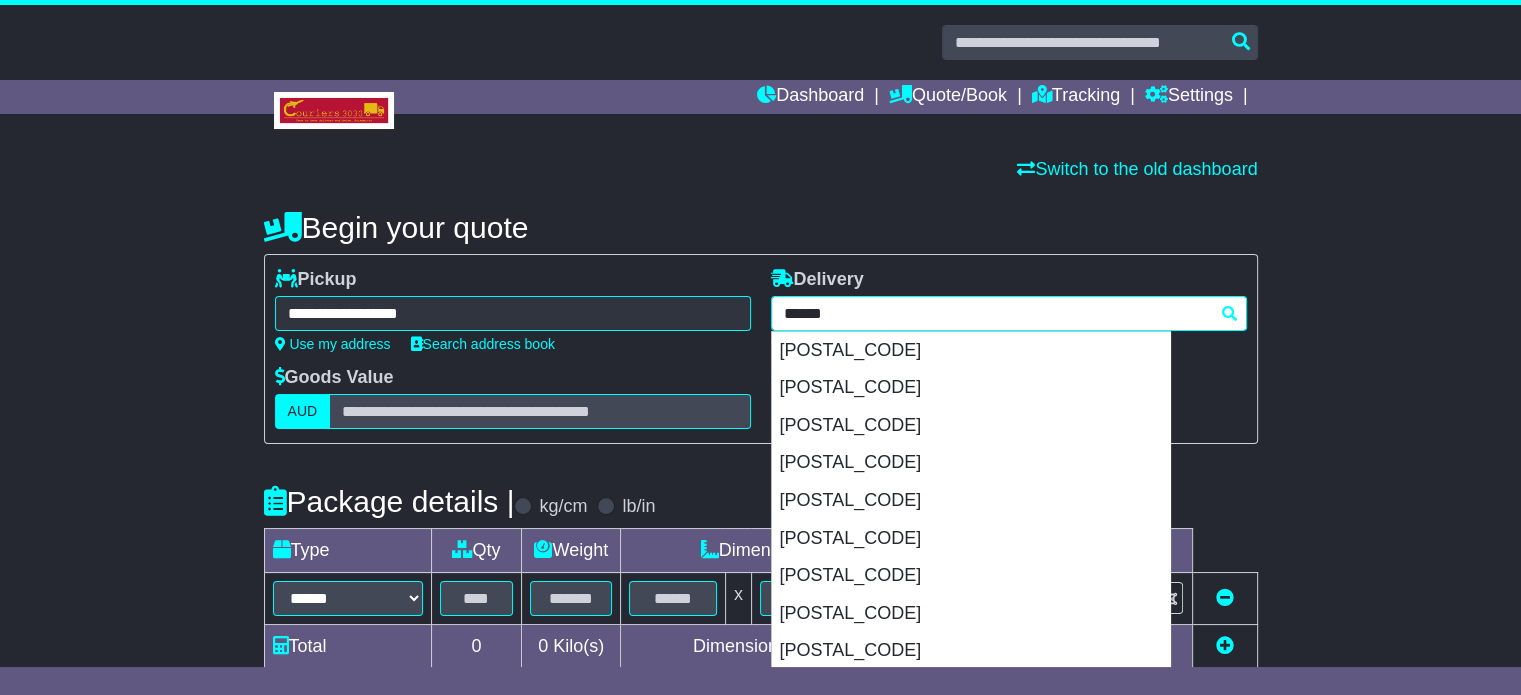 type 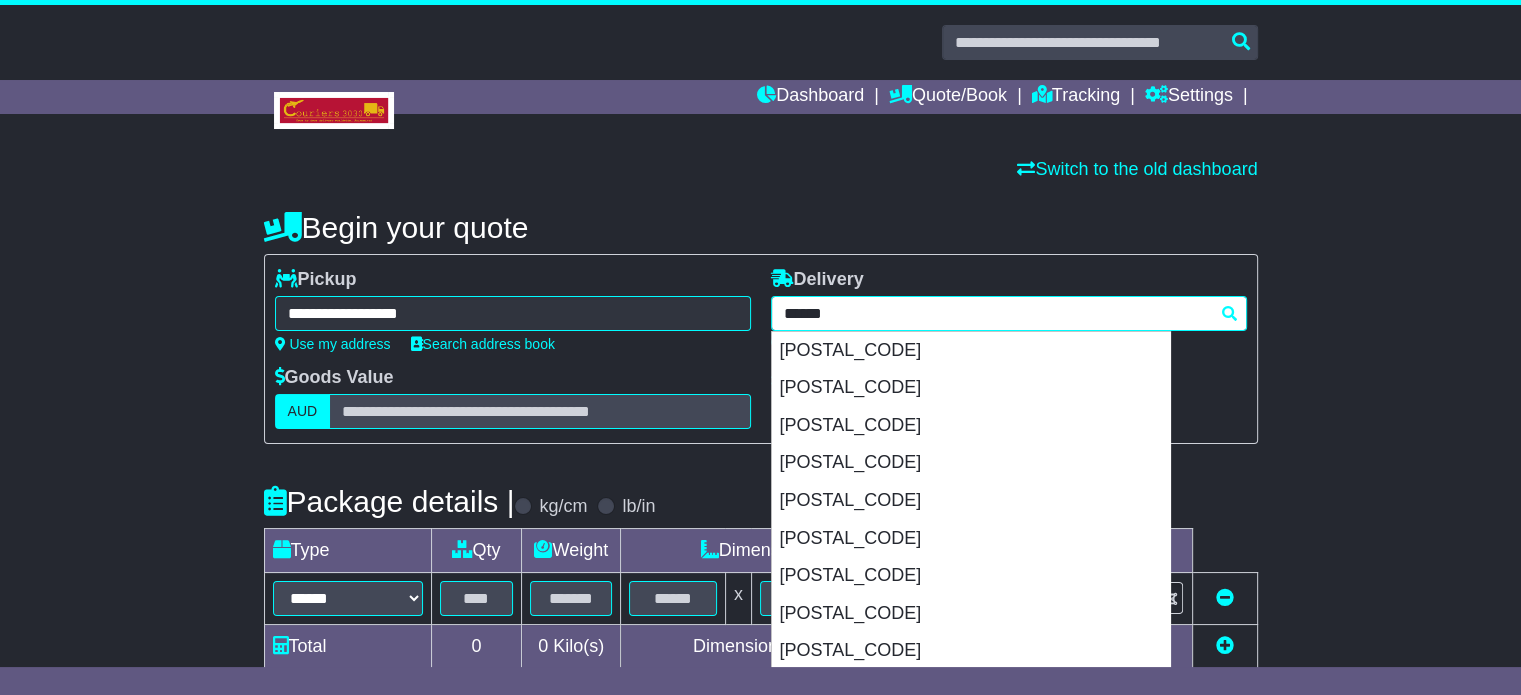 type on "*******" 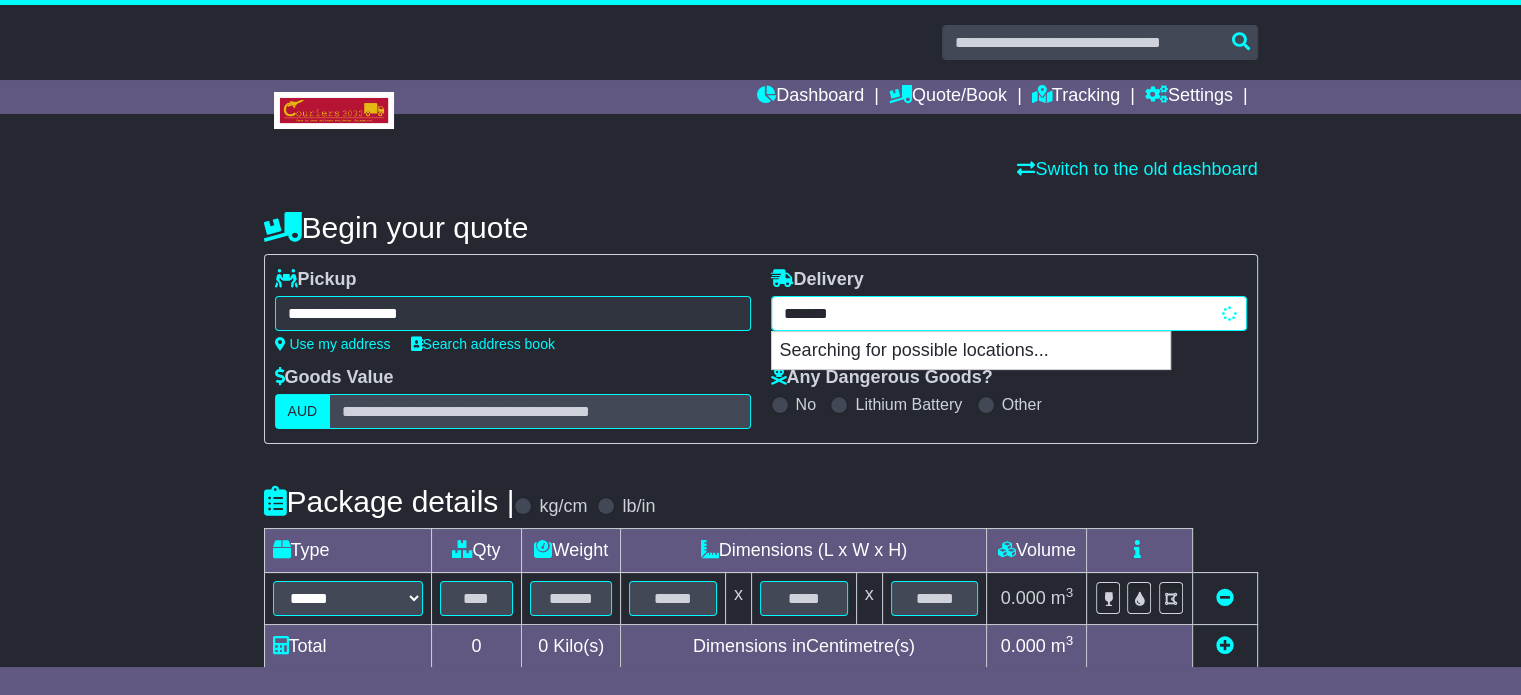 type on "**********" 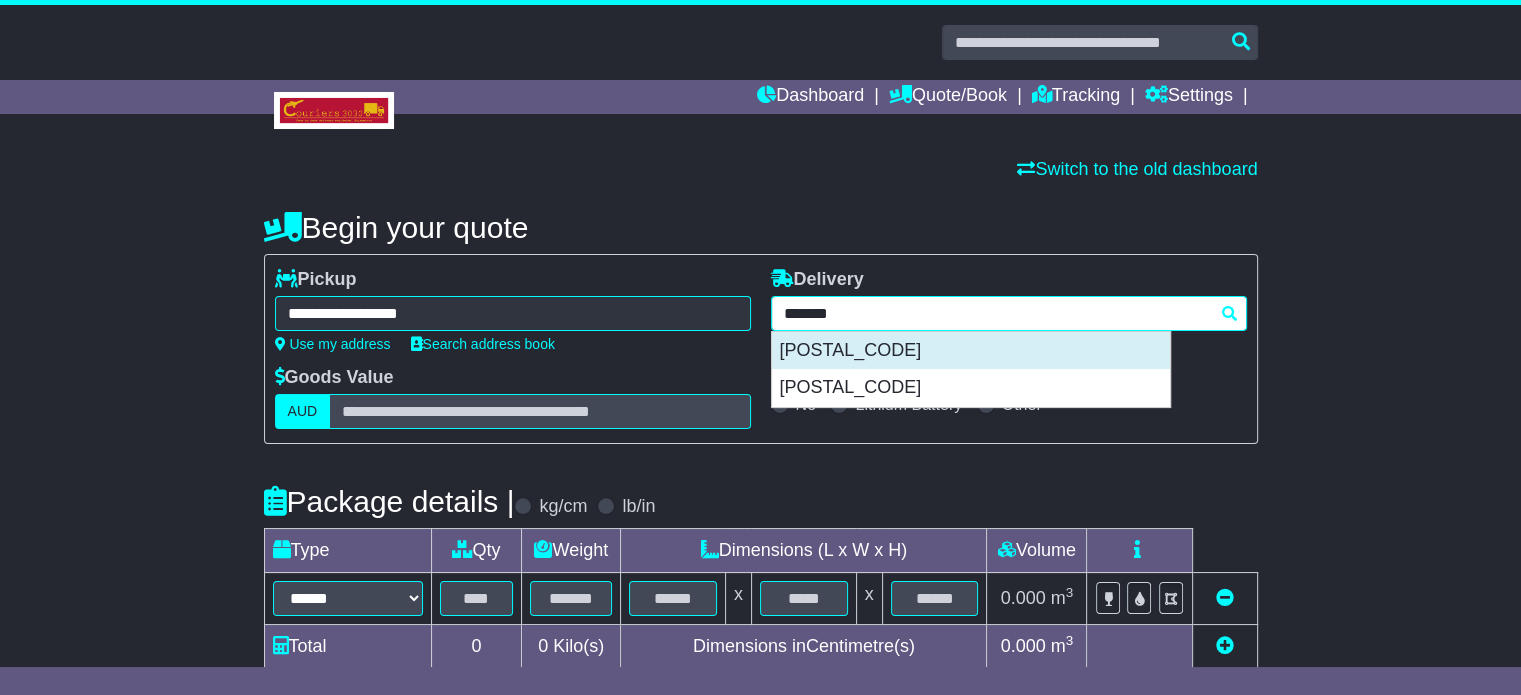 click on "[POSTAL_CODE]" at bounding box center (971, 351) 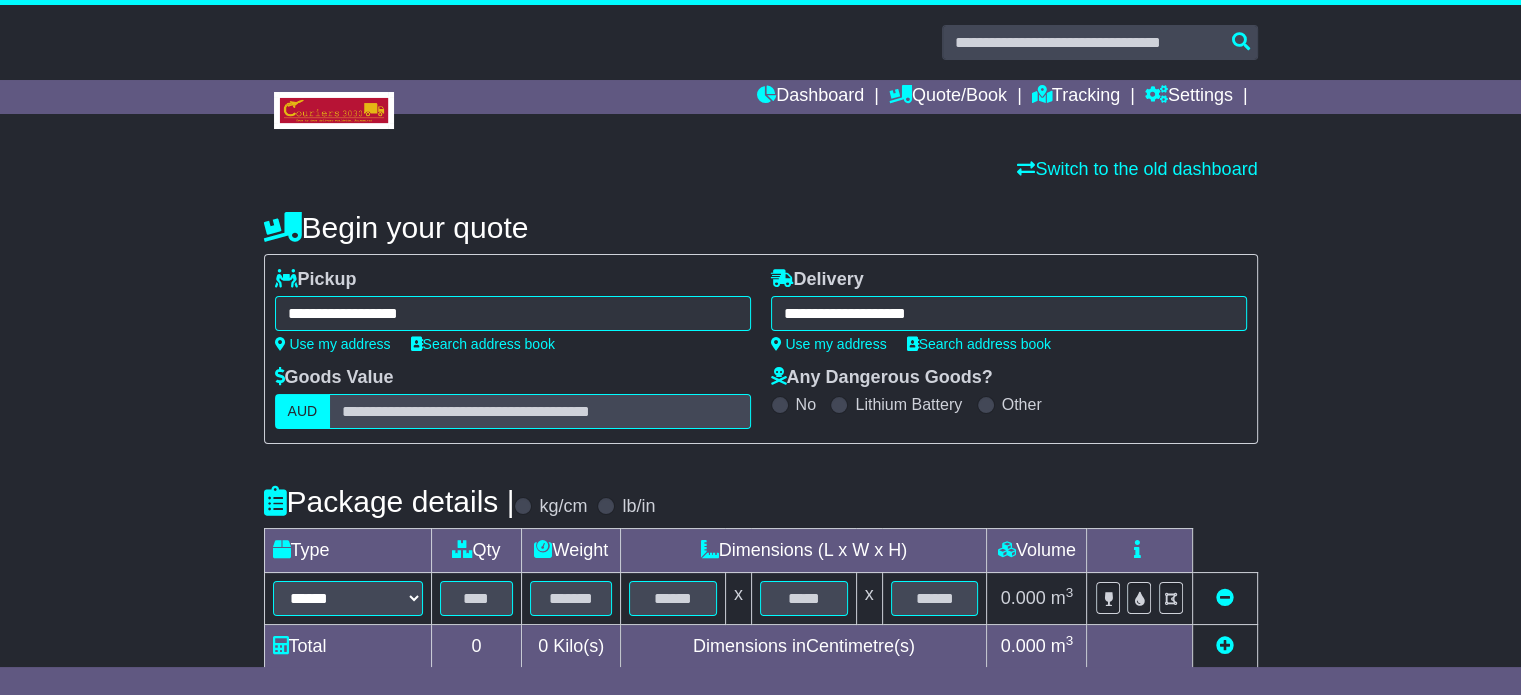 type on "**********" 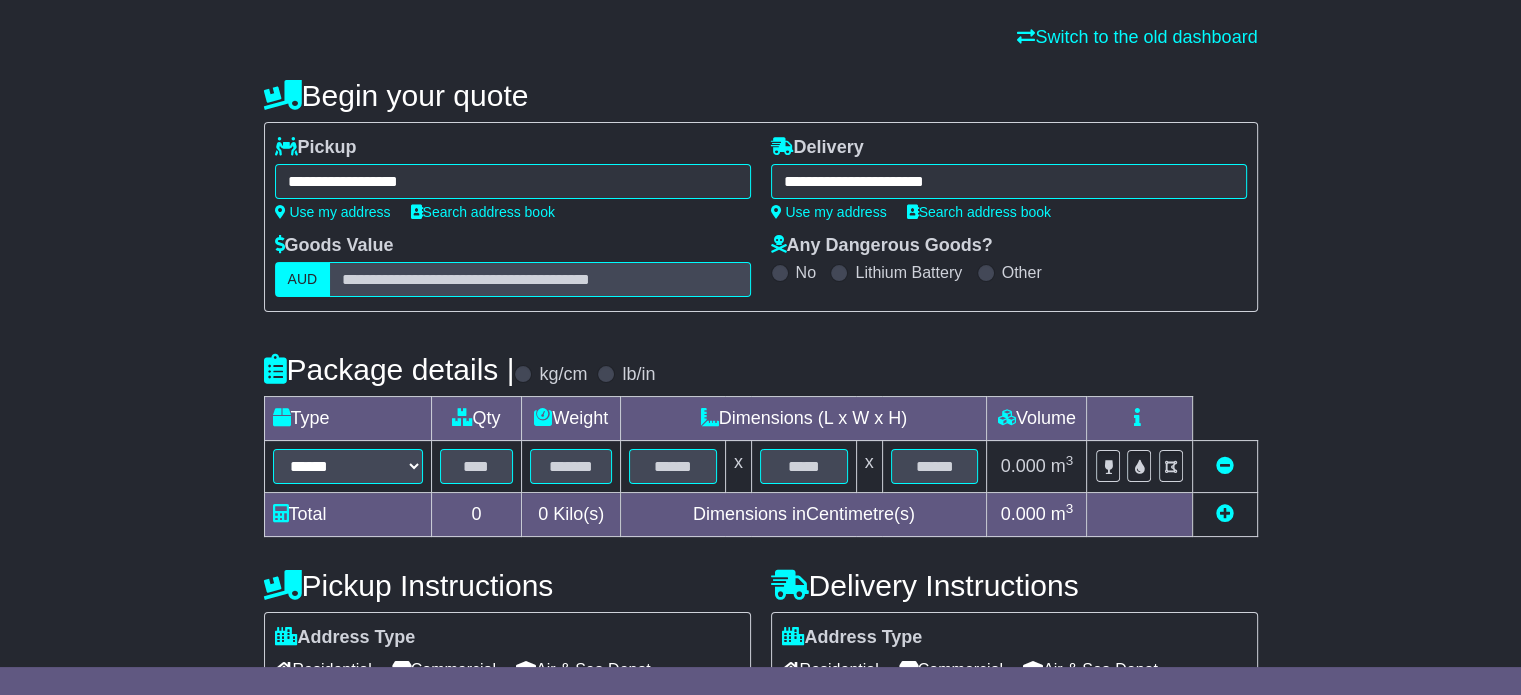 scroll, scrollTop: 360, scrollLeft: 0, axis: vertical 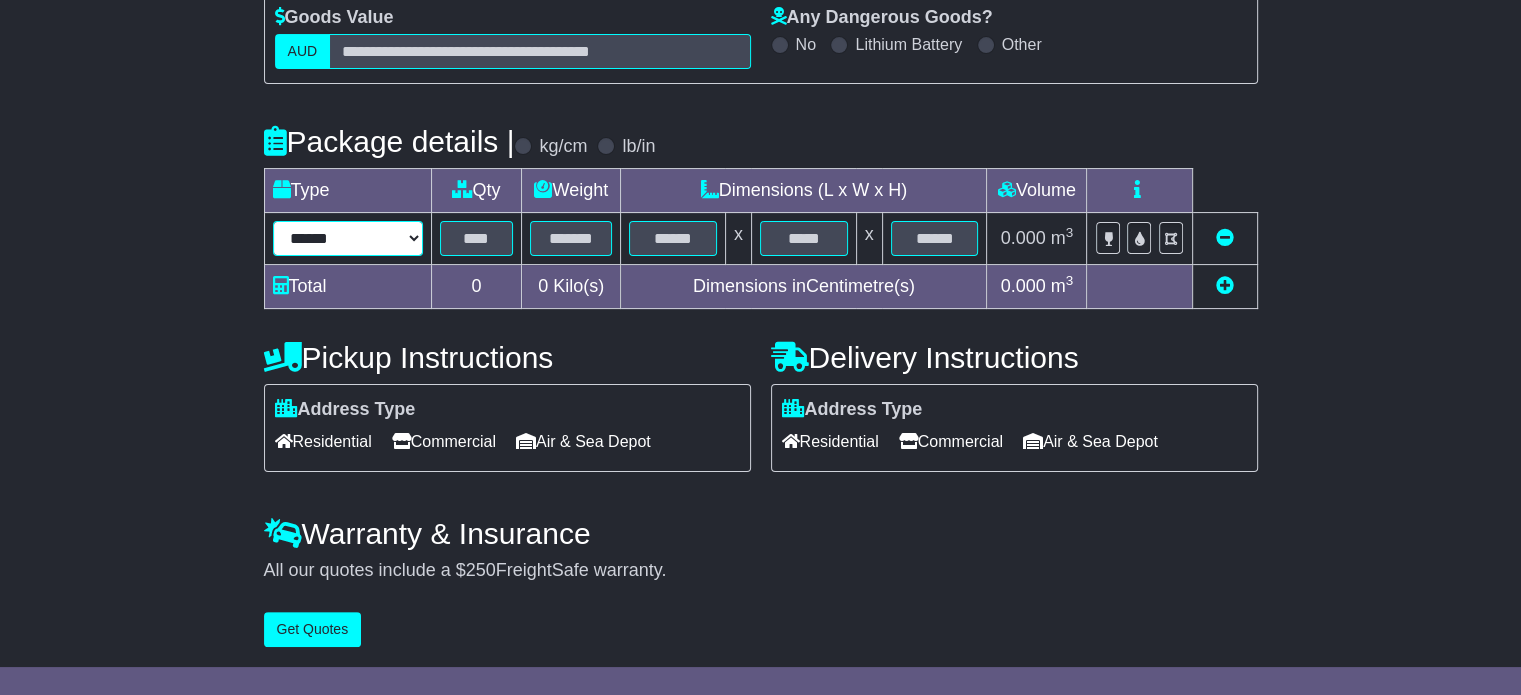 click on "****** ****** *** ******** ***** **** **** ****** *** *******" at bounding box center [348, 238] 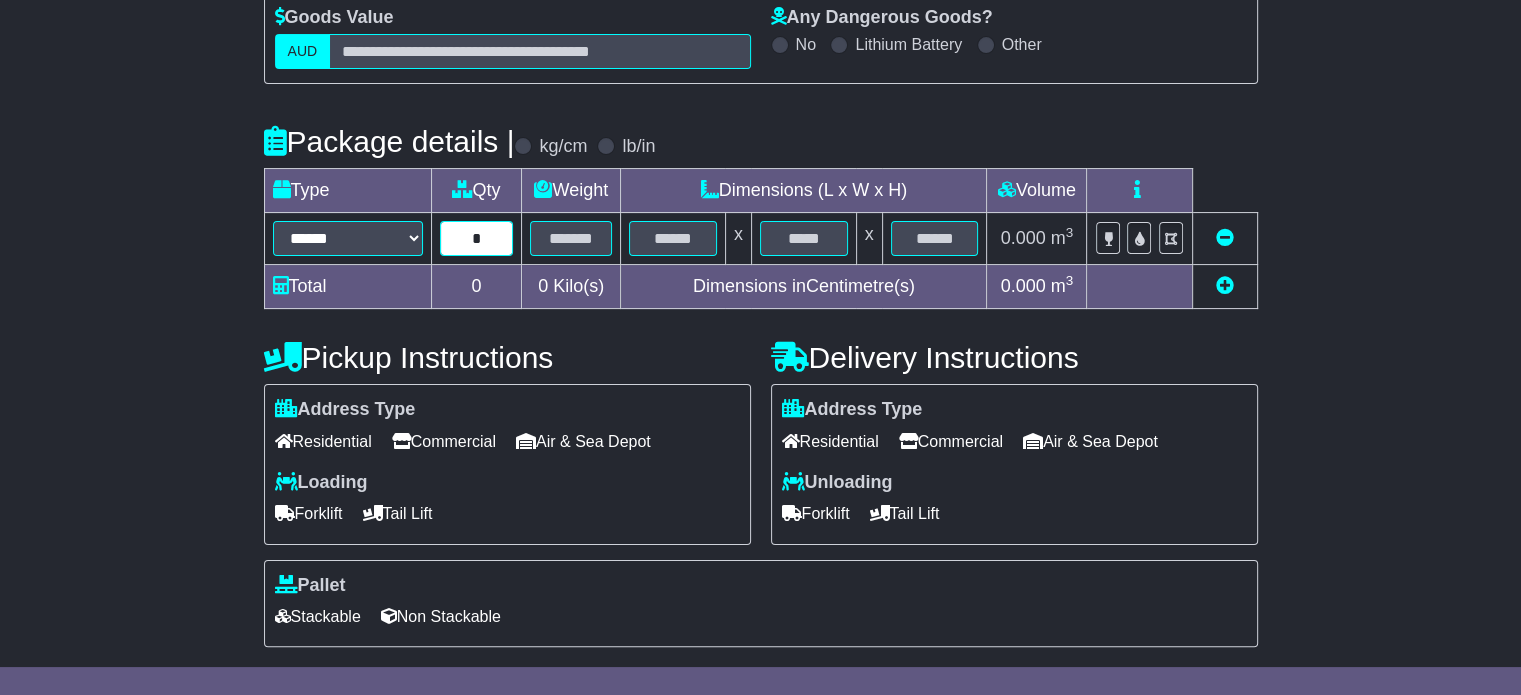 type on "*" 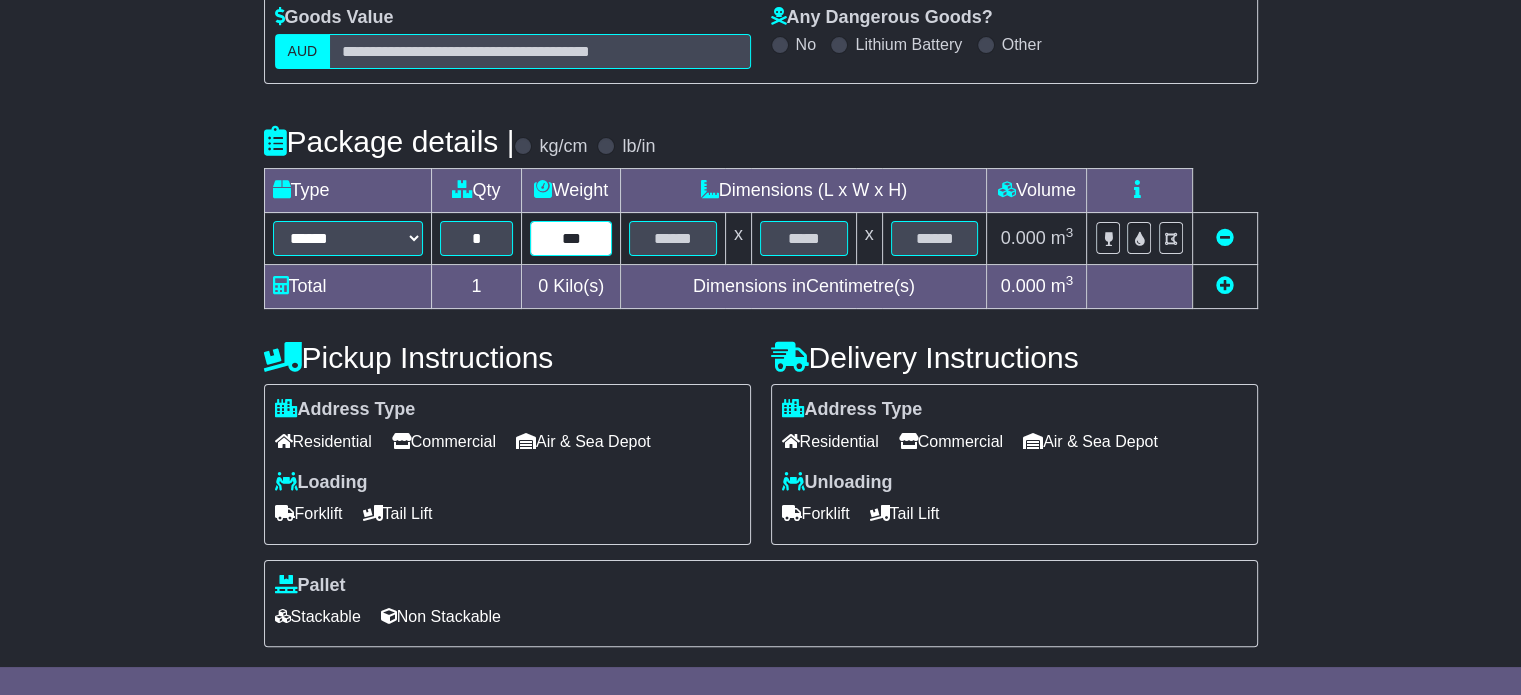 type on "***" 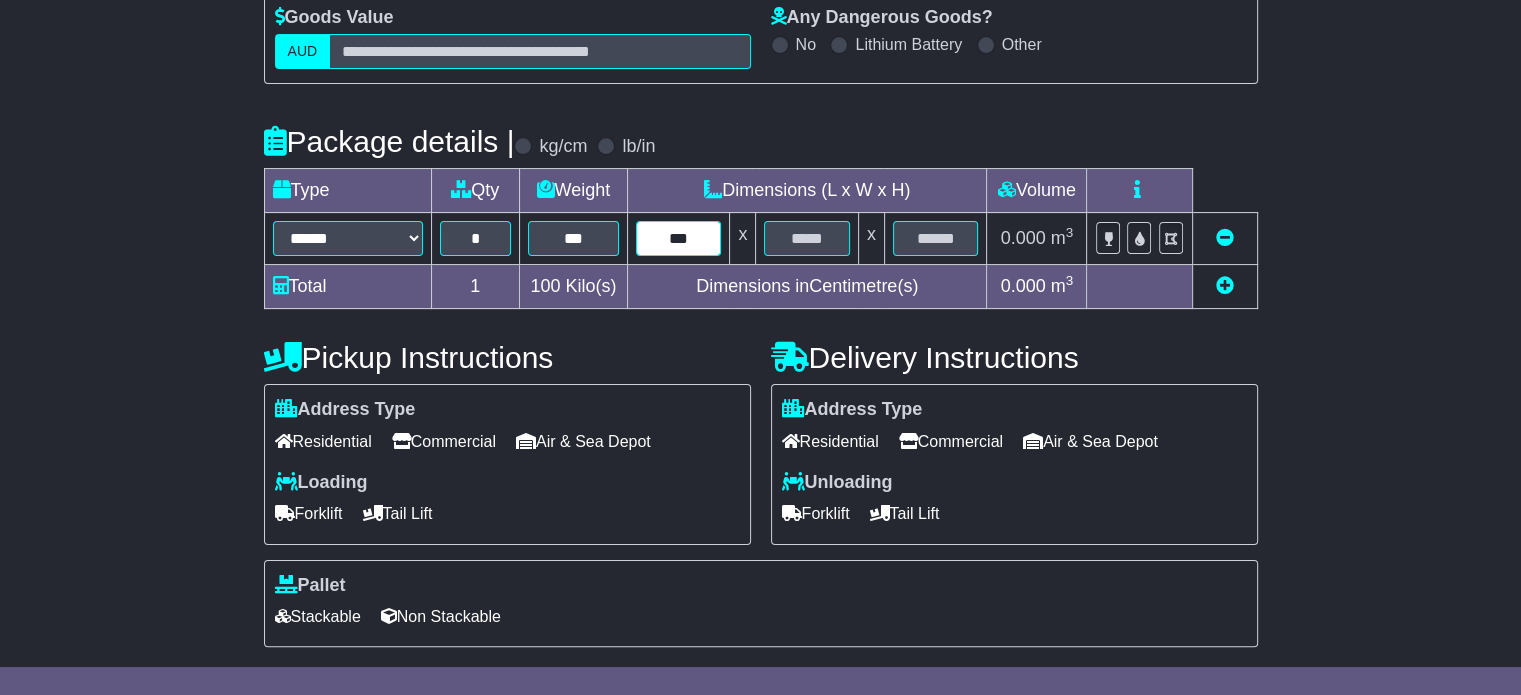 type on "***" 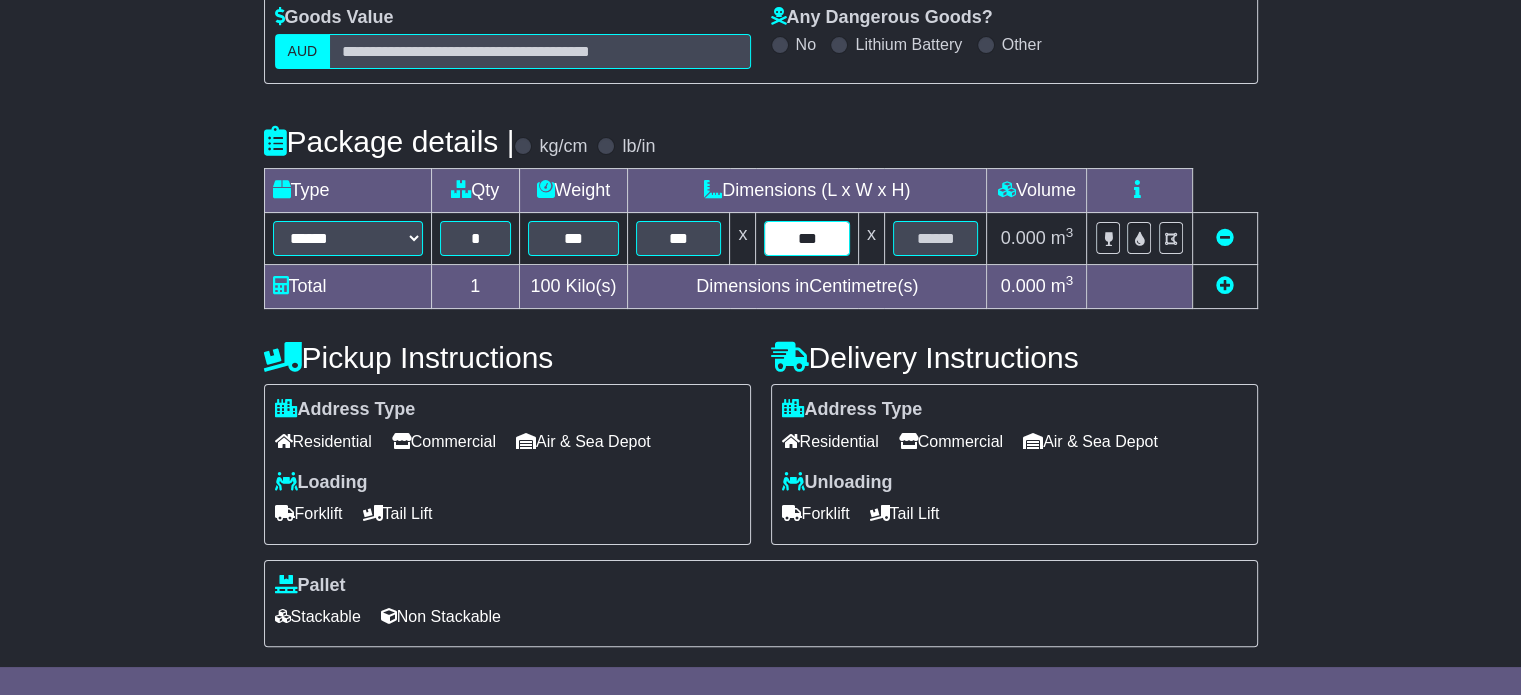 type on "***" 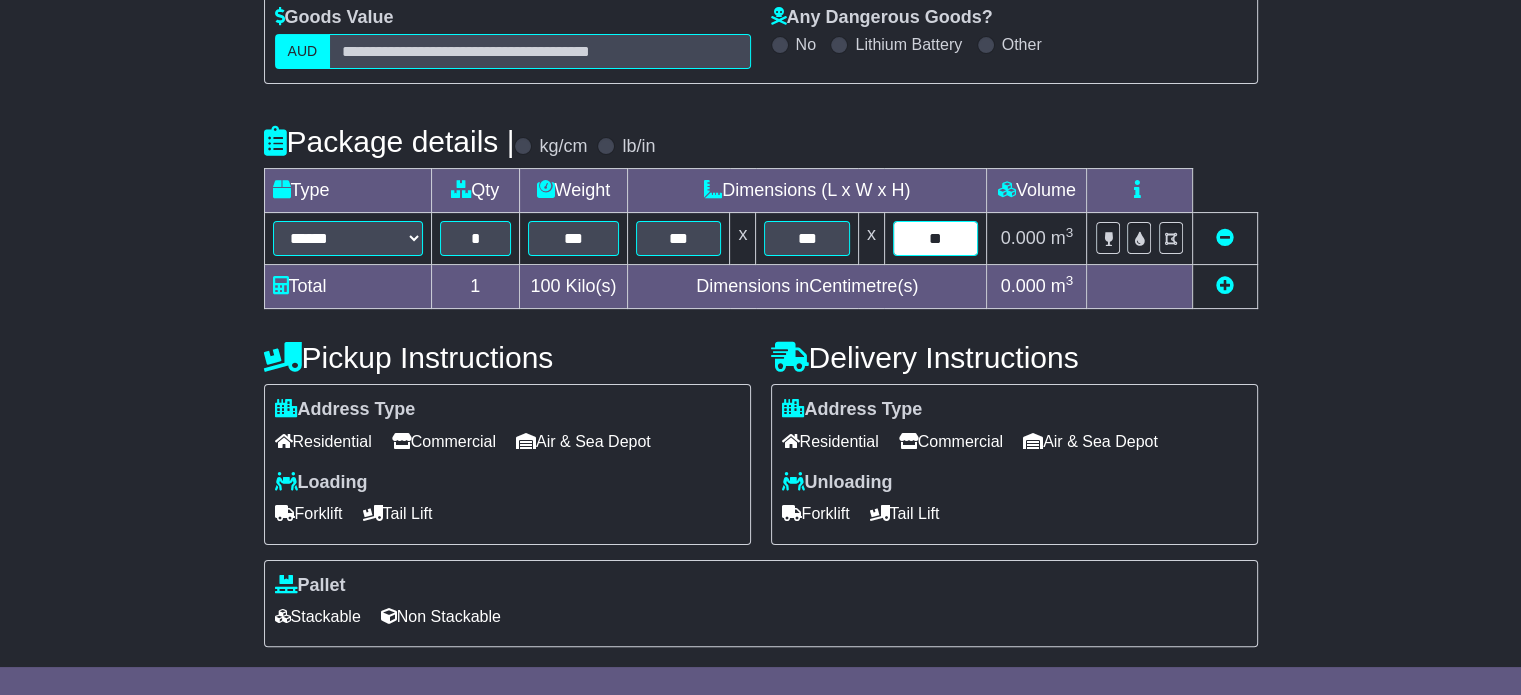 type on "**" 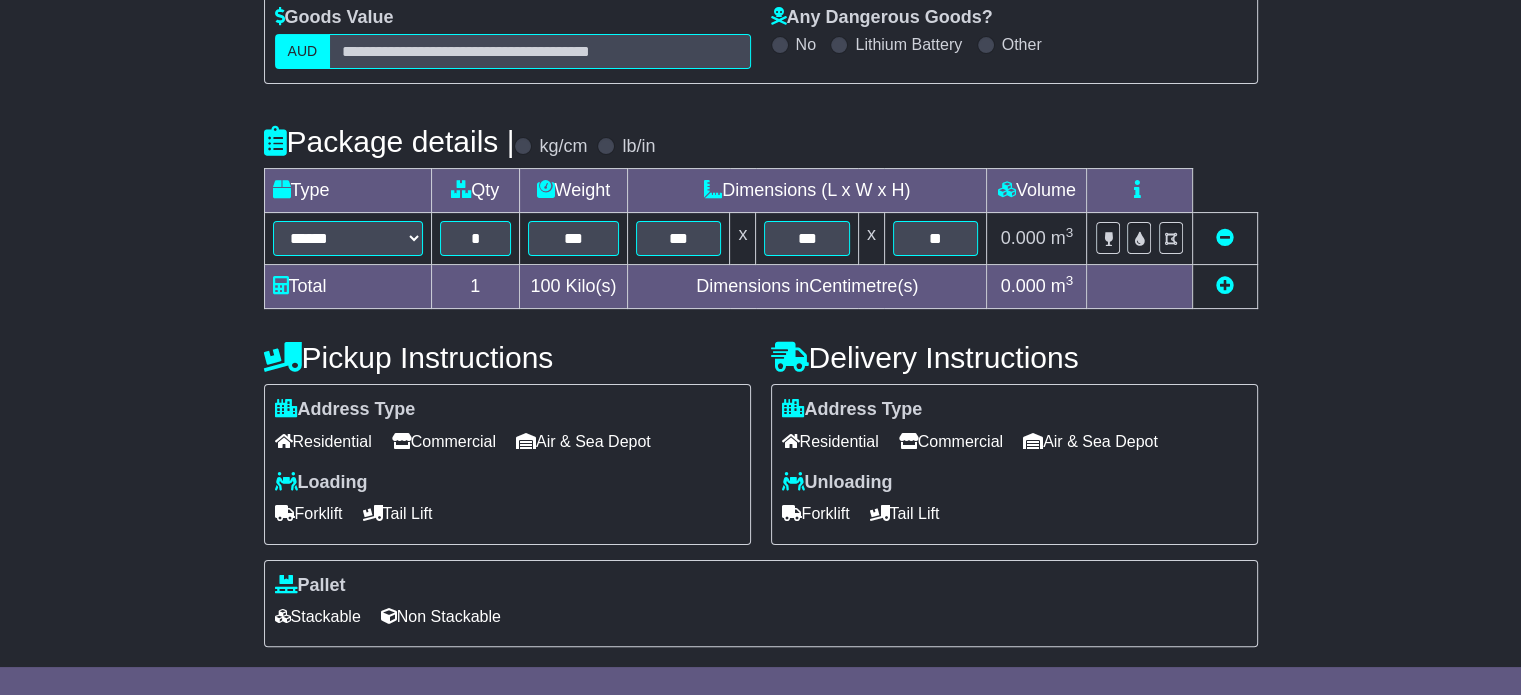 type 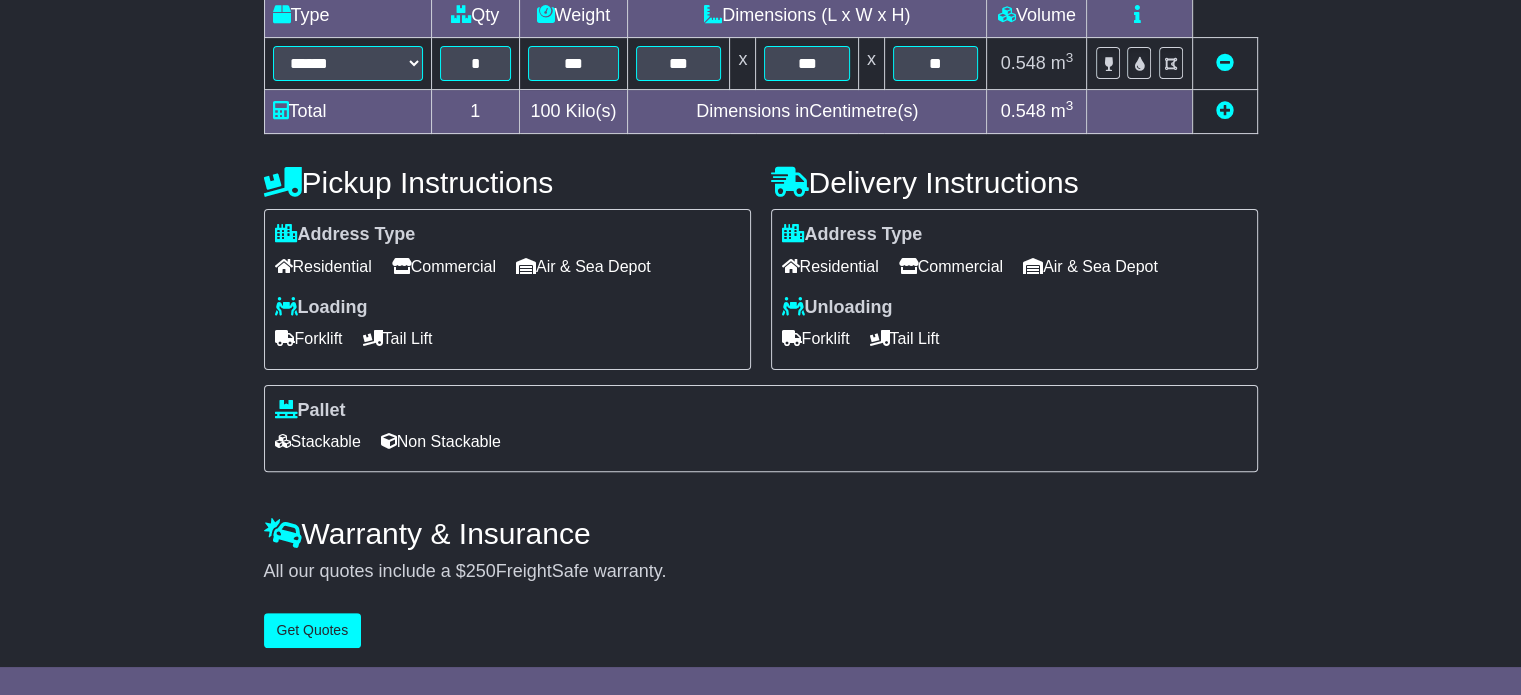 click on "Commercial" at bounding box center (444, 266) 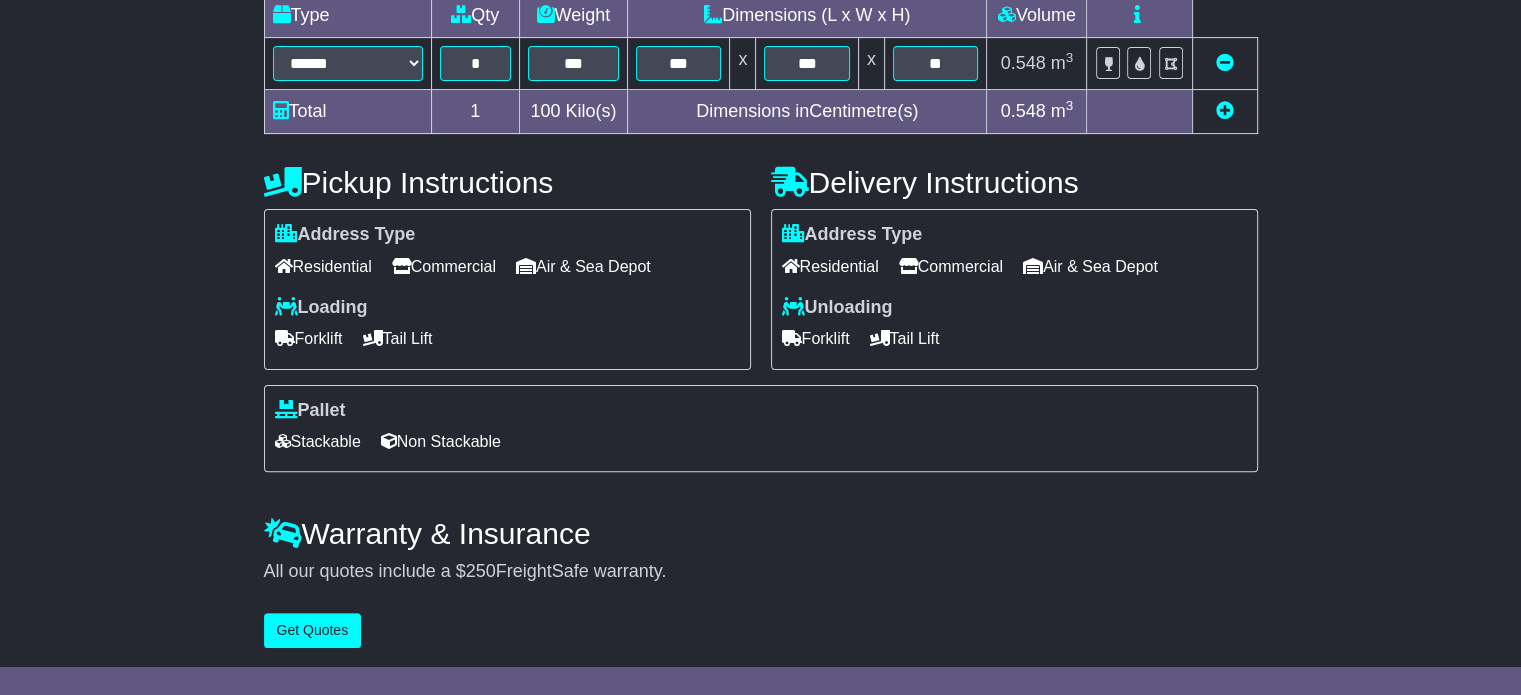 click on "Forklift" at bounding box center [816, 338] 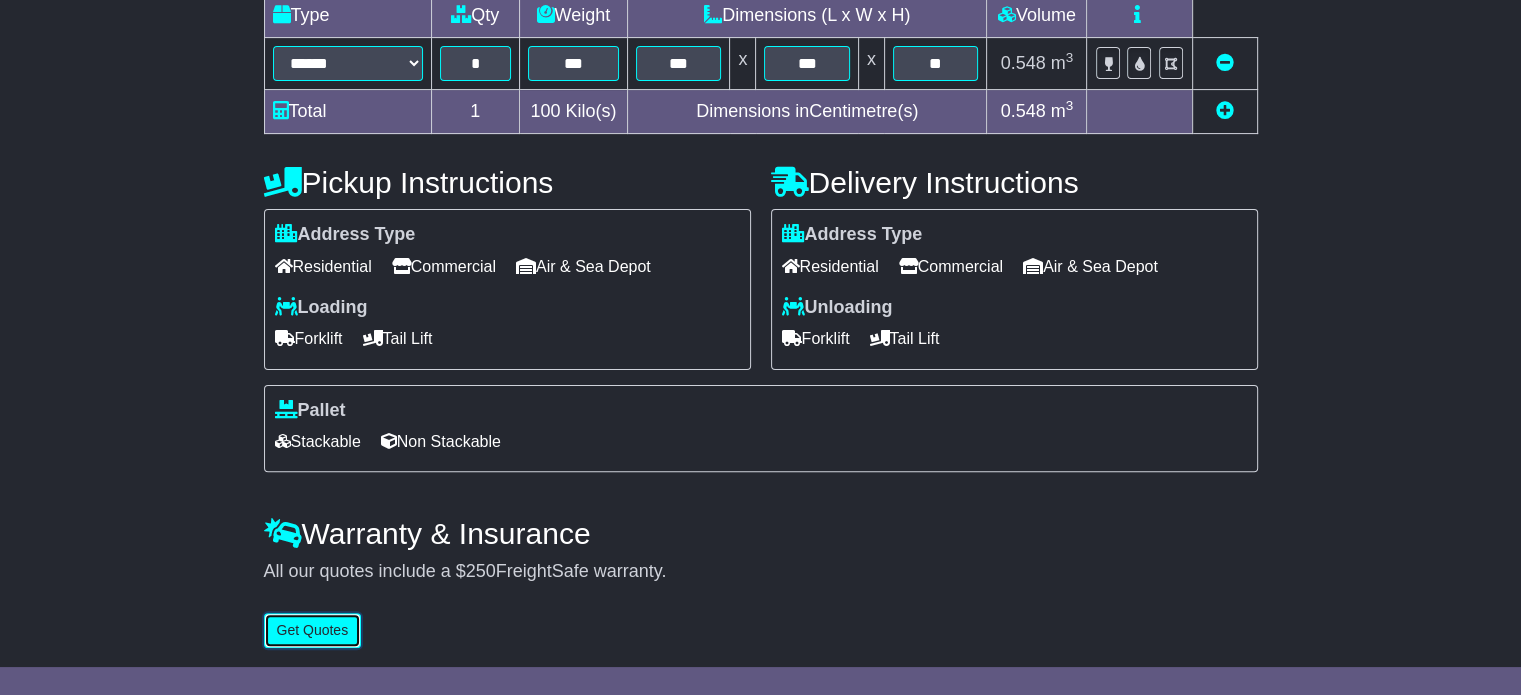 click on "Get Quotes" at bounding box center (313, 630) 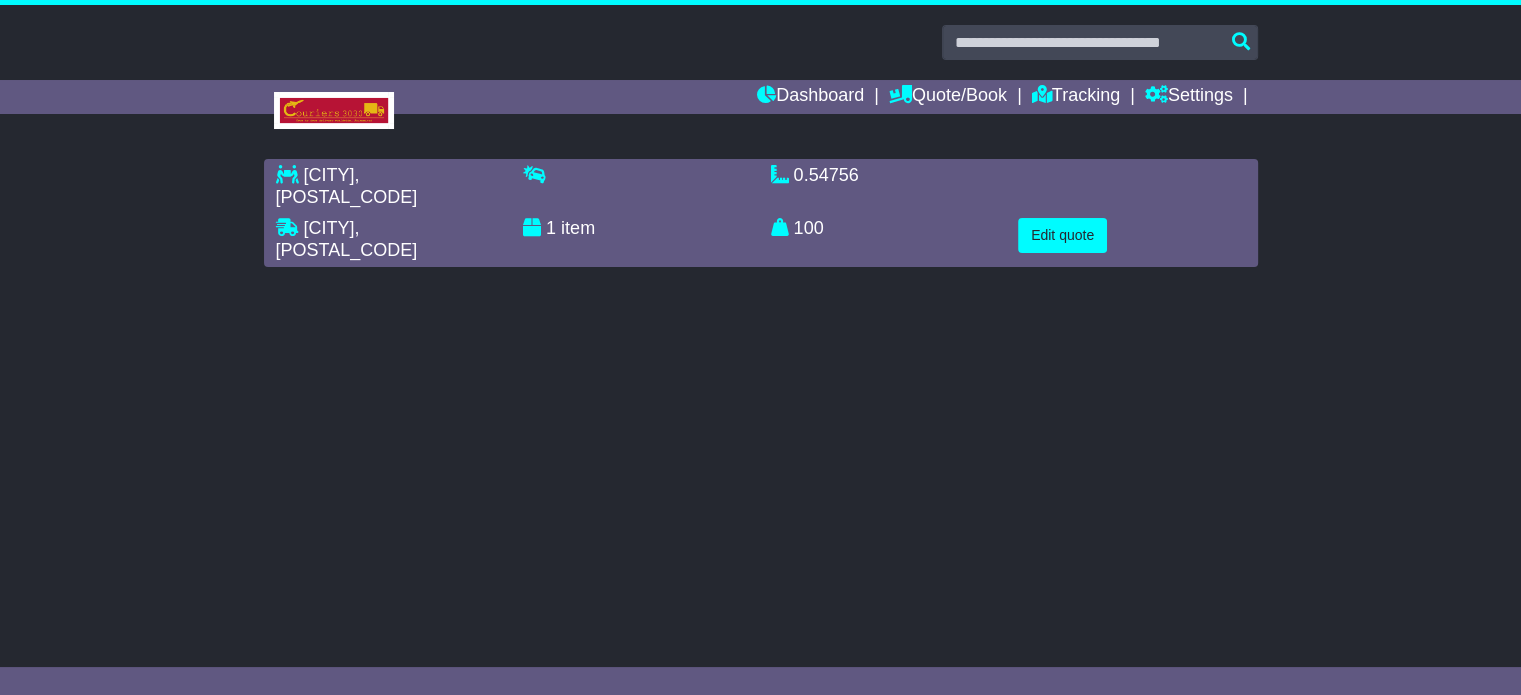 scroll, scrollTop: 0, scrollLeft: 0, axis: both 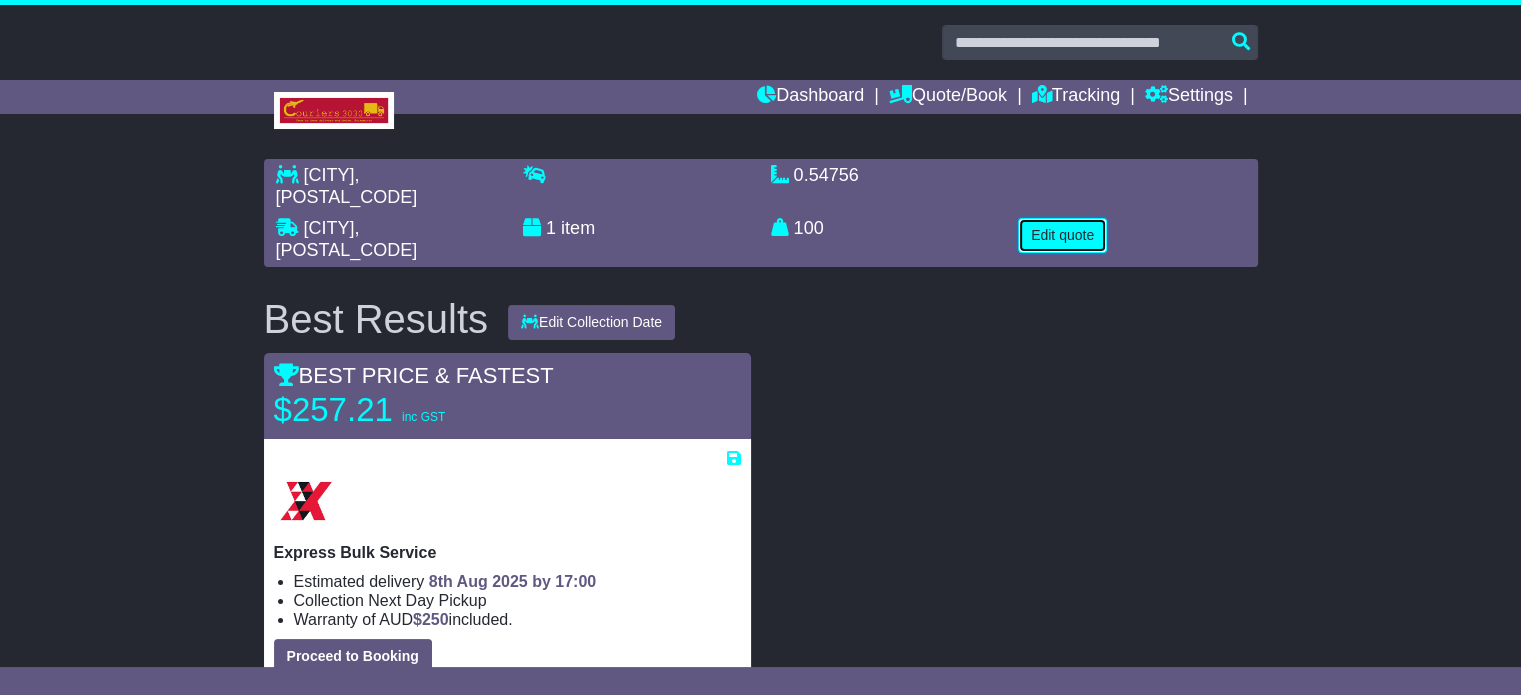 click on "Edit quote" at bounding box center (1062, 235) 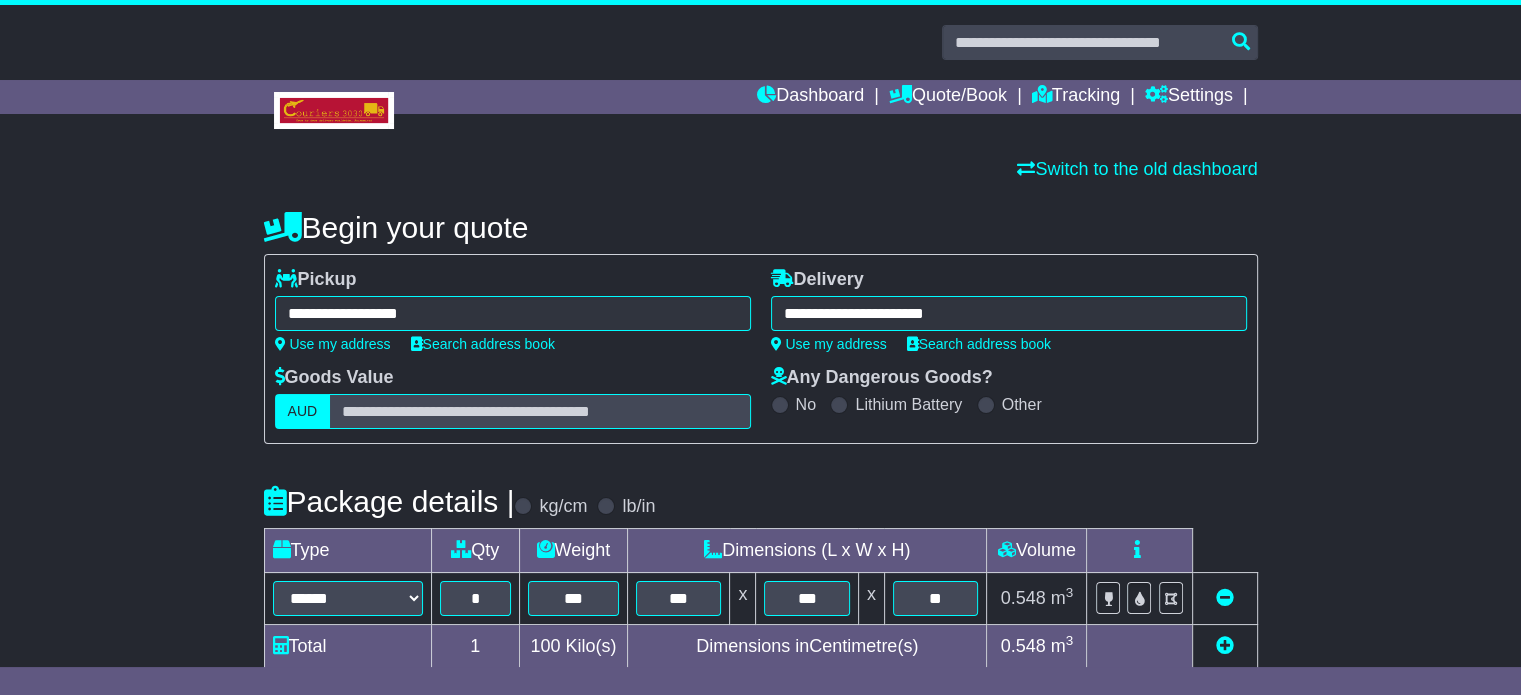 click on "**********" at bounding box center [1009, 313] 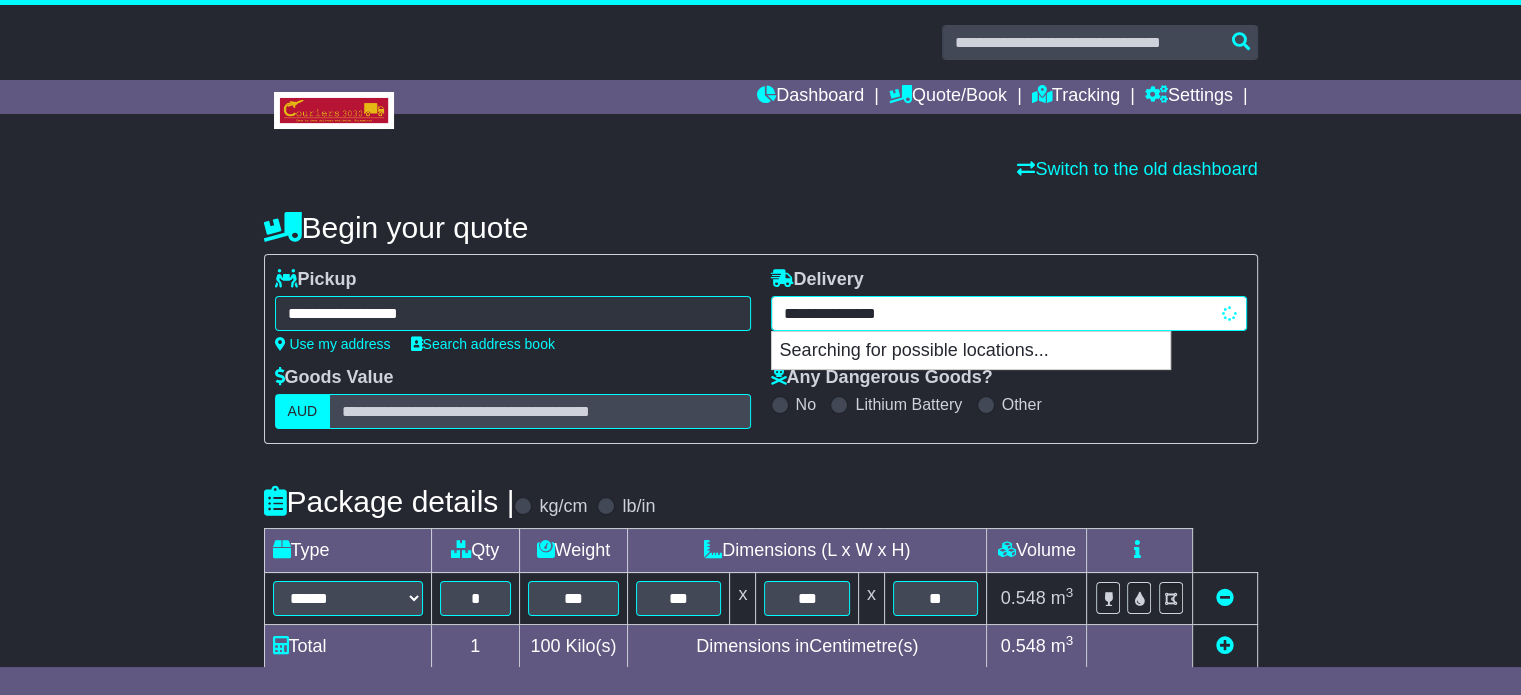 click on "**********" at bounding box center (1009, 313) 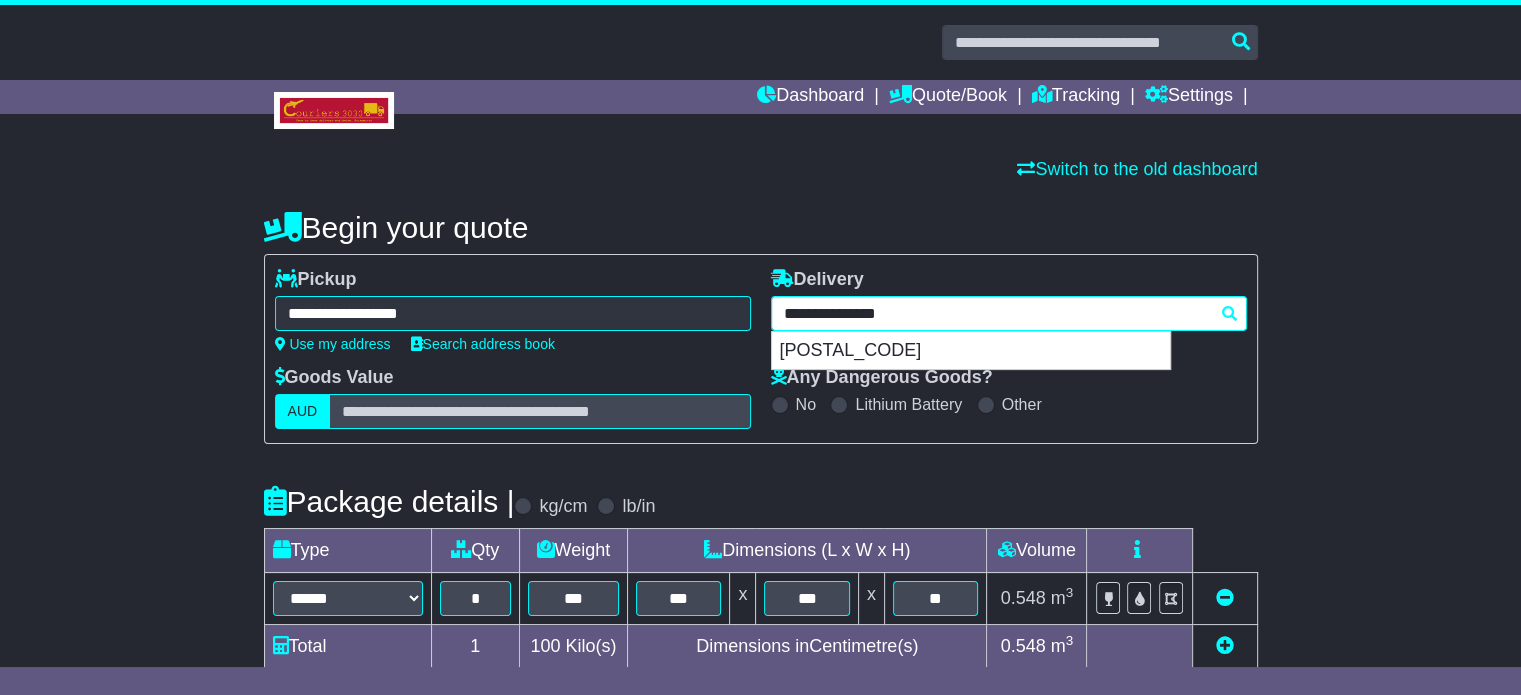click on "**********" at bounding box center (1009, 313) 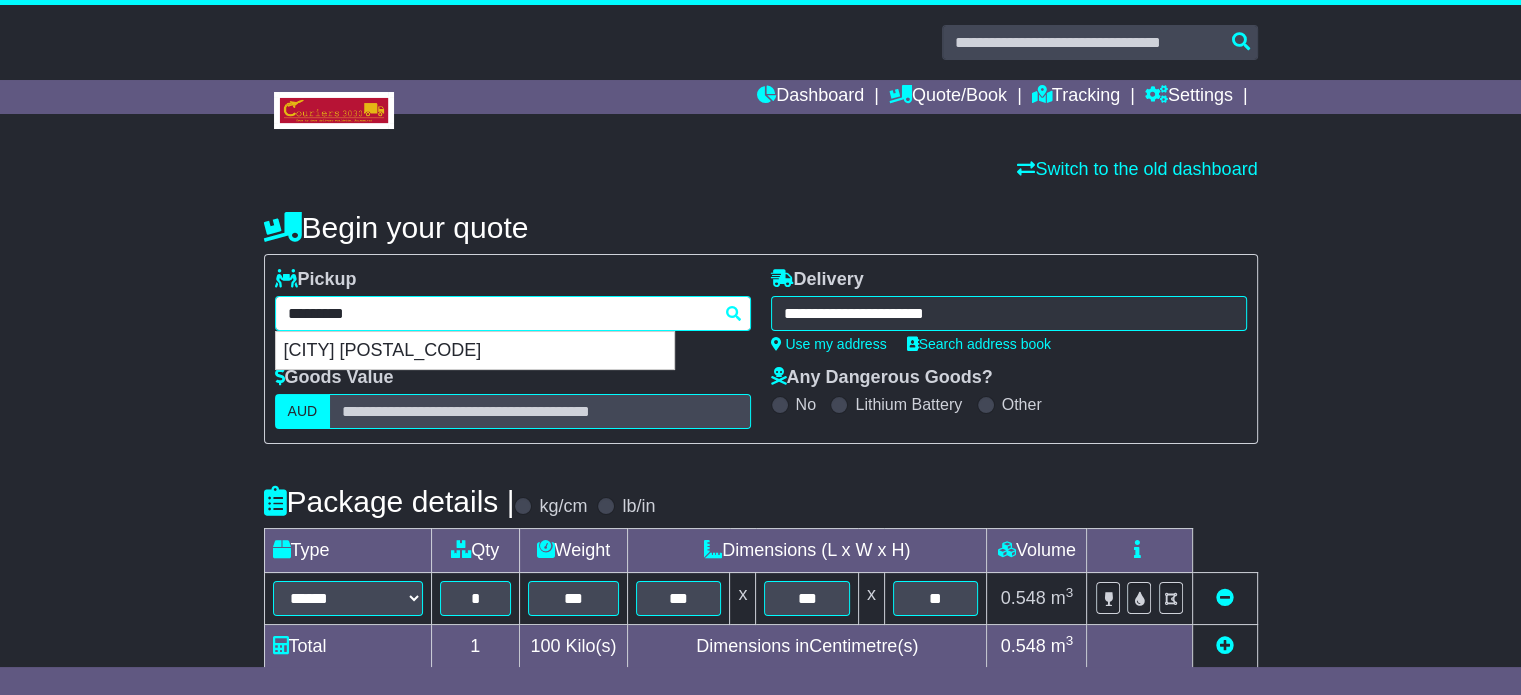 click on "**********" at bounding box center (513, 313) 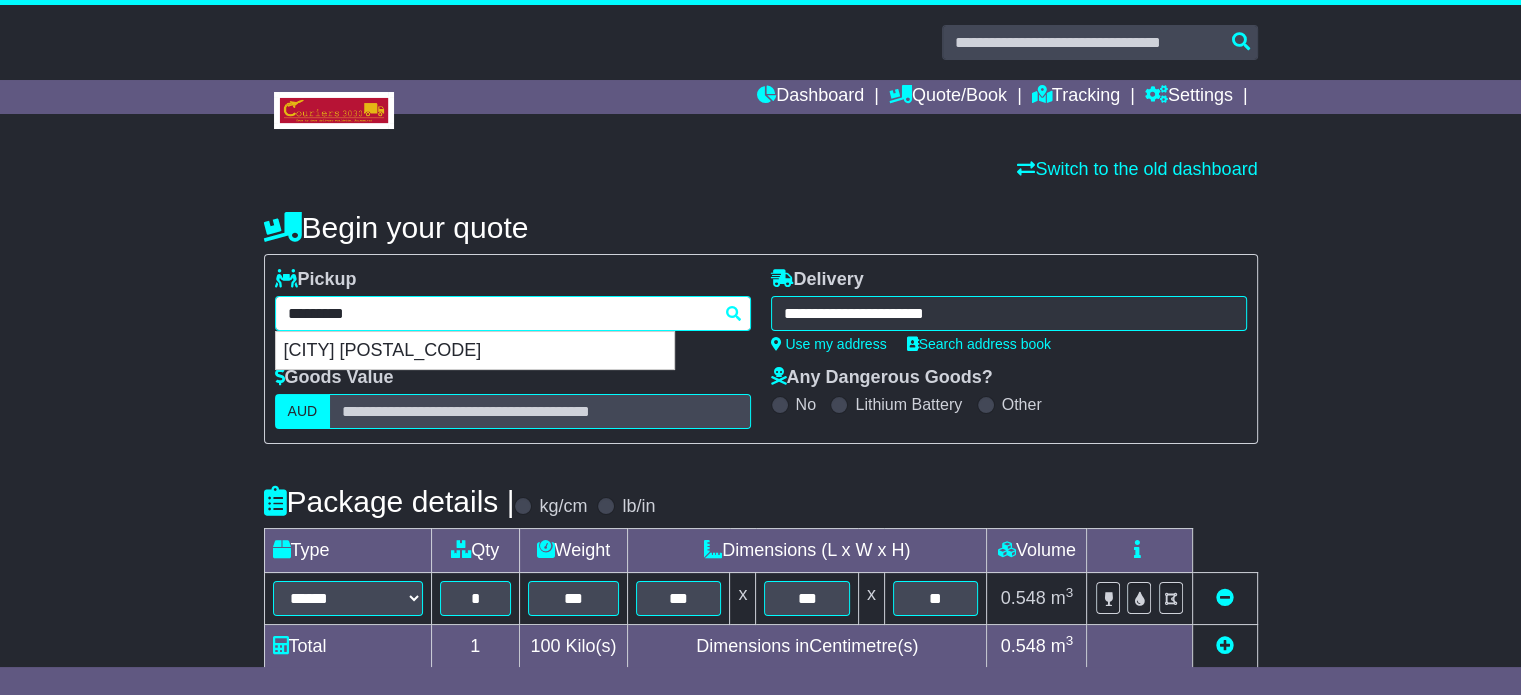 click on "*********" at bounding box center (513, 313) 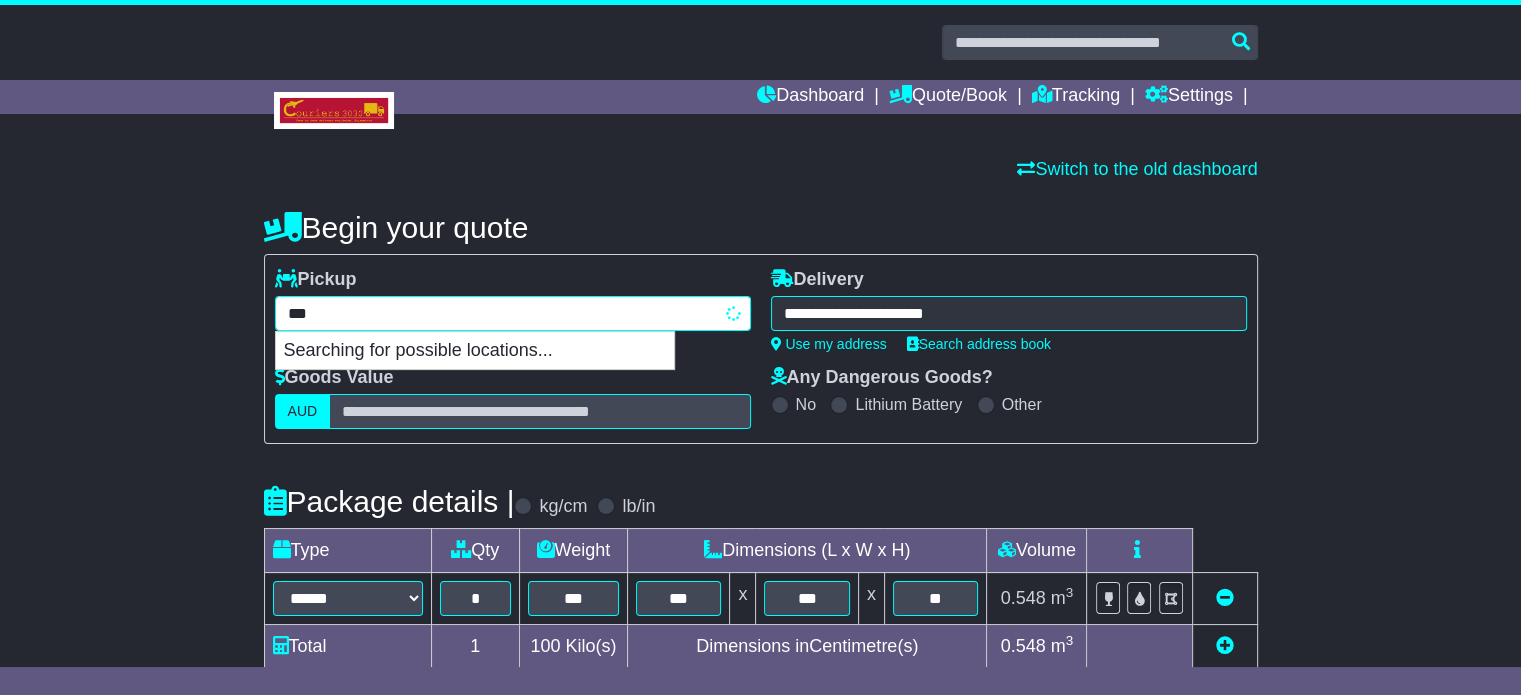 type on "****" 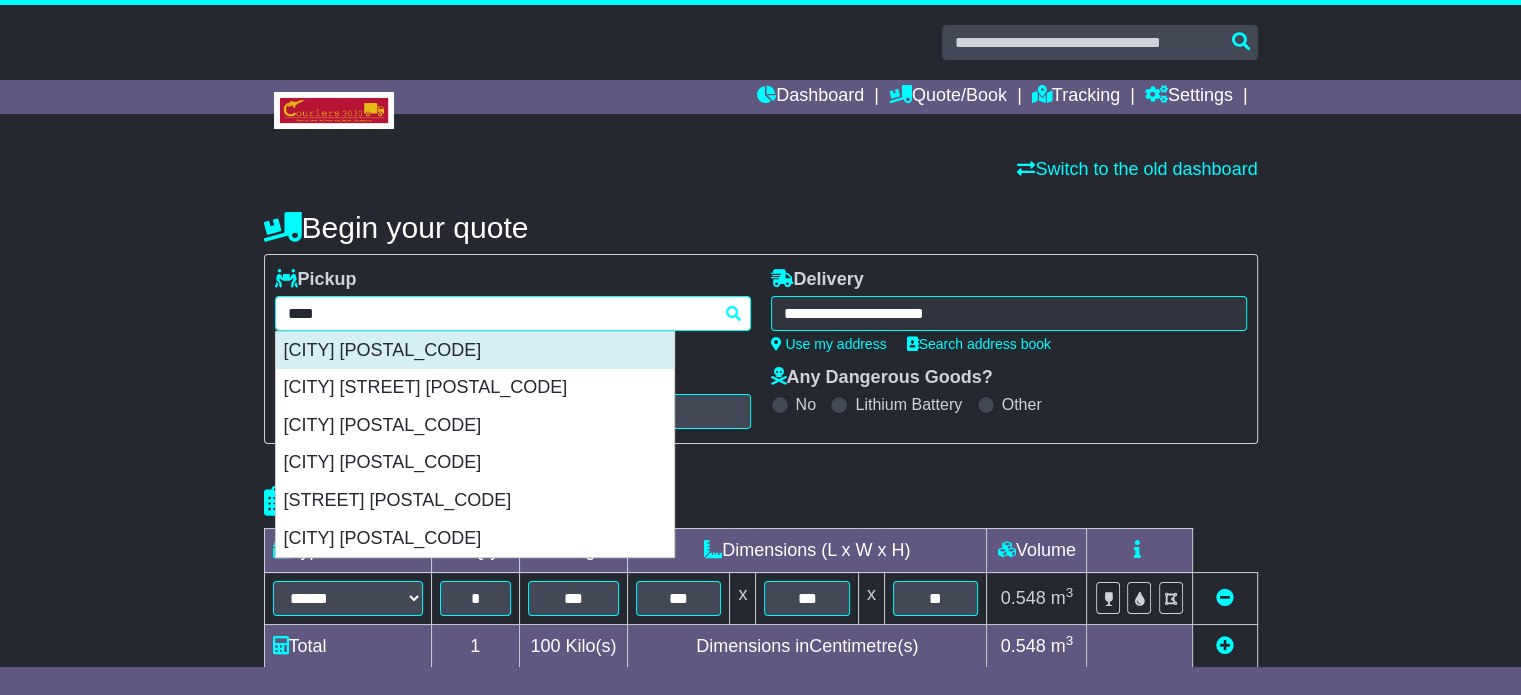 click on "[CITY] [POSTAL_CODE]" at bounding box center (475, 351) 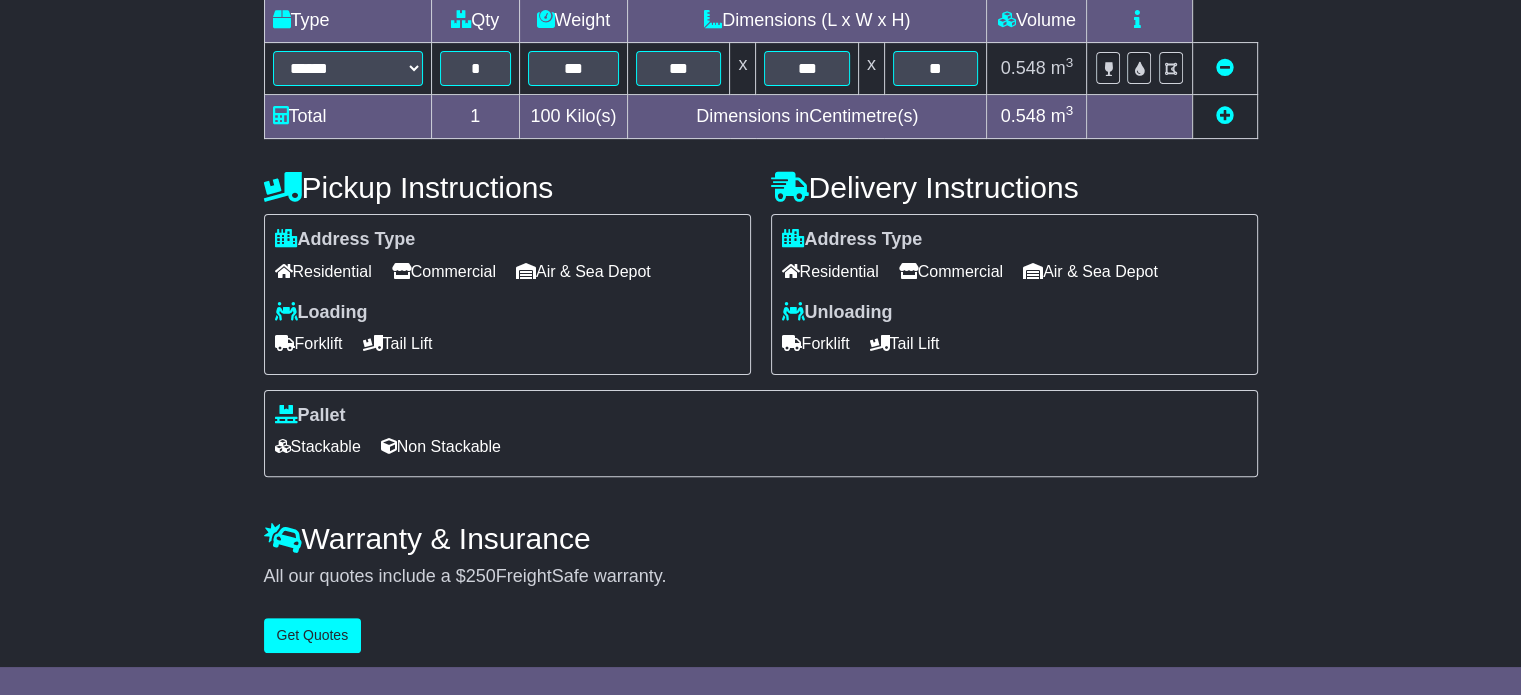 scroll, scrollTop: 540, scrollLeft: 0, axis: vertical 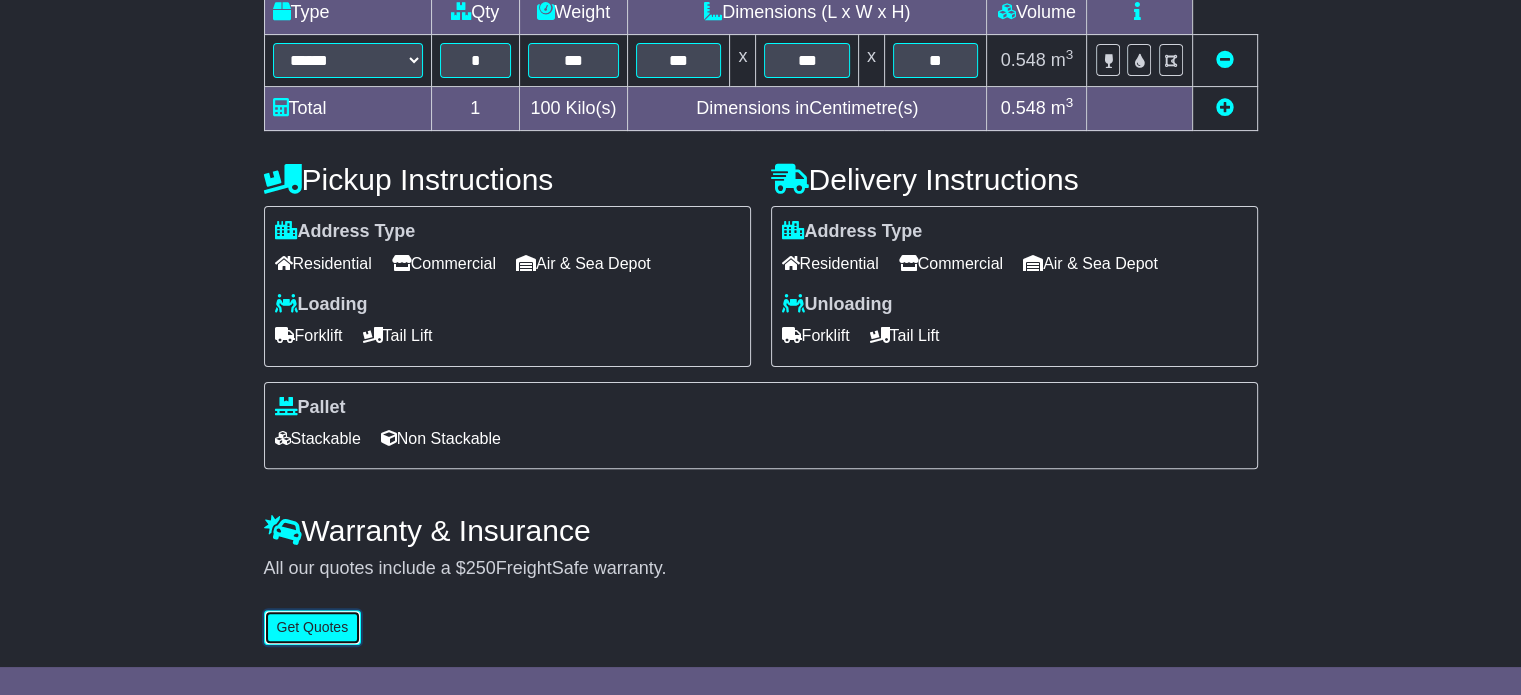 click on "Get Quotes" at bounding box center (313, 627) 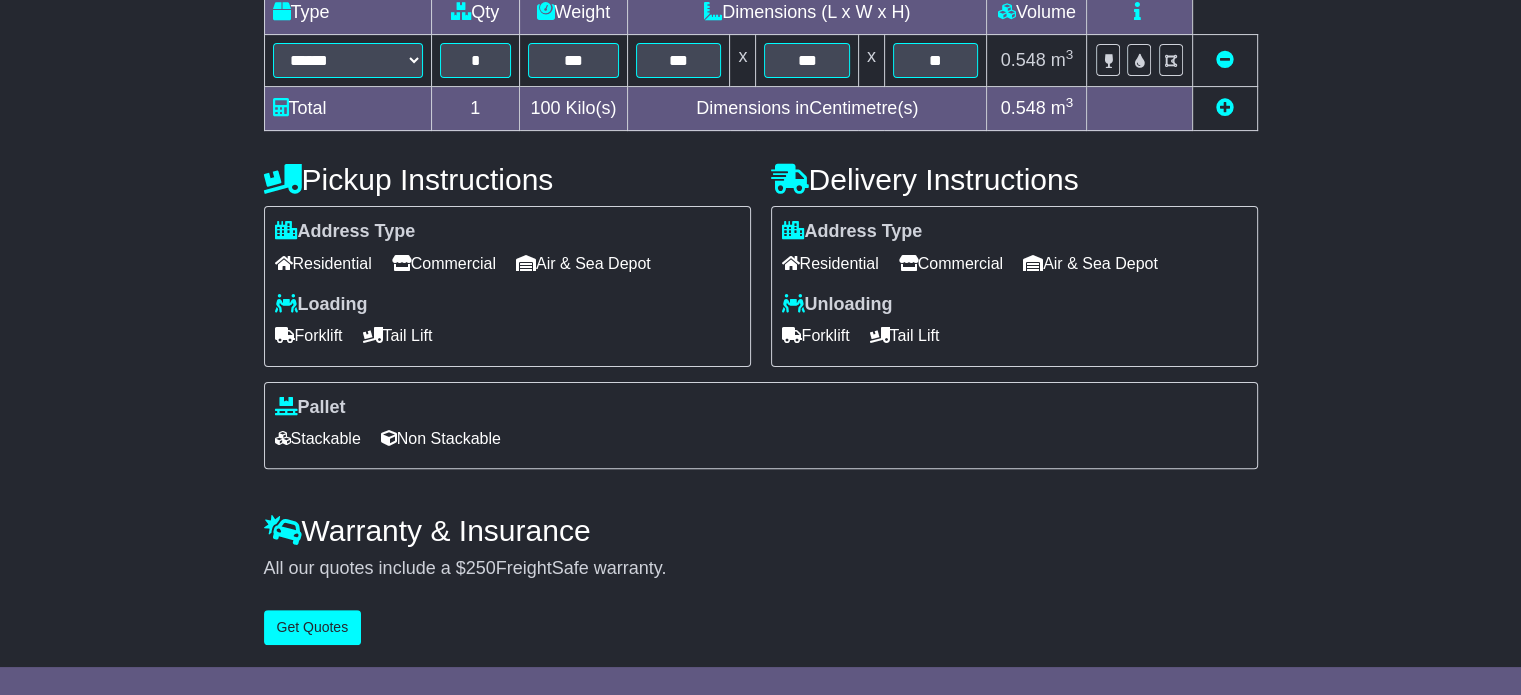 scroll, scrollTop: 0, scrollLeft: 0, axis: both 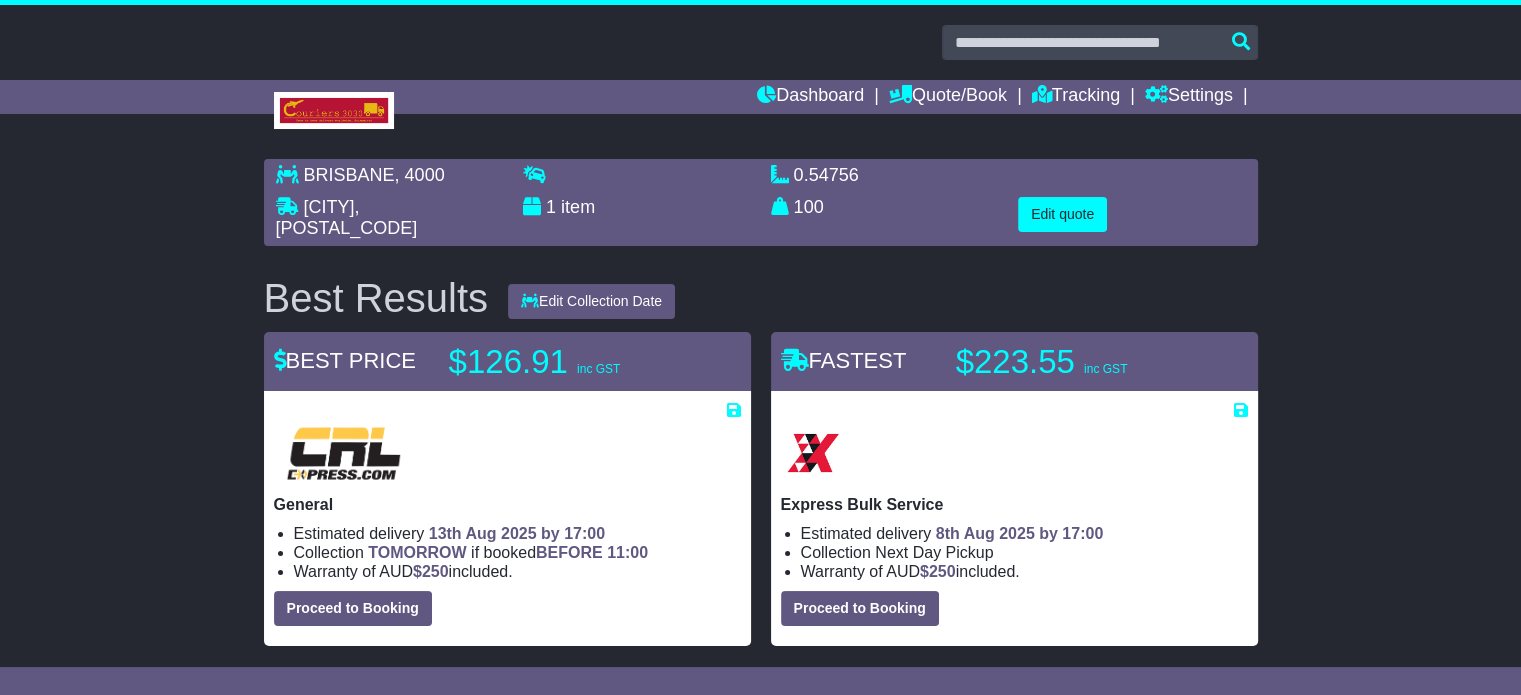 click at bounding box center [507, 453] 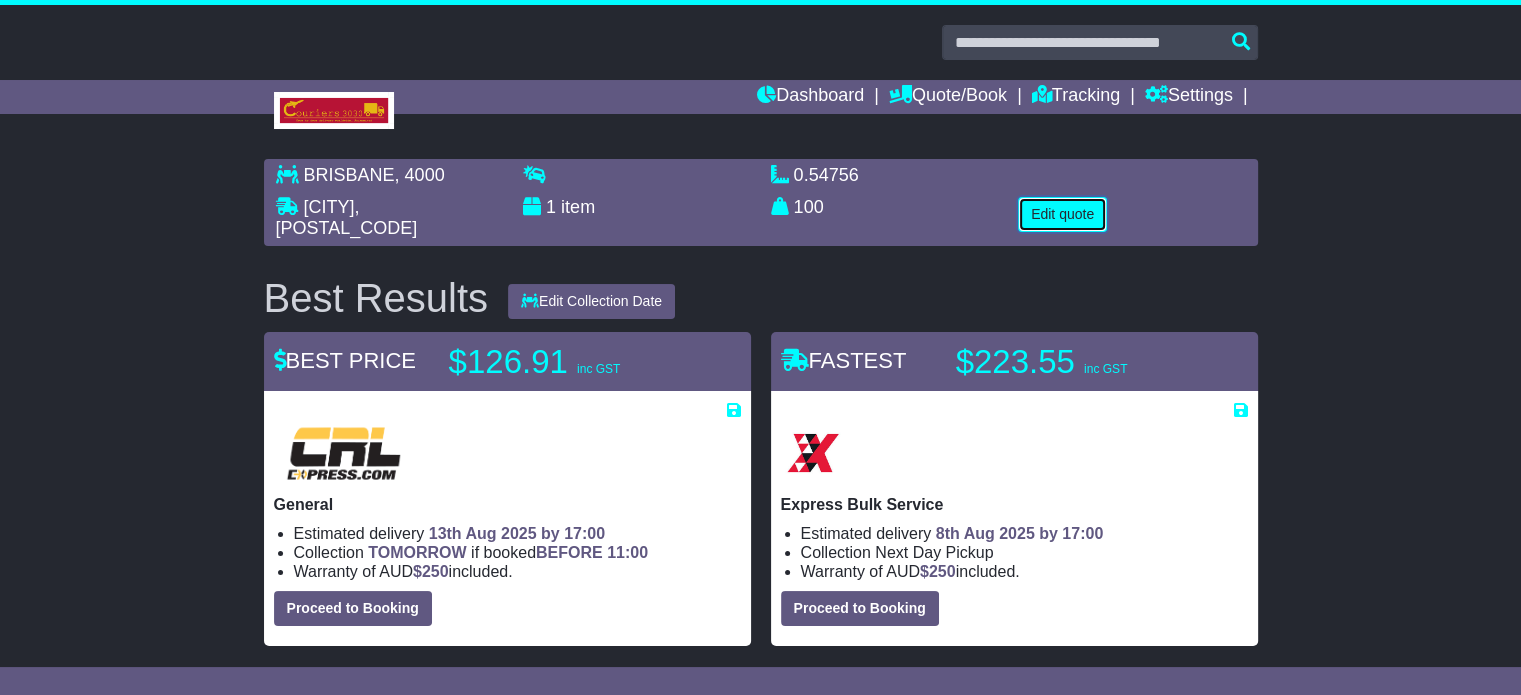 click on "Edit quote" at bounding box center [1062, 214] 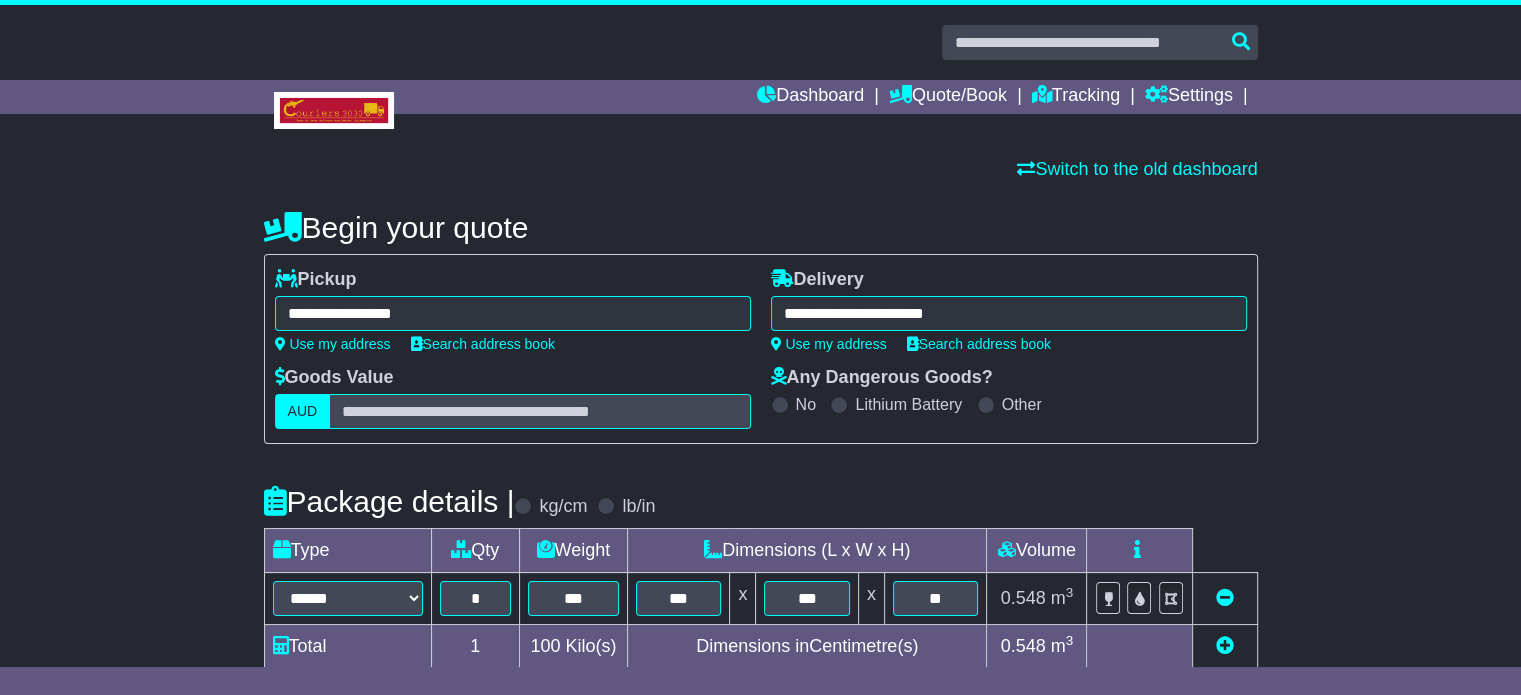 click on "**********" at bounding box center [513, 313] 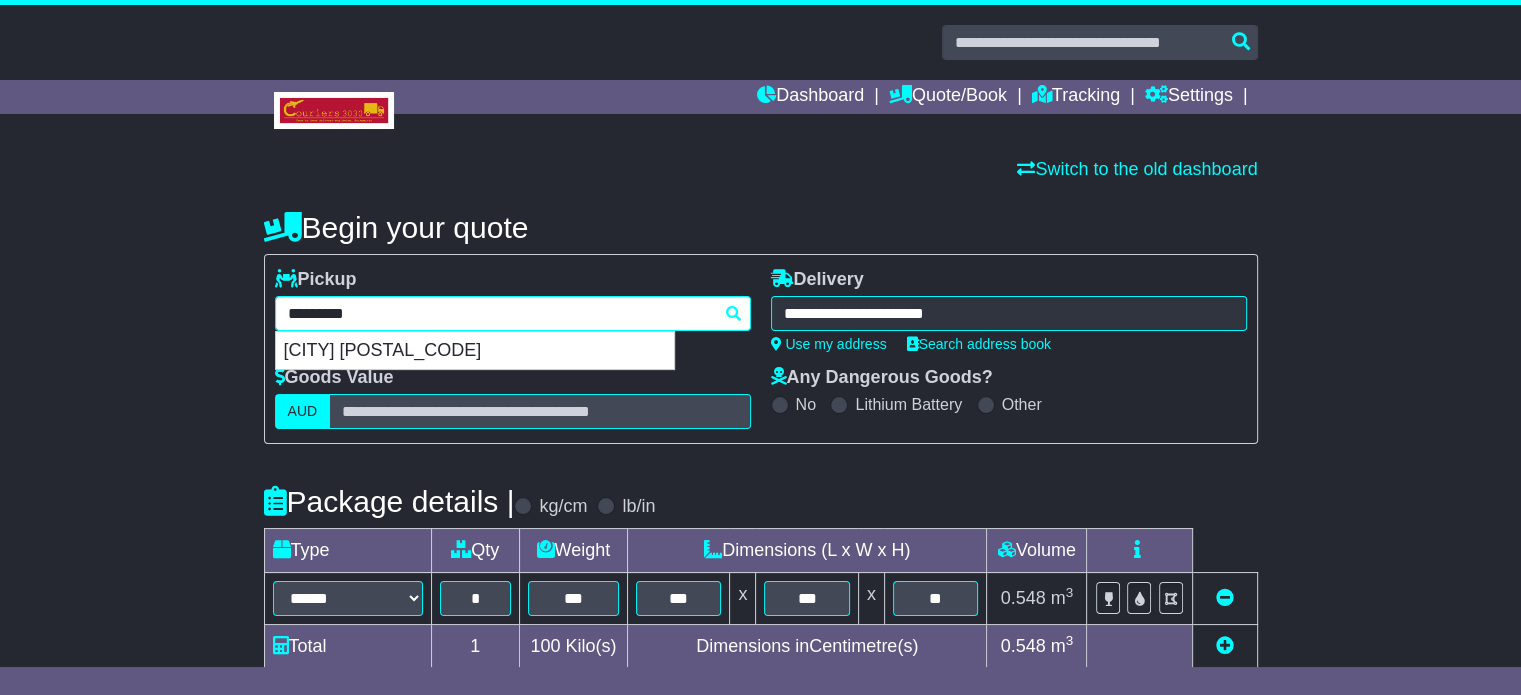 click on "*********" at bounding box center (513, 313) 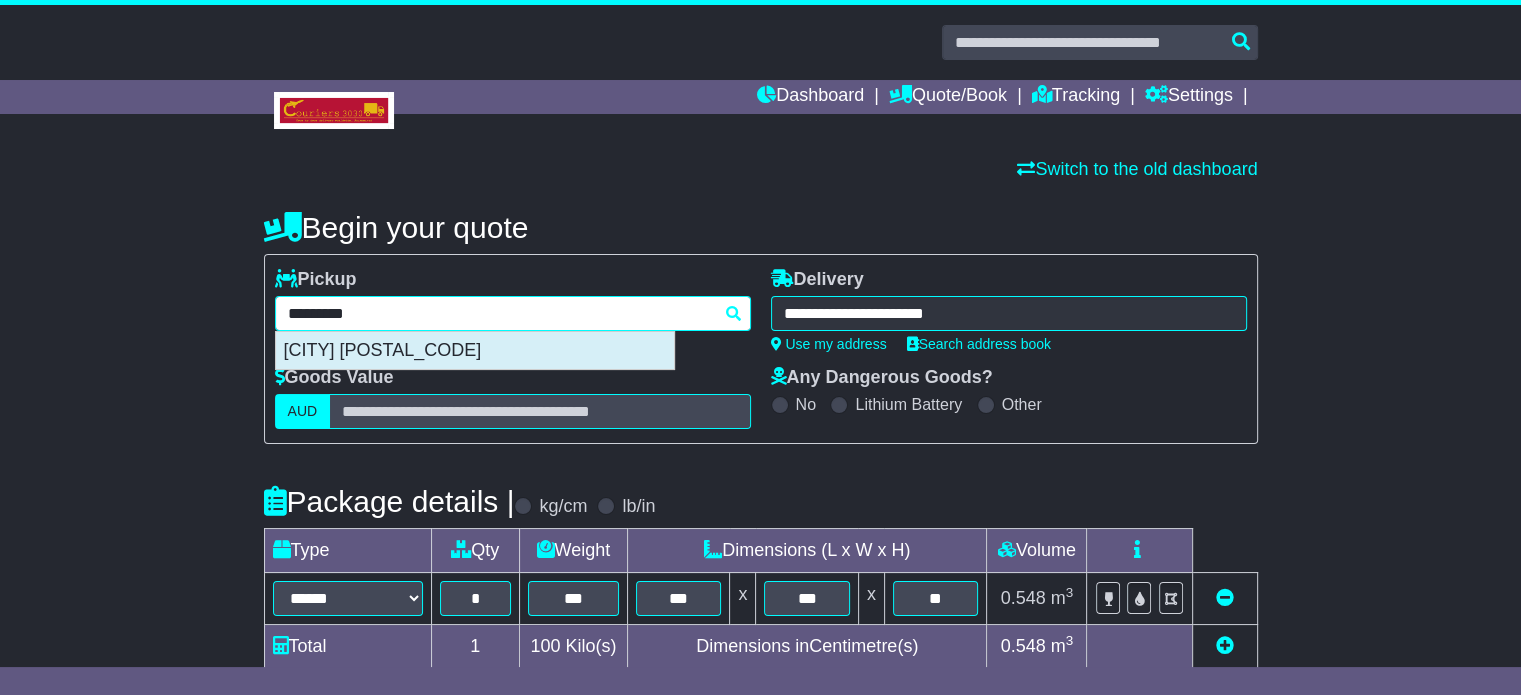click on "[CITY] [POSTAL_CODE]" at bounding box center (475, 351) 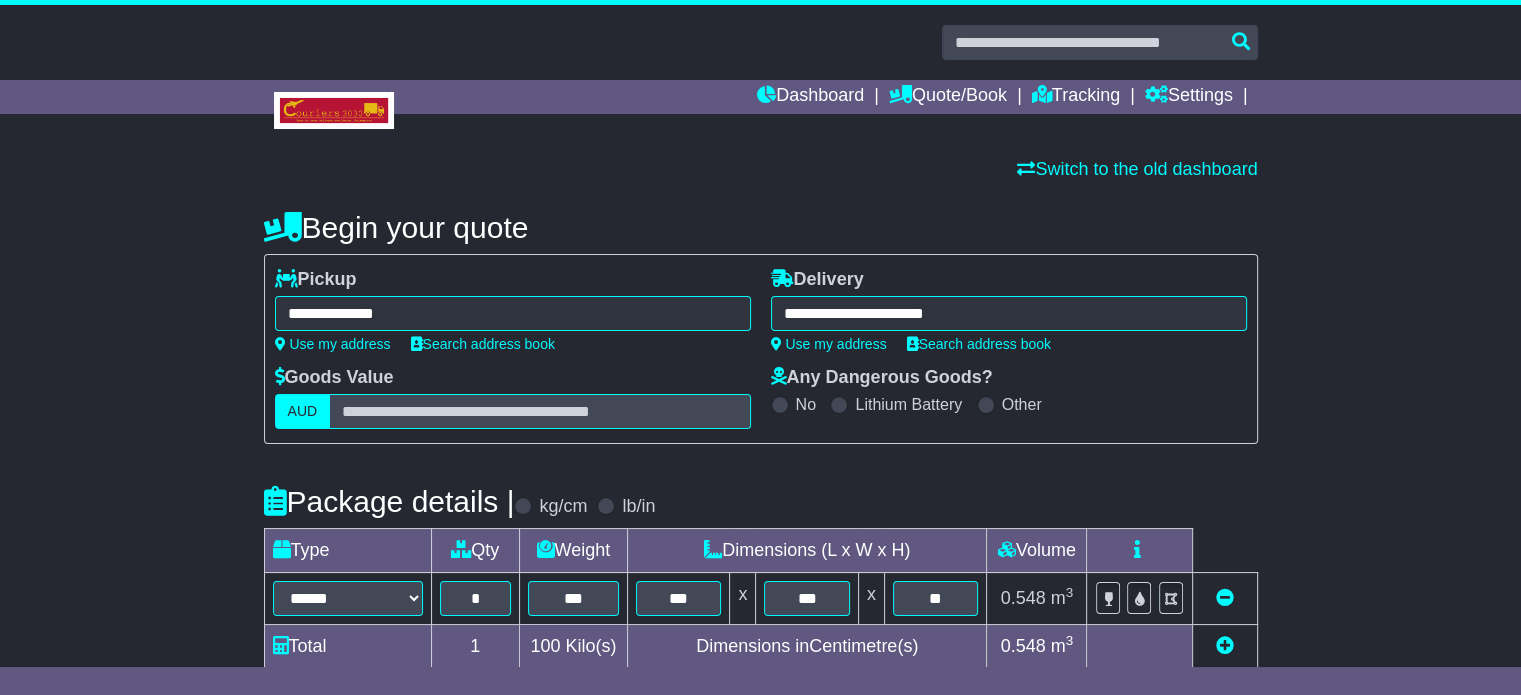type on "**********" 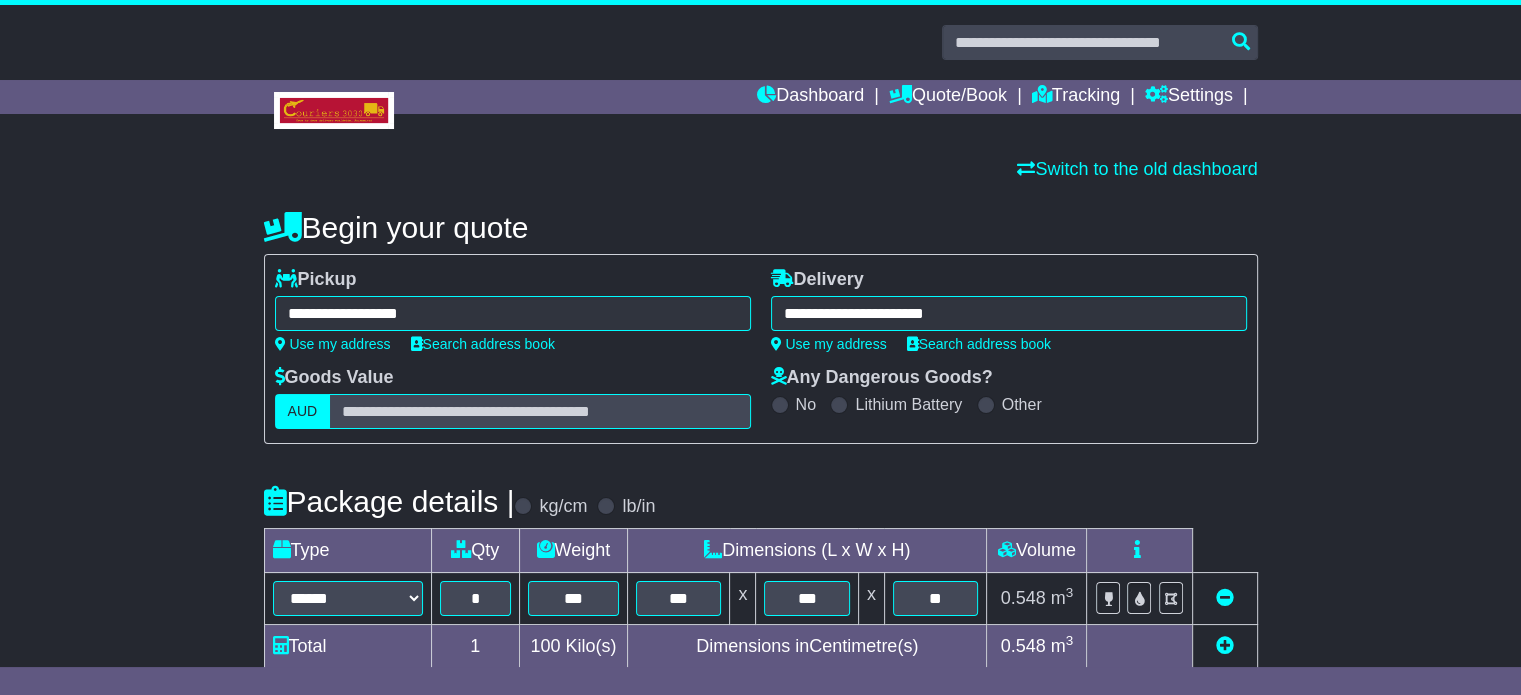 click on "**********" at bounding box center (1009, 313) 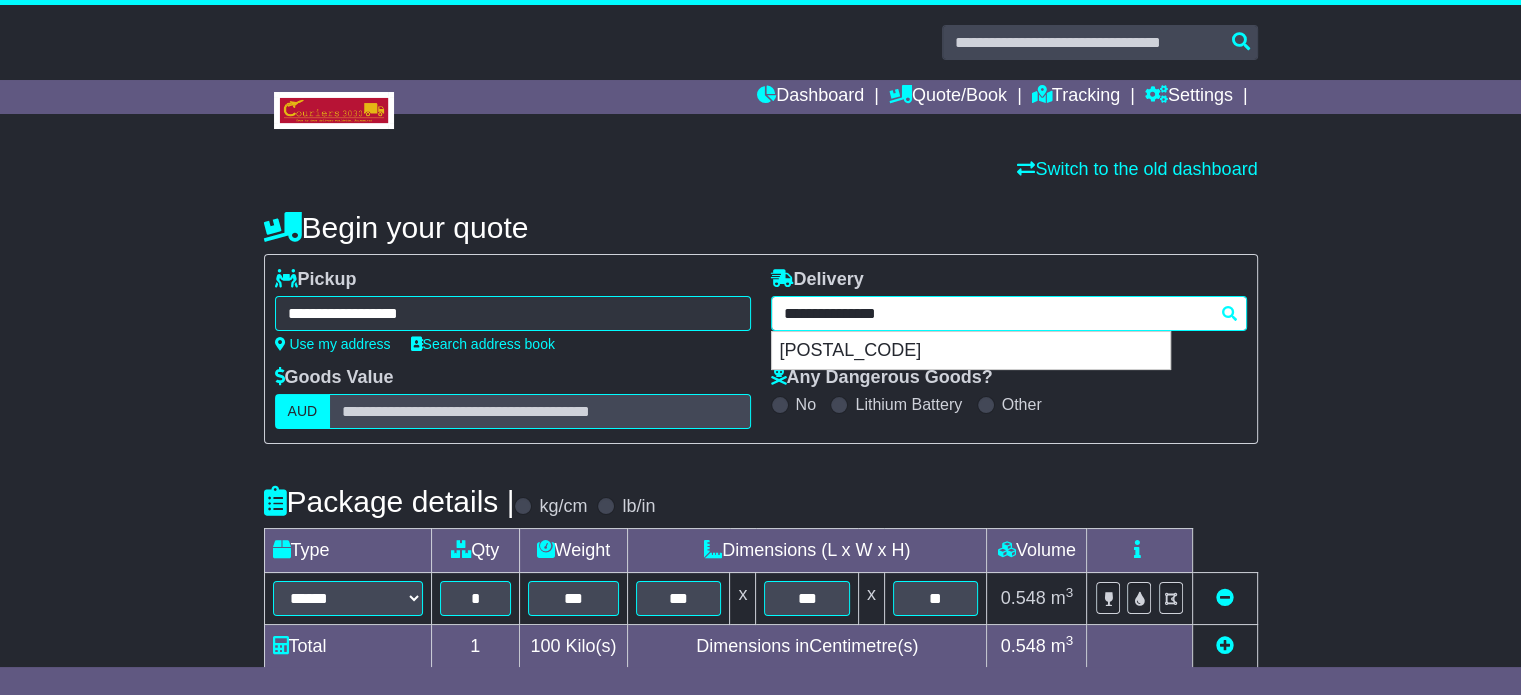 click on "**********" at bounding box center (1009, 313) 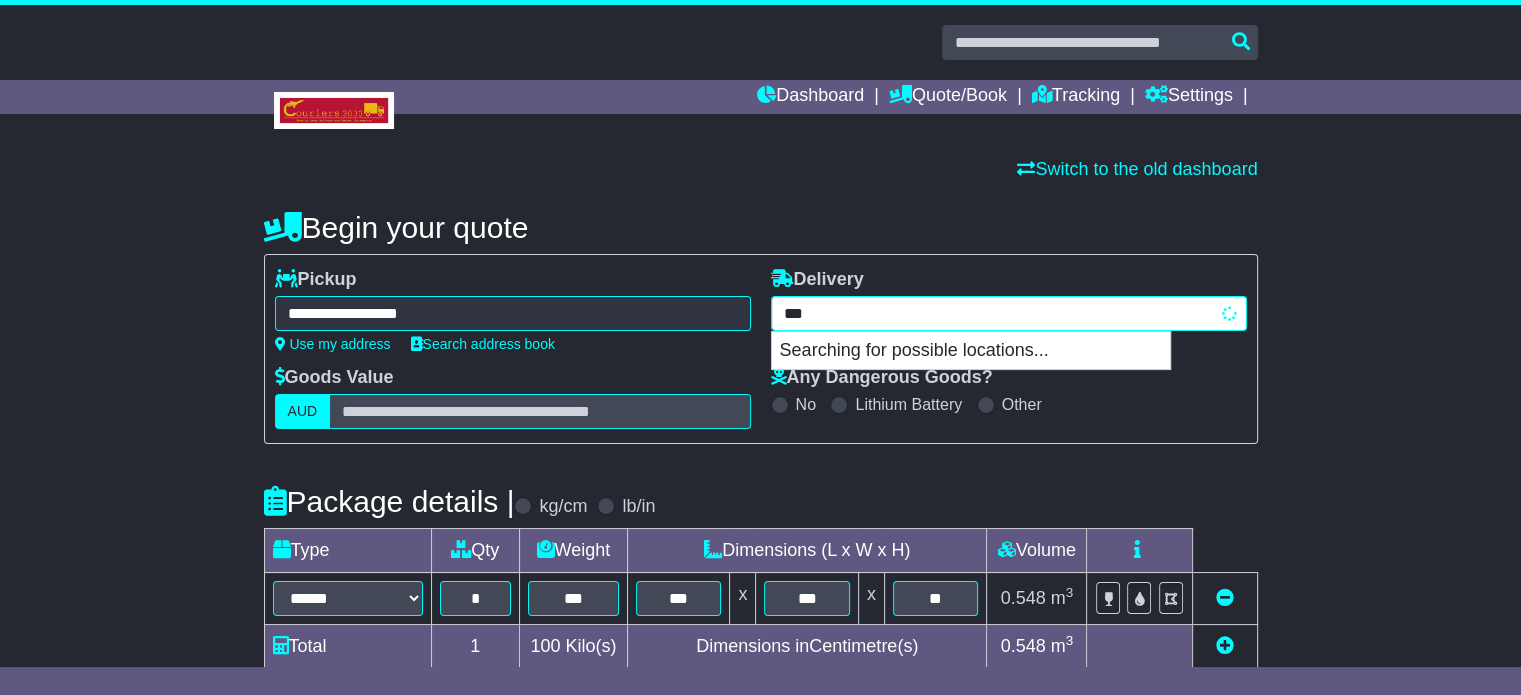 type on "****" 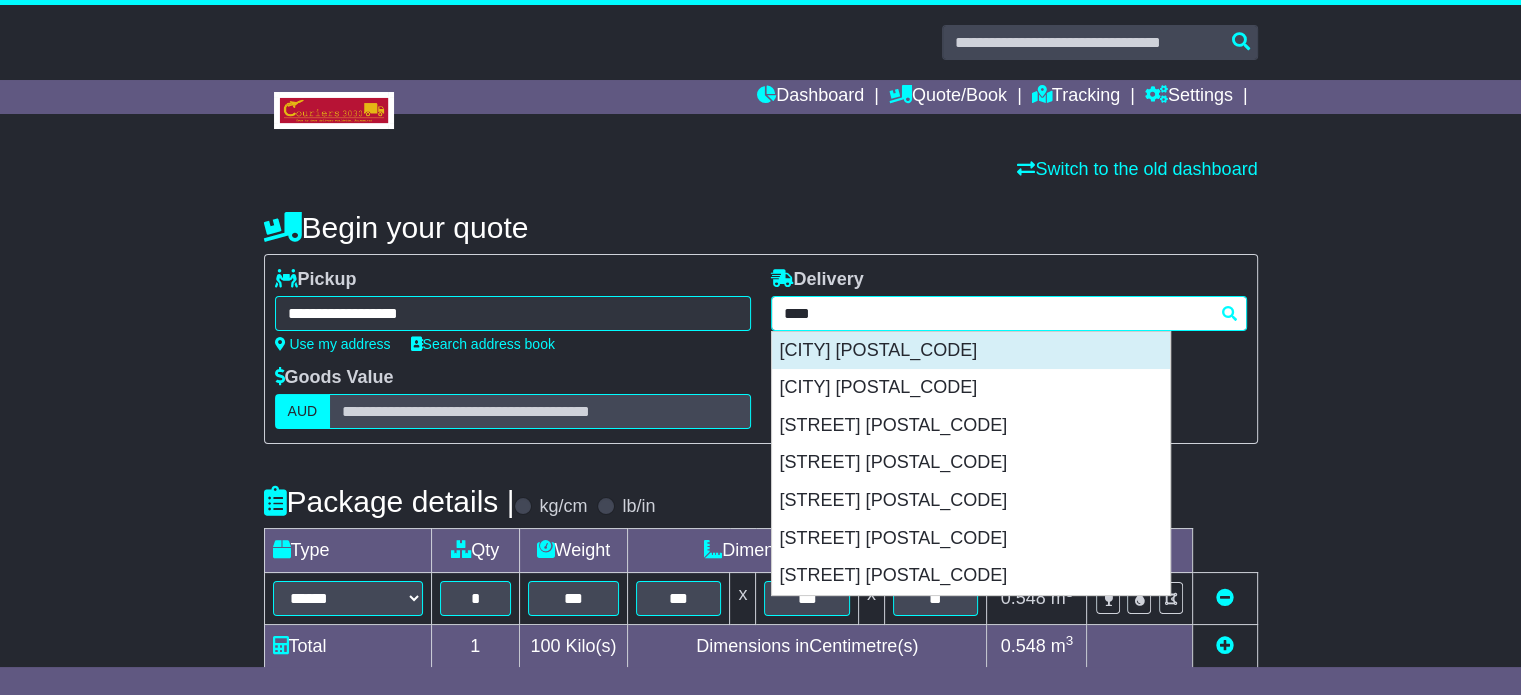 click on "ADELAIDE 5000" at bounding box center [971, 351] 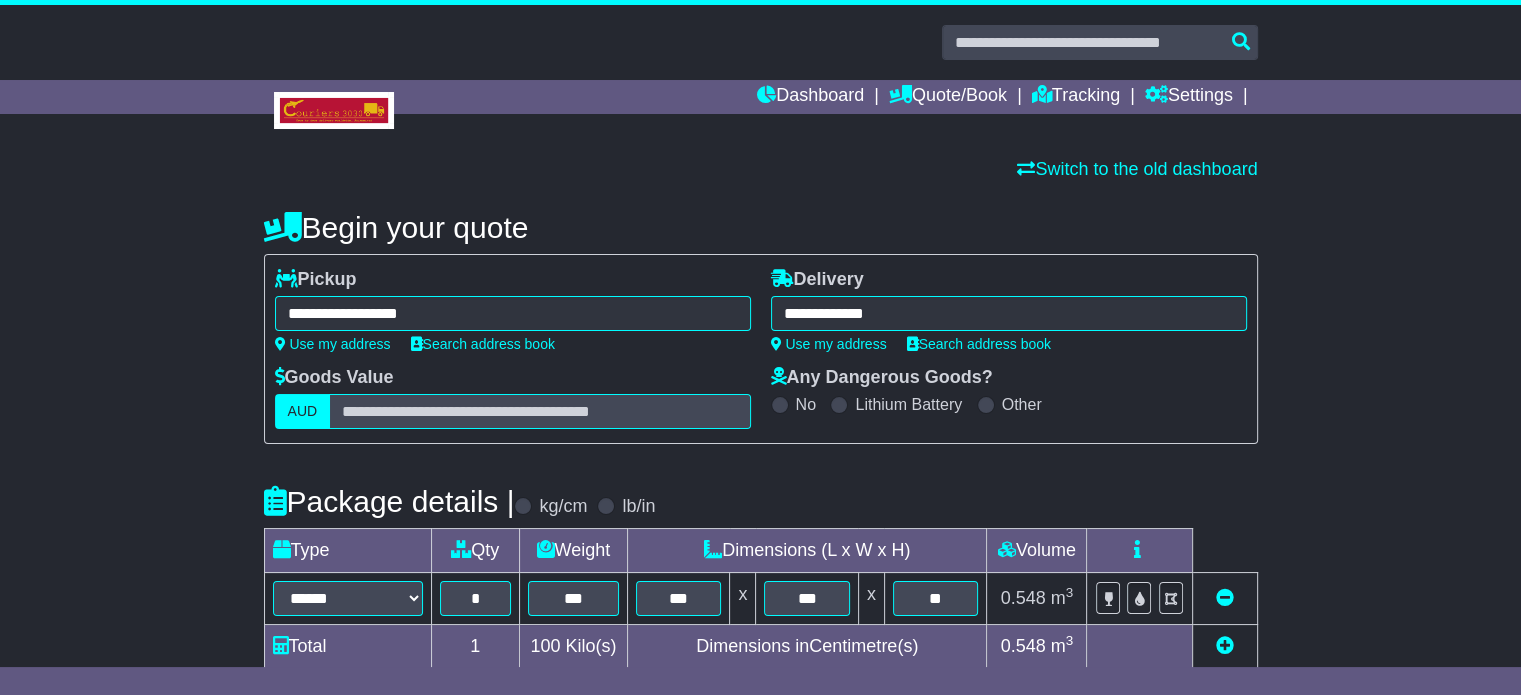 type on "**********" 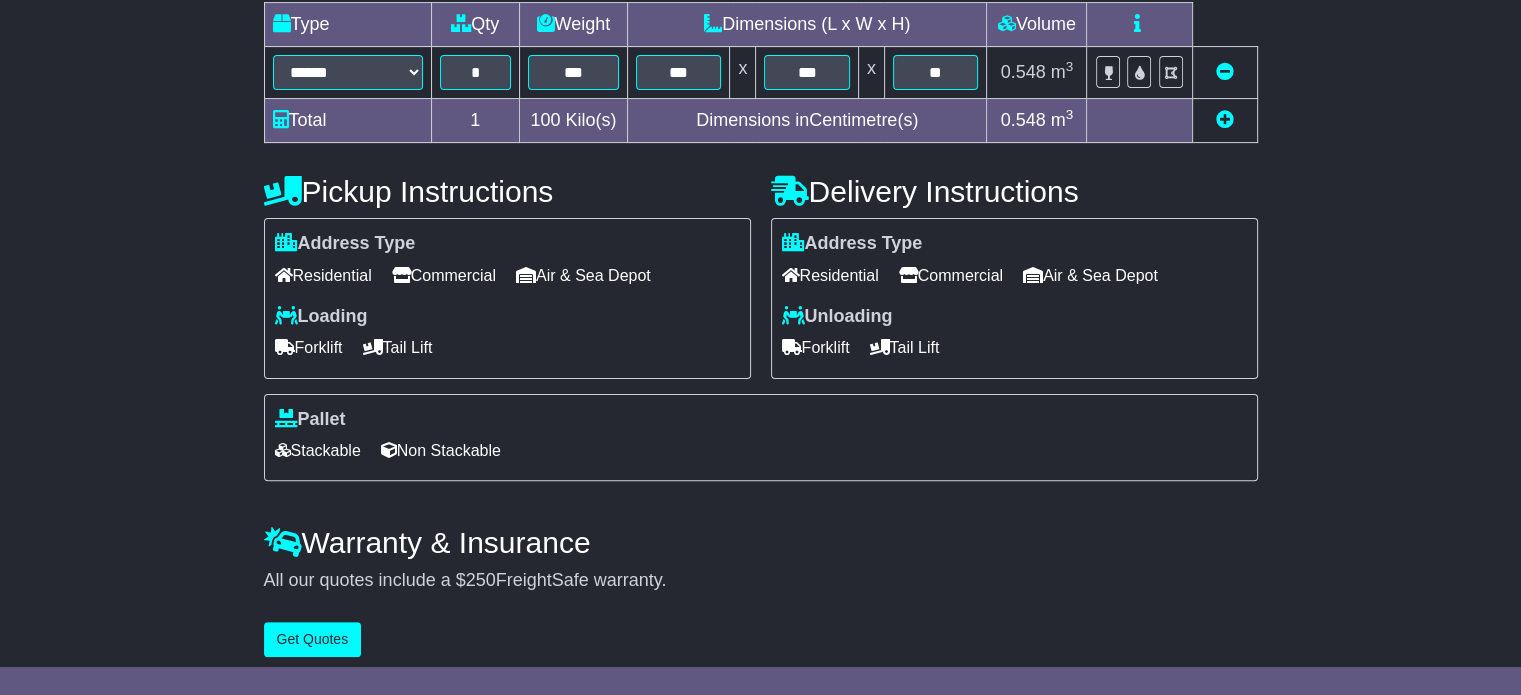 scroll, scrollTop: 540, scrollLeft: 0, axis: vertical 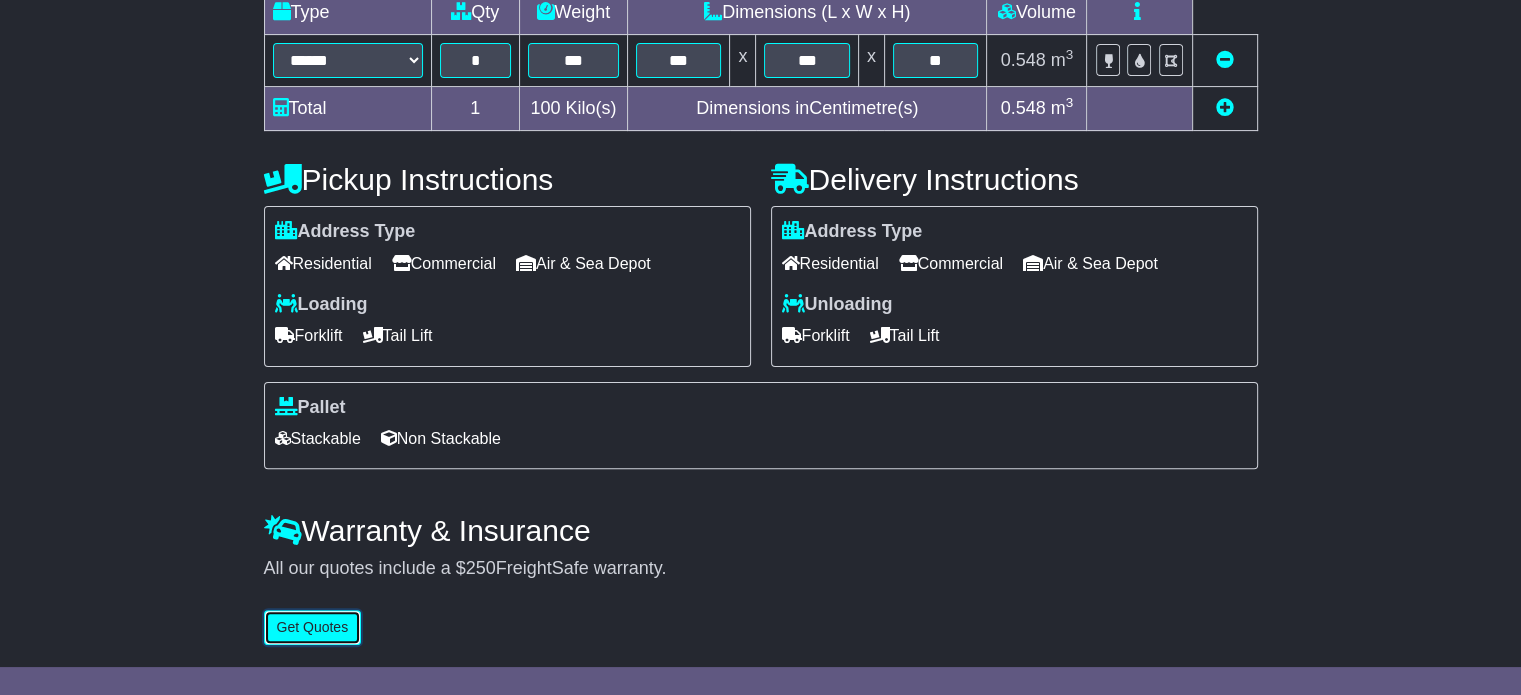 click on "Get Quotes" at bounding box center [313, 627] 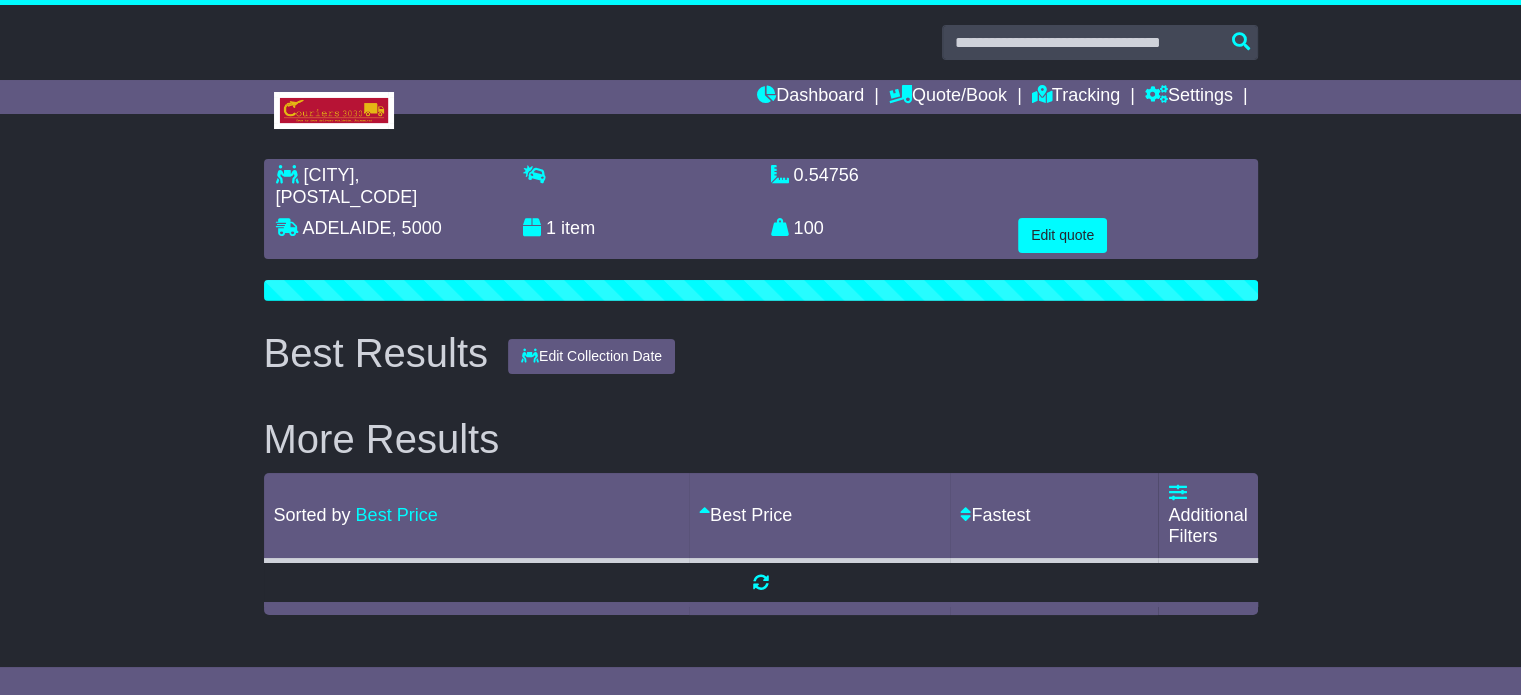 scroll, scrollTop: 0, scrollLeft: 0, axis: both 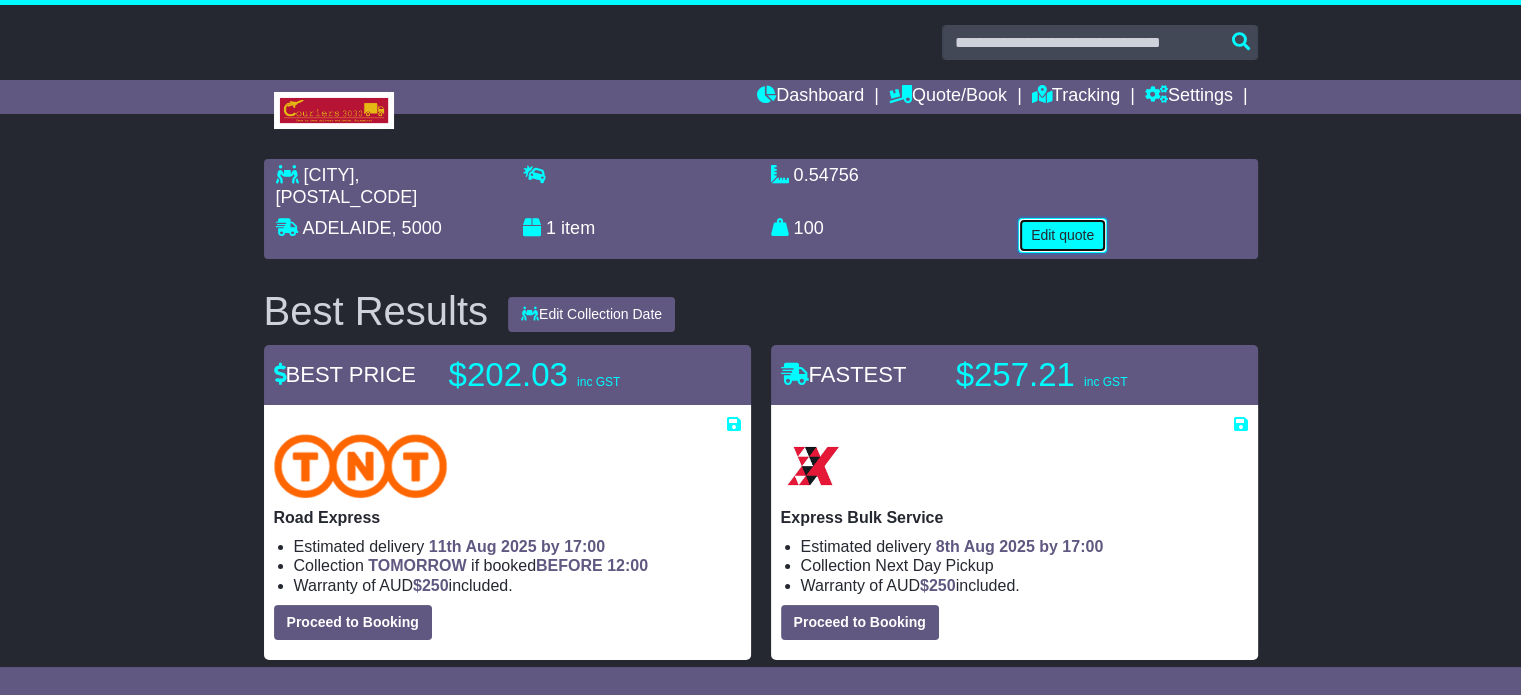 click on "Edit quote" at bounding box center (1062, 235) 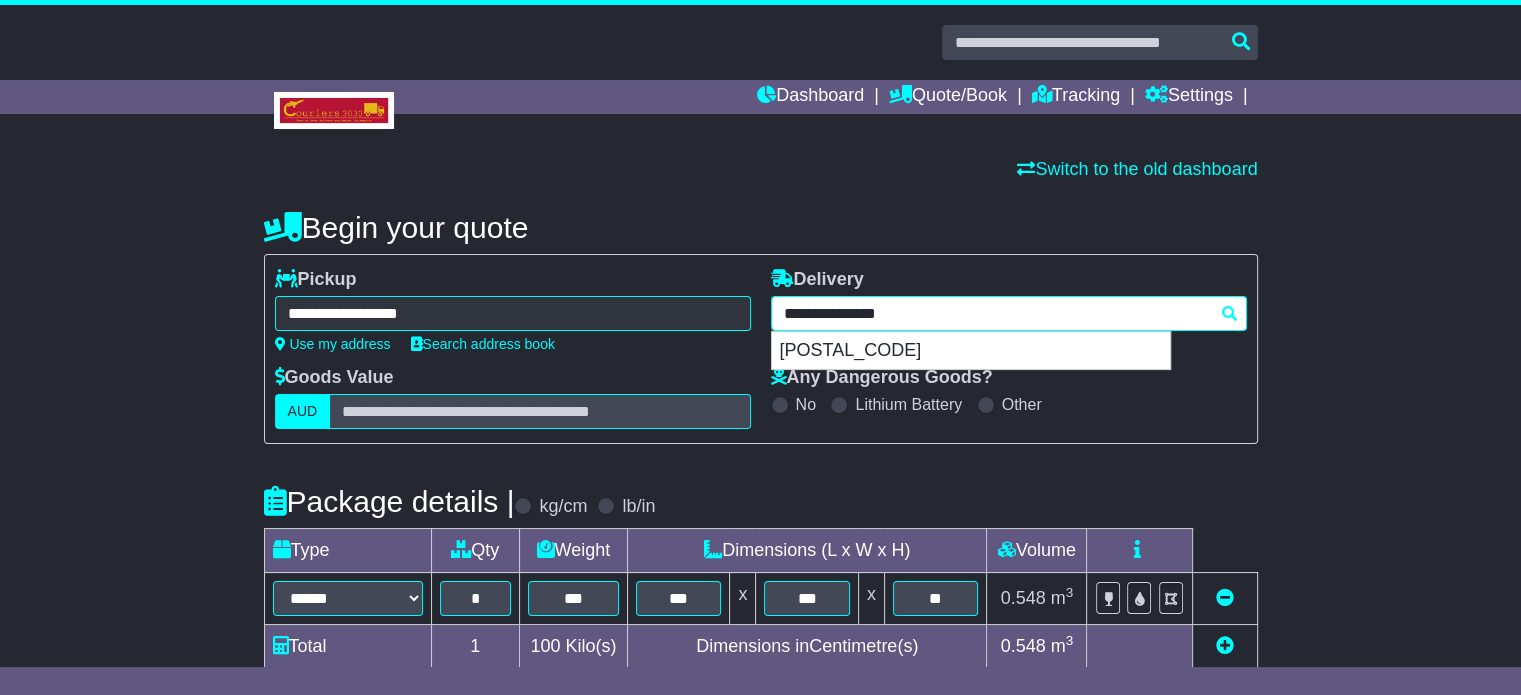click on "**********" at bounding box center (1009, 313) 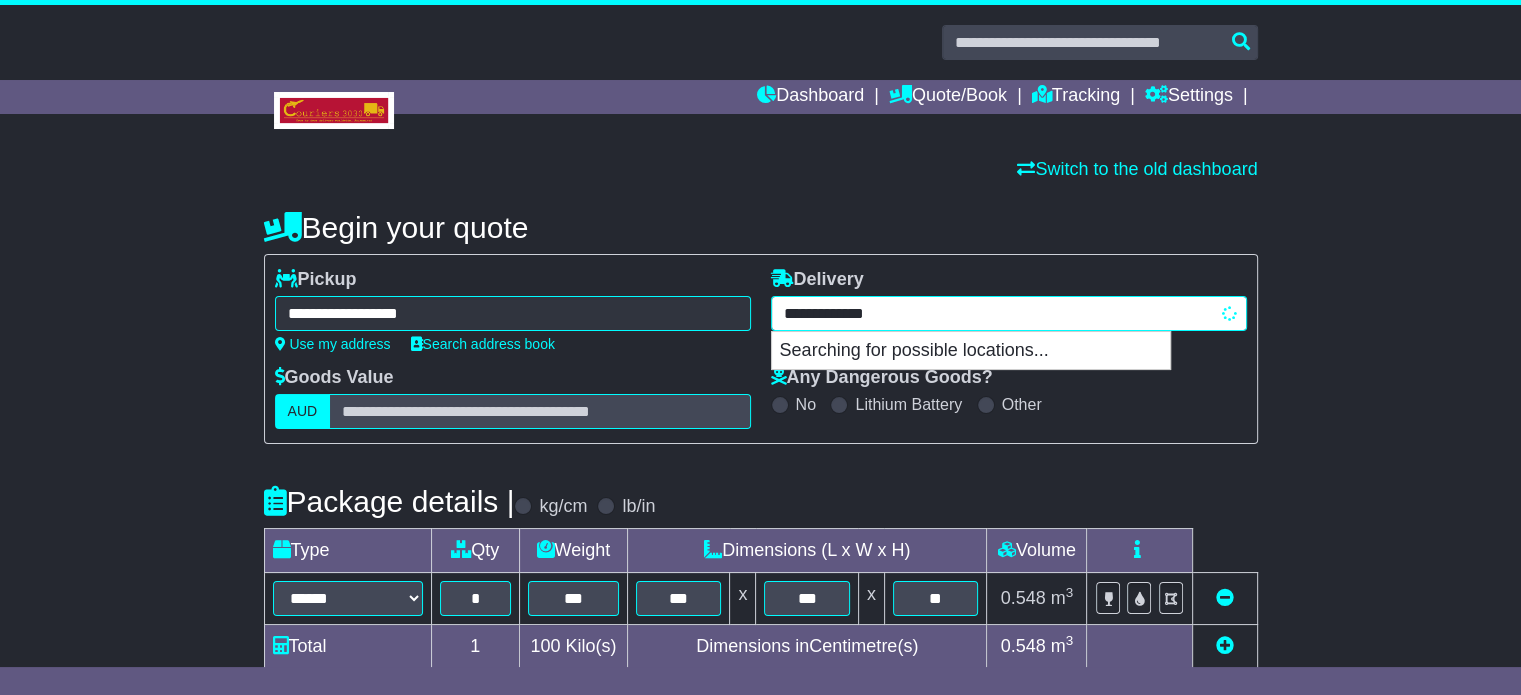 type on "**********" 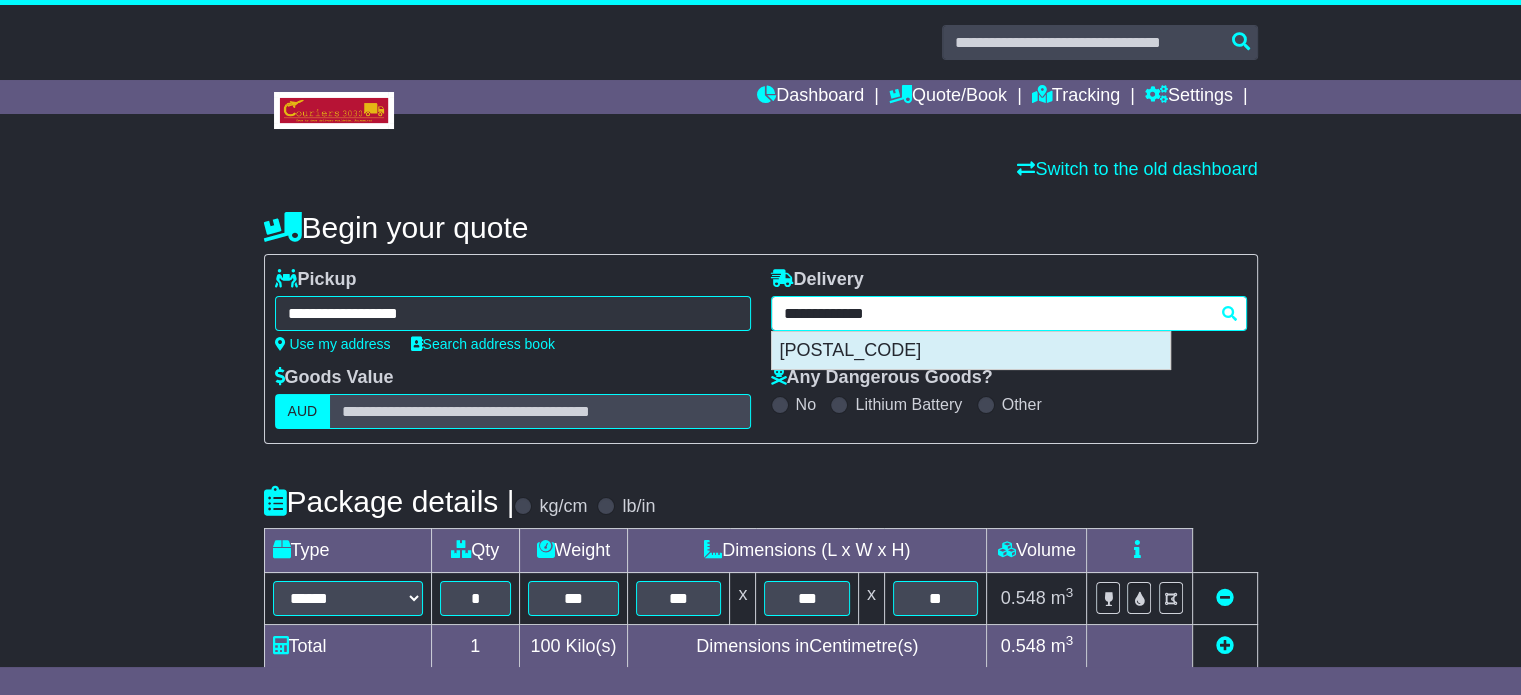 click on "LOWER HERMITAGE 5131" at bounding box center [971, 351] 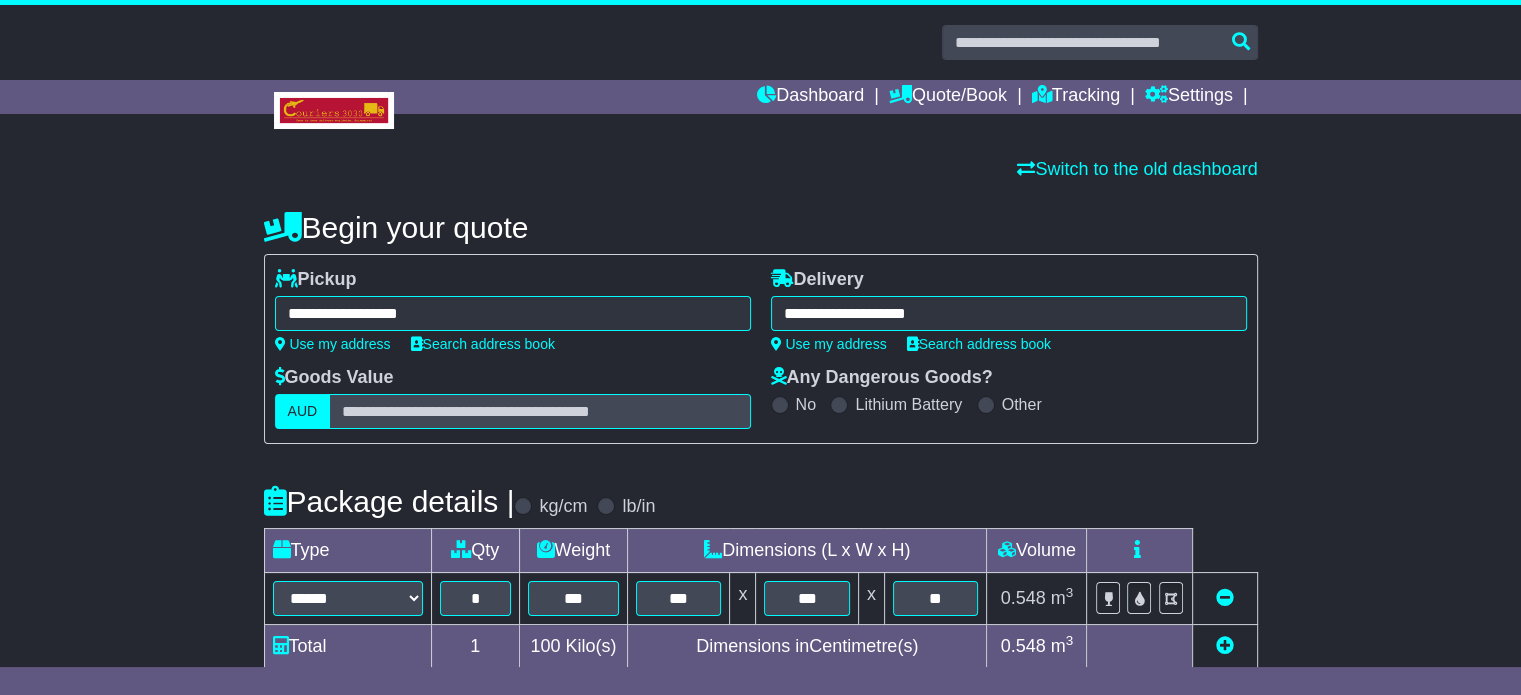 type on "**********" 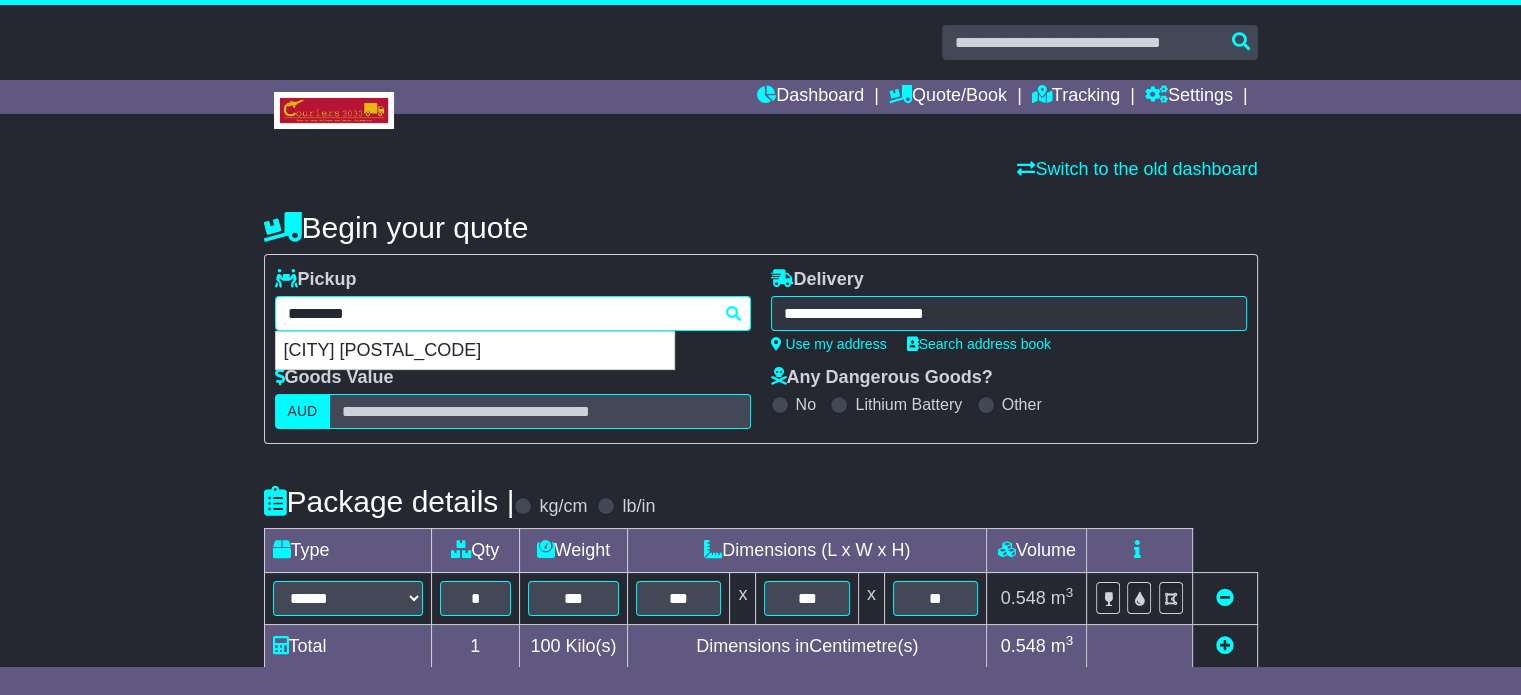 click on "**********" at bounding box center (513, 313) 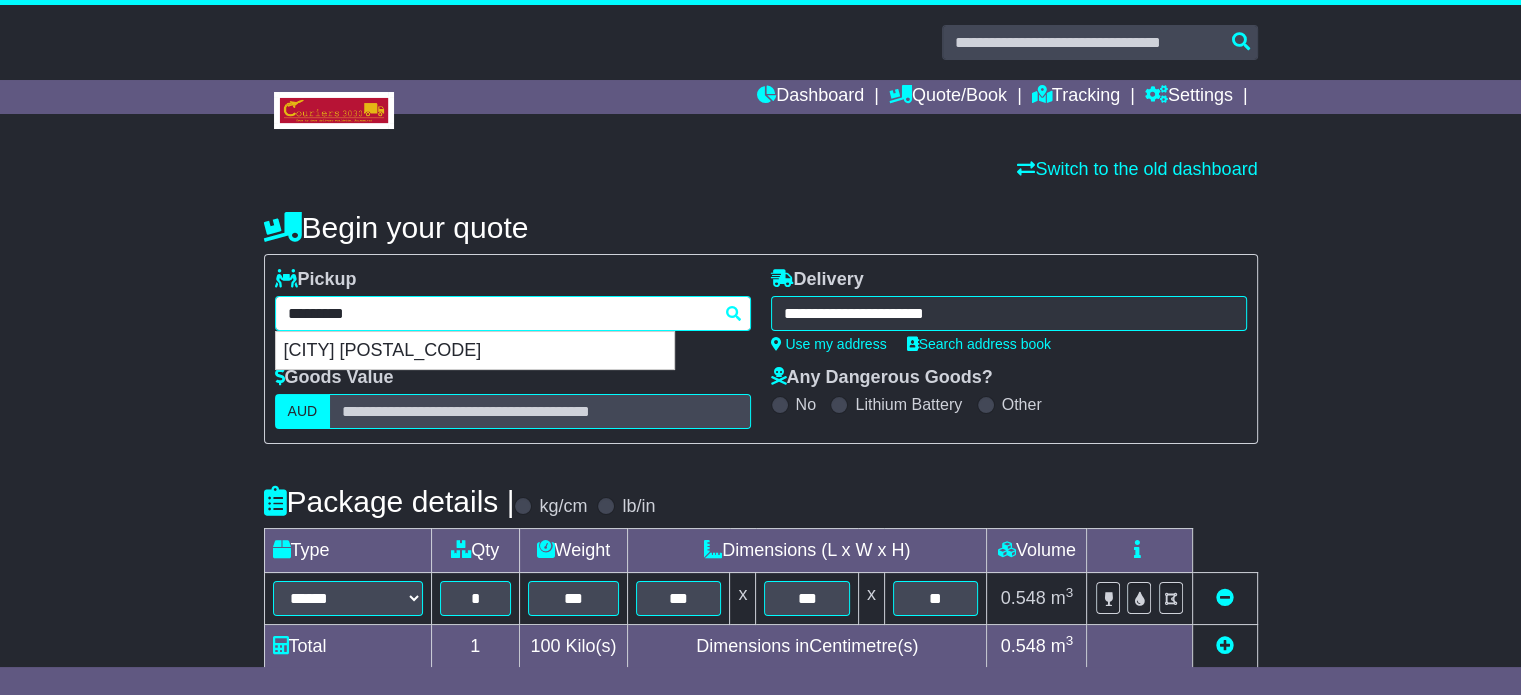 click on "*********" at bounding box center [513, 313] 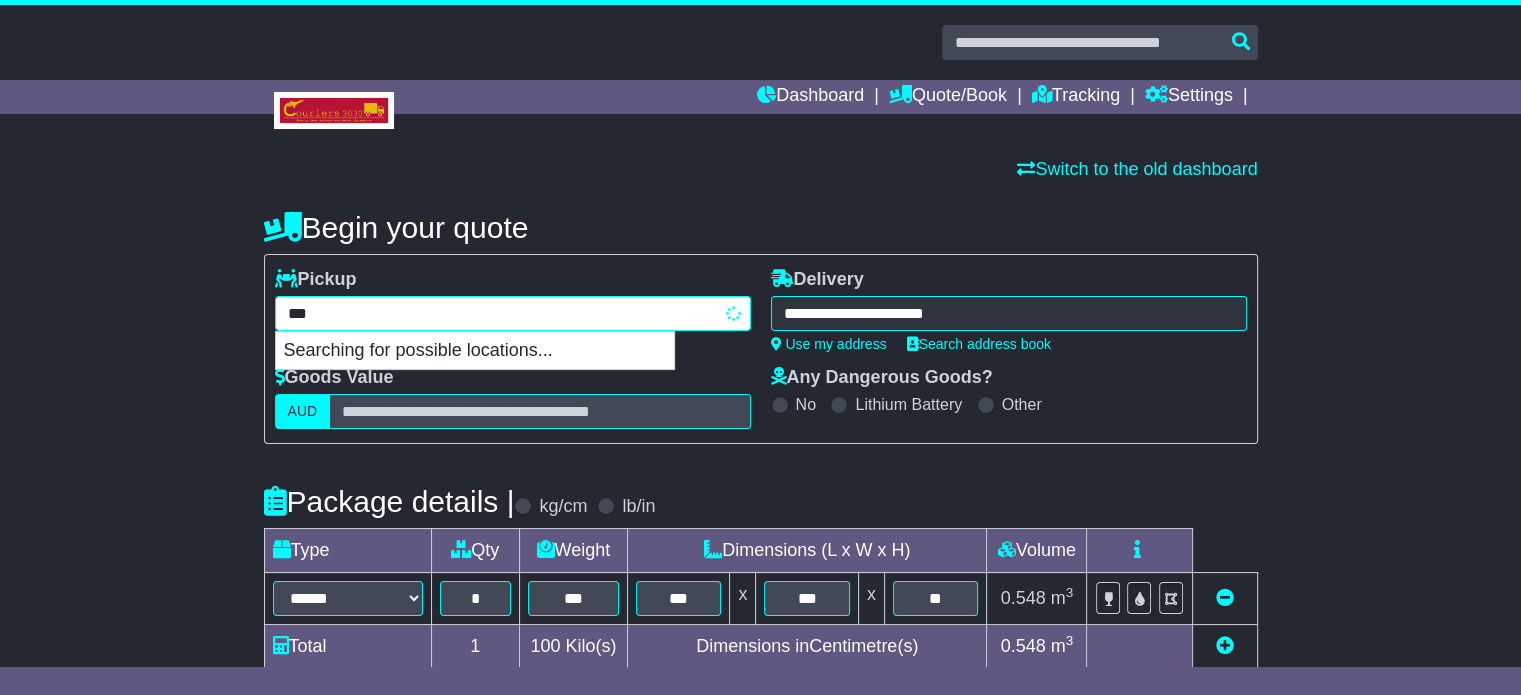 type on "****" 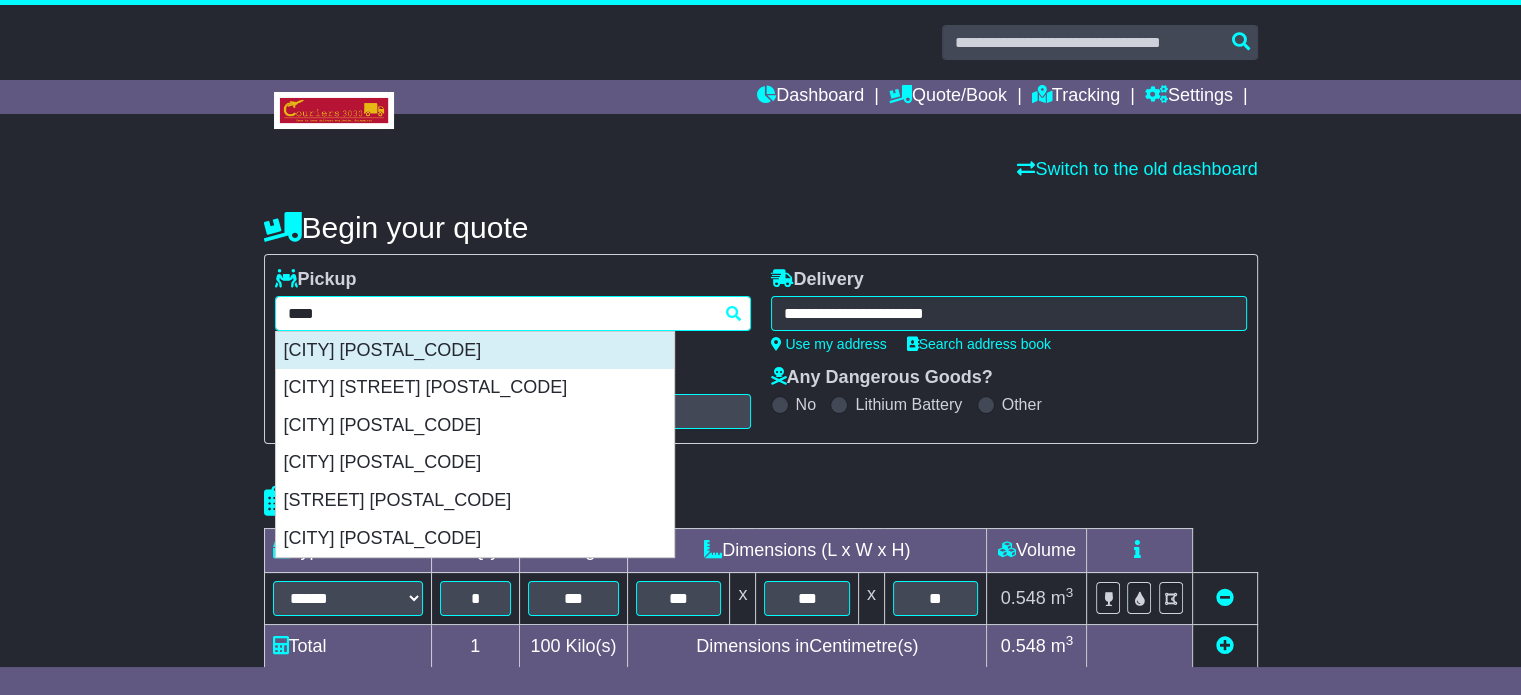 click on "BRISBANE 4000" at bounding box center (475, 351) 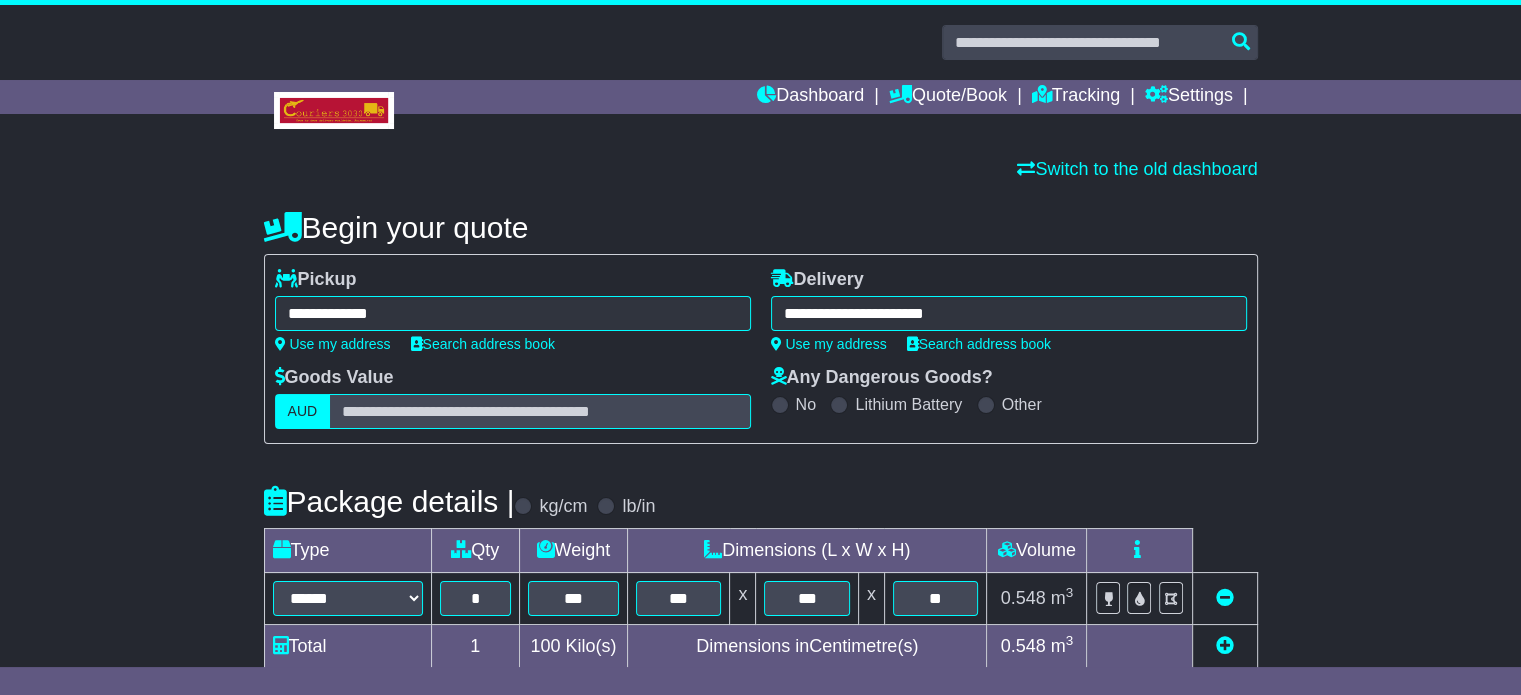 type on "**********" 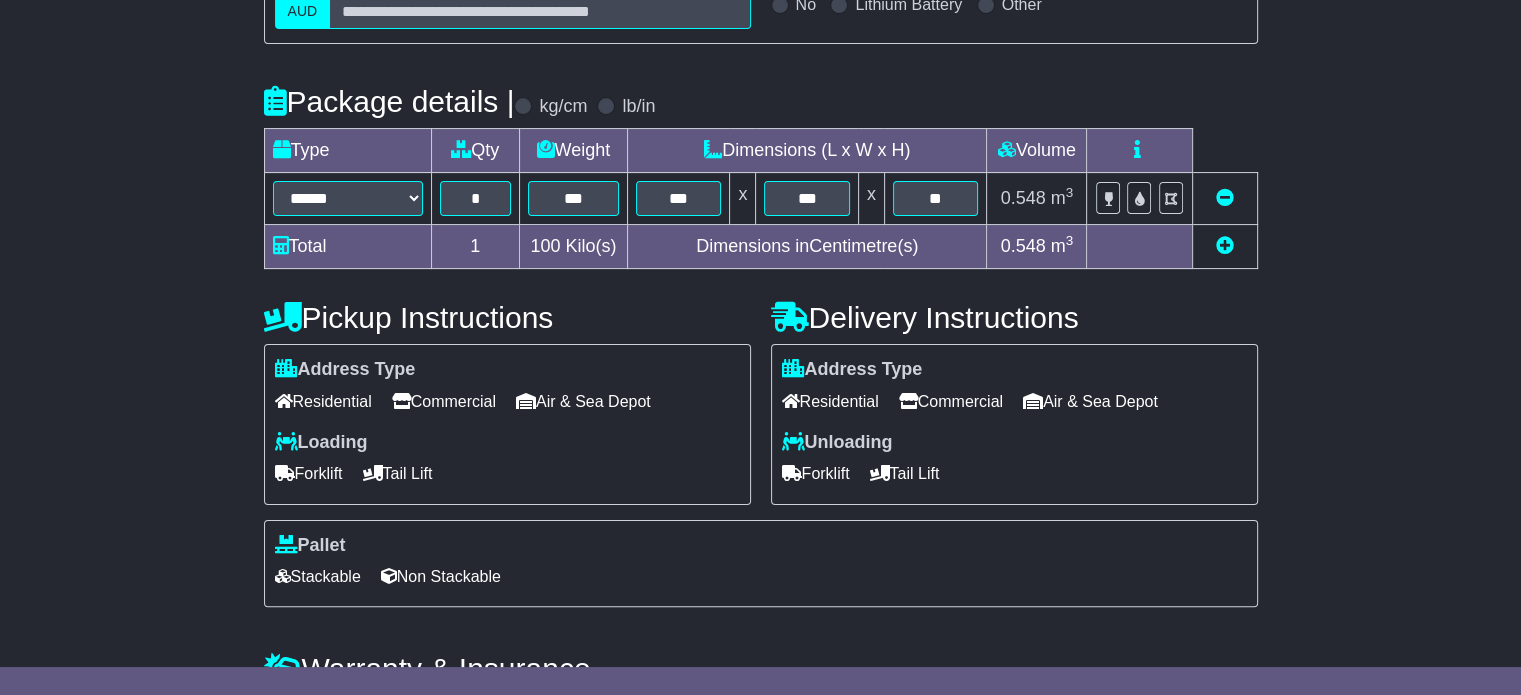 scroll, scrollTop: 540, scrollLeft: 0, axis: vertical 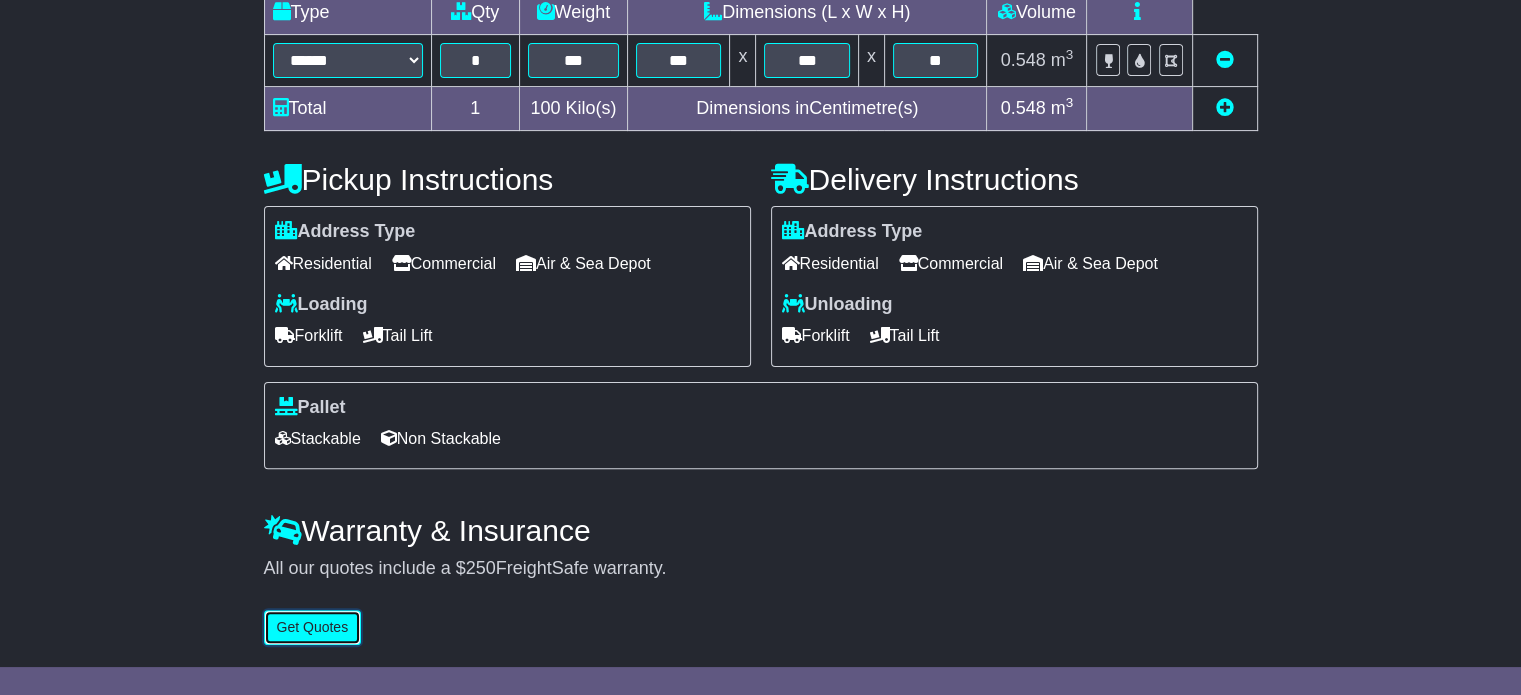 click on "Get Quotes" at bounding box center (313, 627) 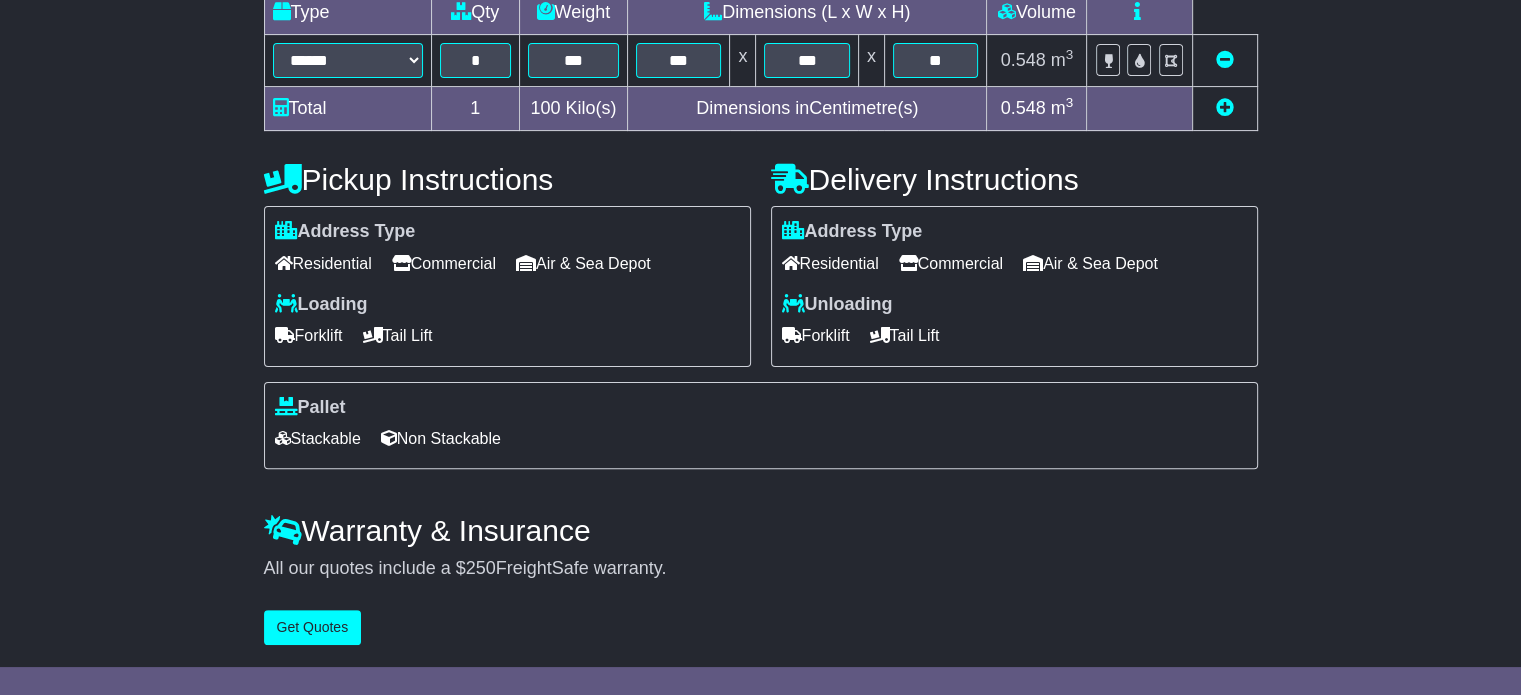 scroll, scrollTop: 0, scrollLeft: 0, axis: both 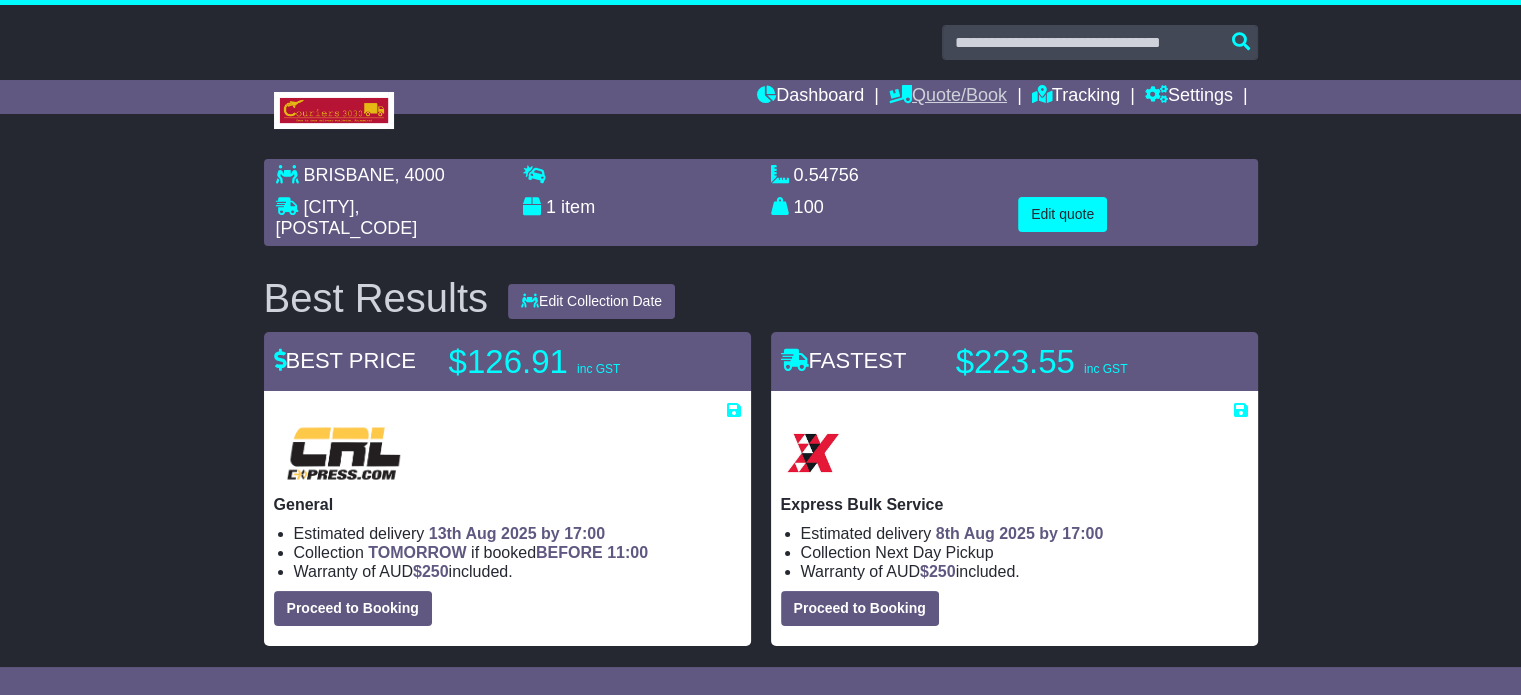 click on "Quote/Book" at bounding box center [948, 97] 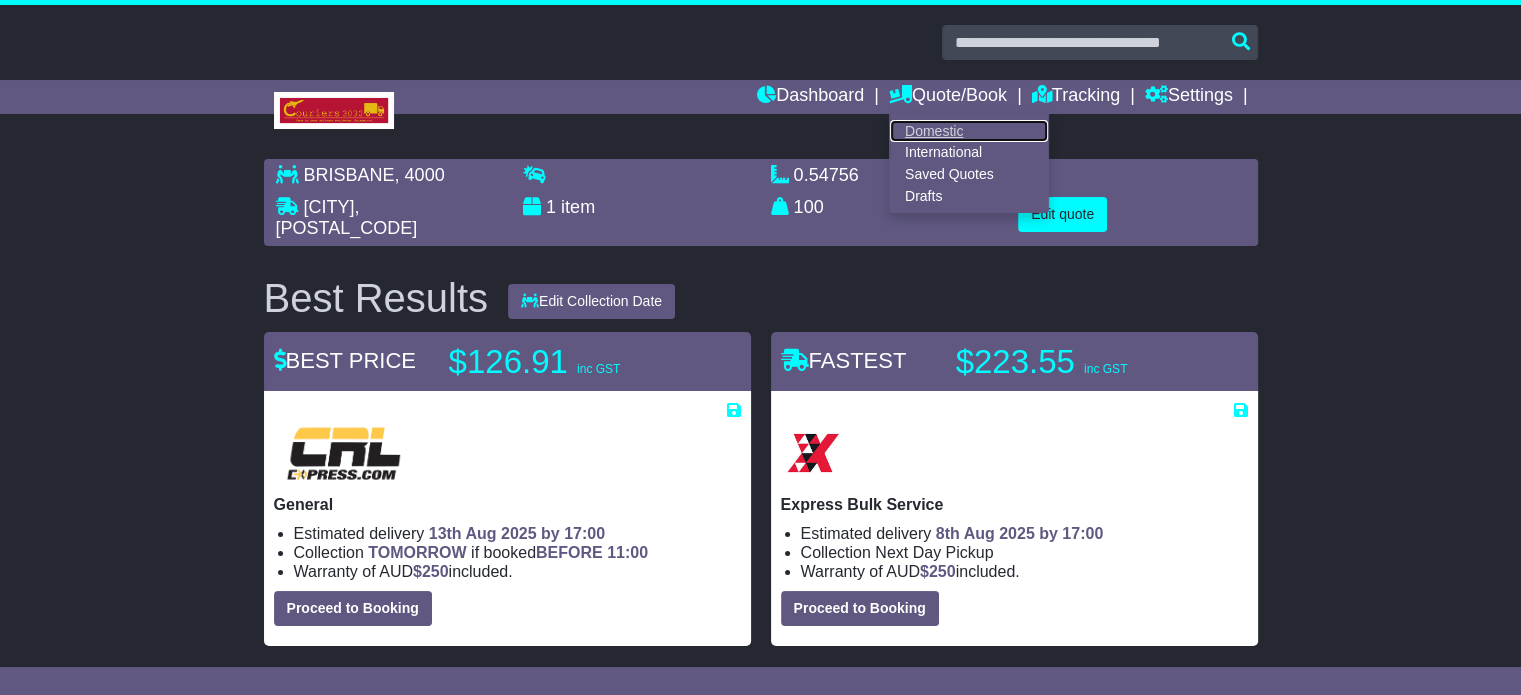 click on "Domestic" at bounding box center [969, 131] 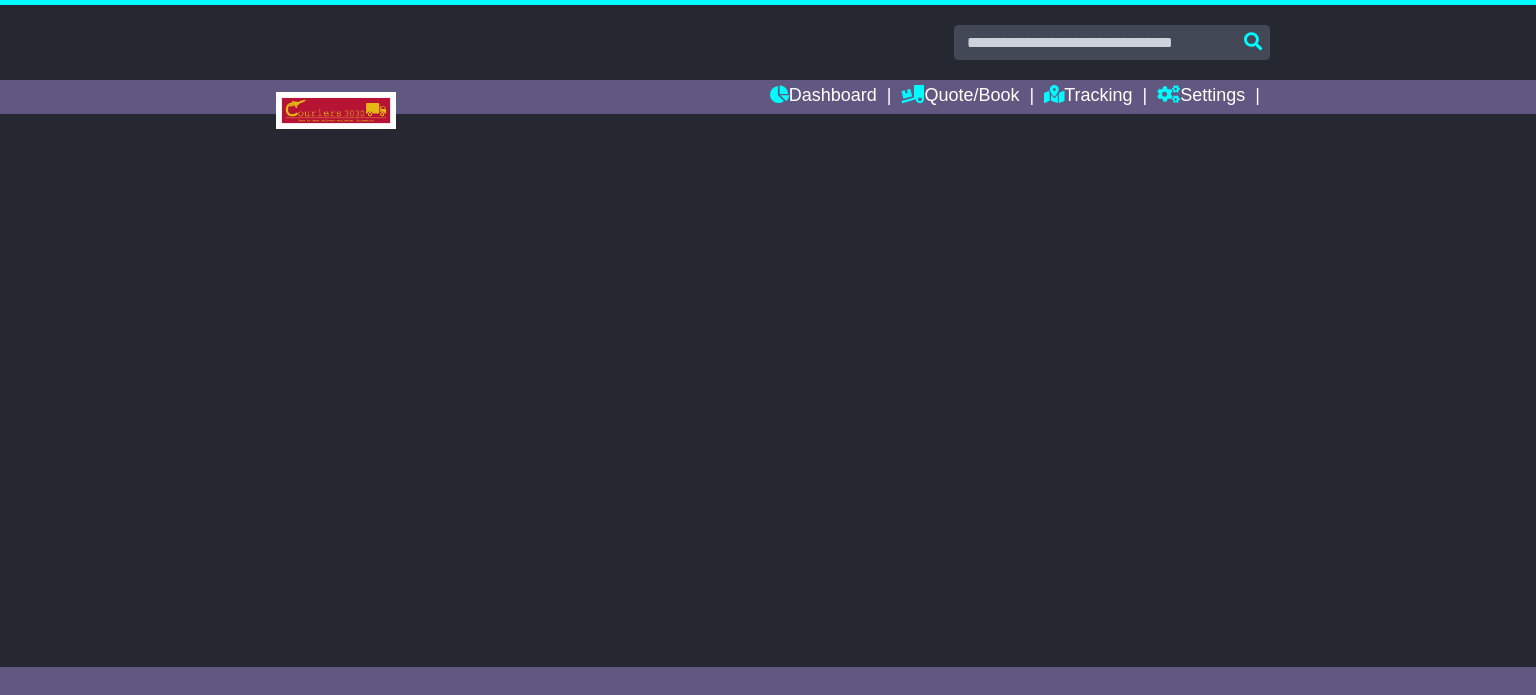 scroll, scrollTop: 0, scrollLeft: 0, axis: both 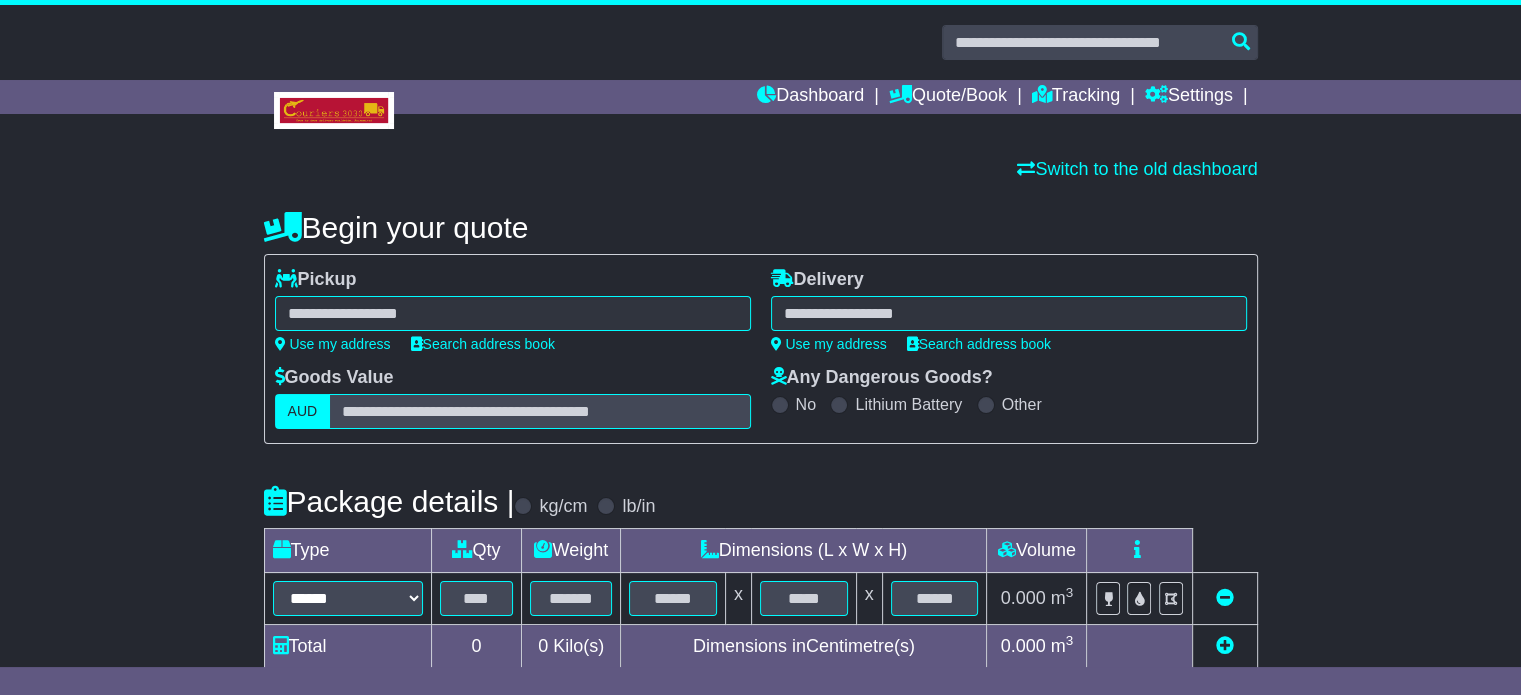 click at bounding box center [513, 313] 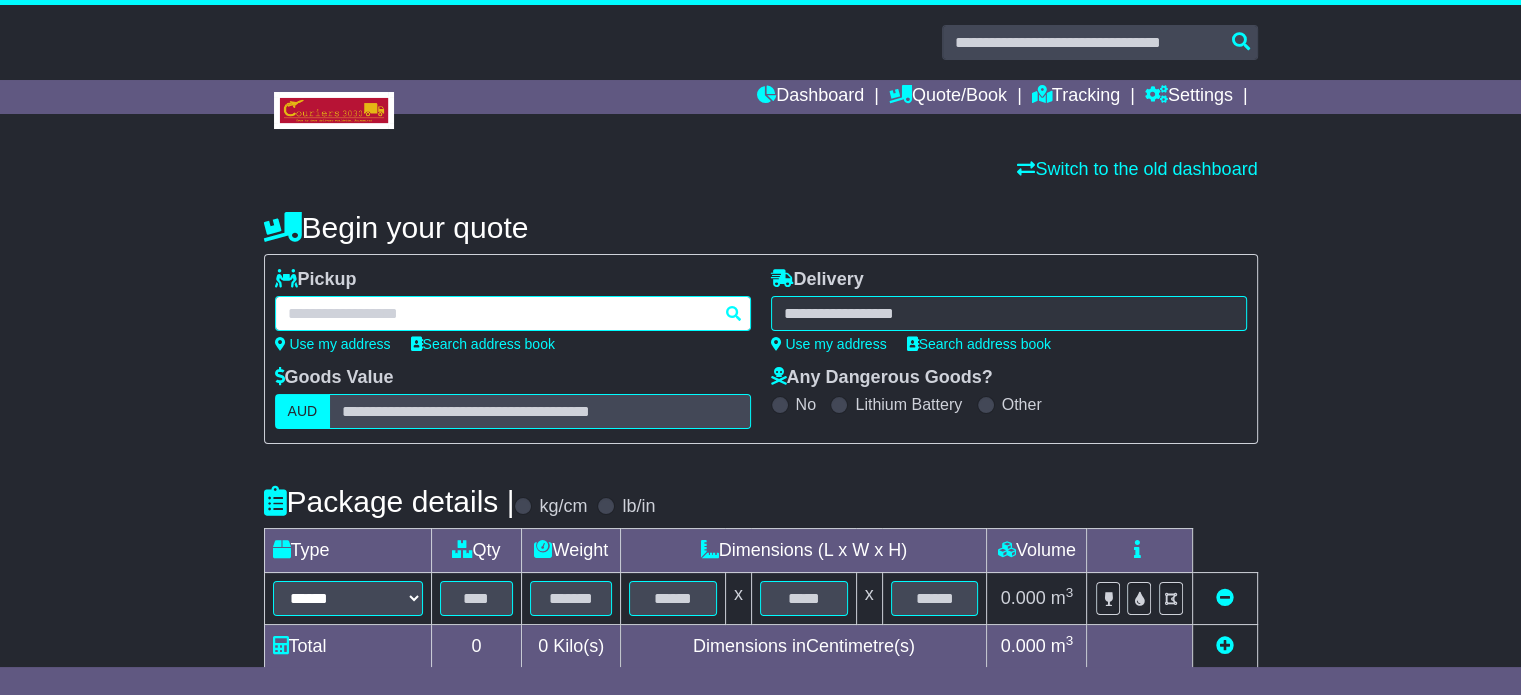 paste on "**********" 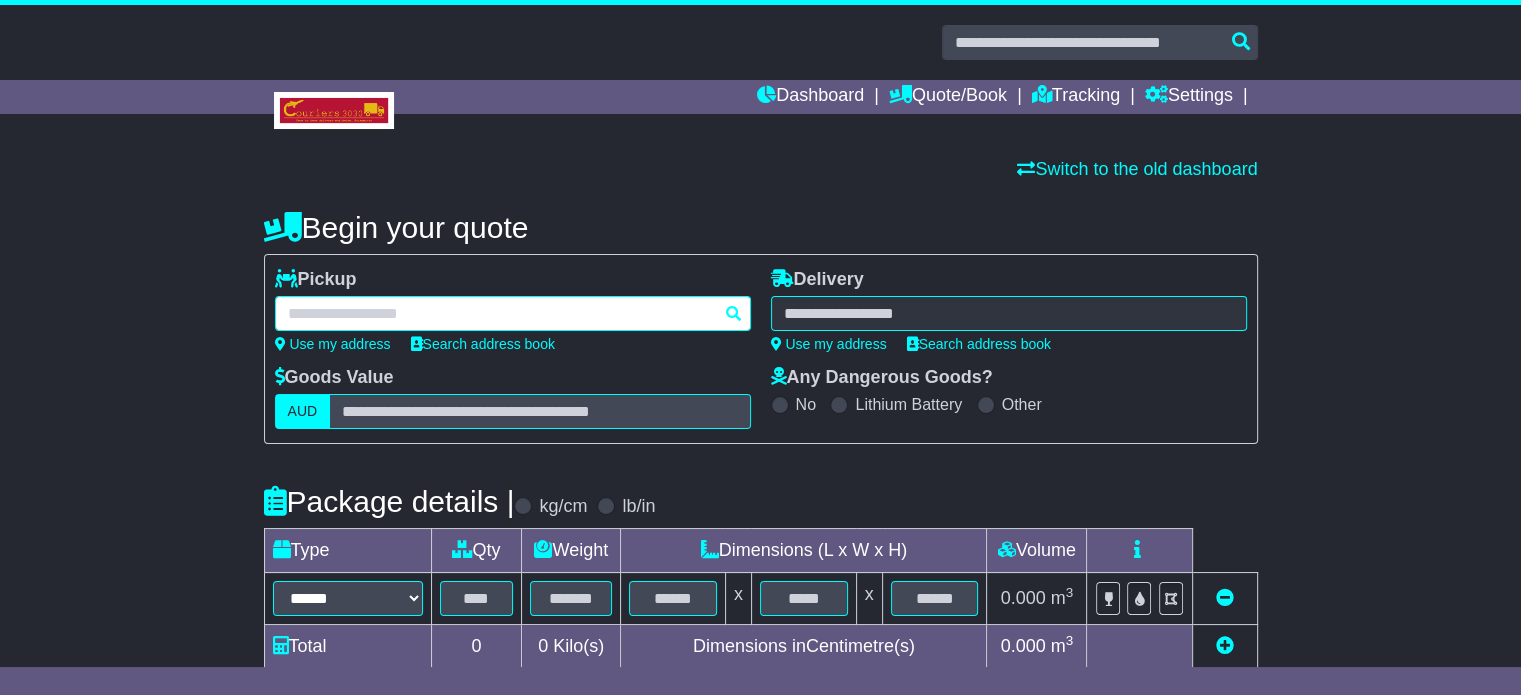 type on "**********" 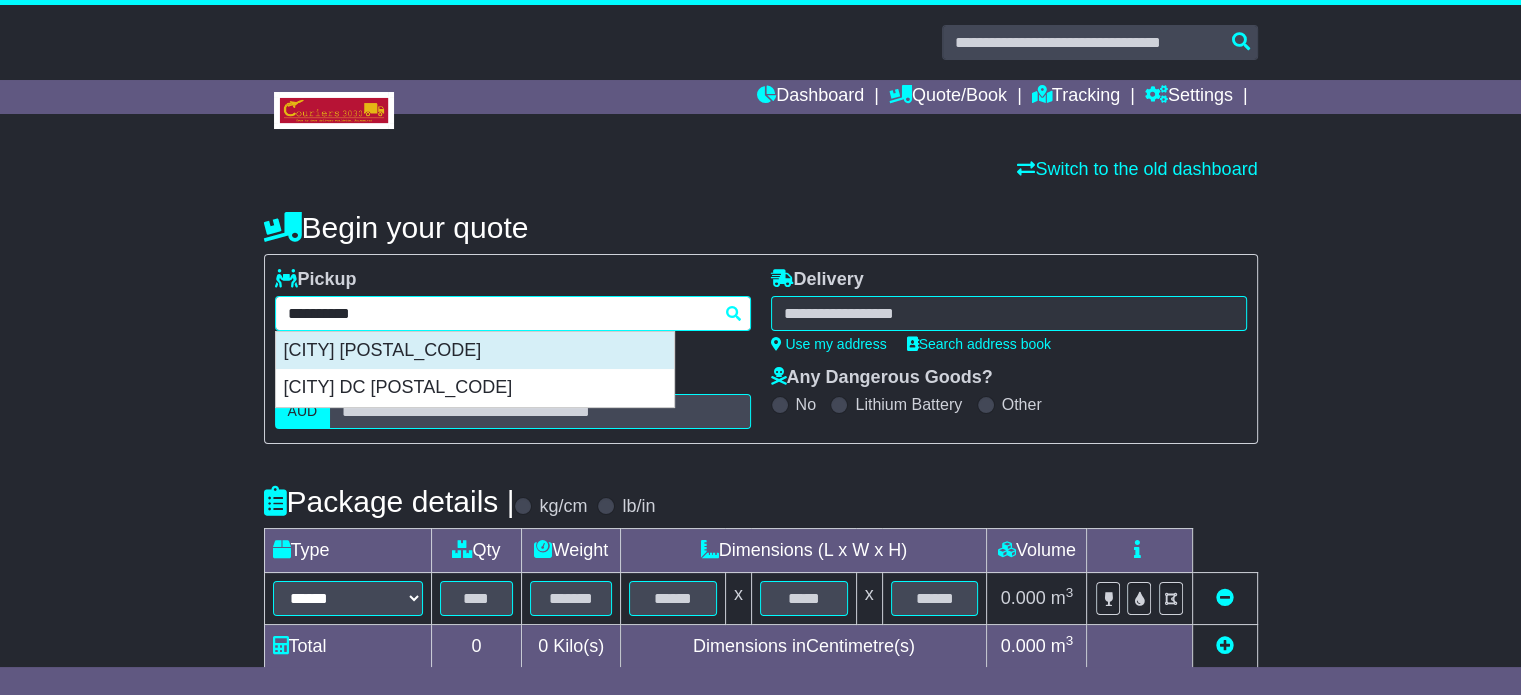 click on "[CITY] [POSTAL_CODE]" at bounding box center (475, 351) 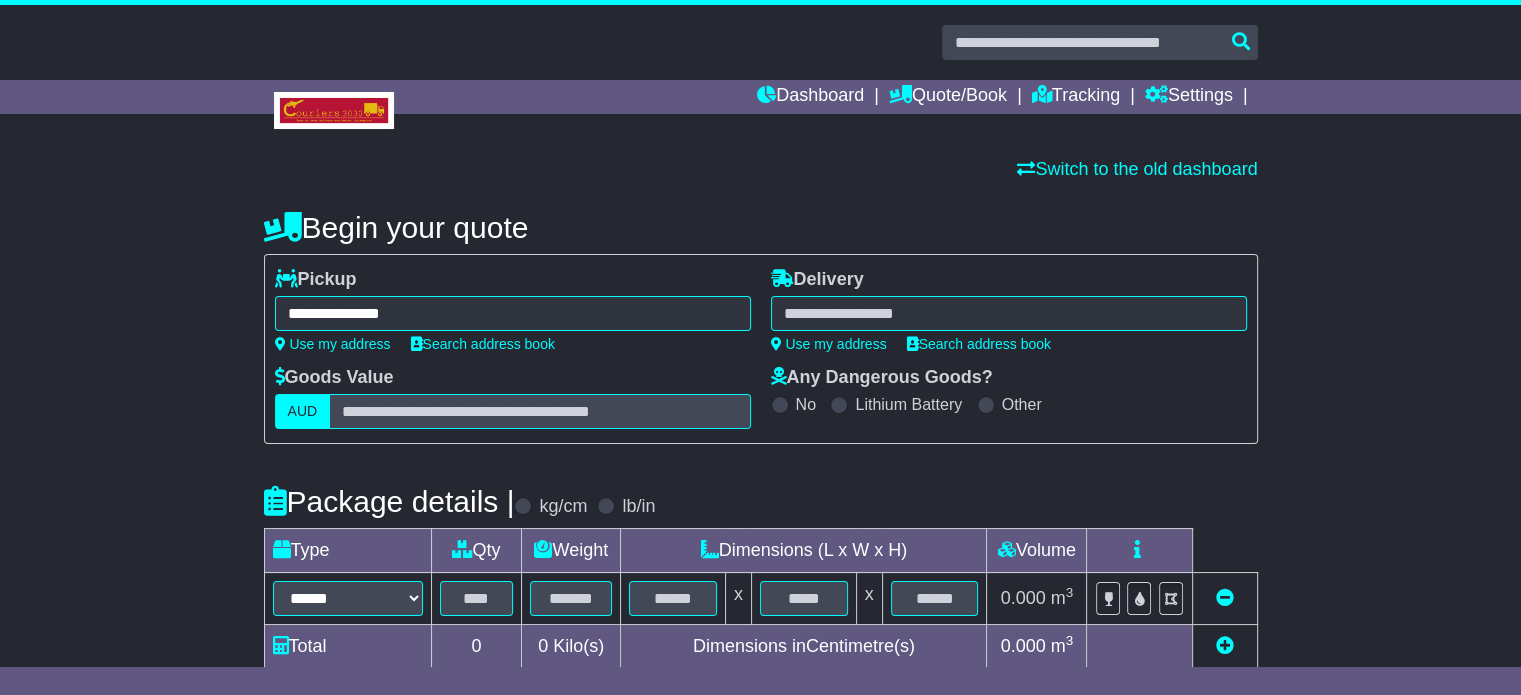 type on "**********" 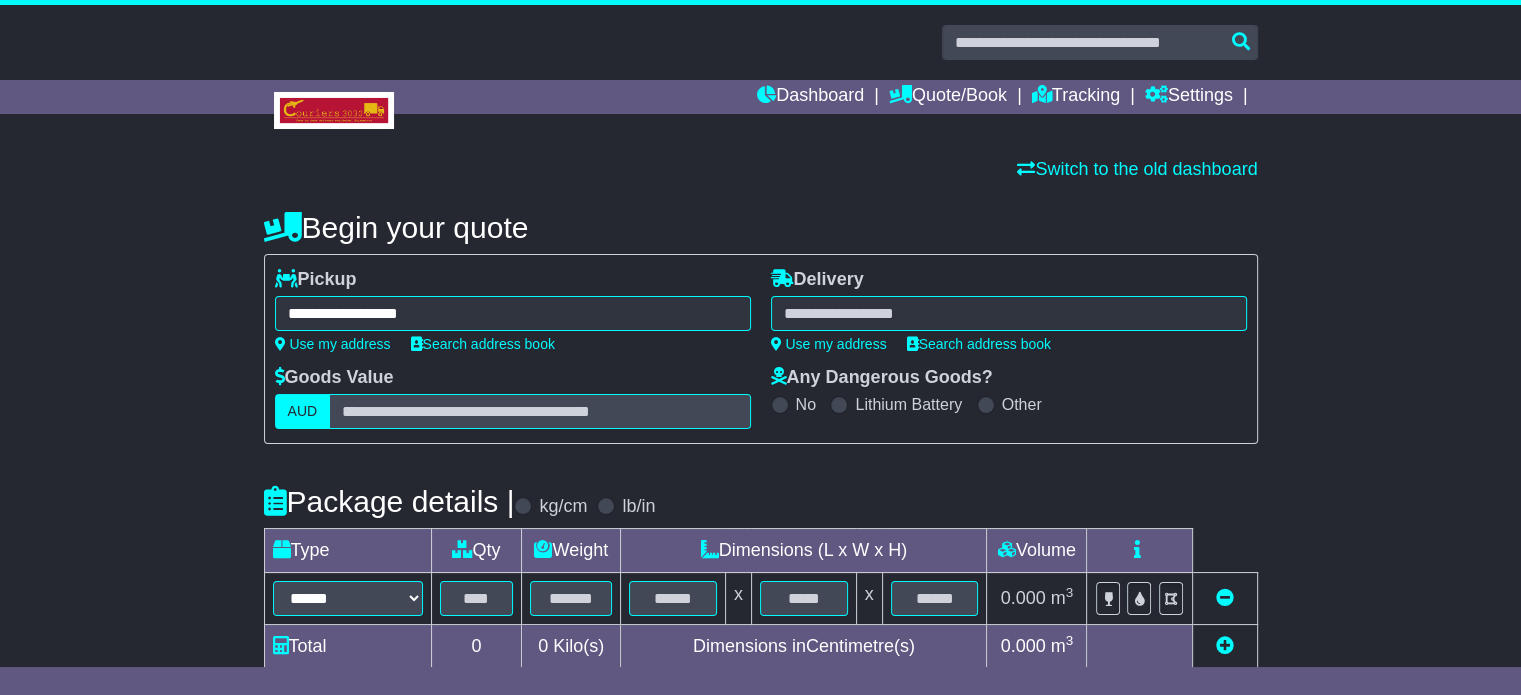 click at bounding box center (1009, 313) 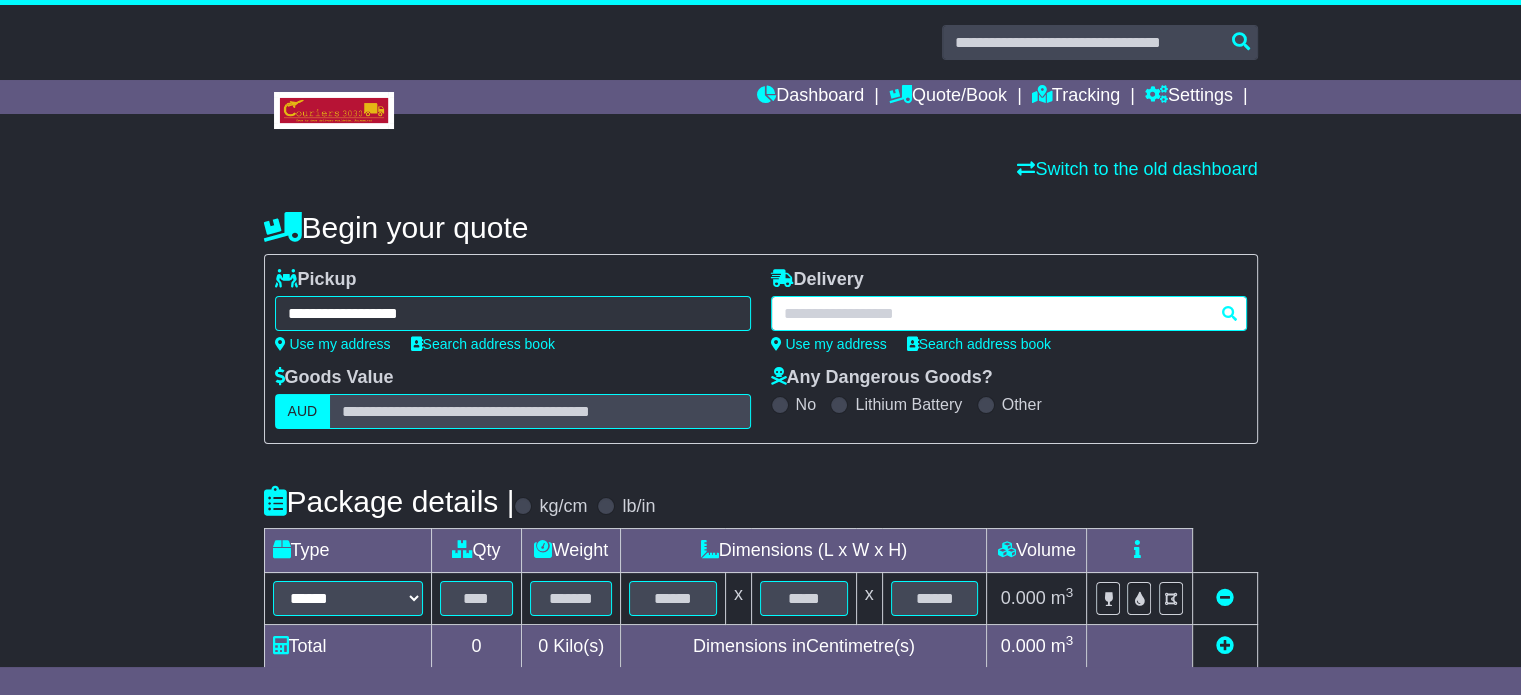 paste on "**********" 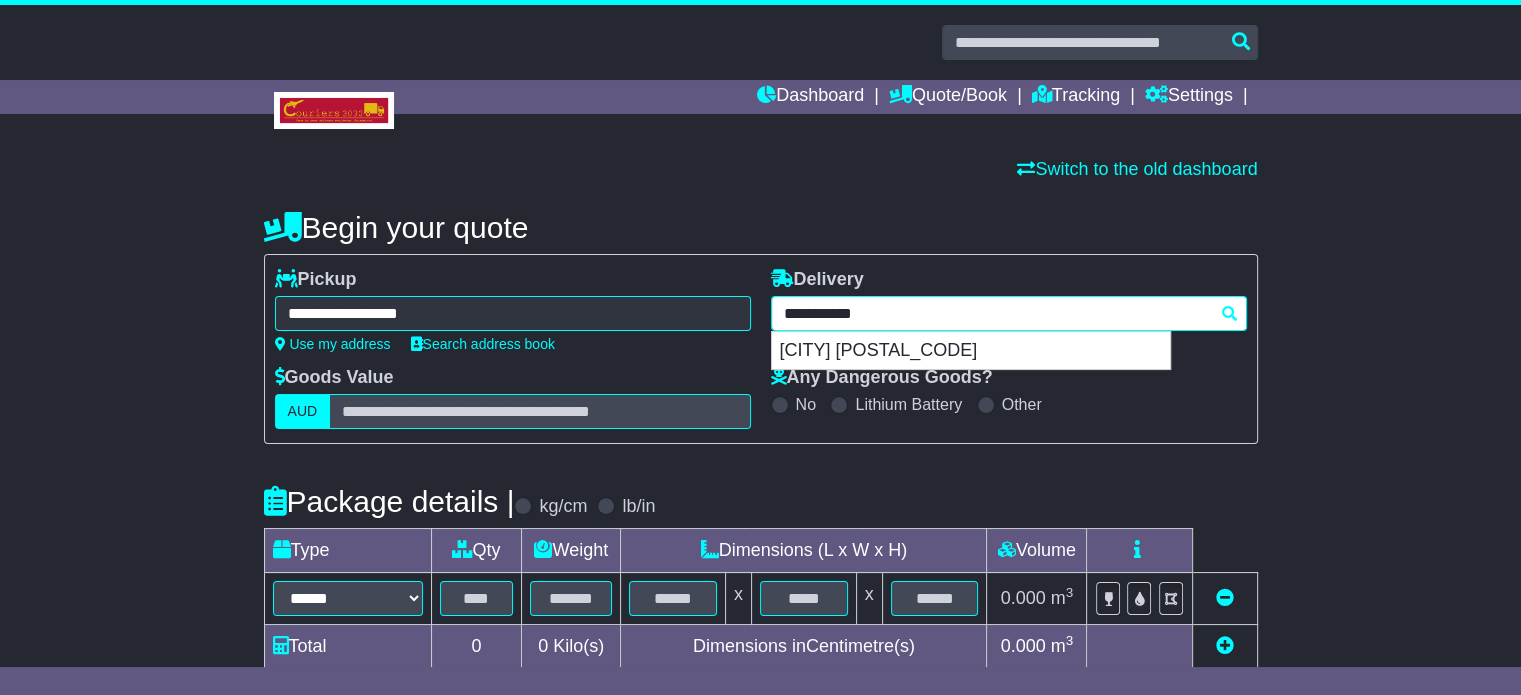 drag, startPoint x: 908, startPoint y: 361, endPoint x: 781, endPoint y: 395, distance: 131.47243 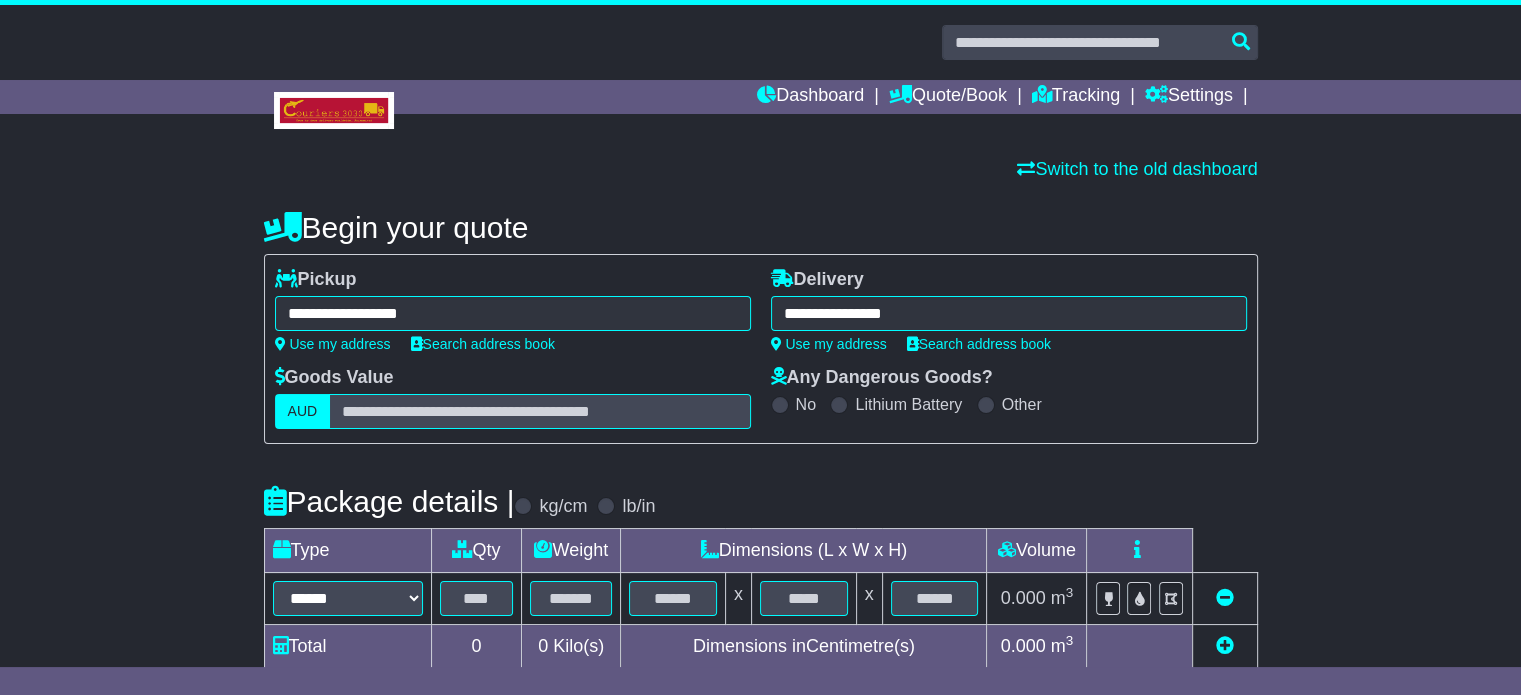 type on "**********" 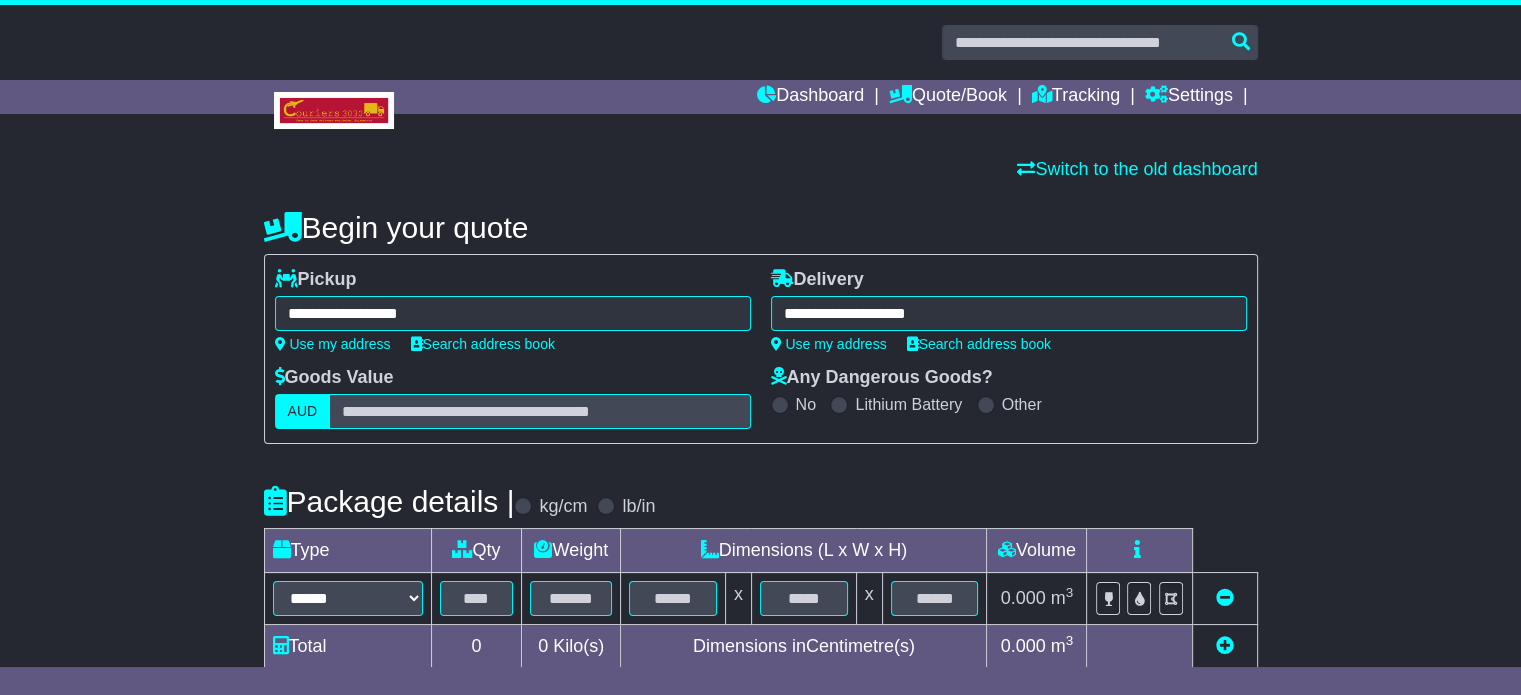 scroll, scrollTop: 360, scrollLeft: 0, axis: vertical 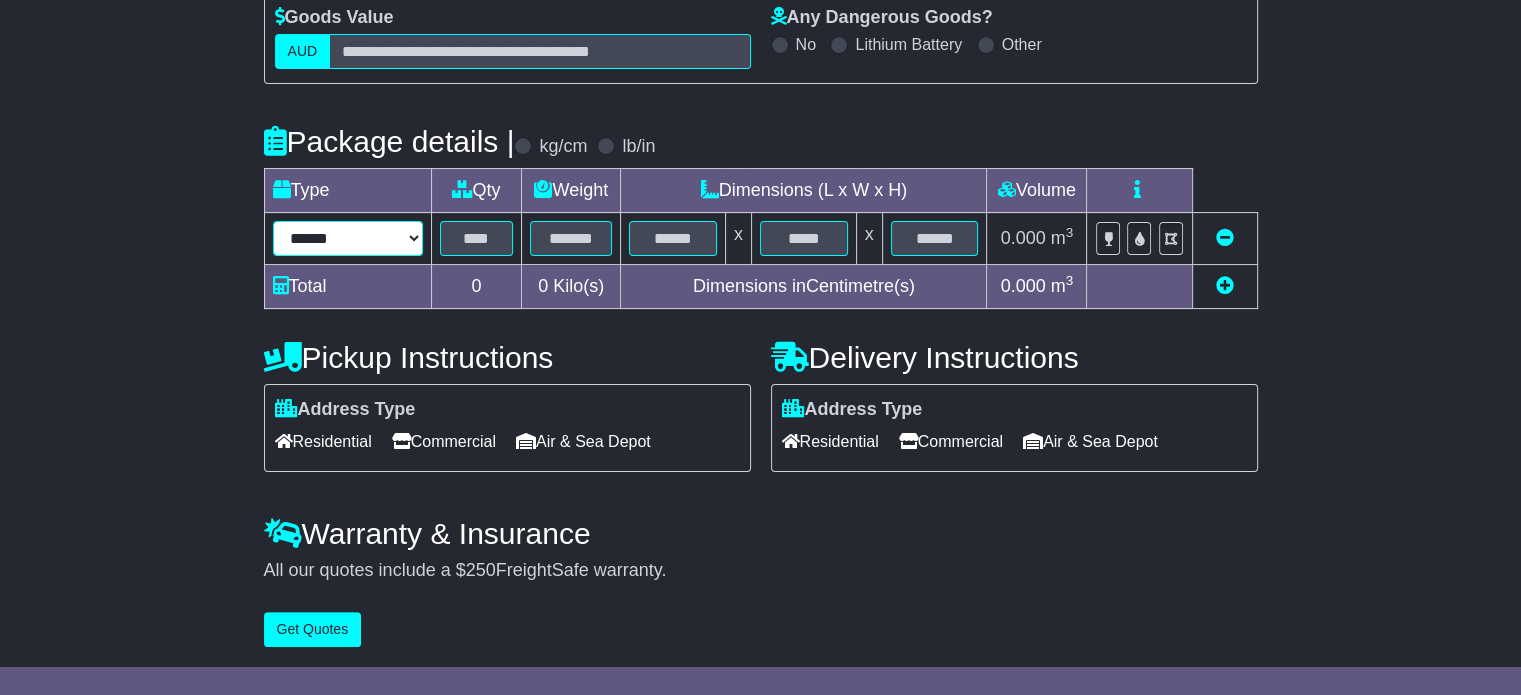 drag, startPoint x: 360, startPoint y: 229, endPoint x: 360, endPoint y: 245, distance: 16 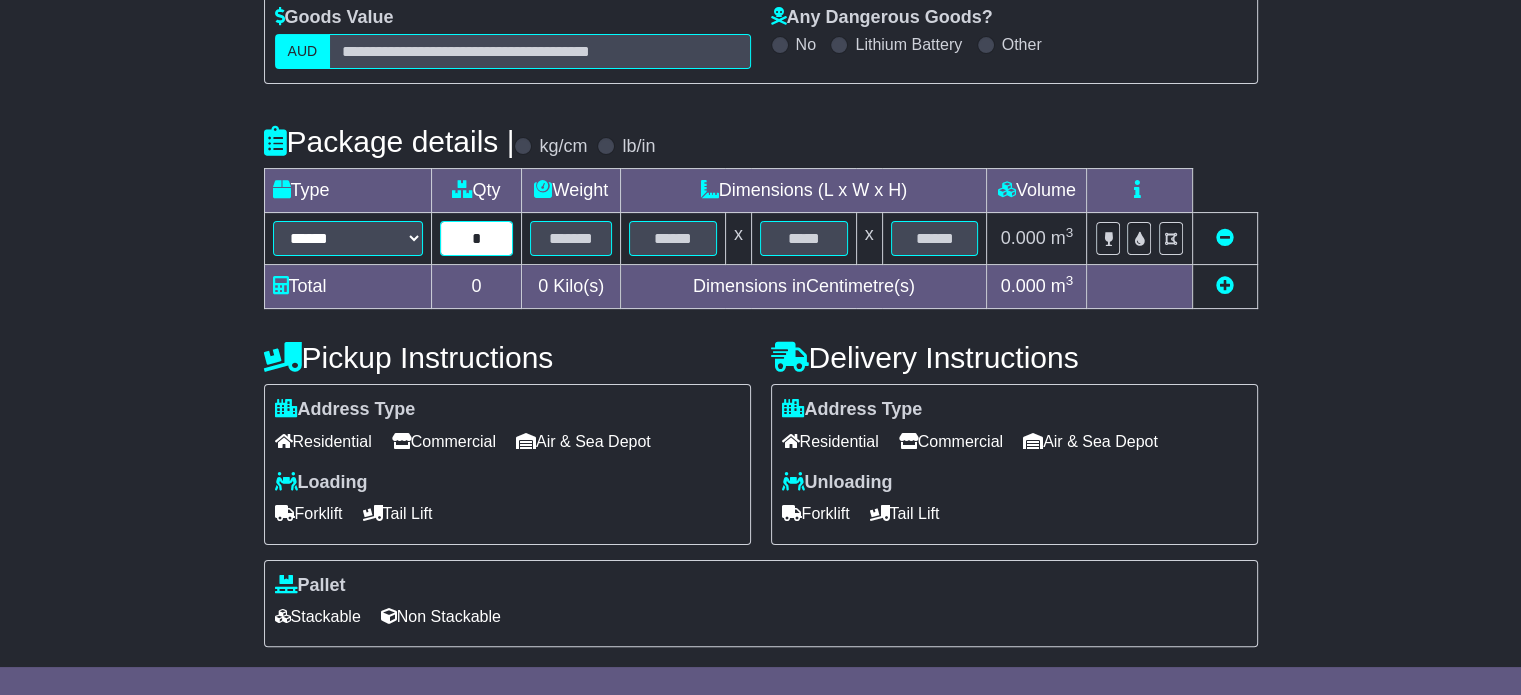 type on "*" 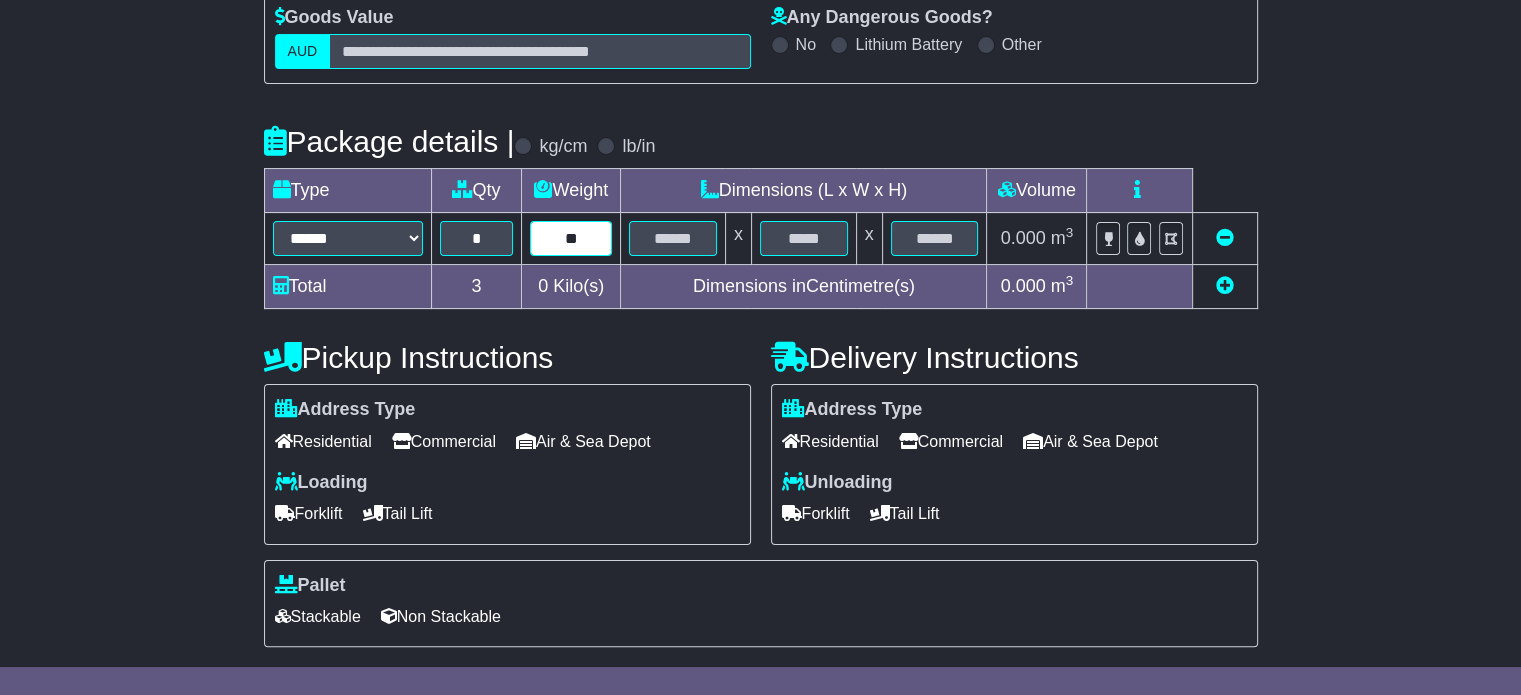 type on "**" 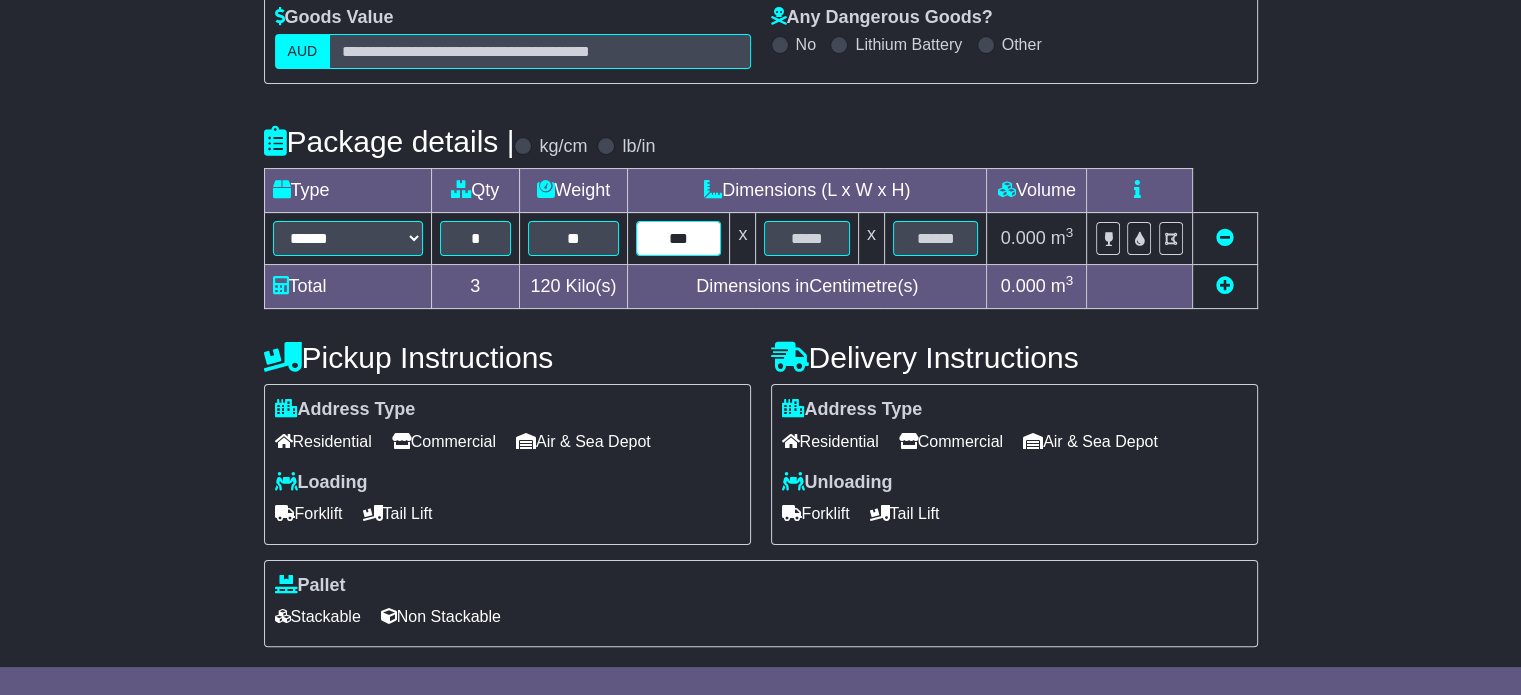 type on "***" 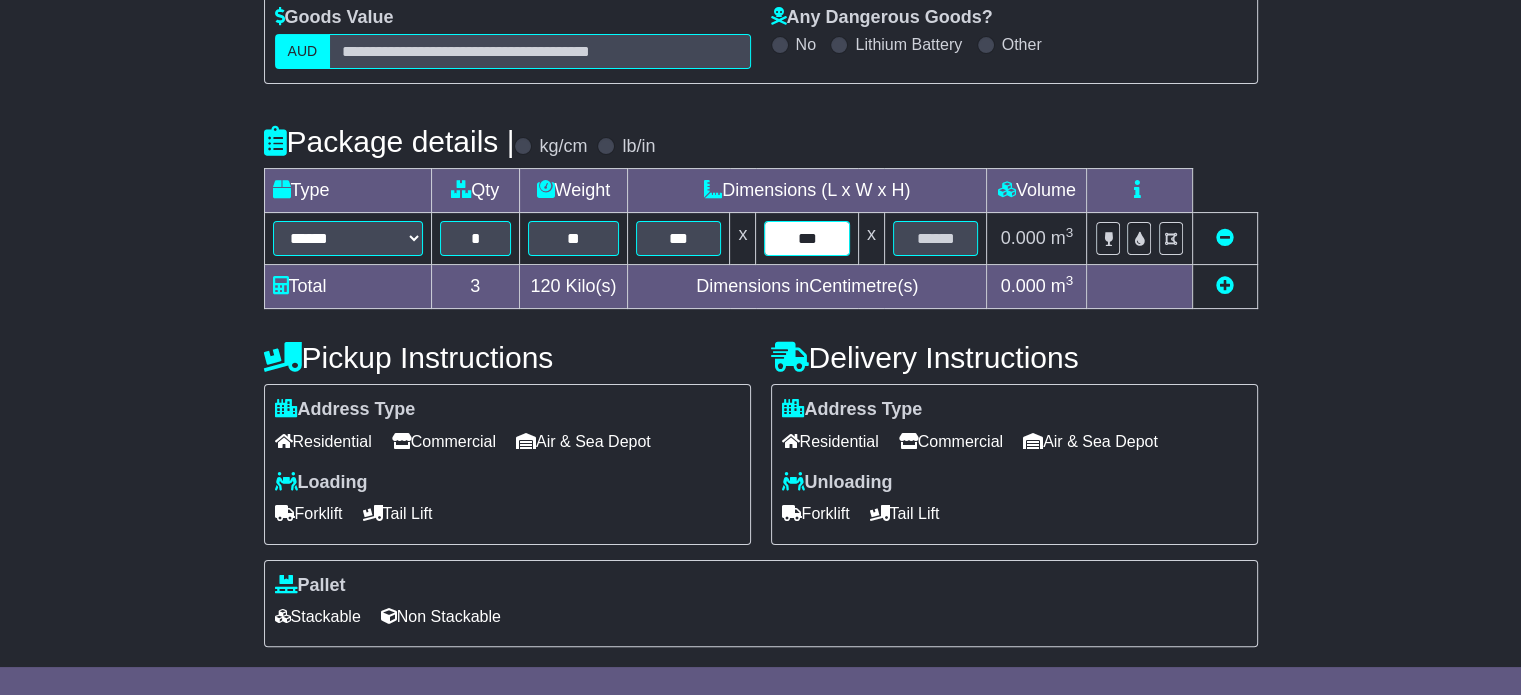 type on "***" 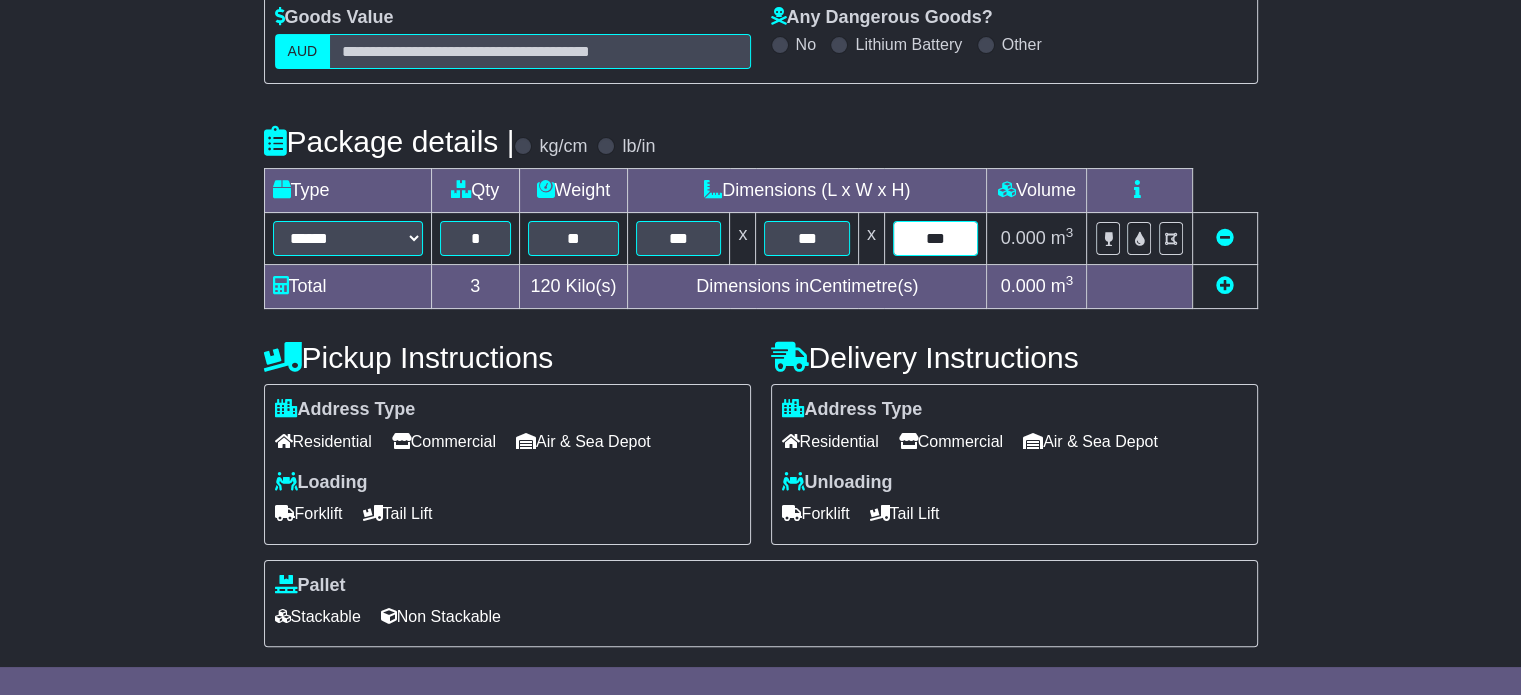 type on "***" 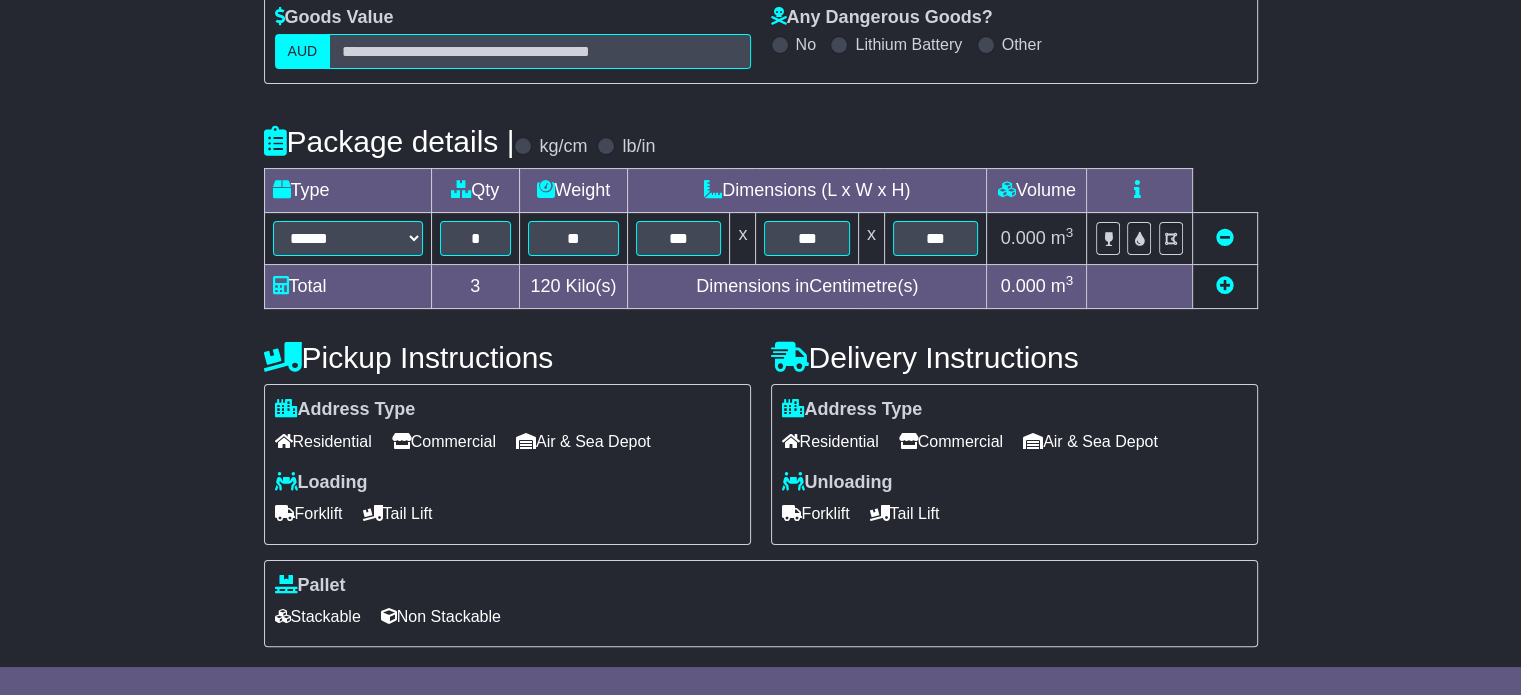 type 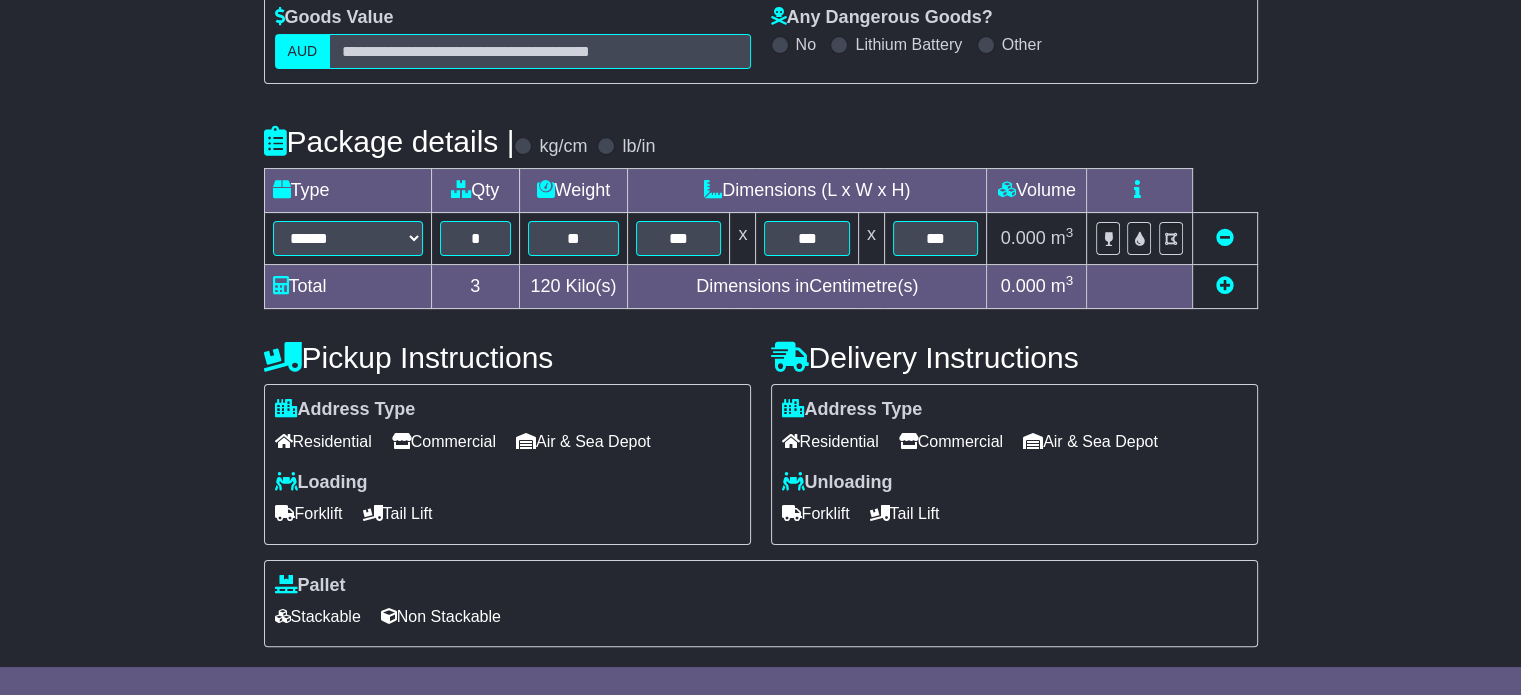 scroll, scrollTop: 535, scrollLeft: 0, axis: vertical 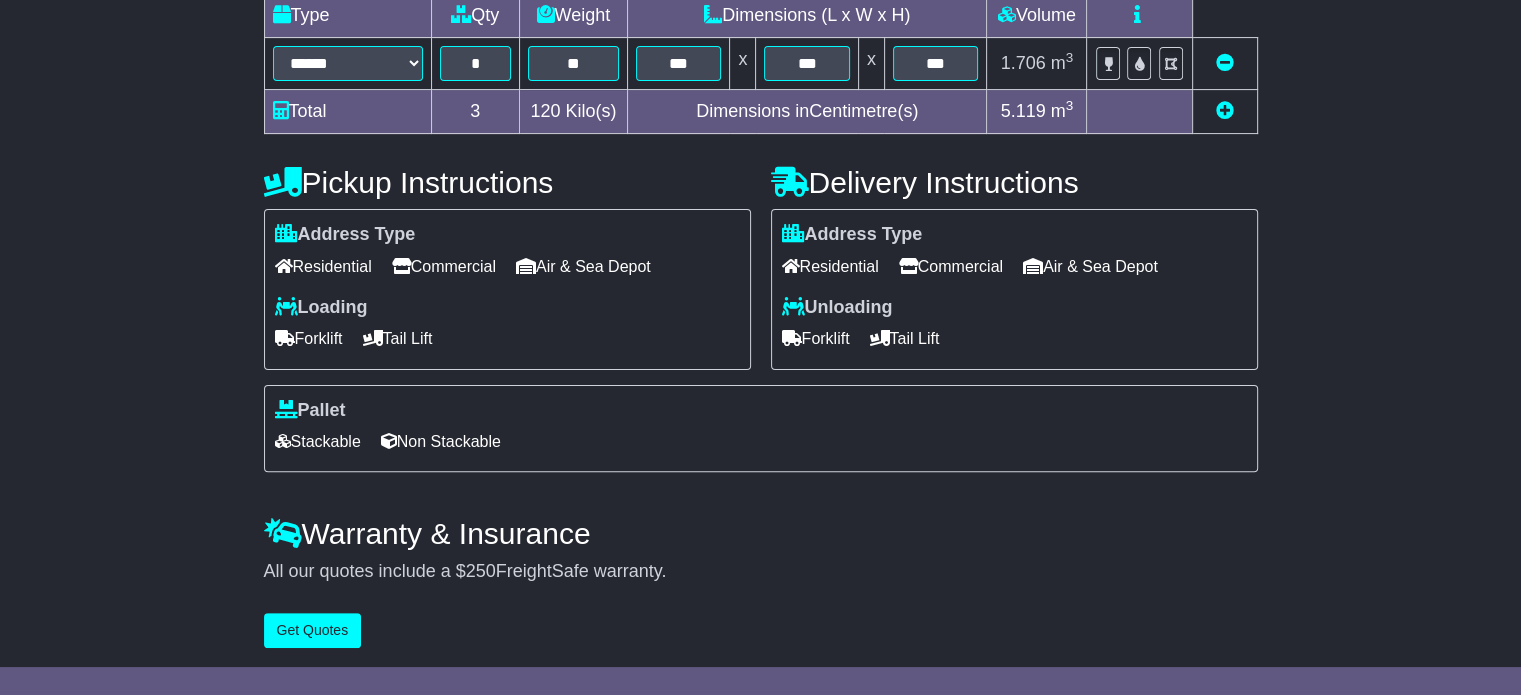click on "Commercial" at bounding box center [444, 266] 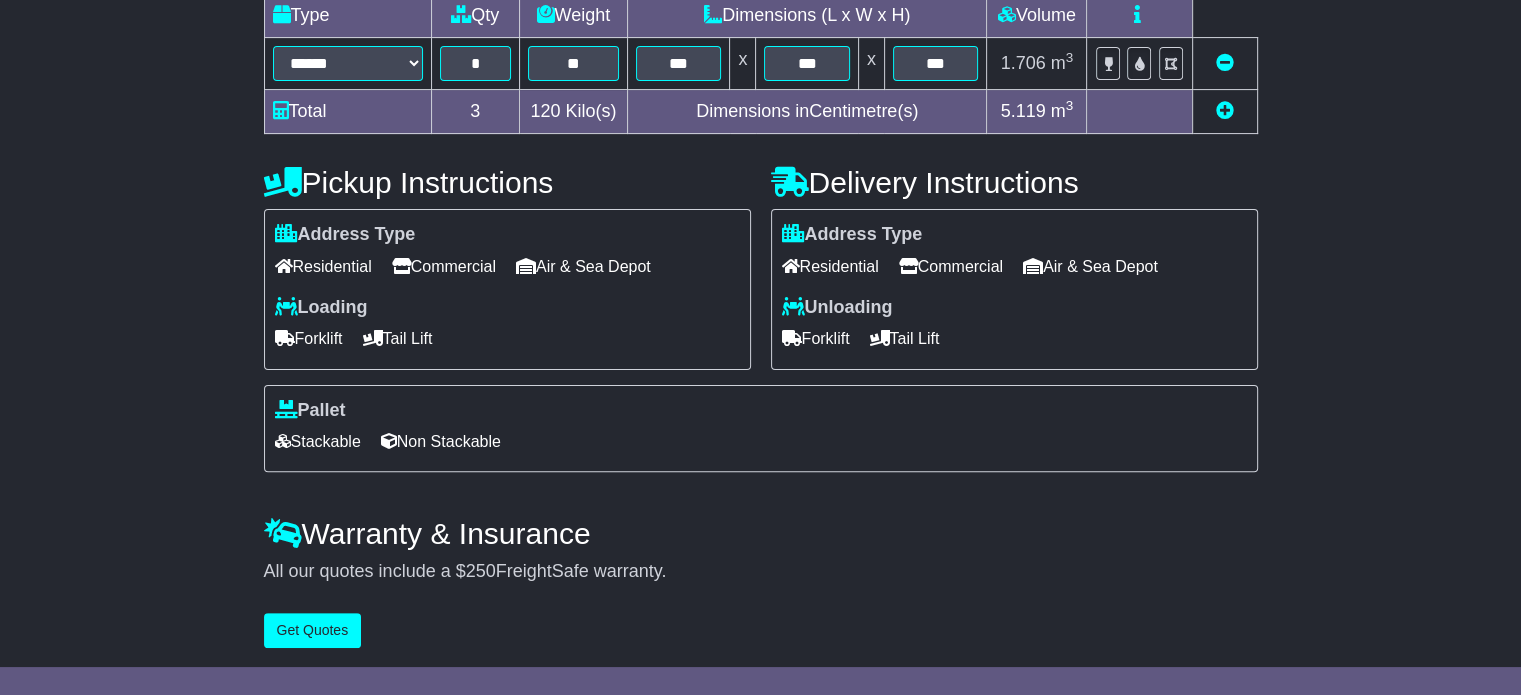click on "Forklift" at bounding box center (816, 338) 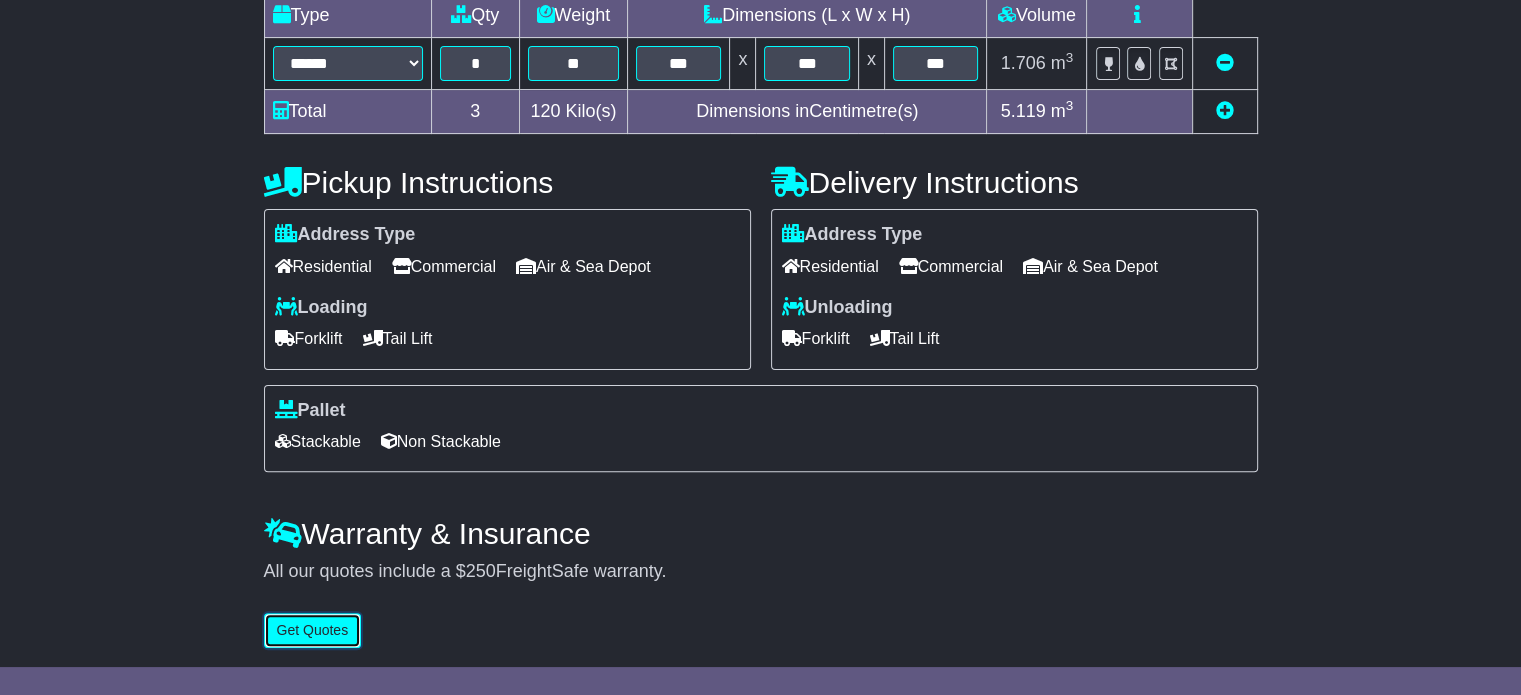 click on "Get Quotes" at bounding box center (313, 630) 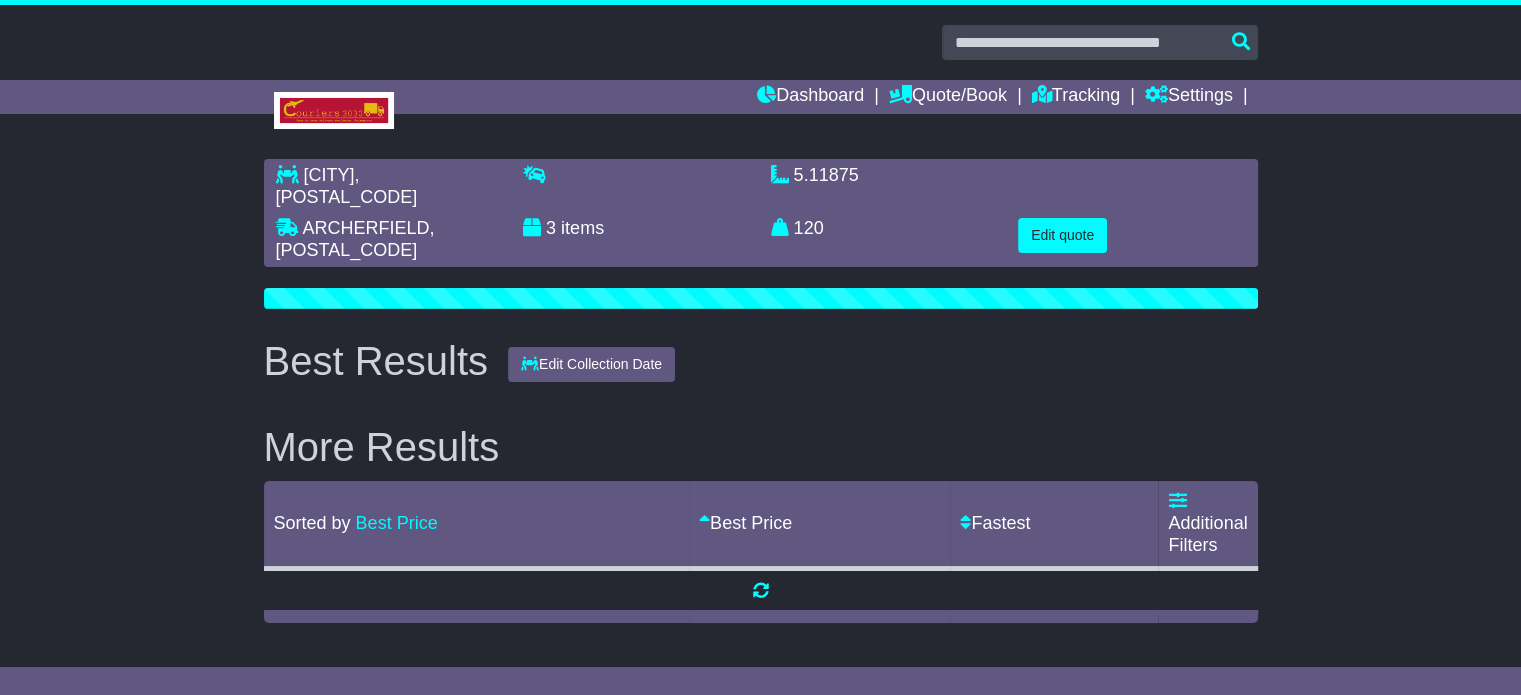scroll, scrollTop: 0, scrollLeft: 0, axis: both 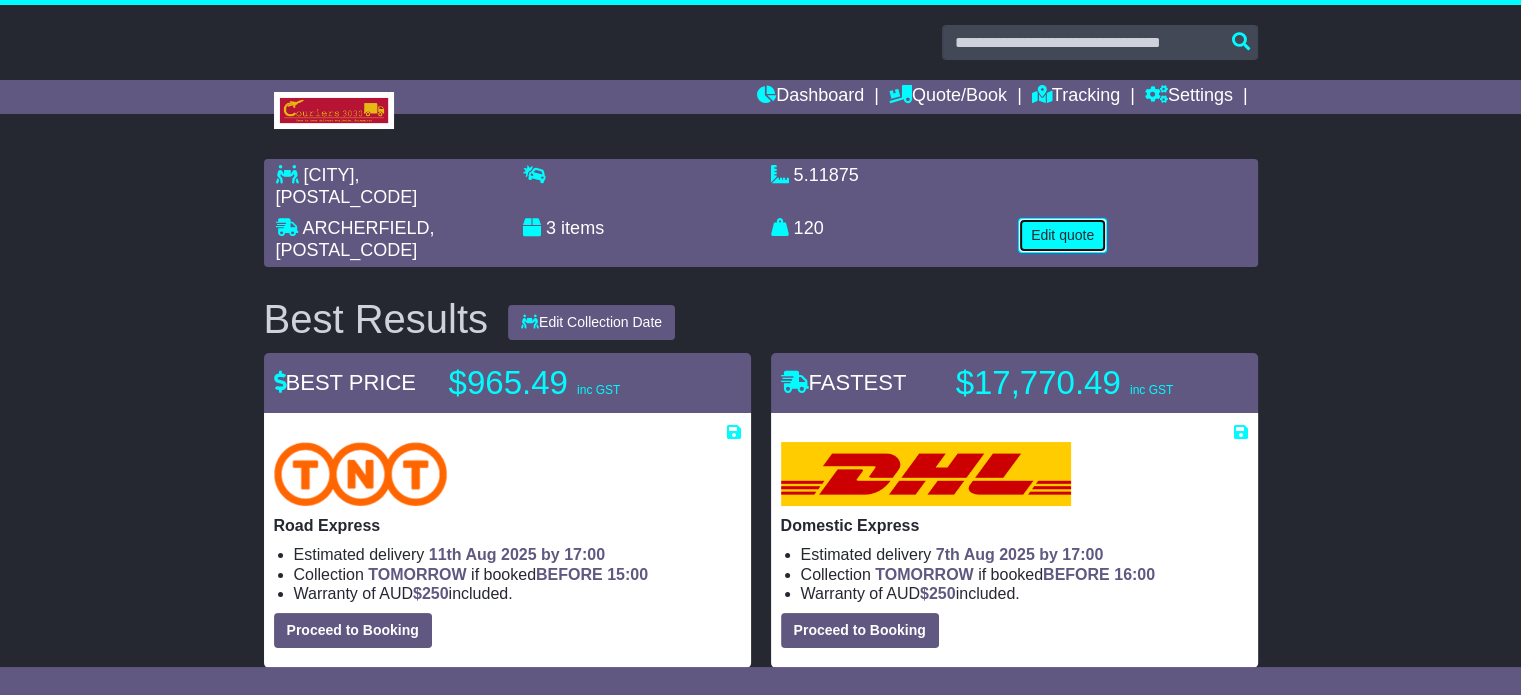click on "Edit quote" at bounding box center [1062, 235] 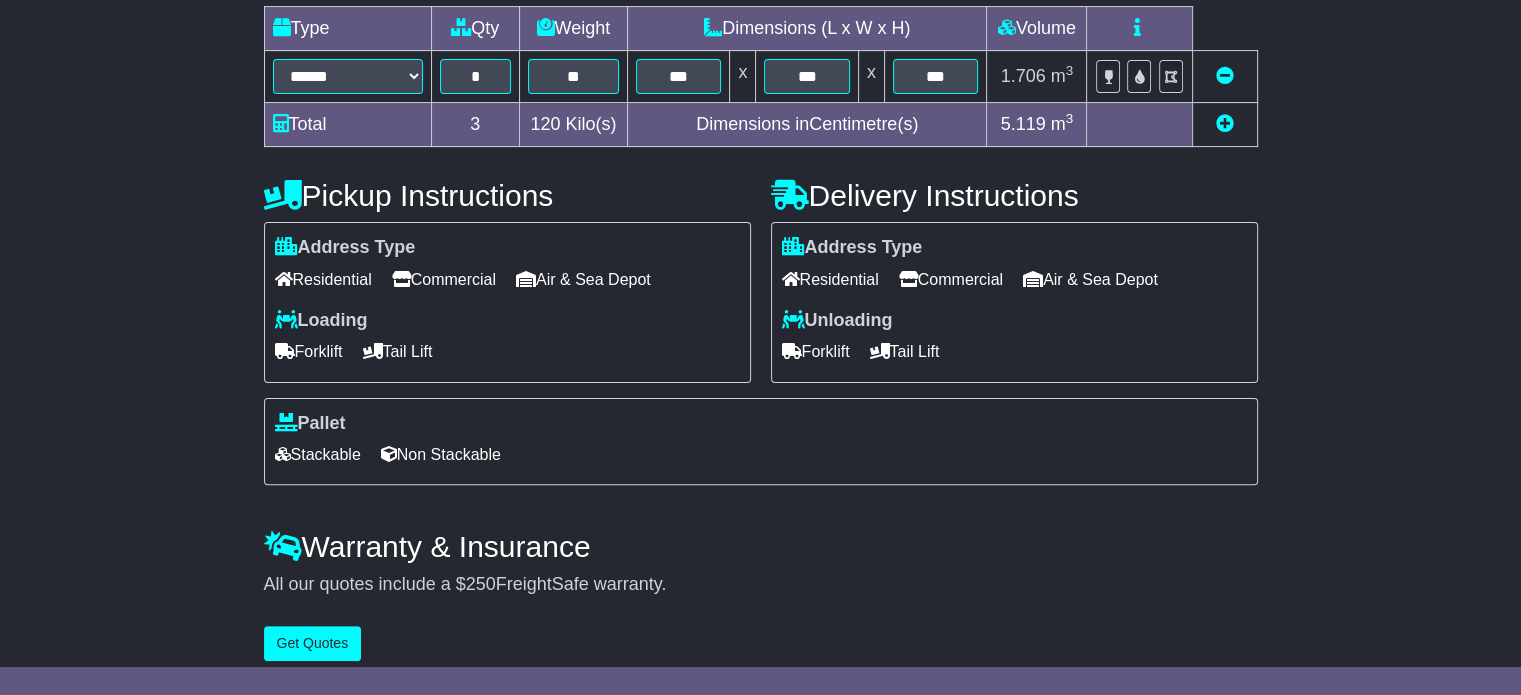 scroll, scrollTop: 540, scrollLeft: 0, axis: vertical 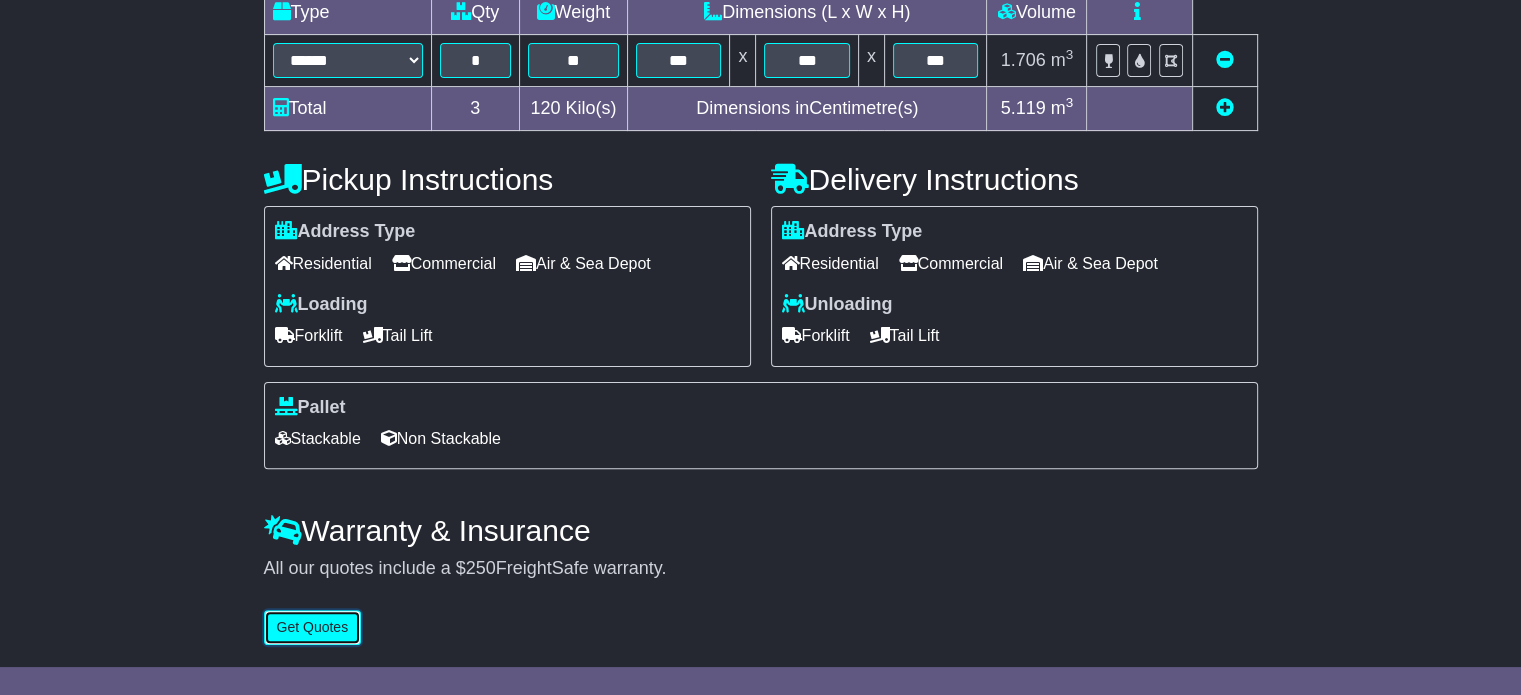 click on "Get Quotes" at bounding box center (313, 627) 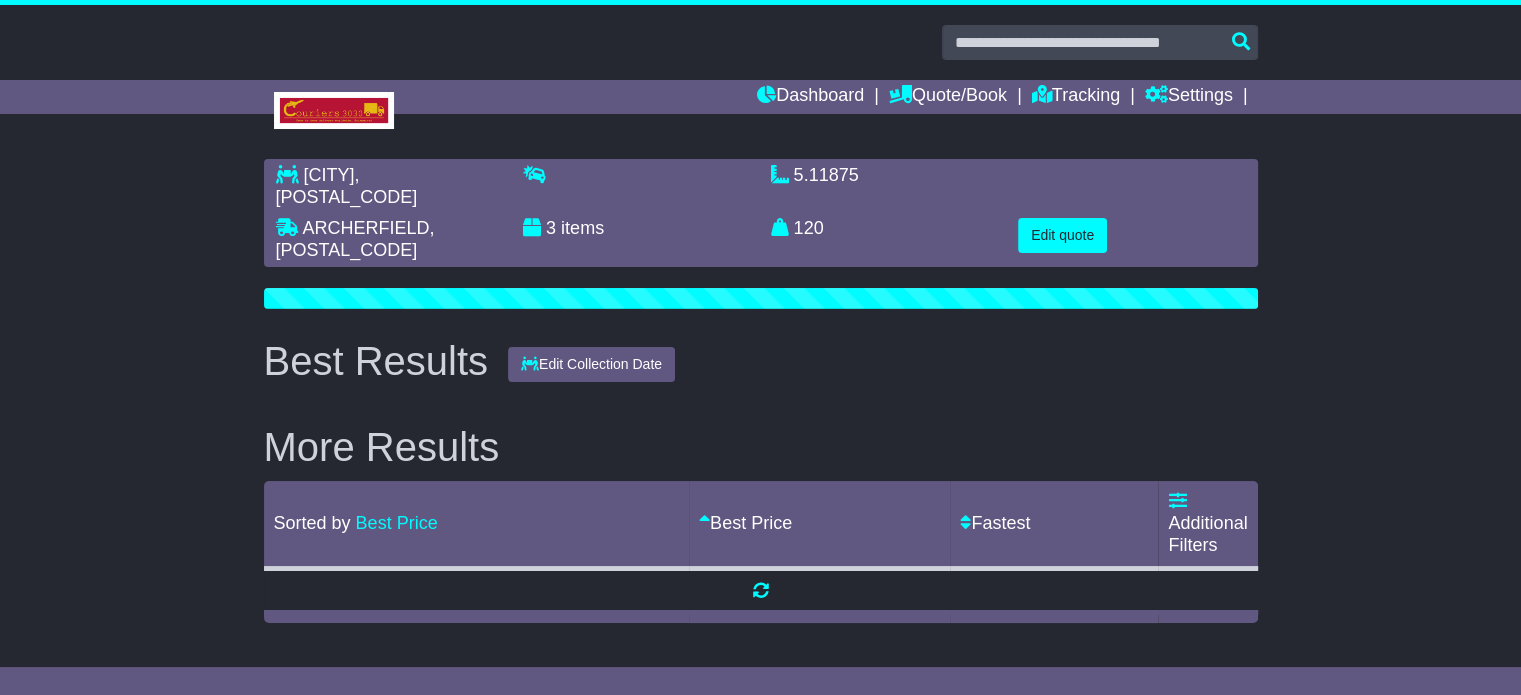 scroll, scrollTop: 0, scrollLeft: 0, axis: both 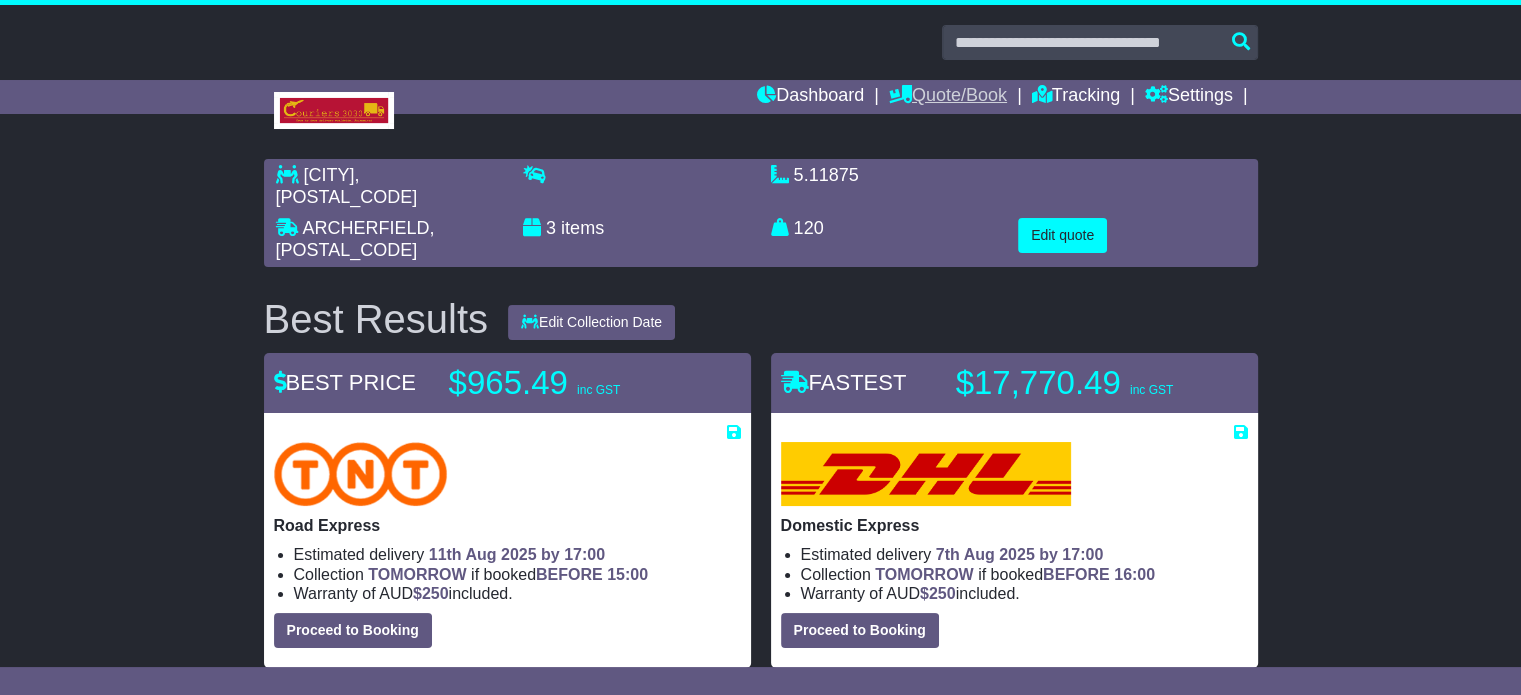 click on "Quote/Book" at bounding box center (948, 97) 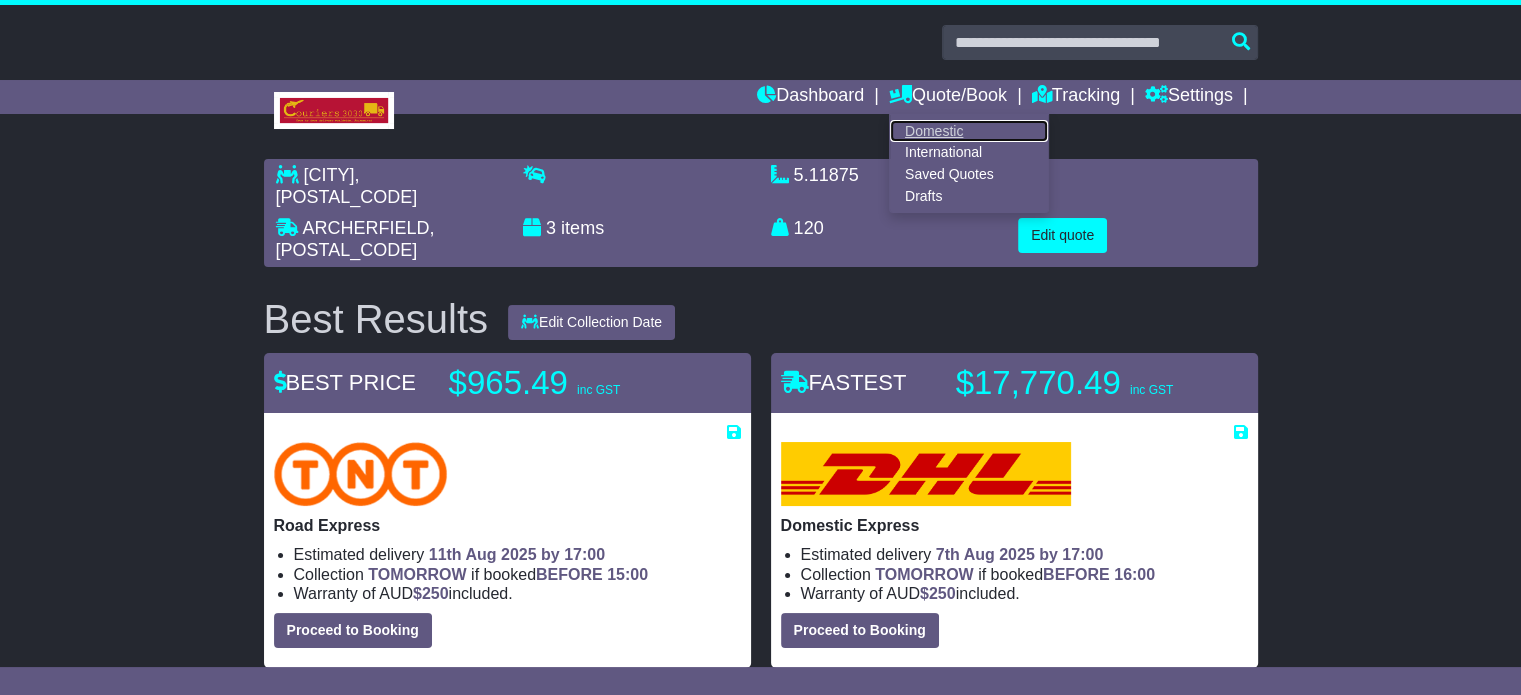 click on "Domestic" at bounding box center [969, 131] 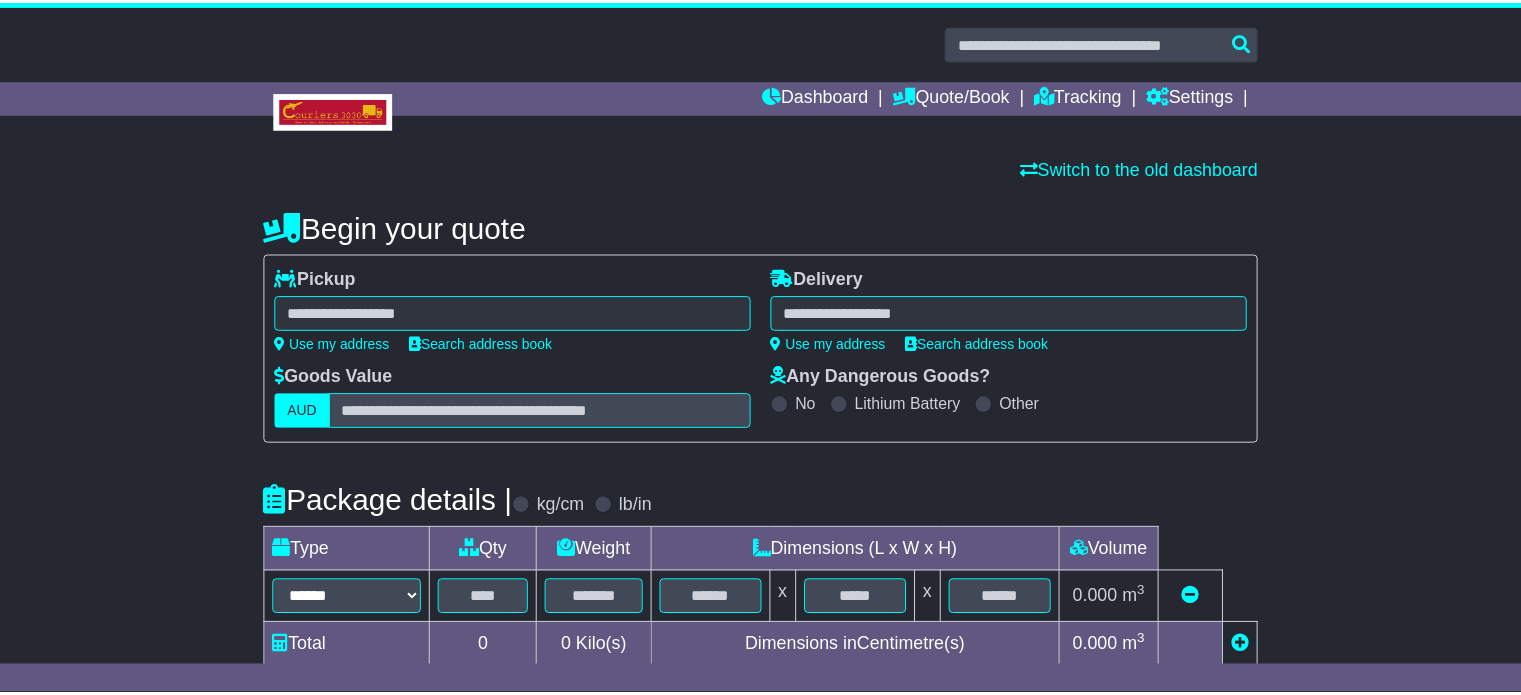 scroll, scrollTop: 0, scrollLeft: 0, axis: both 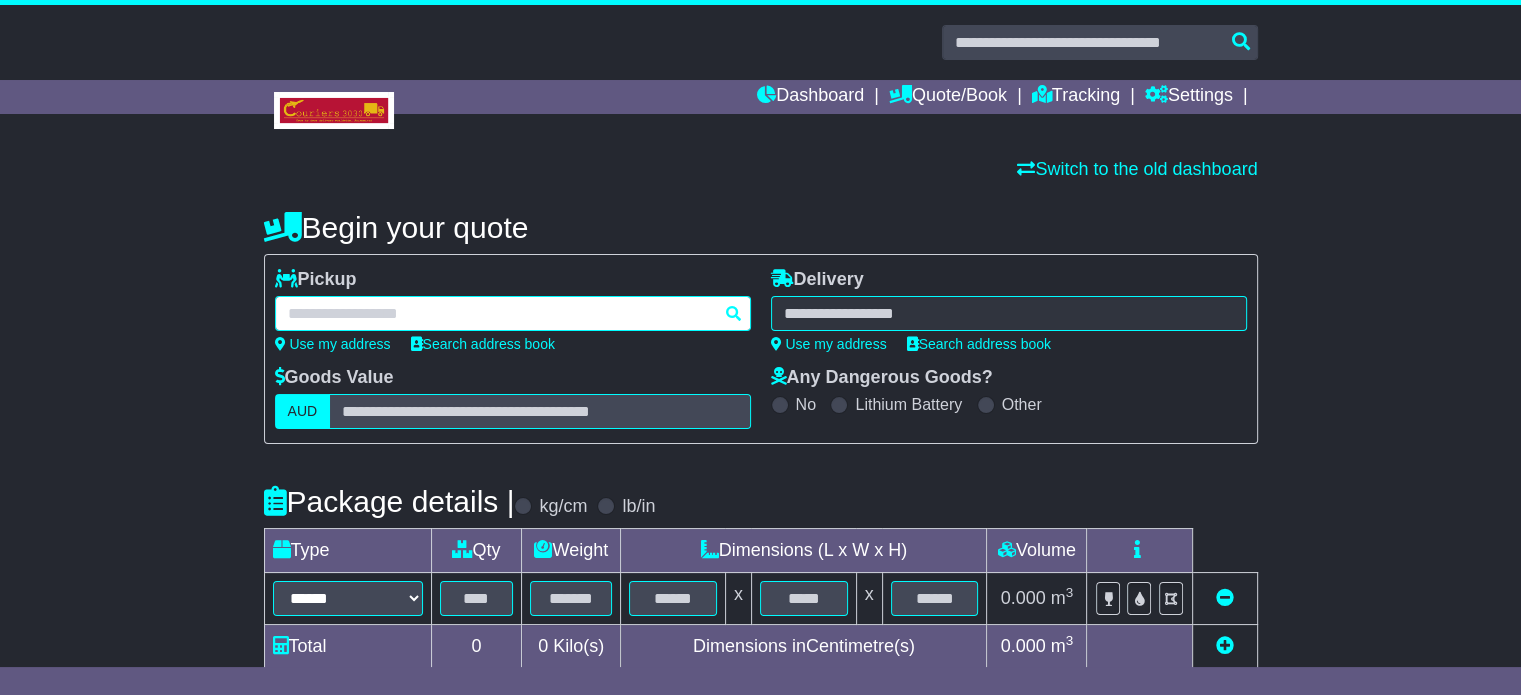 click at bounding box center (513, 313) 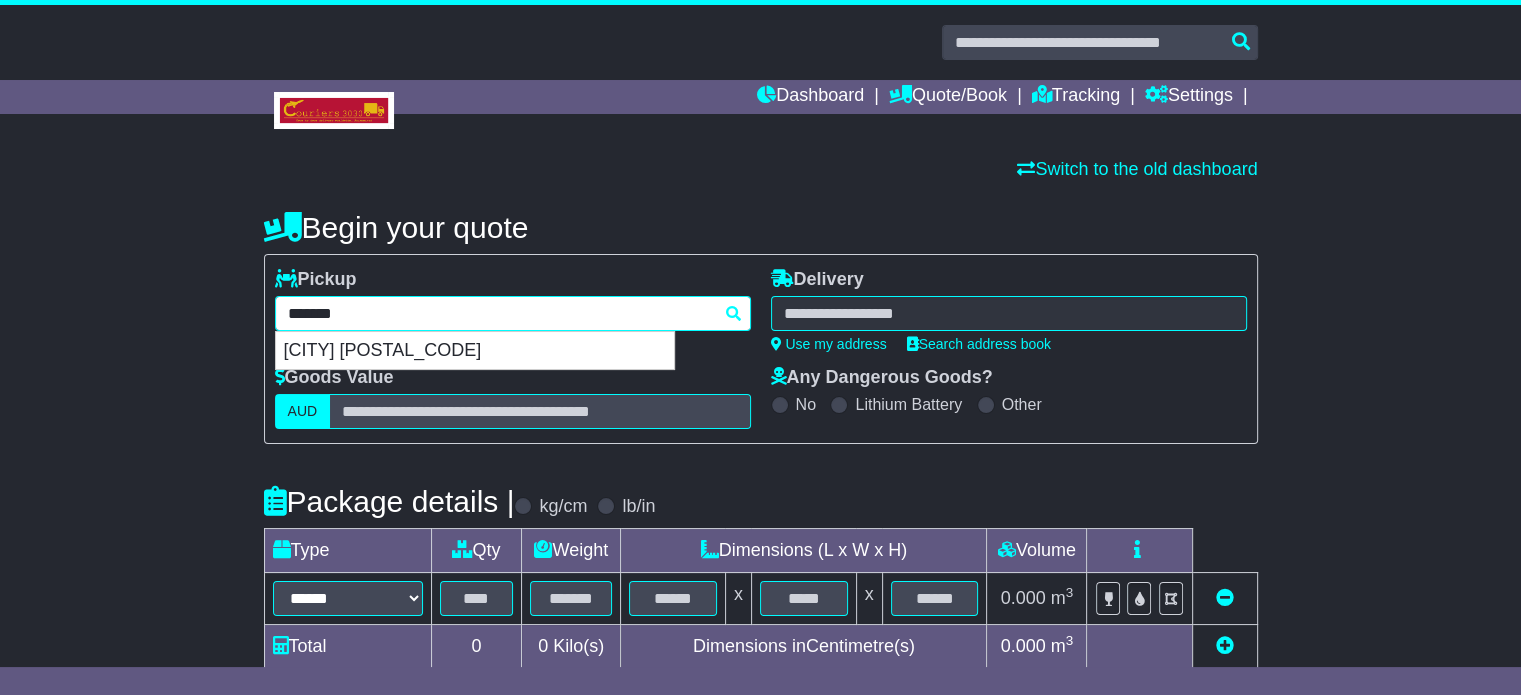 click on "[CITY] [POSTAL_CODE]" at bounding box center (475, 351) 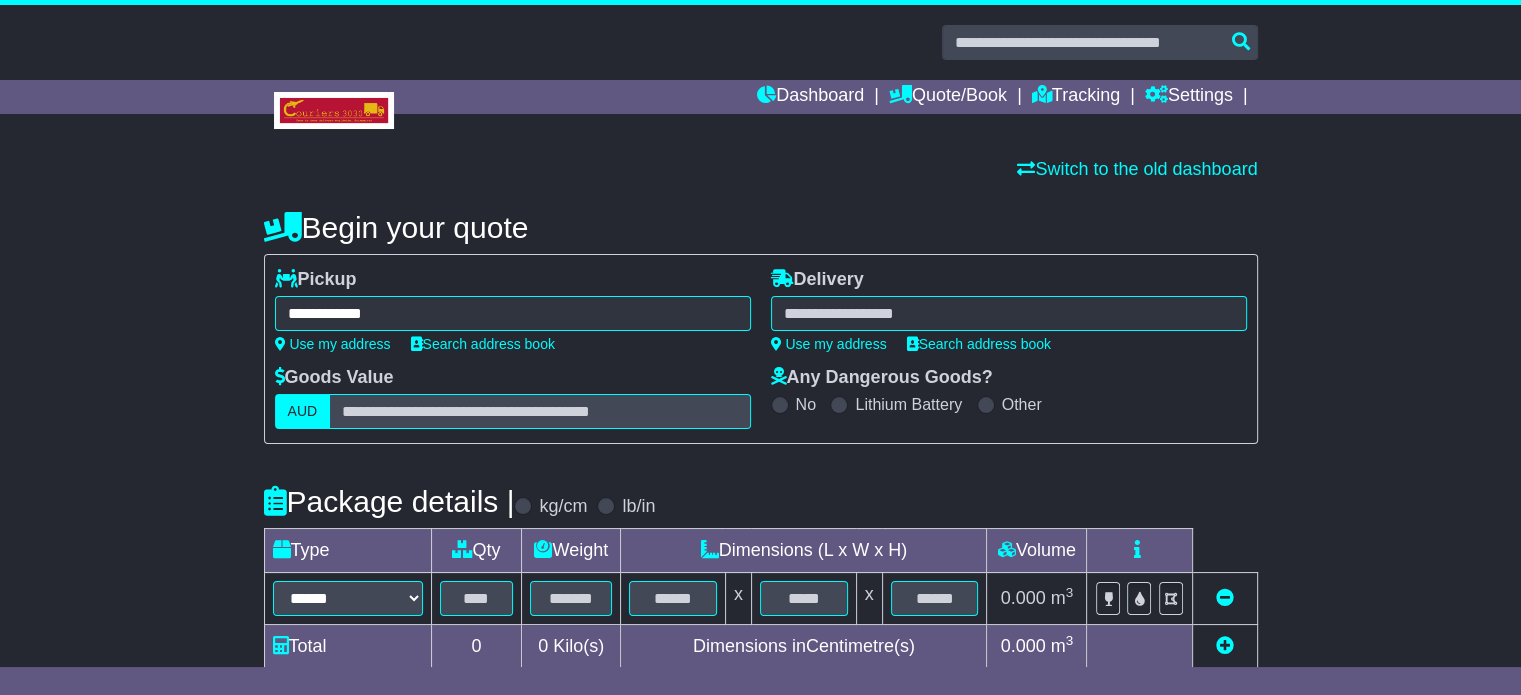 type on "**********" 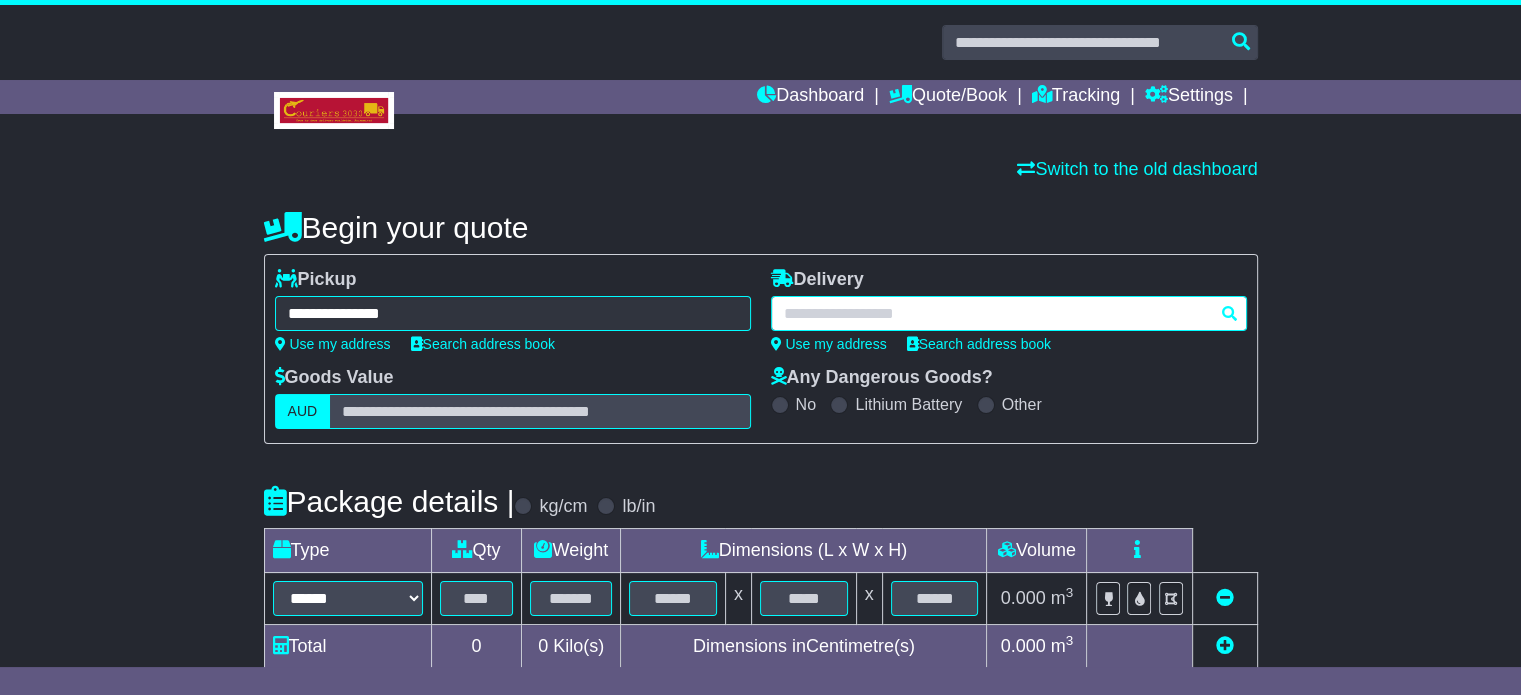 click at bounding box center (1009, 313) 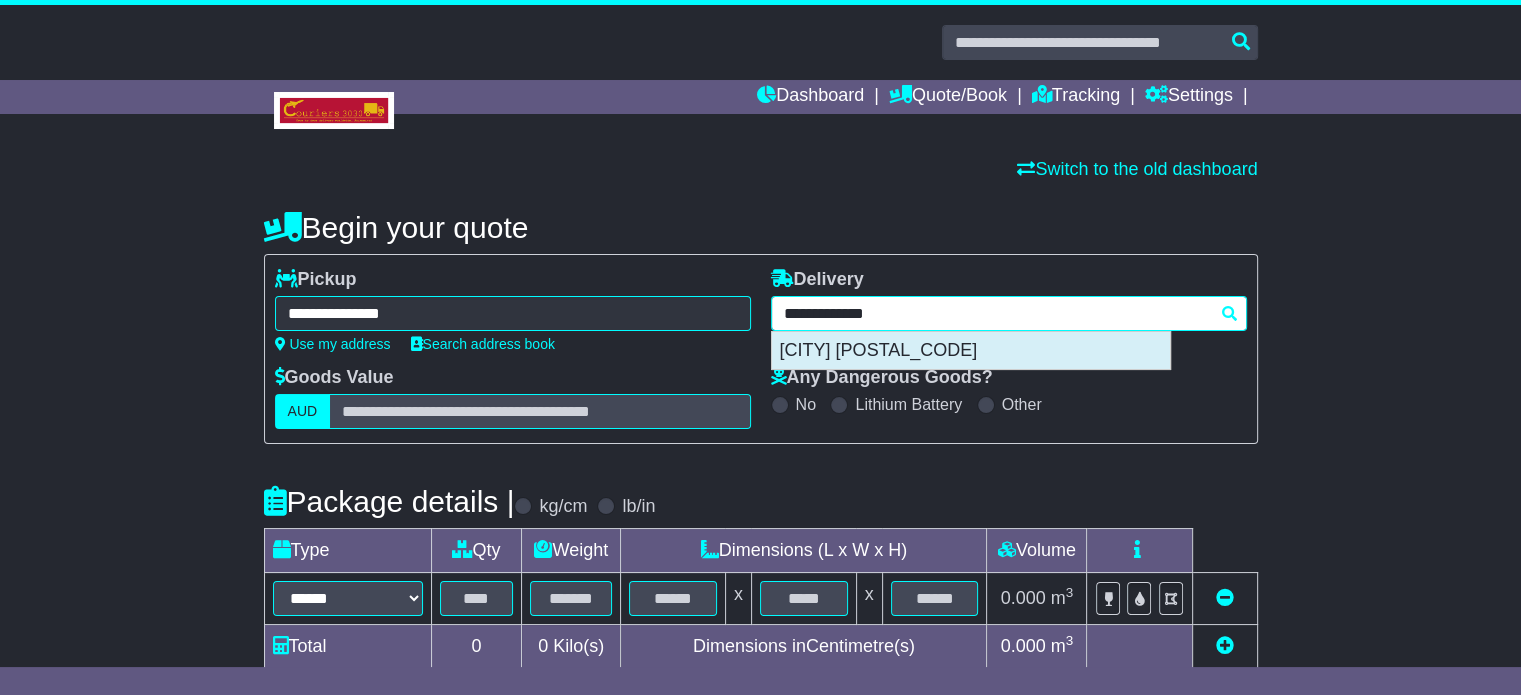 click on "[CITY] [POSTAL_CODE]" at bounding box center [971, 351] 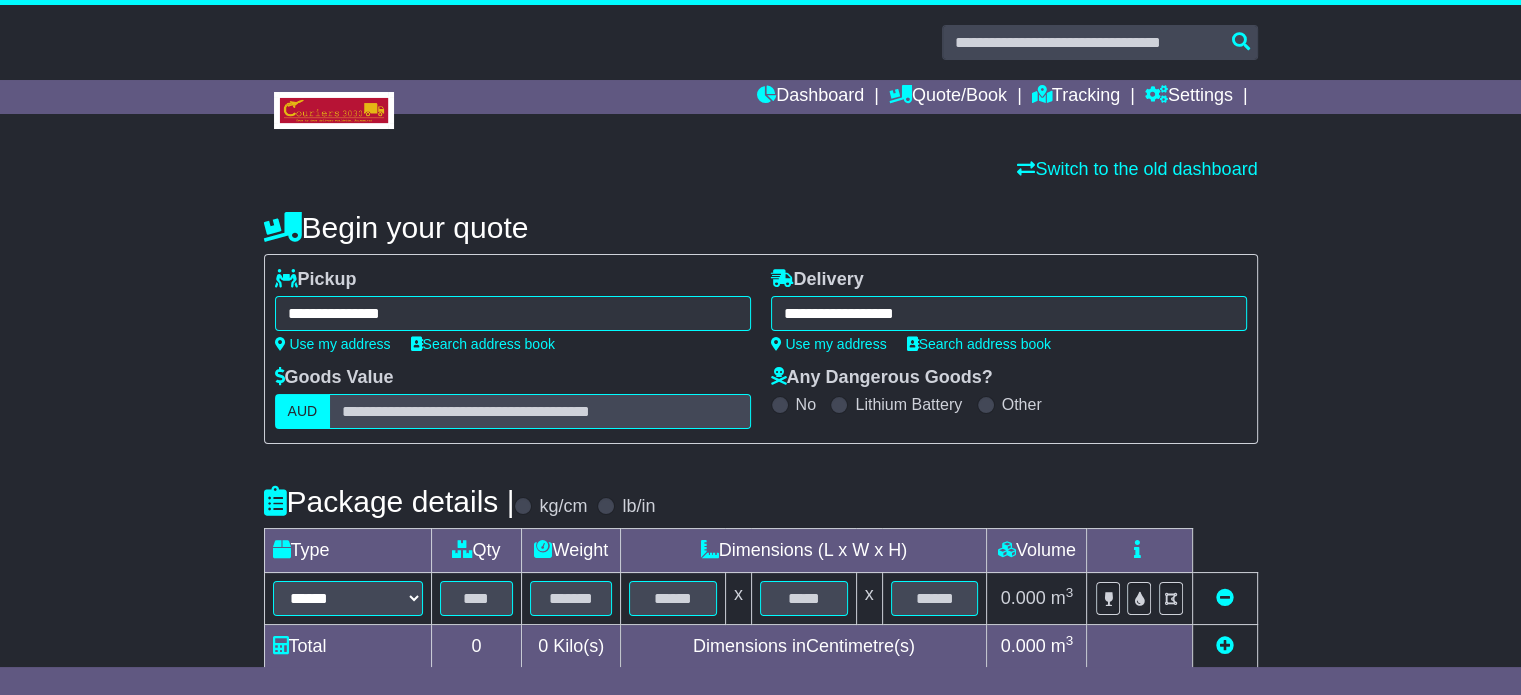 type on "**********" 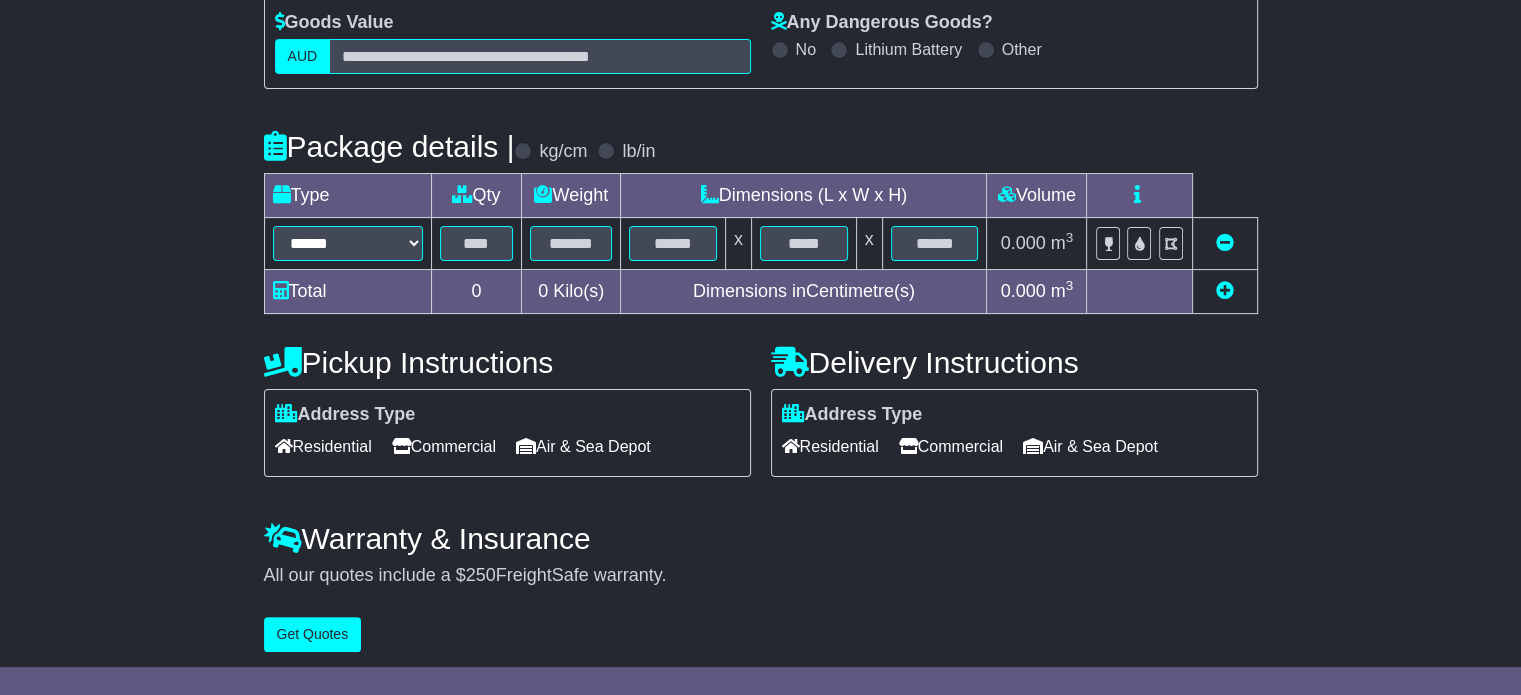 scroll, scrollTop: 360, scrollLeft: 0, axis: vertical 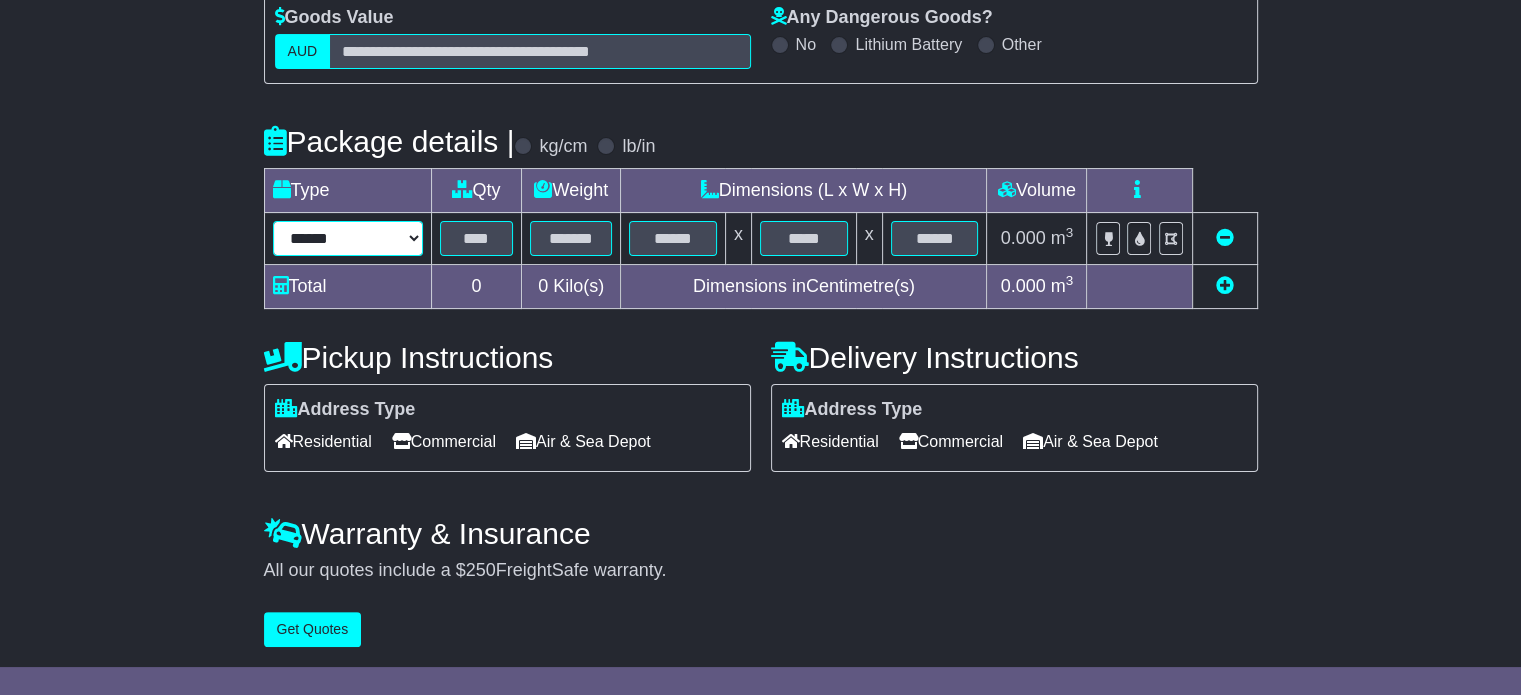 click on "****** ****** *** ******** ***** **** **** ****** *** *******" at bounding box center (348, 238) 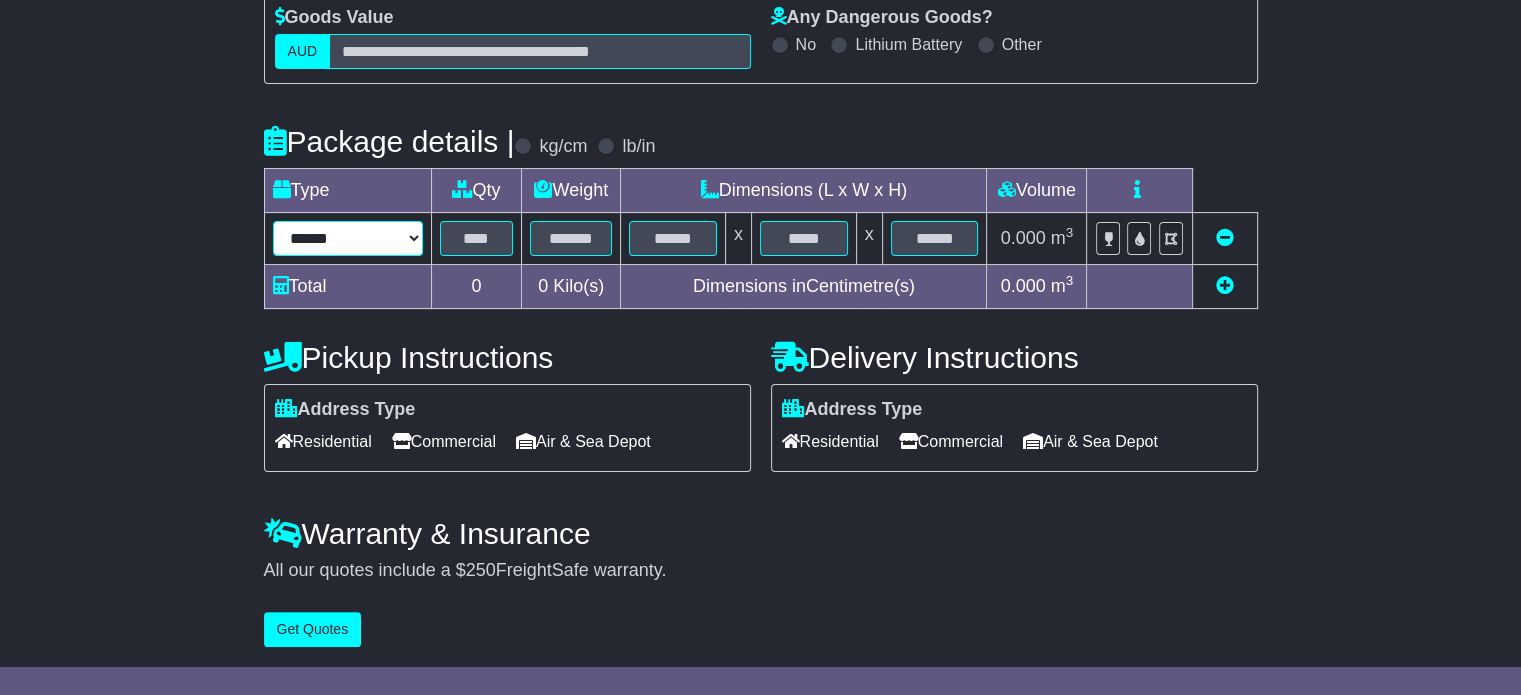 select on "*****" 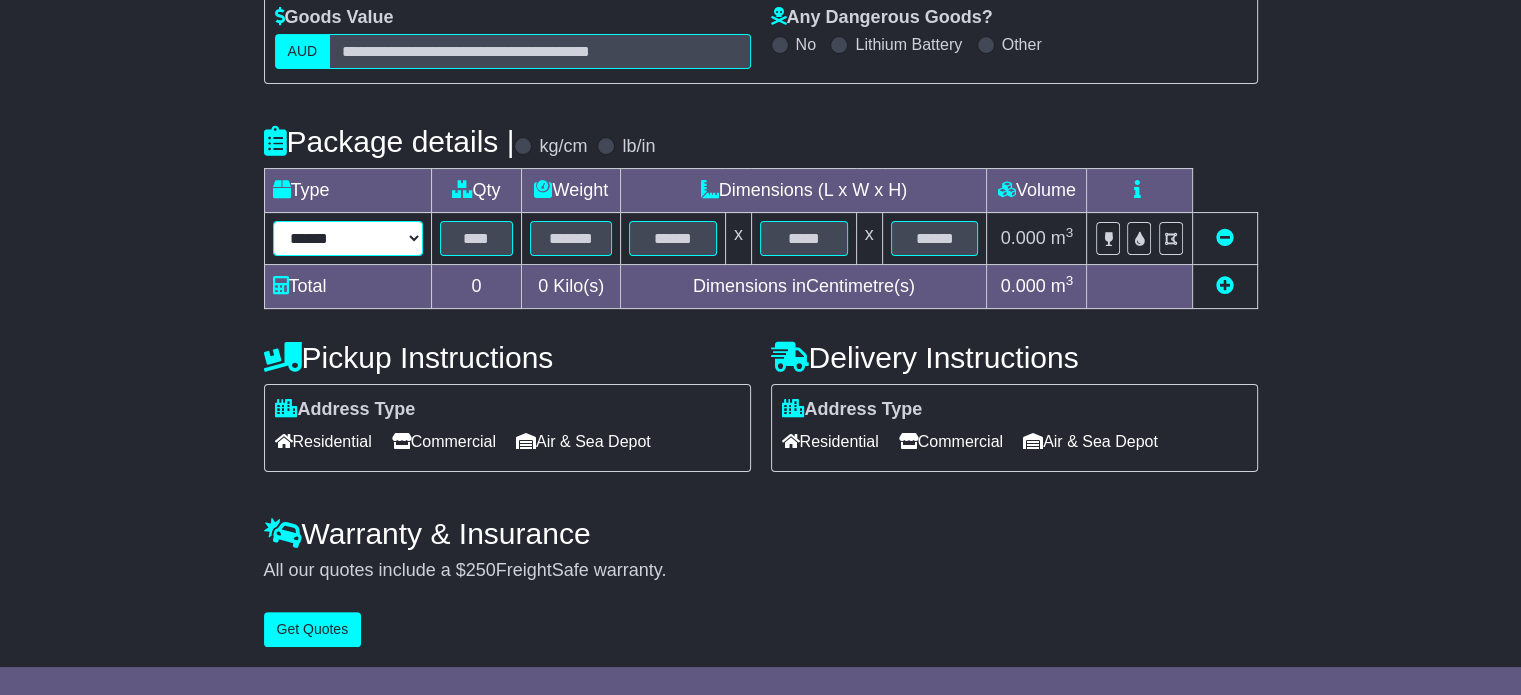 click on "****** ****** *** ******** ***** **** **** ****** *** *******" at bounding box center [348, 238] 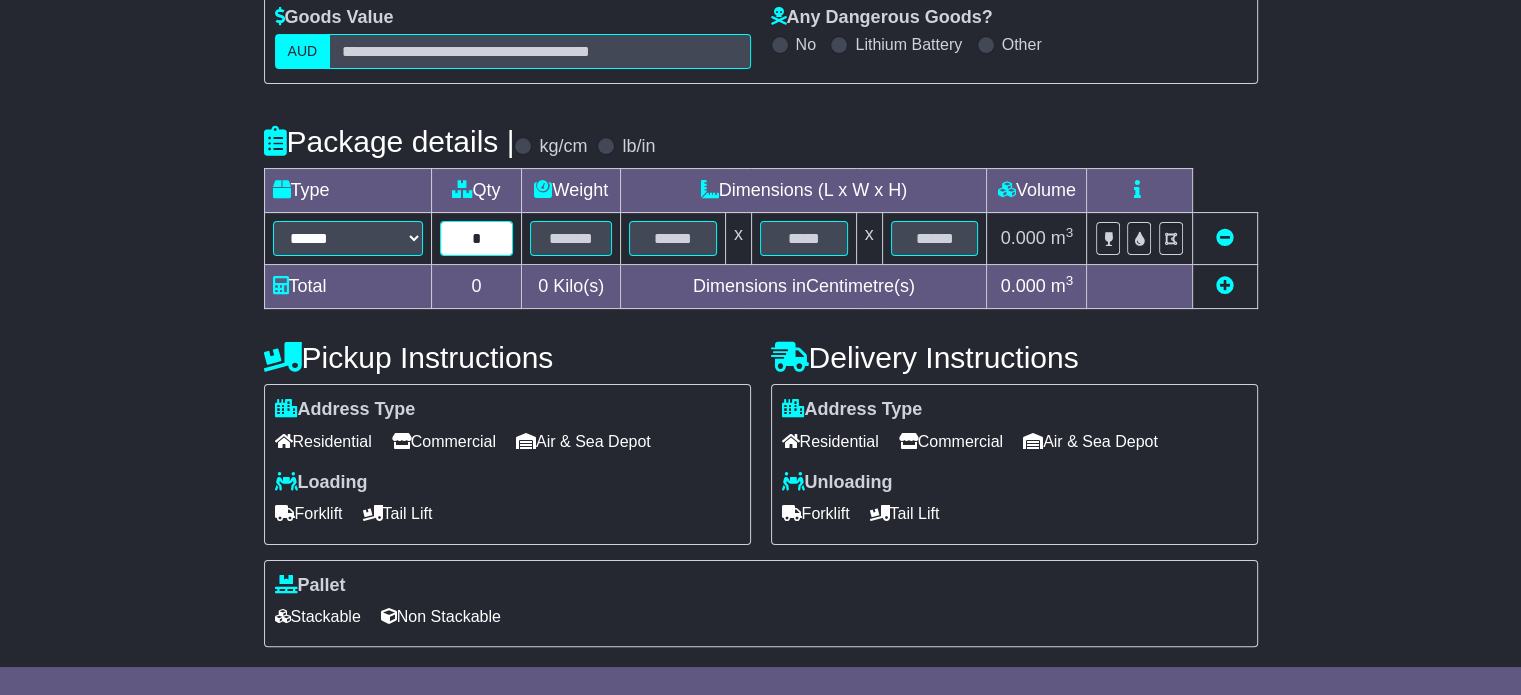 type on "*" 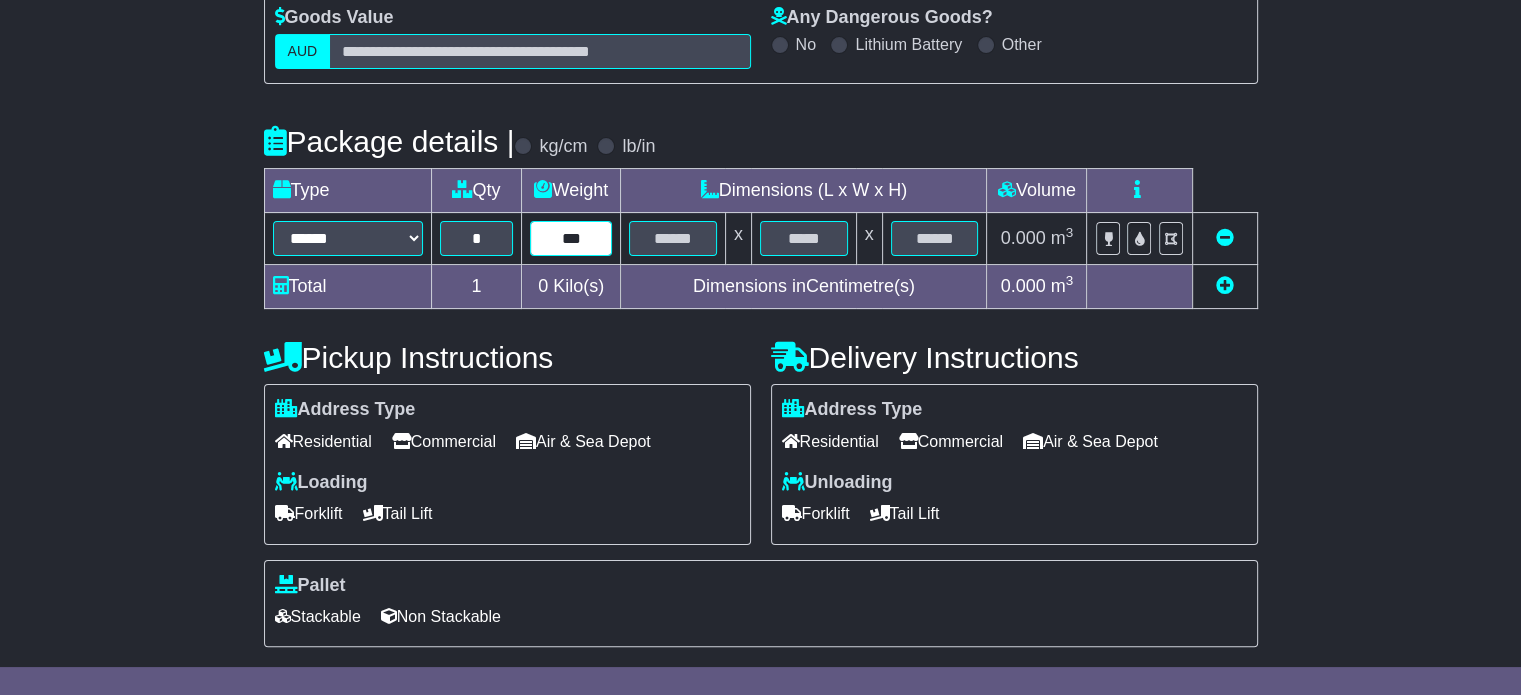 type on "***" 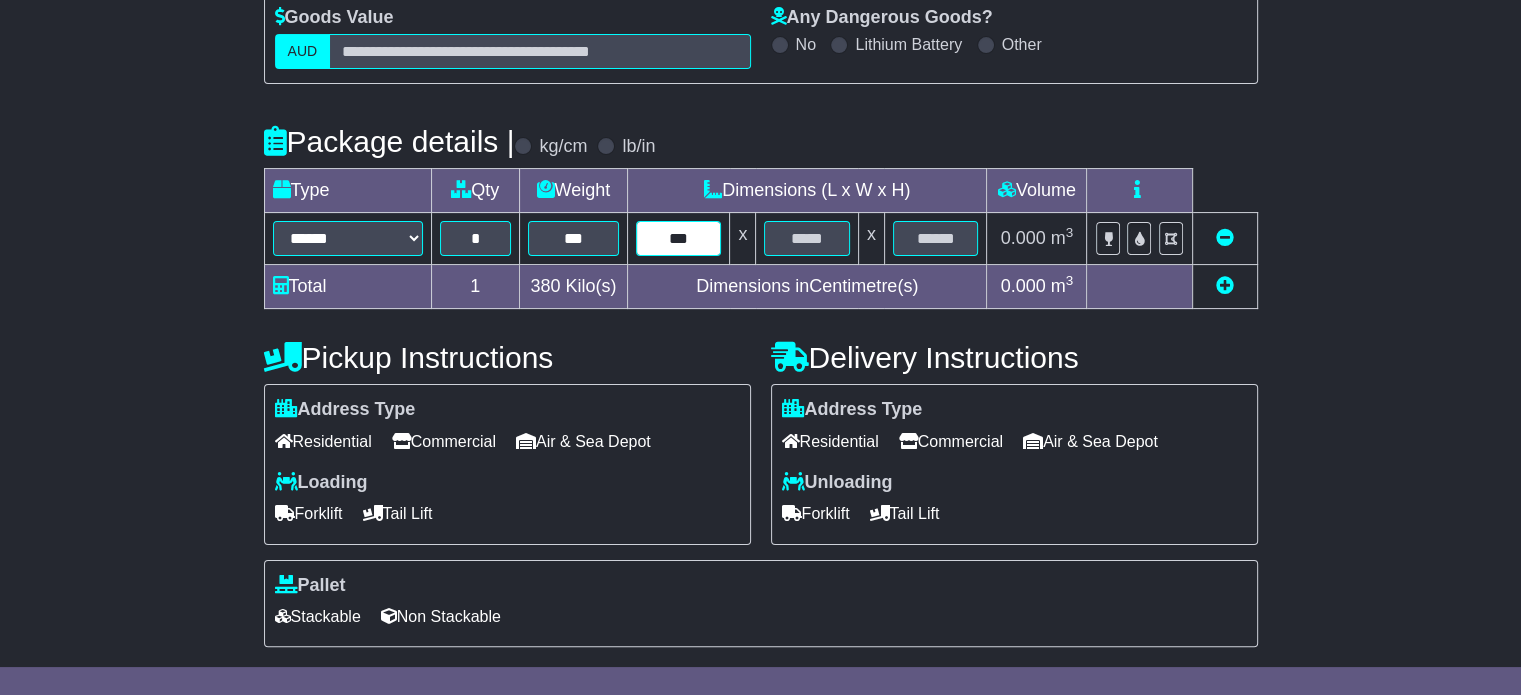 type on "***" 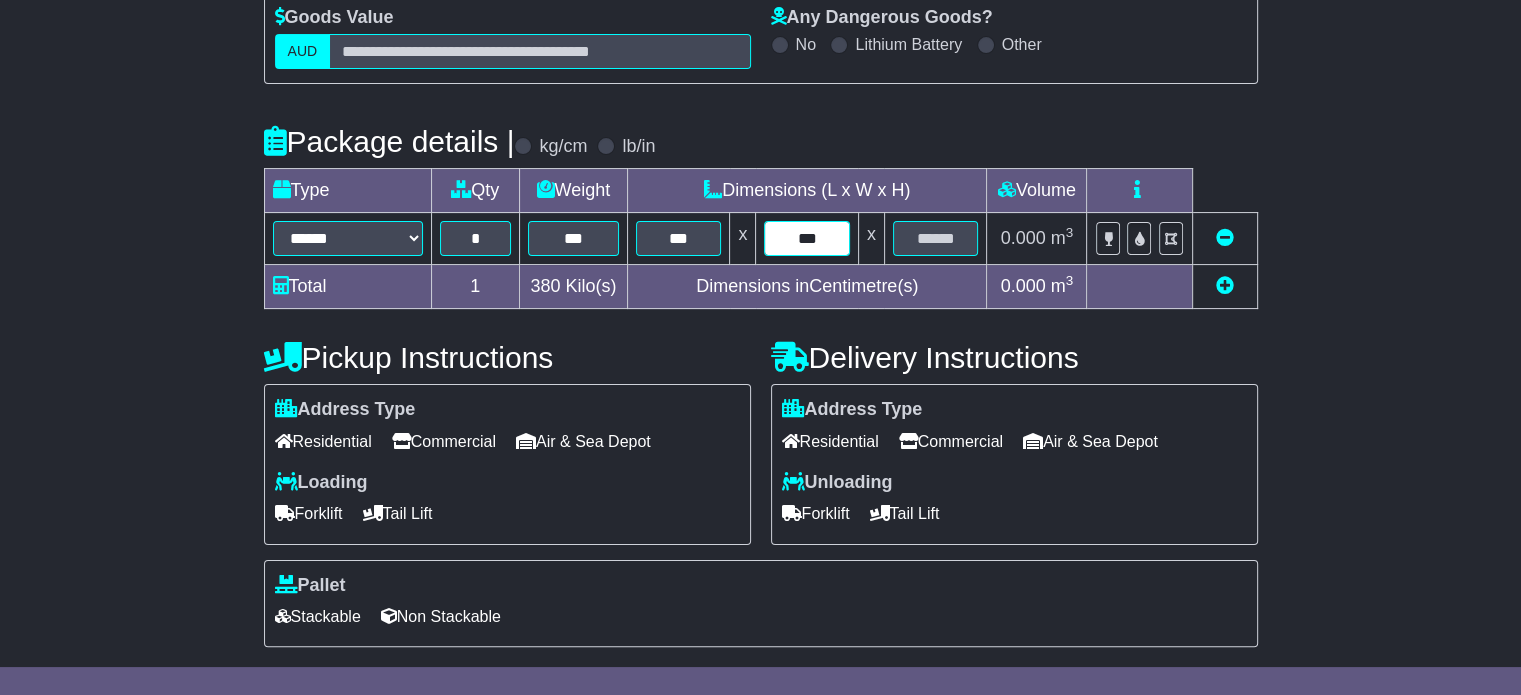 type on "***" 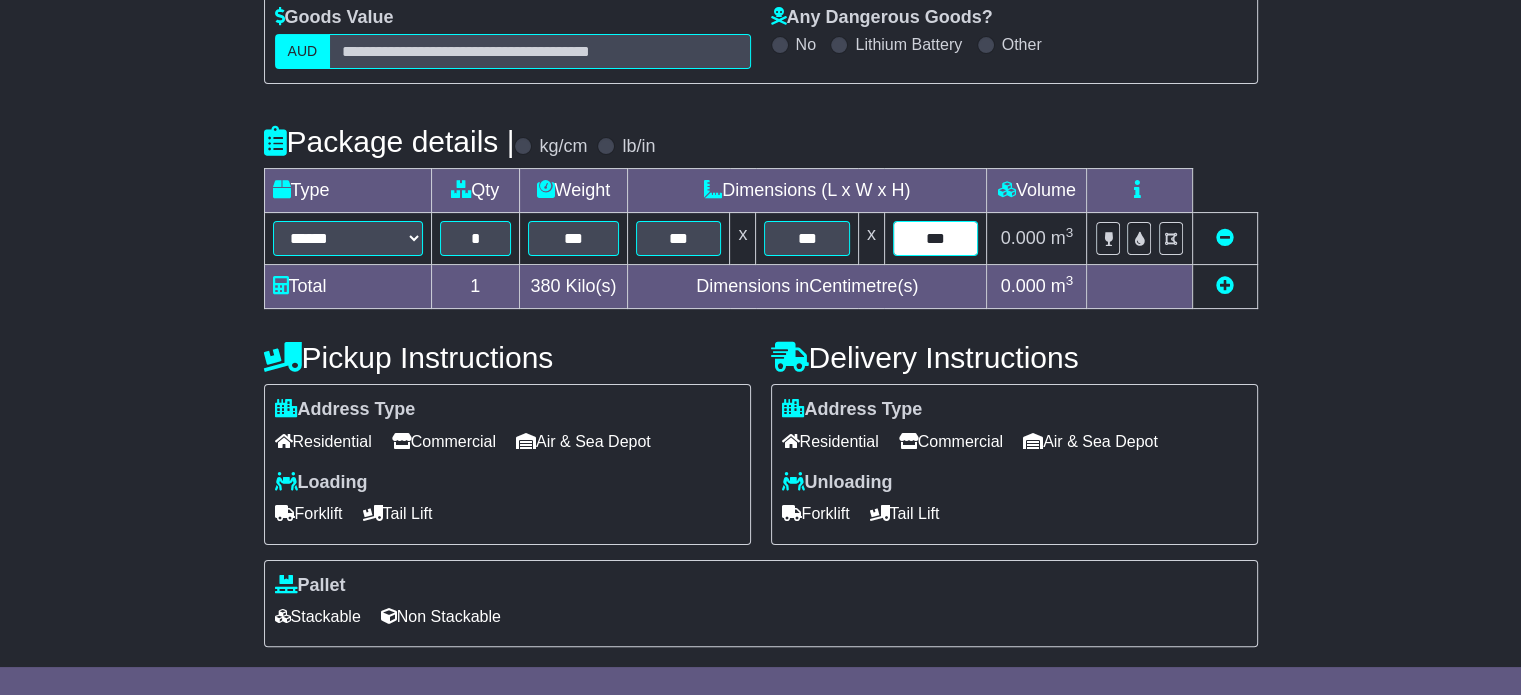 type on "***" 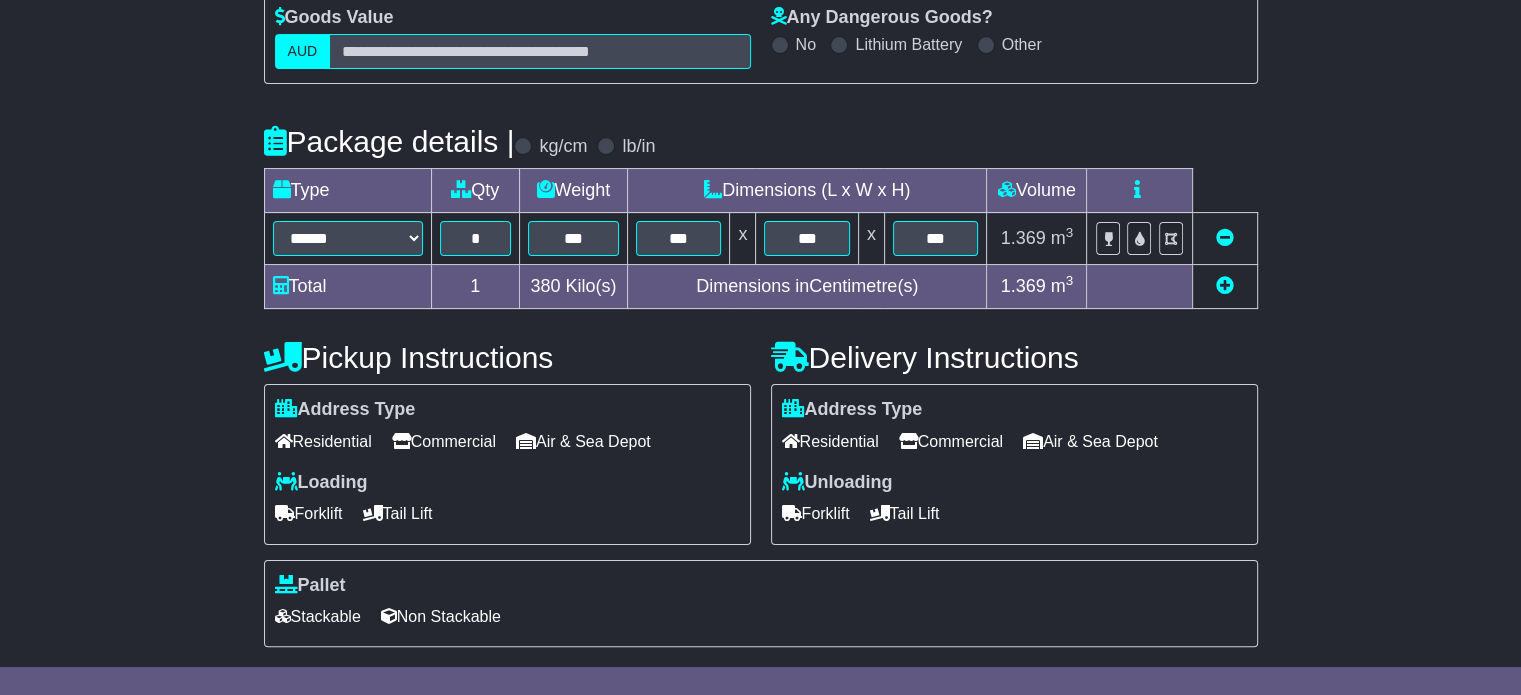 scroll, scrollTop: 535, scrollLeft: 0, axis: vertical 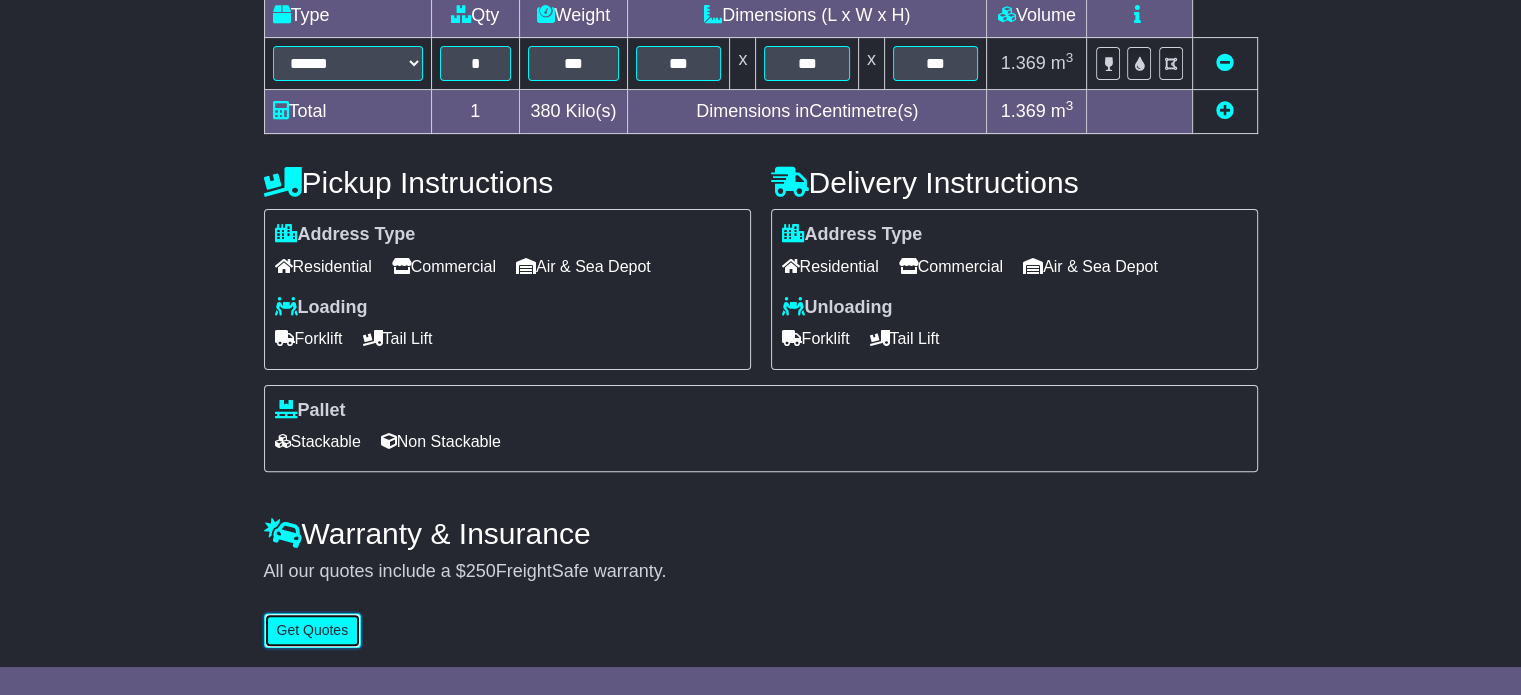 type 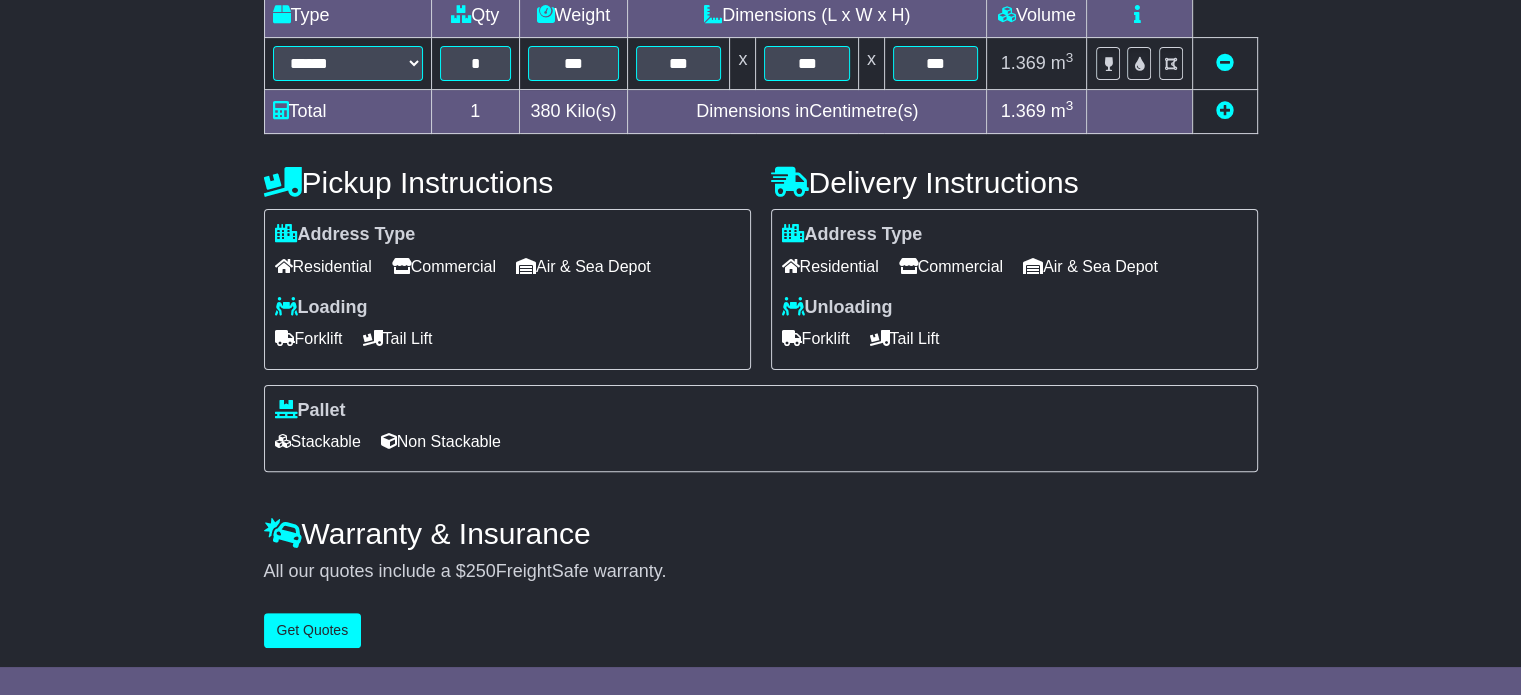 click on "Commercial" at bounding box center (444, 266) 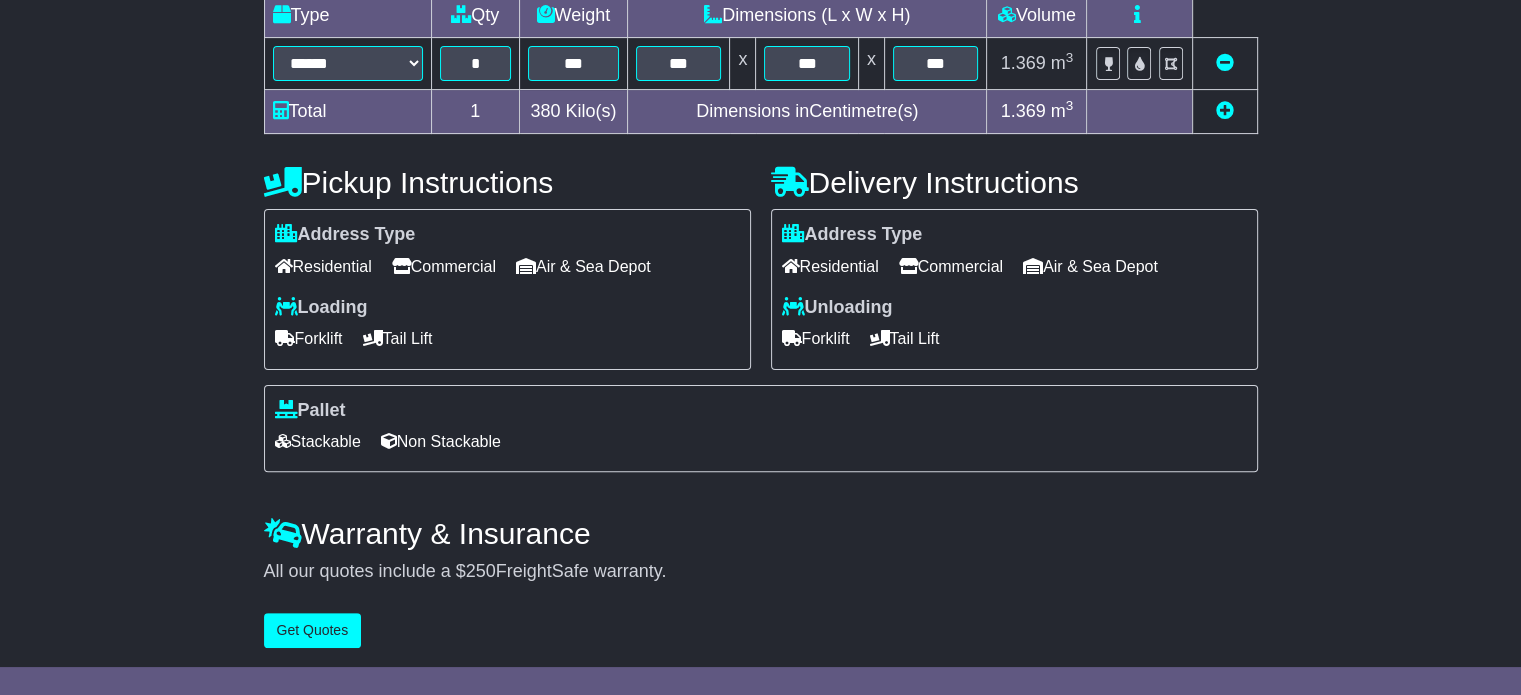 click on "Forklift" at bounding box center [816, 338] 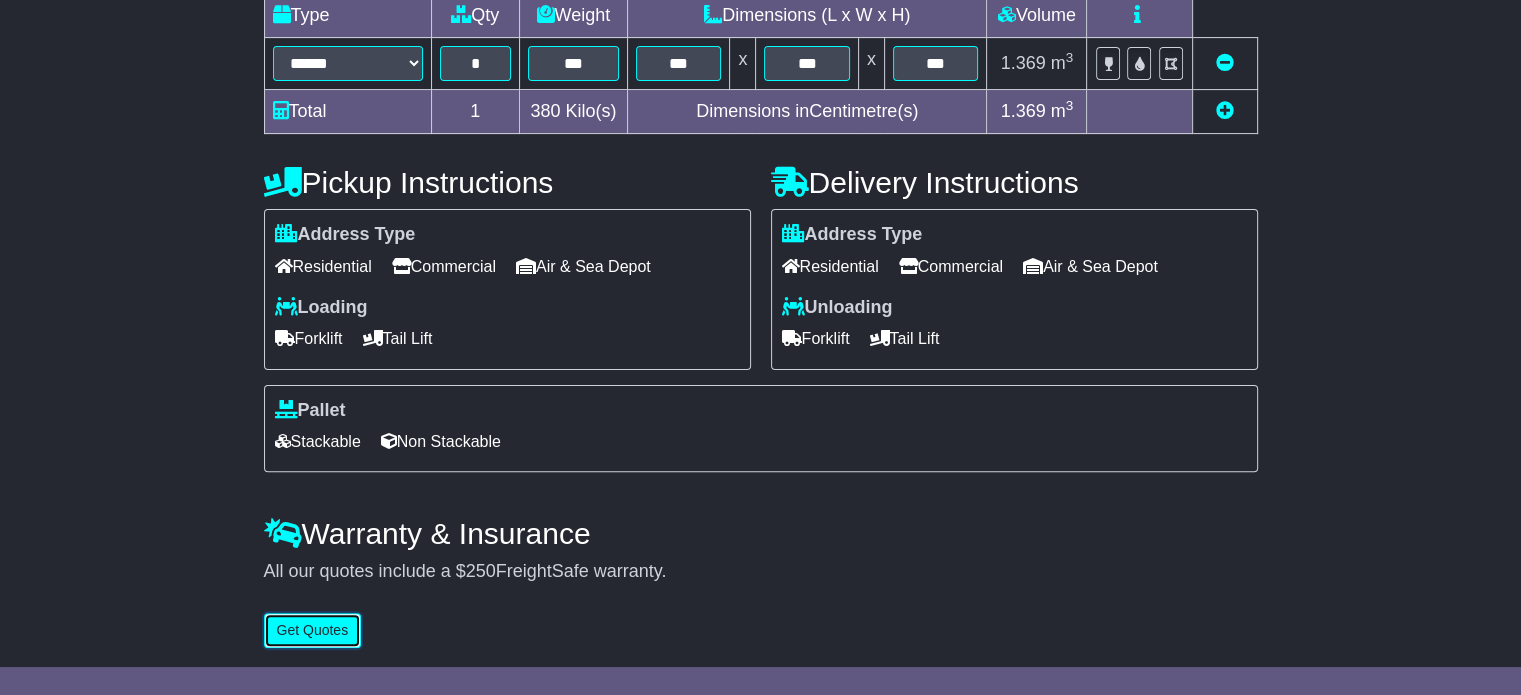 click on "Get Quotes" at bounding box center [313, 630] 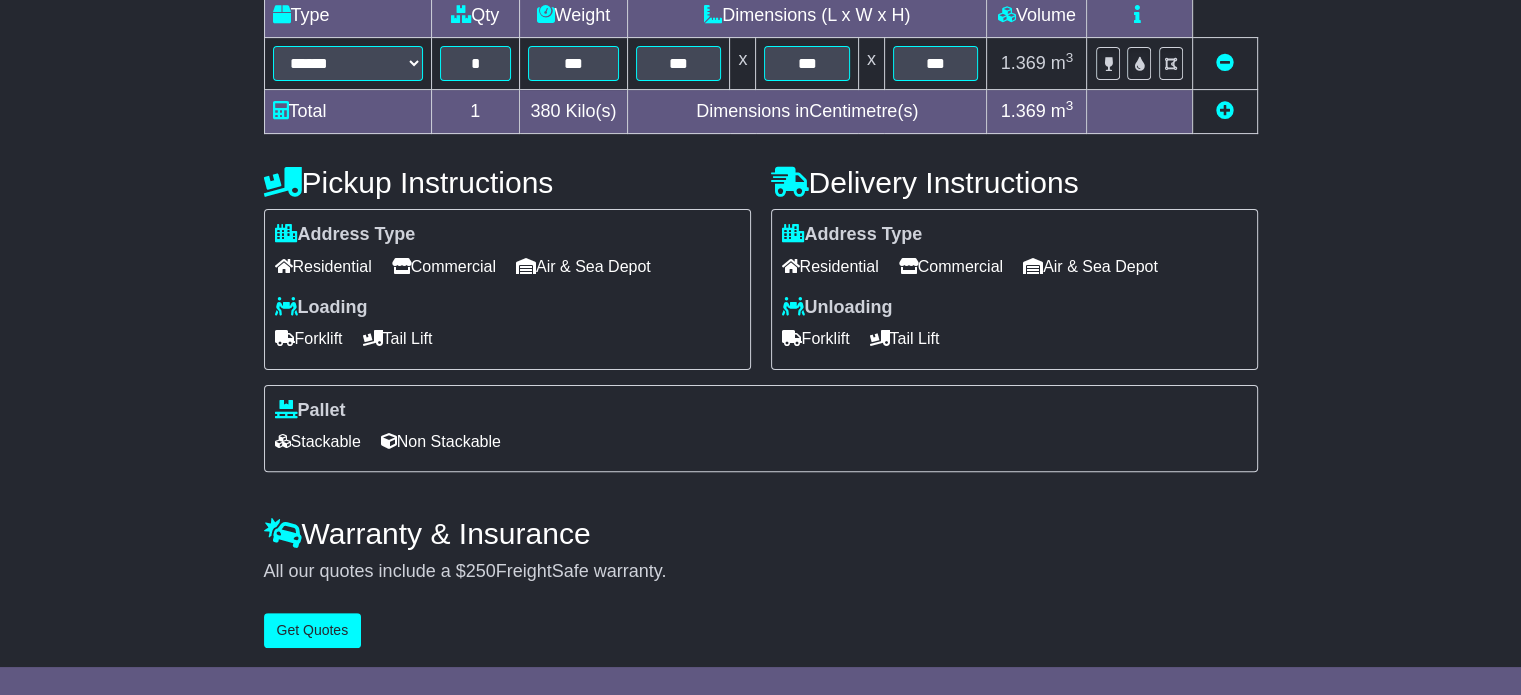 scroll, scrollTop: 0, scrollLeft: 0, axis: both 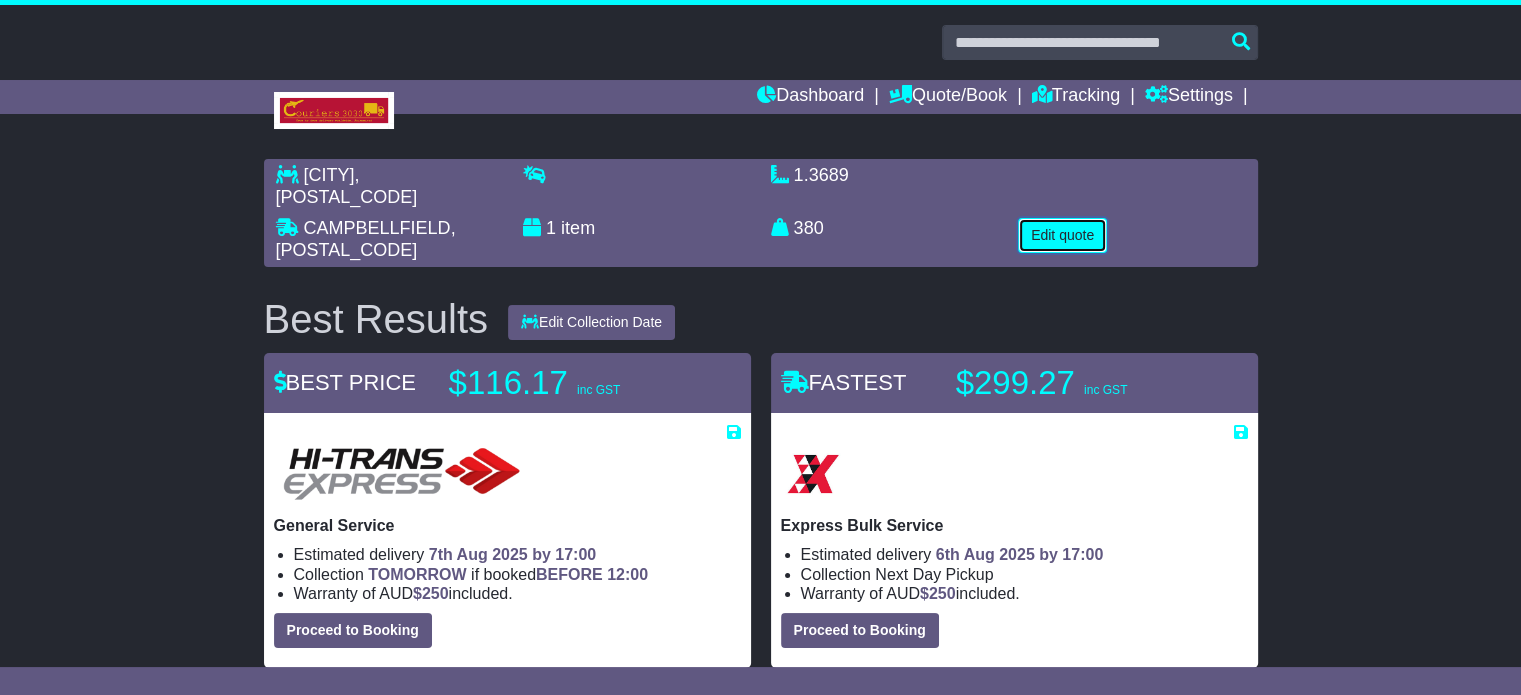 click on "Edit quote" at bounding box center [1062, 235] 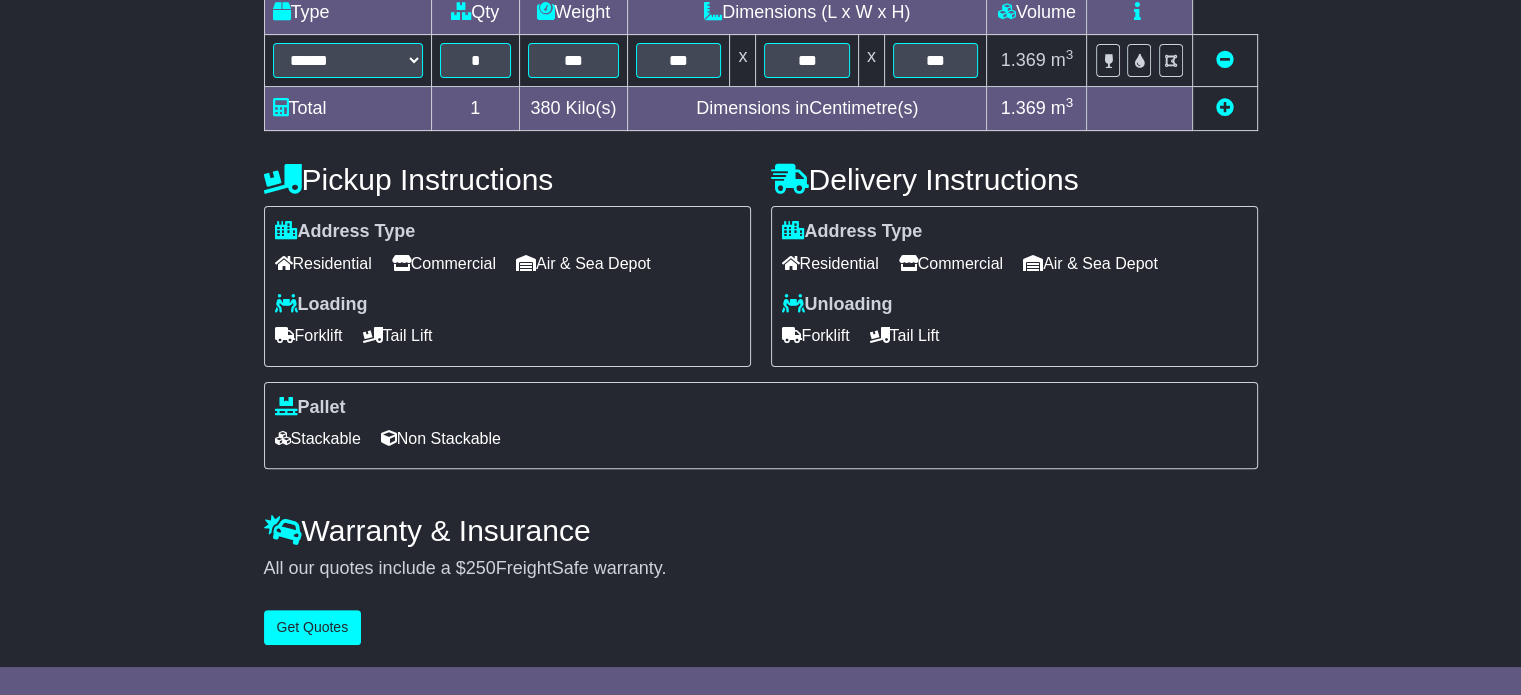 scroll, scrollTop: 540, scrollLeft: 0, axis: vertical 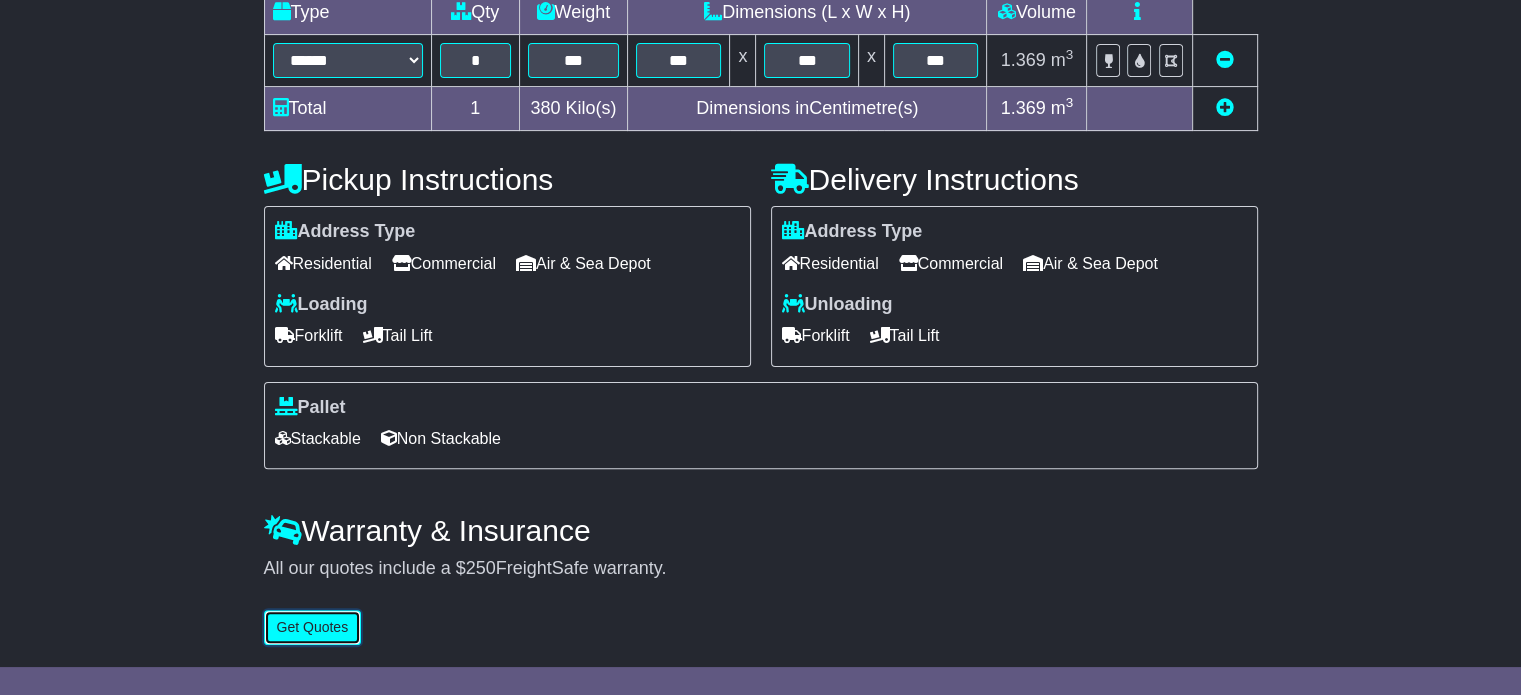 click on "Get Quotes" at bounding box center (313, 627) 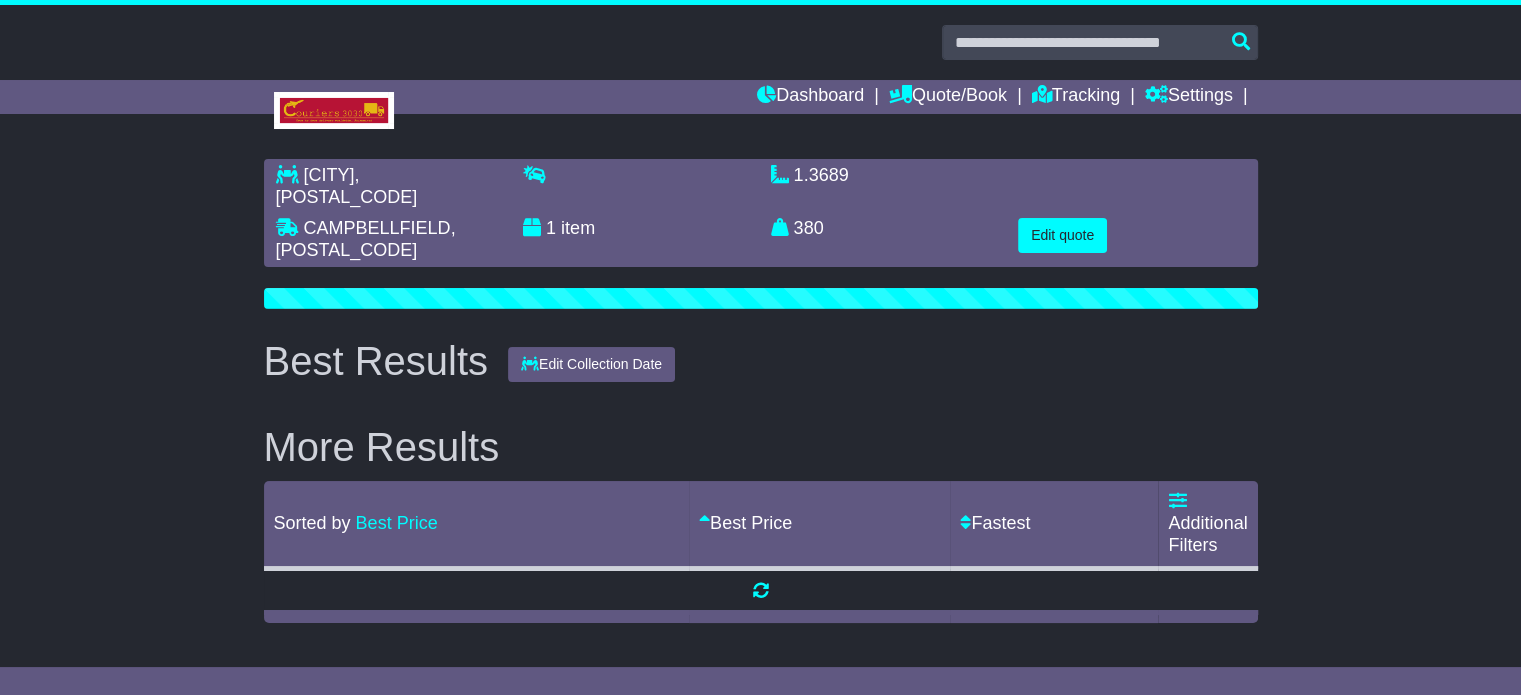 scroll, scrollTop: 0, scrollLeft: 0, axis: both 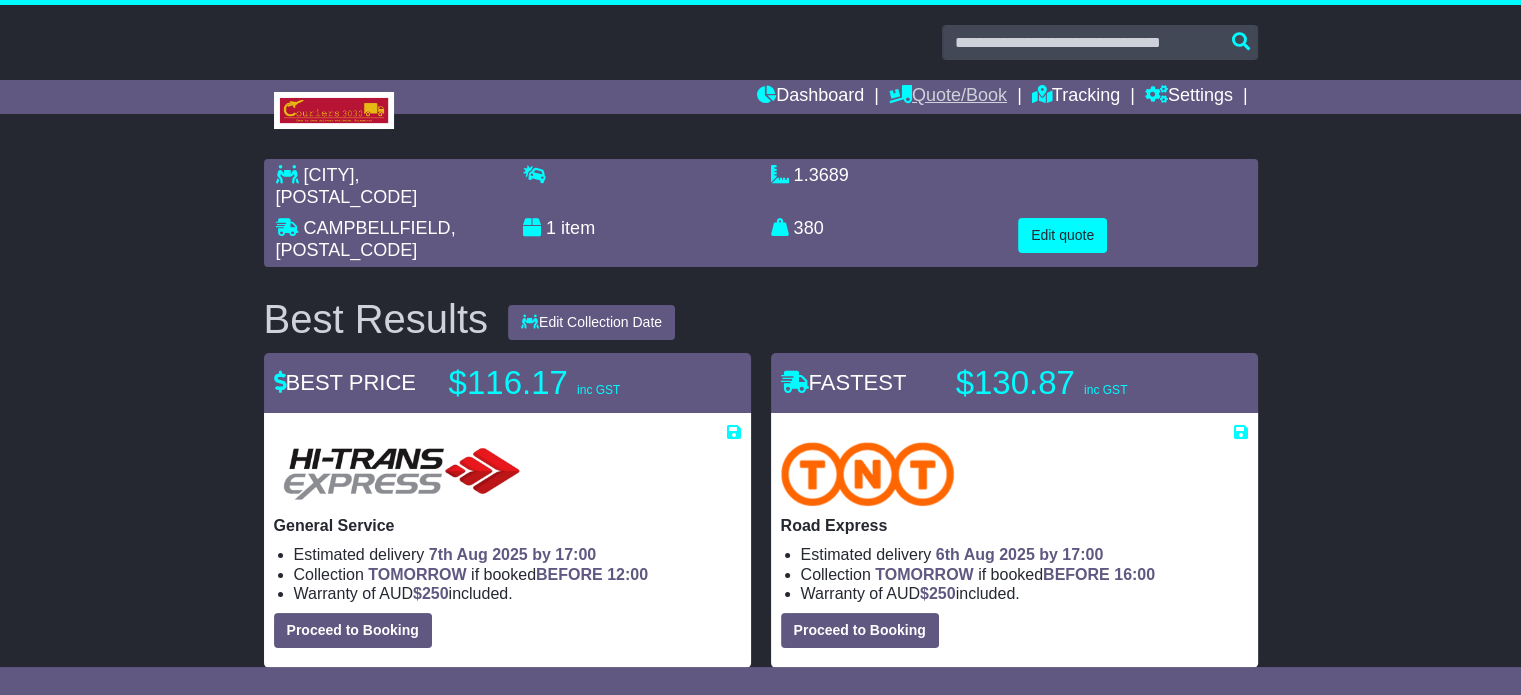 click on "Quote/Book" at bounding box center [948, 97] 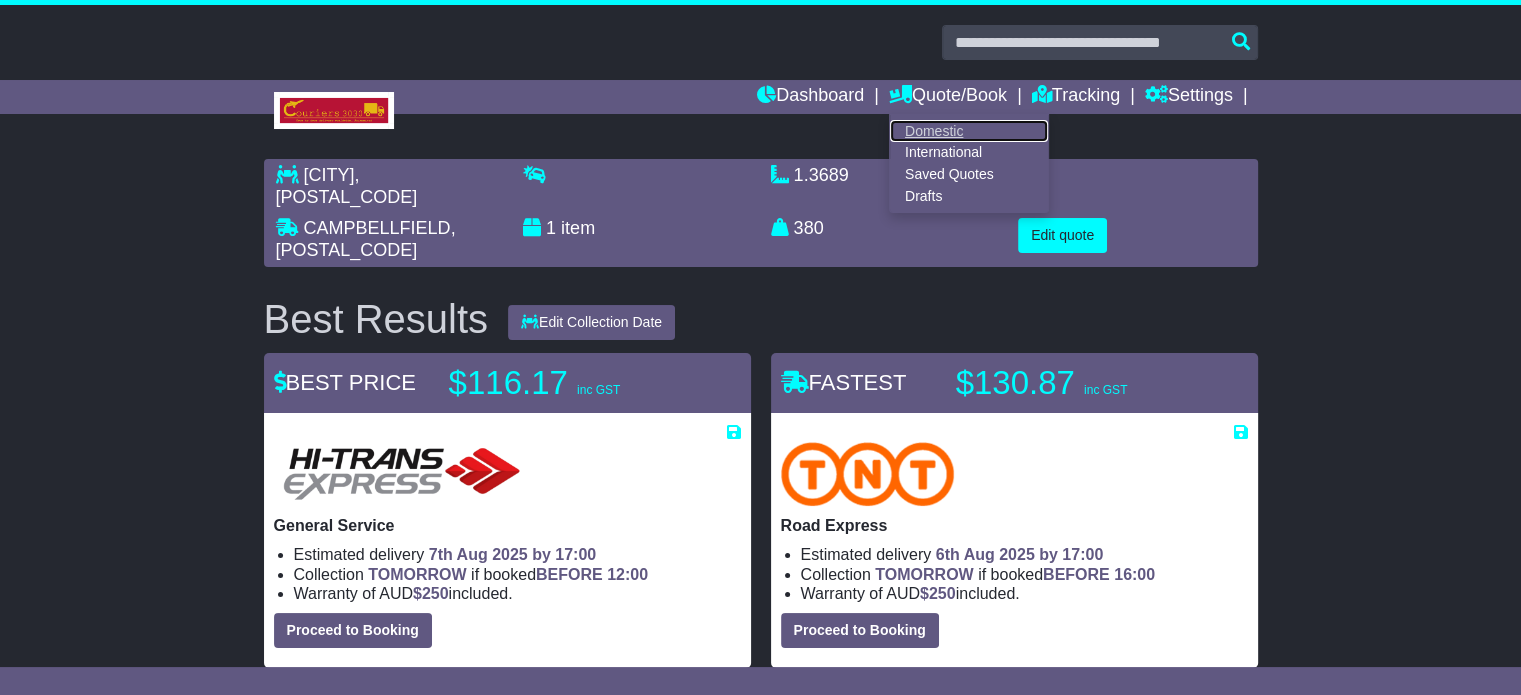 click on "Domestic" at bounding box center [969, 131] 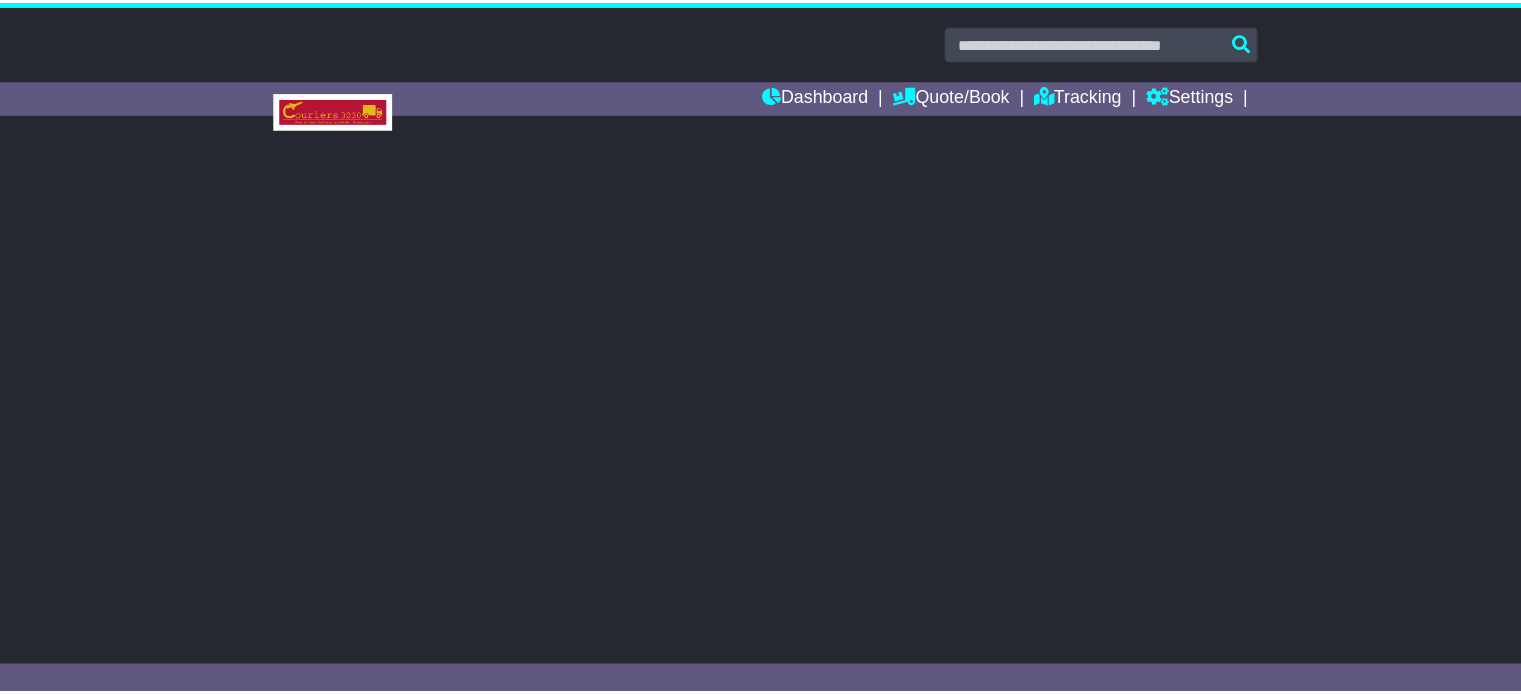 scroll, scrollTop: 0, scrollLeft: 0, axis: both 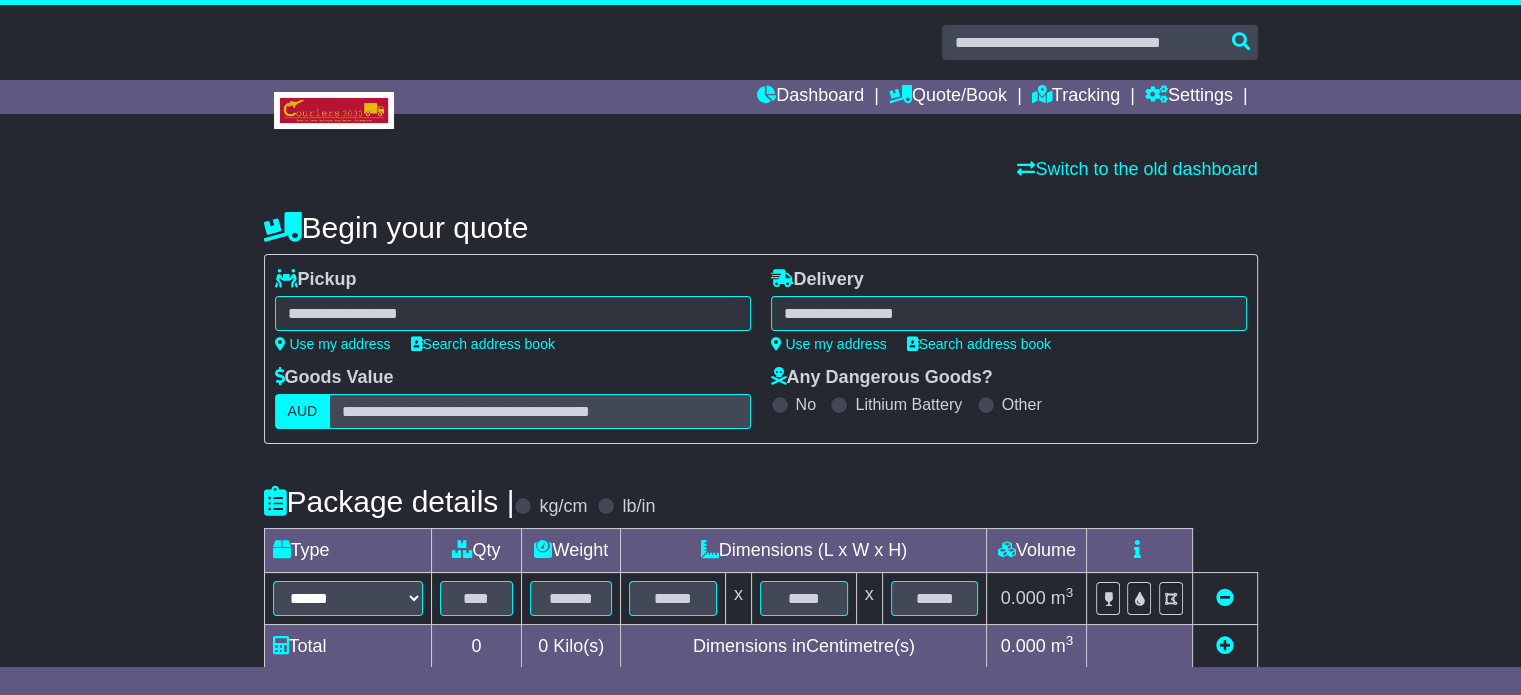 click at bounding box center [513, 313] 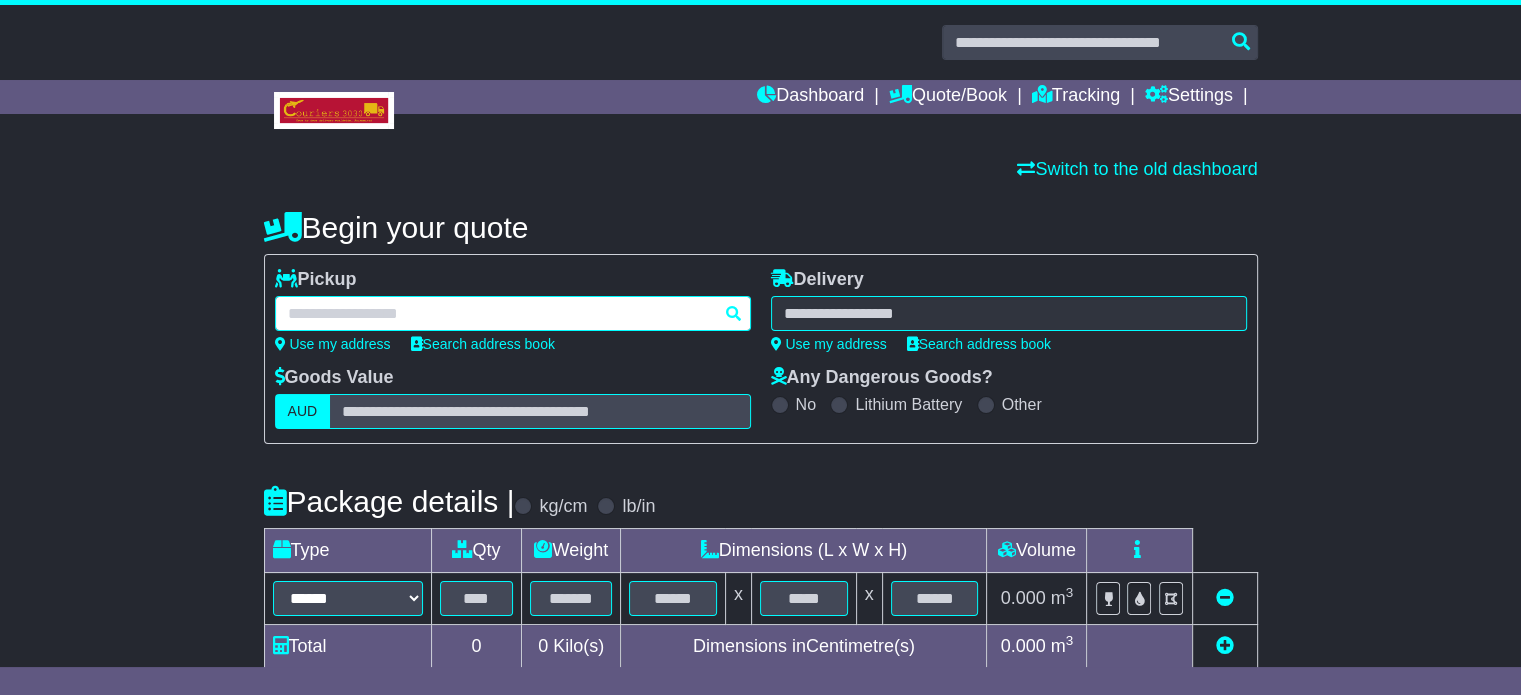 paste on "**********" 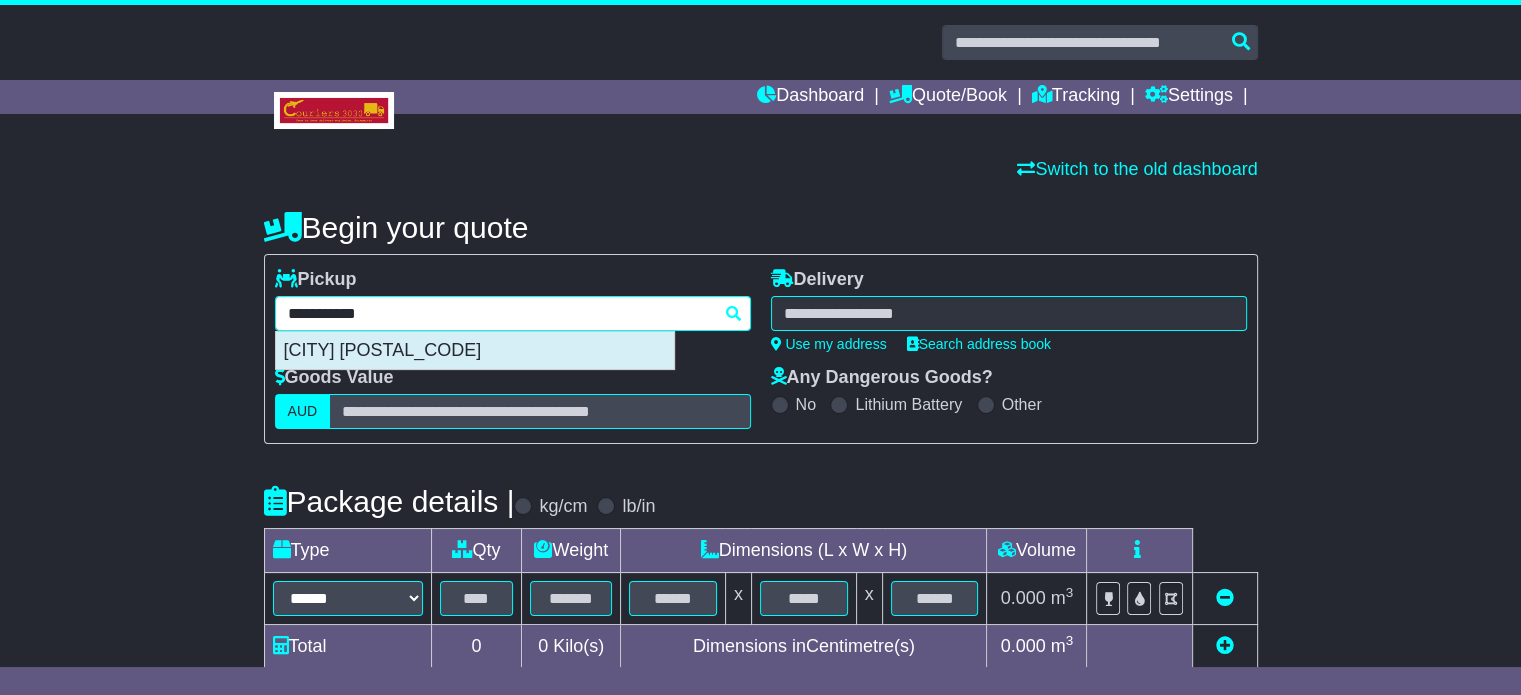 click on "TULLAMARINE 3043" at bounding box center (475, 351) 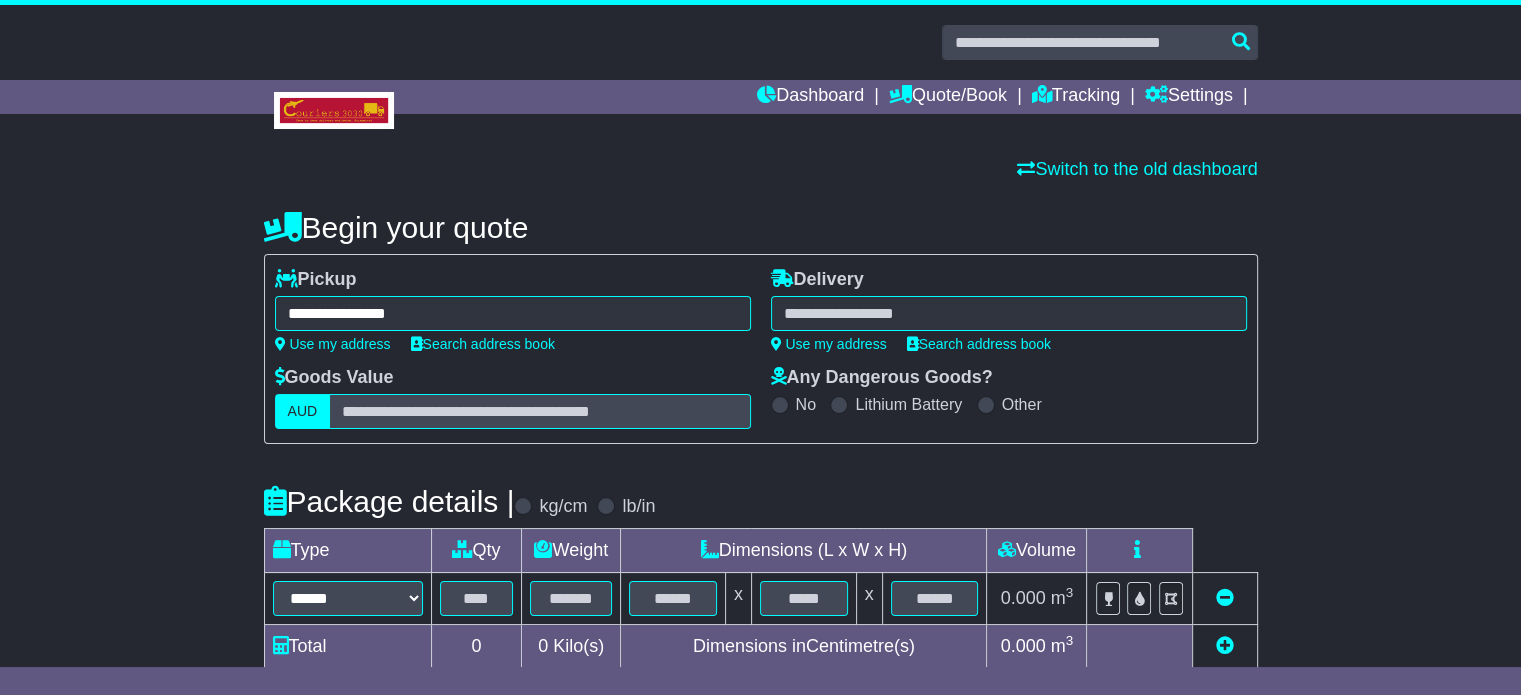 type on "**********" 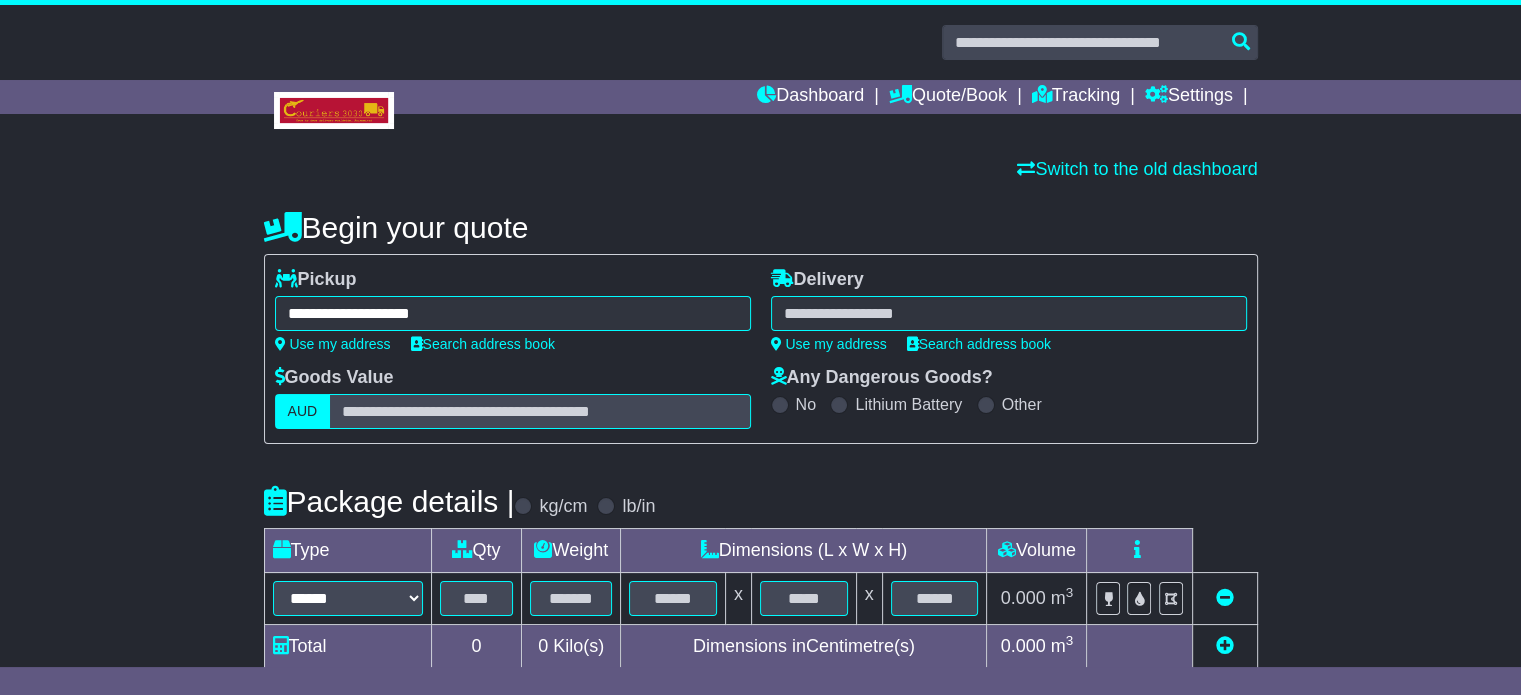 click at bounding box center [1009, 313] 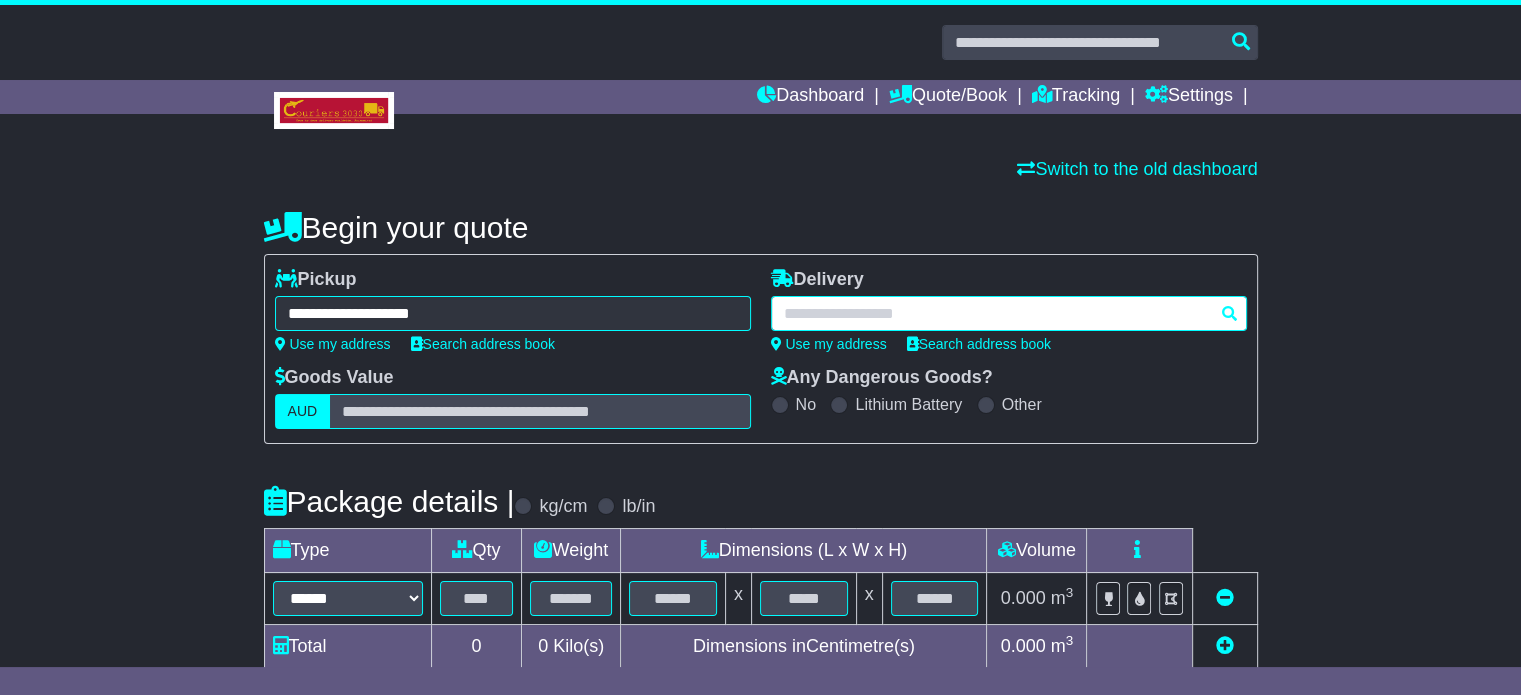 paste on "*********" 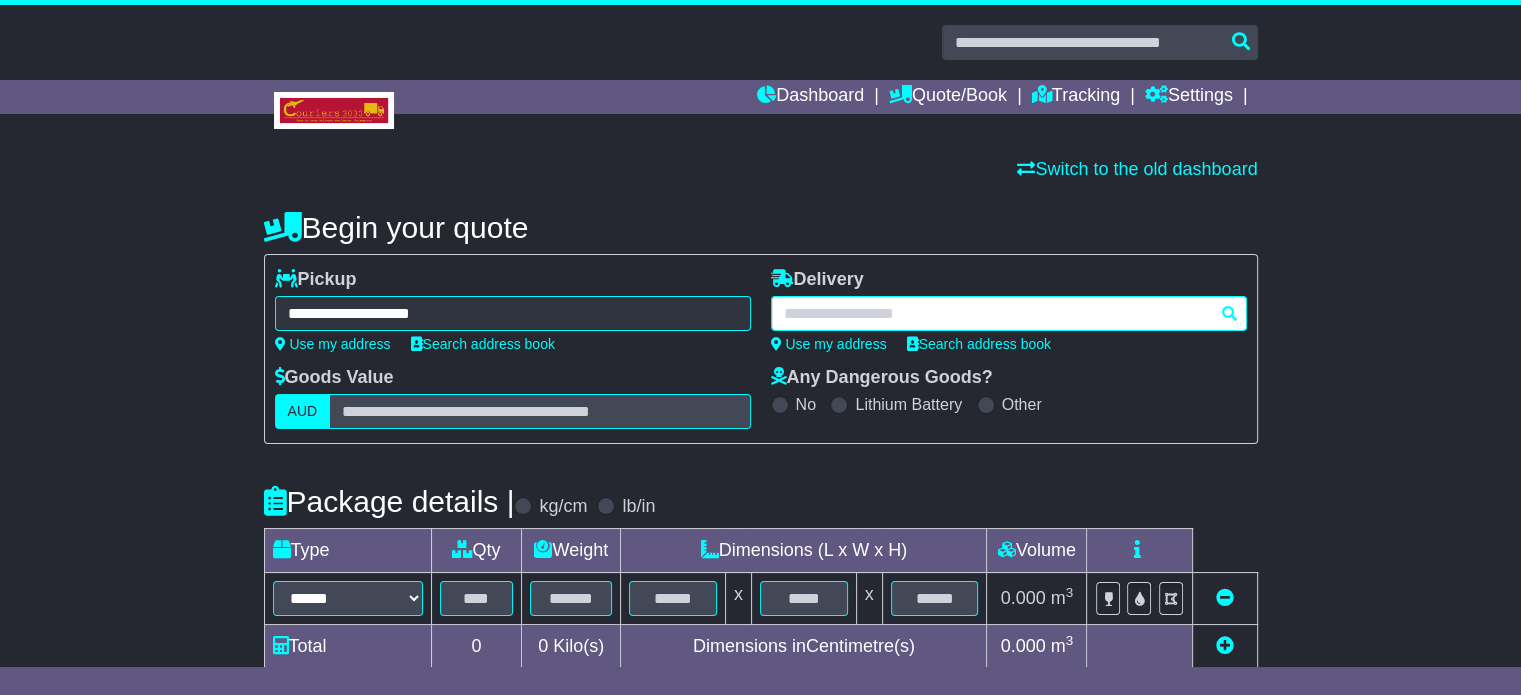 type on "*********" 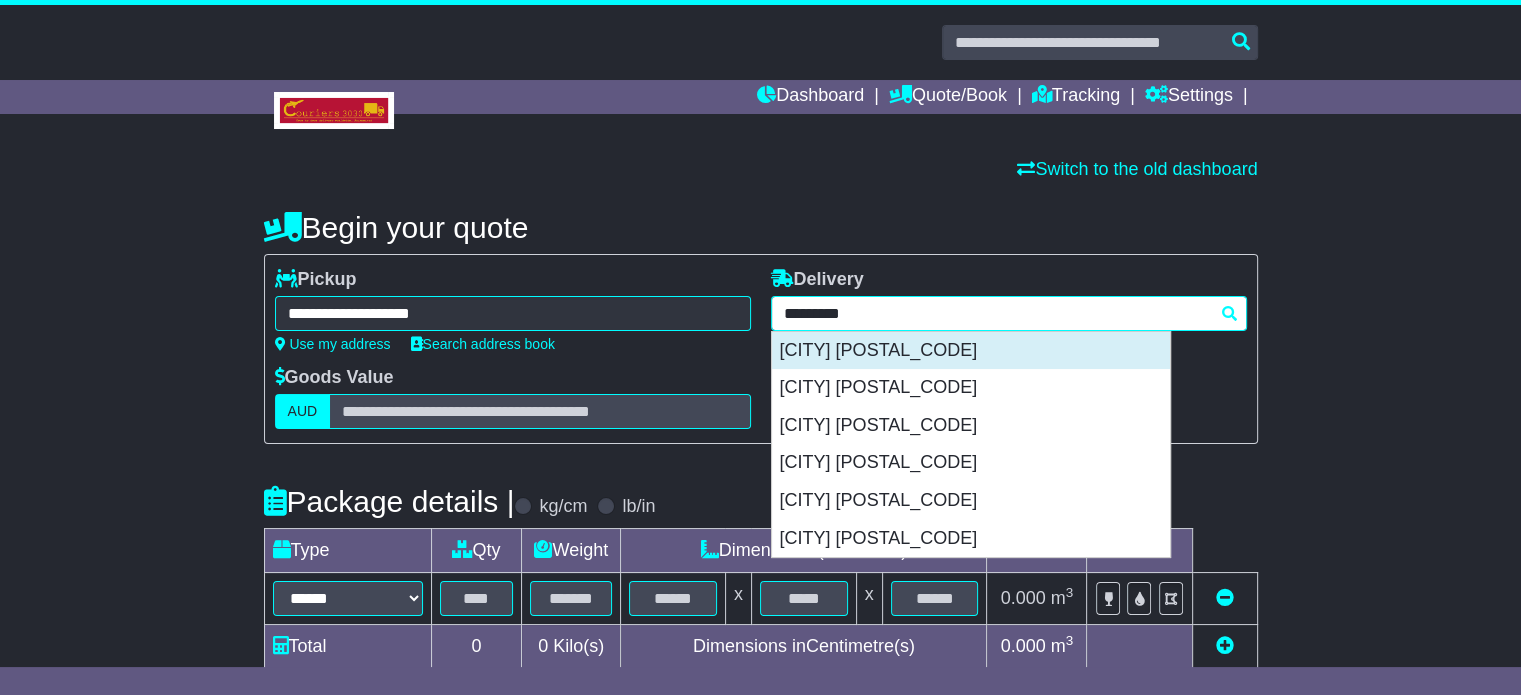 click on "DANDENONG 3175" at bounding box center [971, 351] 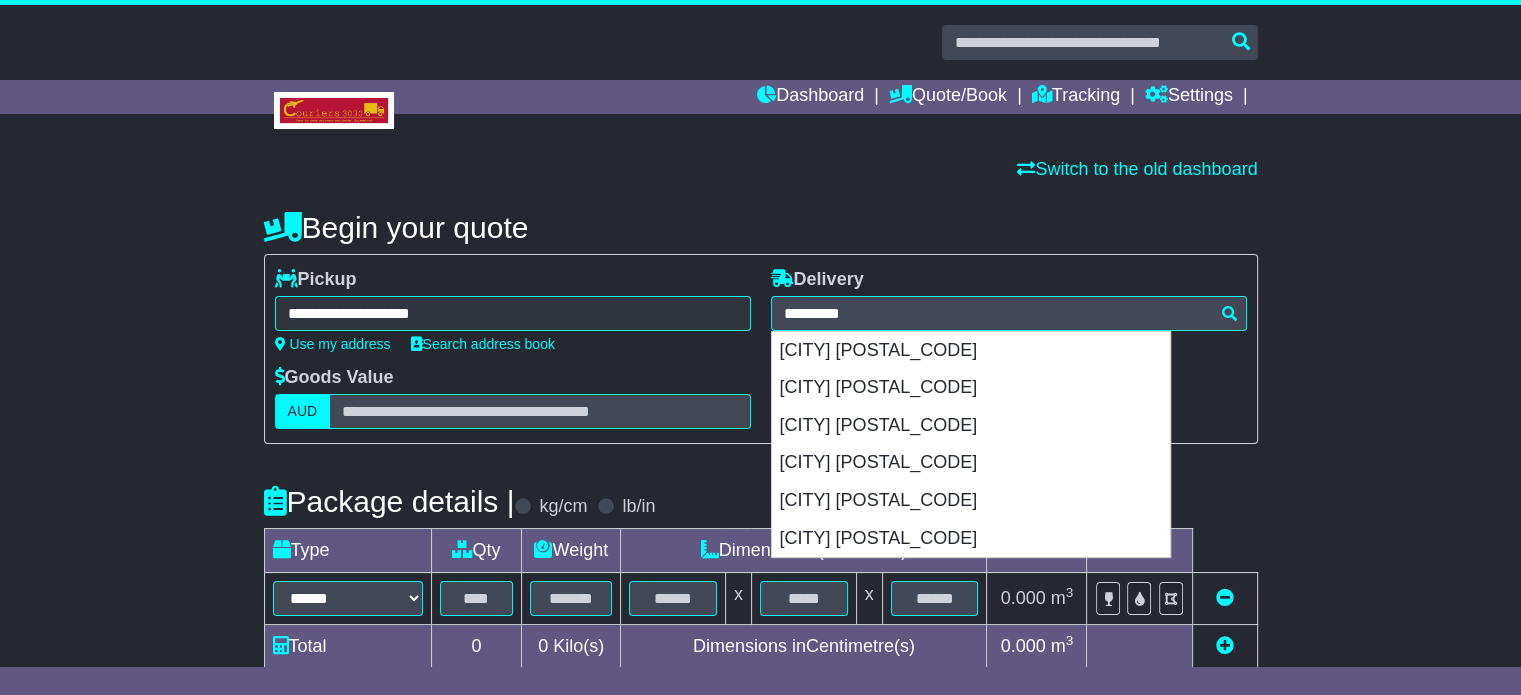 type on "**********" 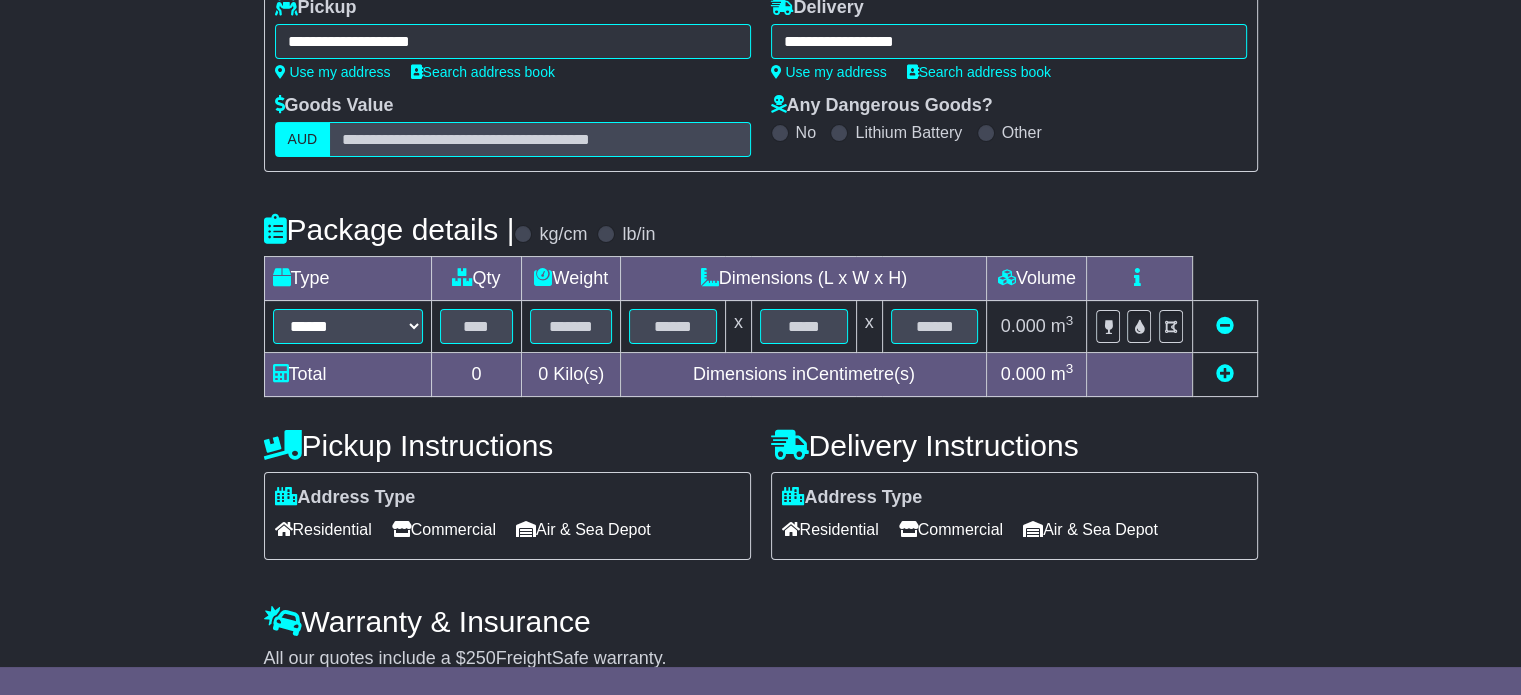 scroll, scrollTop: 300, scrollLeft: 0, axis: vertical 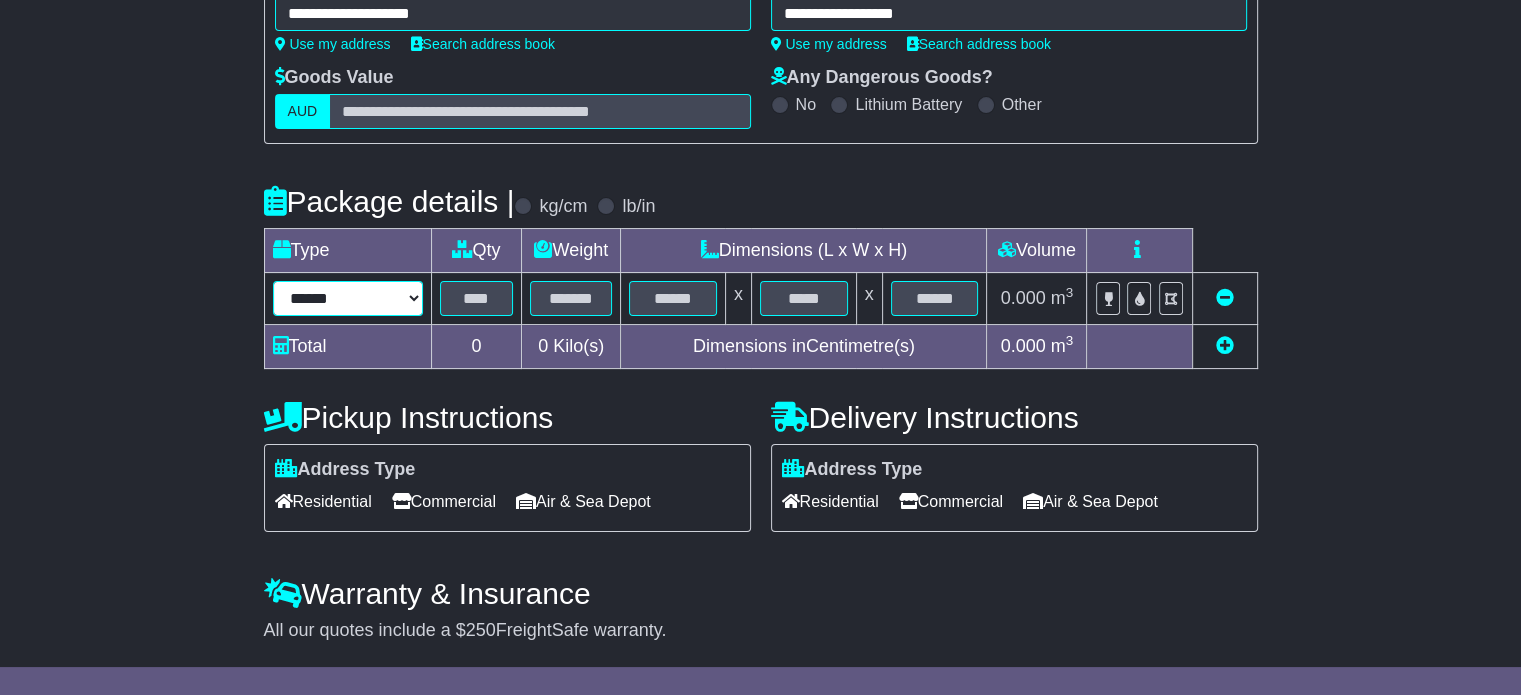 click on "****** ****** *** ******** ***** **** **** ****** *** *******" at bounding box center [348, 298] 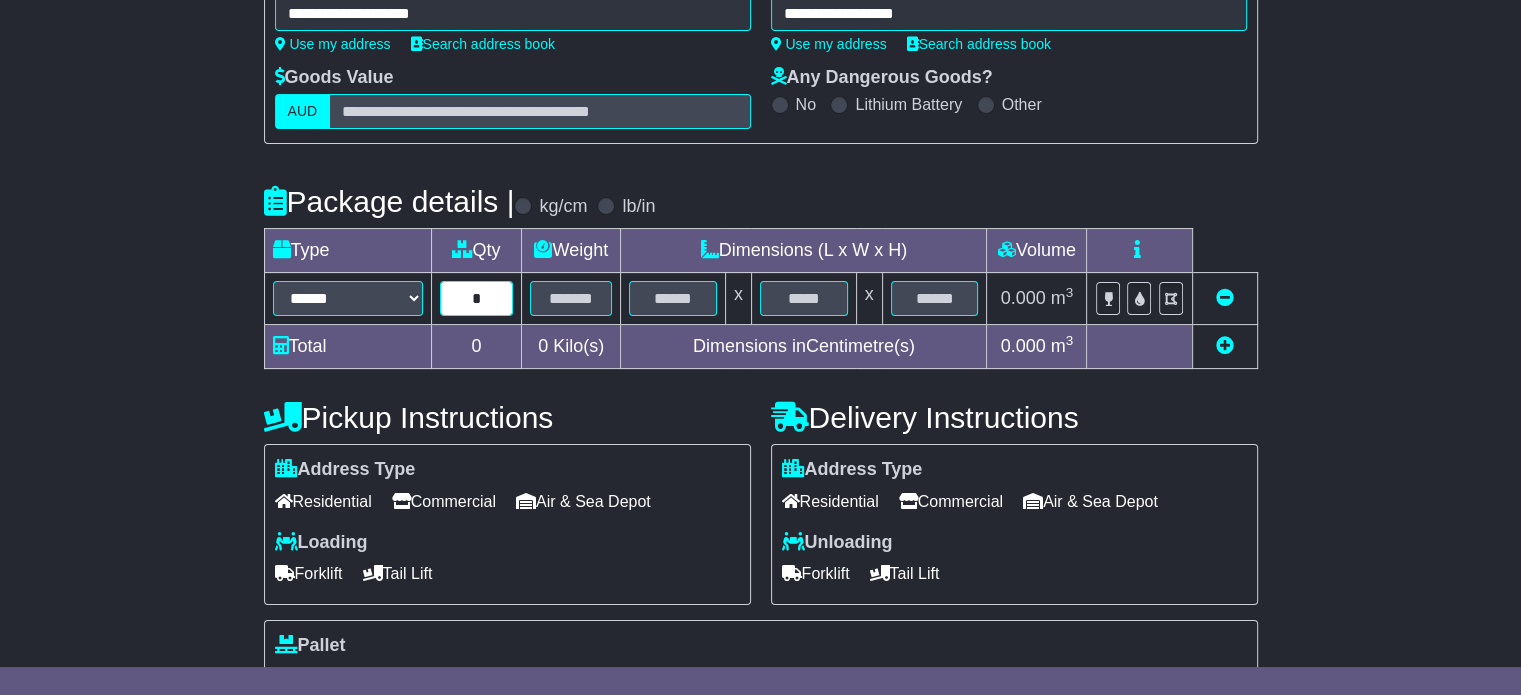 type on "*" 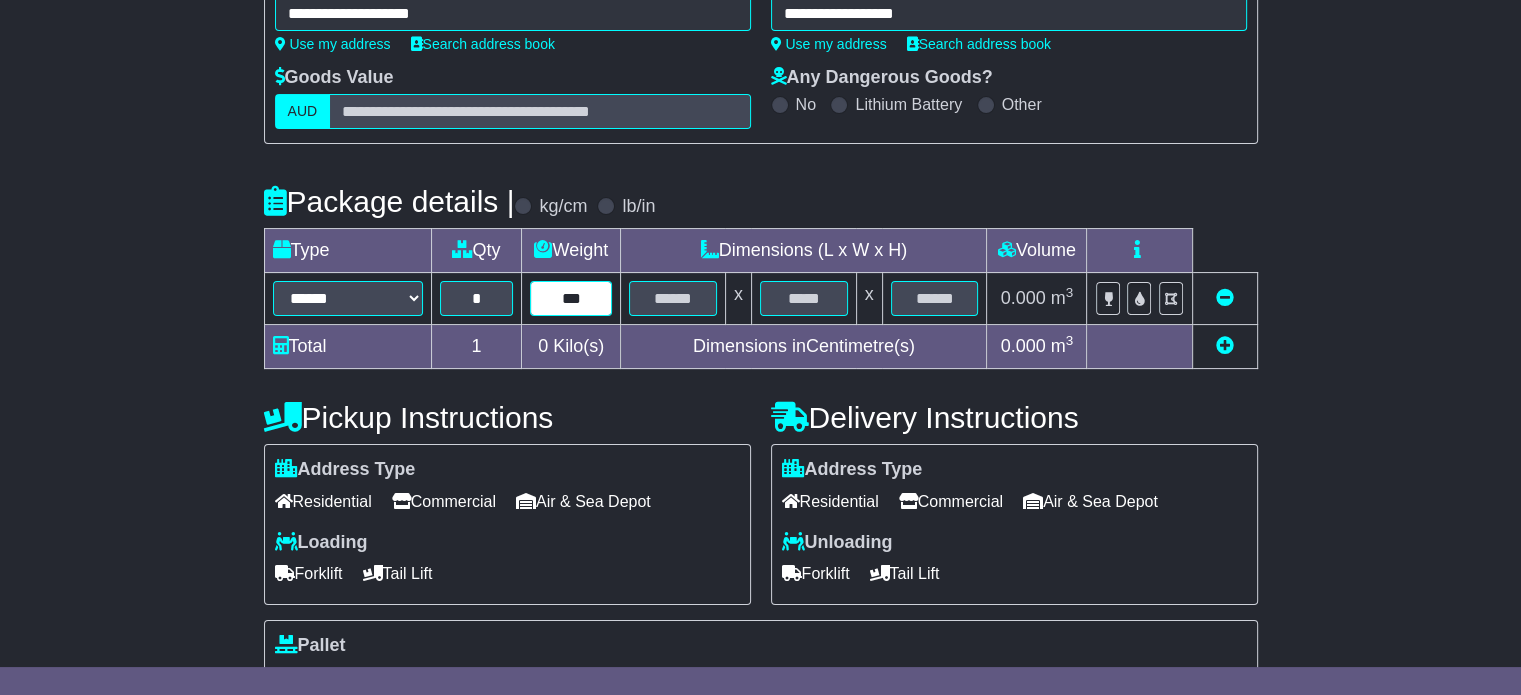 type on "***" 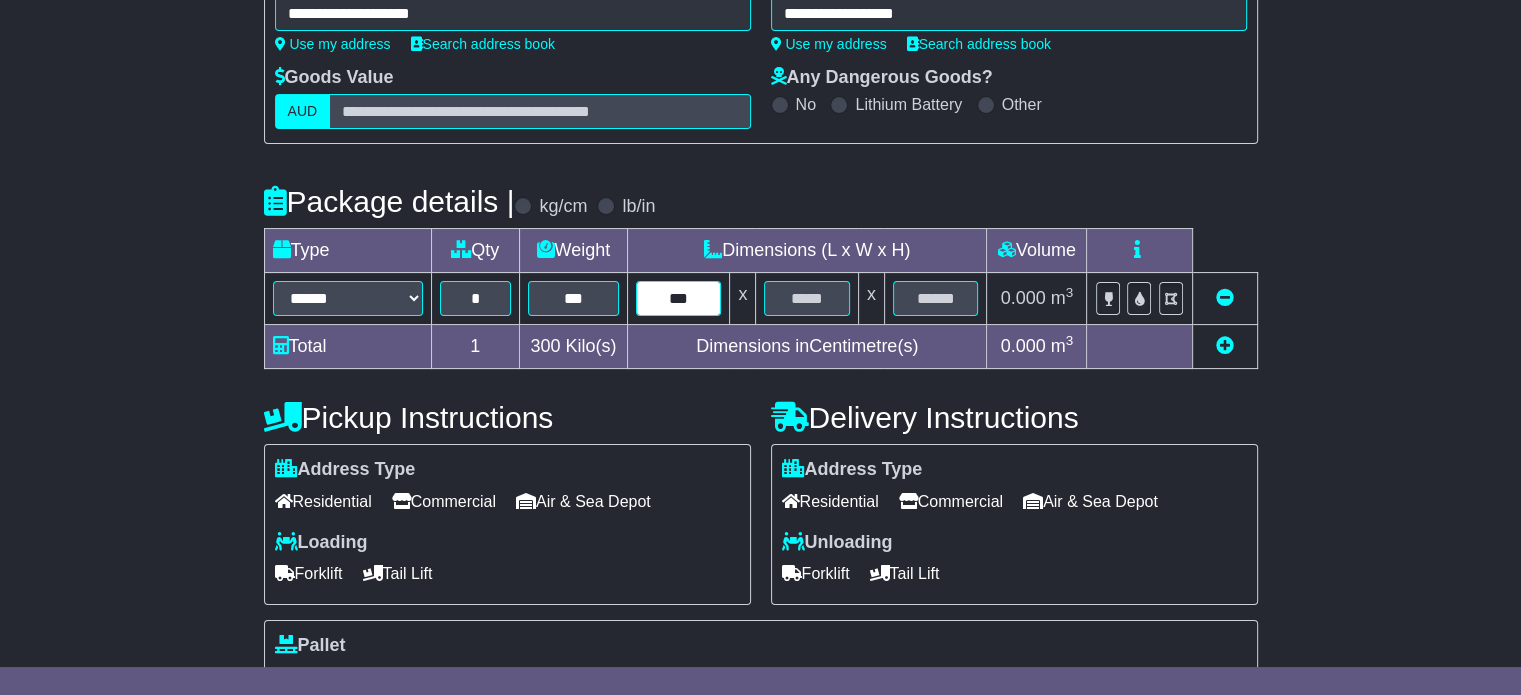 type on "***" 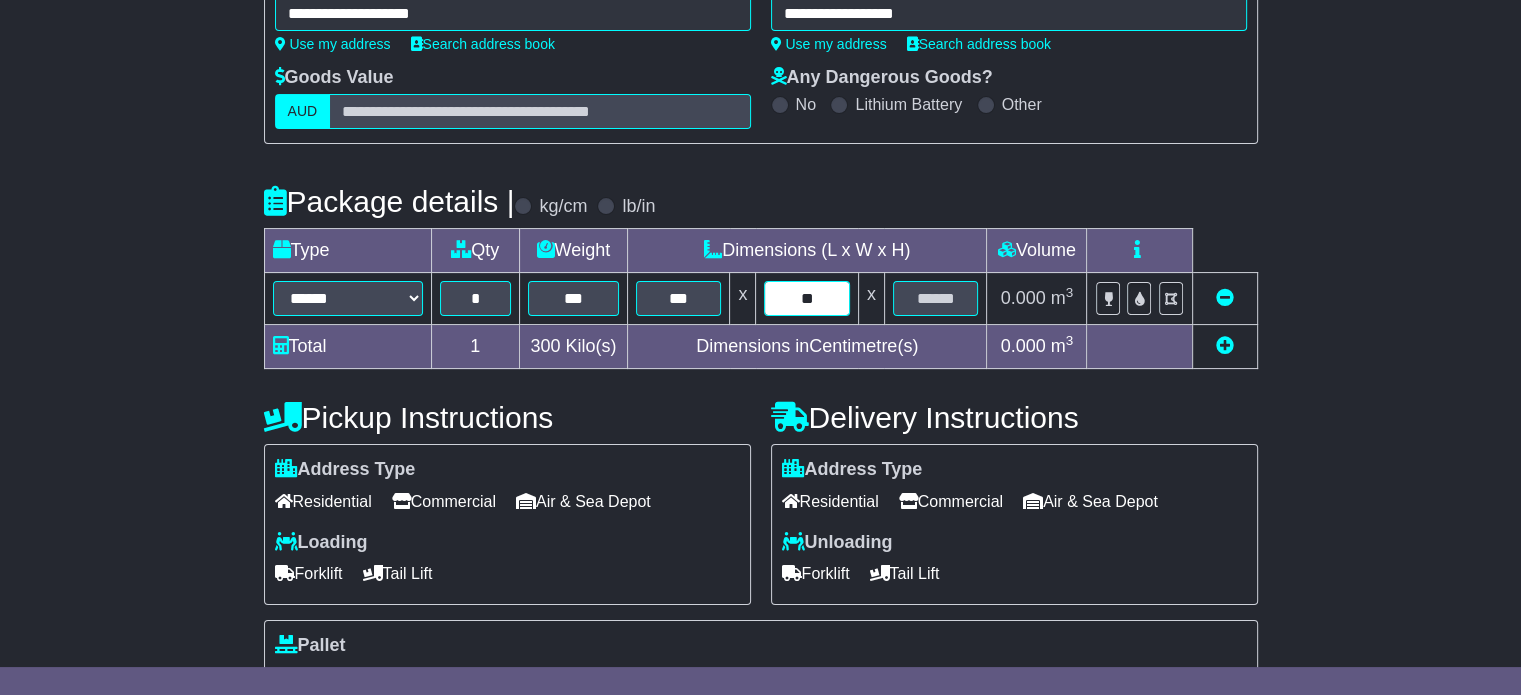 type on "**" 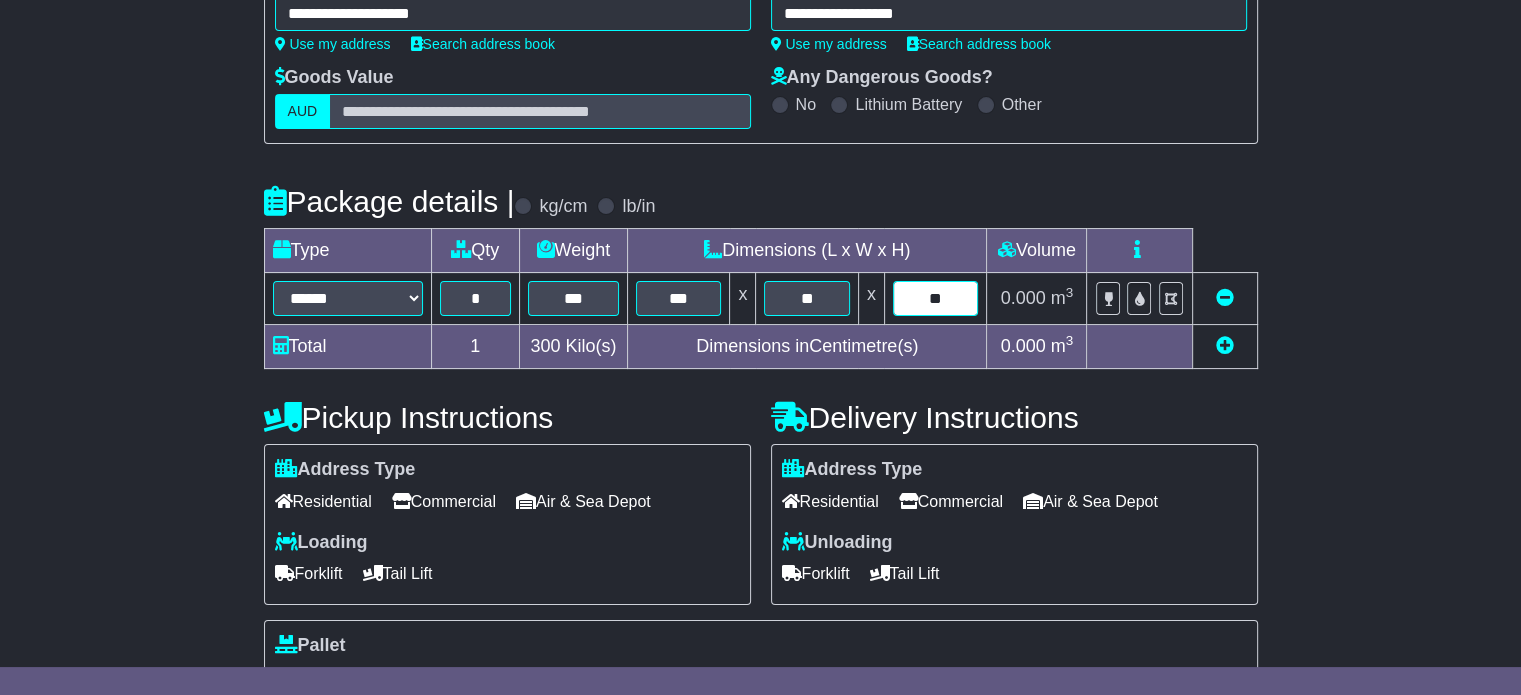 type on "**" 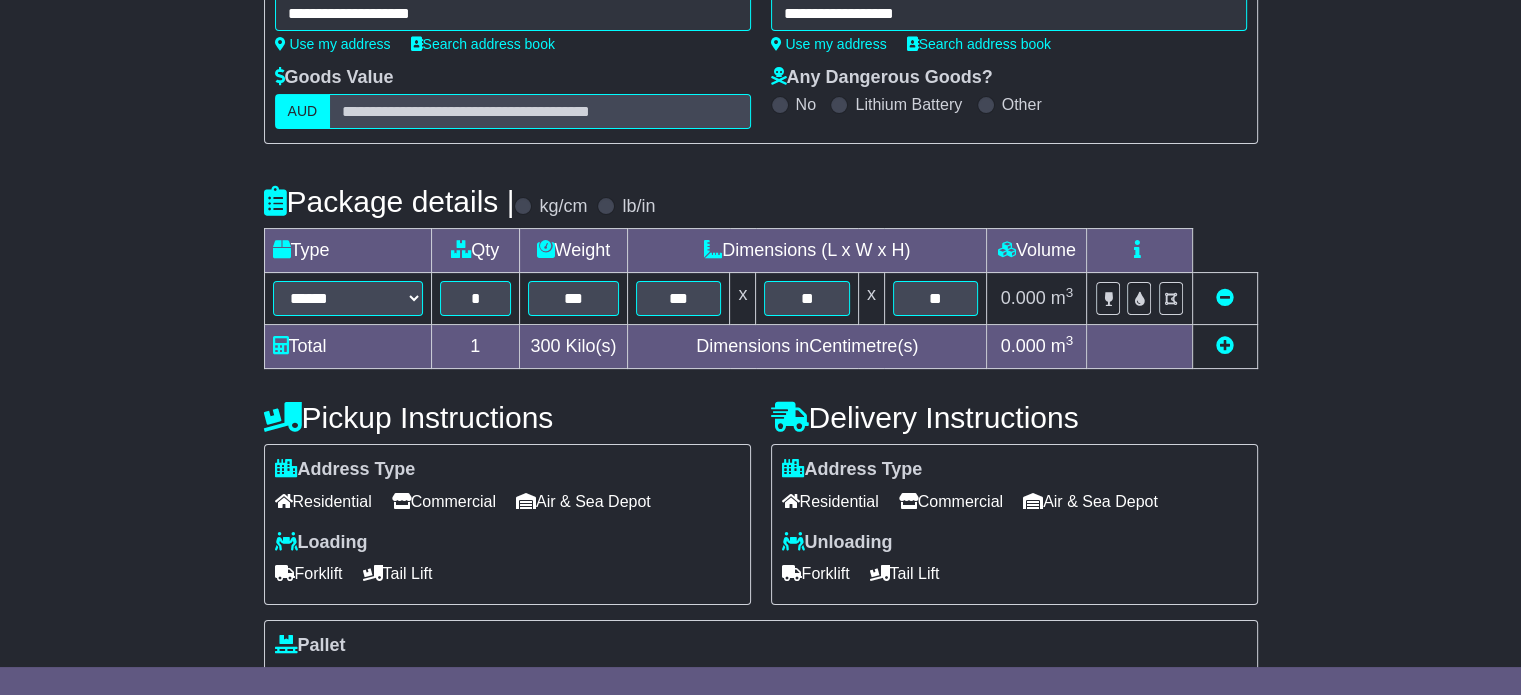 type 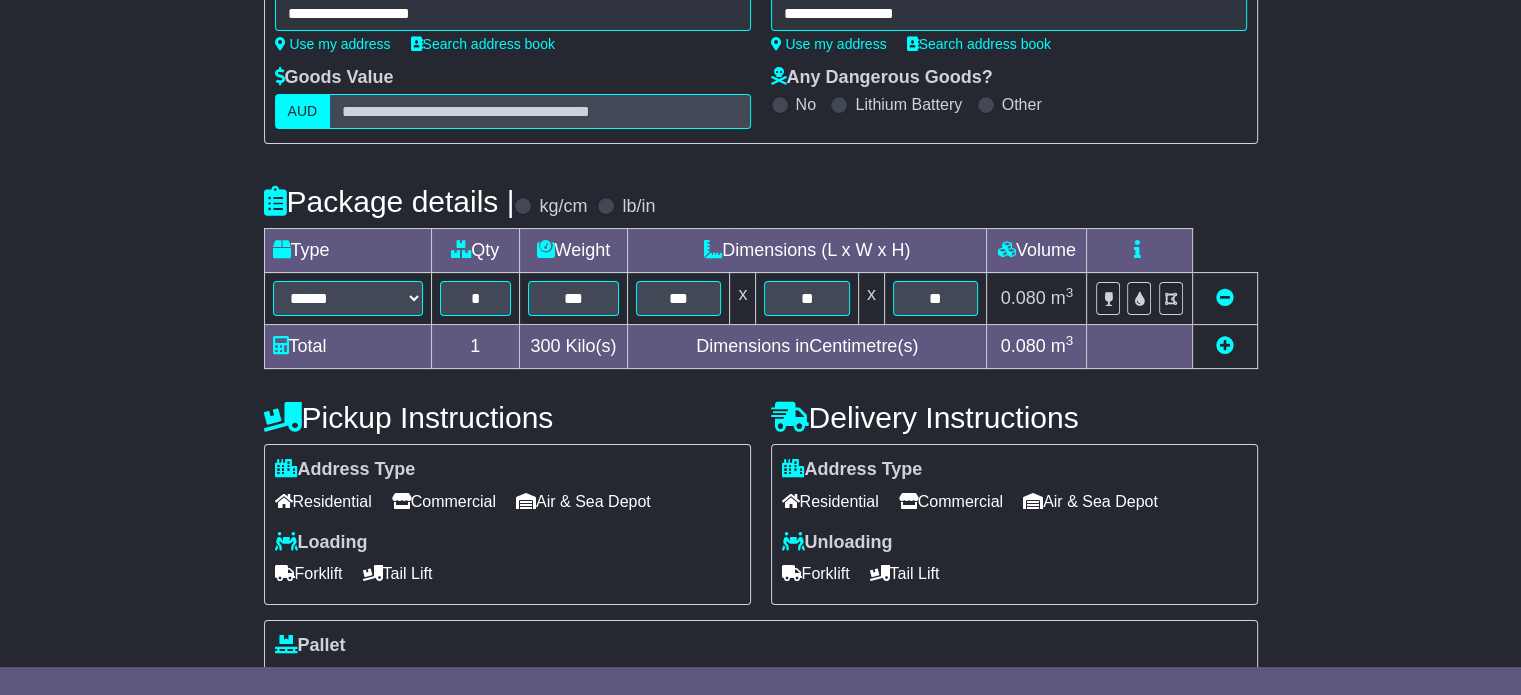 scroll, scrollTop: 535, scrollLeft: 0, axis: vertical 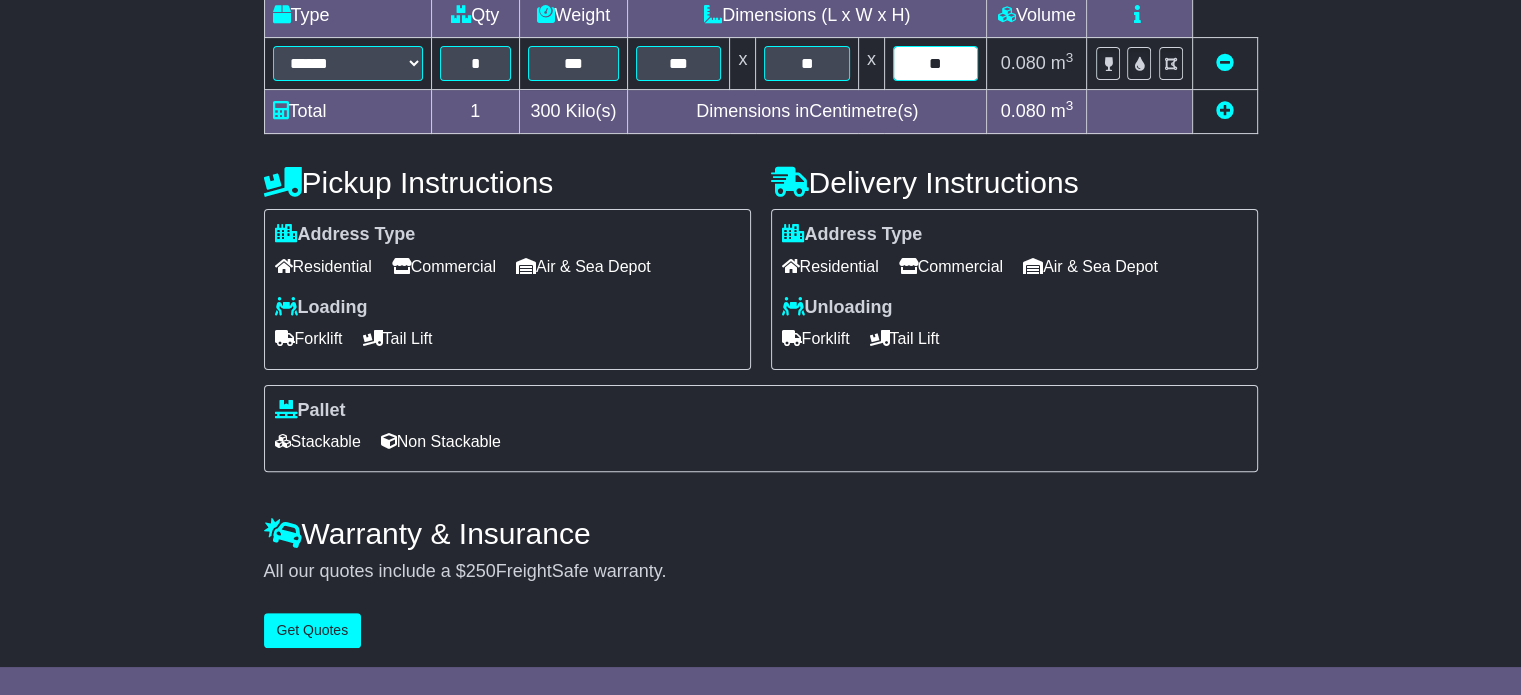 click on "**" at bounding box center (936, 63) 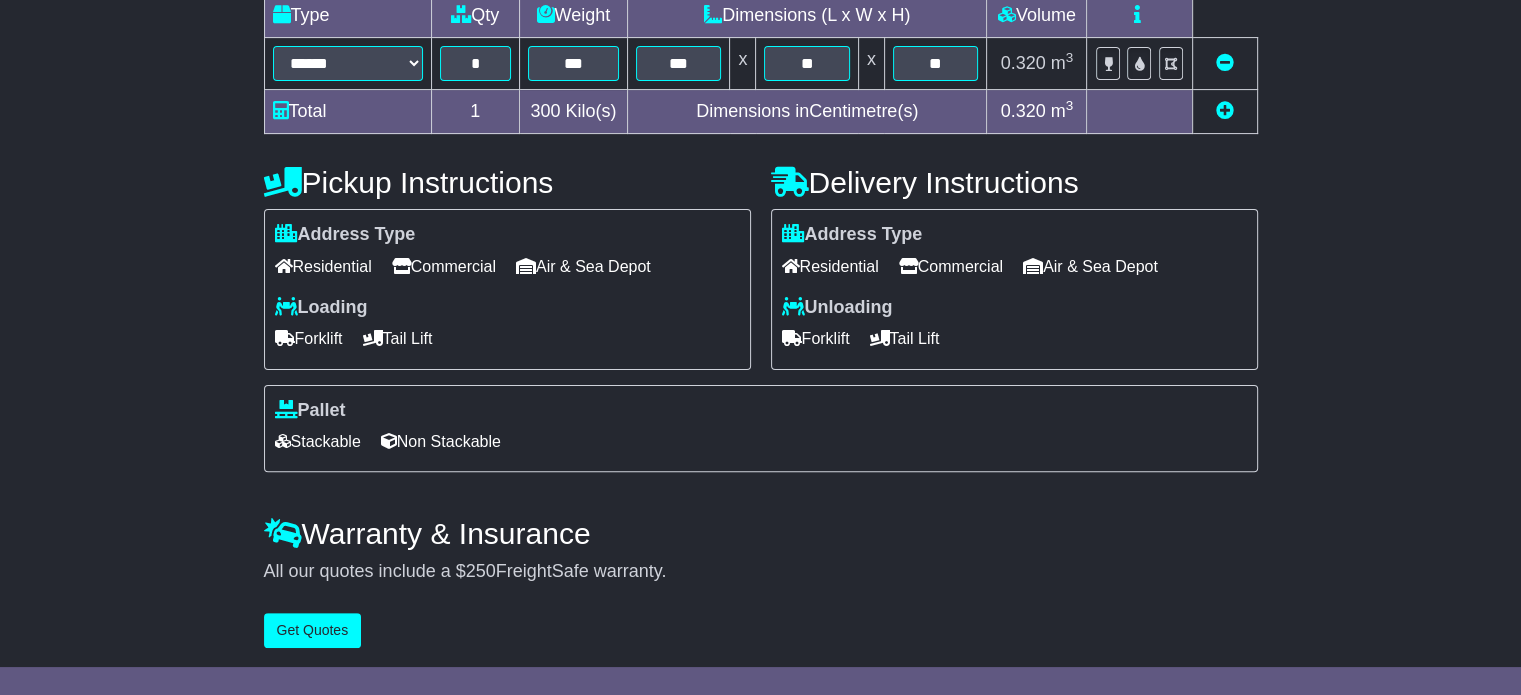 click on "Address Type
Residential
Commercial
Air & Sea Depot" at bounding box center (507, 253) 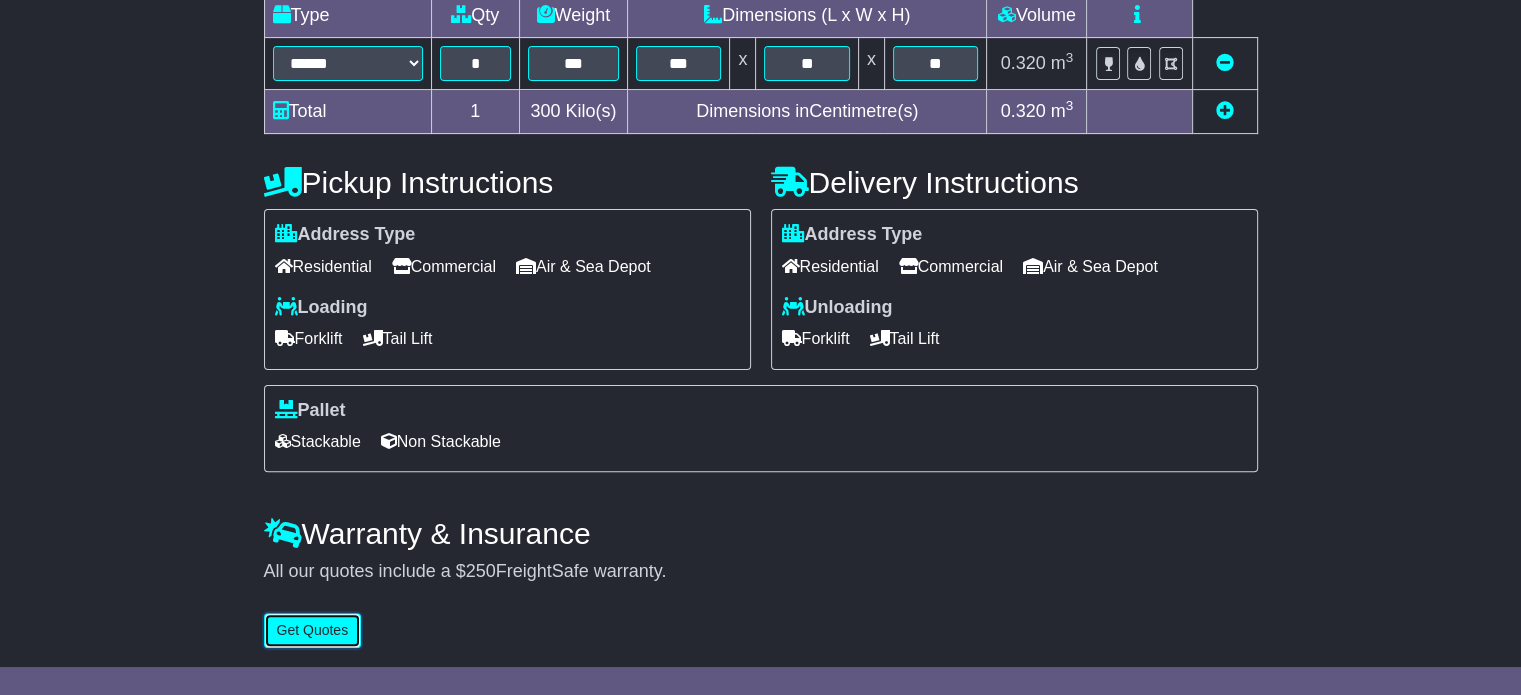 click on "Get Quotes" at bounding box center [313, 630] 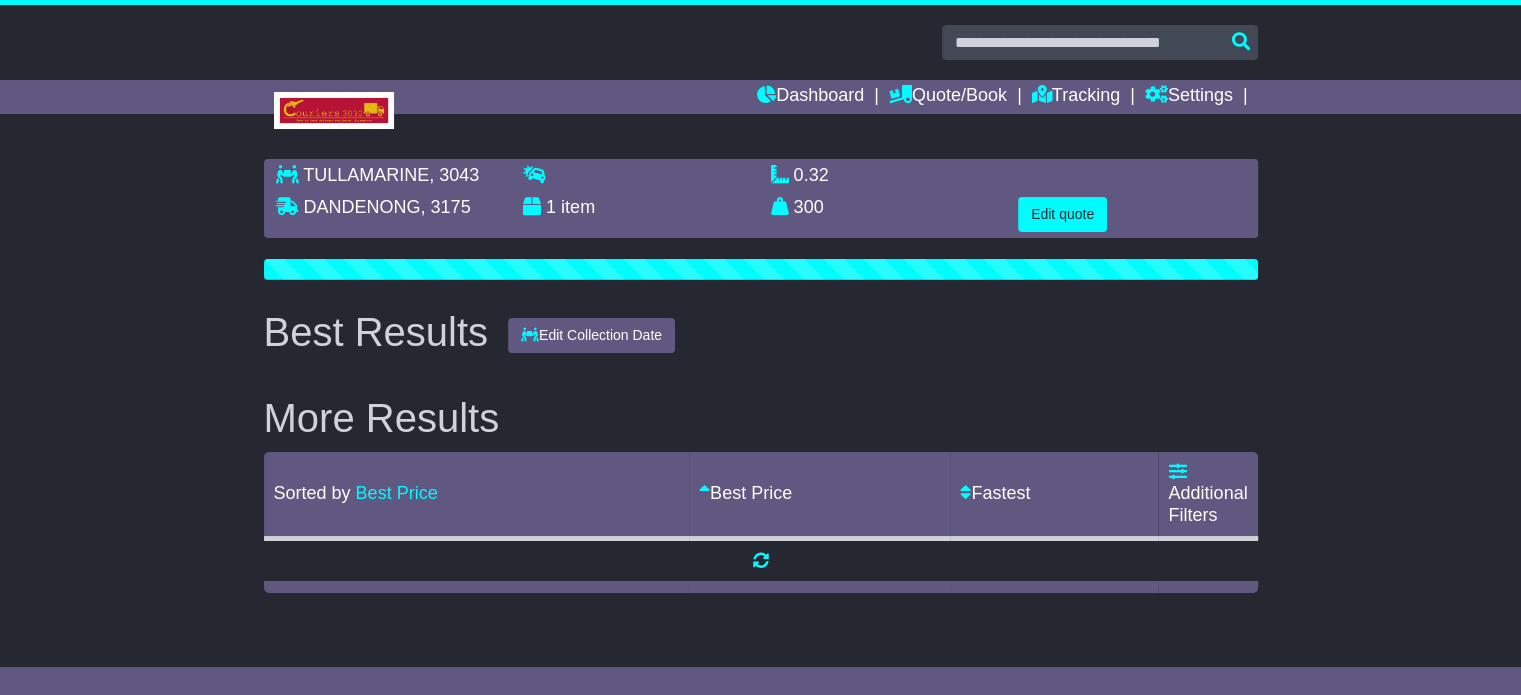 scroll, scrollTop: 0, scrollLeft: 0, axis: both 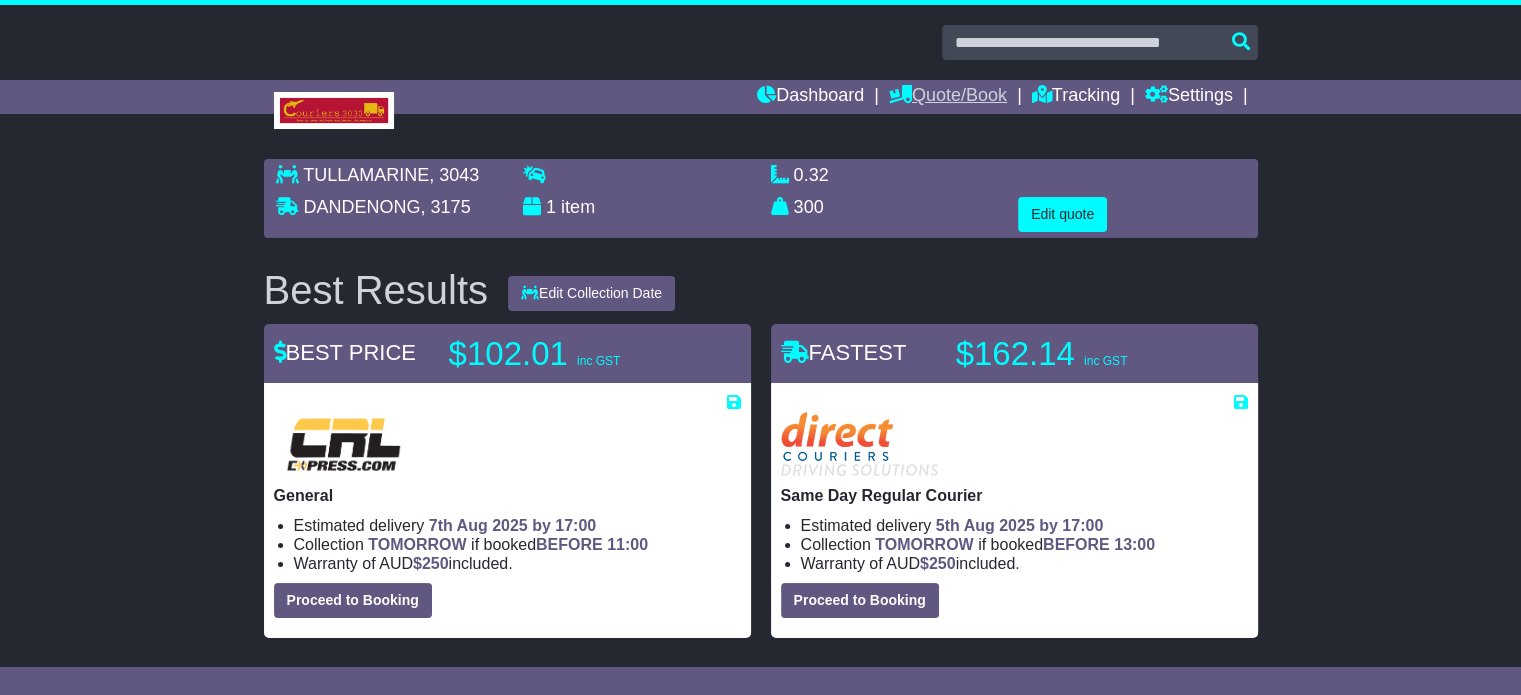 click on "Quote/Book" at bounding box center (948, 97) 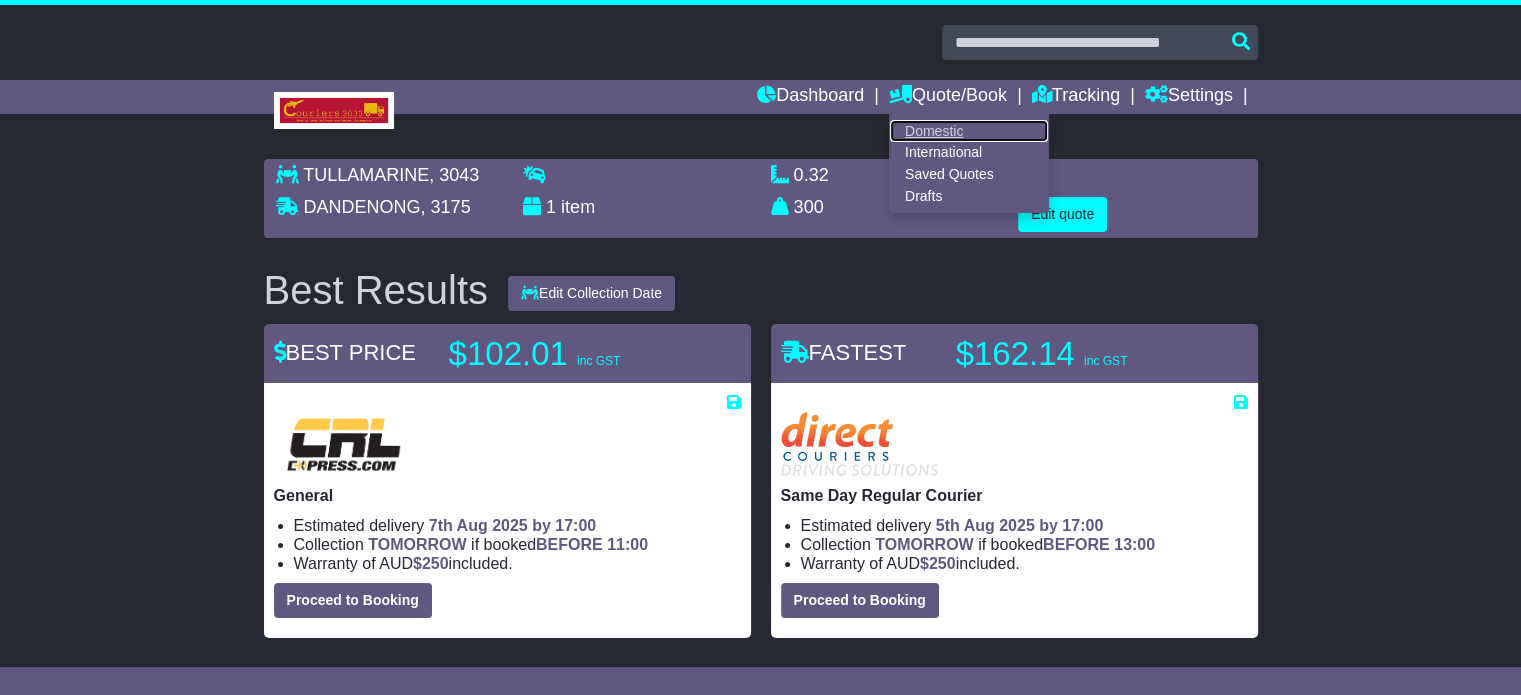 click on "Domestic" at bounding box center (969, 131) 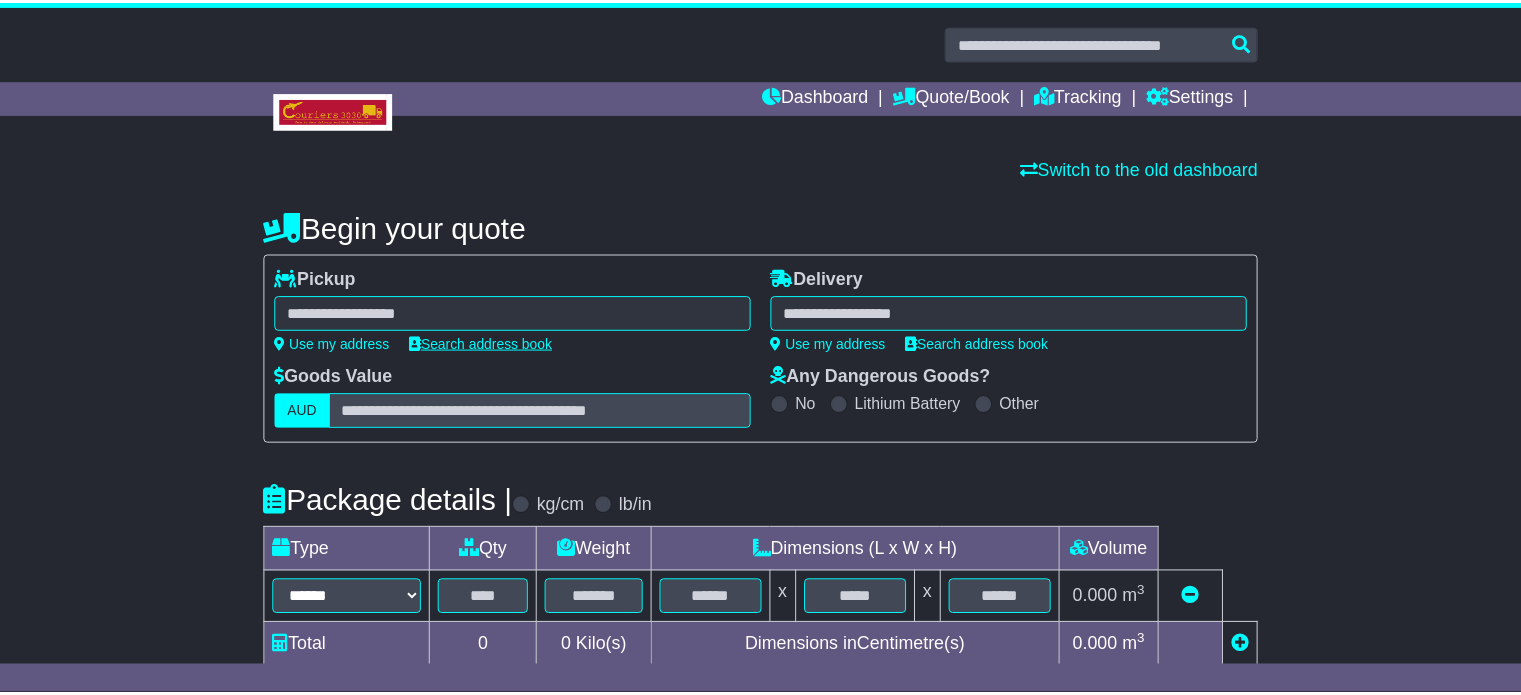 scroll, scrollTop: 0, scrollLeft: 0, axis: both 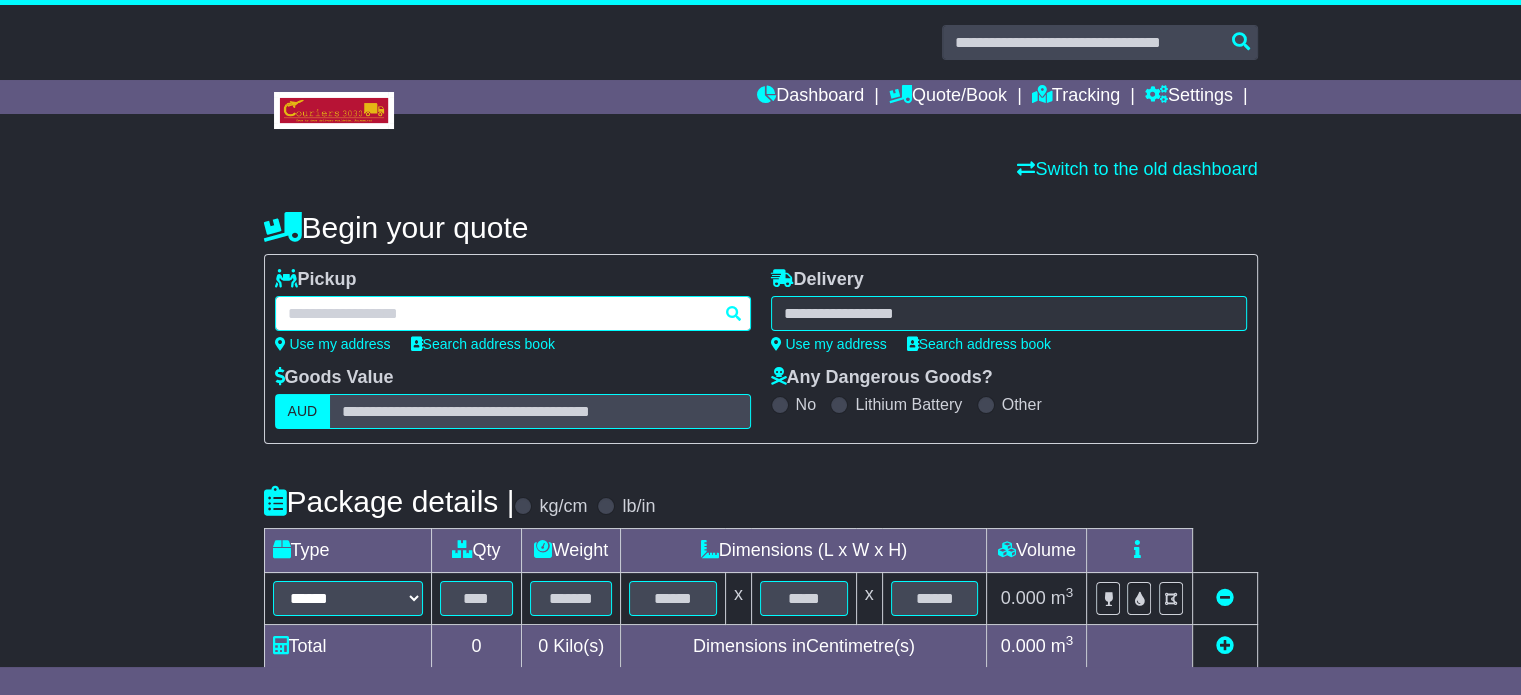 click at bounding box center (513, 313) 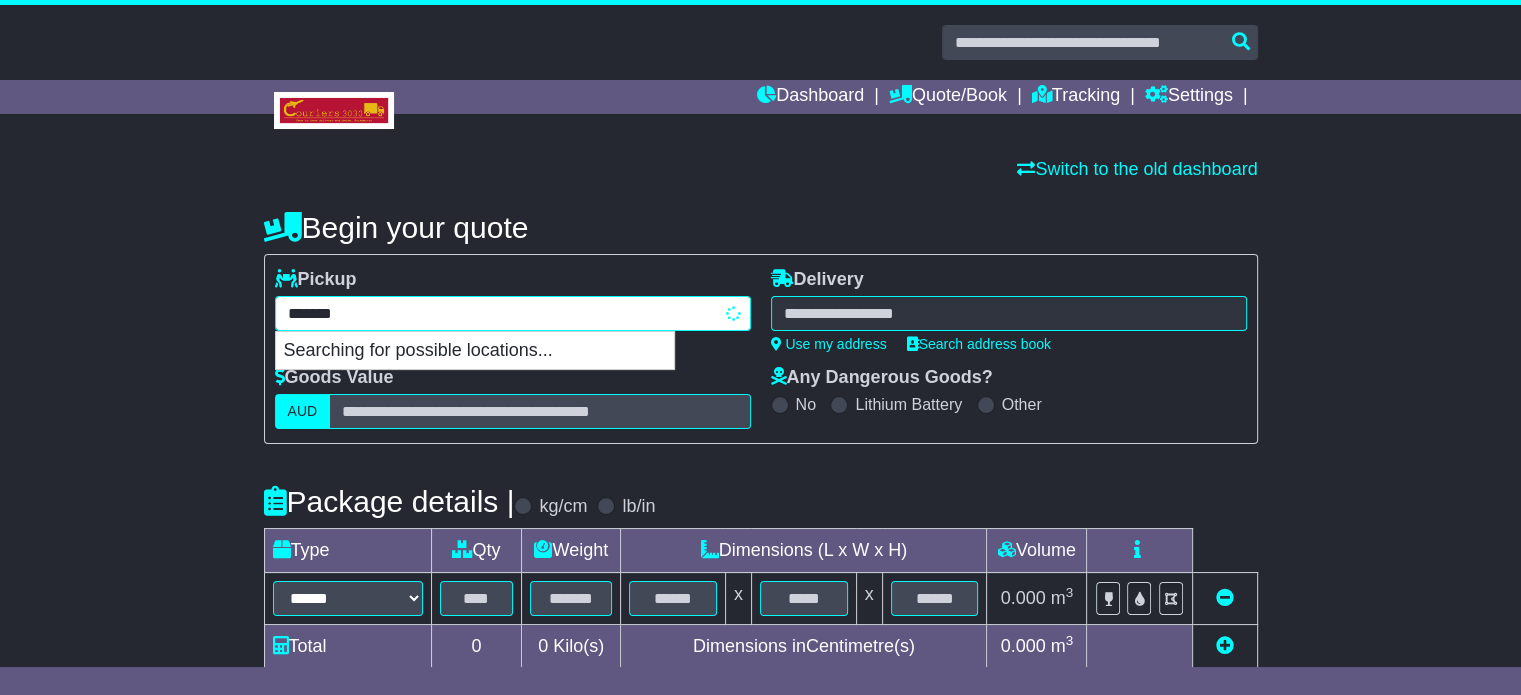type on "**********" 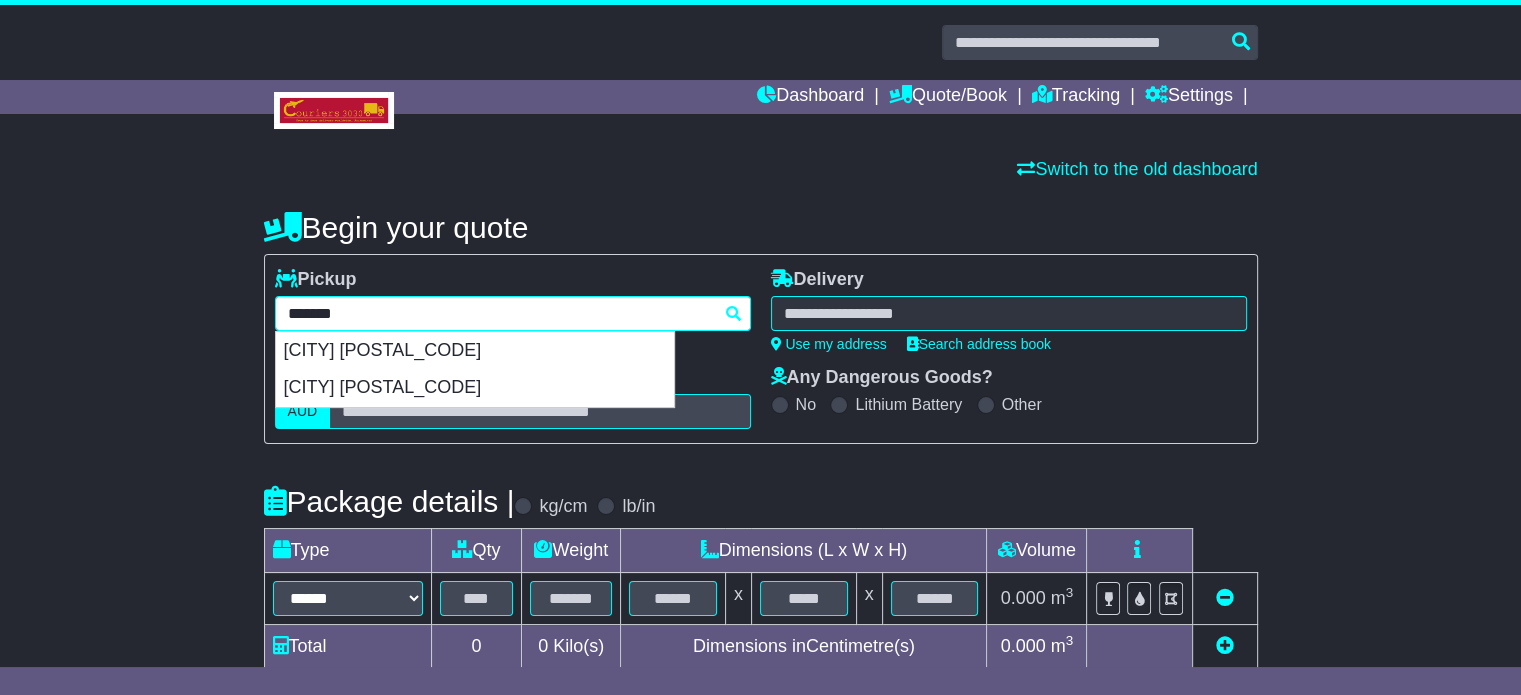 type 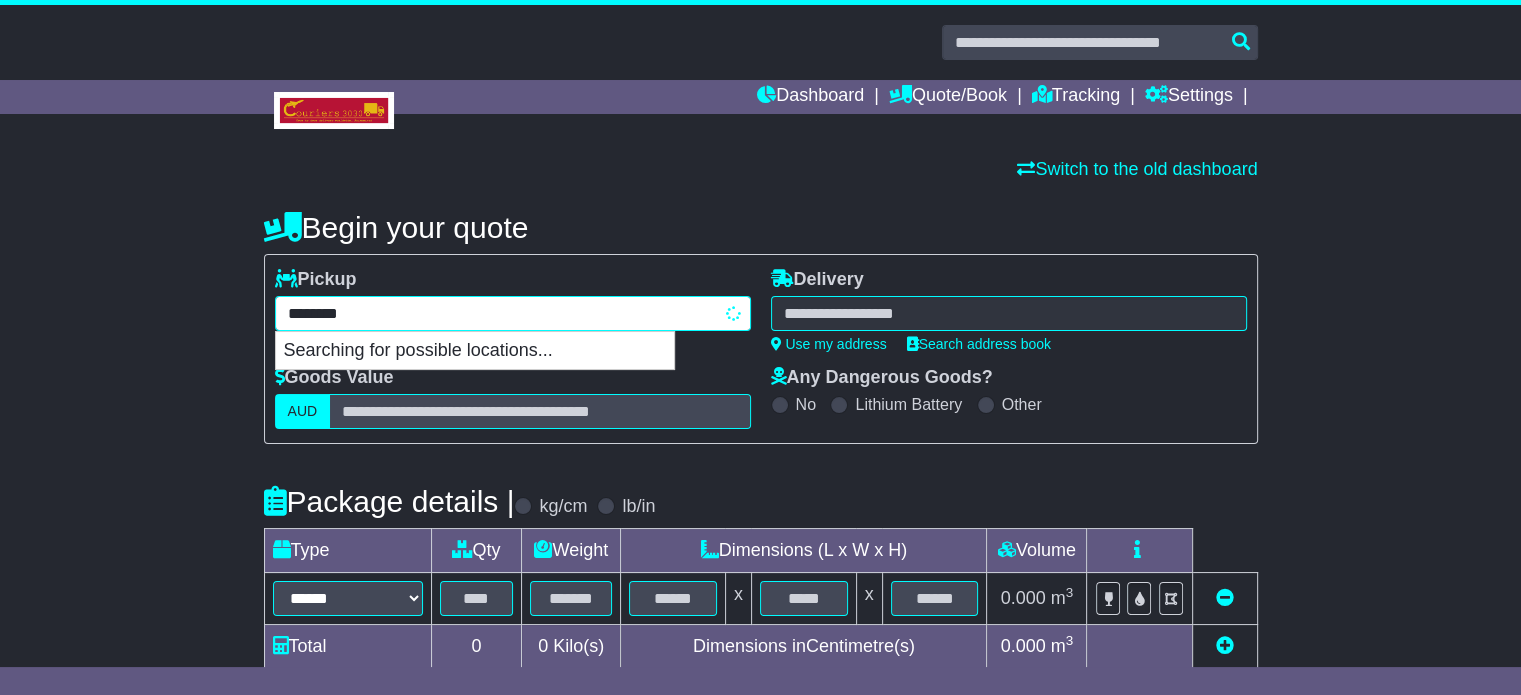 type on "**********" 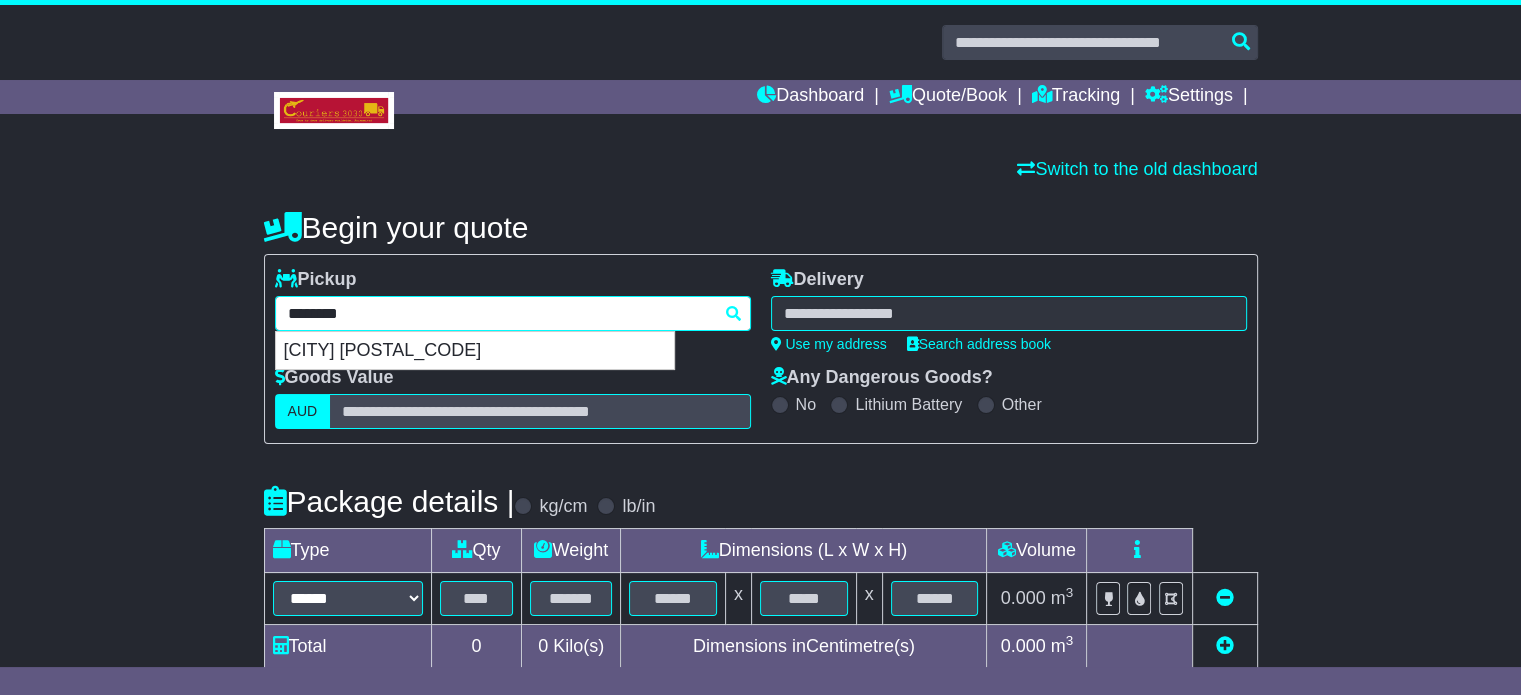 click on "HERVEY BAY 4655" at bounding box center [475, 351] 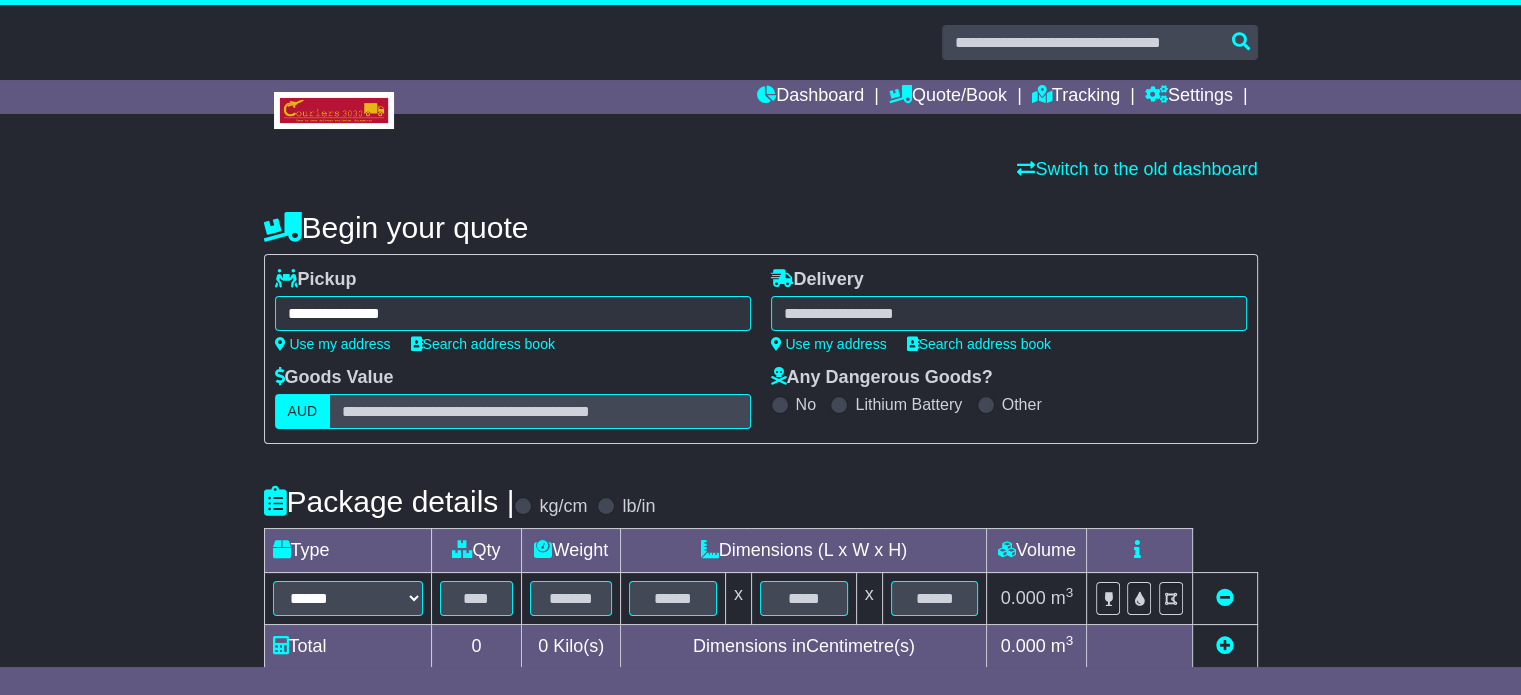 type on "**********" 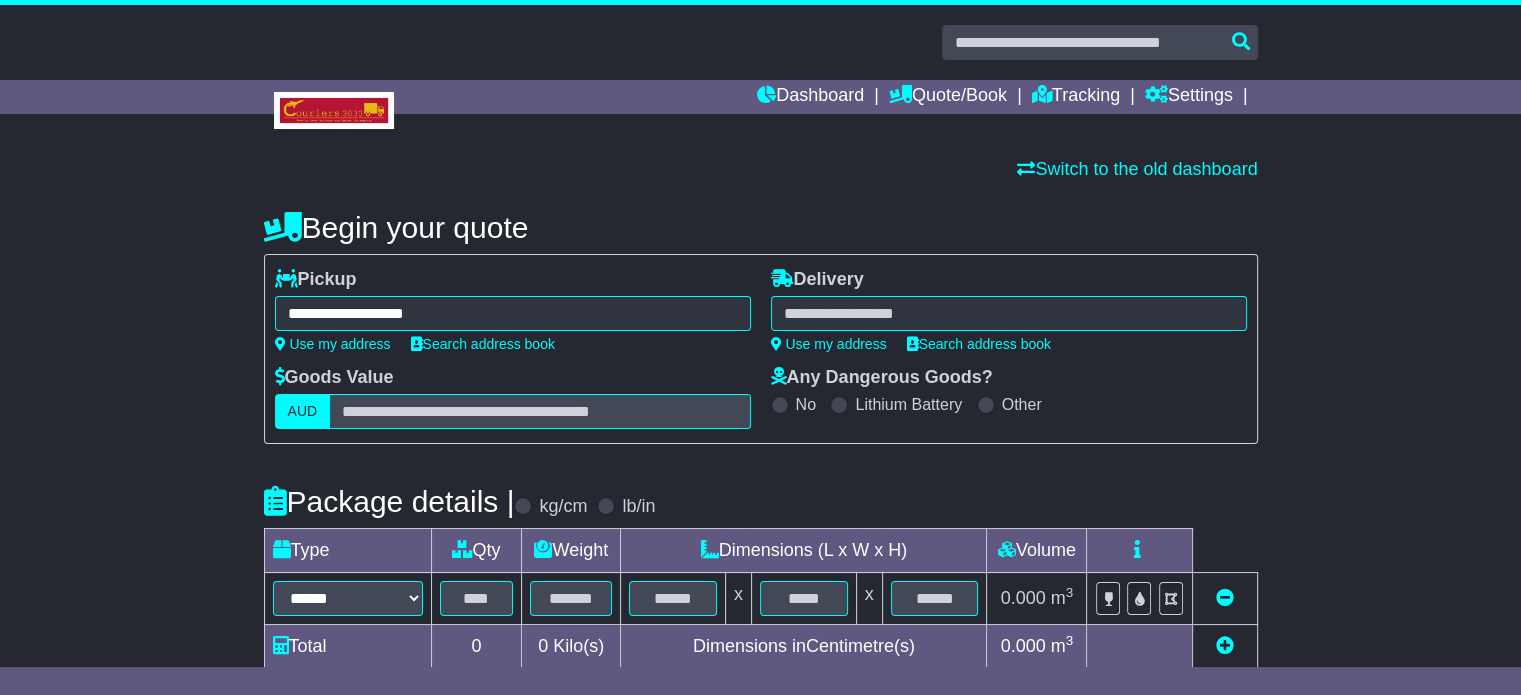 click at bounding box center (1009, 313) 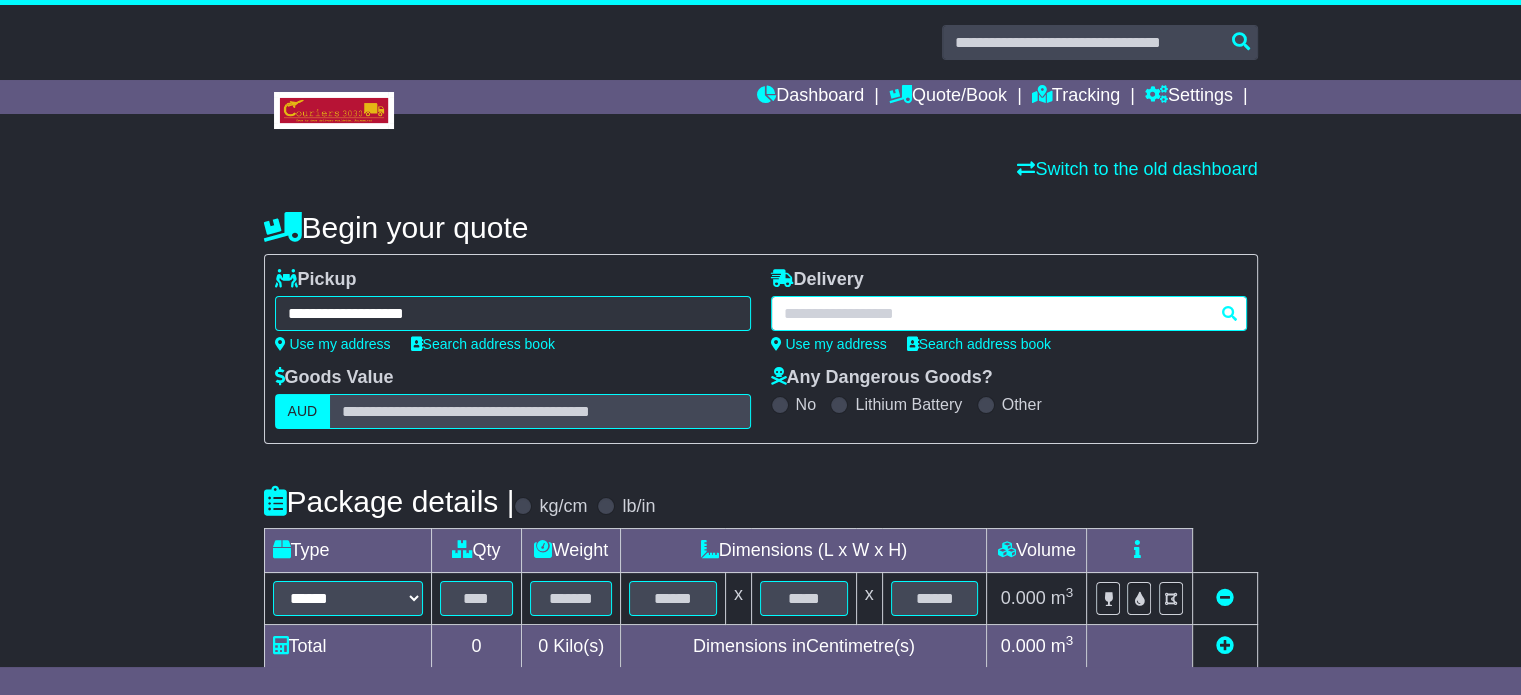 paste on "******" 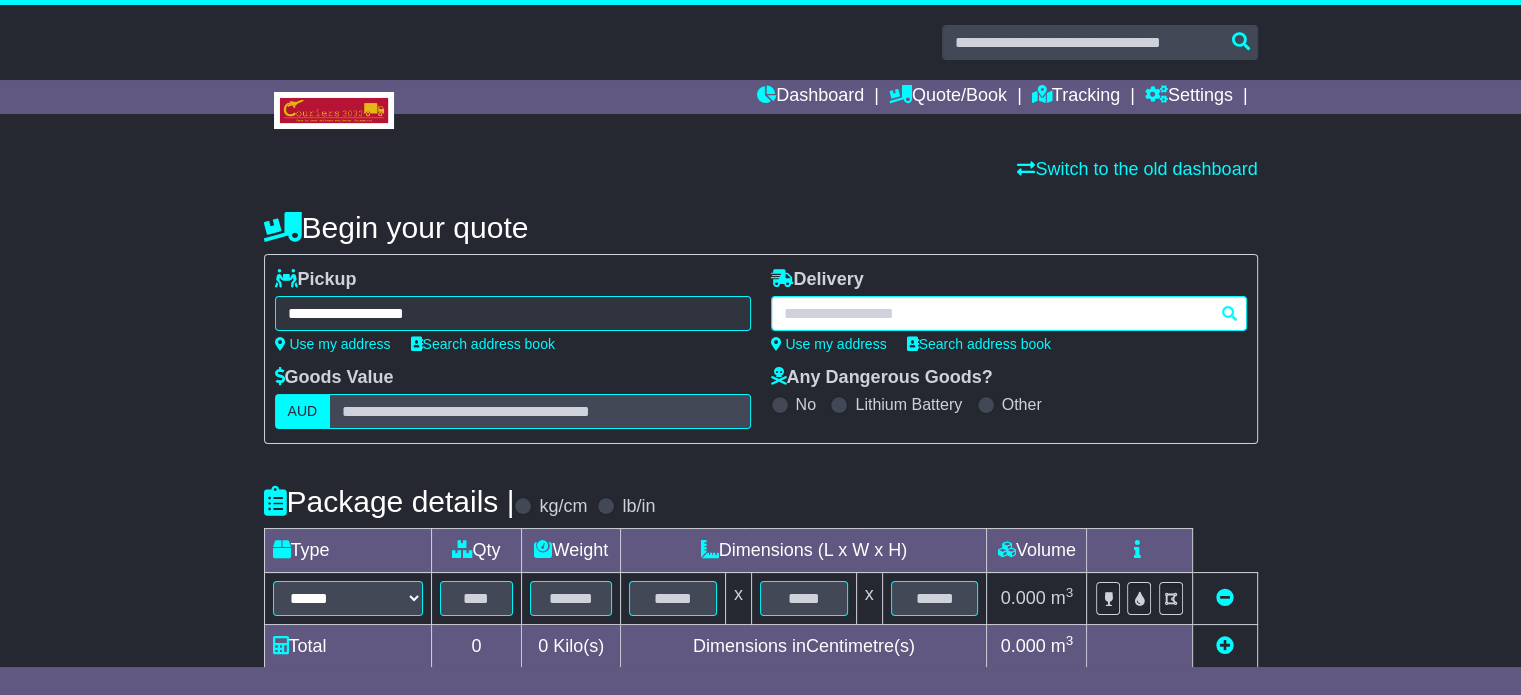 type on "******" 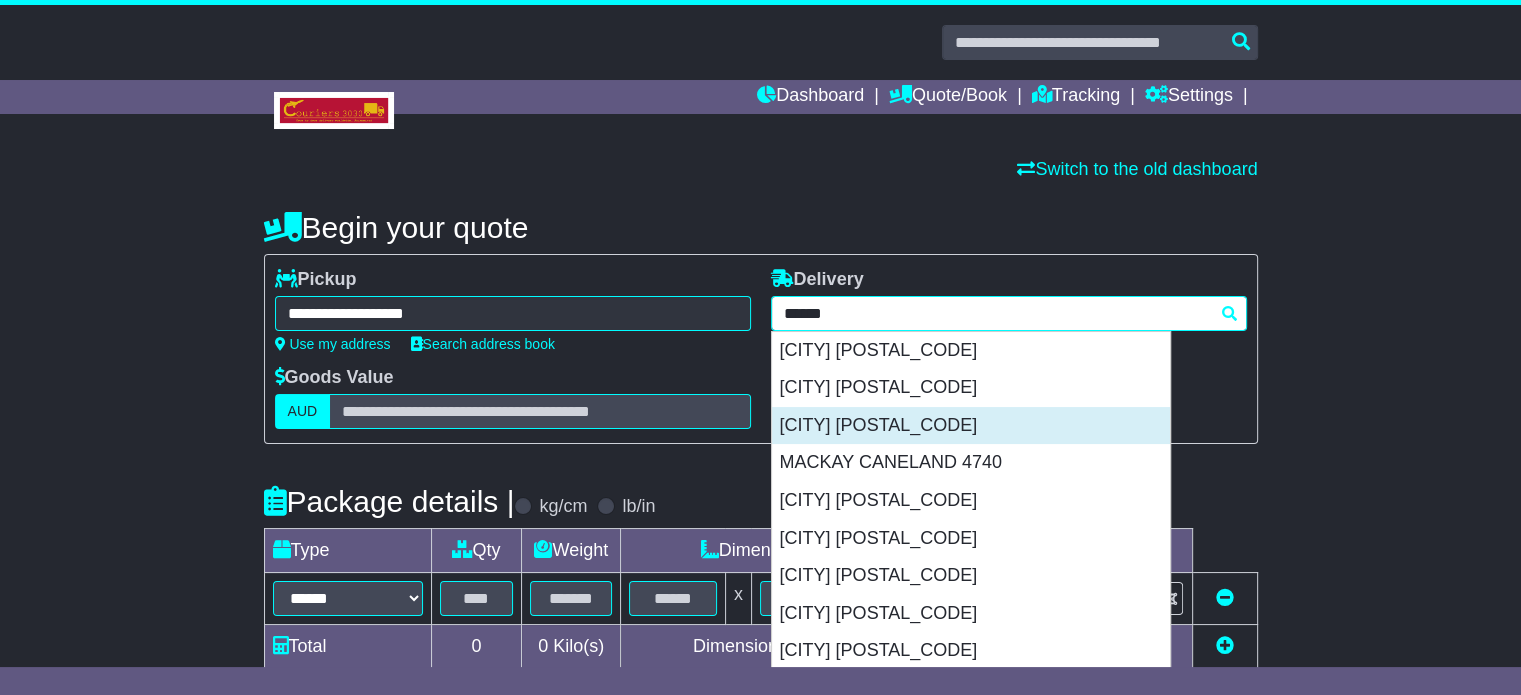click on "MACKAY 4740" at bounding box center [971, 426] 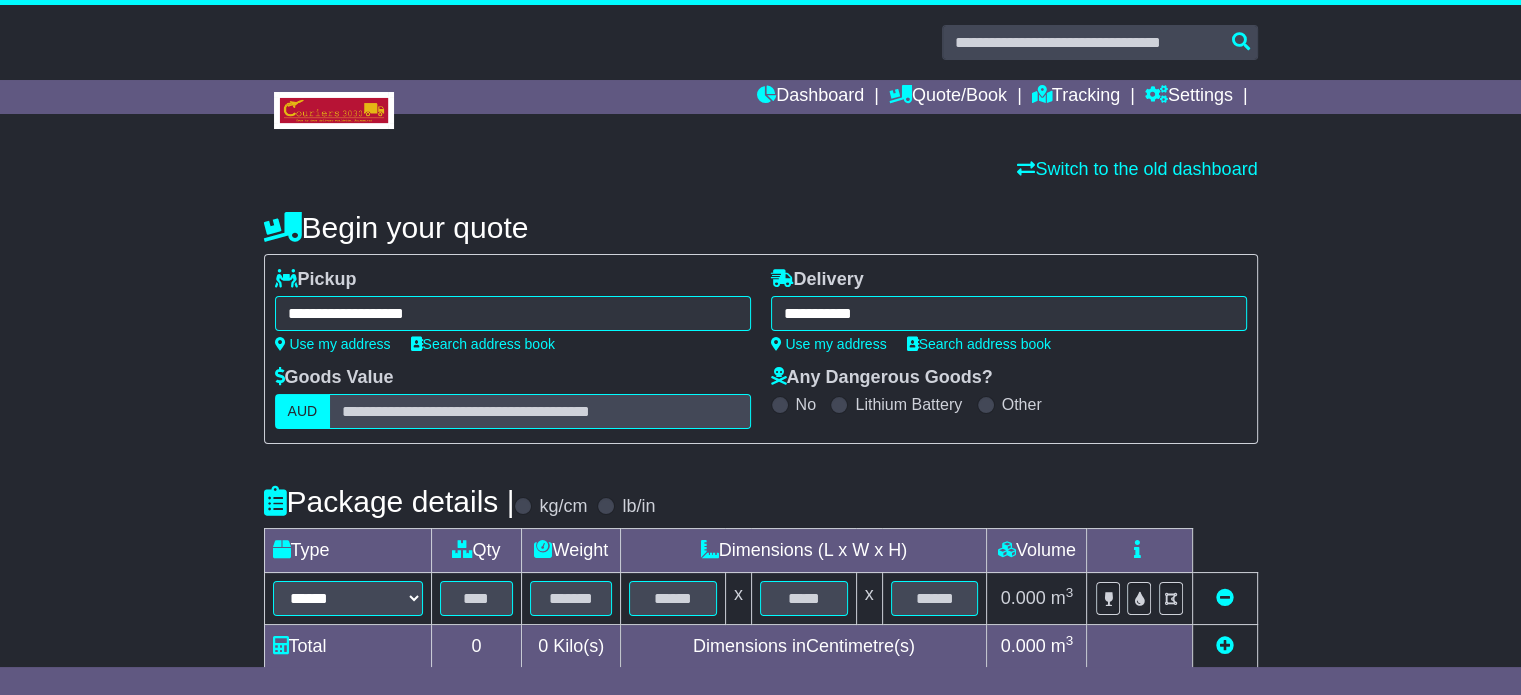 type on "**********" 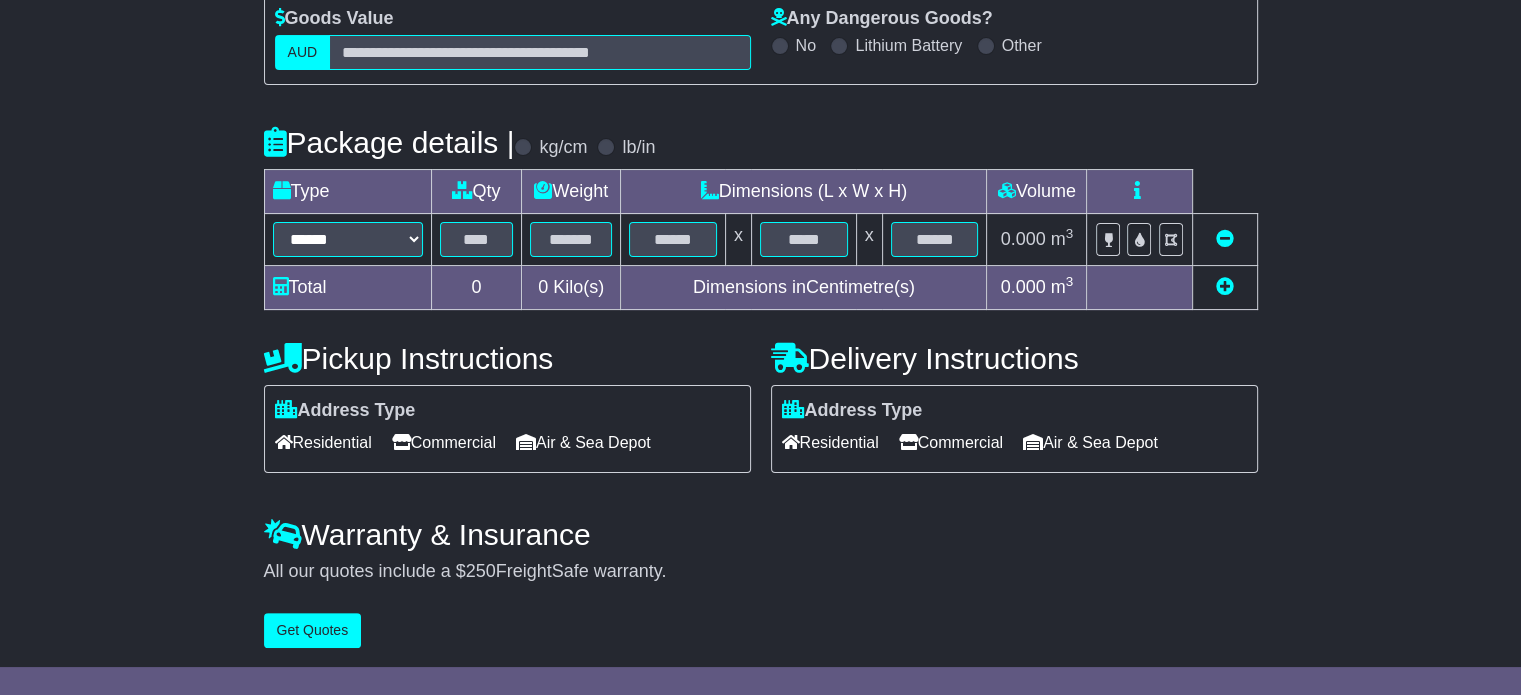 scroll, scrollTop: 360, scrollLeft: 0, axis: vertical 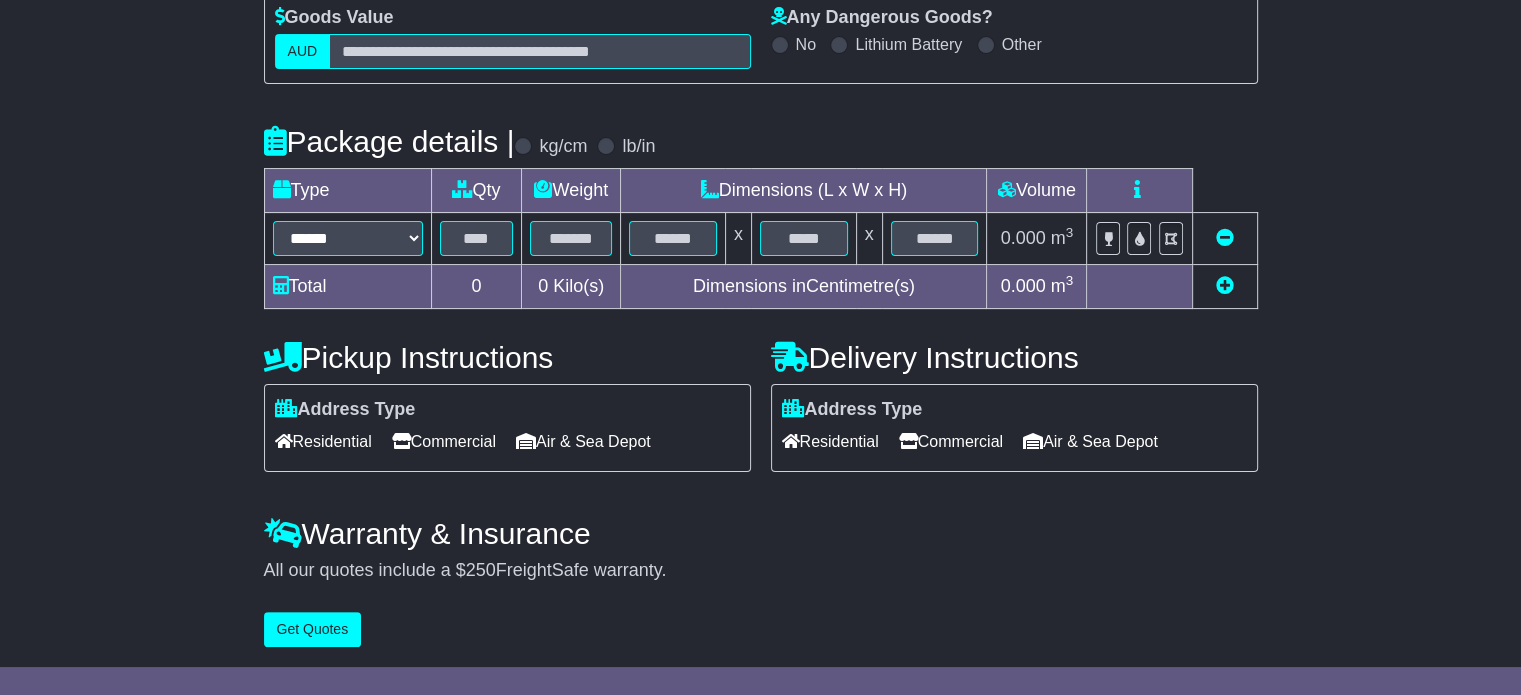 click on "****** ****** *** ******** ***** **** **** ****** *** *******" at bounding box center [347, 239] 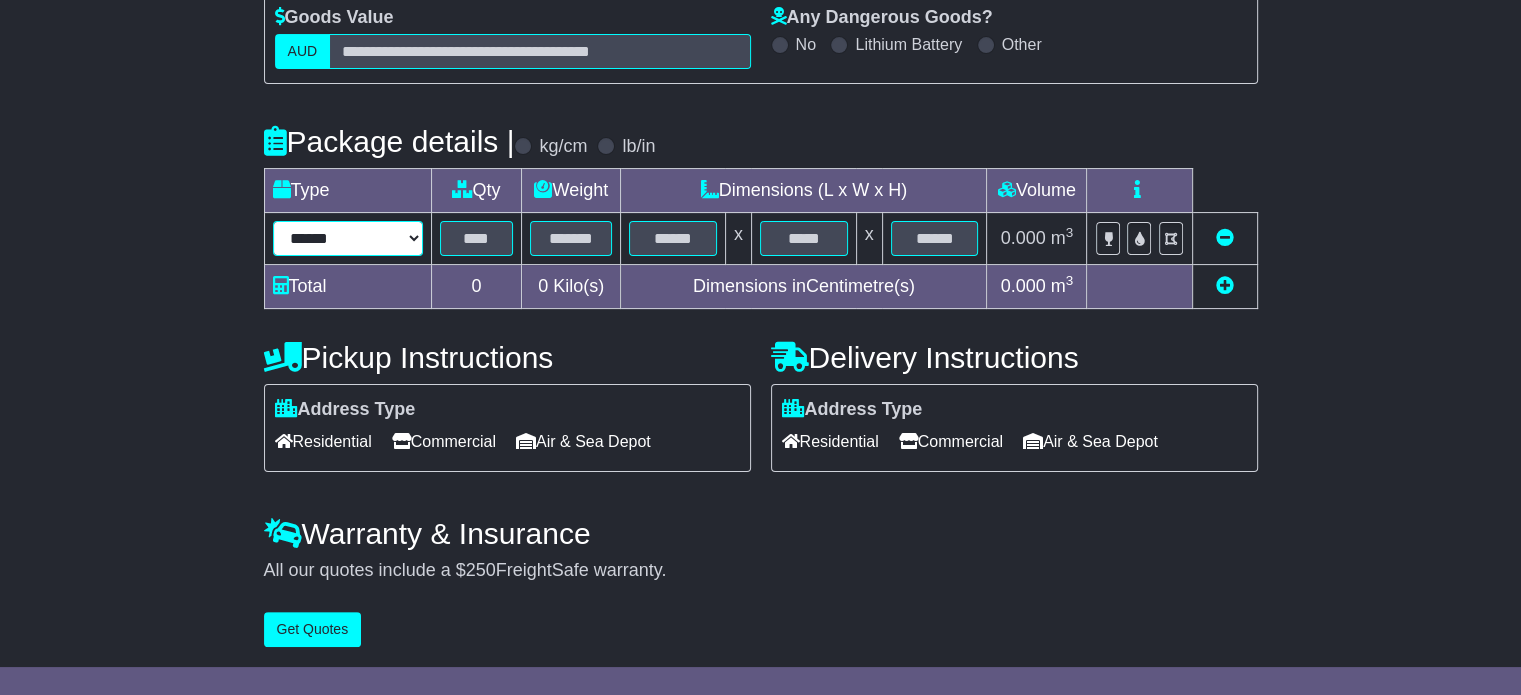 click on "****** ****** *** ******** ***** **** **** ****** *** *******" at bounding box center (348, 238) 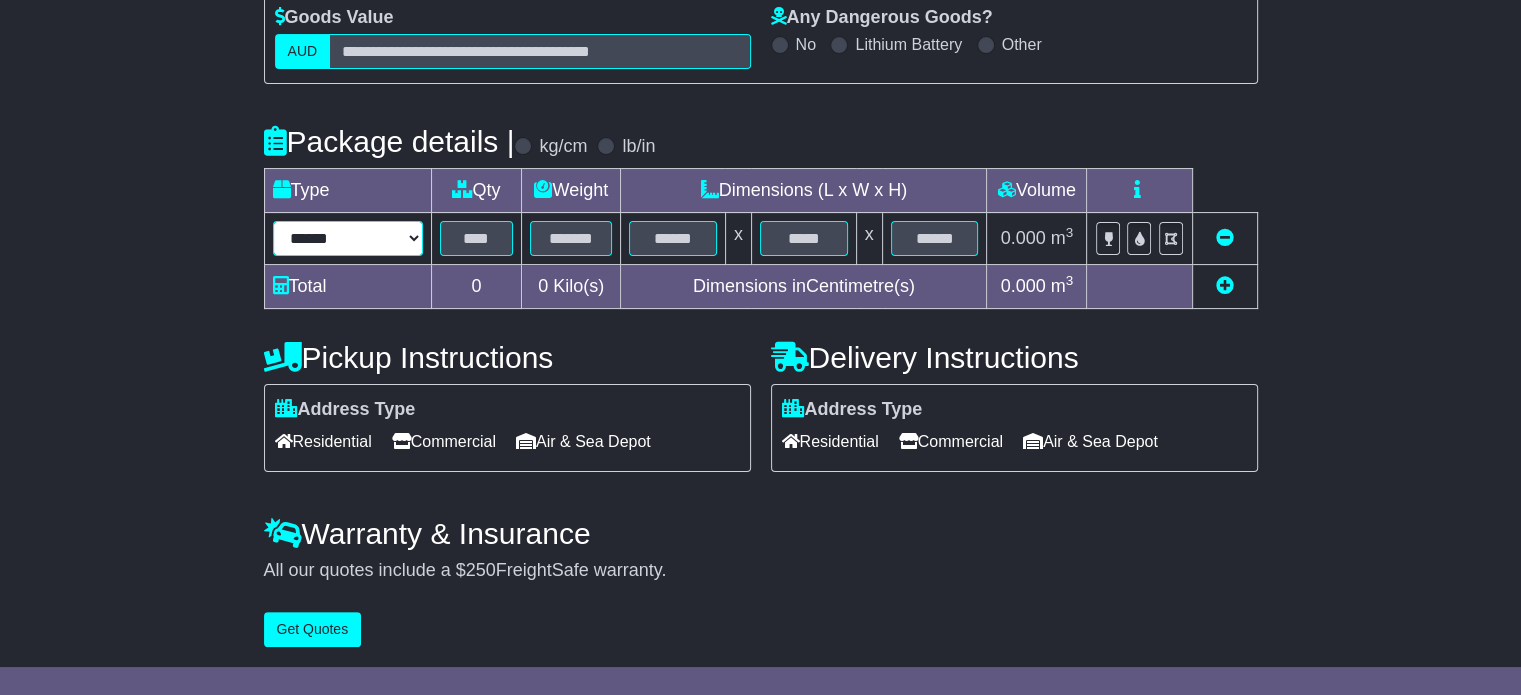 select on "*****" 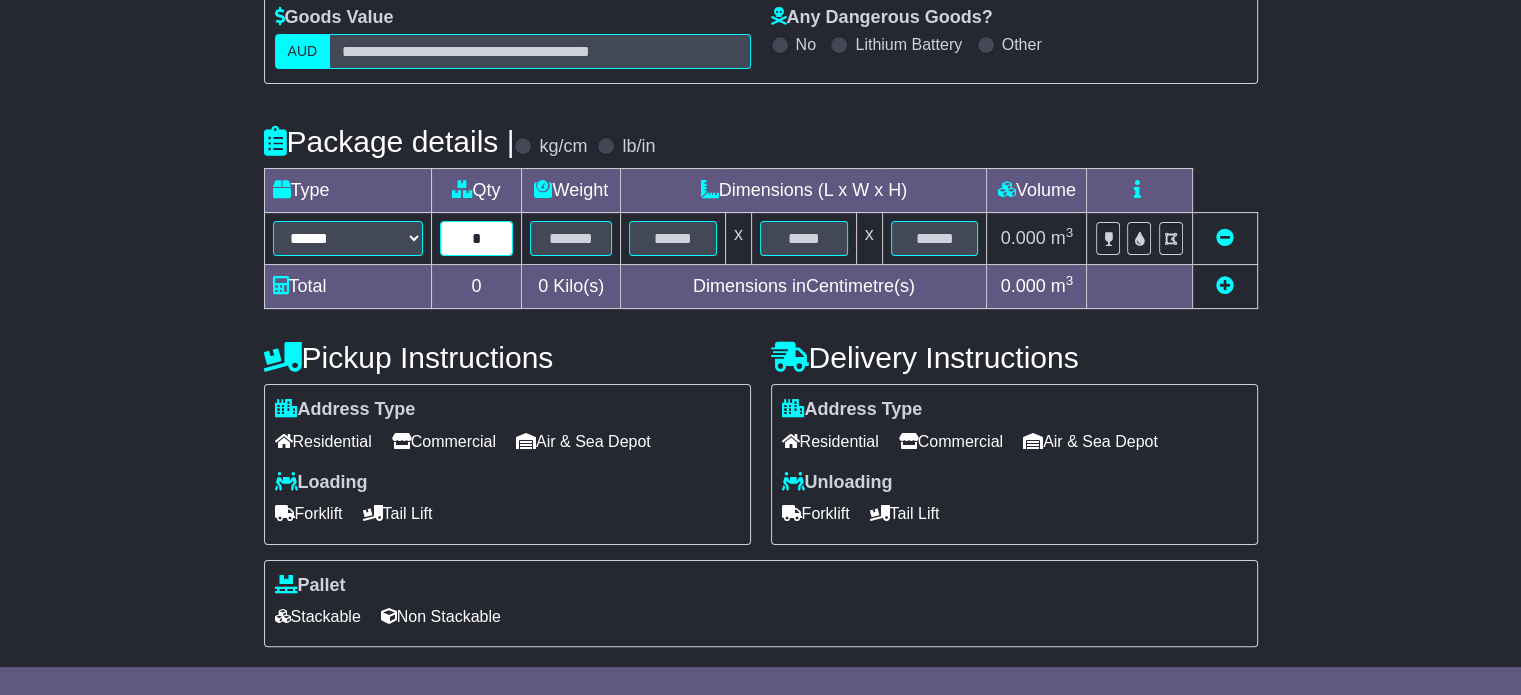 type on "*" 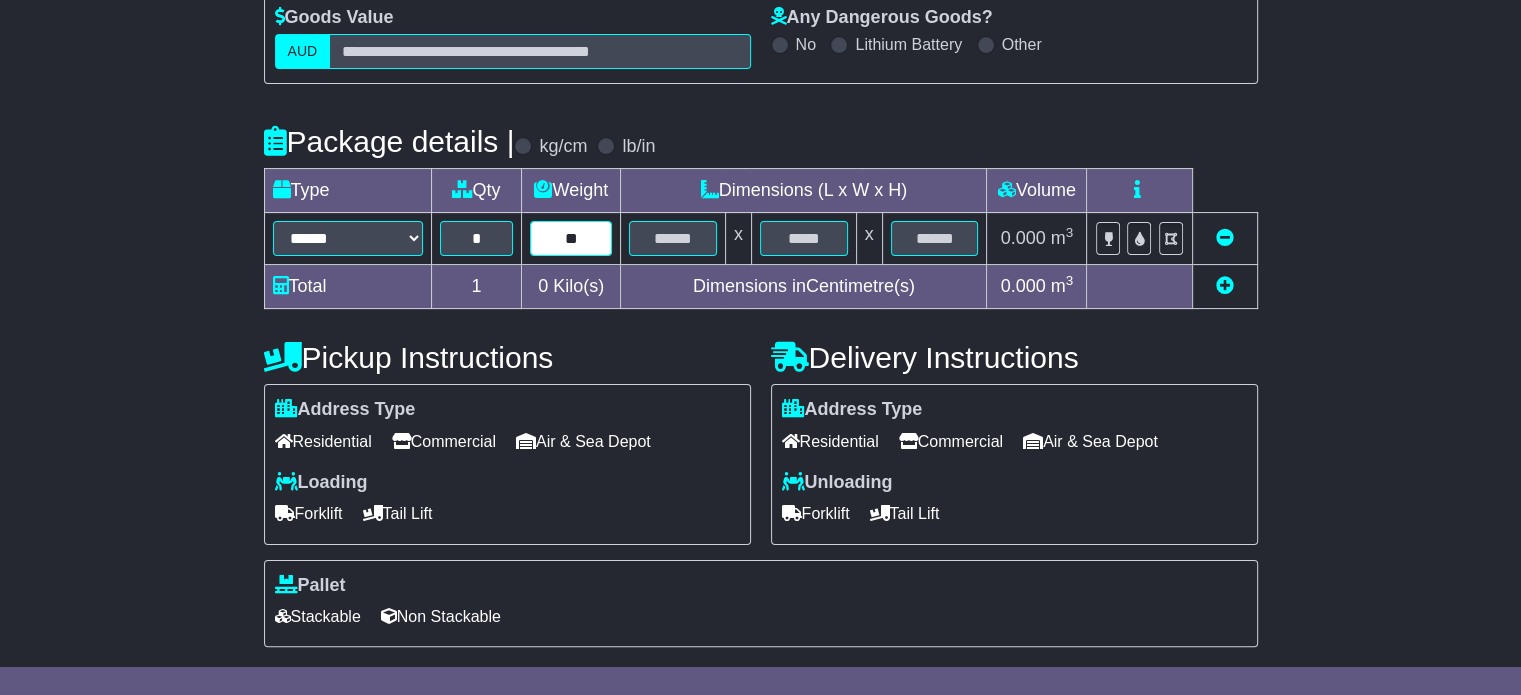 type on "**" 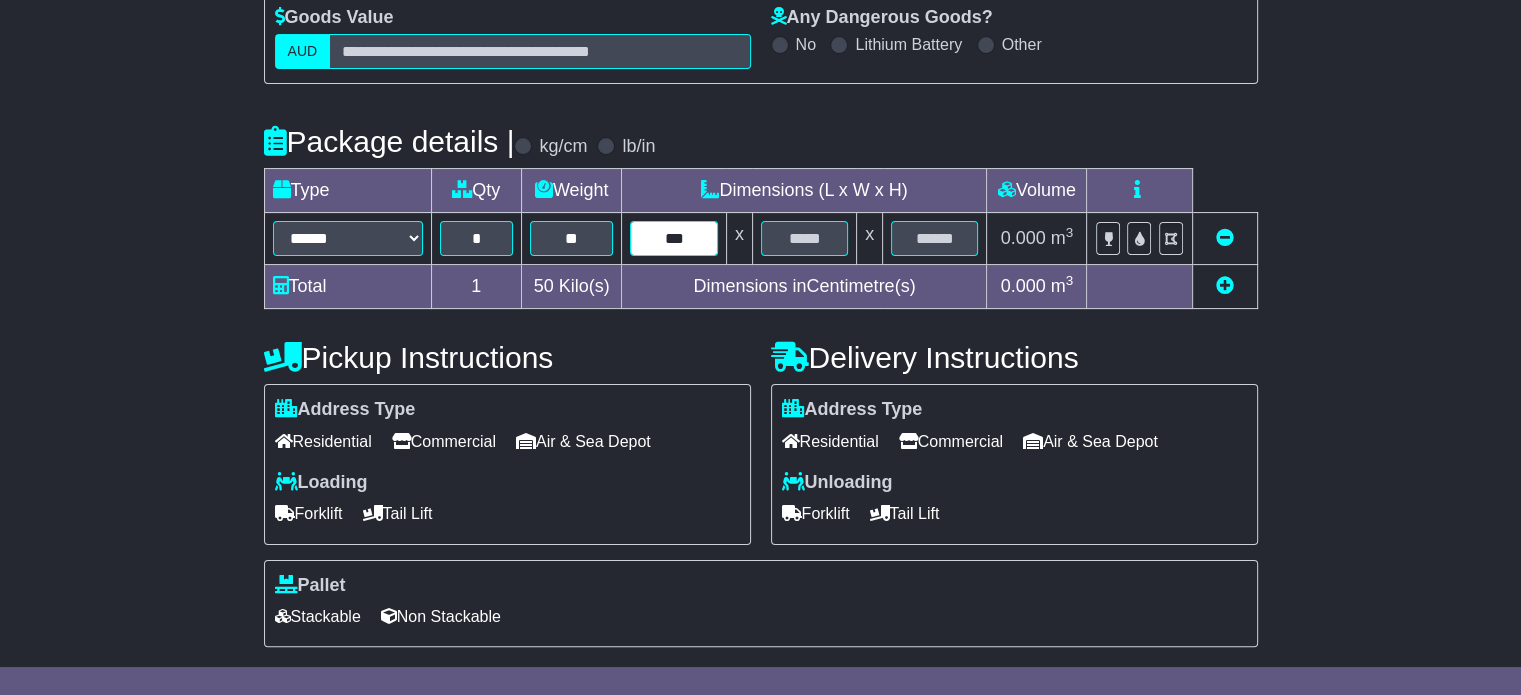 type on "***" 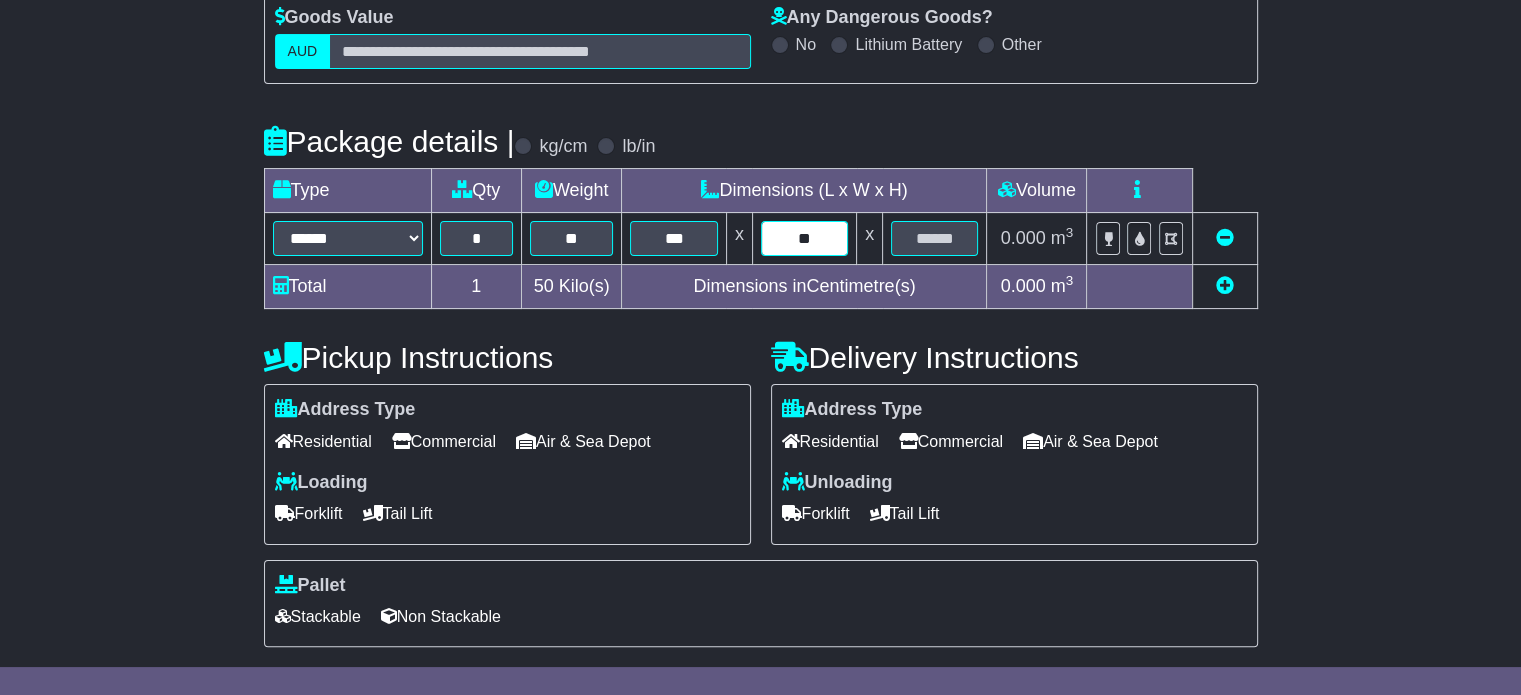 type on "**" 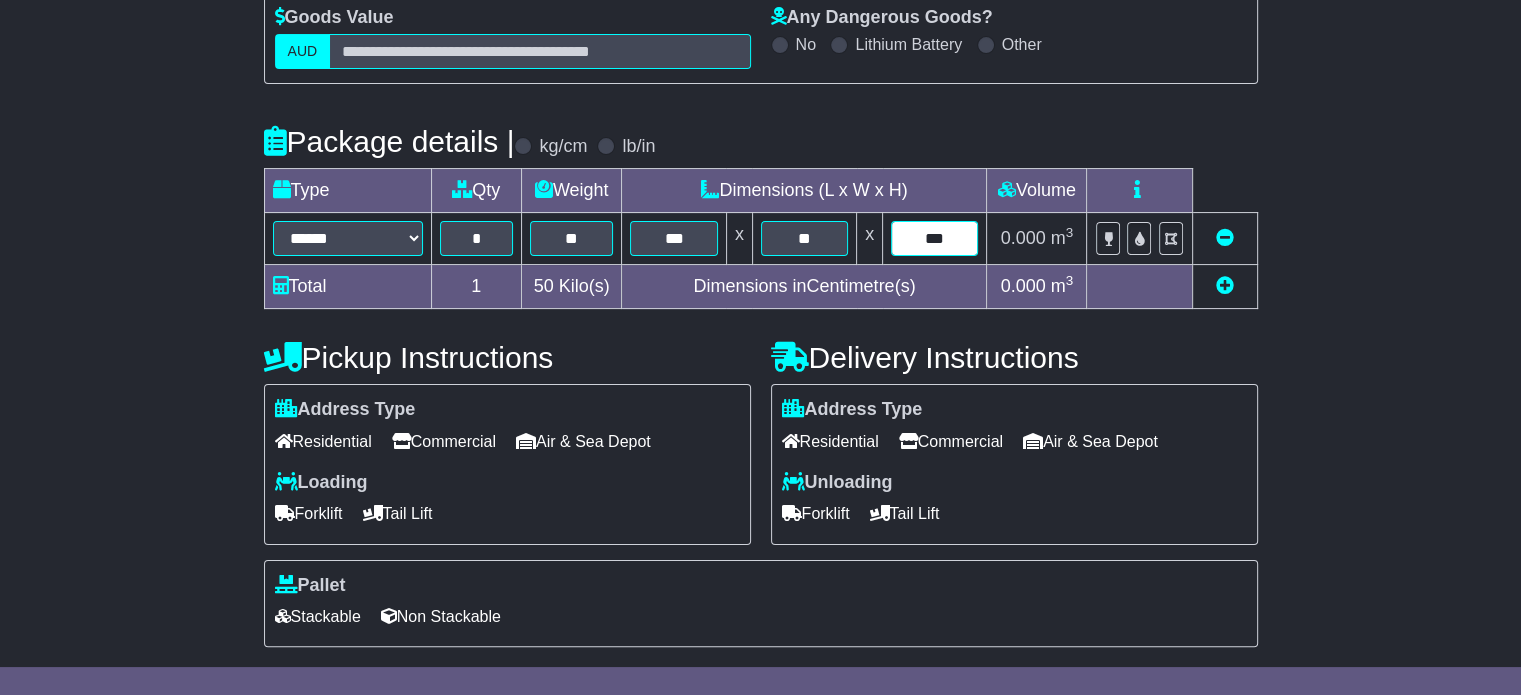 type on "***" 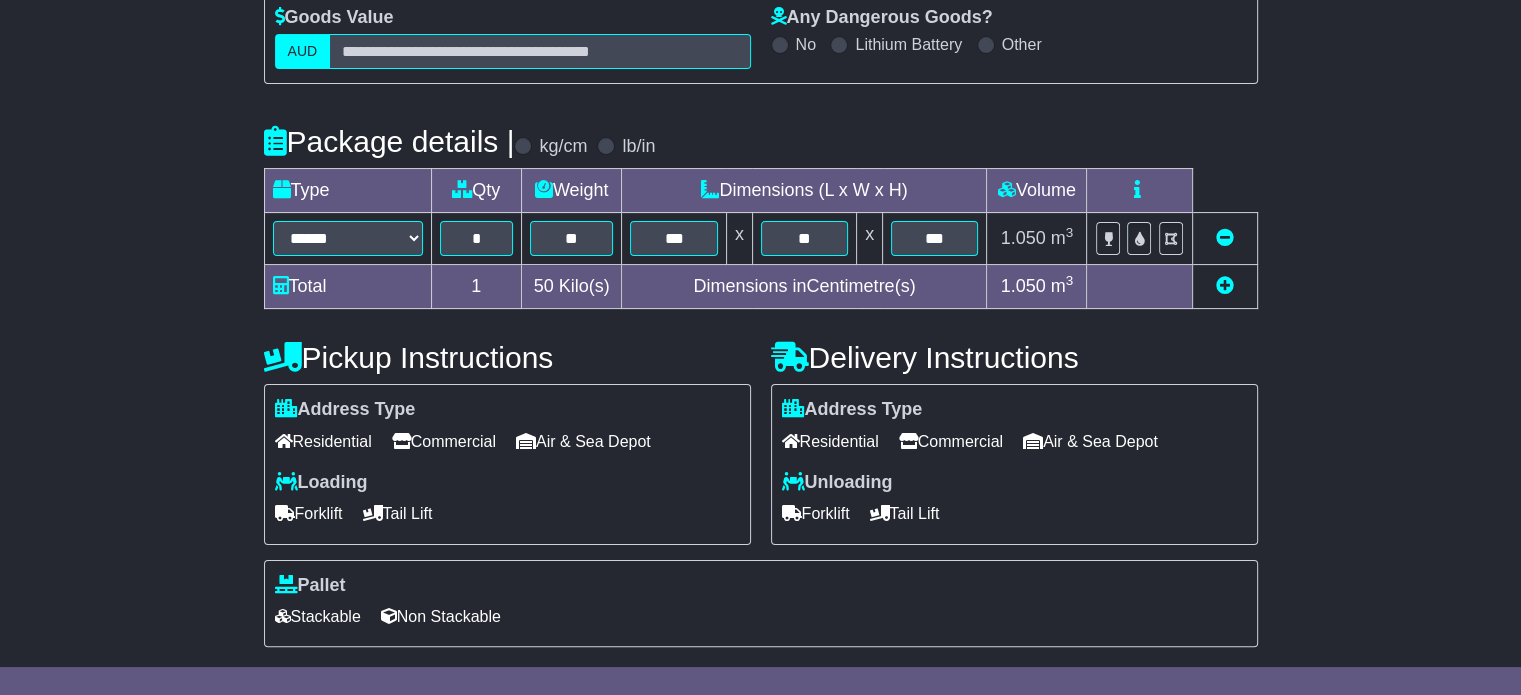 scroll, scrollTop: 535, scrollLeft: 0, axis: vertical 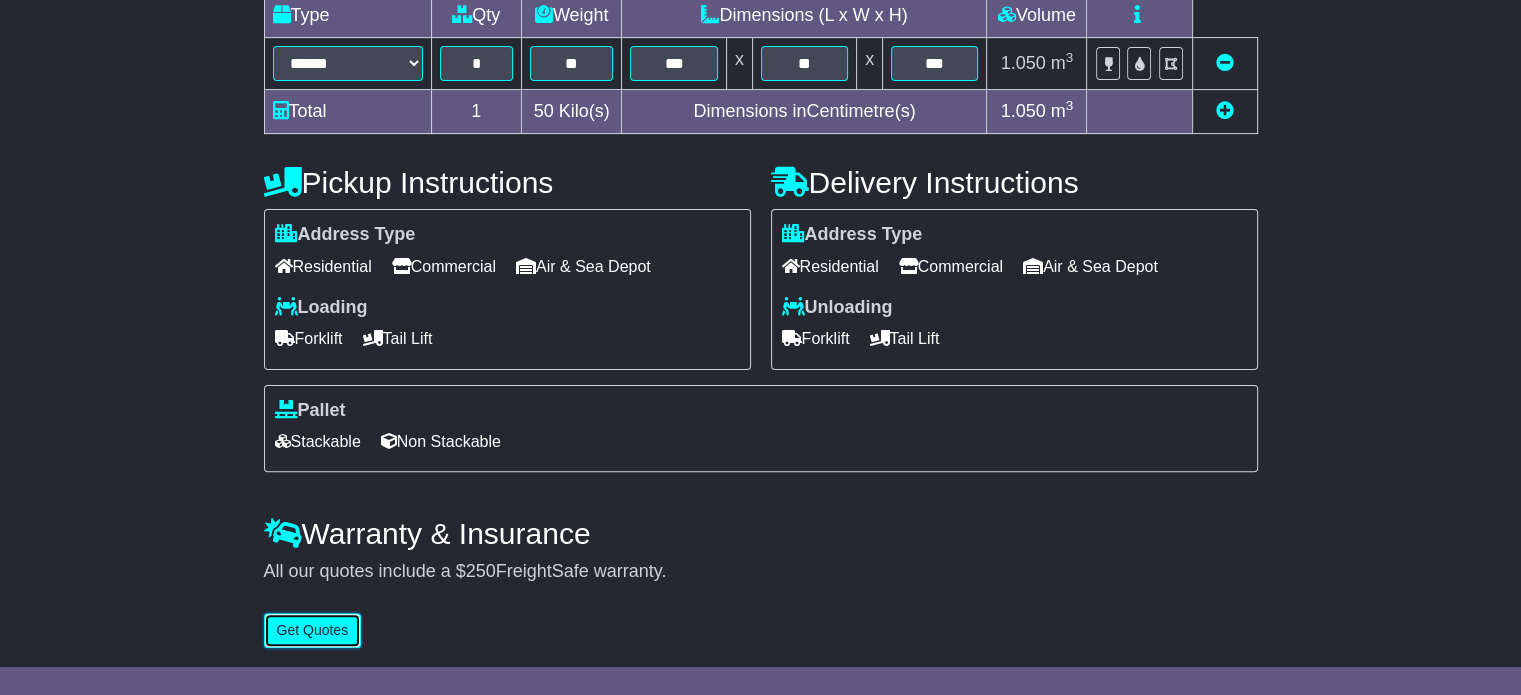 type 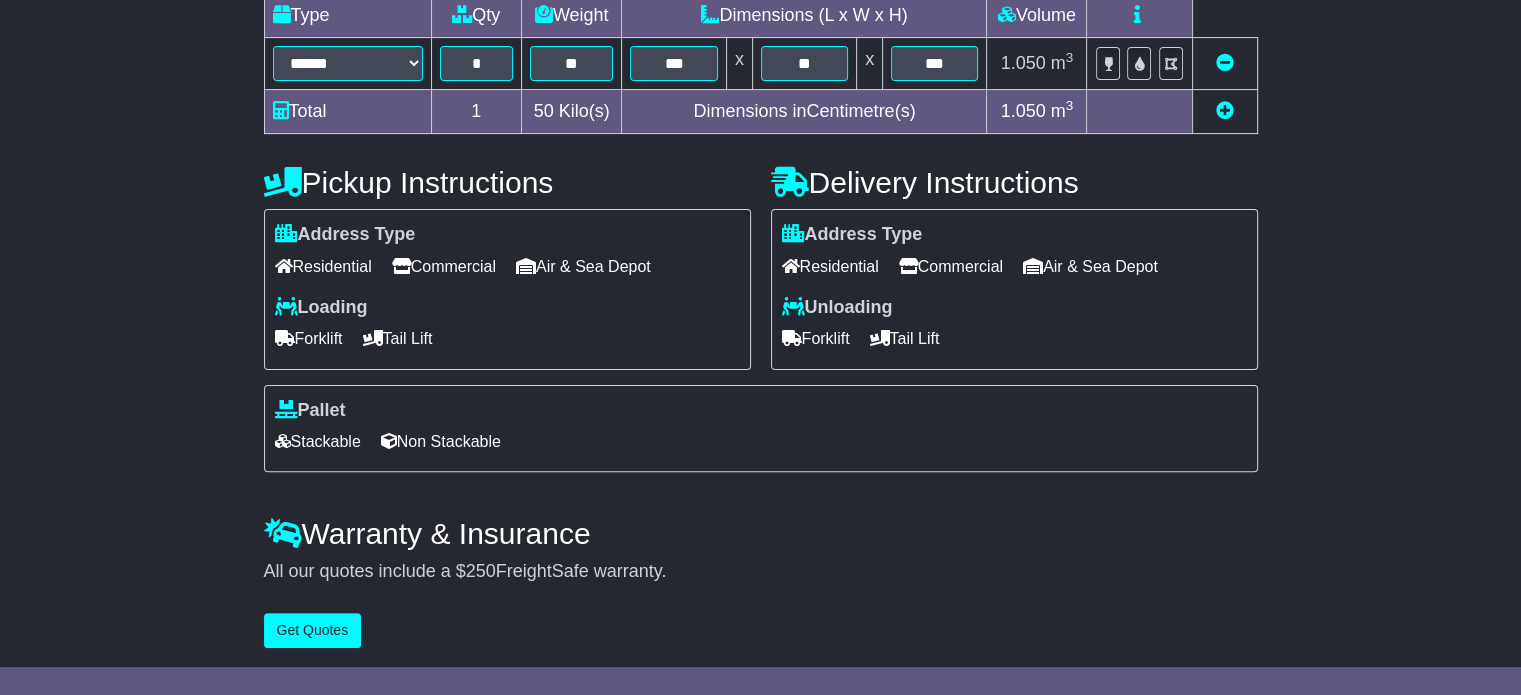 click on "Address Type
Residential
Commercial
Air & Sea Depot" at bounding box center (507, 253) 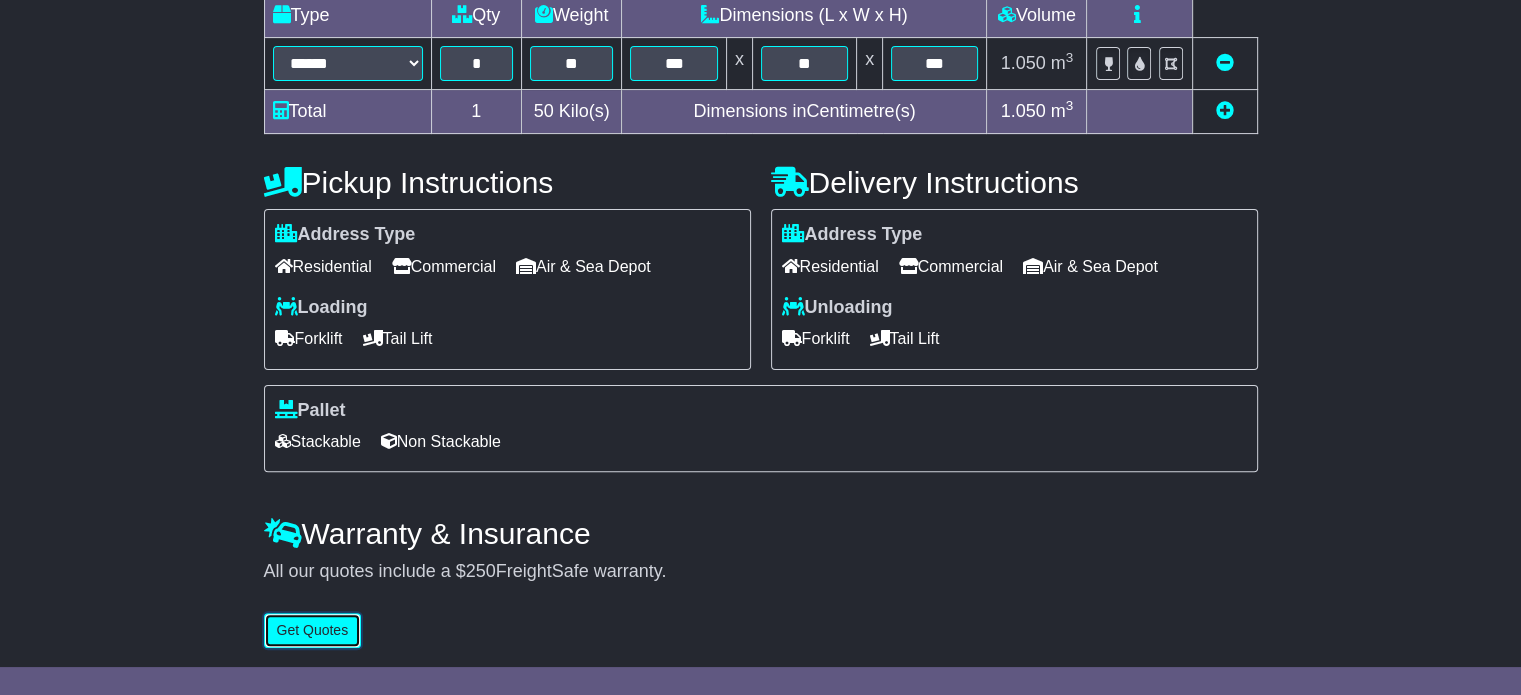 click on "Get Quotes" at bounding box center [313, 630] 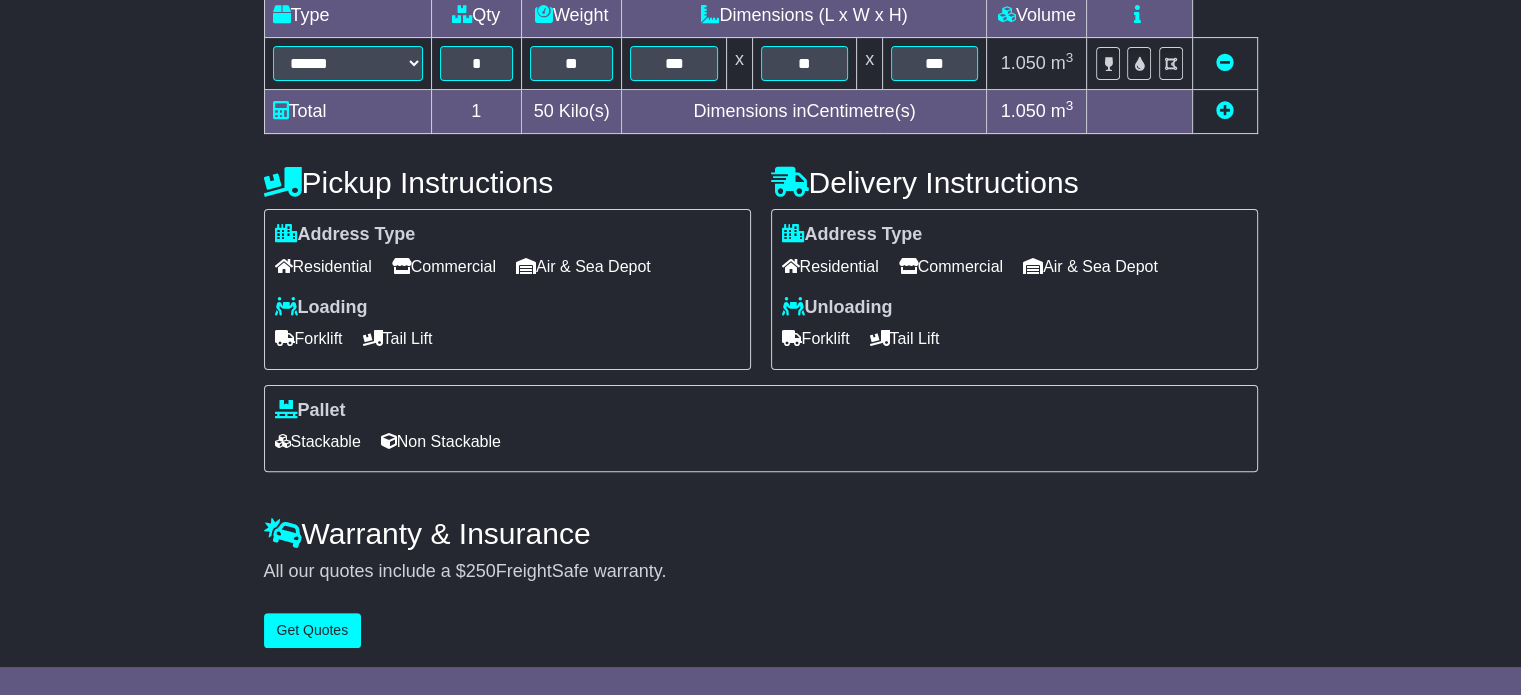 scroll, scrollTop: 0, scrollLeft: 0, axis: both 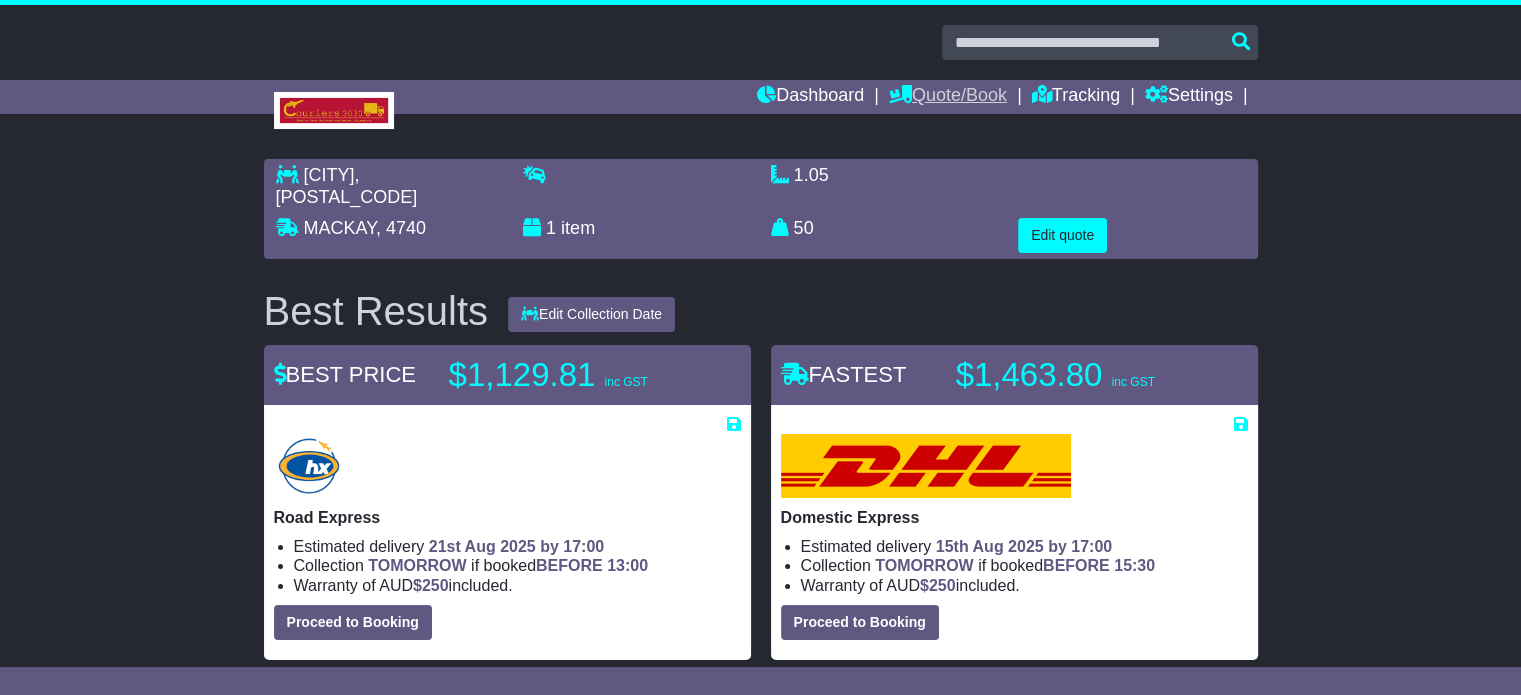 click on "Quote/Book" at bounding box center [948, 97] 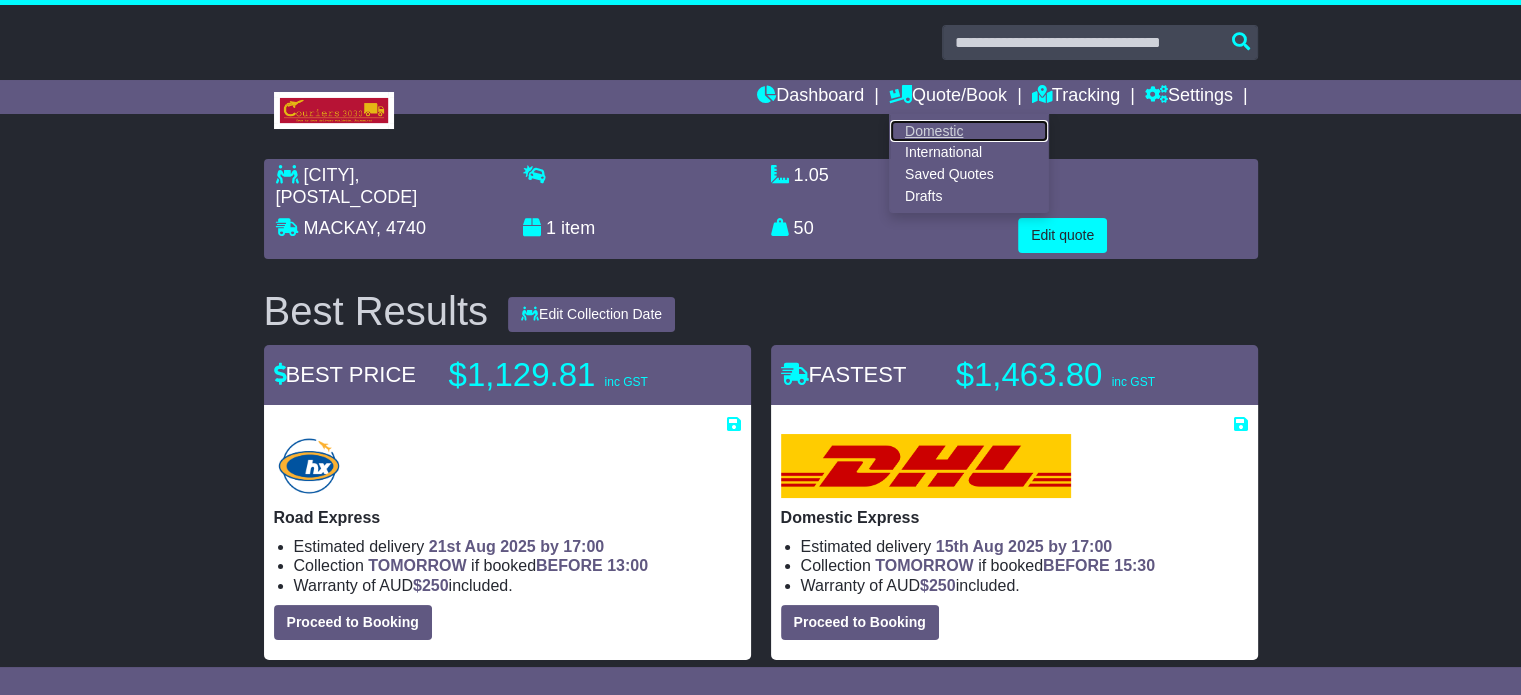 click on "Domestic" at bounding box center (969, 131) 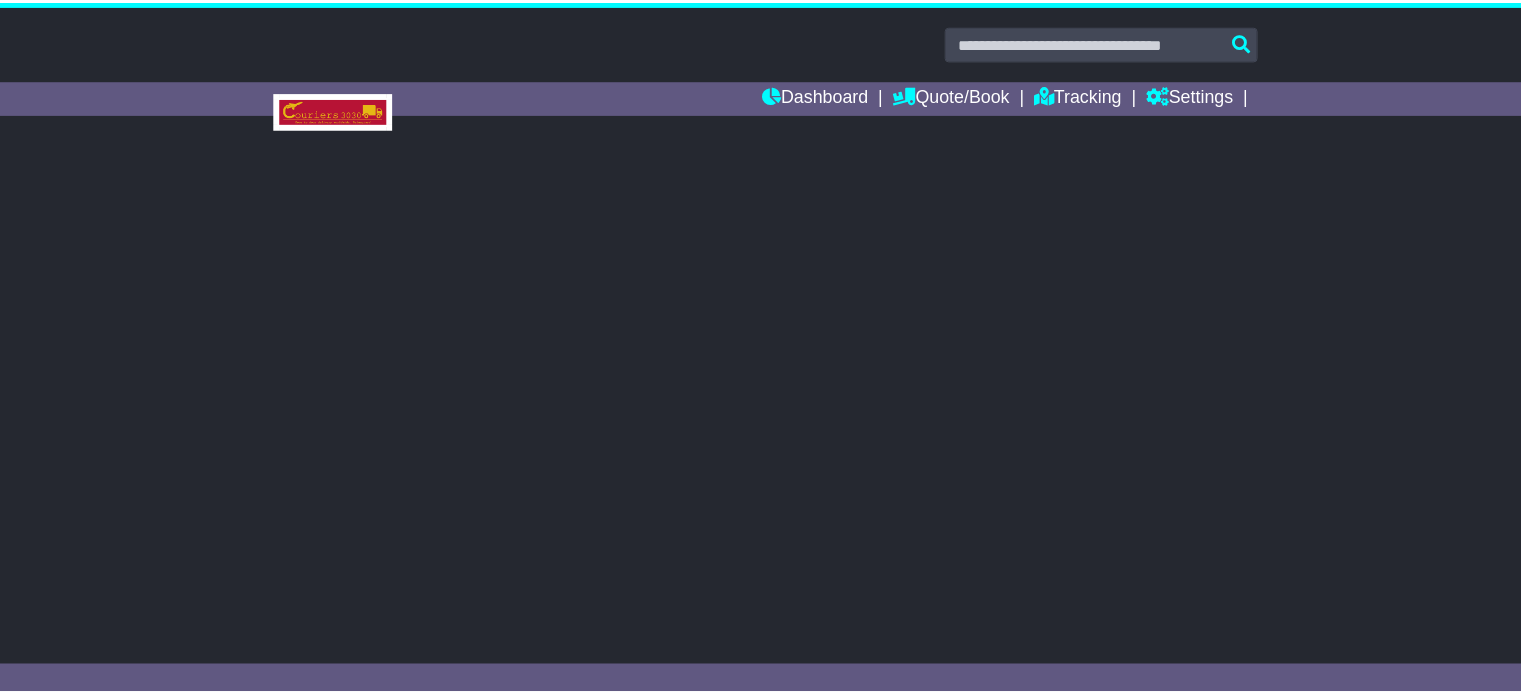 scroll, scrollTop: 0, scrollLeft: 0, axis: both 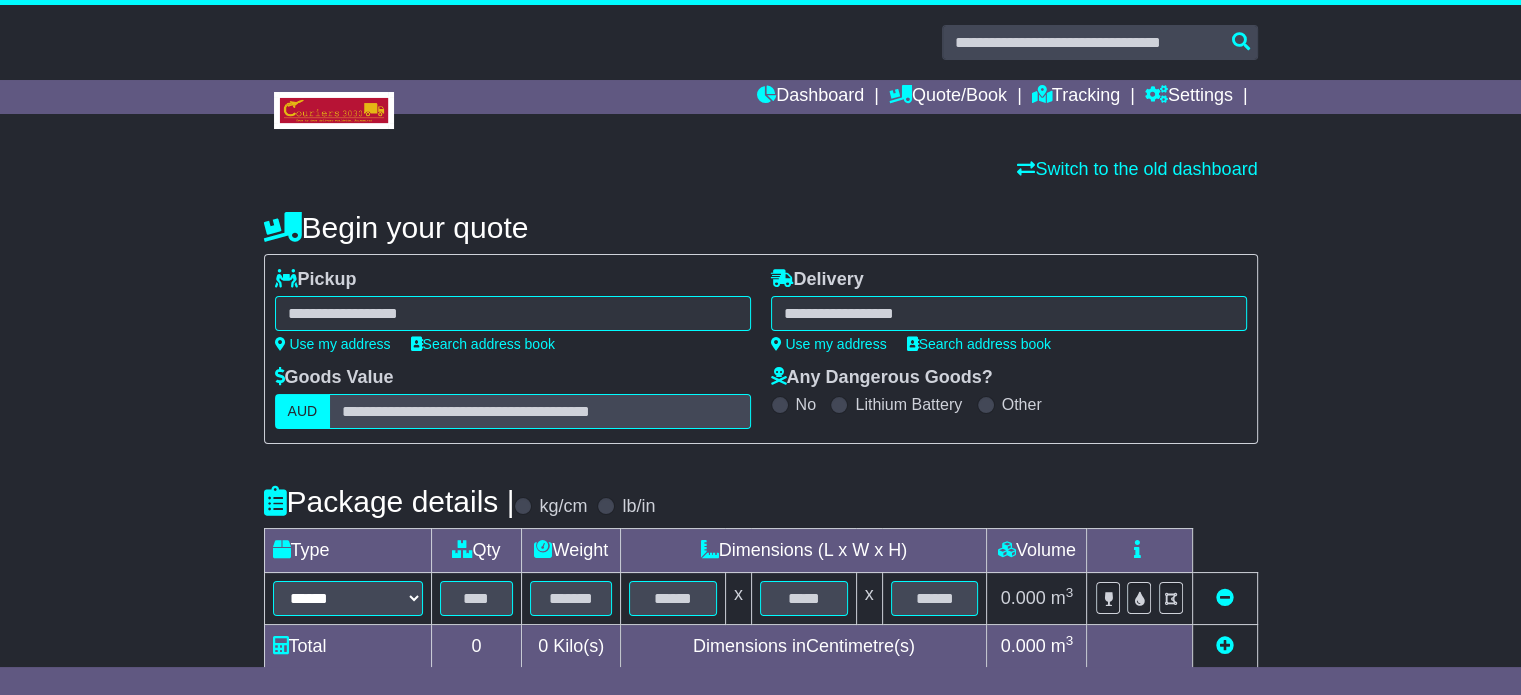 click at bounding box center [513, 313] 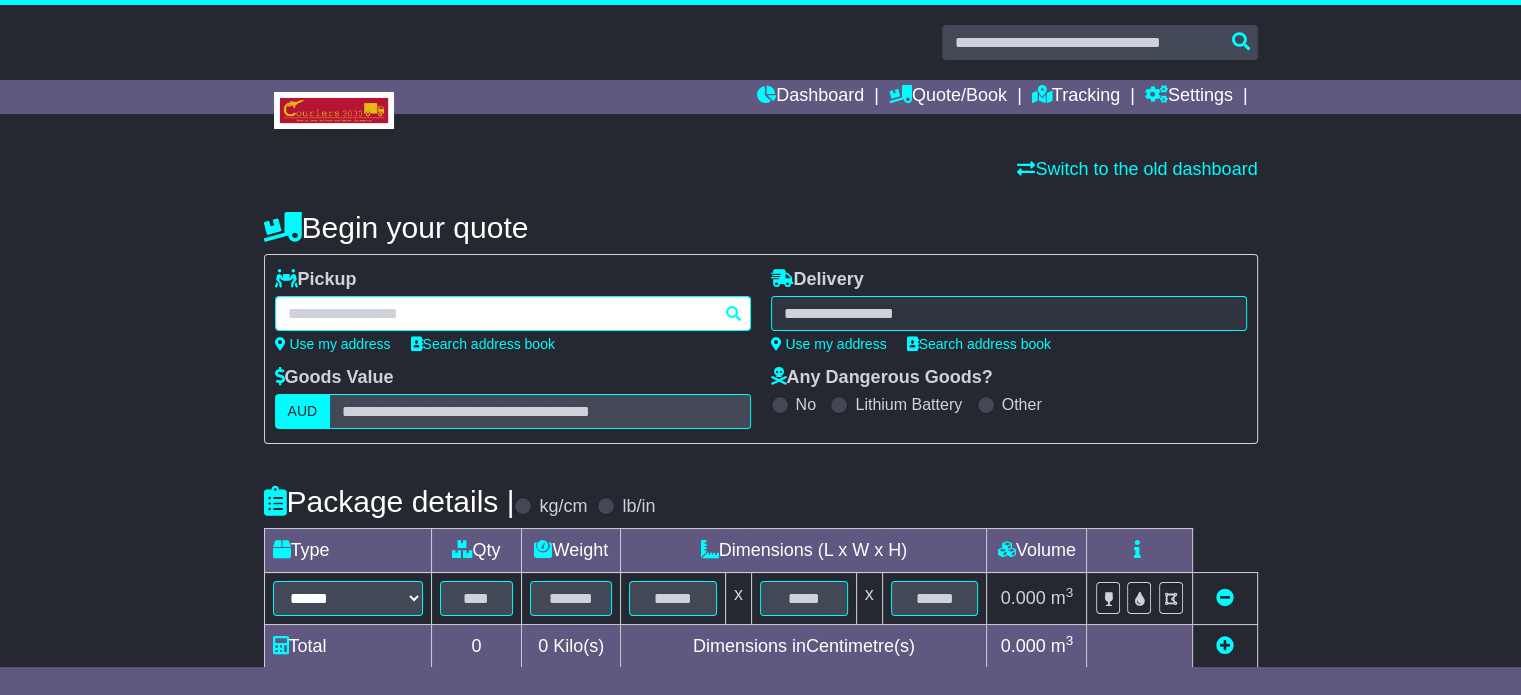 paste on "**********" 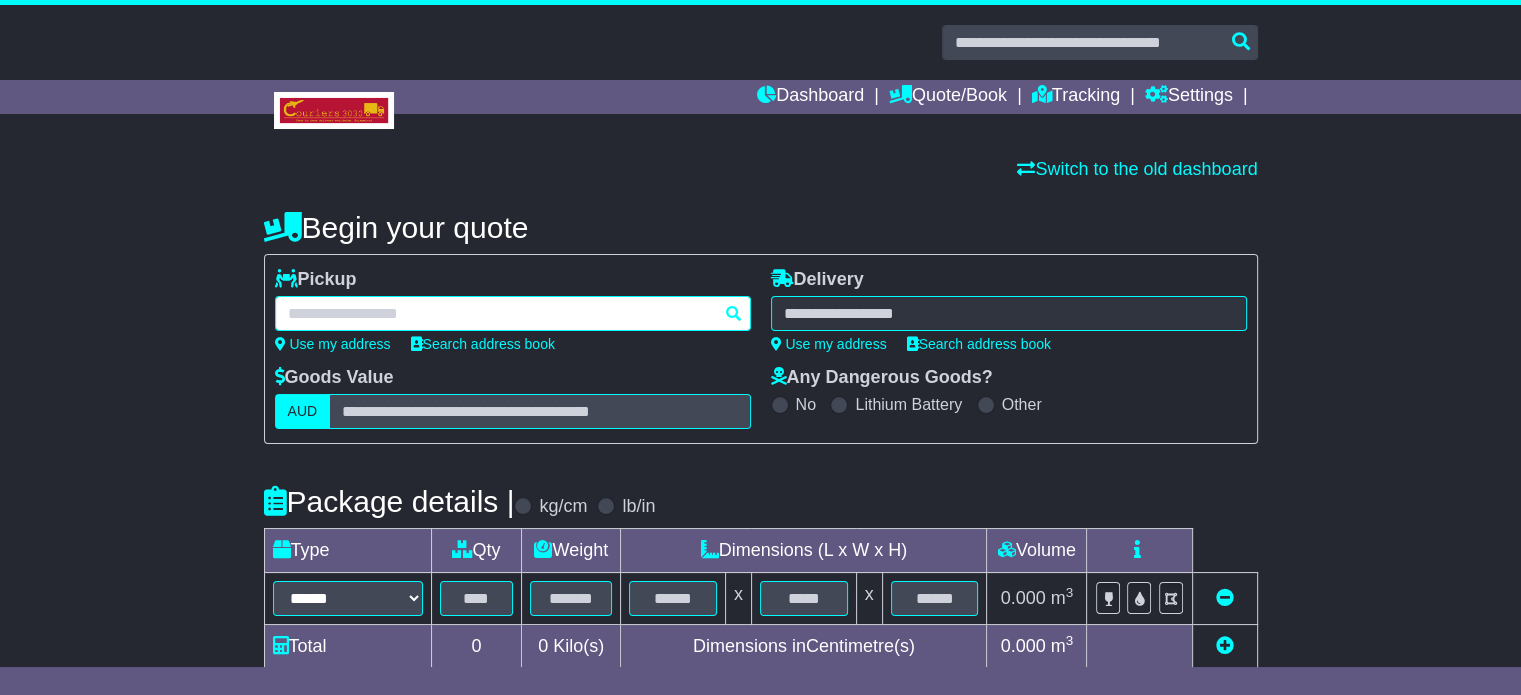 type on "**********" 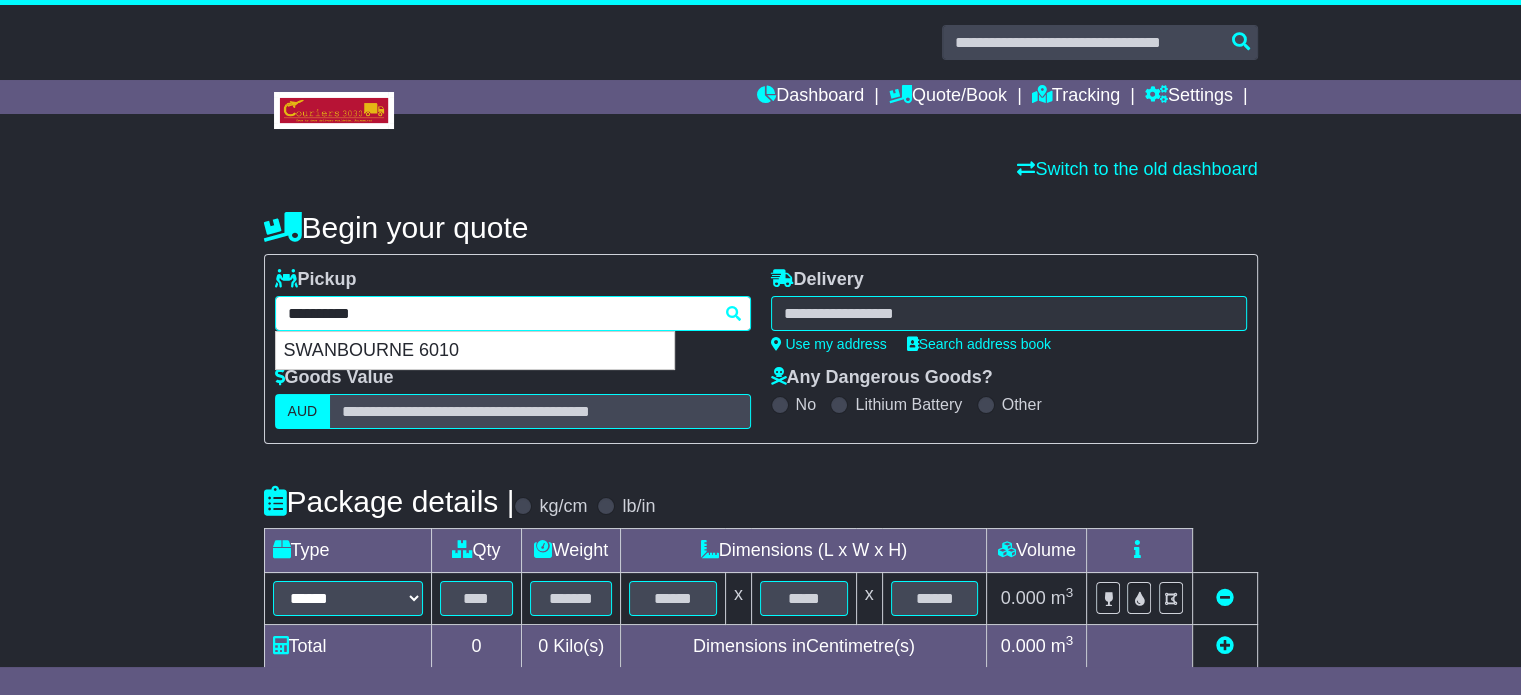 click on "SWANBOURNE 6010" at bounding box center (475, 351) 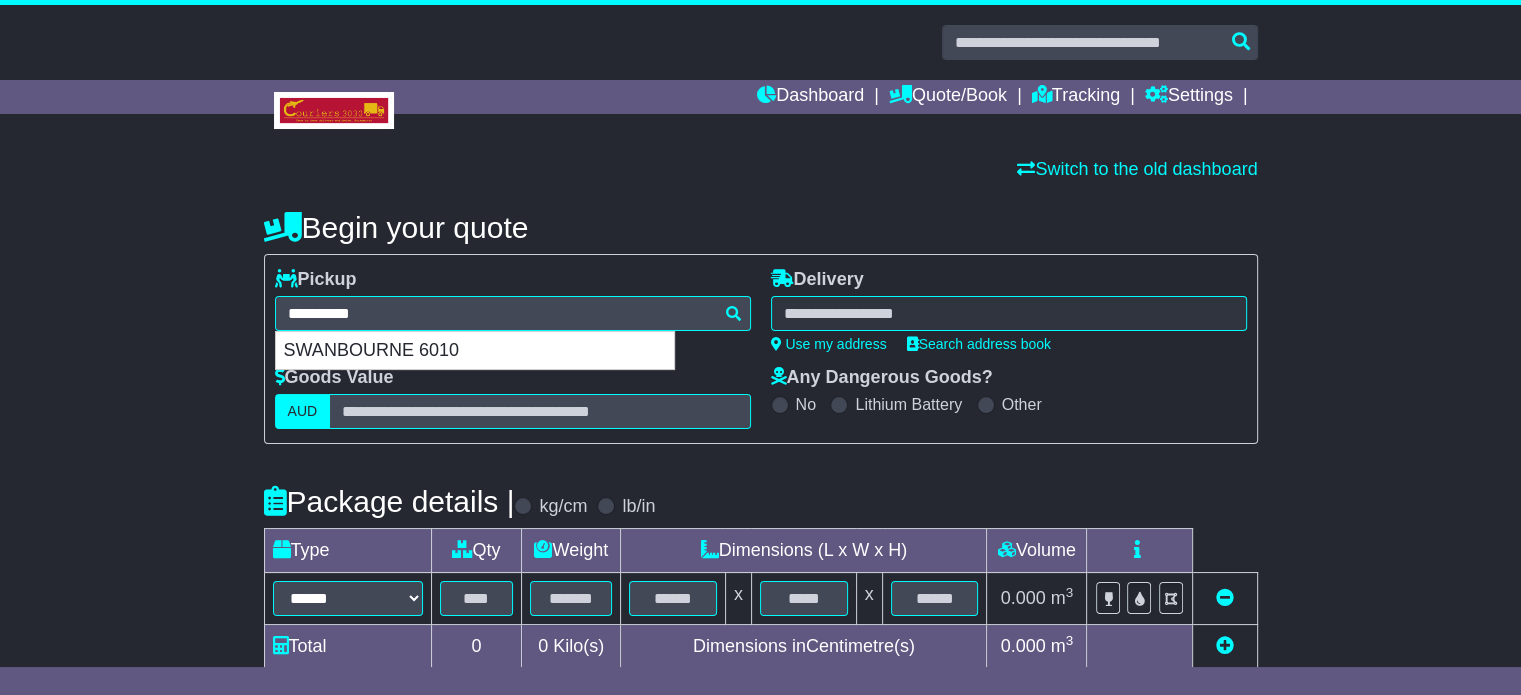 type on "**********" 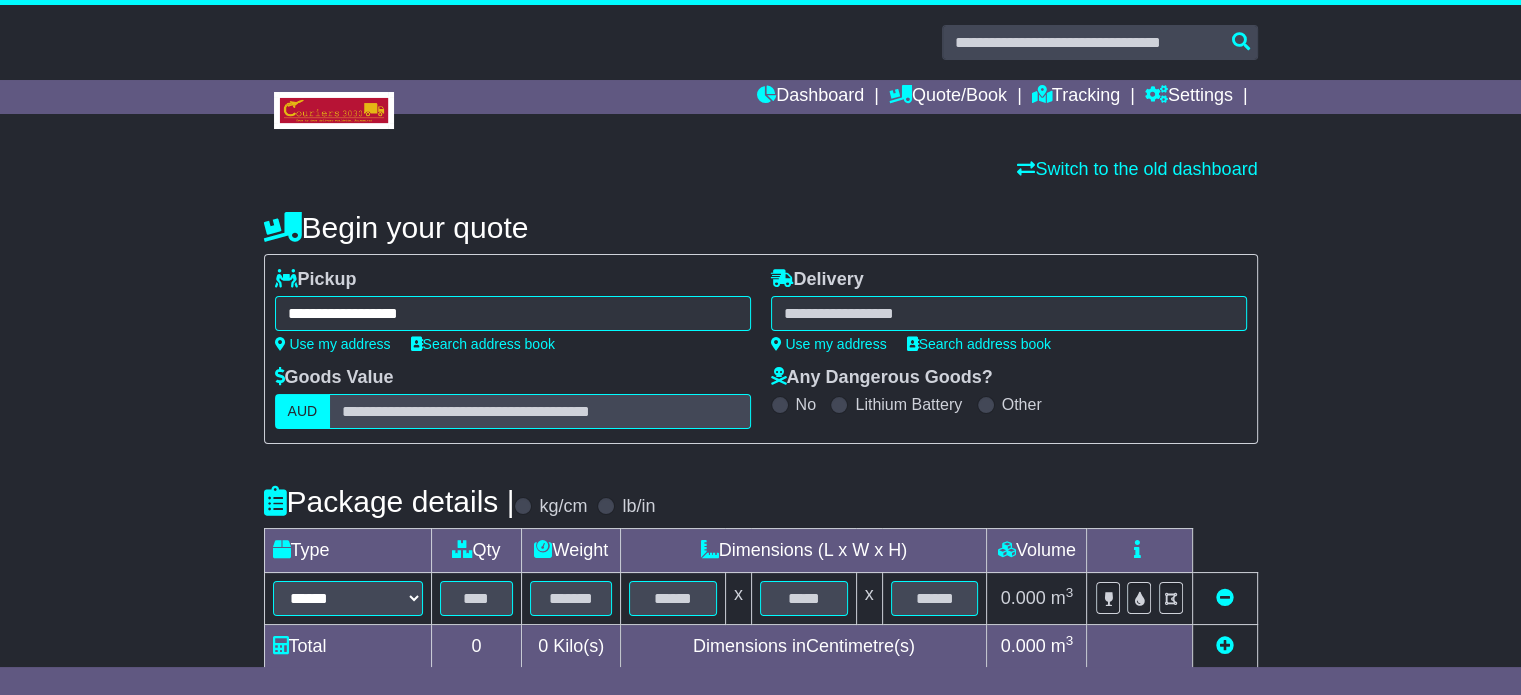 click at bounding box center (1009, 313) 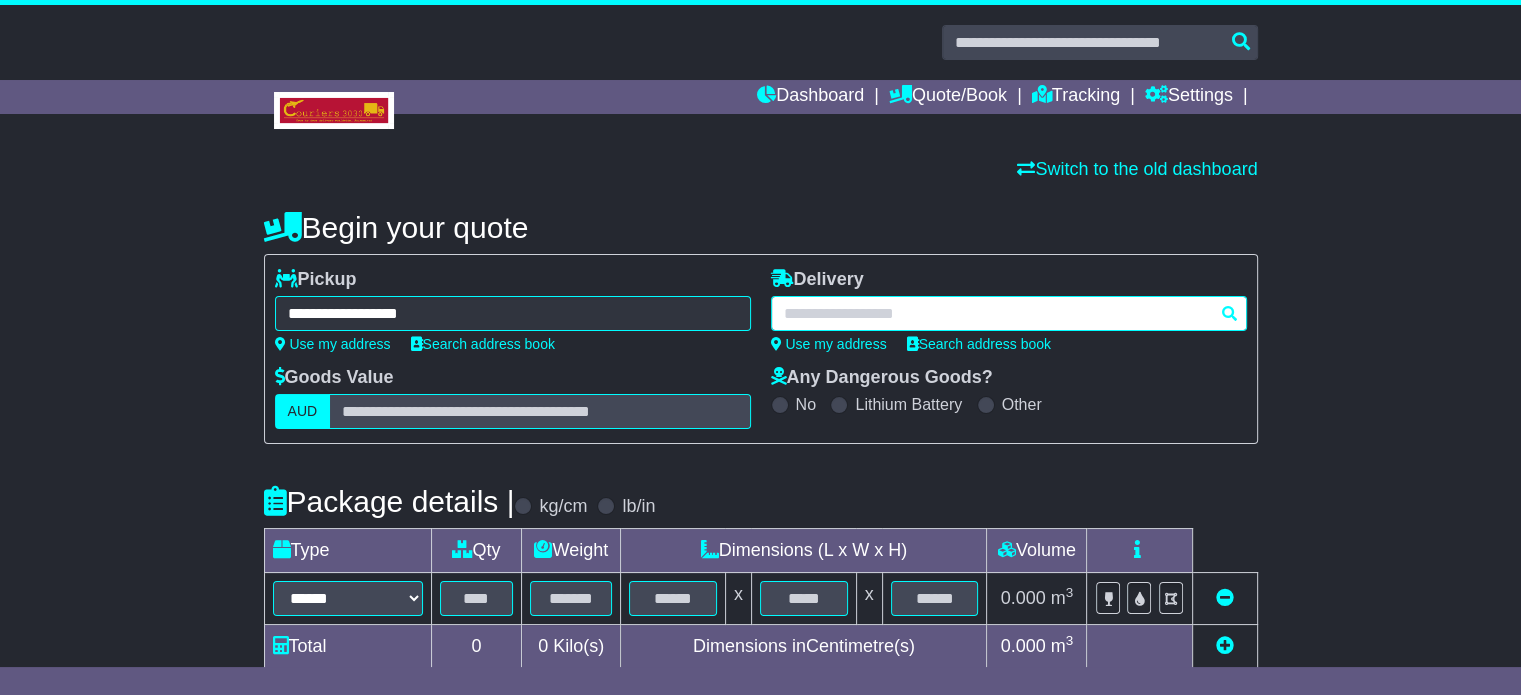 paste on "******" 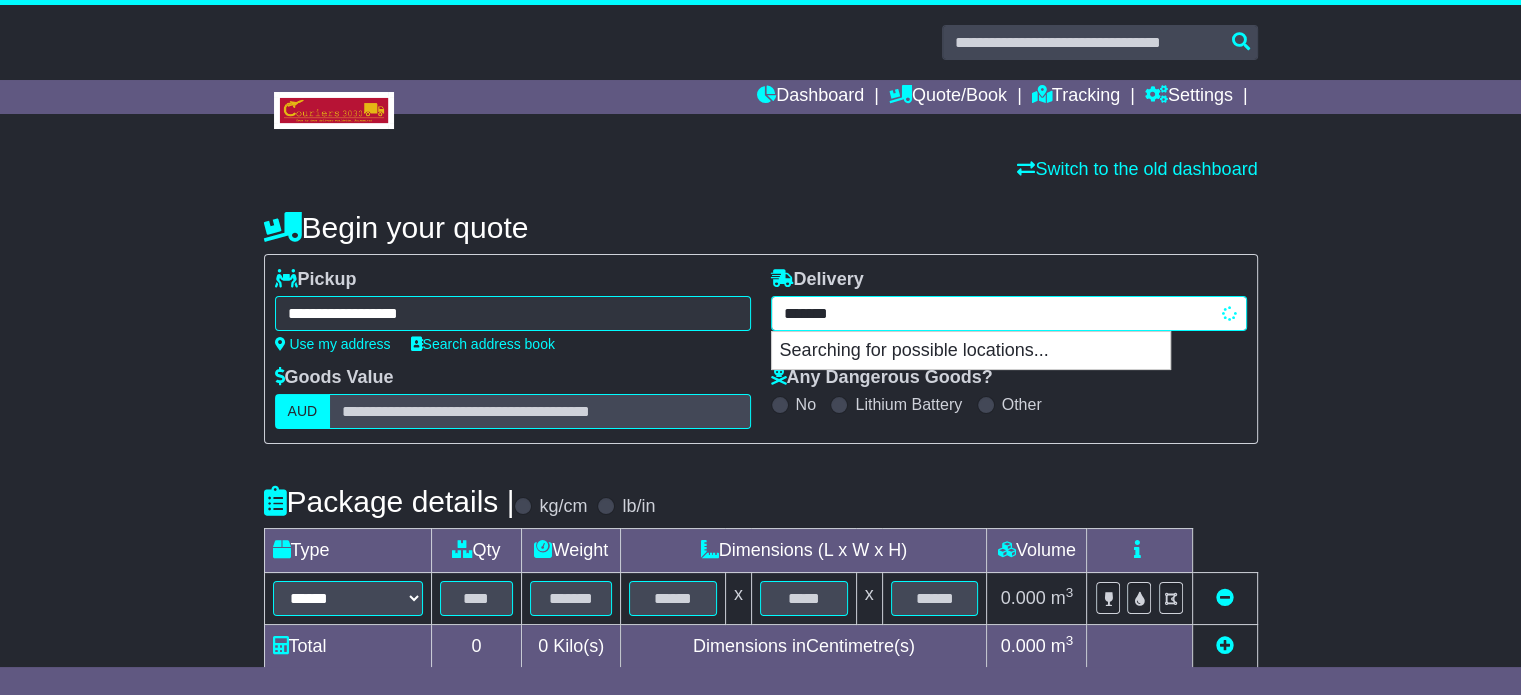 type on "**********" 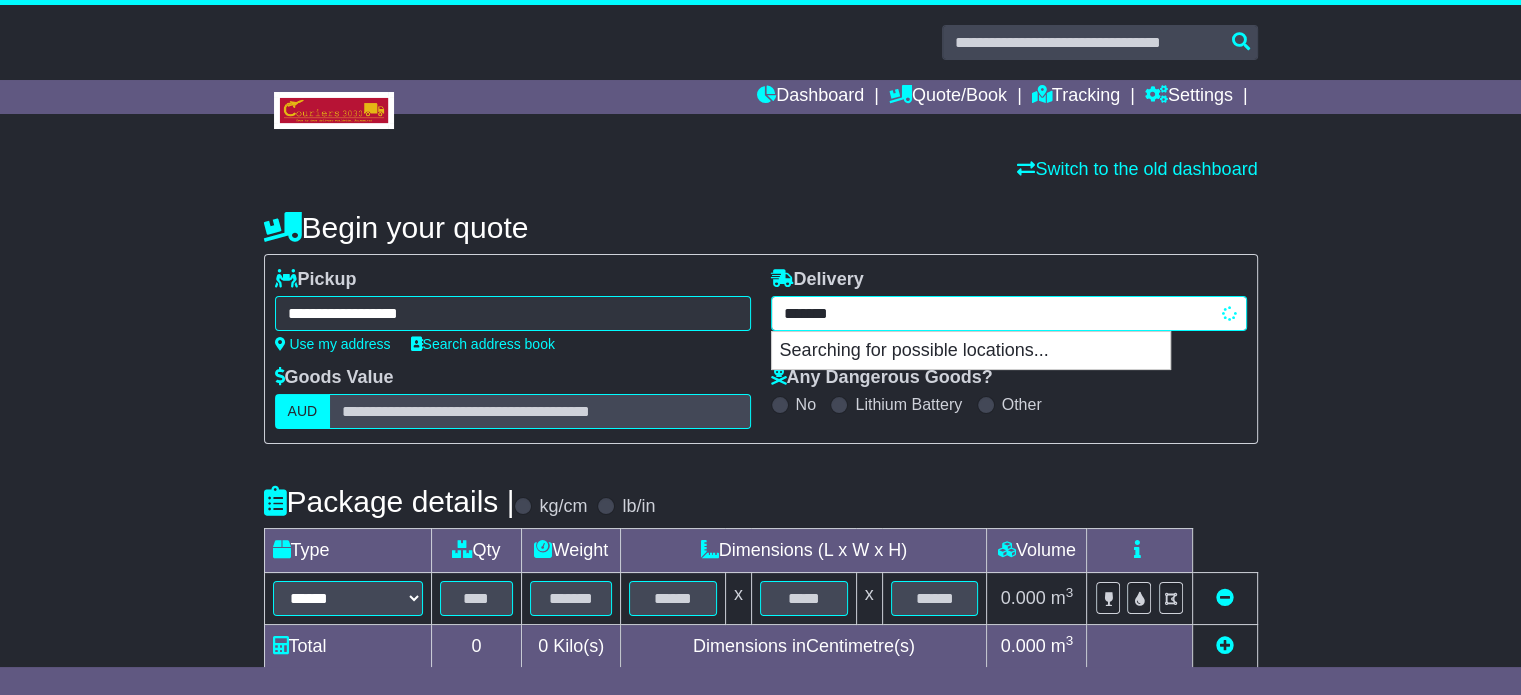 type 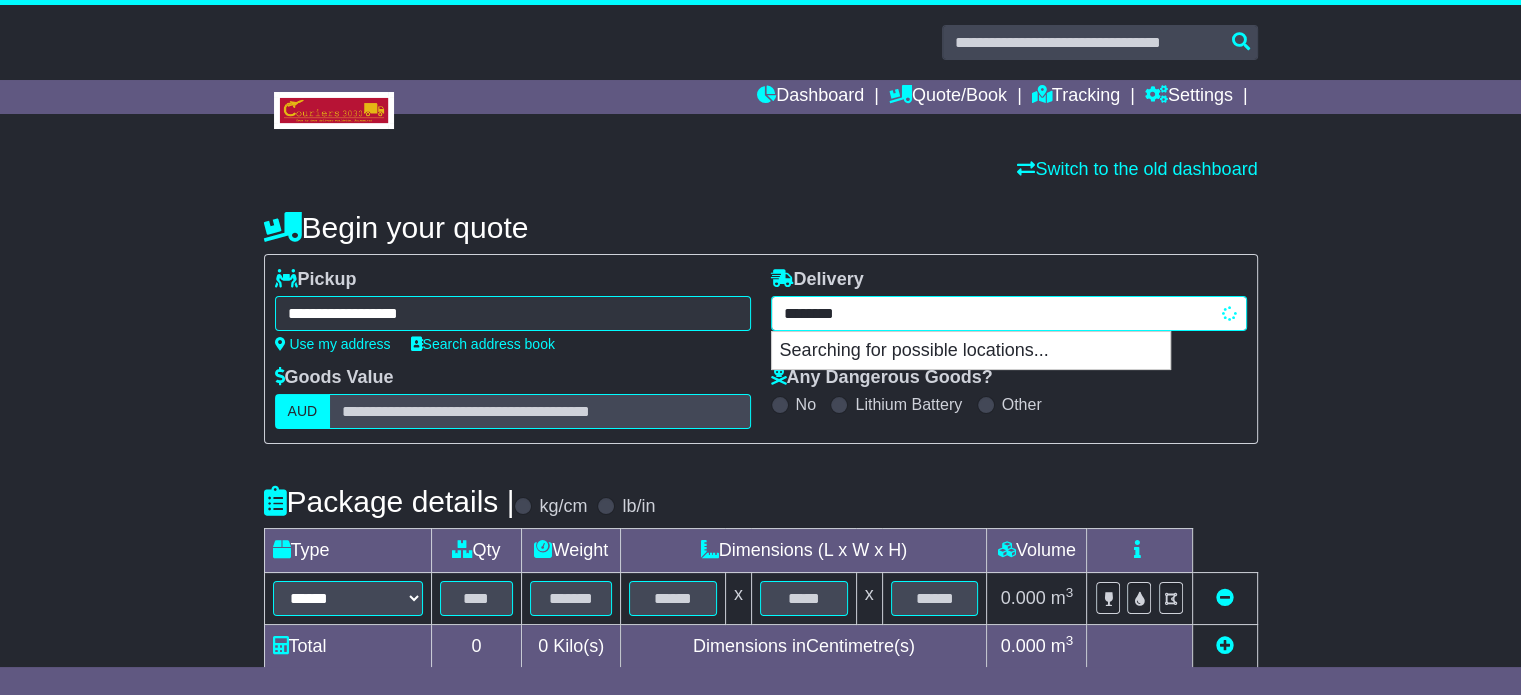 type on "**********" 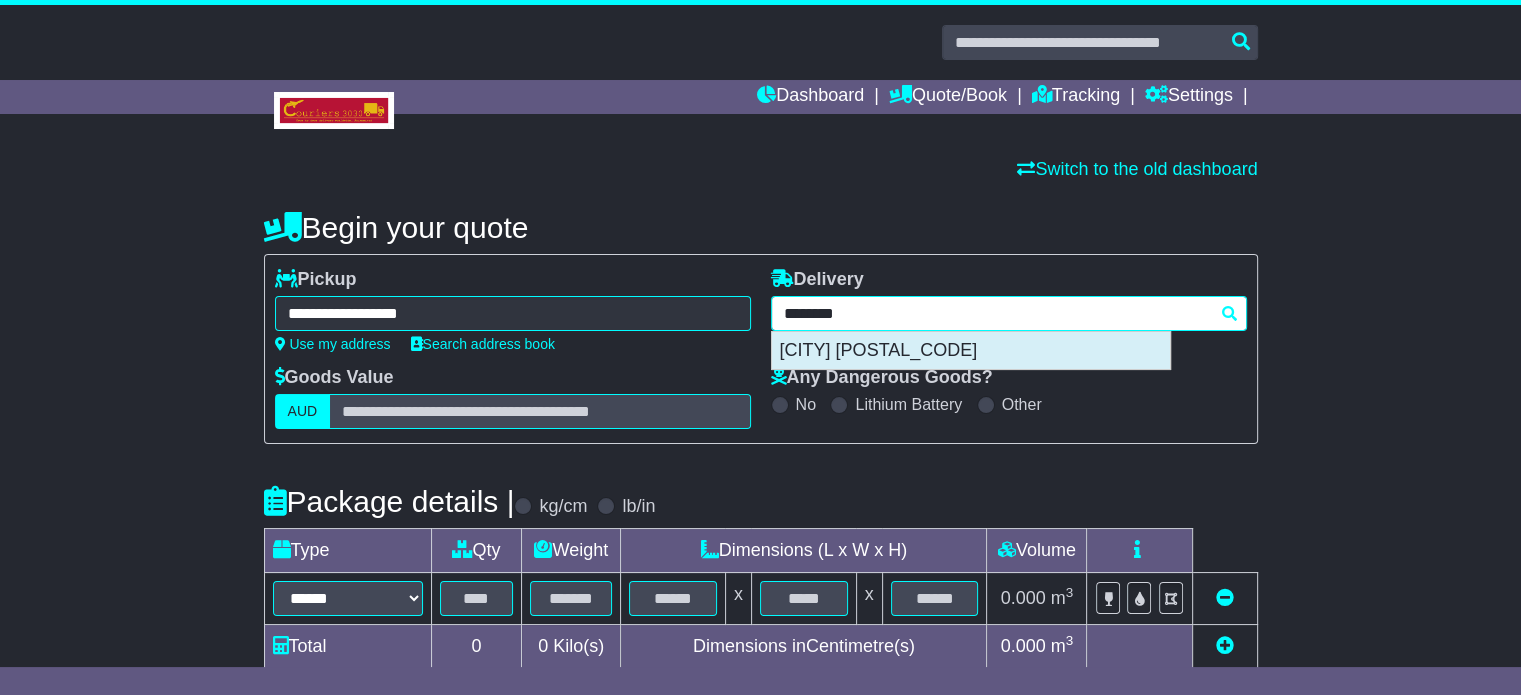 click on "[CITY] [POSTAL_CODE]" at bounding box center (971, 351) 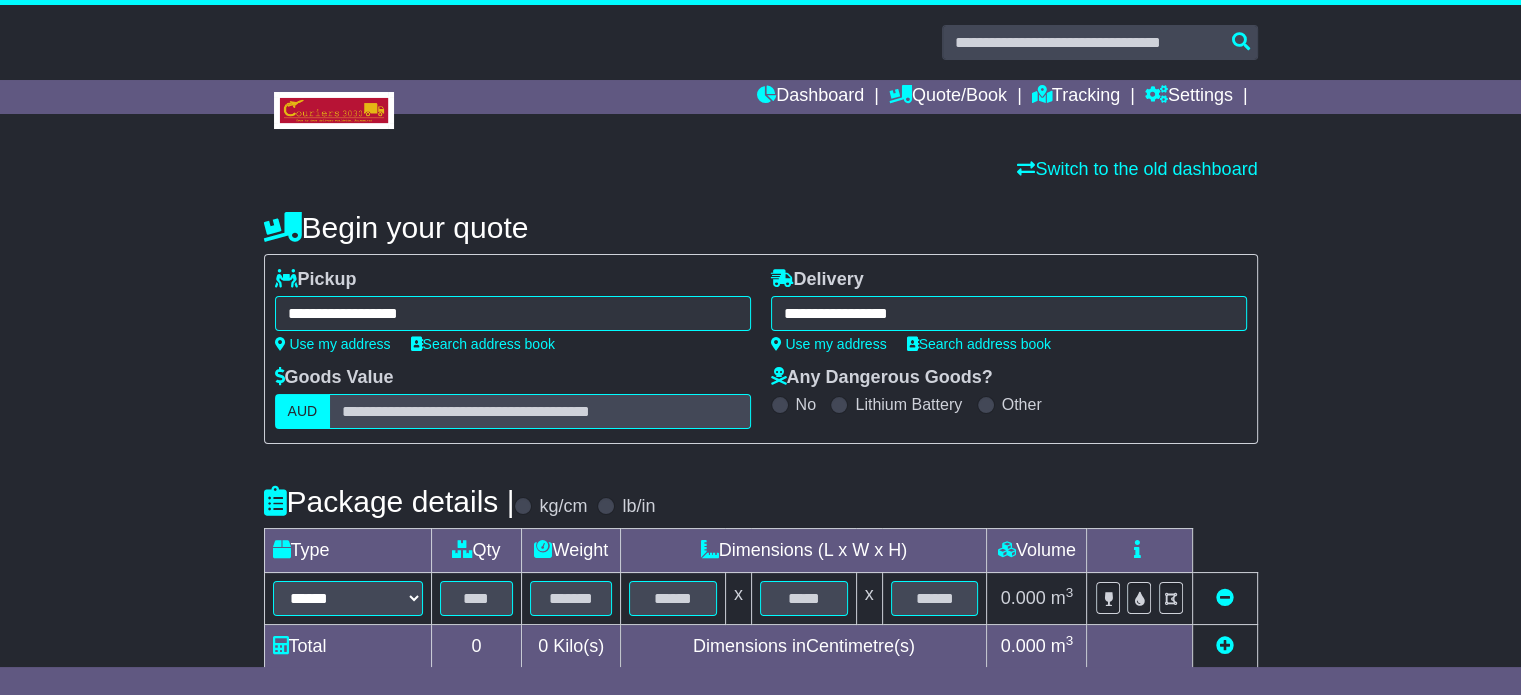 type on "**********" 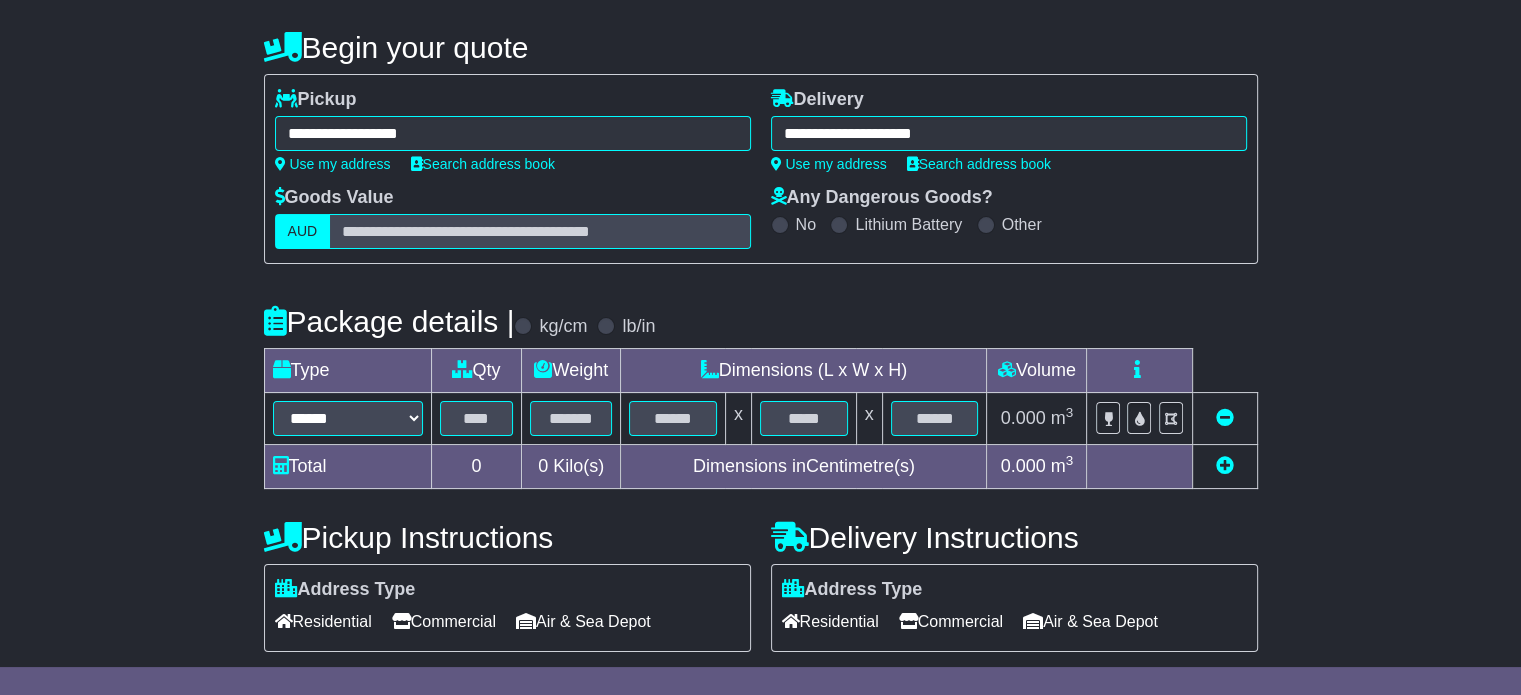 scroll, scrollTop: 300, scrollLeft: 0, axis: vertical 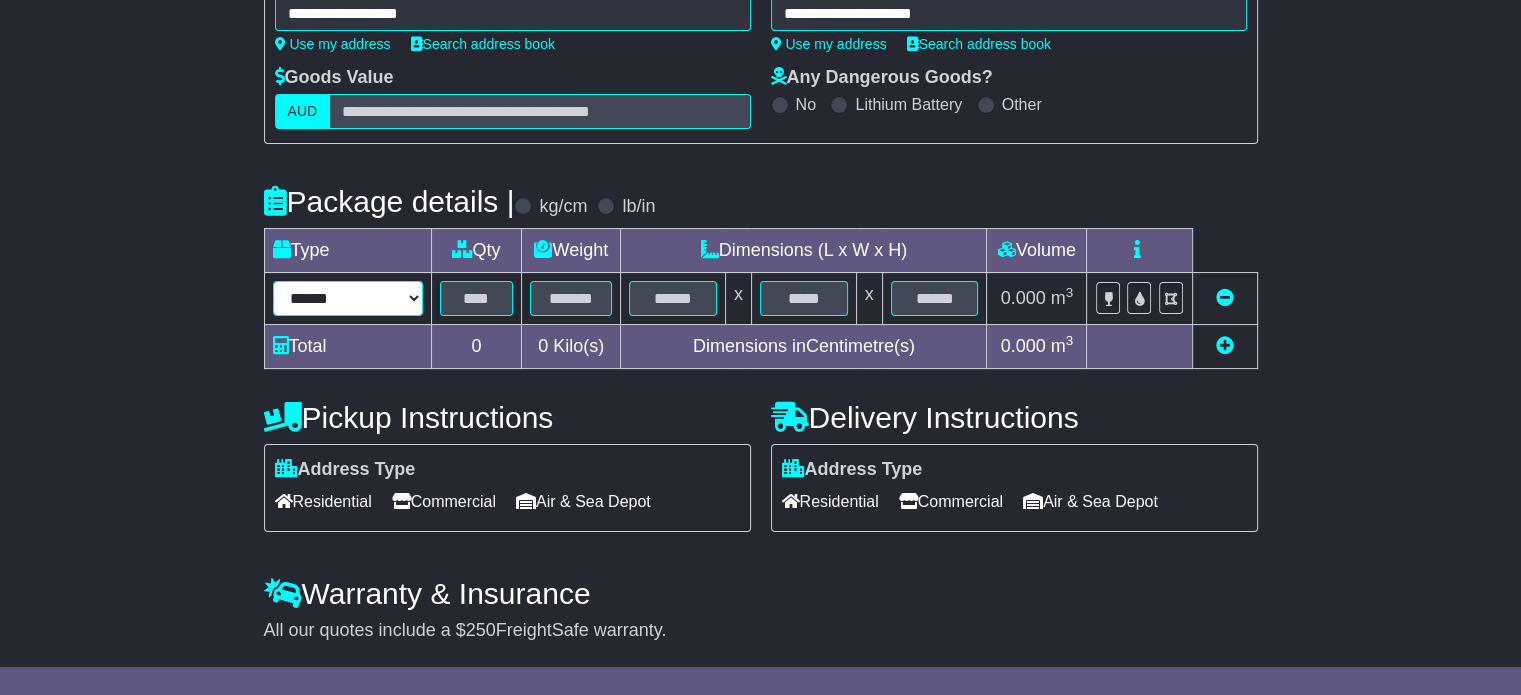 click on "****** ****** *** ******** ***** **** **** ****** *** *******" at bounding box center [348, 298] 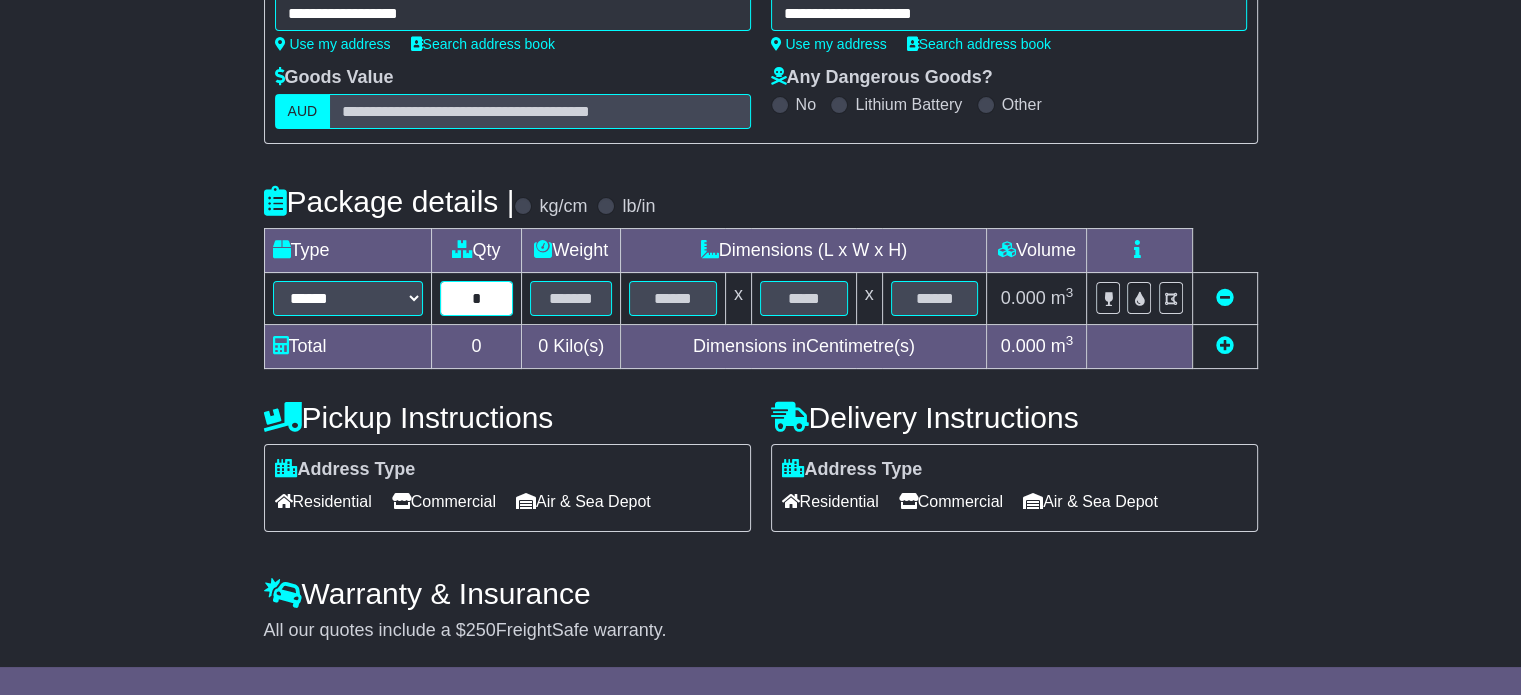 type on "*" 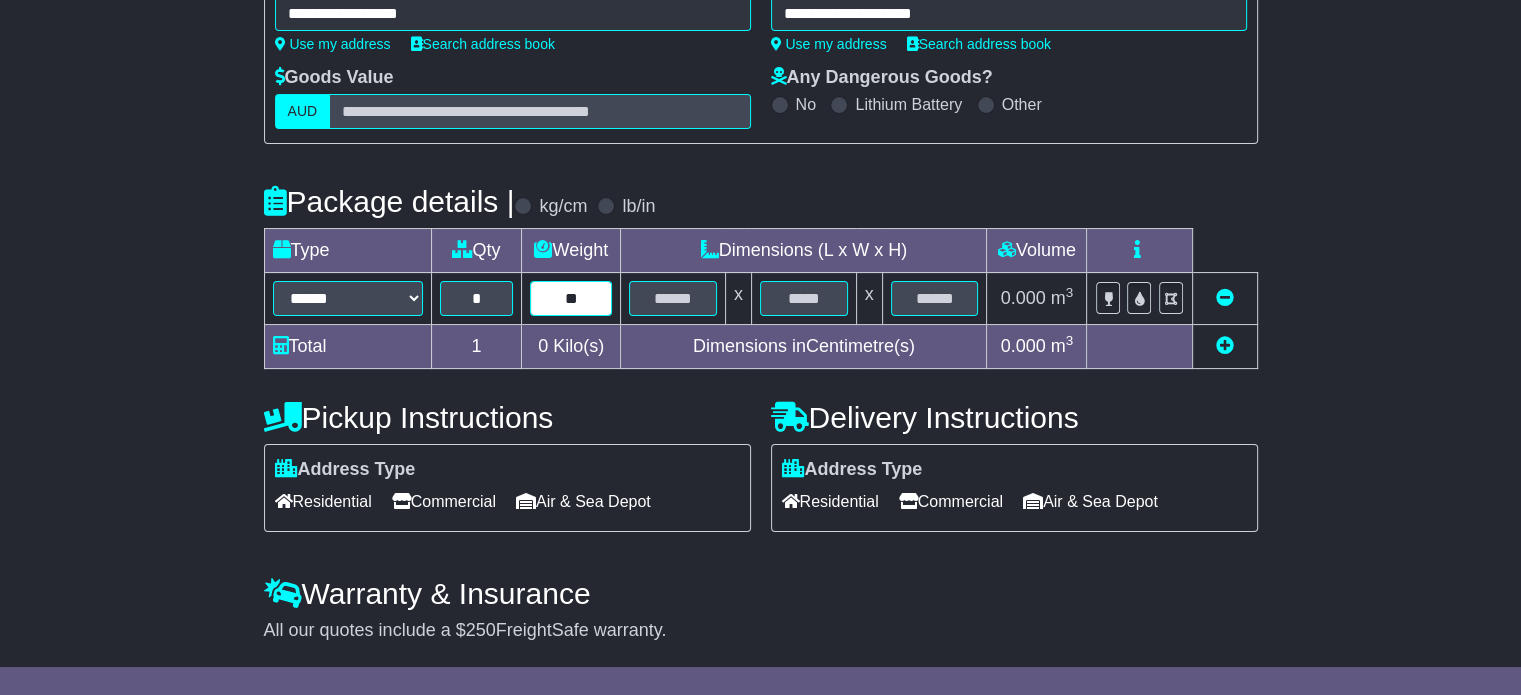 type on "**" 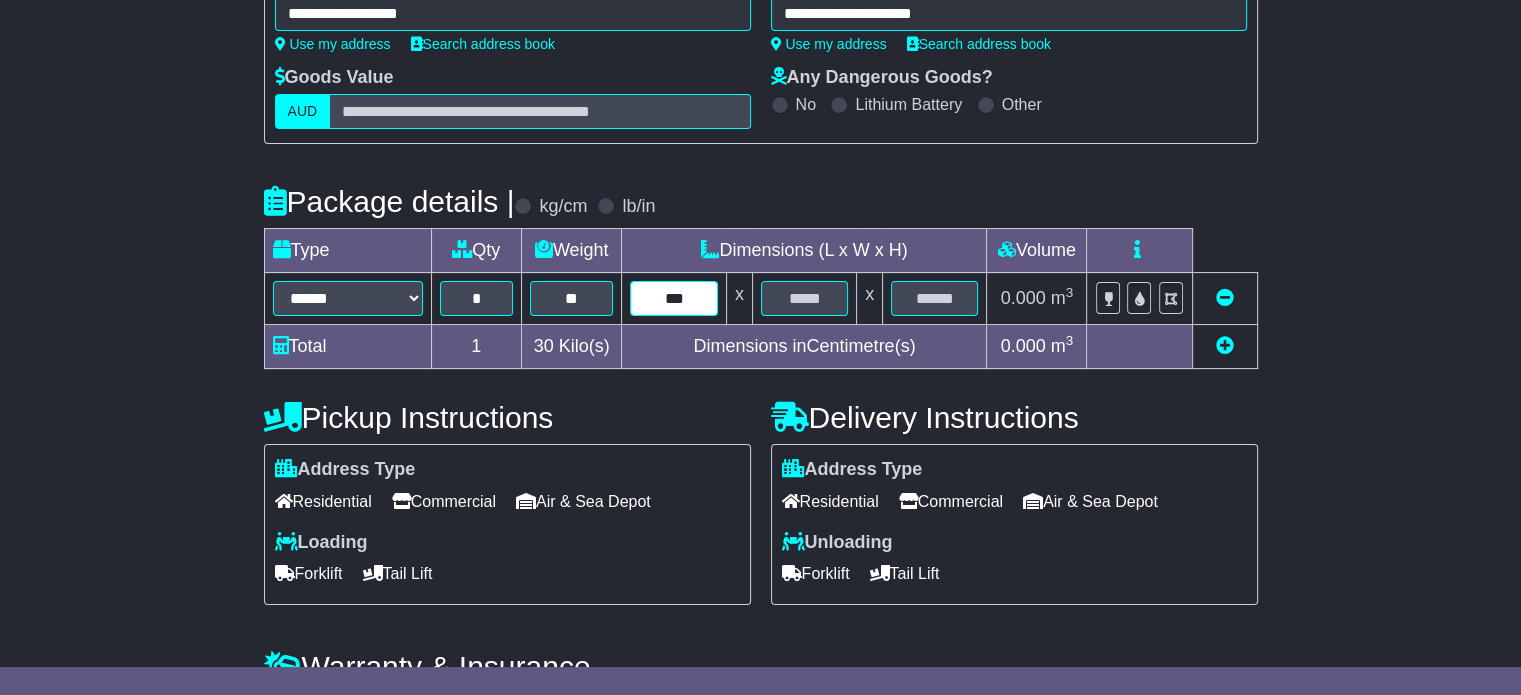 type on "***" 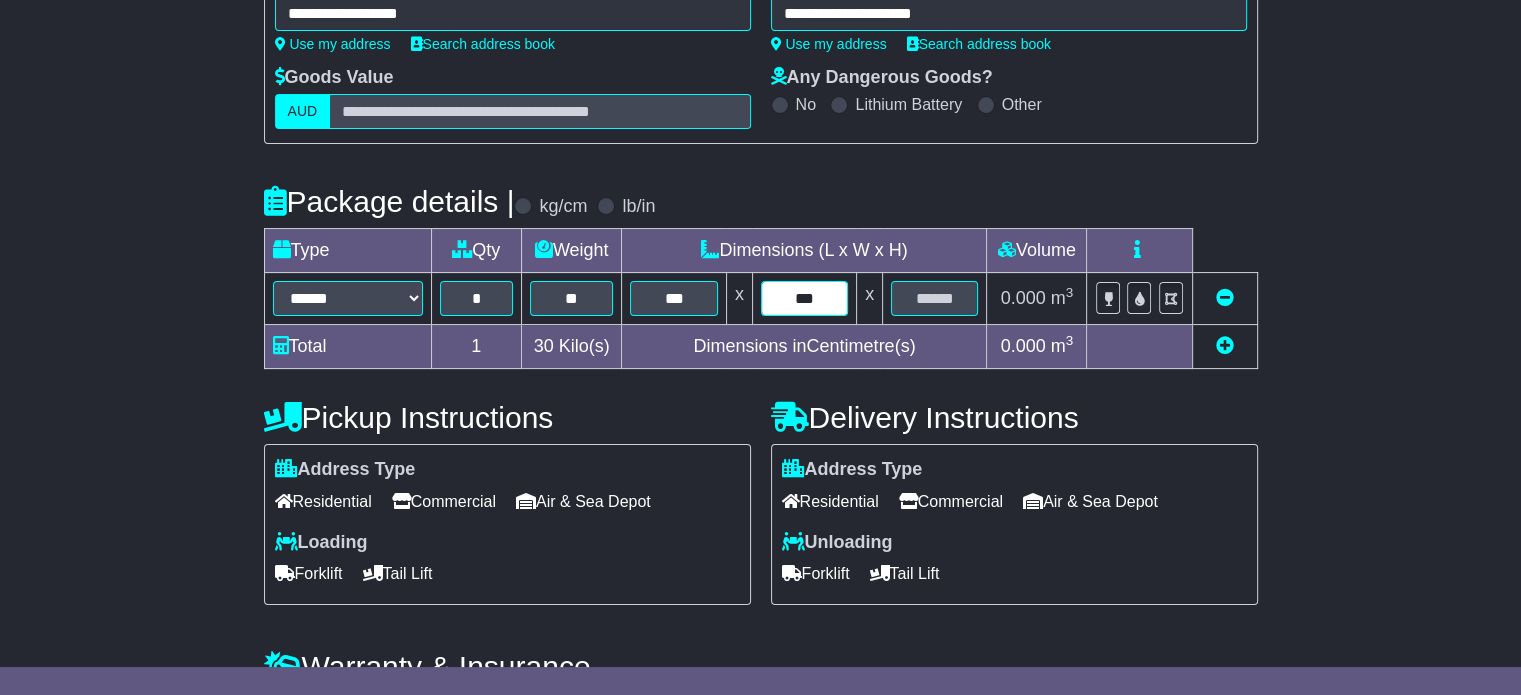 type on "***" 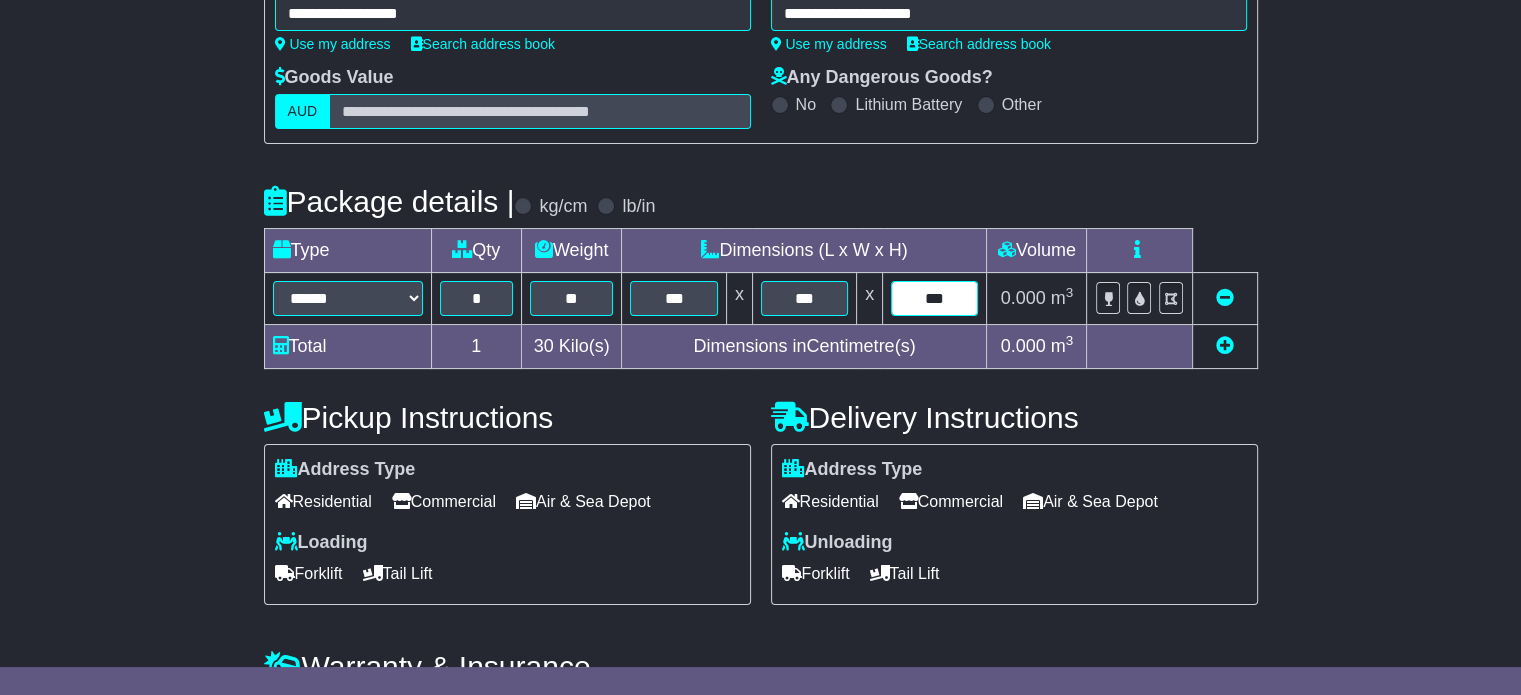 type on "***" 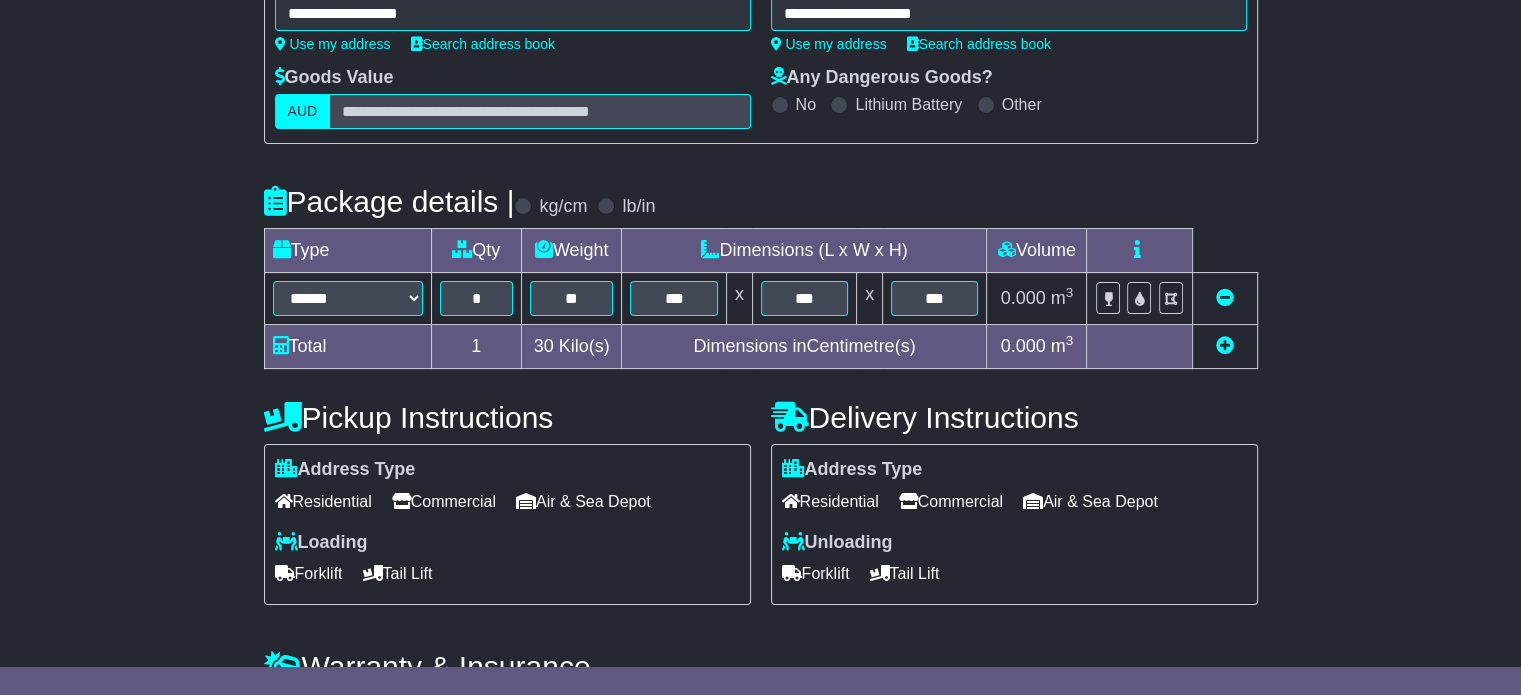 scroll, scrollTop: 432, scrollLeft: 0, axis: vertical 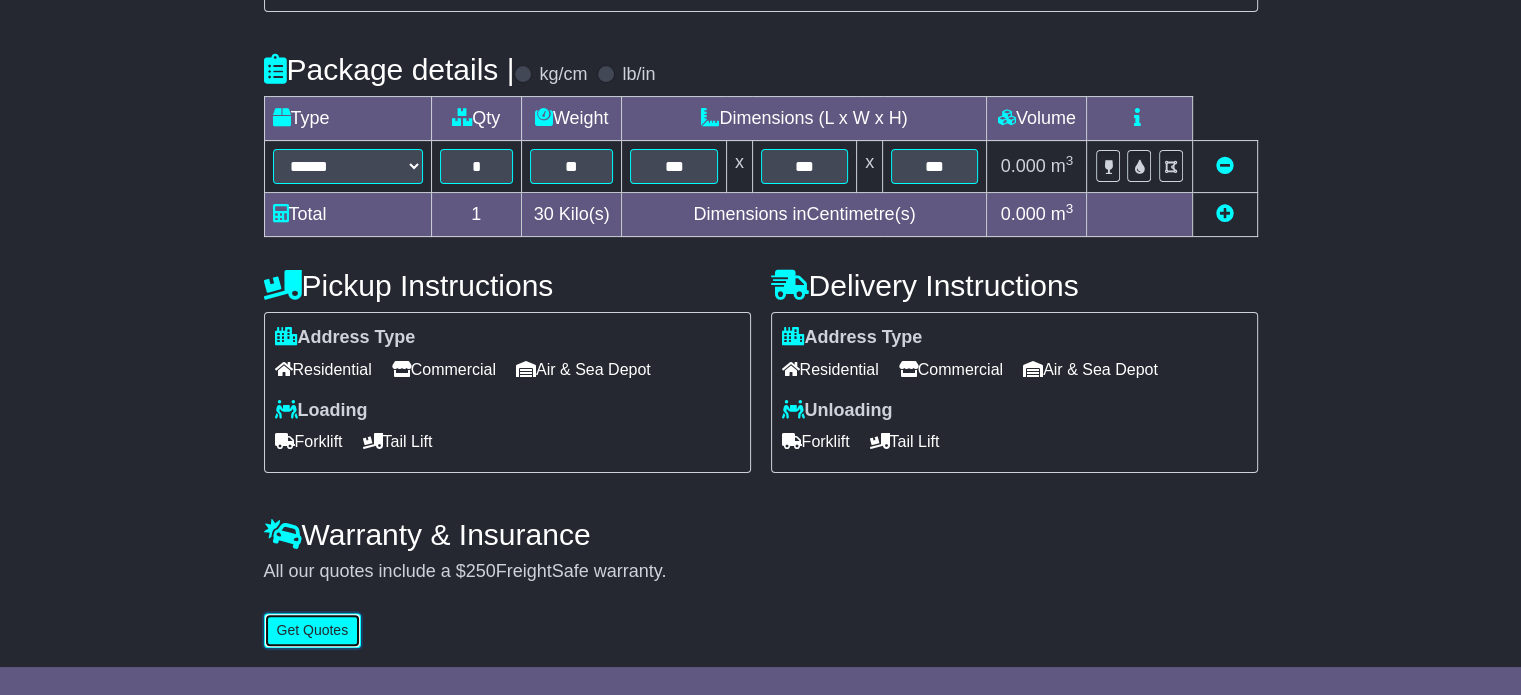 type 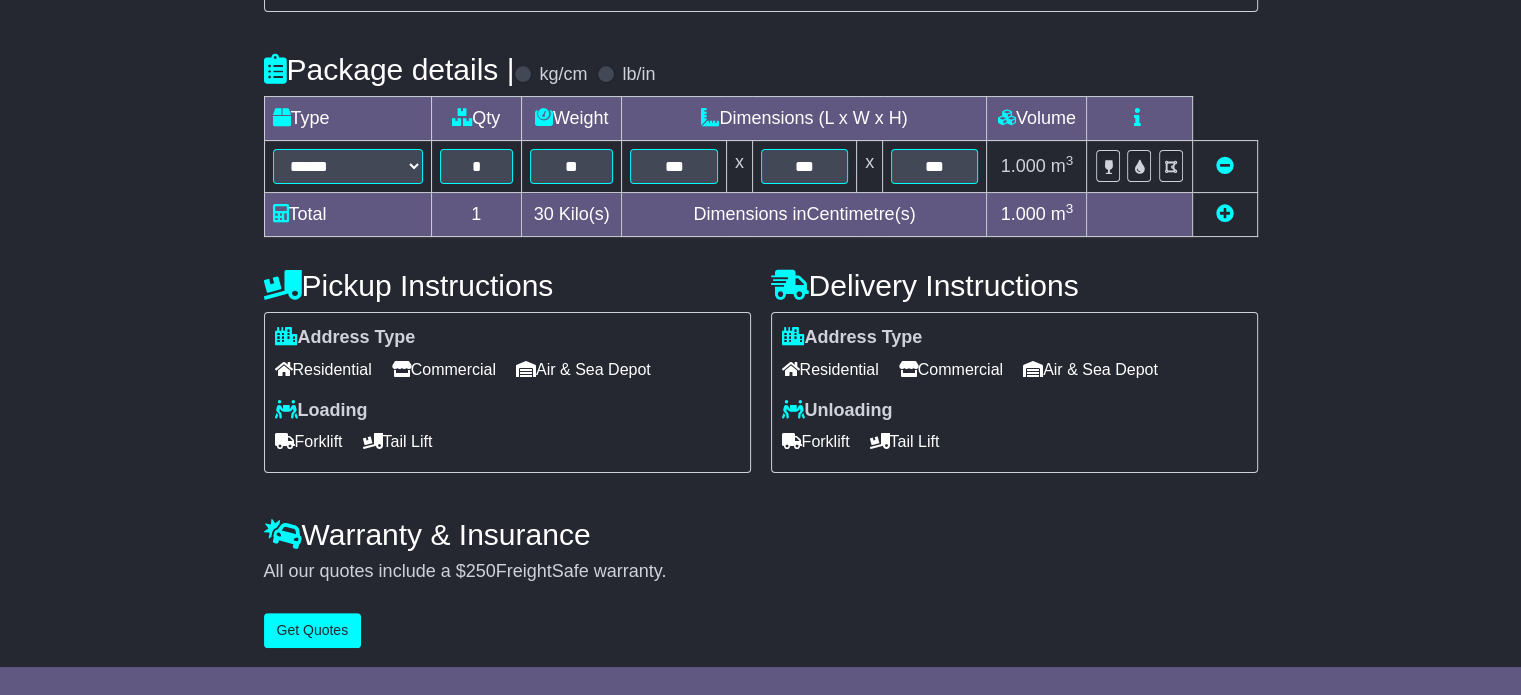 click on "Address Type
Residential
Commercial
Air & Sea Depot
Loading
Forklift
Tail Lift" at bounding box center (507, 392) 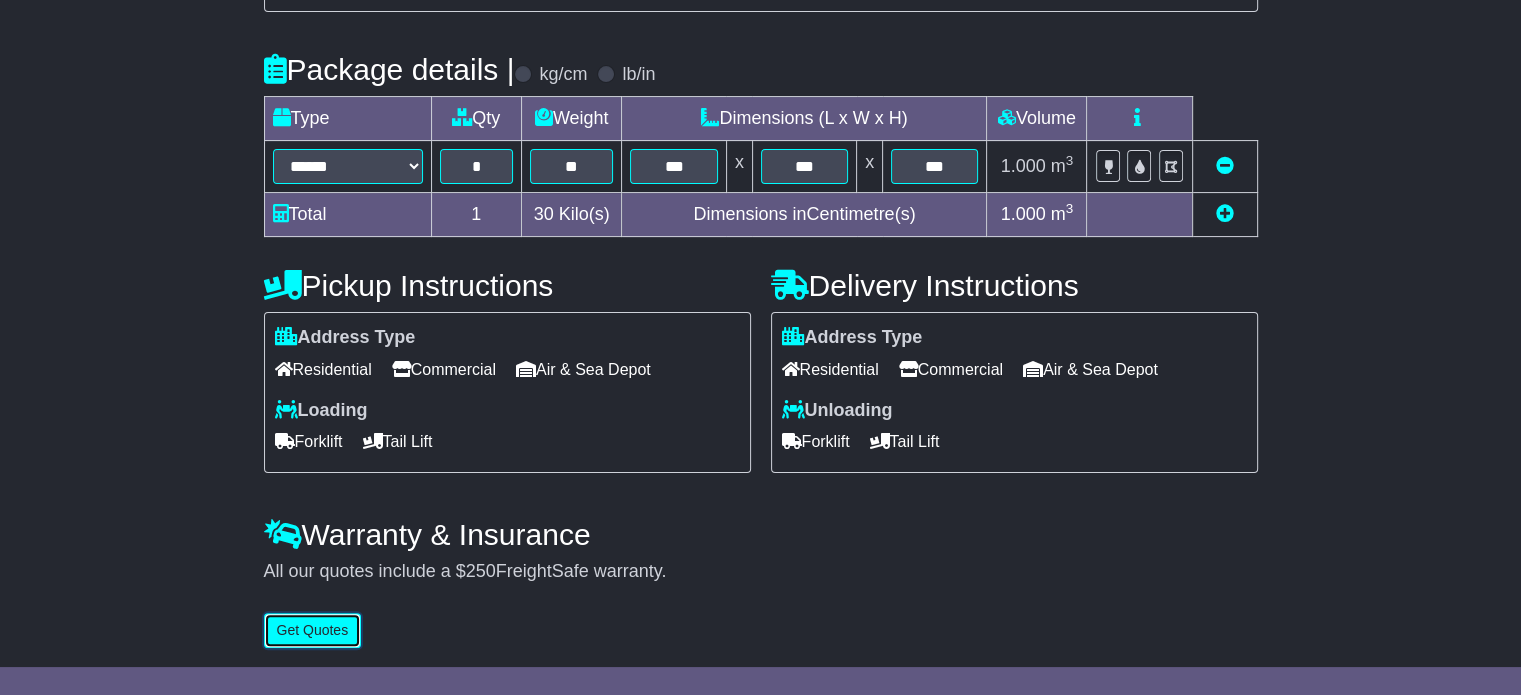 click on "Get Quotes" at bounding box center [313, 630] 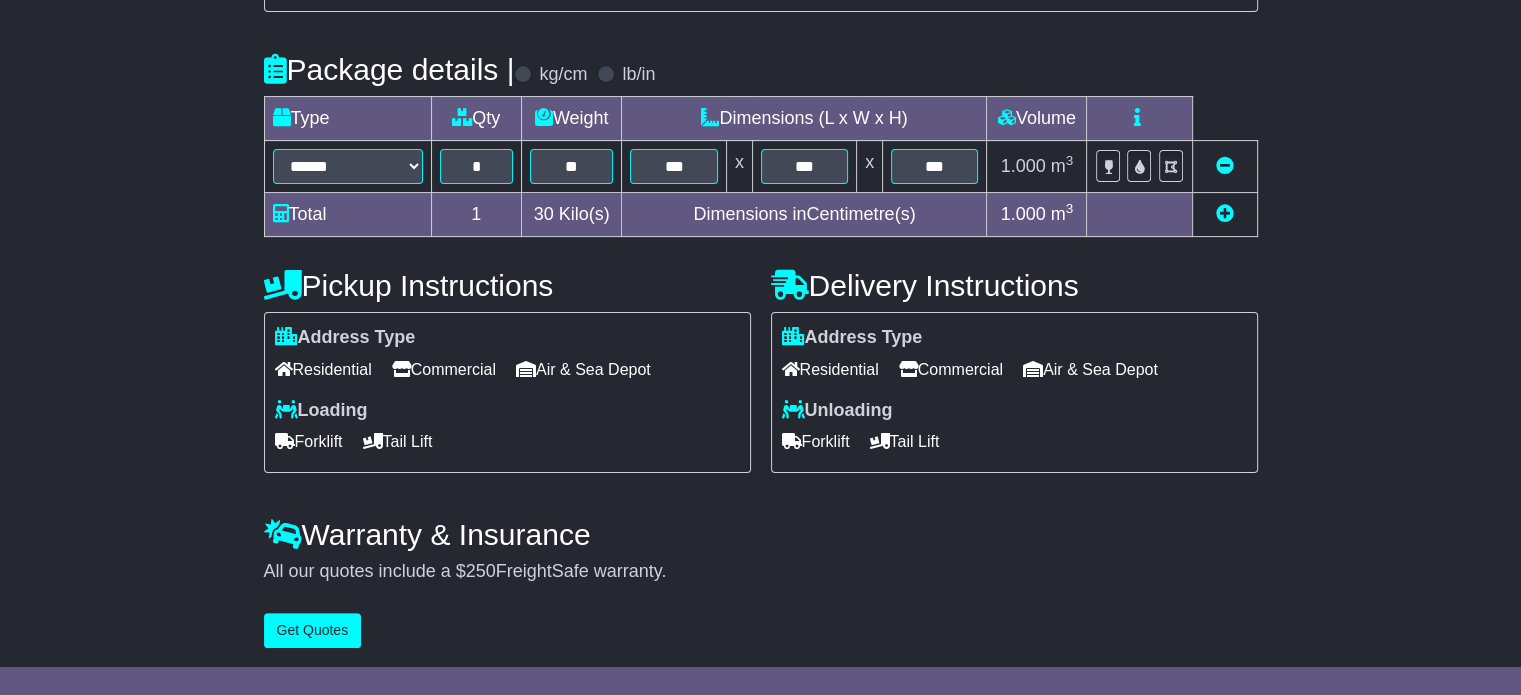 scroll, scrollTop: 0, scrollLeft: 0, axis: both 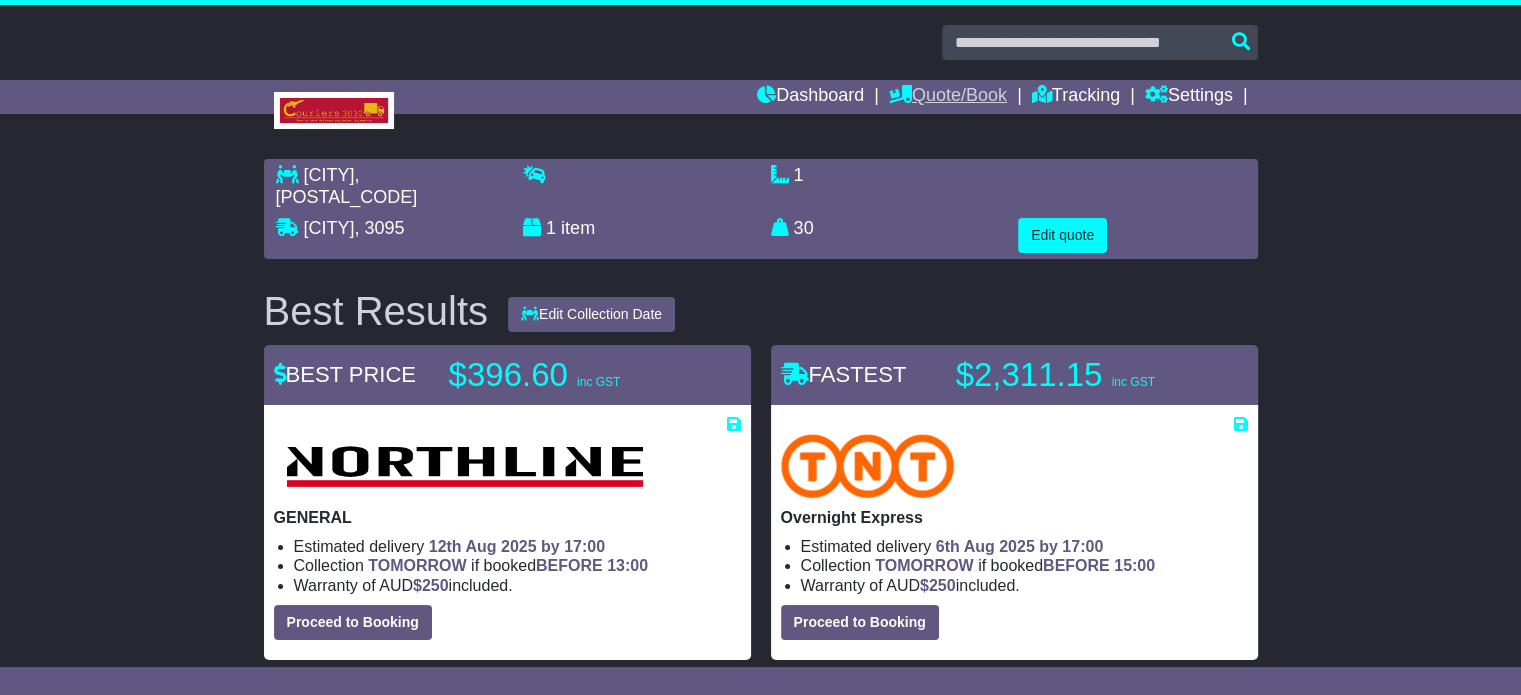 click on "Quote/Book" at bounding box center (948, 97) 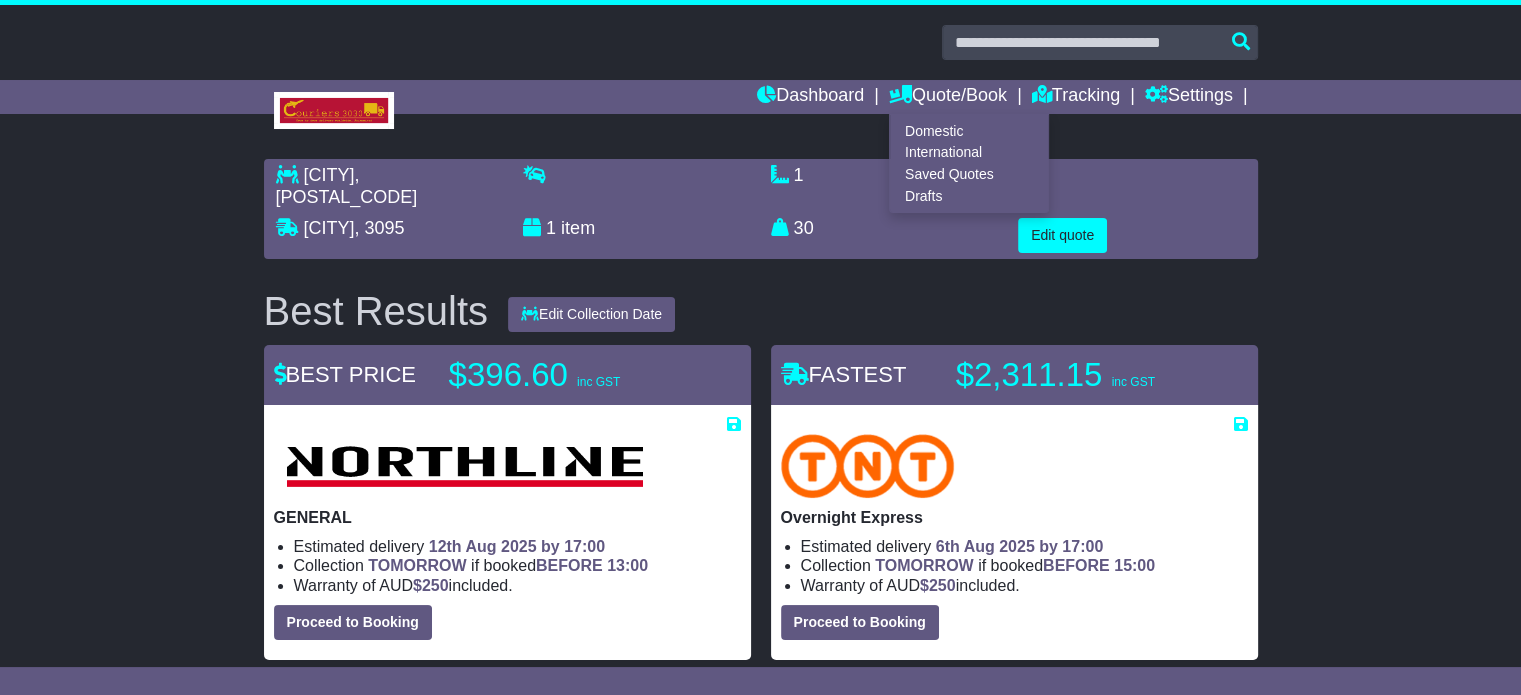click on "Domestic
International
Saved Quotes
Drafts" at bounding box center (969, 163) 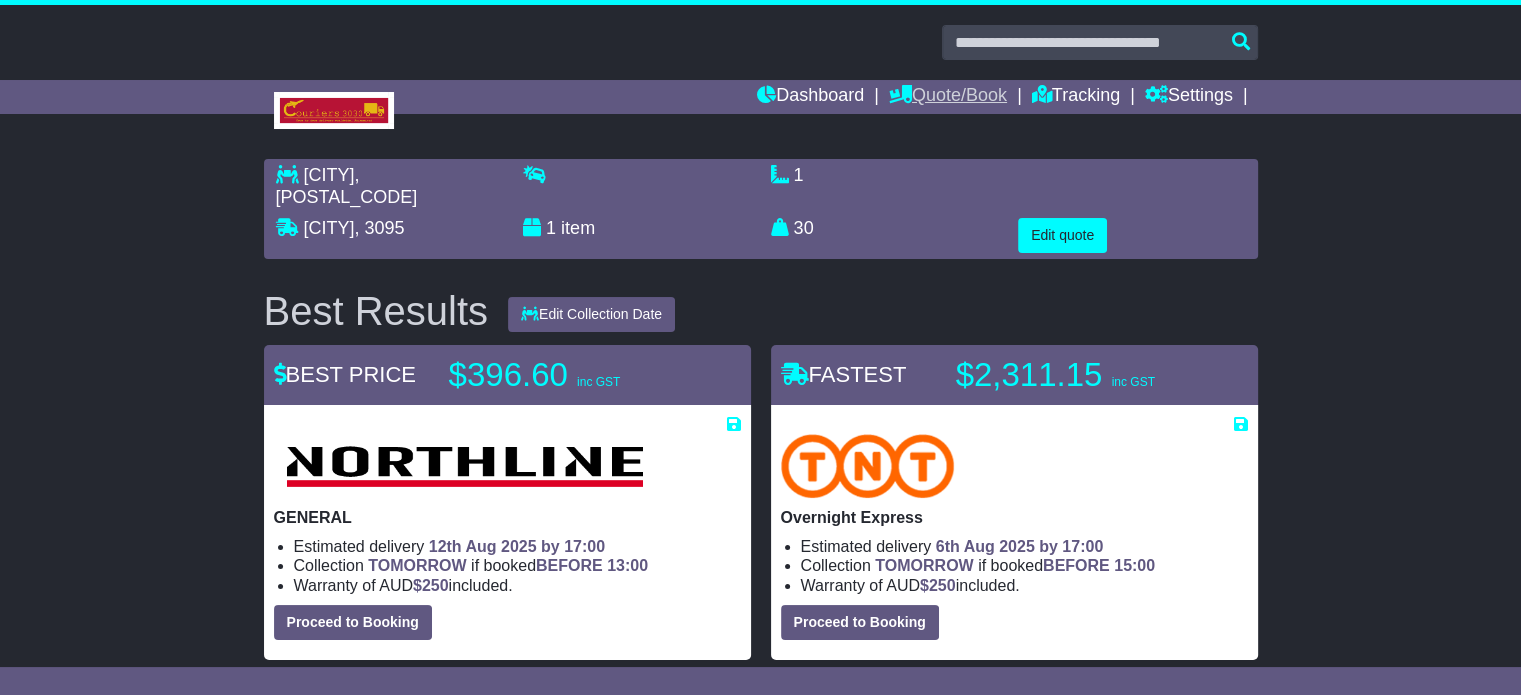 click on "Quote/Book" at bounding box center (948, 97) 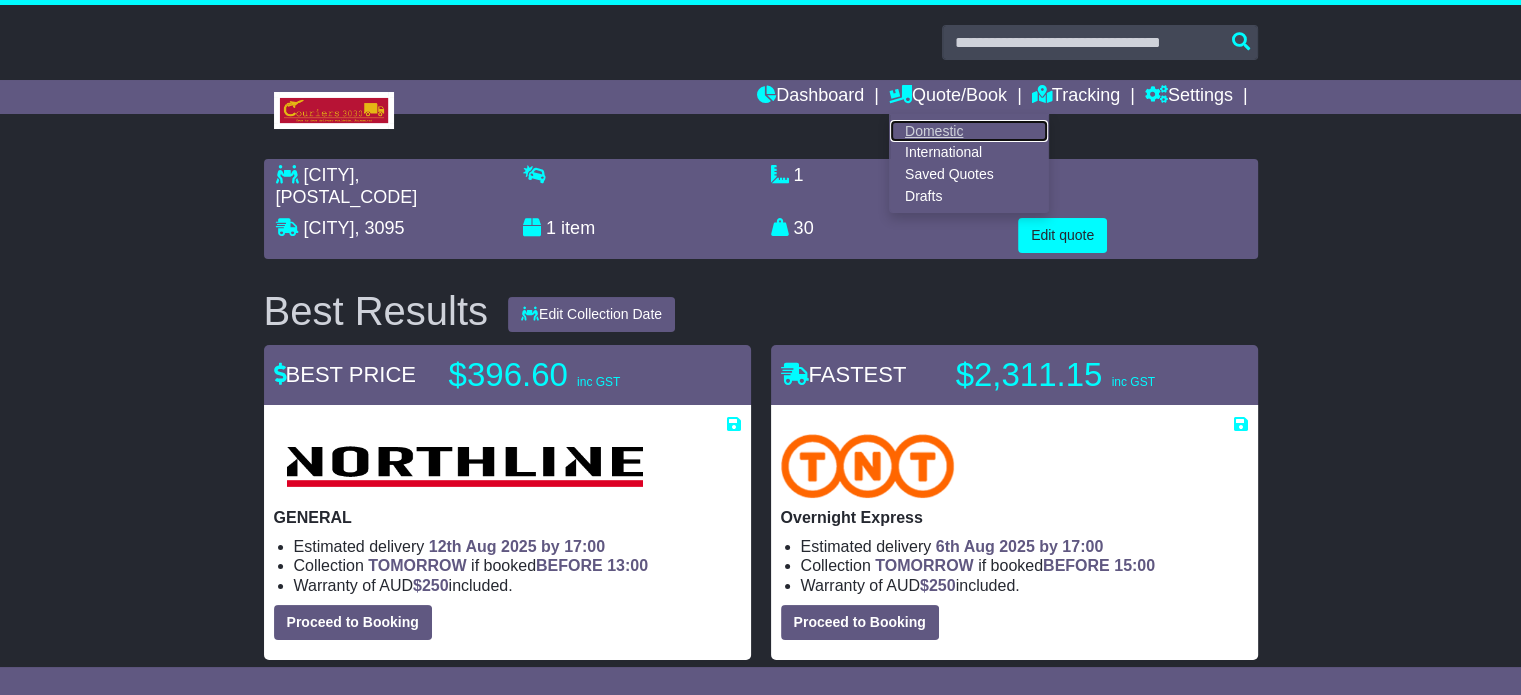 click on "Domestic" at bounding box center (969, 131) 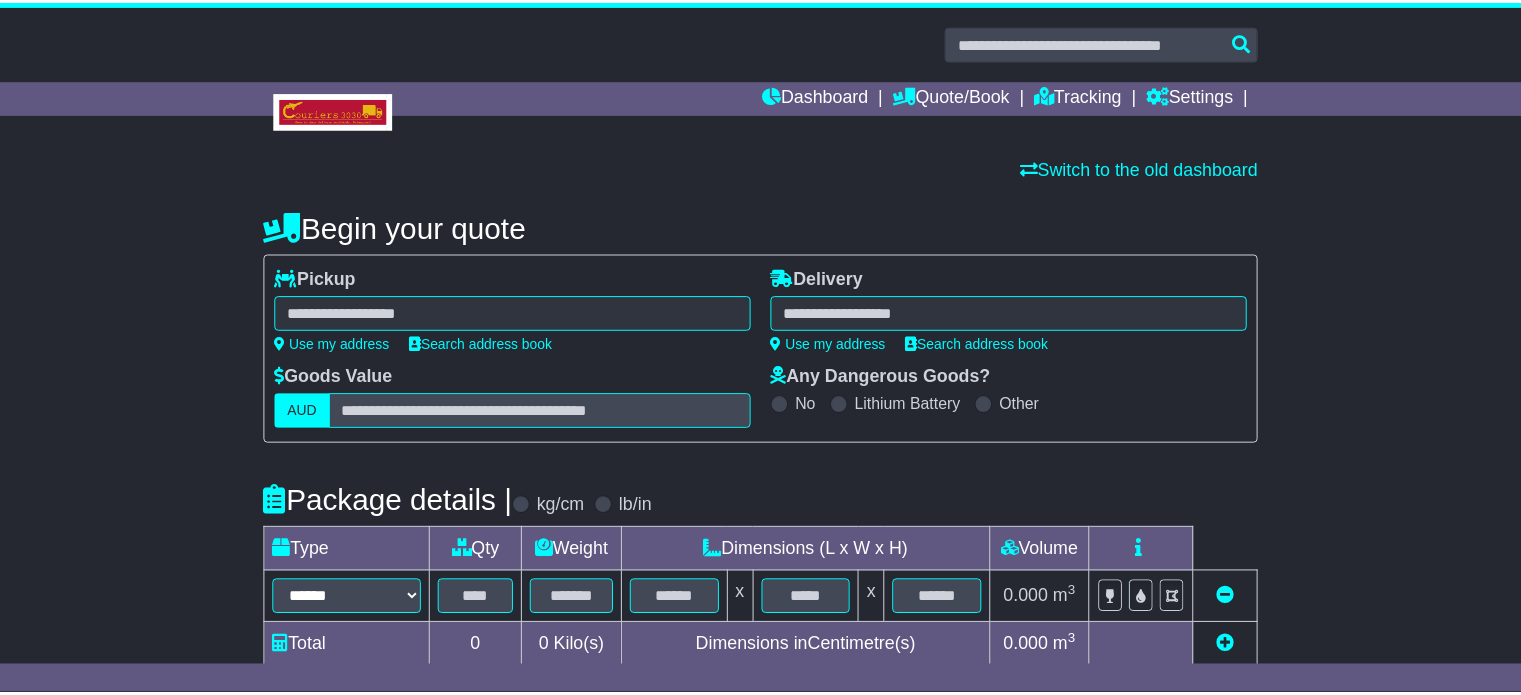 scroll, scrollTop: 0, scrollLeft: 0, axis: both 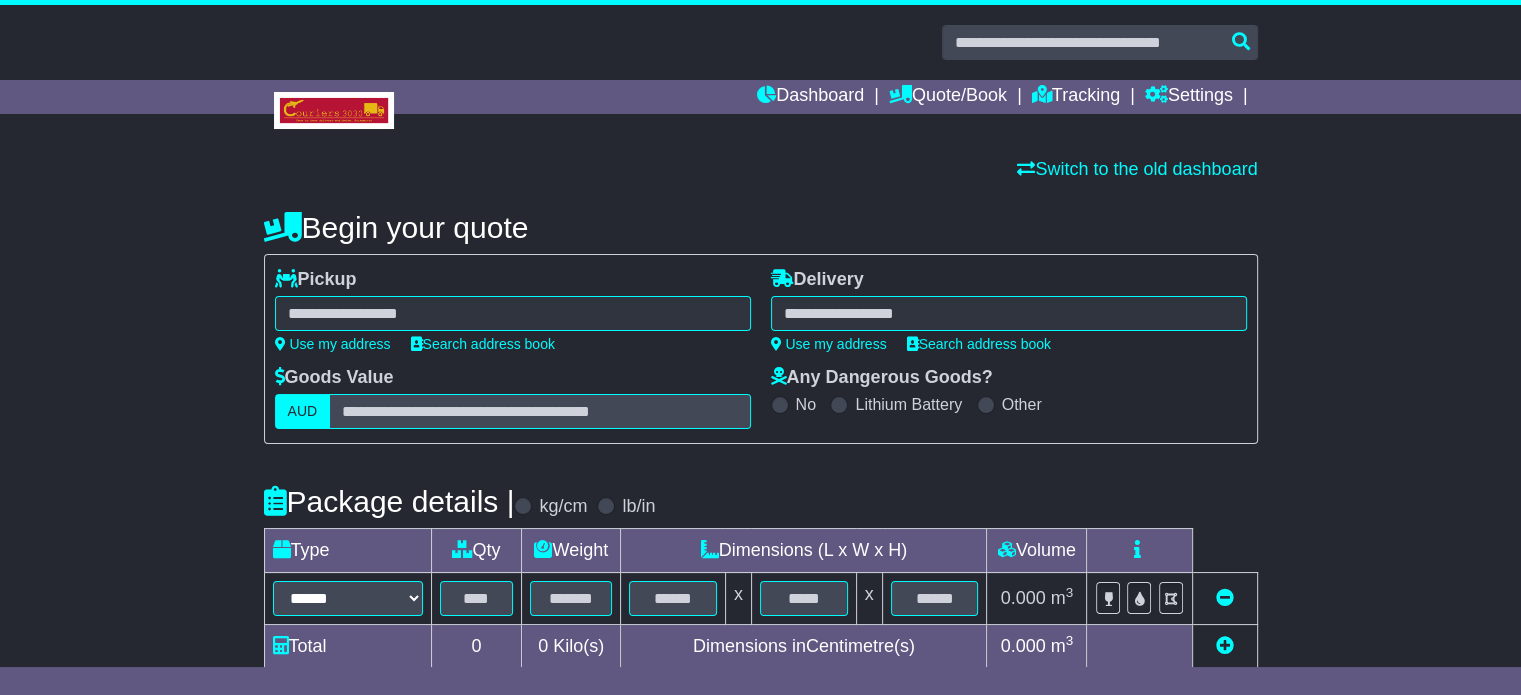 click at bounding box center (513, 313) 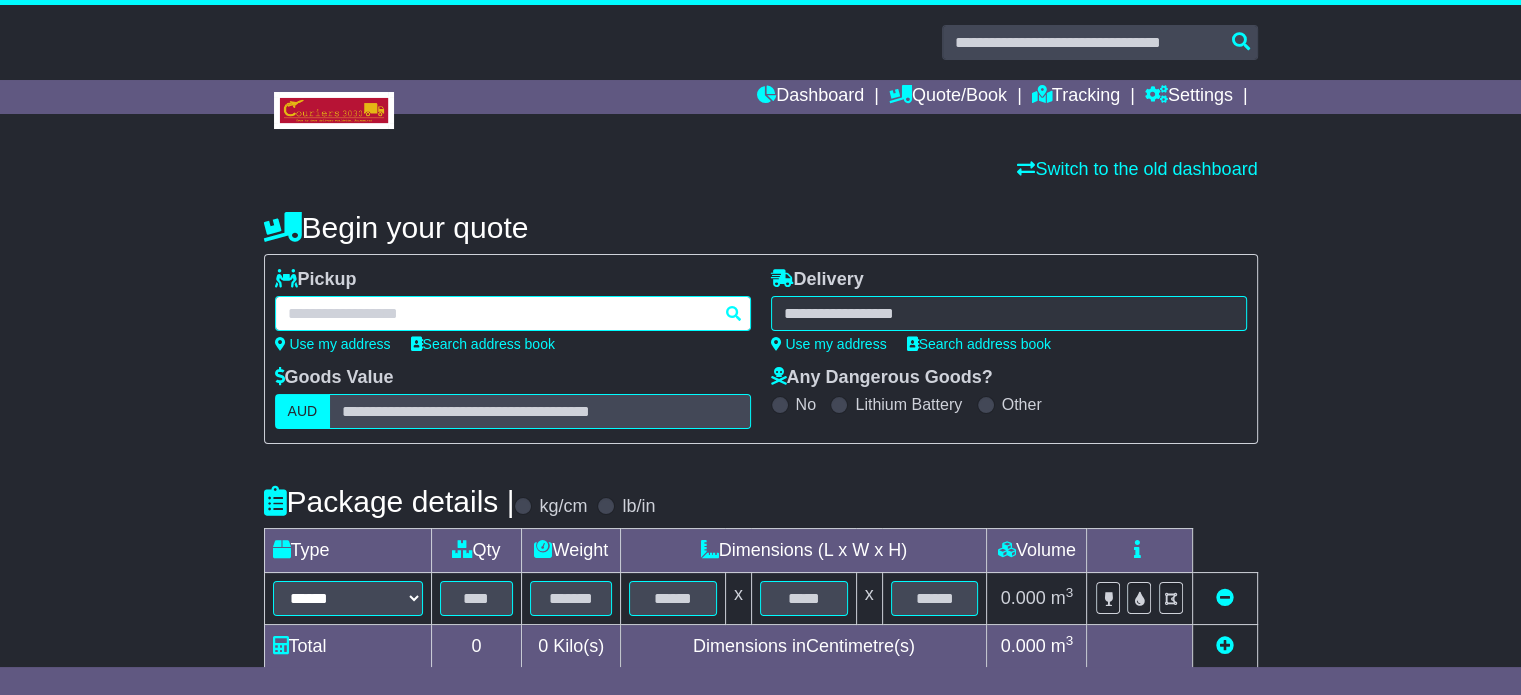 paste on "*********" 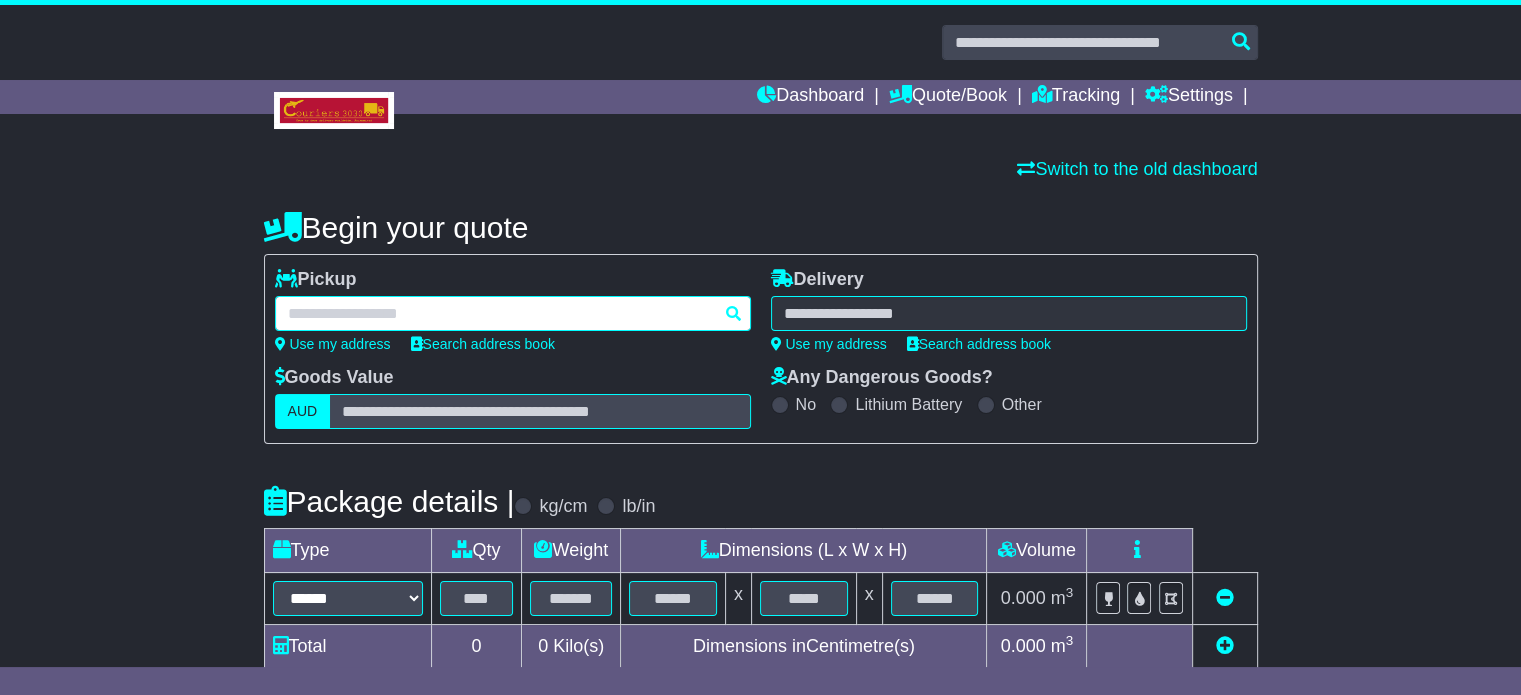 type on "*********" 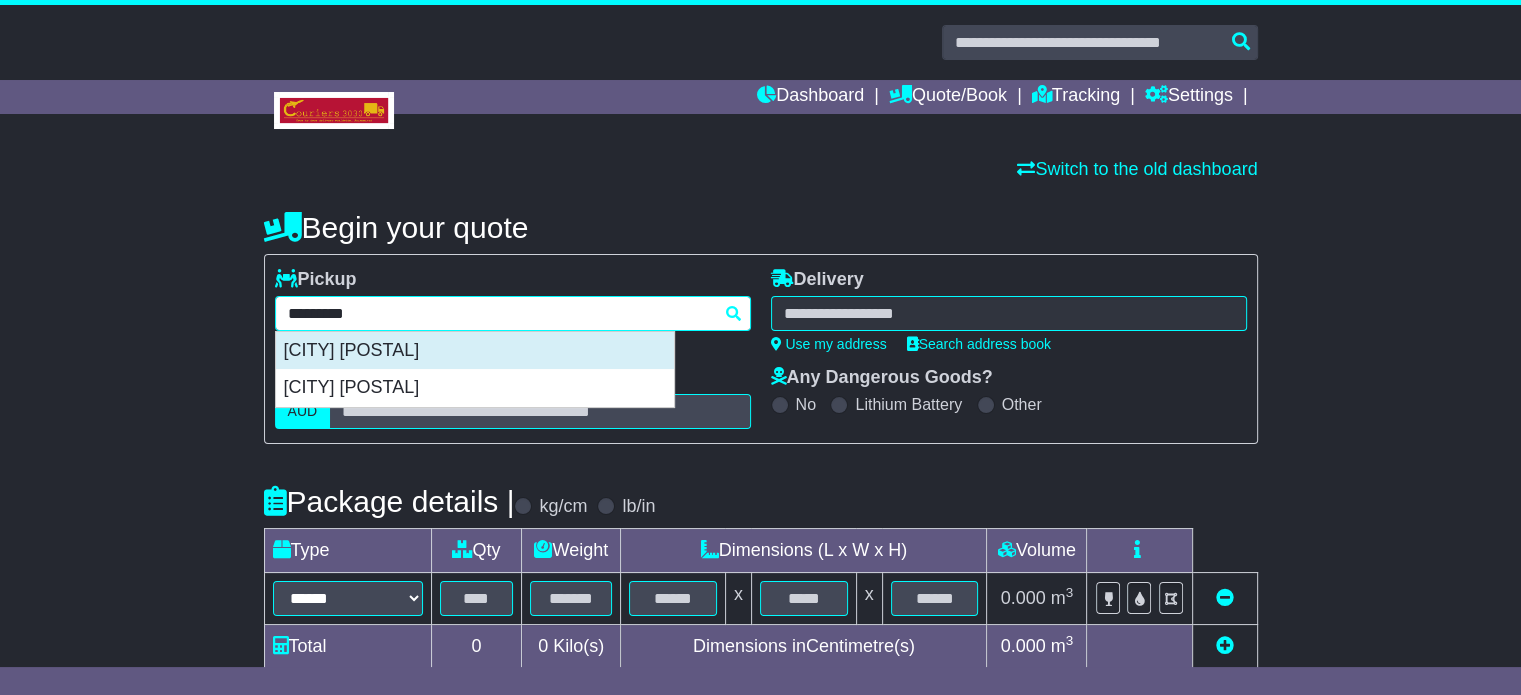 click on "[CITY] [POSTAL]" at bounding box center [475, 351] 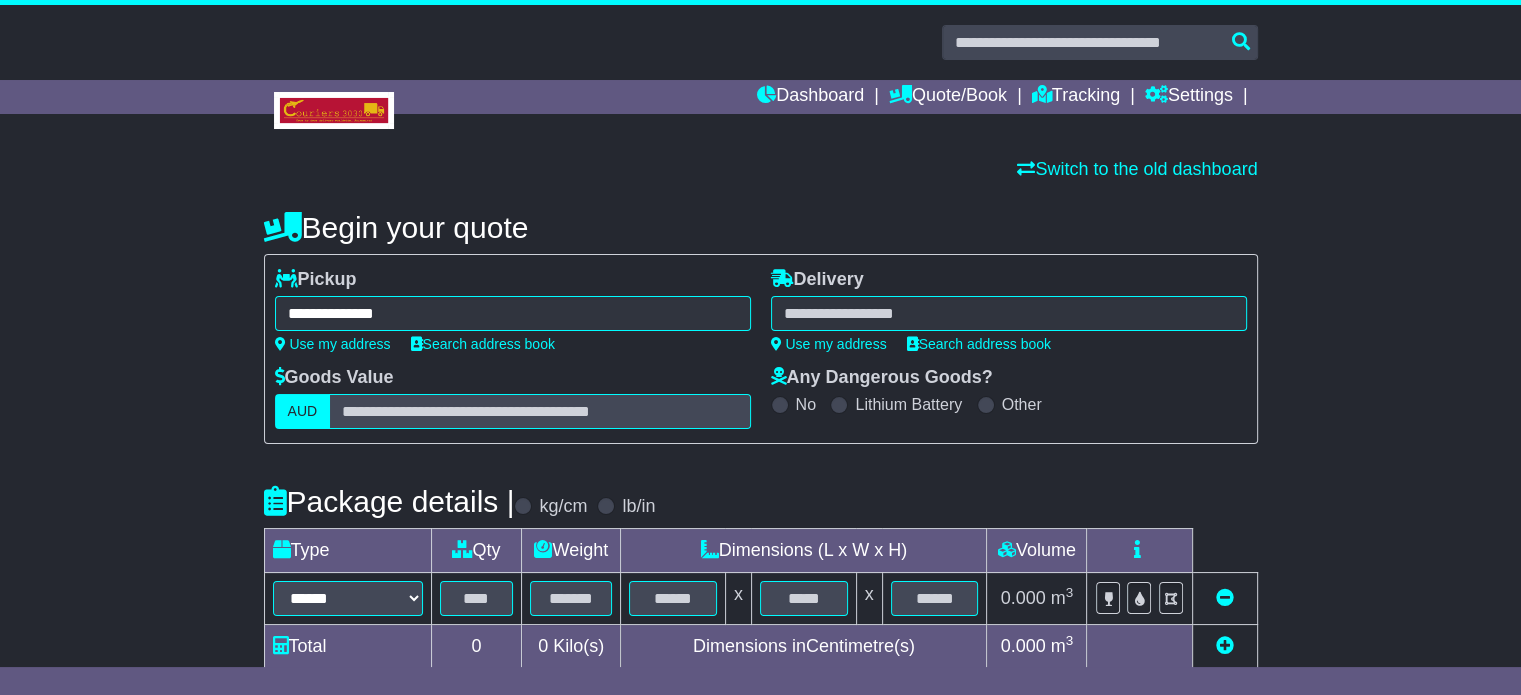 type on "**********" 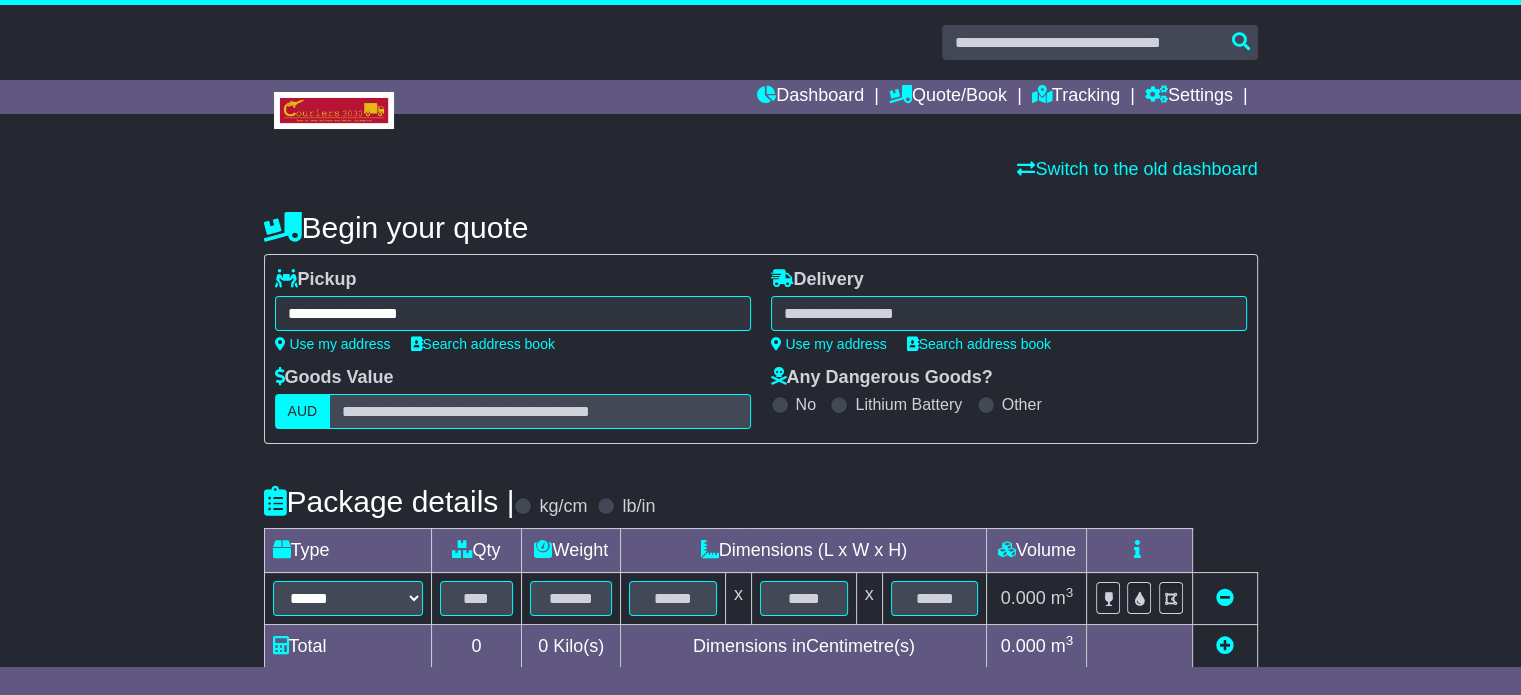 click at bounding box center (1009, 313) 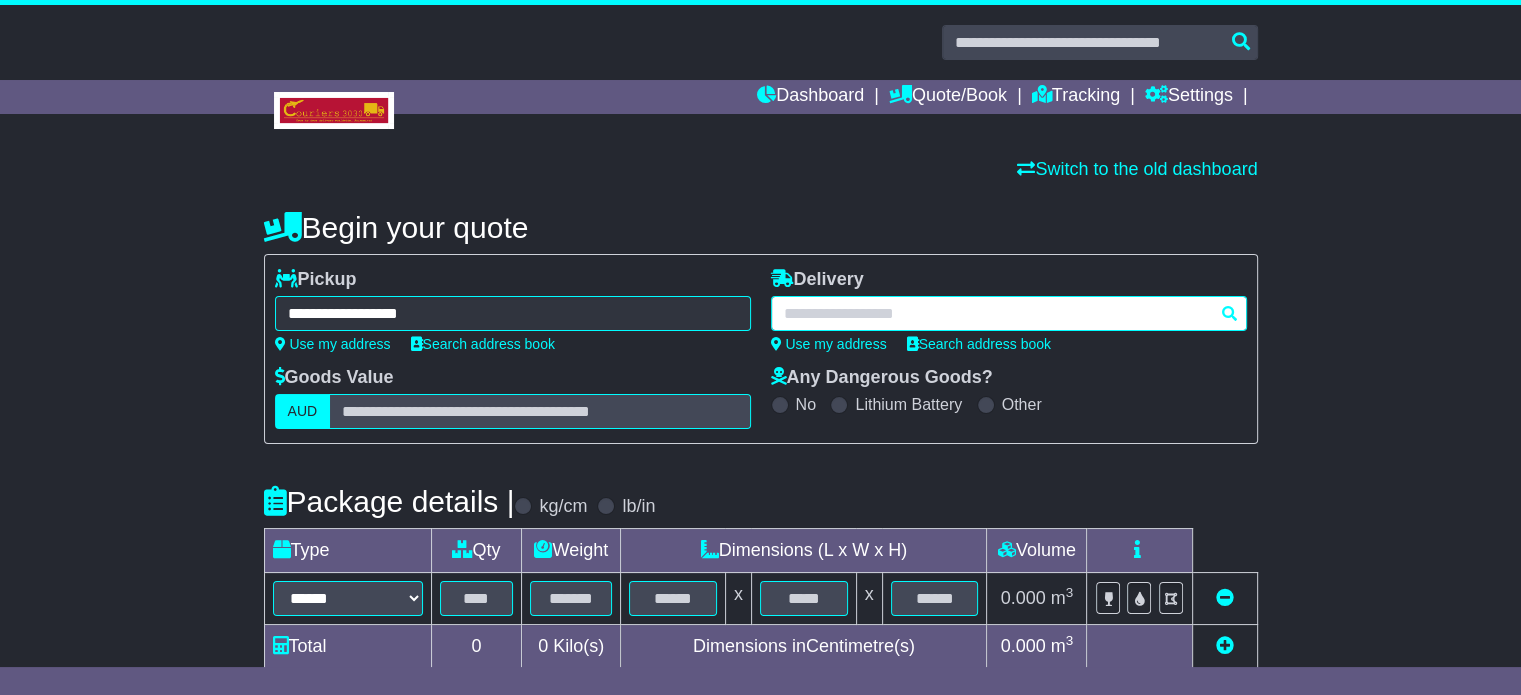 click at bounding box center [1009, 313] 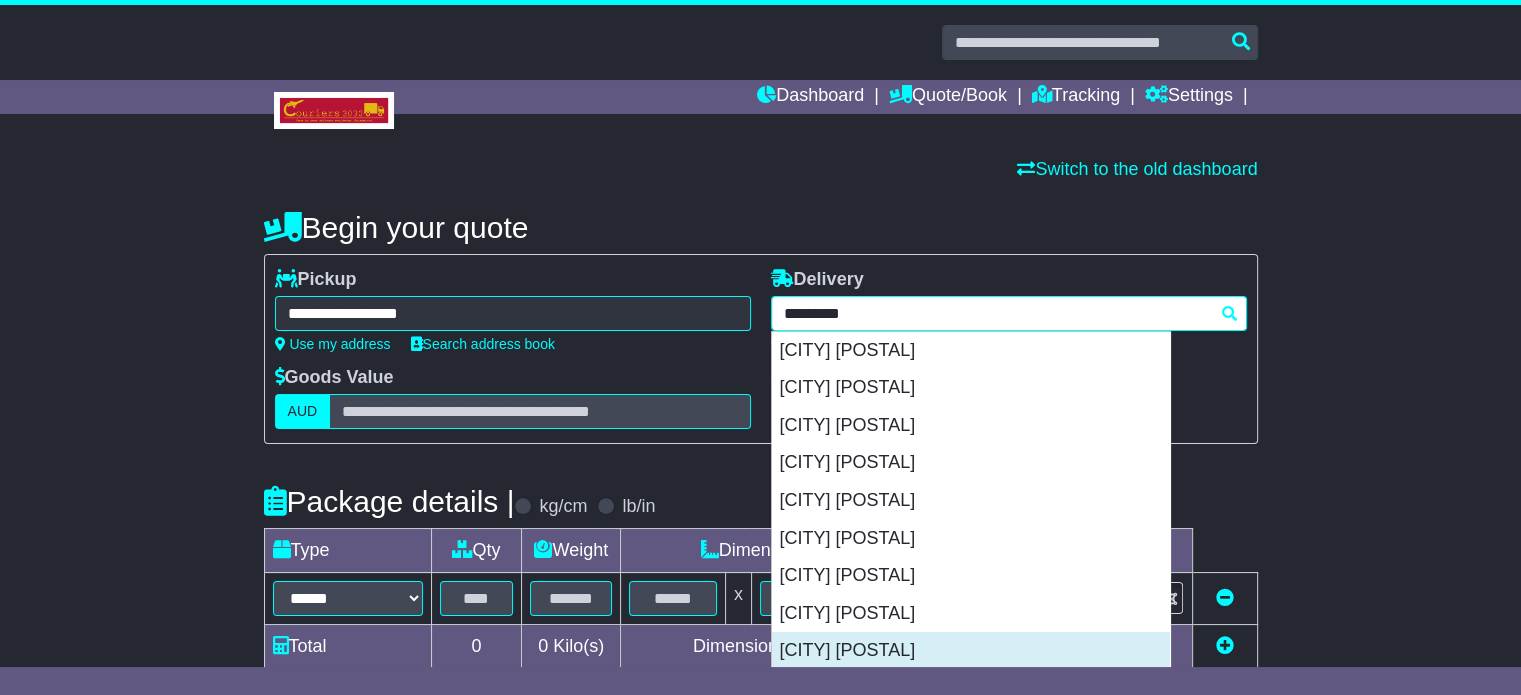 click on "[CITY] [POSTAL]" at bounding box center (971, 651) 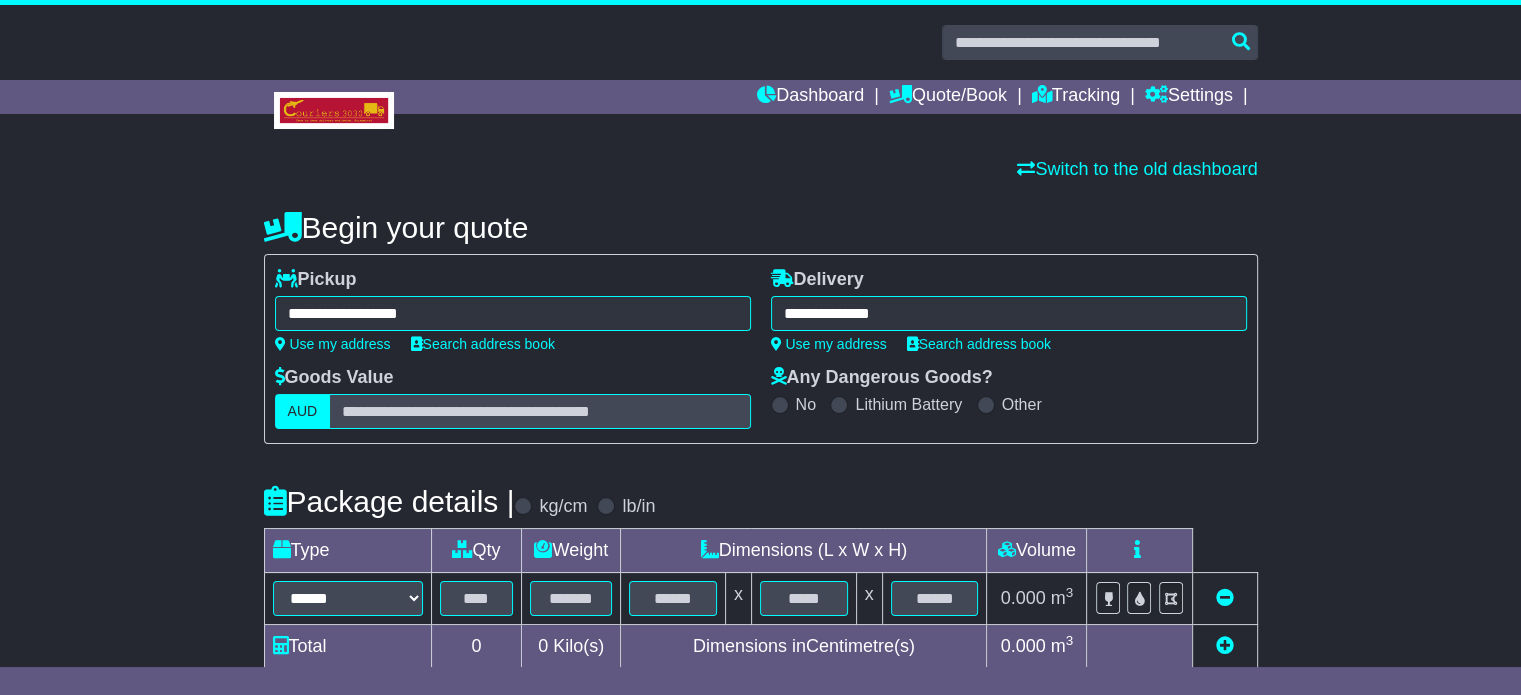type on "**********" 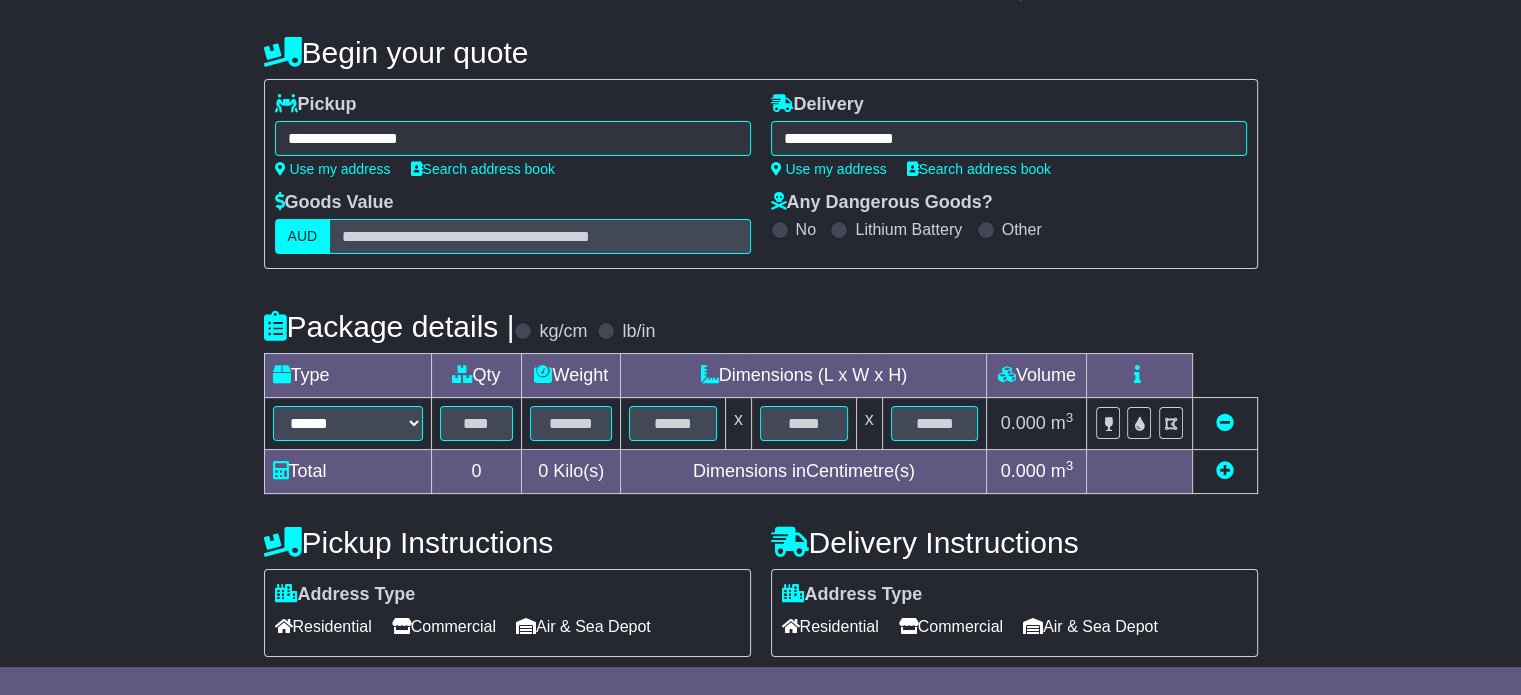 scroll, scrollTop: 360, scrollLeft: 0, axis: vertical 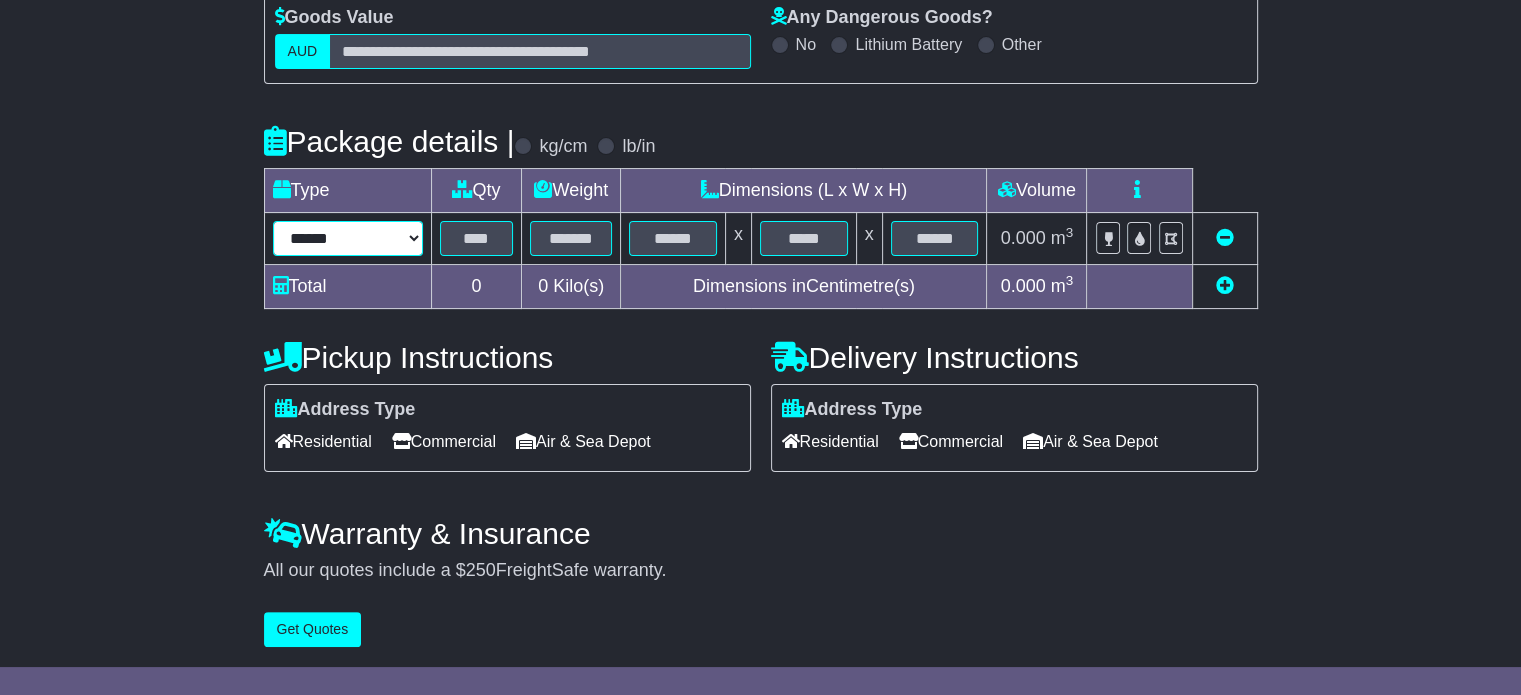 click on "****** ****** *** ******** ***** **** **** ****** *** *******" at bounding box center [348, 238] 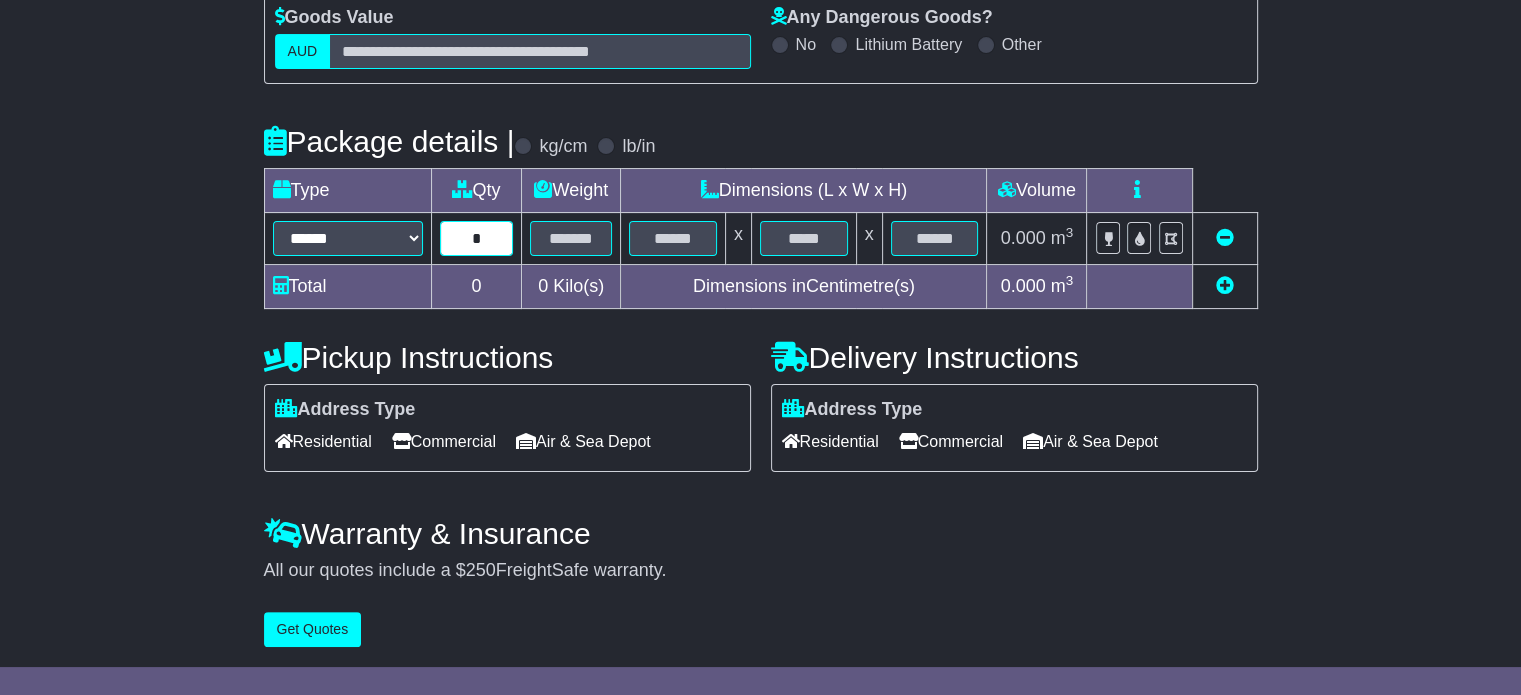 type on "*" 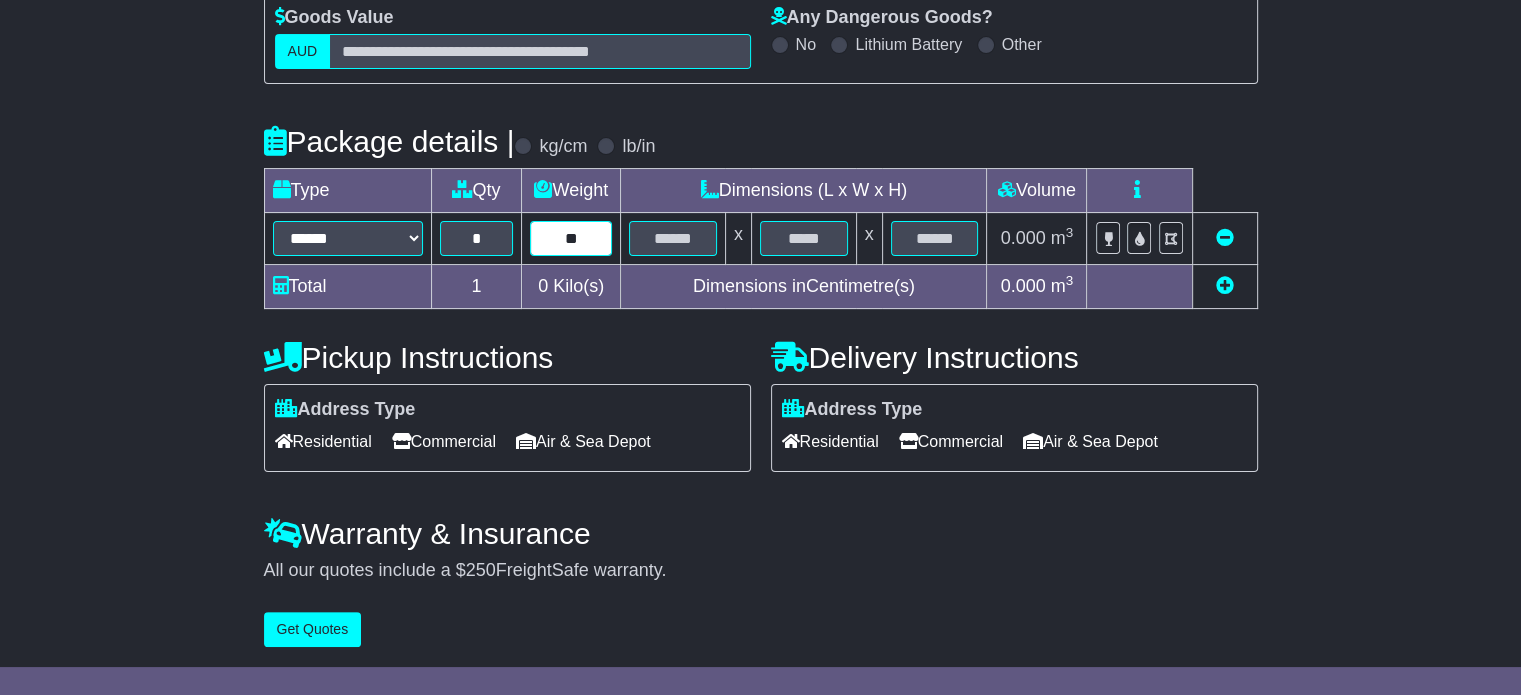 type on "**" 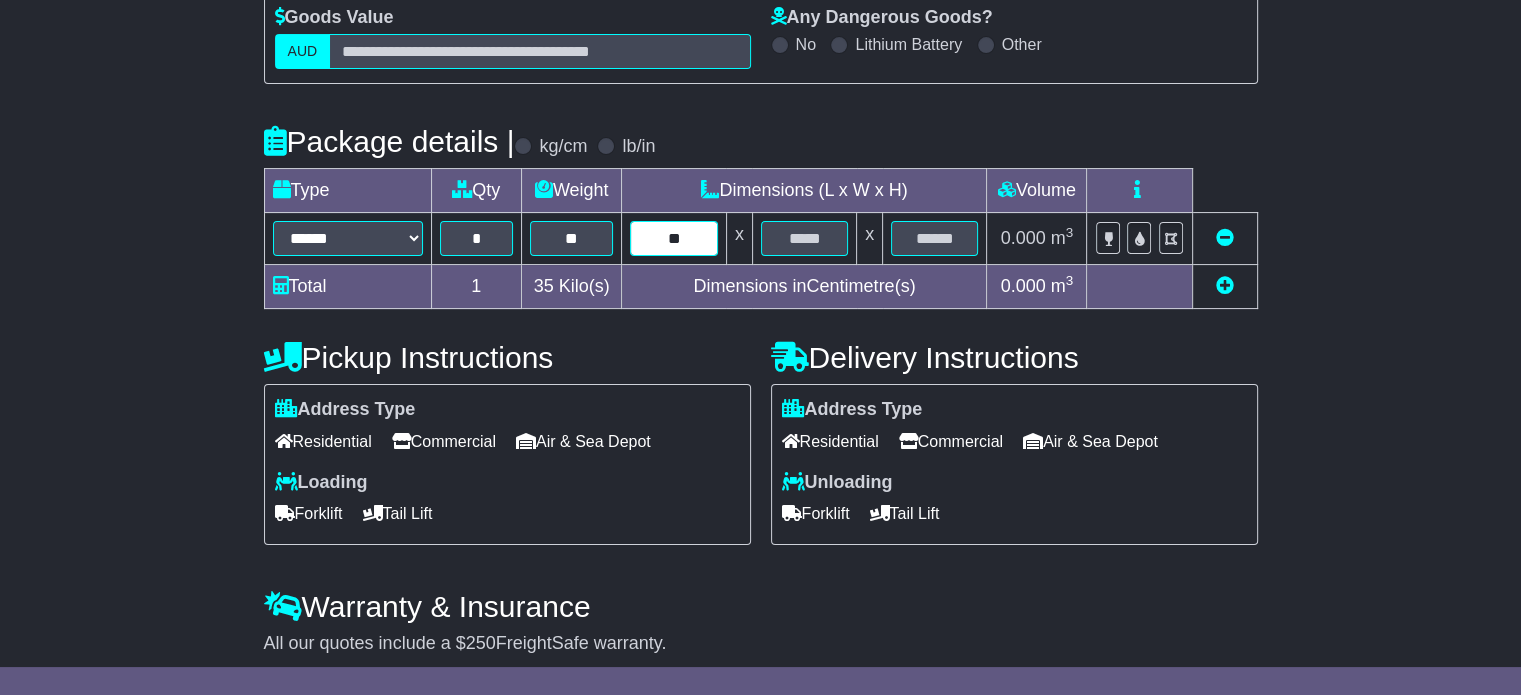 type on "**" 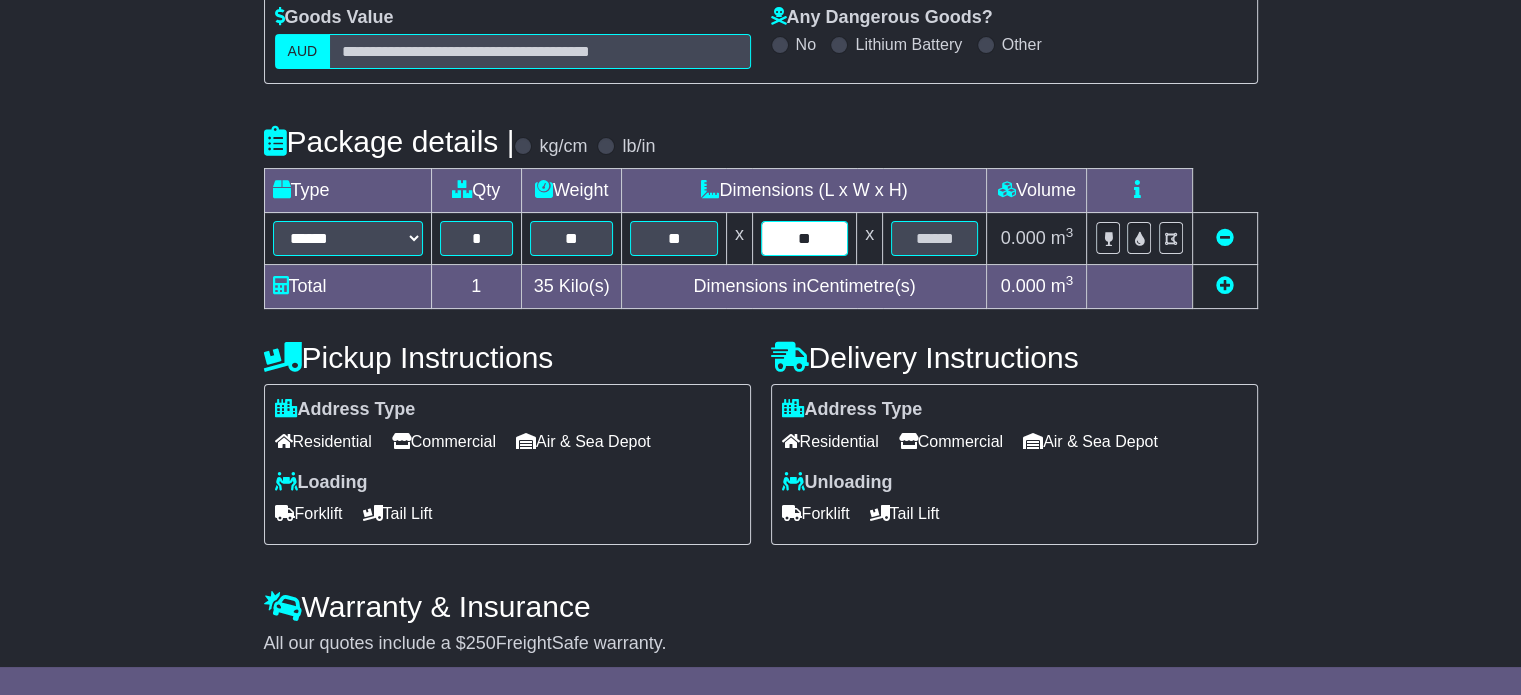 type on "**" 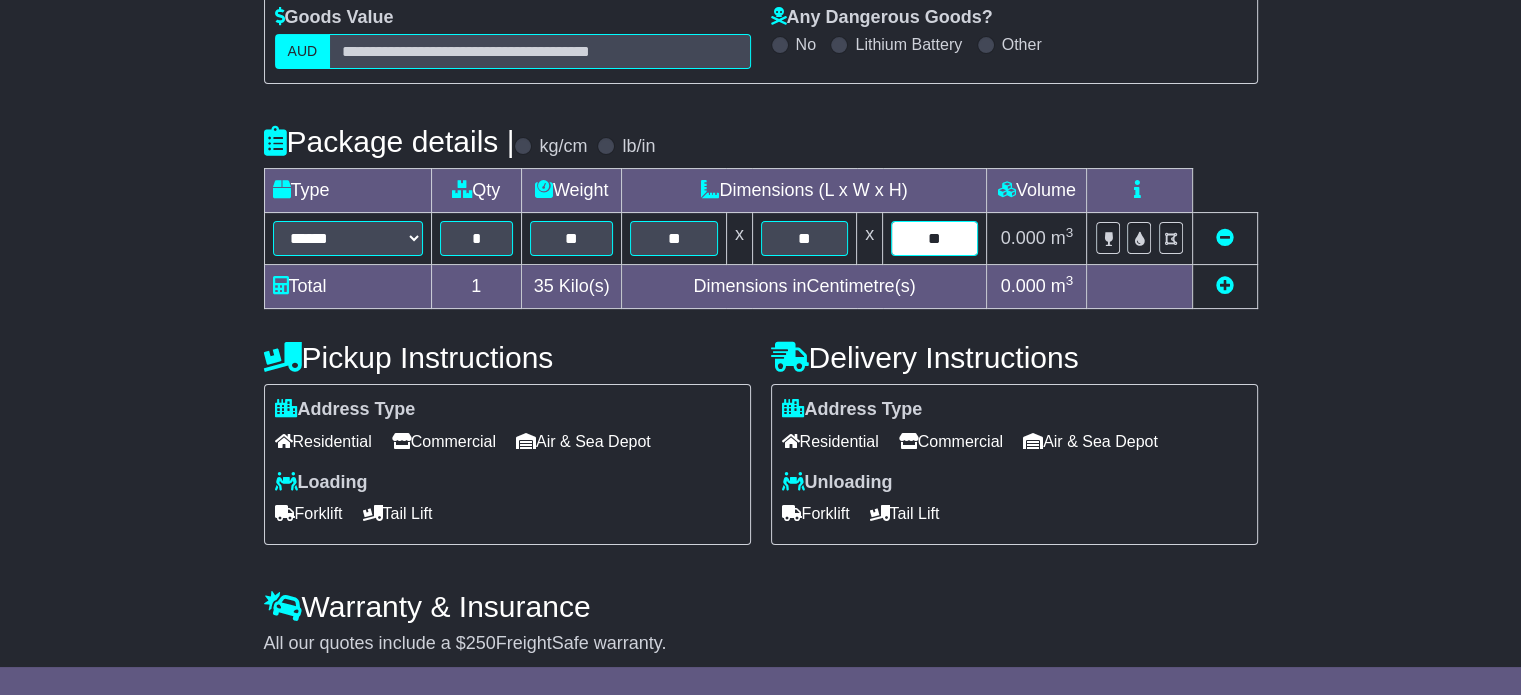type on "**" 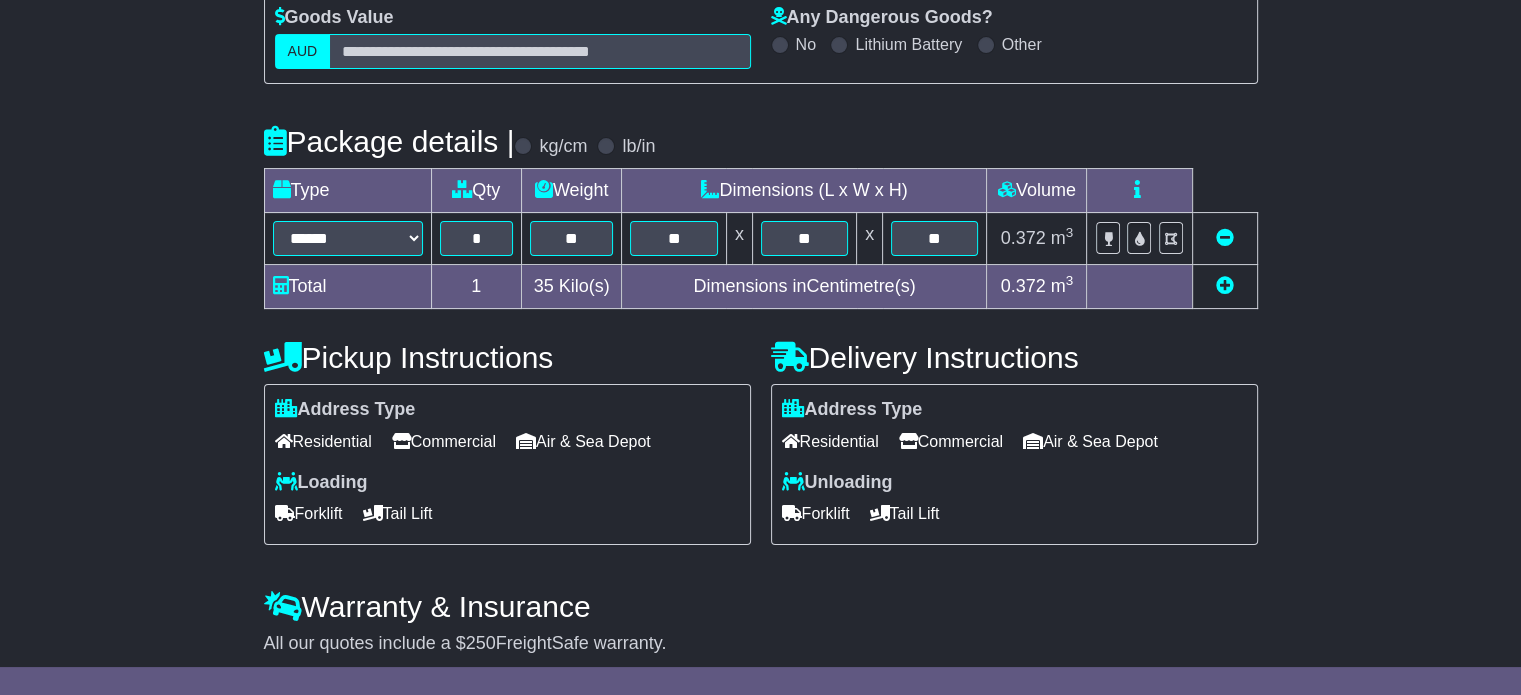 scroll, scrollTop: 382, scrollLeft: 0, axis: vertical 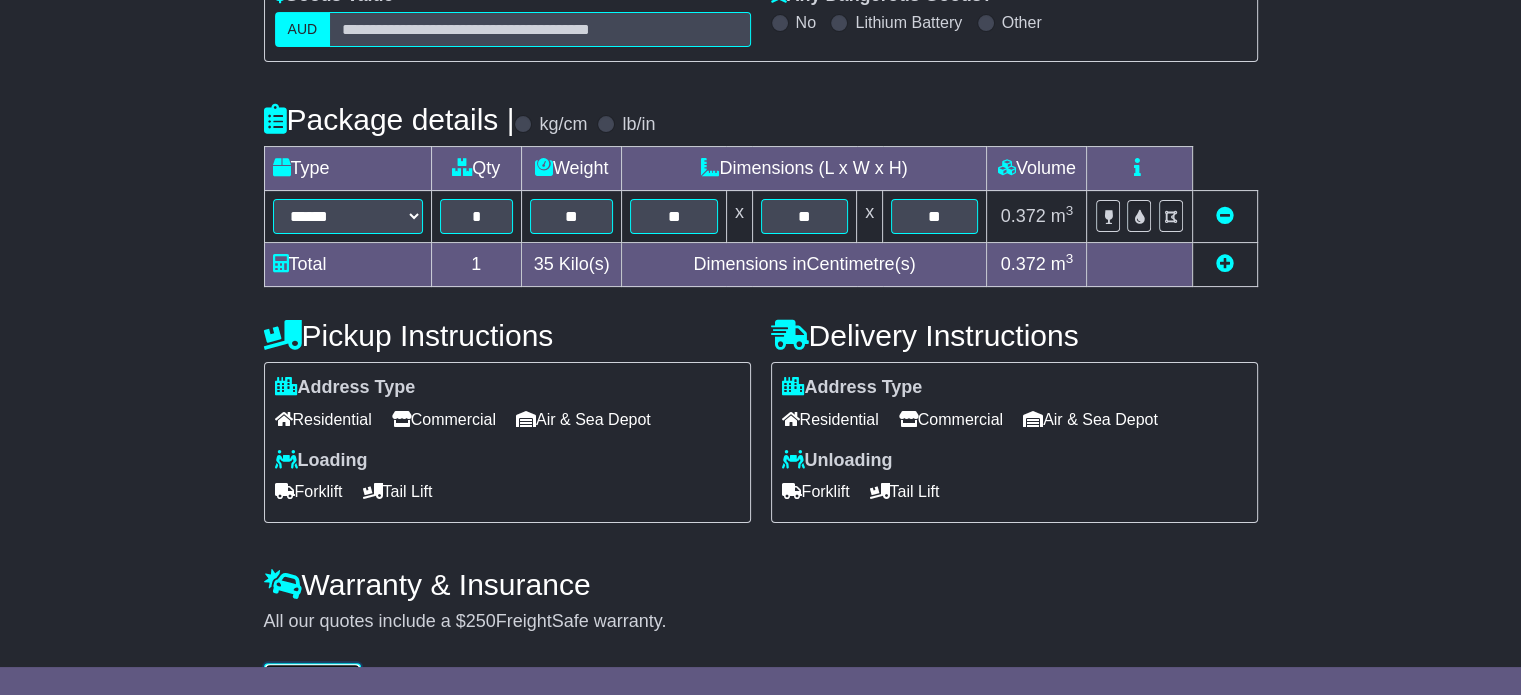 type 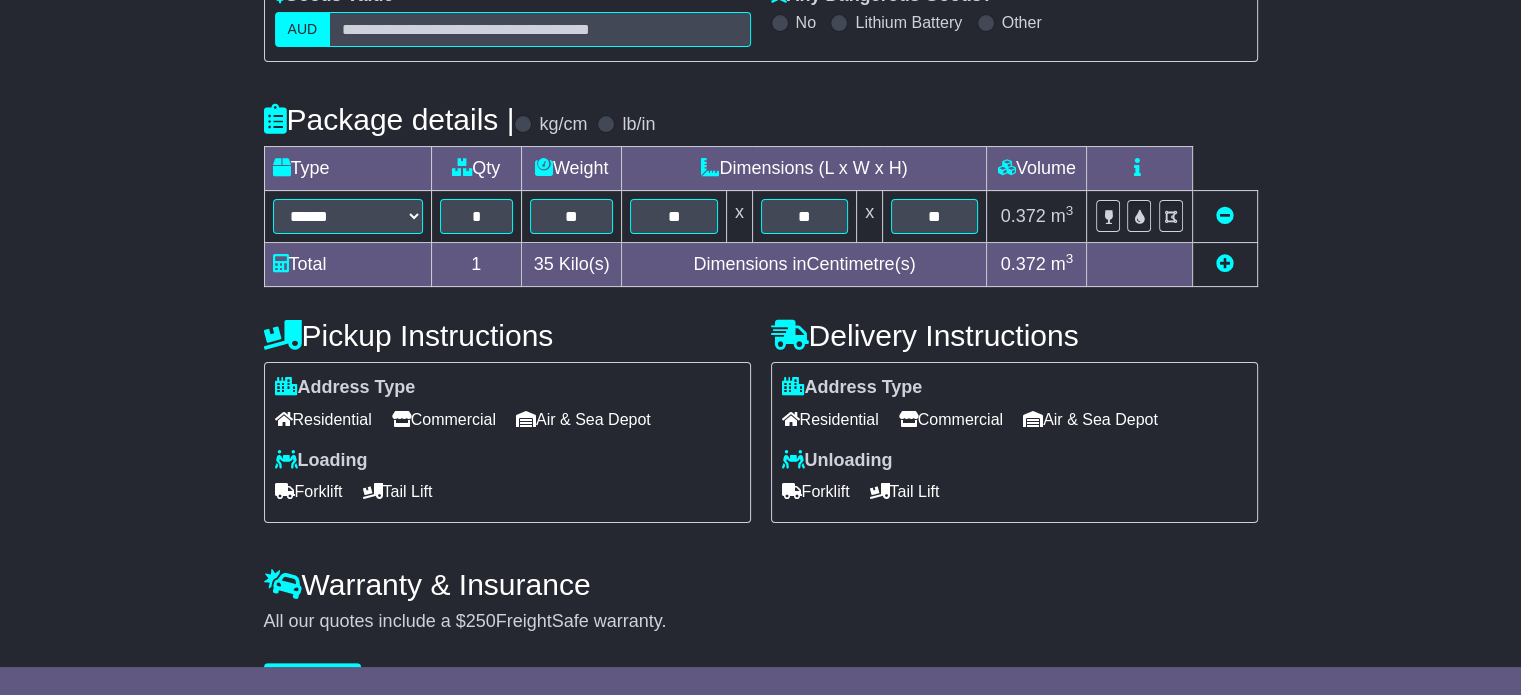click at bounding box center [401, 419] 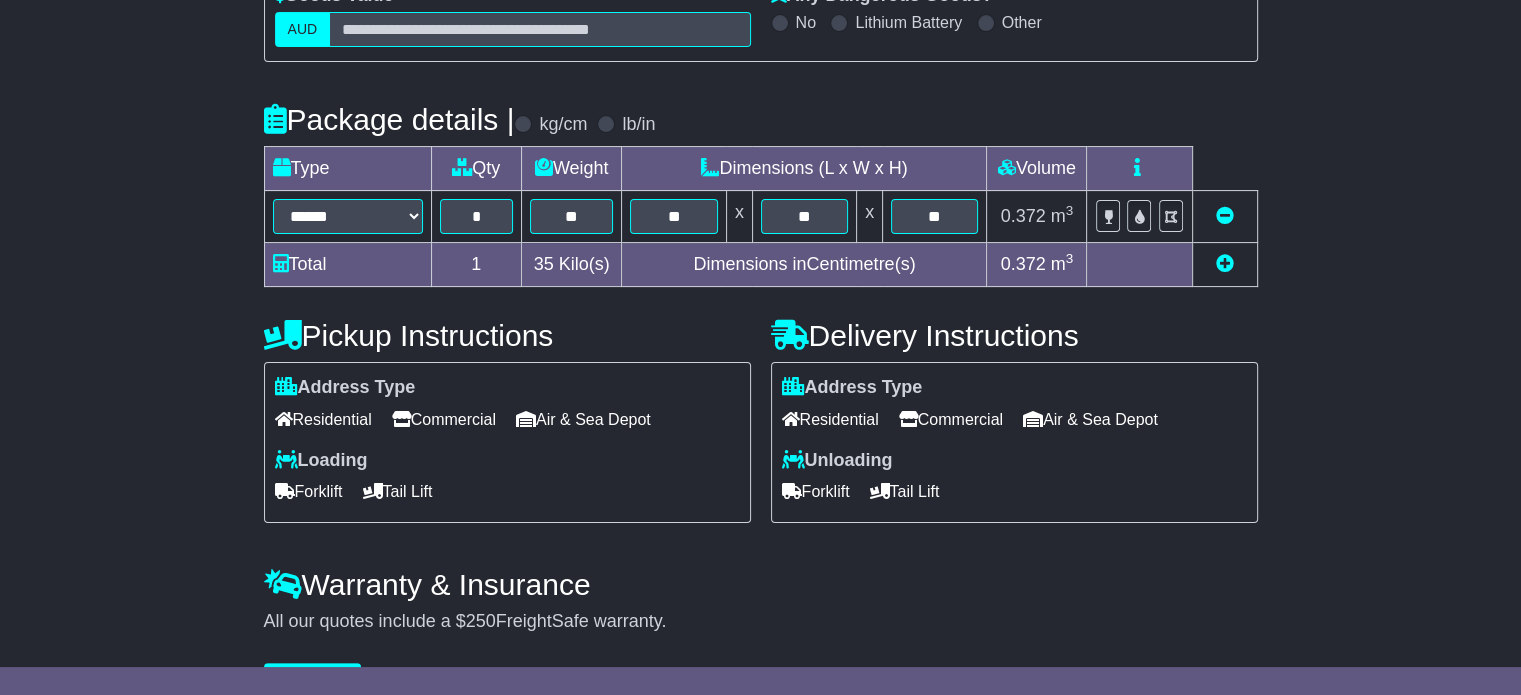 scroll, scrollTop: 436, scrollLeft: 0, axis: vertical 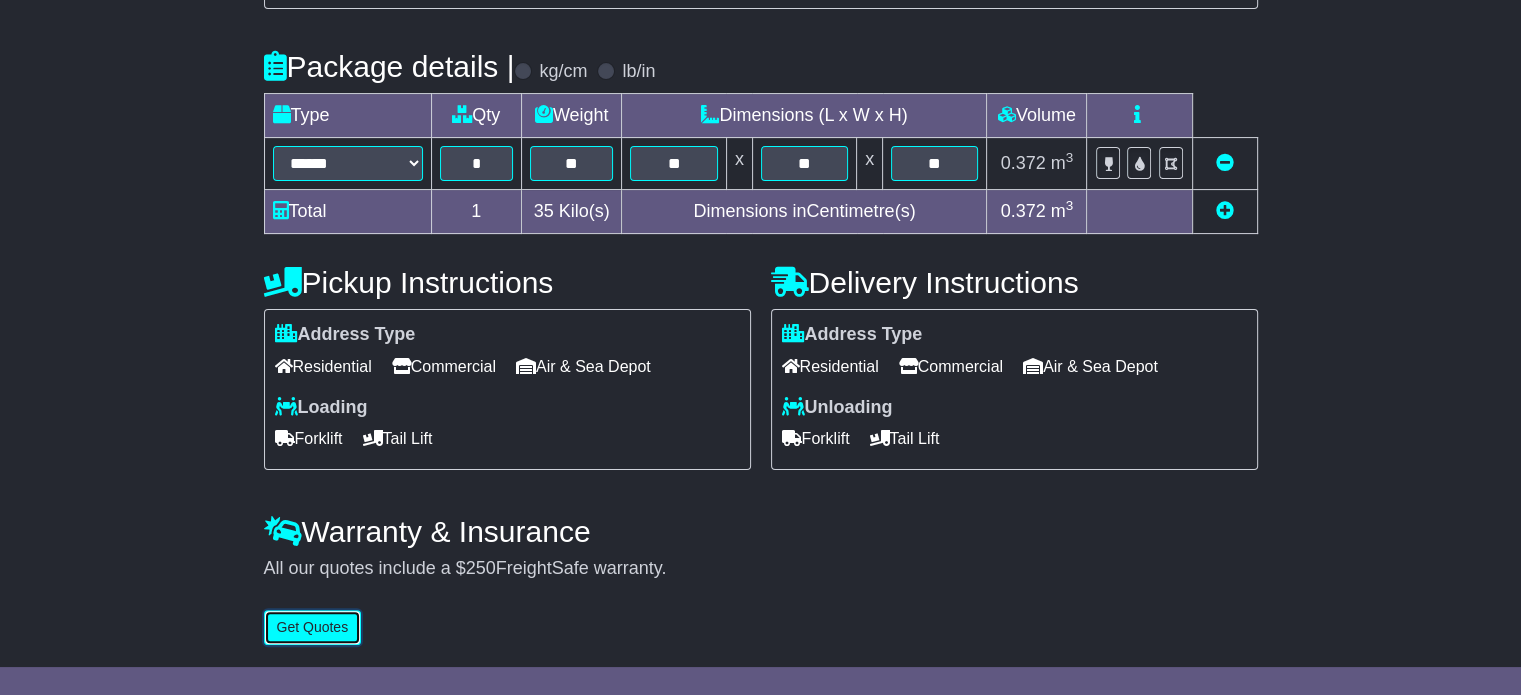 click on "Get Quotes" at bounding box center [313, 627] 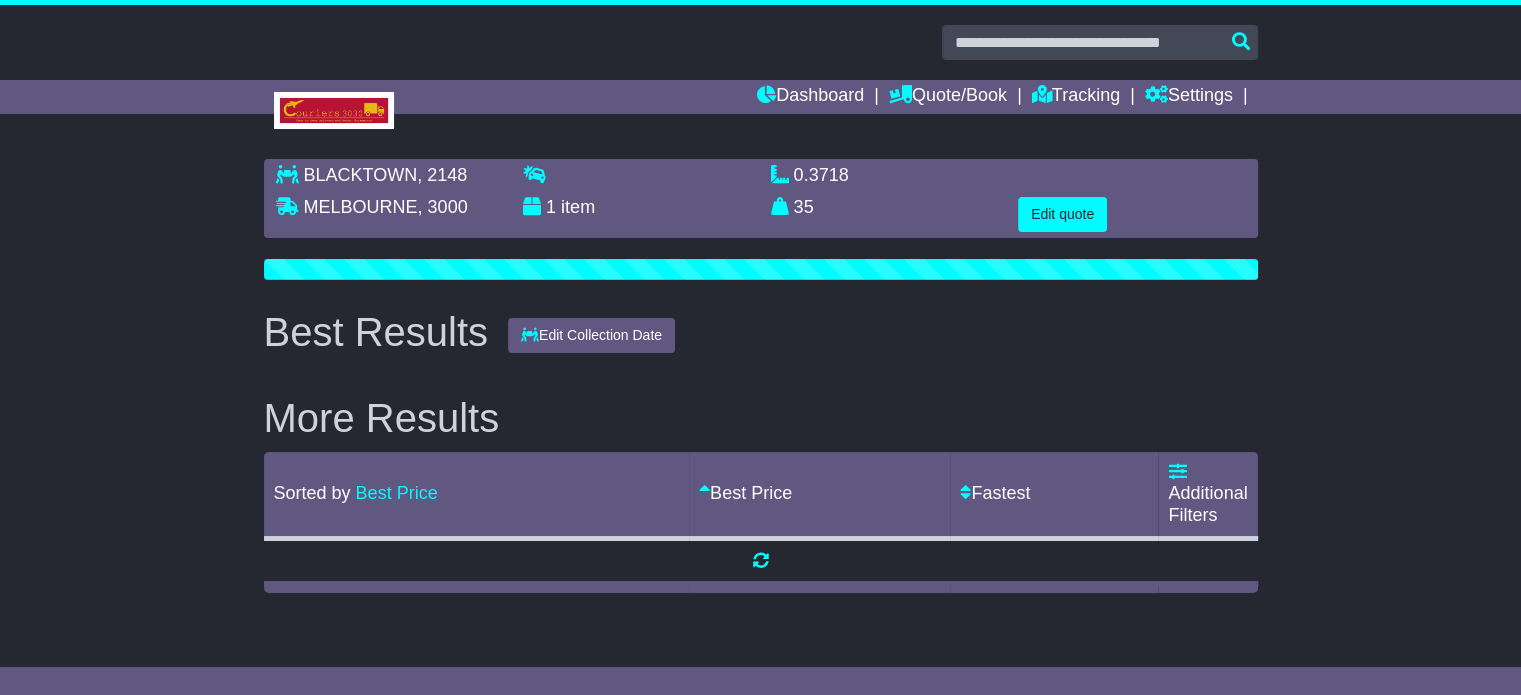scroll, scrollTop: 0, scrollLeft: 0, axis: both 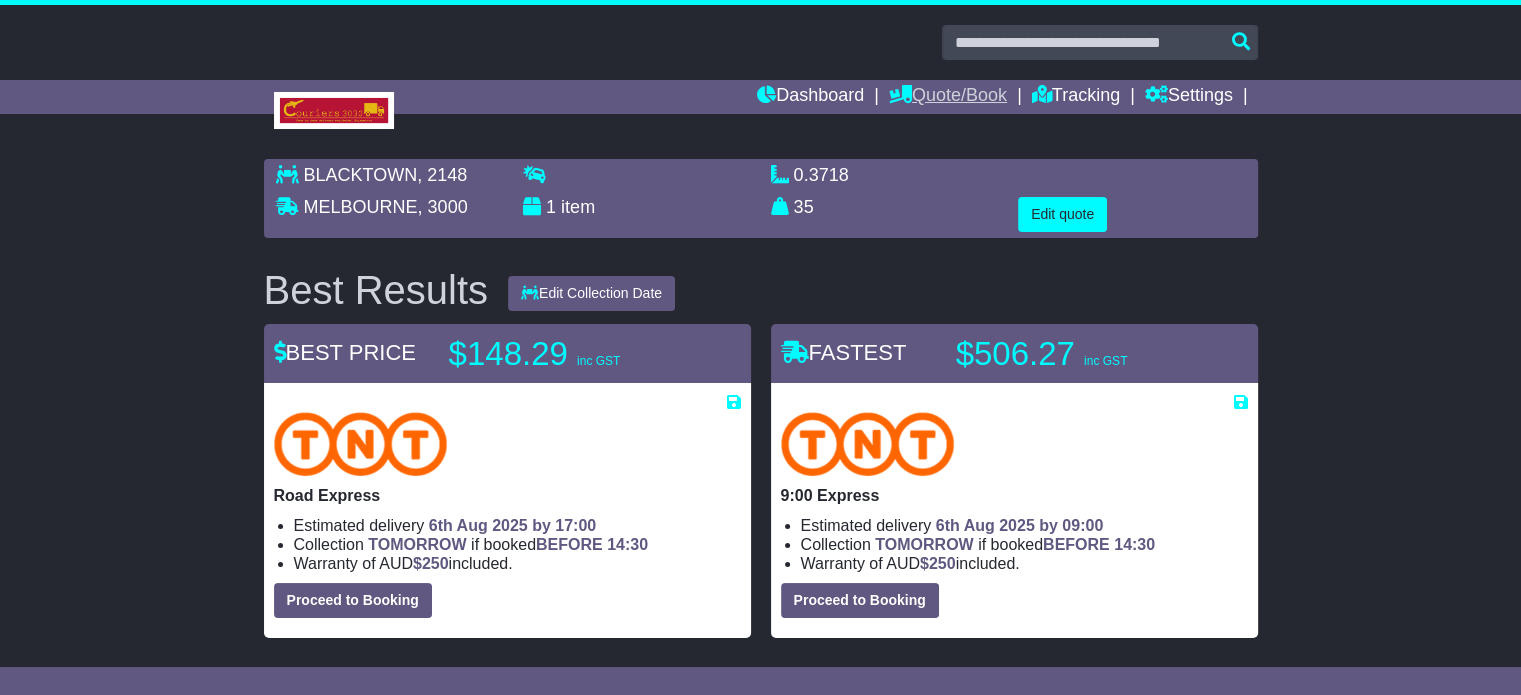click on "Quote/Book" at bounding box center [948, 97] 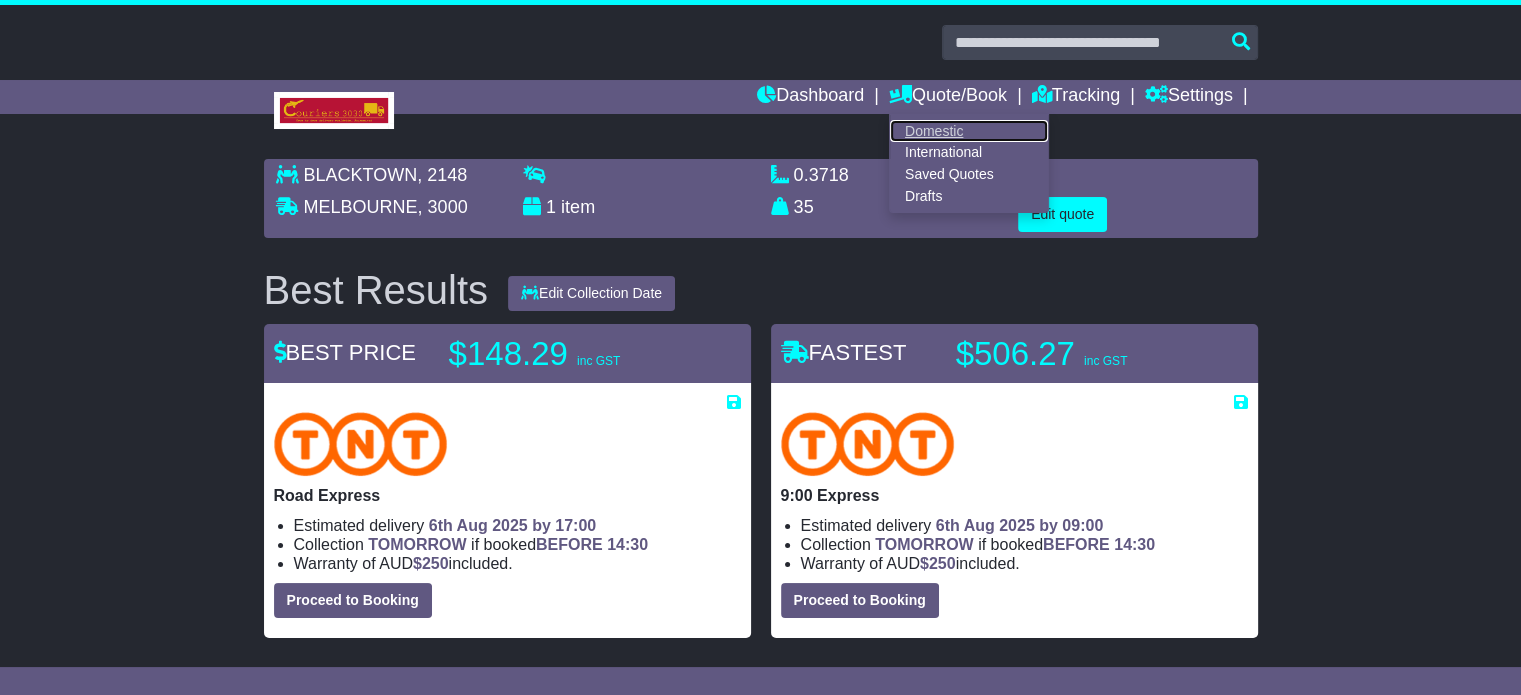 click on "Domestic" at bounding box center [969, 131] 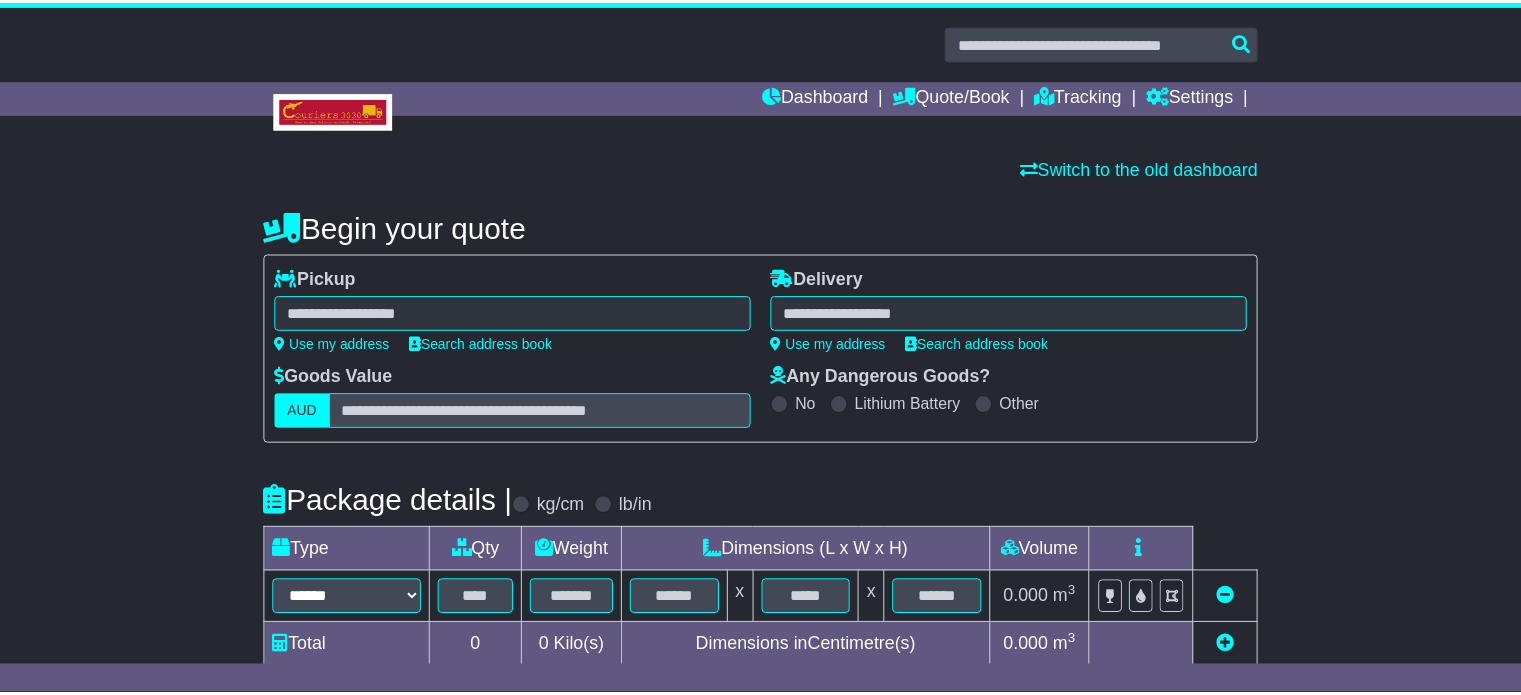 scroll, scrollTop: 0, scrollLeft: 0, axis: both 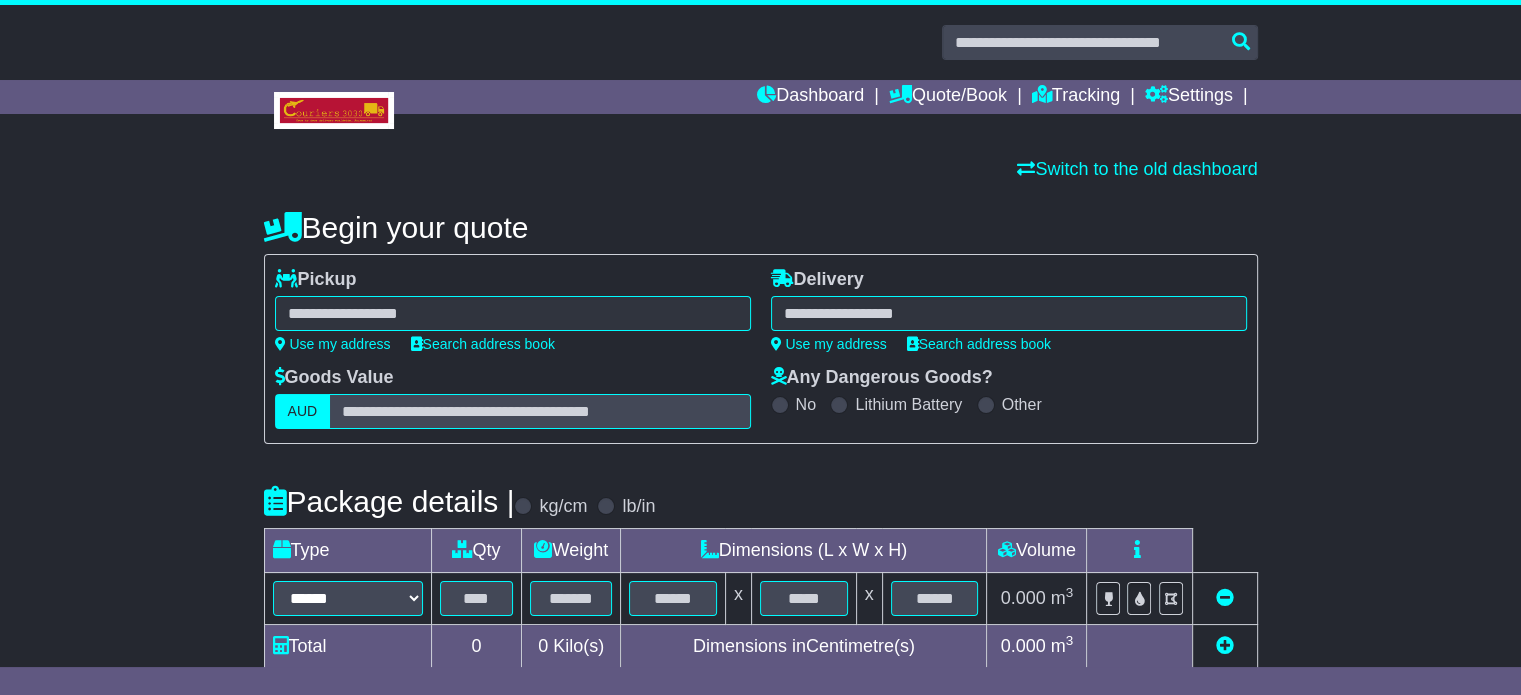 click at bounding box center [513, 313] 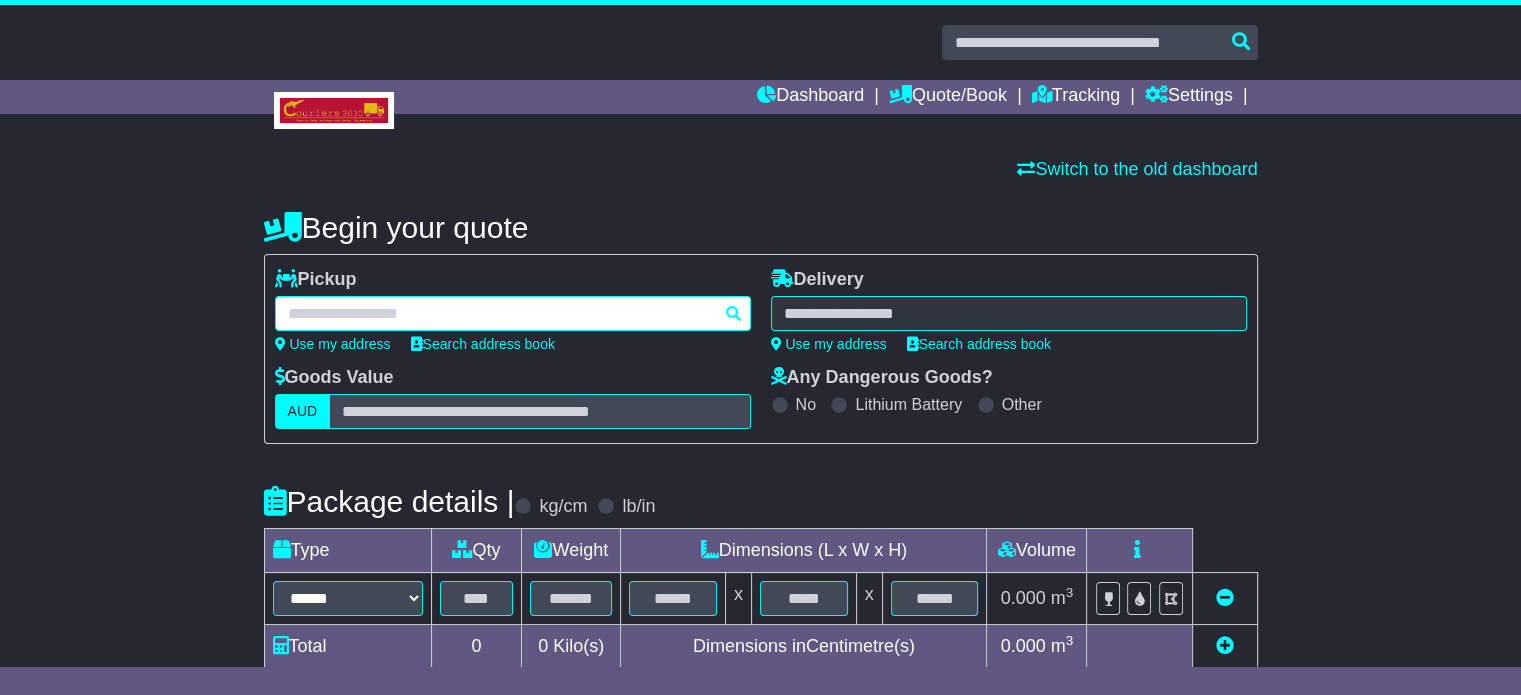 paste on "**********" 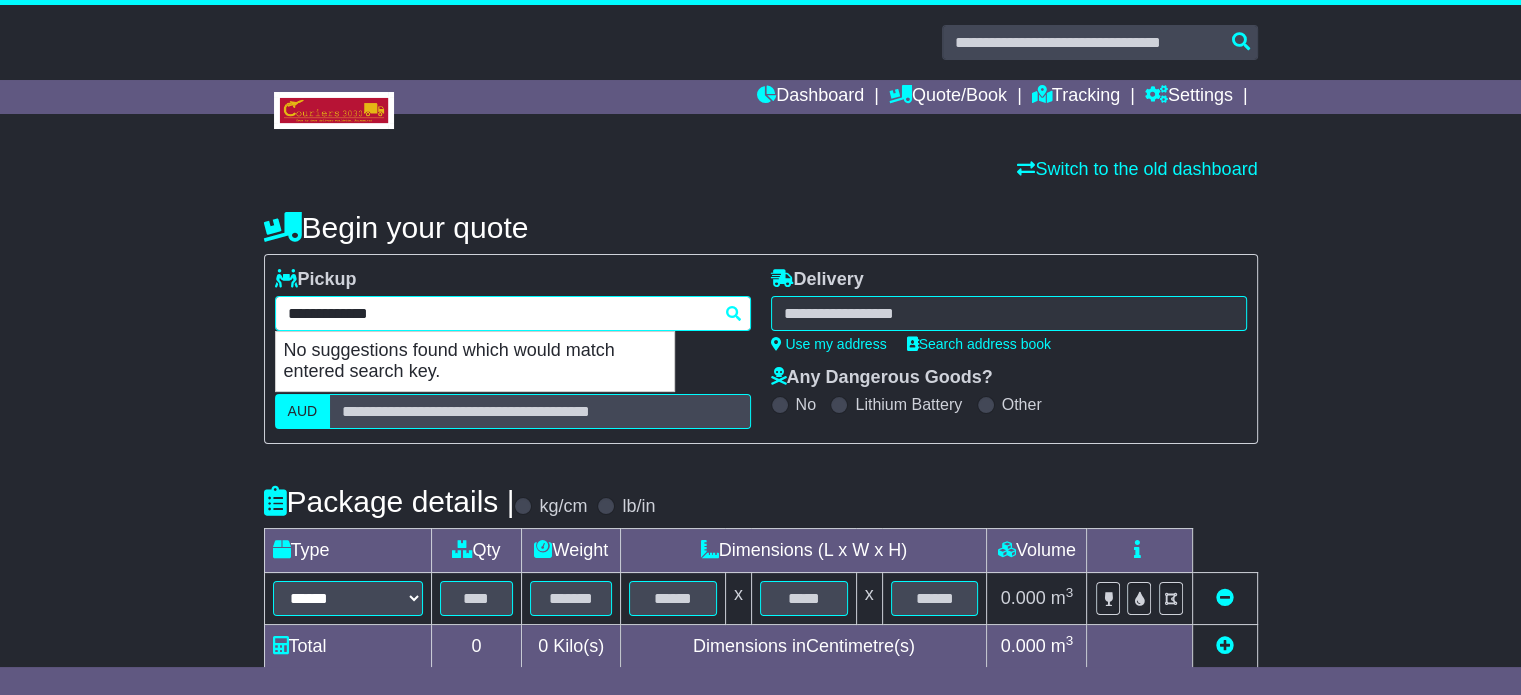 type on "**********" 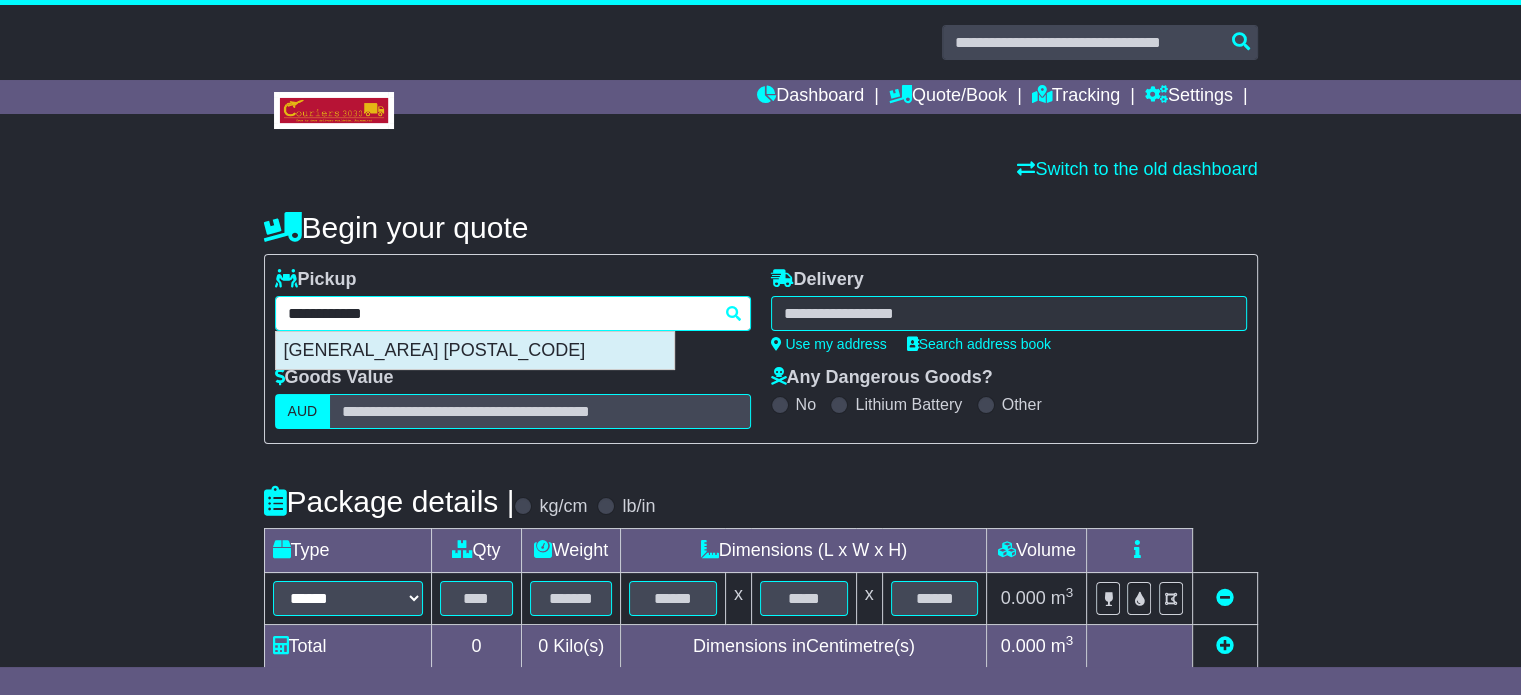 click on "[GENERAL_AREA] [POSTAL_CODE]" at bounding box center [475, 351] 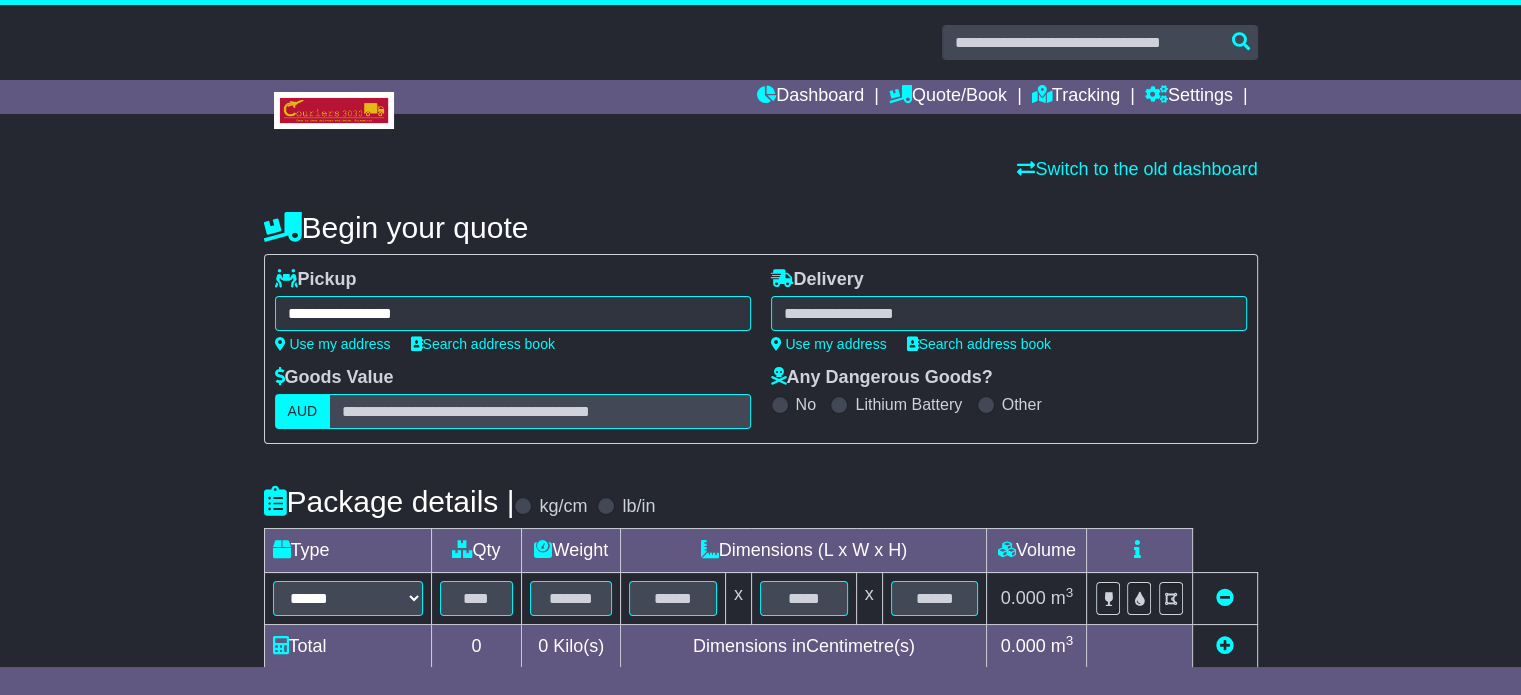 type on "**********" 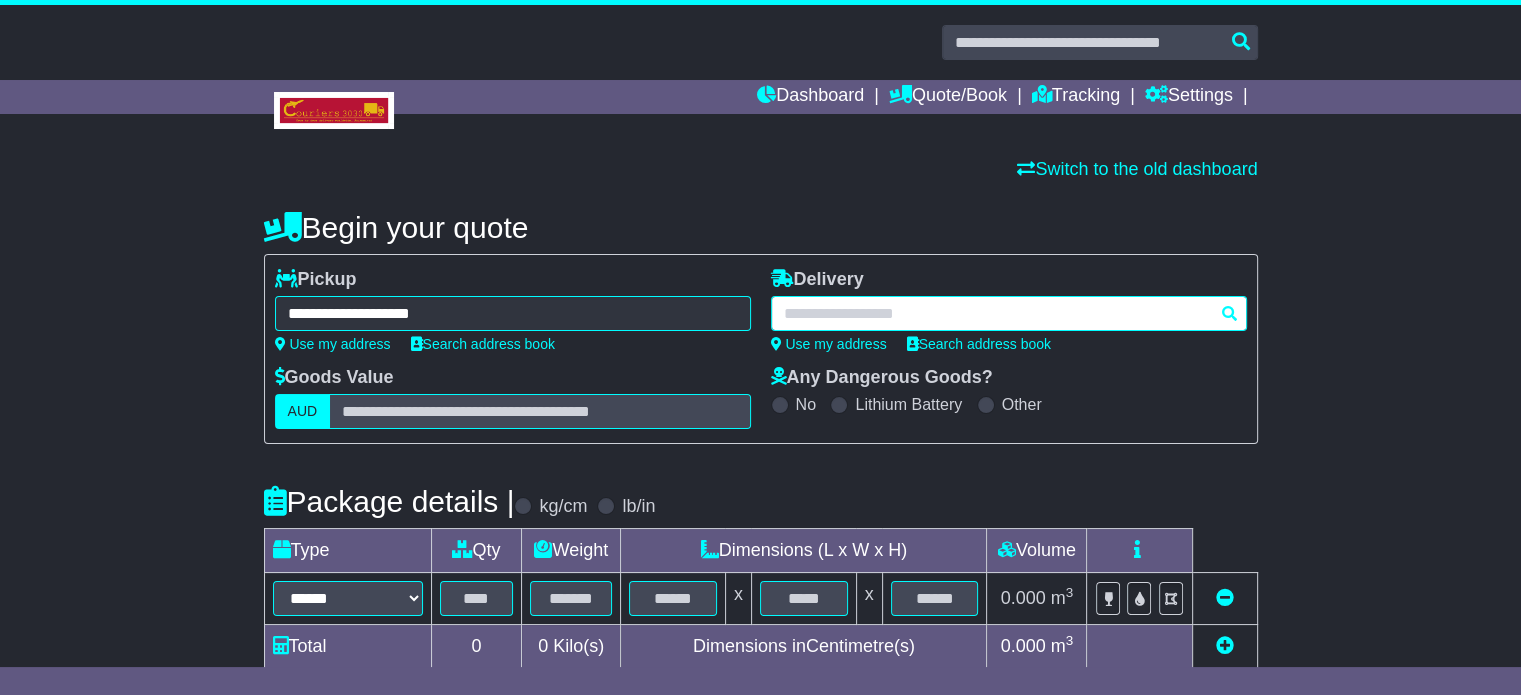 click at bounding box center (1009, 313) 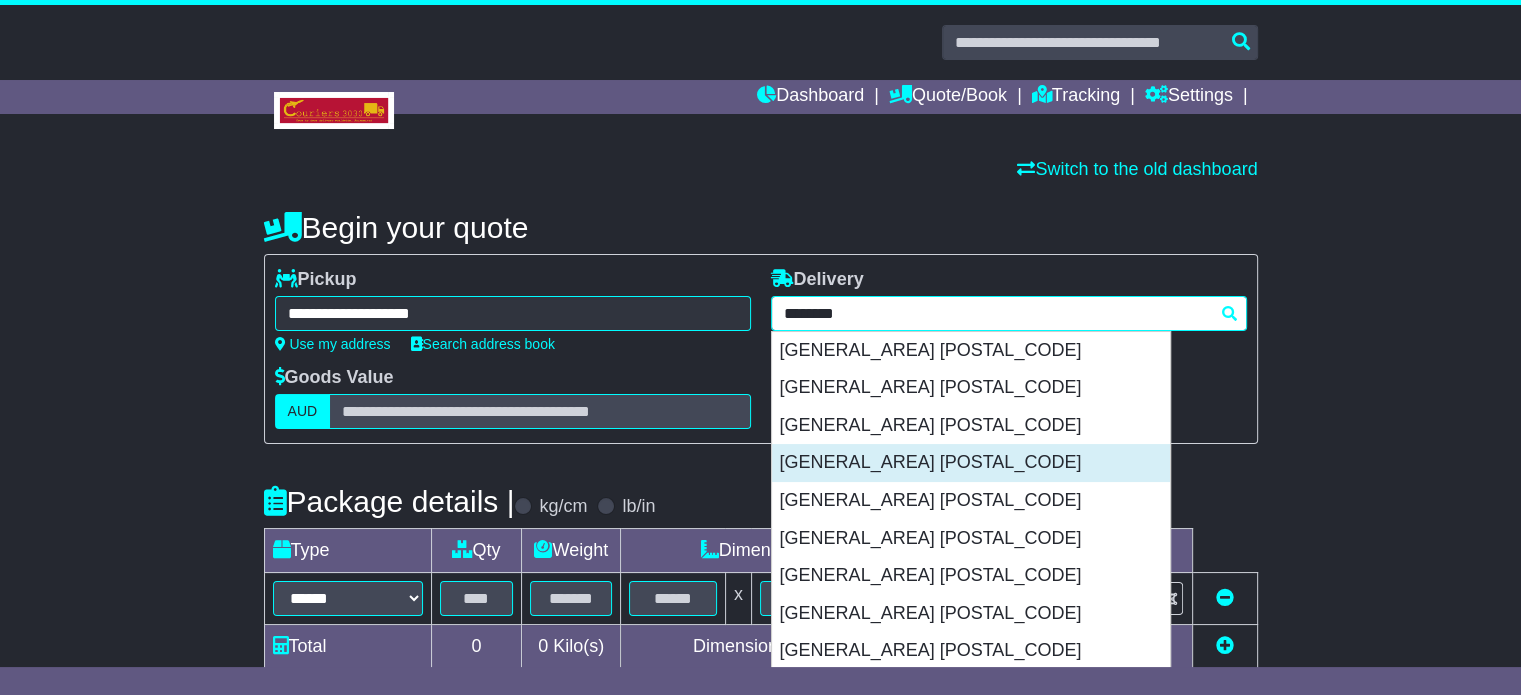 click on "[GENERAL_AREA] [POSTAL_CODE]" at bounding box center [971, 463] 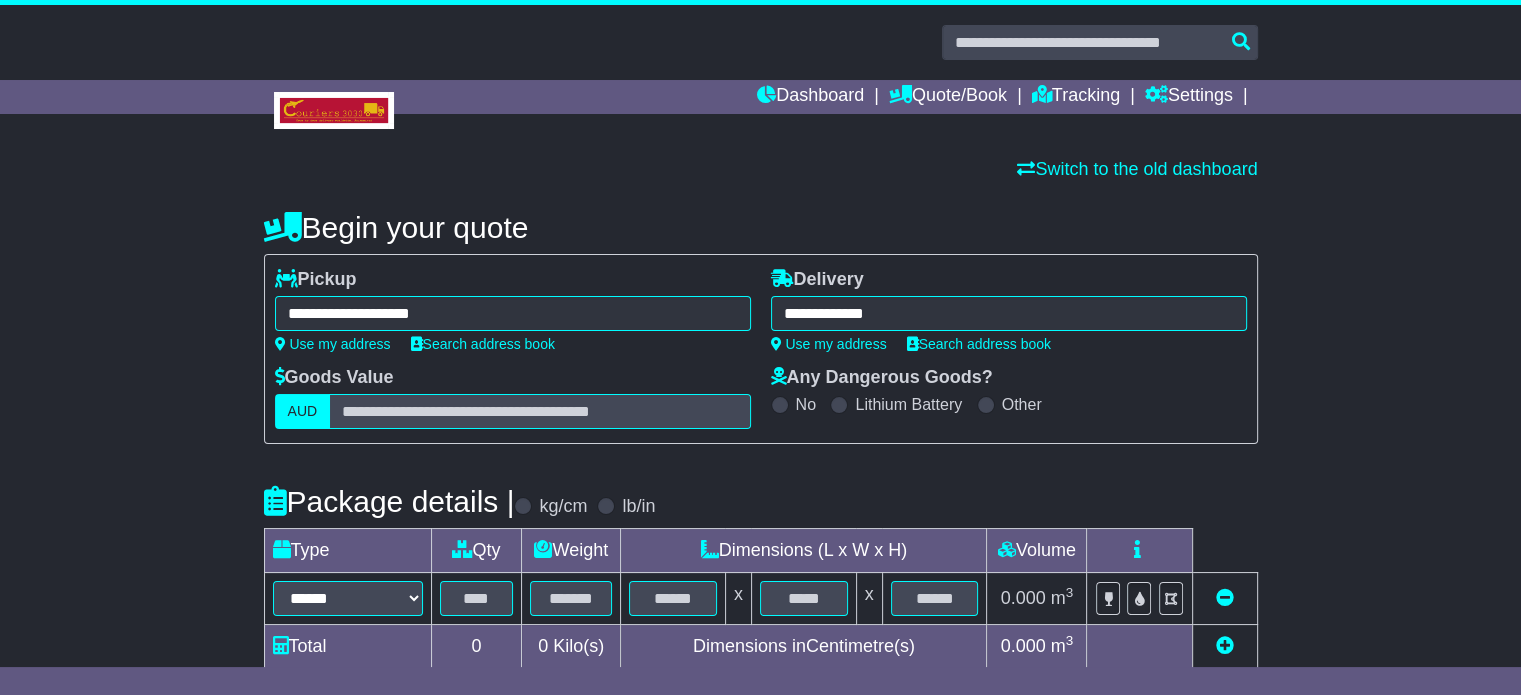 type on "**********" 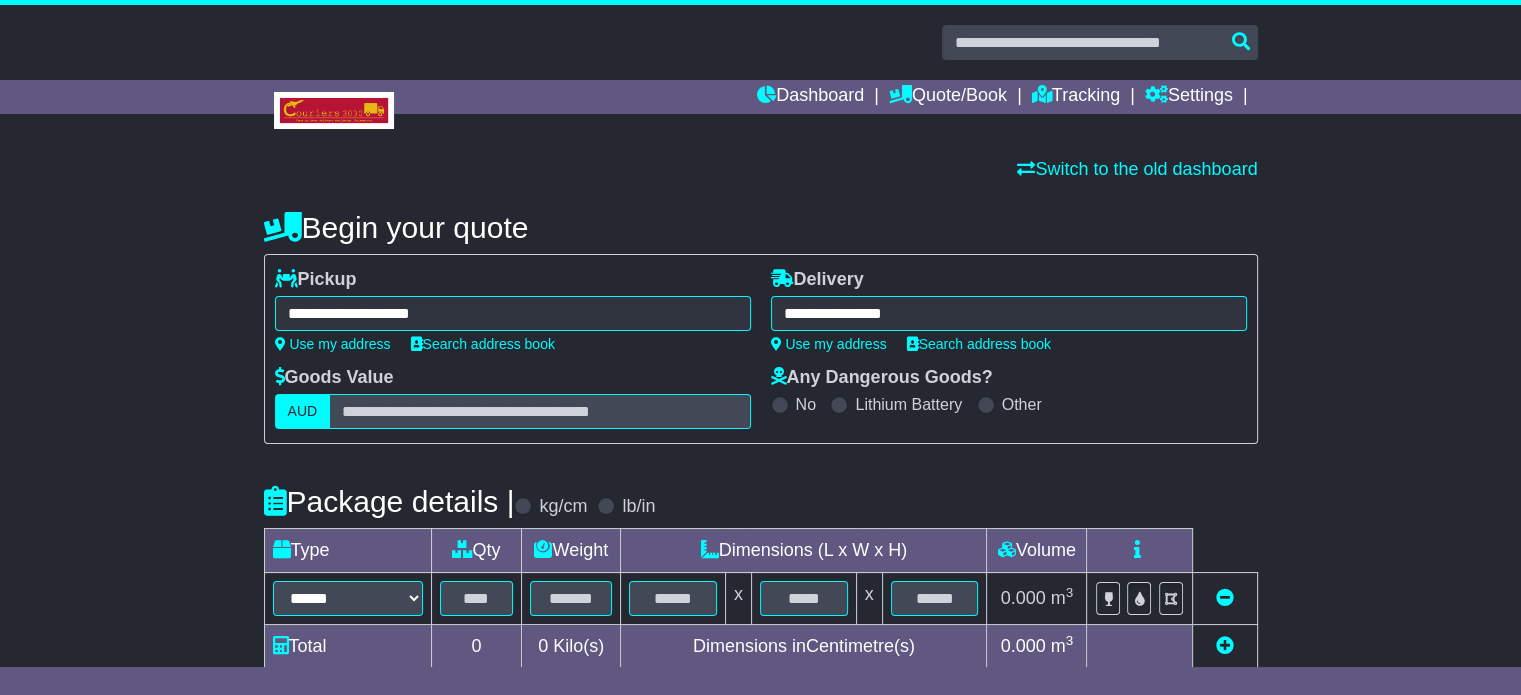 scroll, scrollTop: 360, scrollLeft: 0, axis: vertical 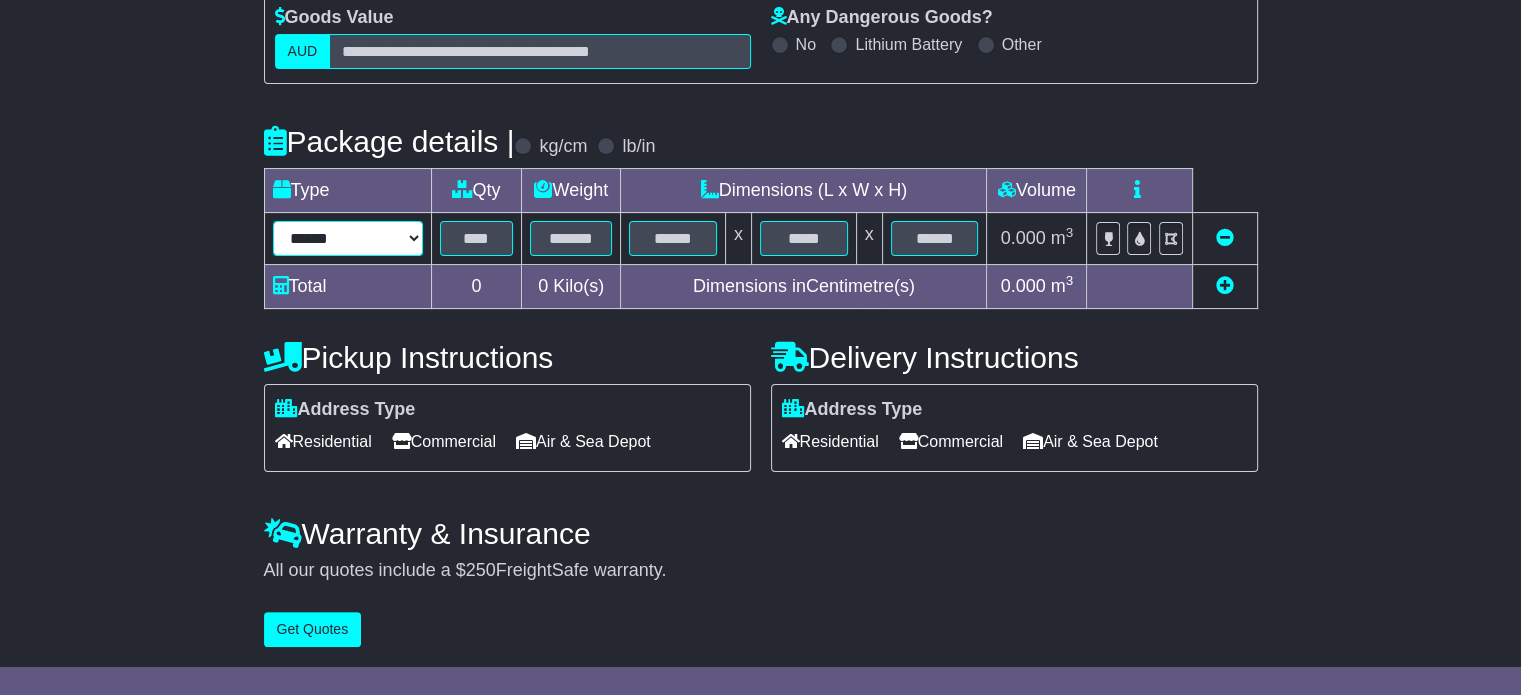 drag, startPoint x: 372, startPoint y: 230, endPoint x: 372, endPoint y: 251, distance: 21 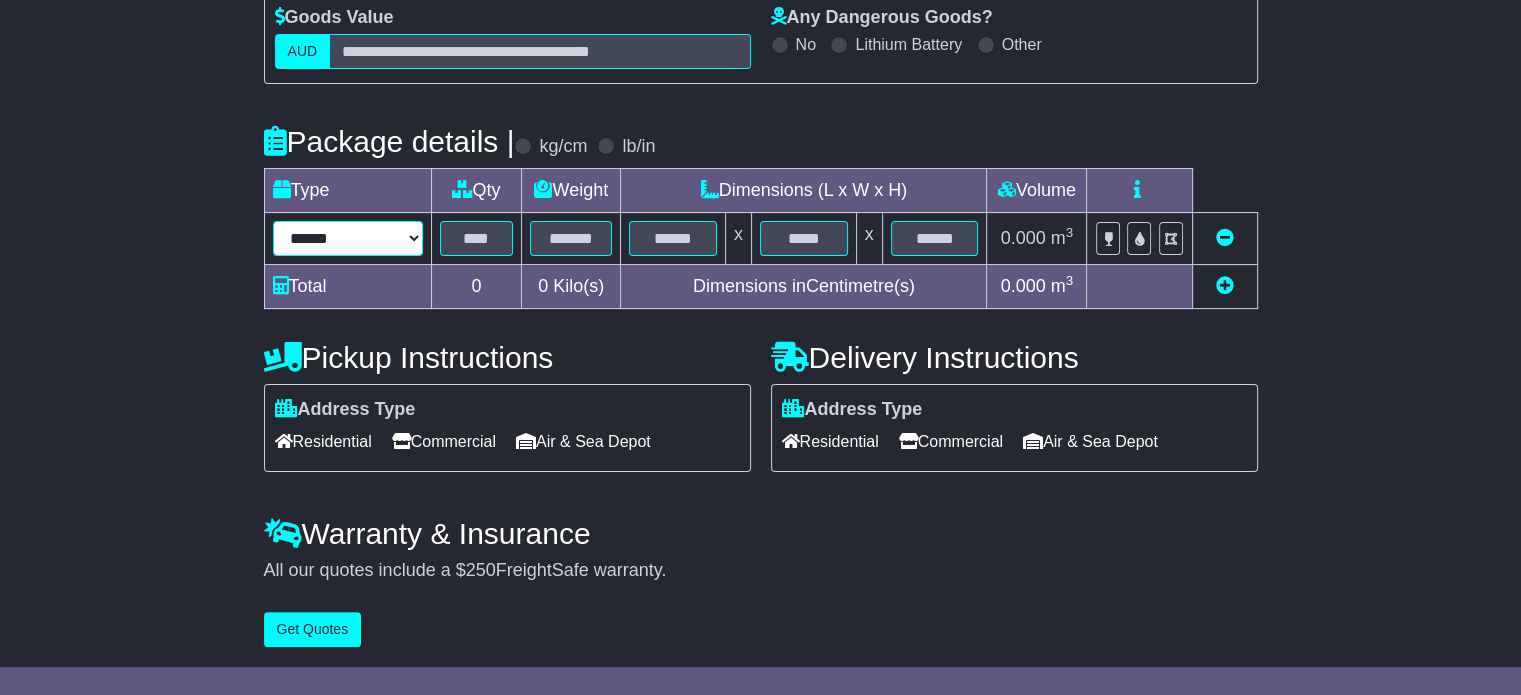 select on "*****" 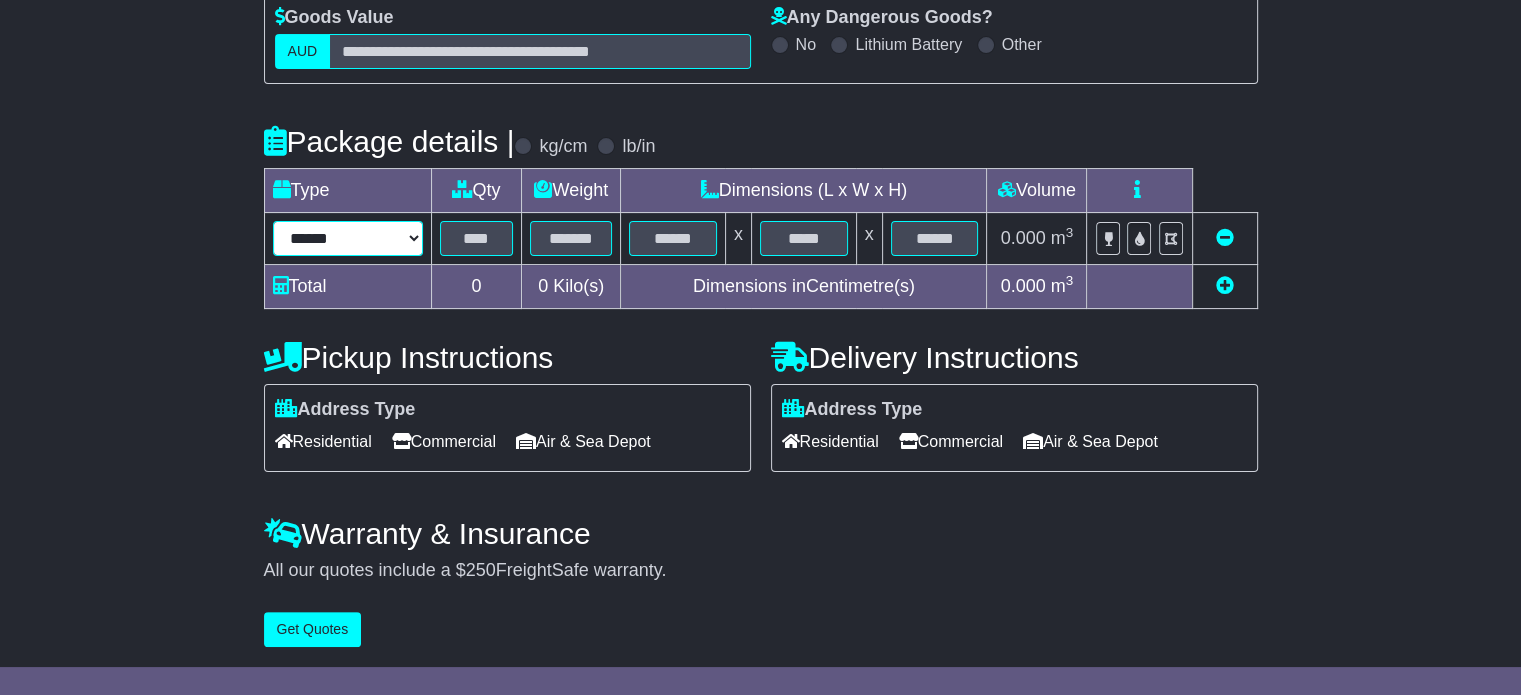 click on "****** ****** *** ******** ***** **** **** ****** *** *******" at bounding box center (348, 238) 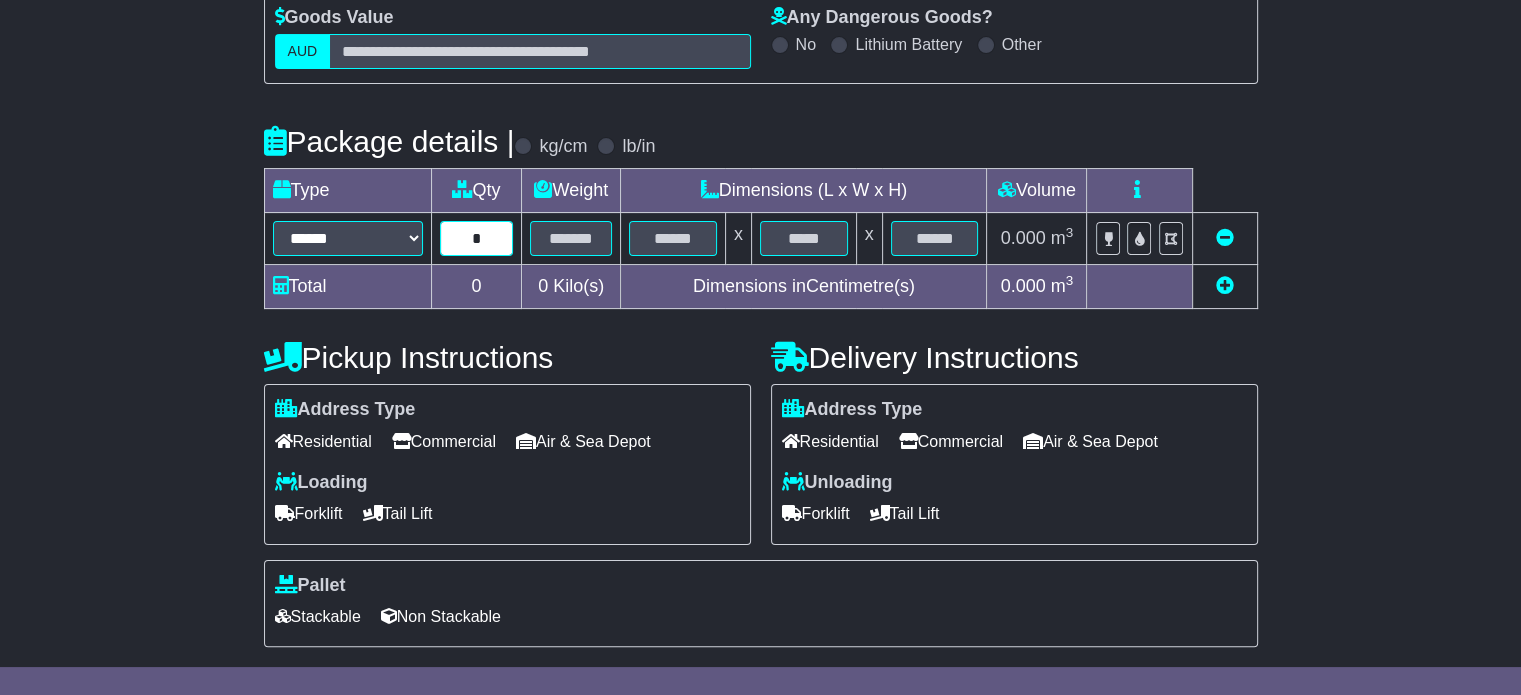 type on "*" 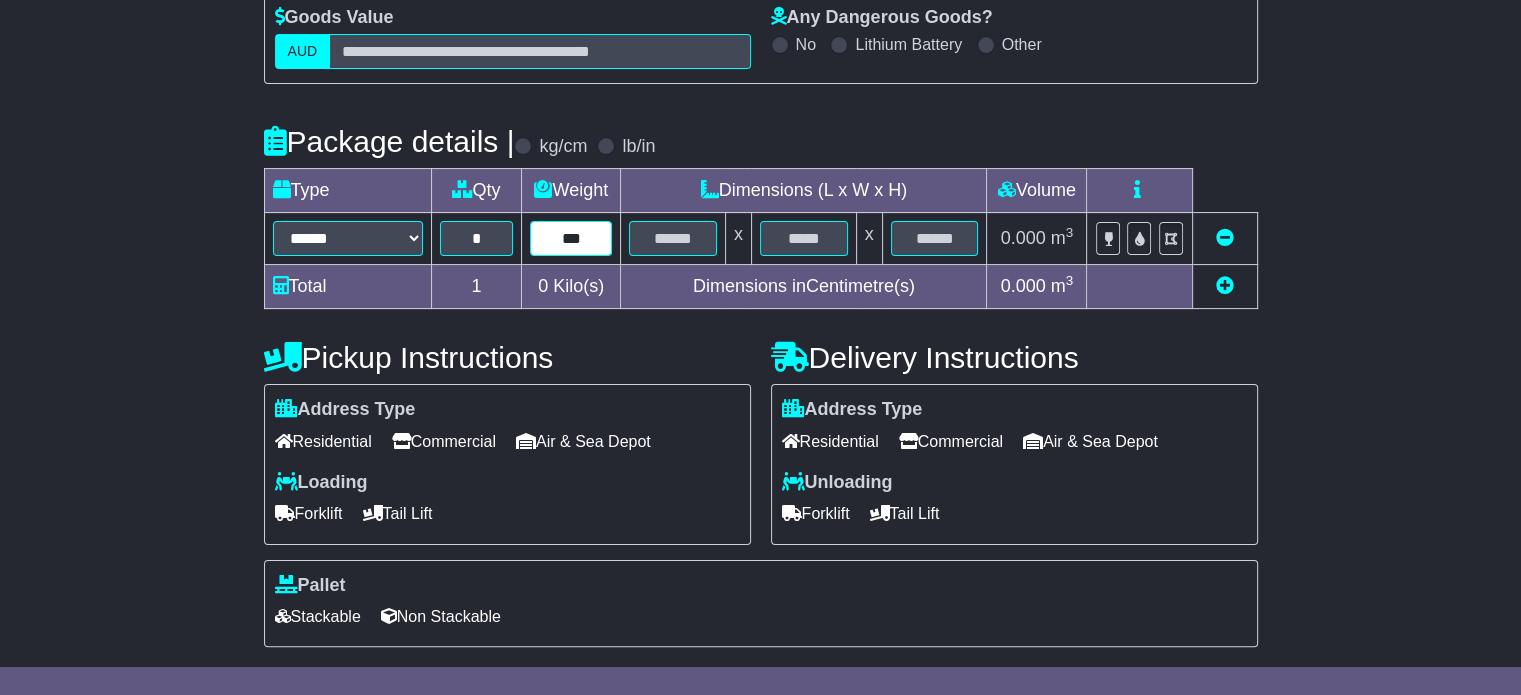 type on "***" 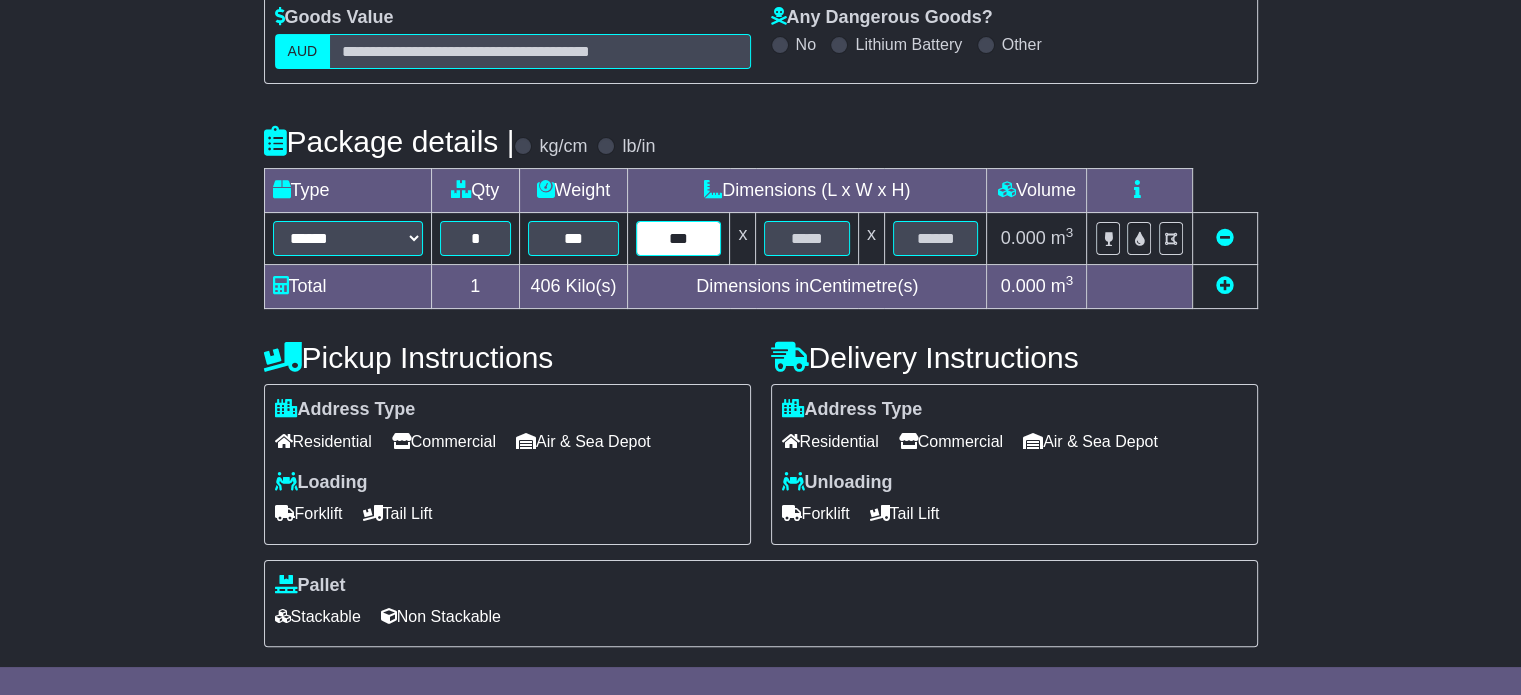 type on "***" 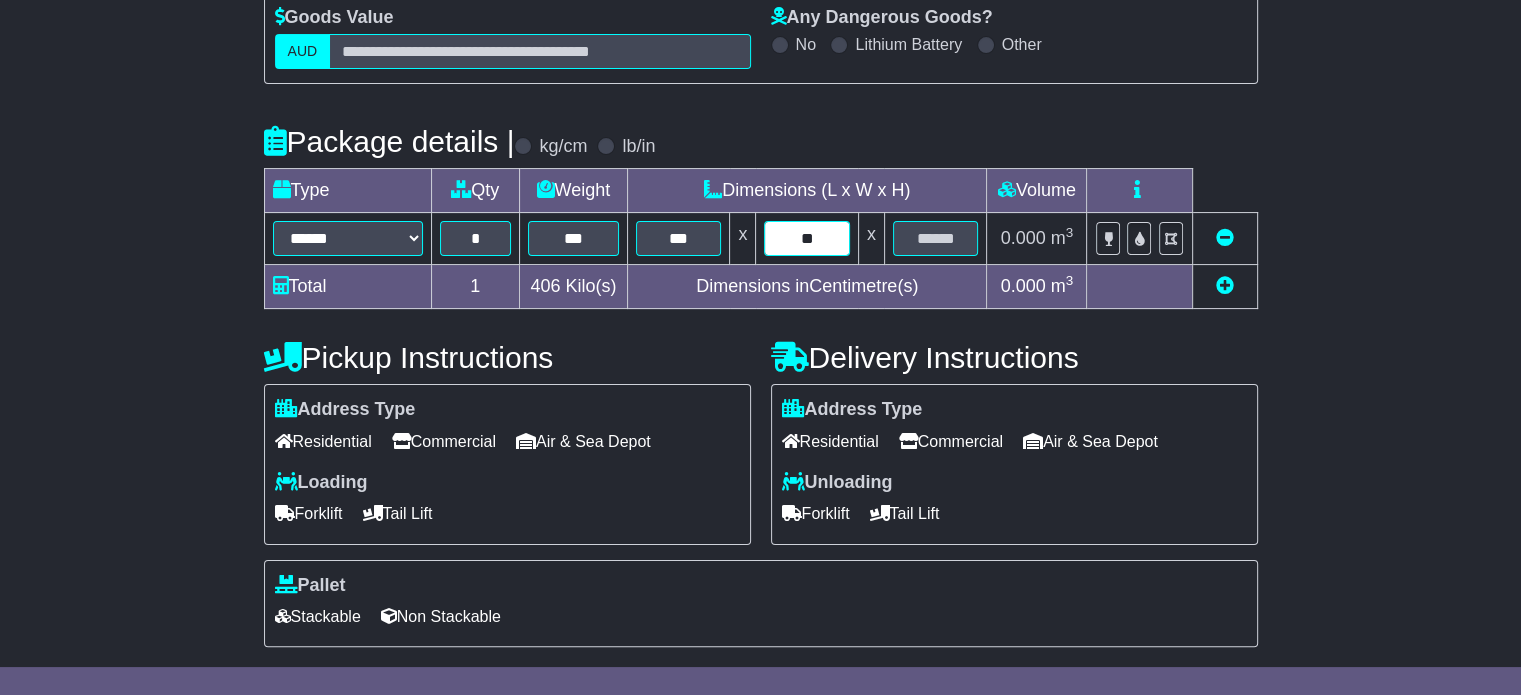 type on "**" 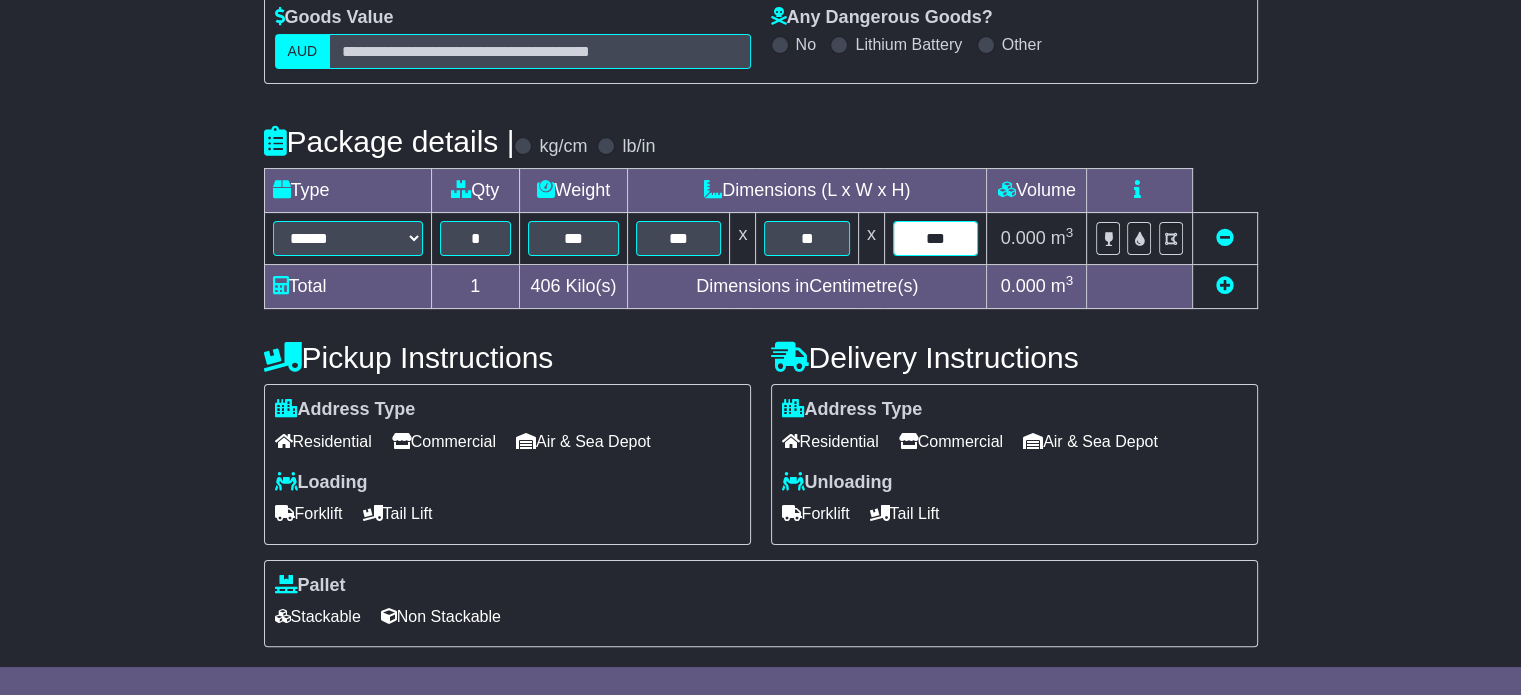type on "***" 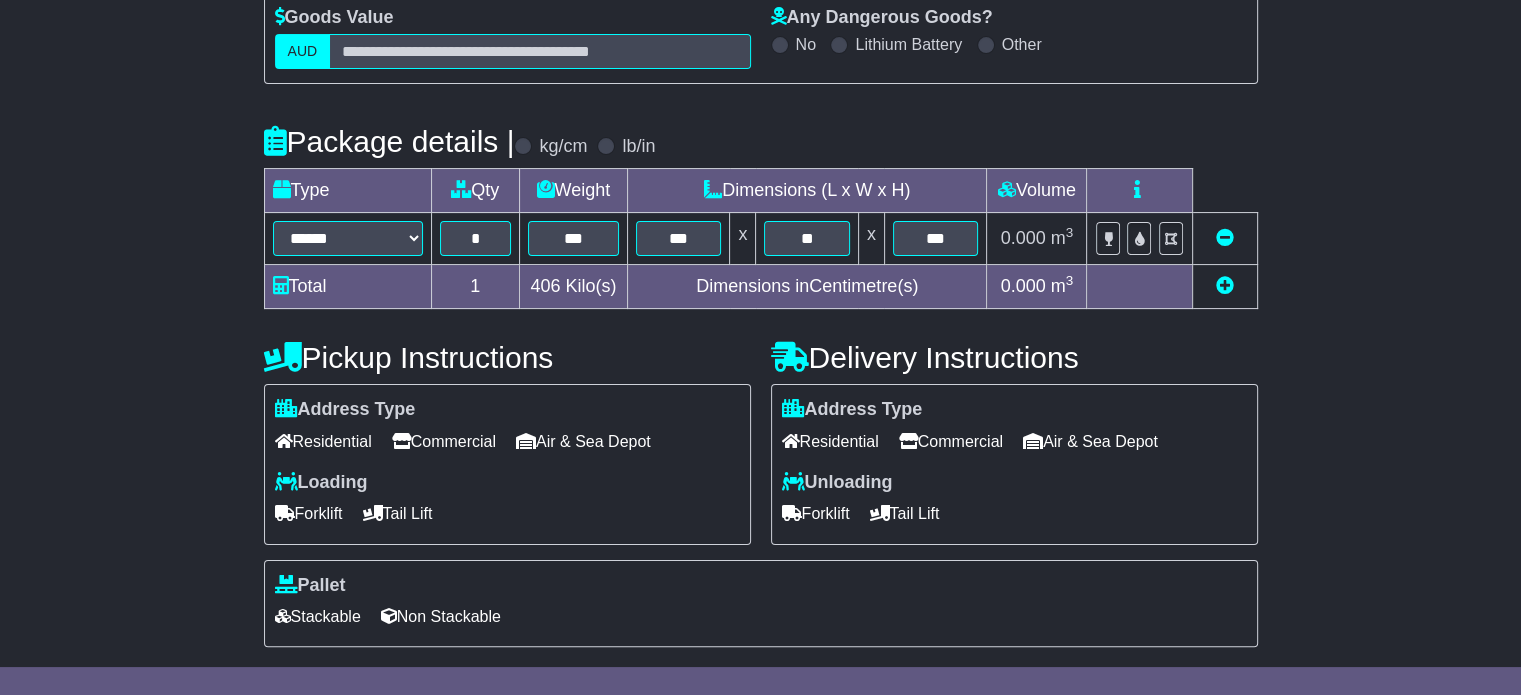 scroll, scrollTop: 535, scrollLeft: 0, axis: vertical 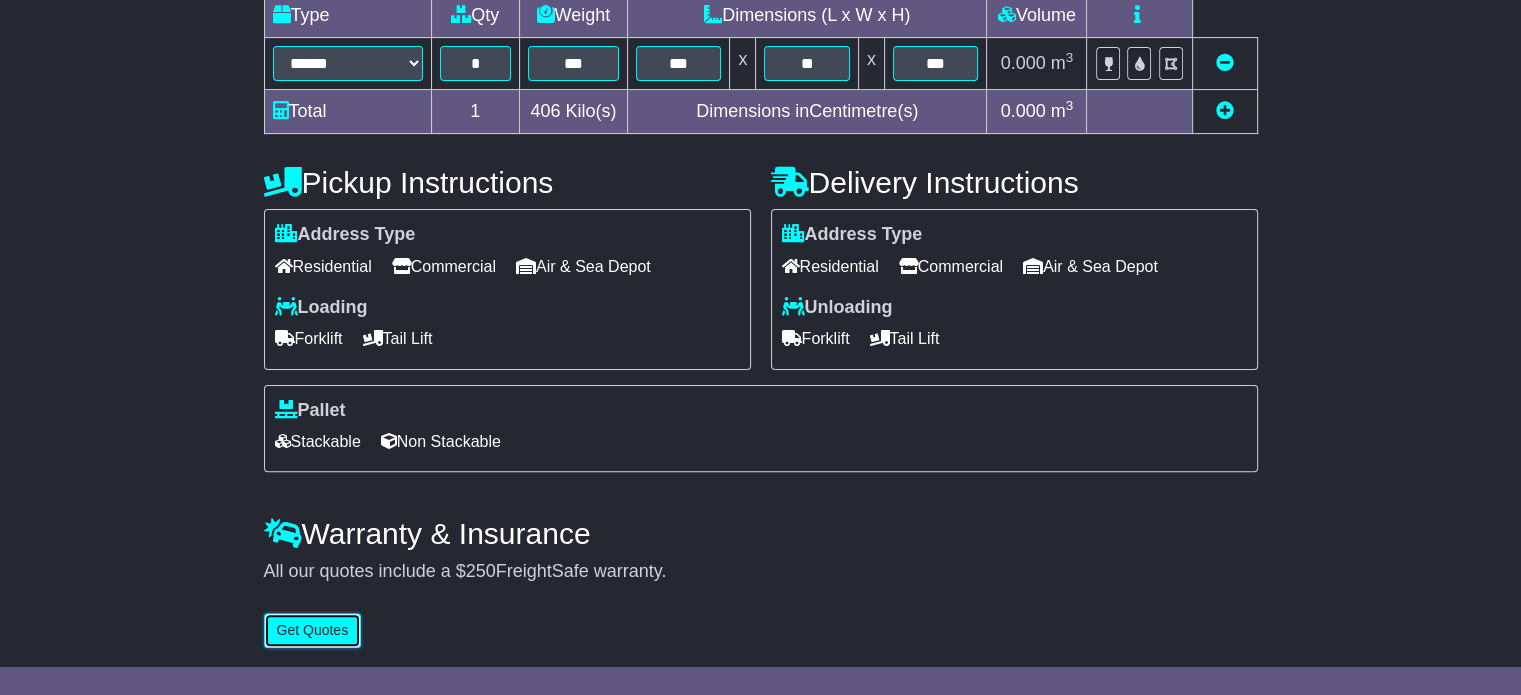 type 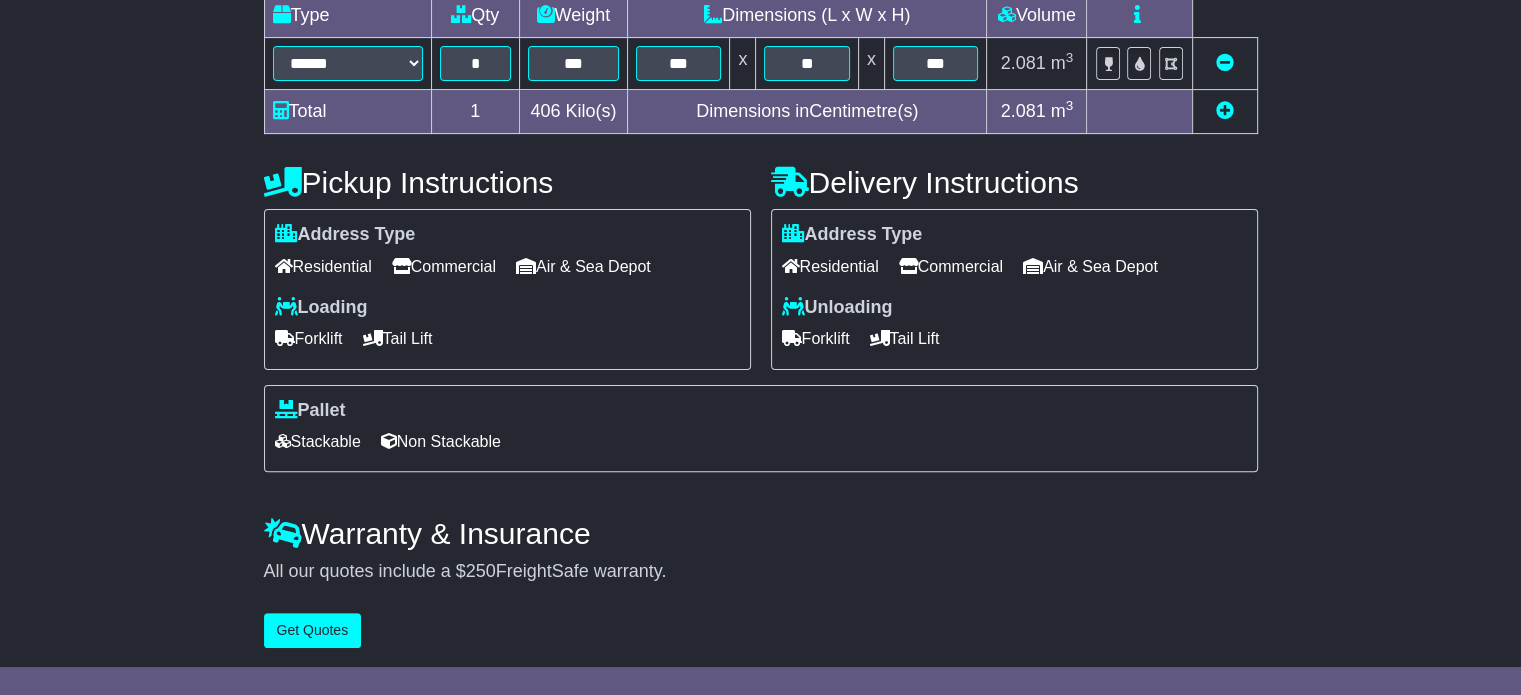click on "Commercial" at bounding box center (444, 266) 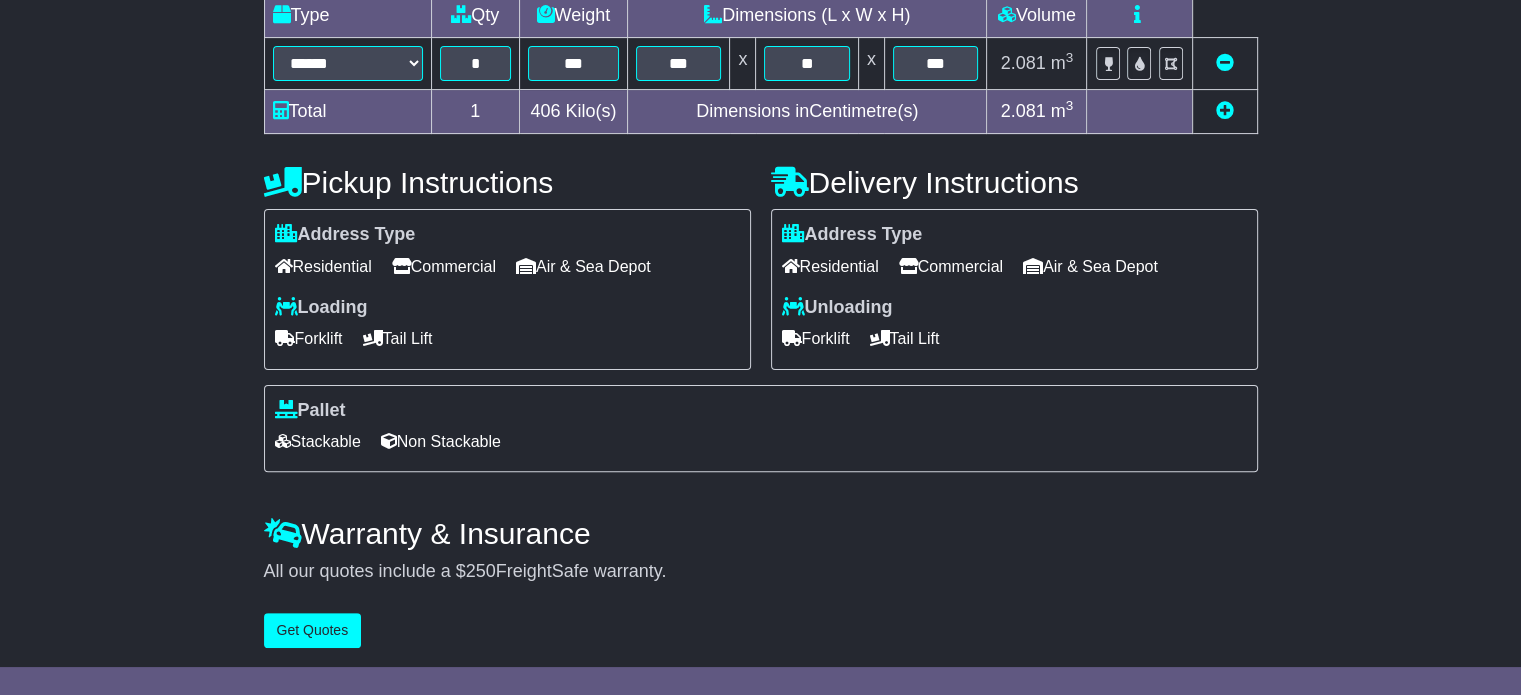 click on "Tail Lift" at bounding box center (905, 338) 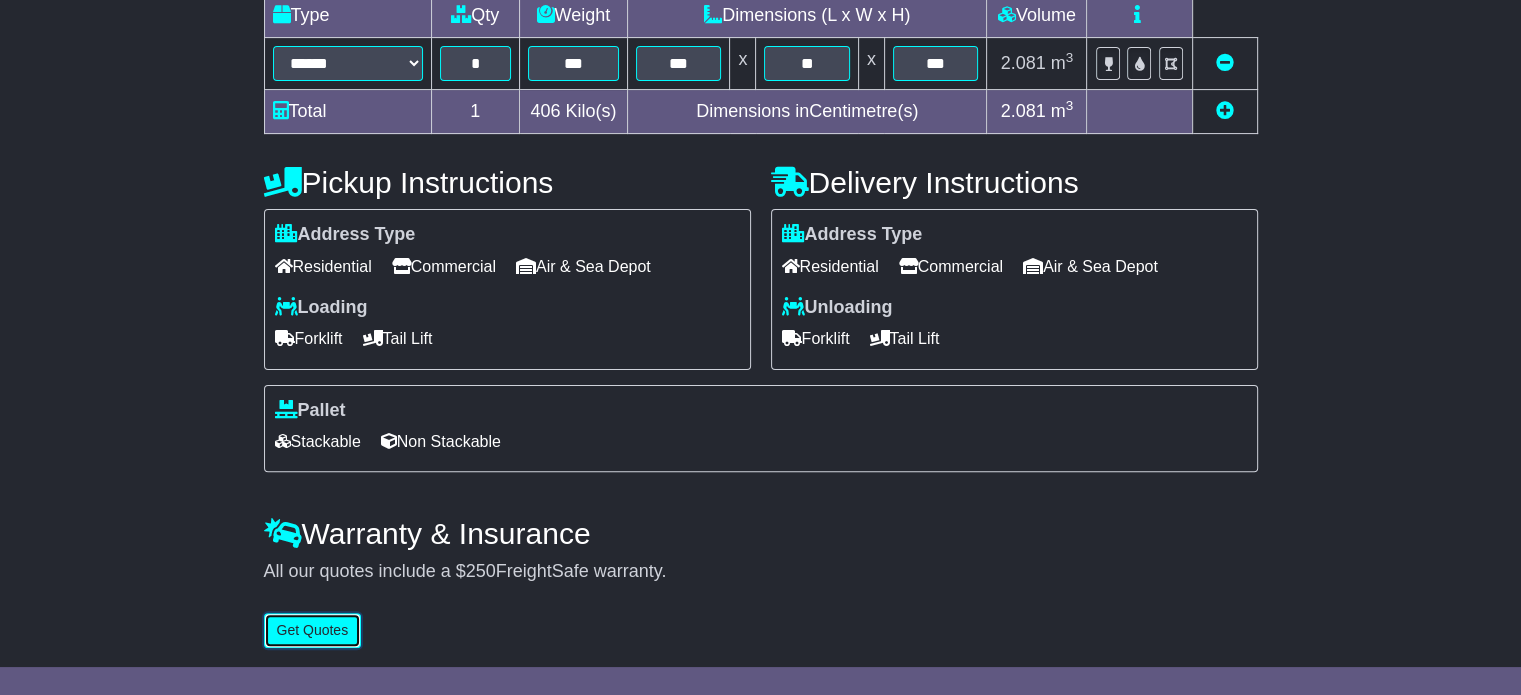 click on "Get Quotes" at bounding box center [313, 630] 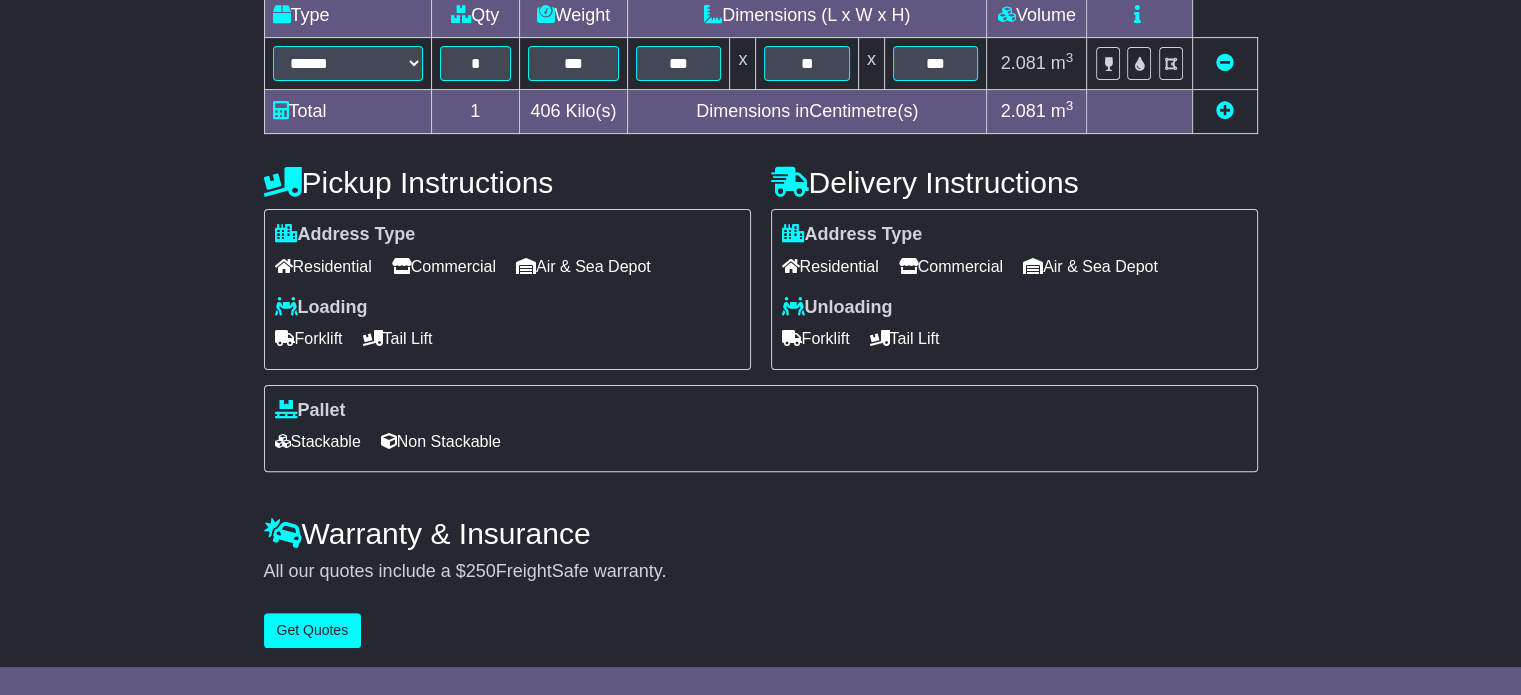 scroll, scrollTop: 0, scrollLeft: 0, axis: both 